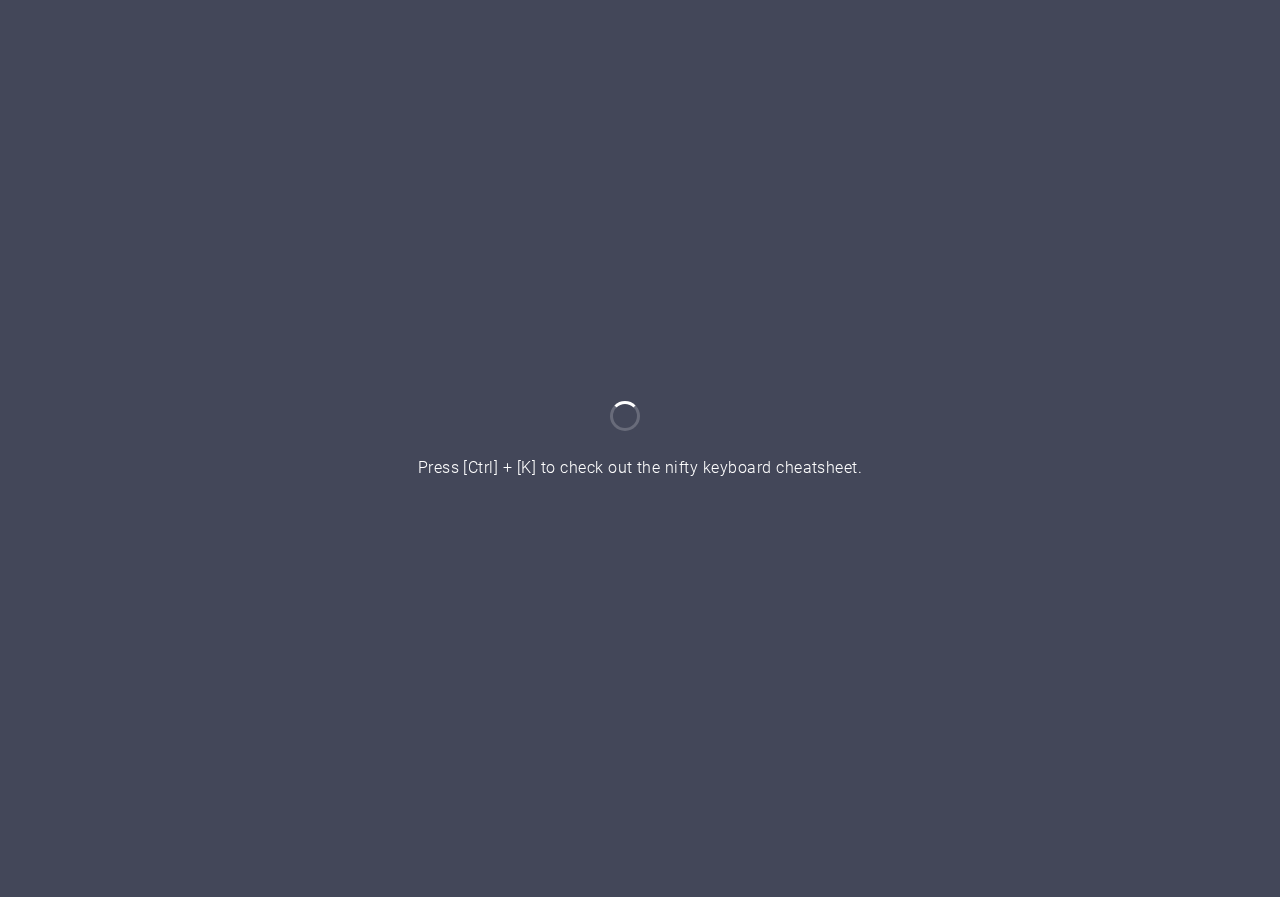 scroll, scrollTop: 0, scrollLeft: 0, axis: both 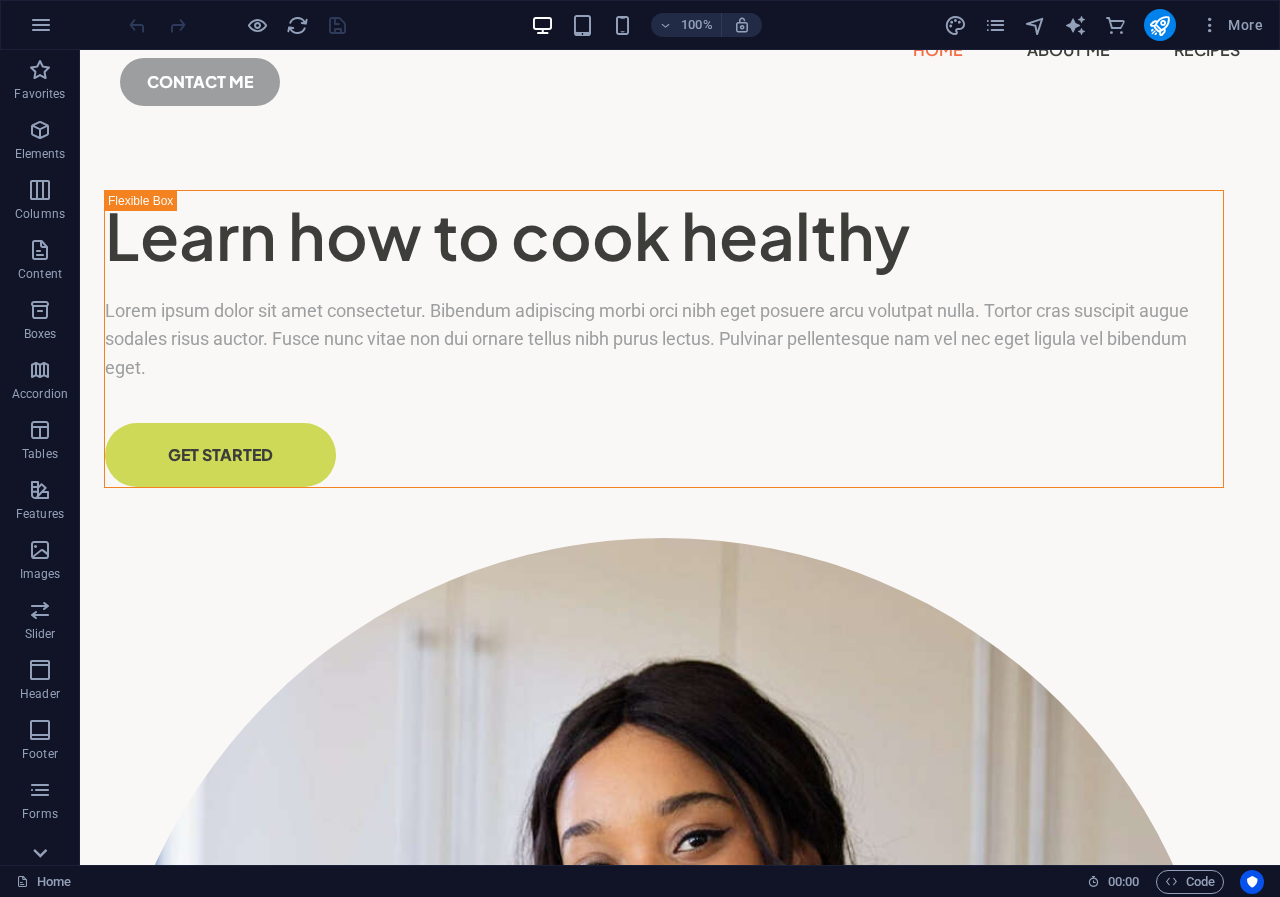 click 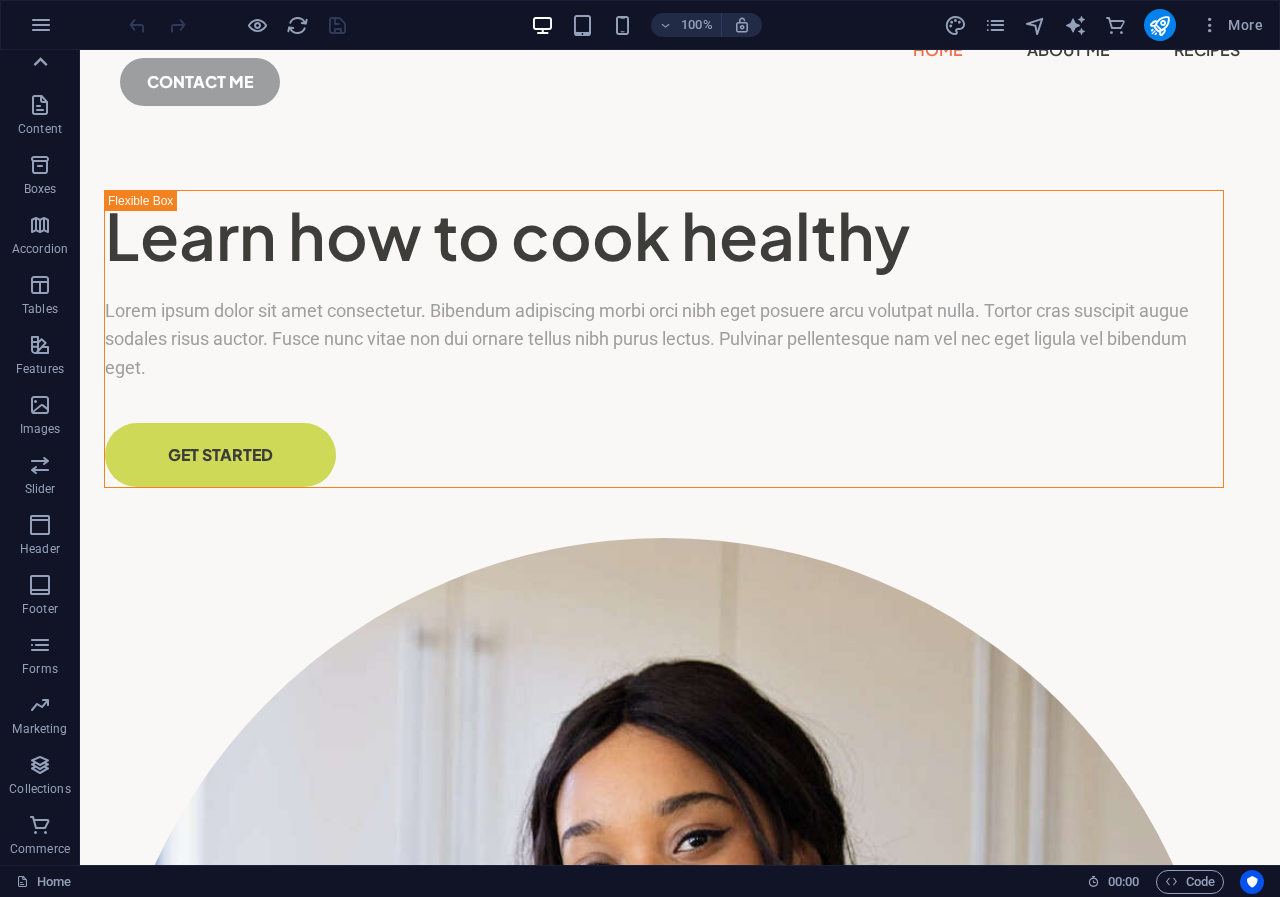 click 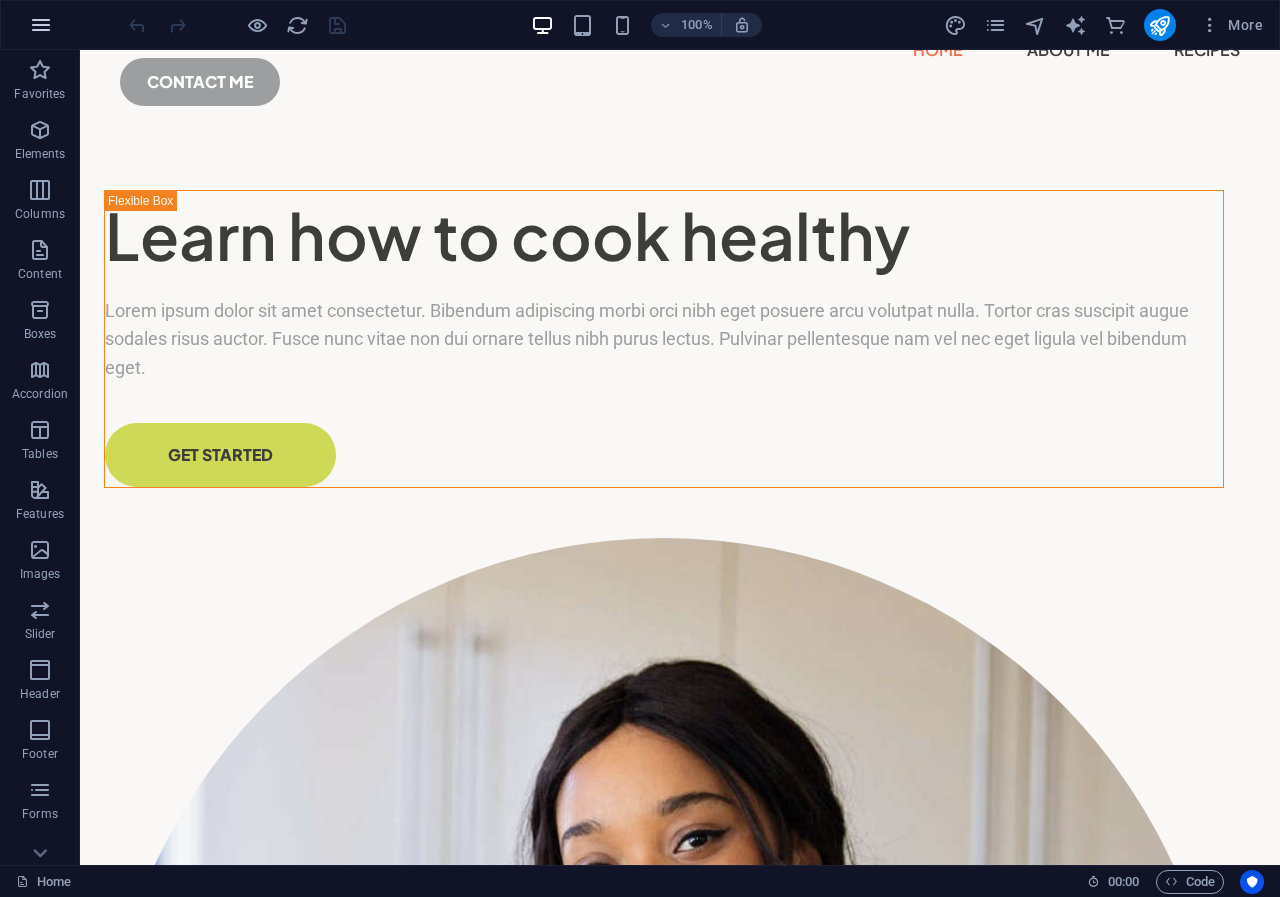 click at bounding box center [41, 25] 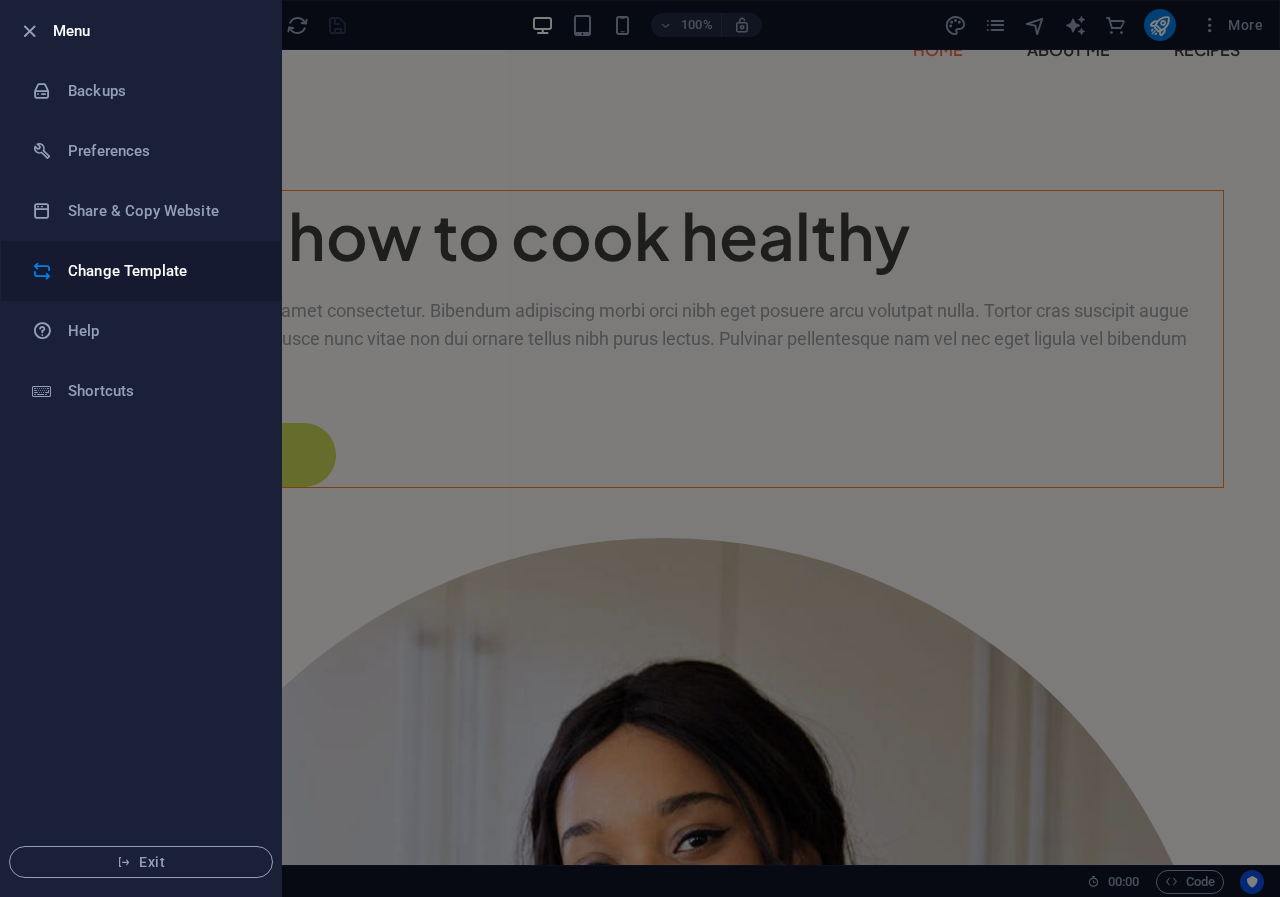 click on "Change Template" at bounding box center (160, 271) 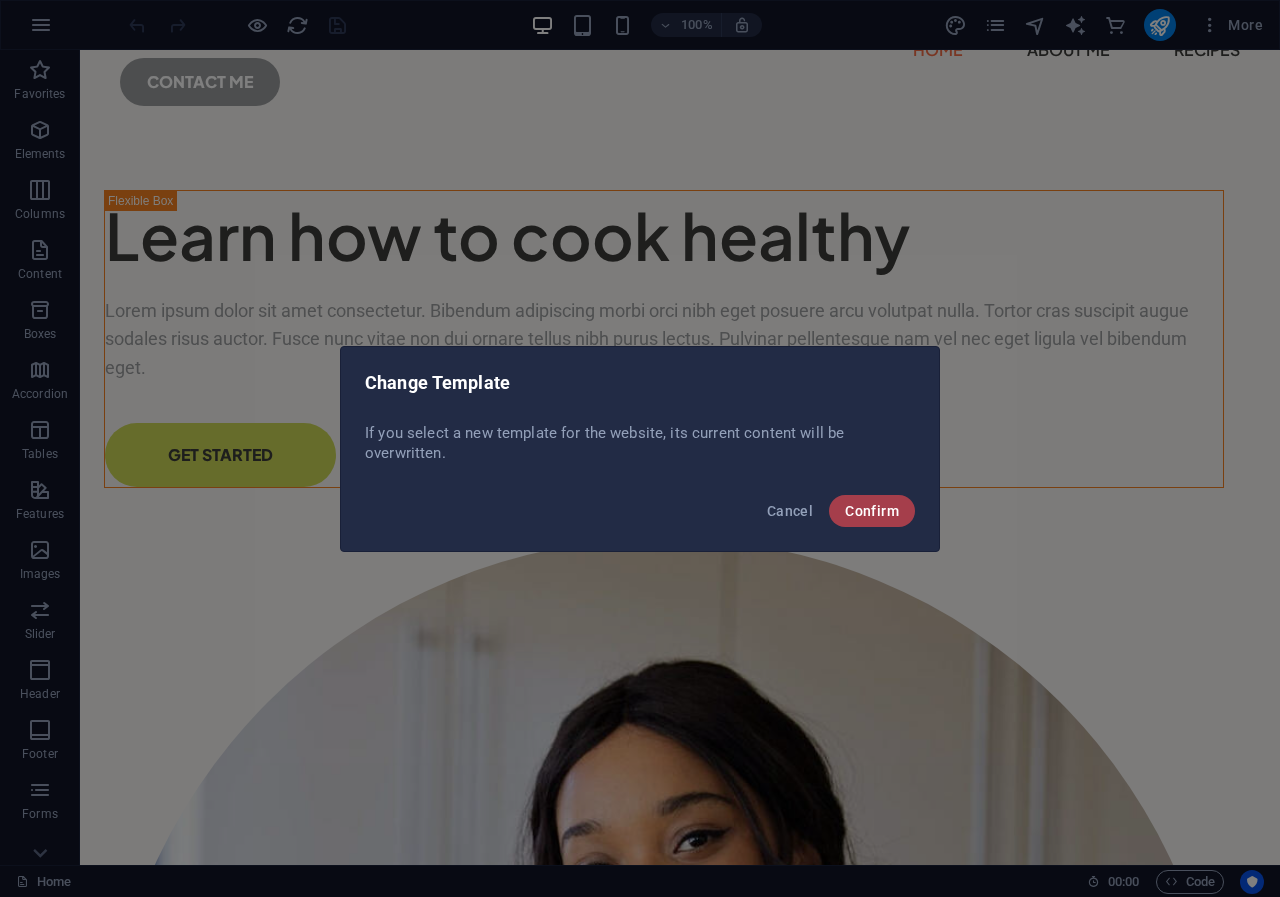 click on "Confirm" at bounding box center (872, 511) 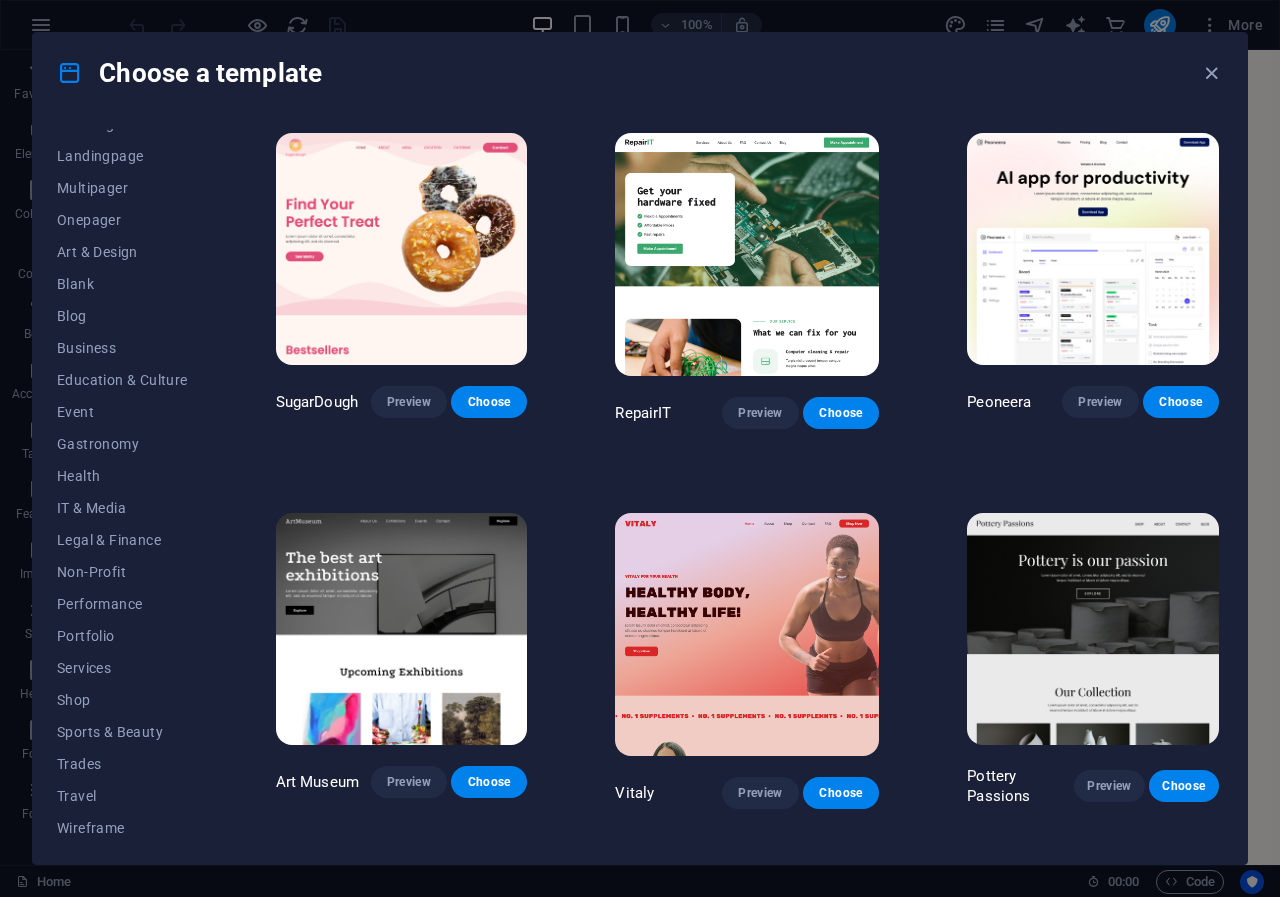 scroll, scrollTop: 121, scrollLeft: 0, axis: vertical 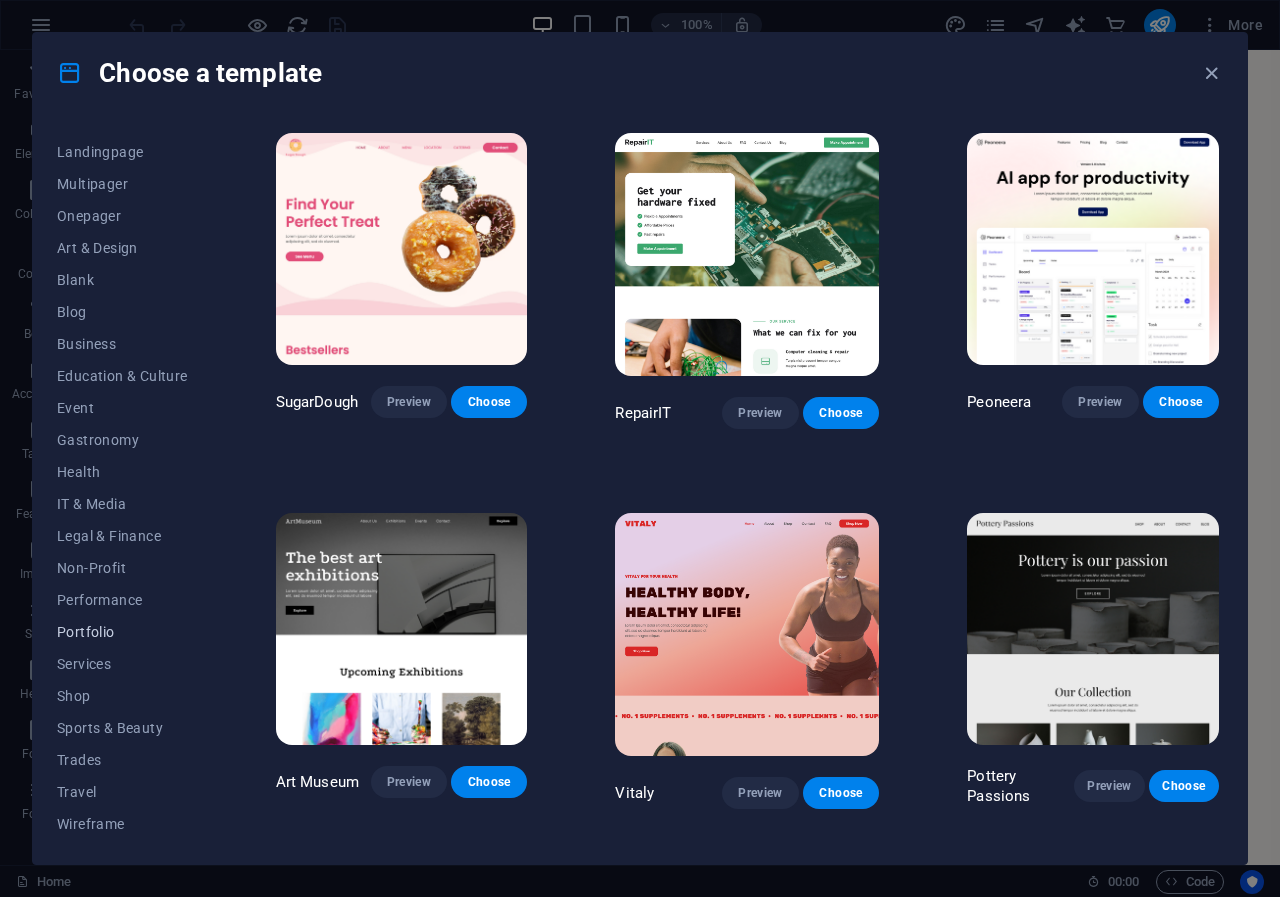 click on "Portfolio" at bounding box center [122, 632] 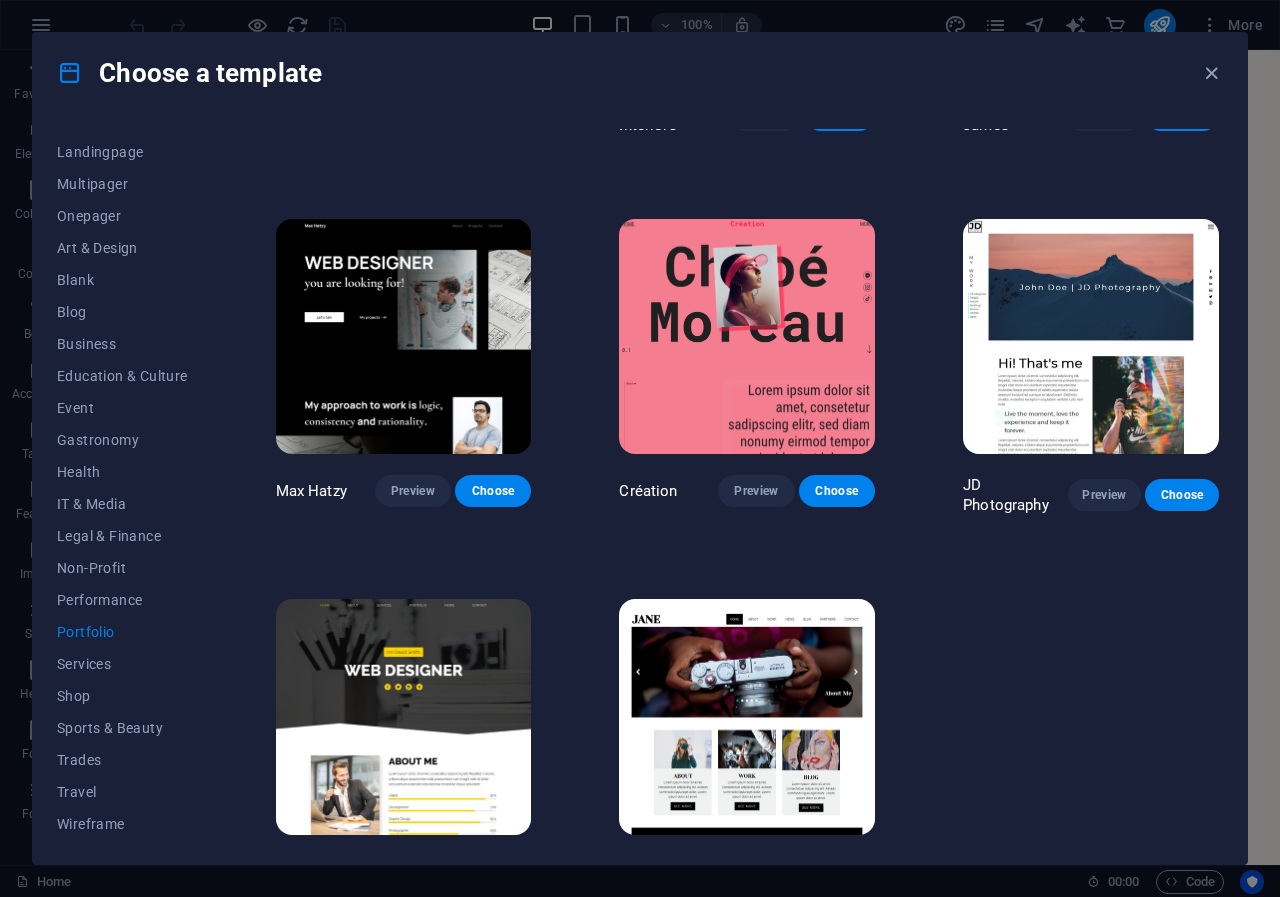 scroll, scrollTop: 336, scrollLeft: 0, axis: vertical 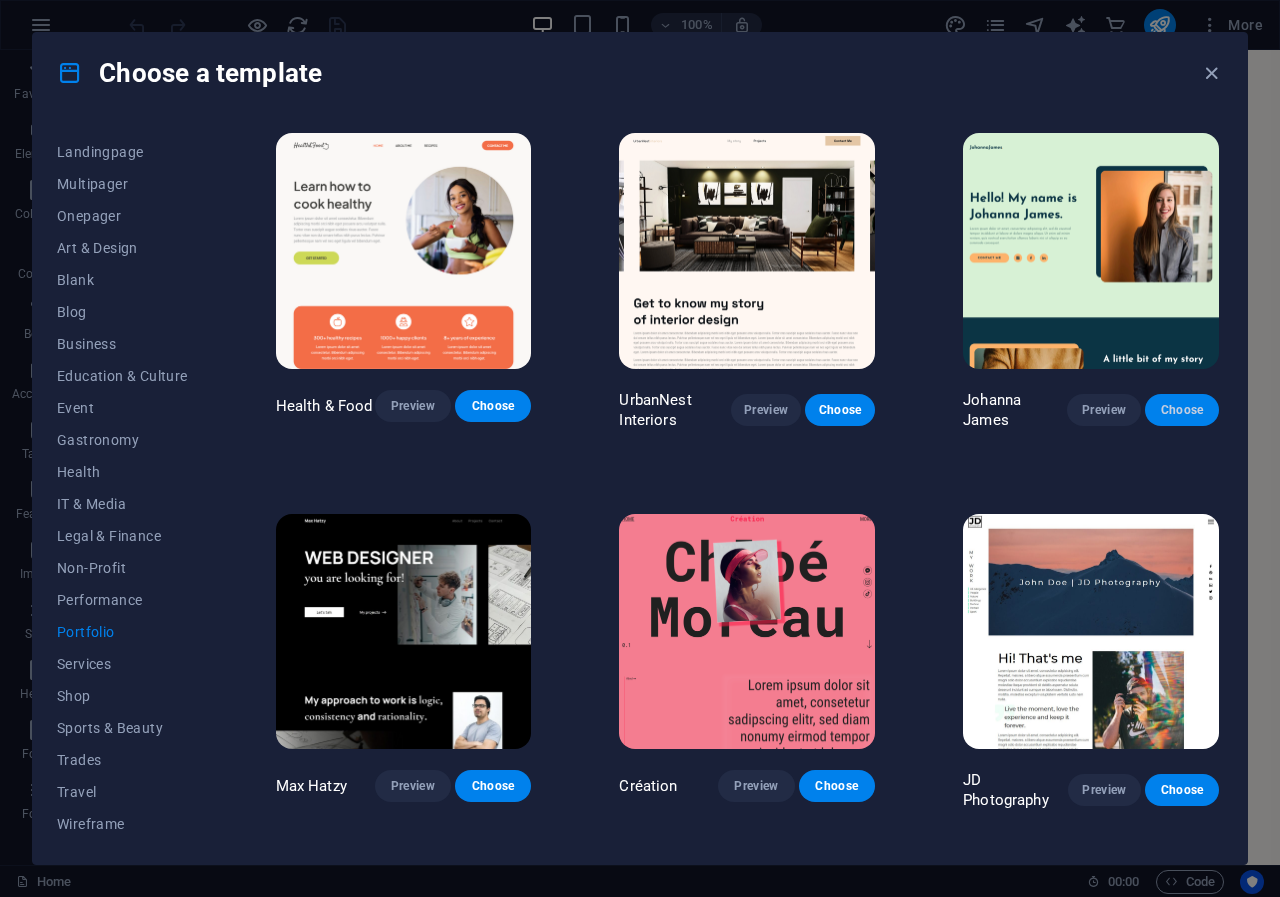 click on "Choose" at bounding box center (1182, 410) 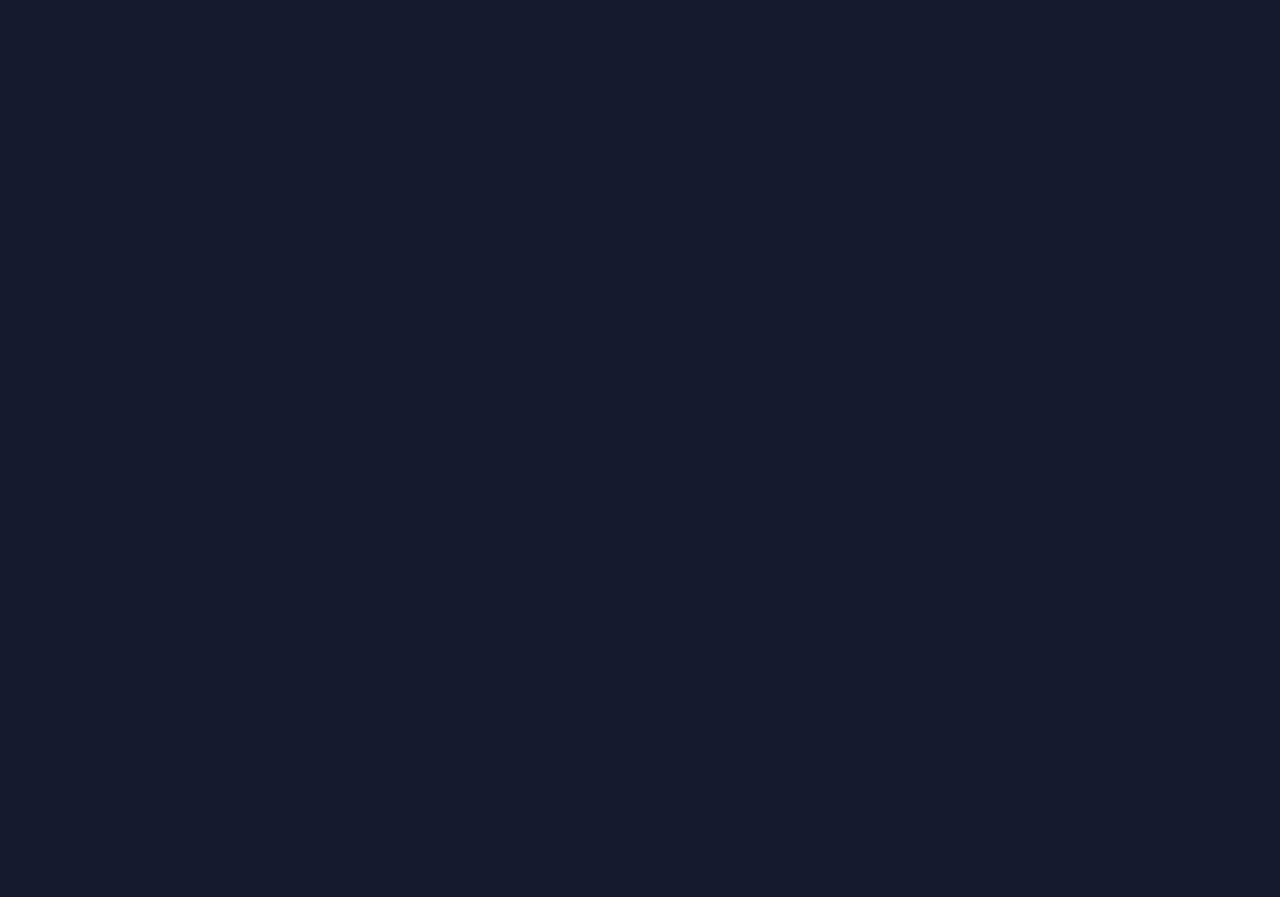 scroll, scrollTop: 0, scrollLeft: 0, axis: both 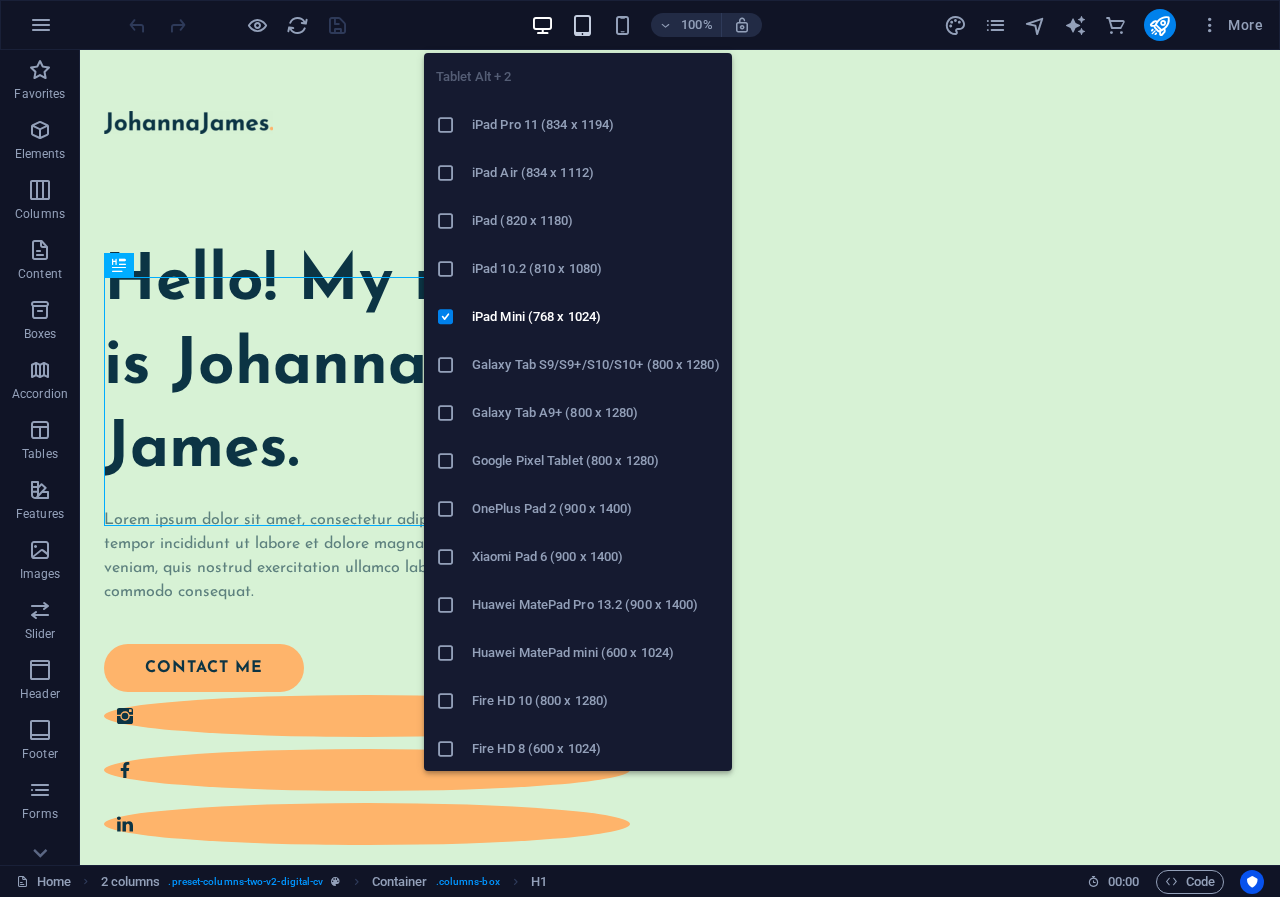 click at bounding box center (582, 25) 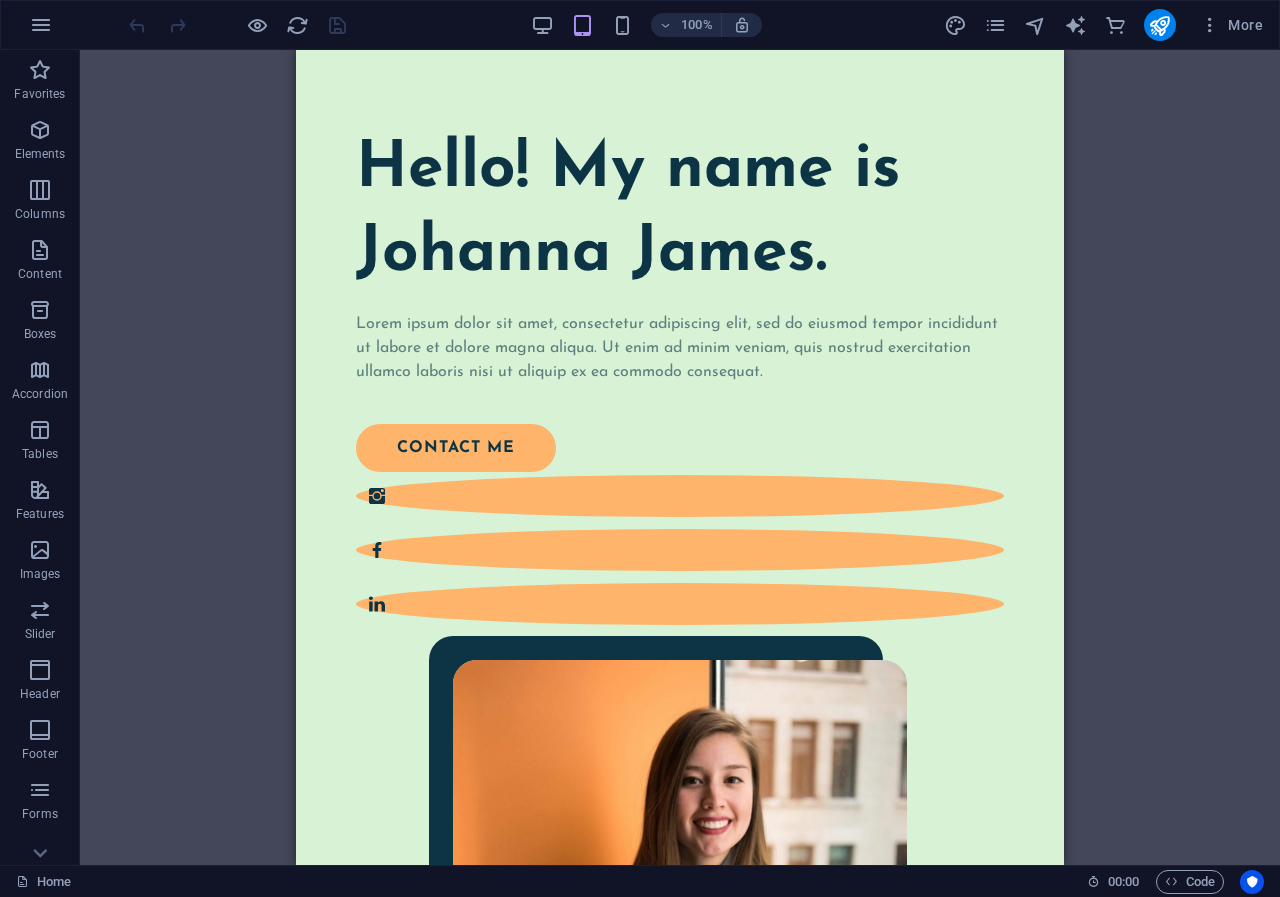 scroll, scrollTop: 0, scrollLeft: 0, axis: both 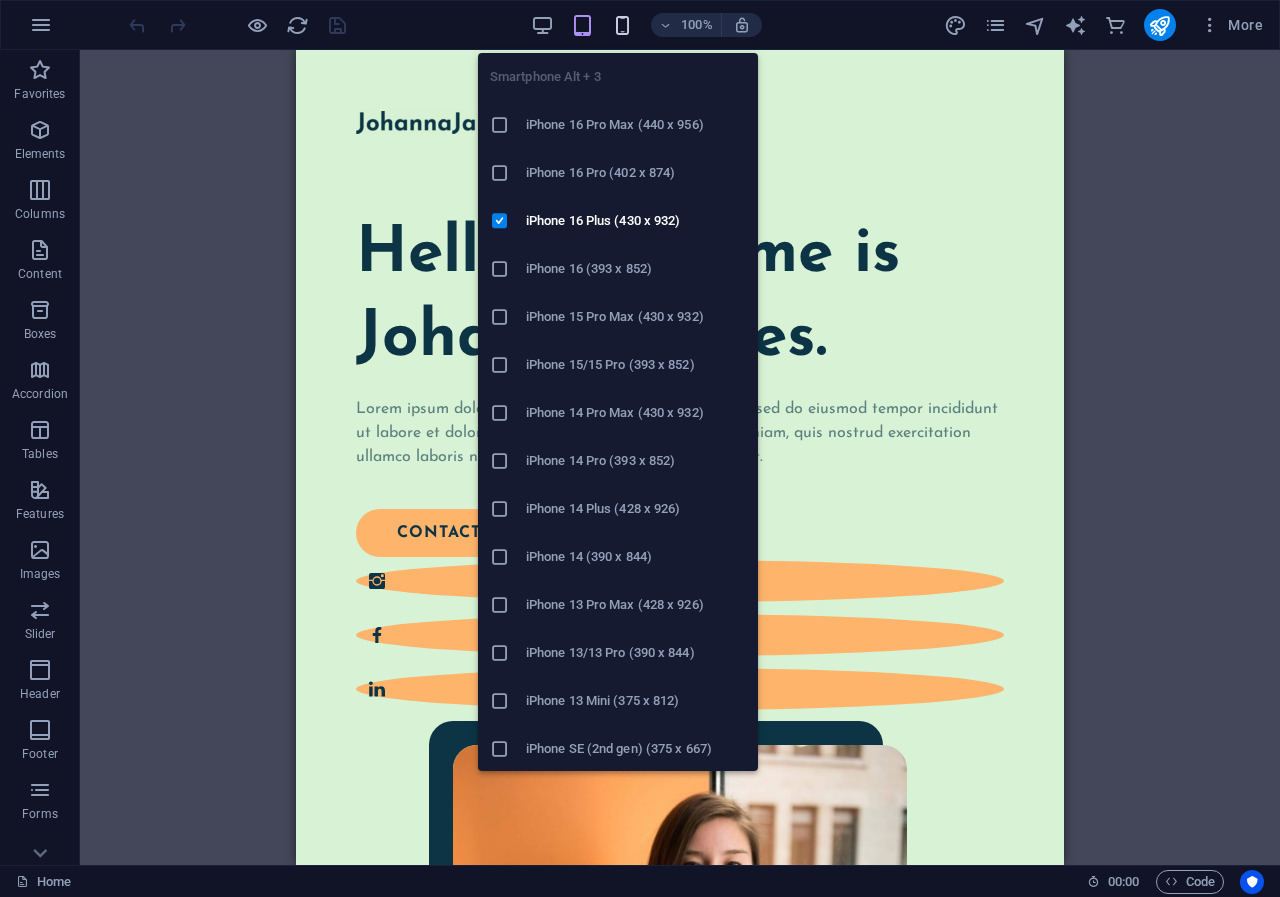 click at bounding box center (622, 25) 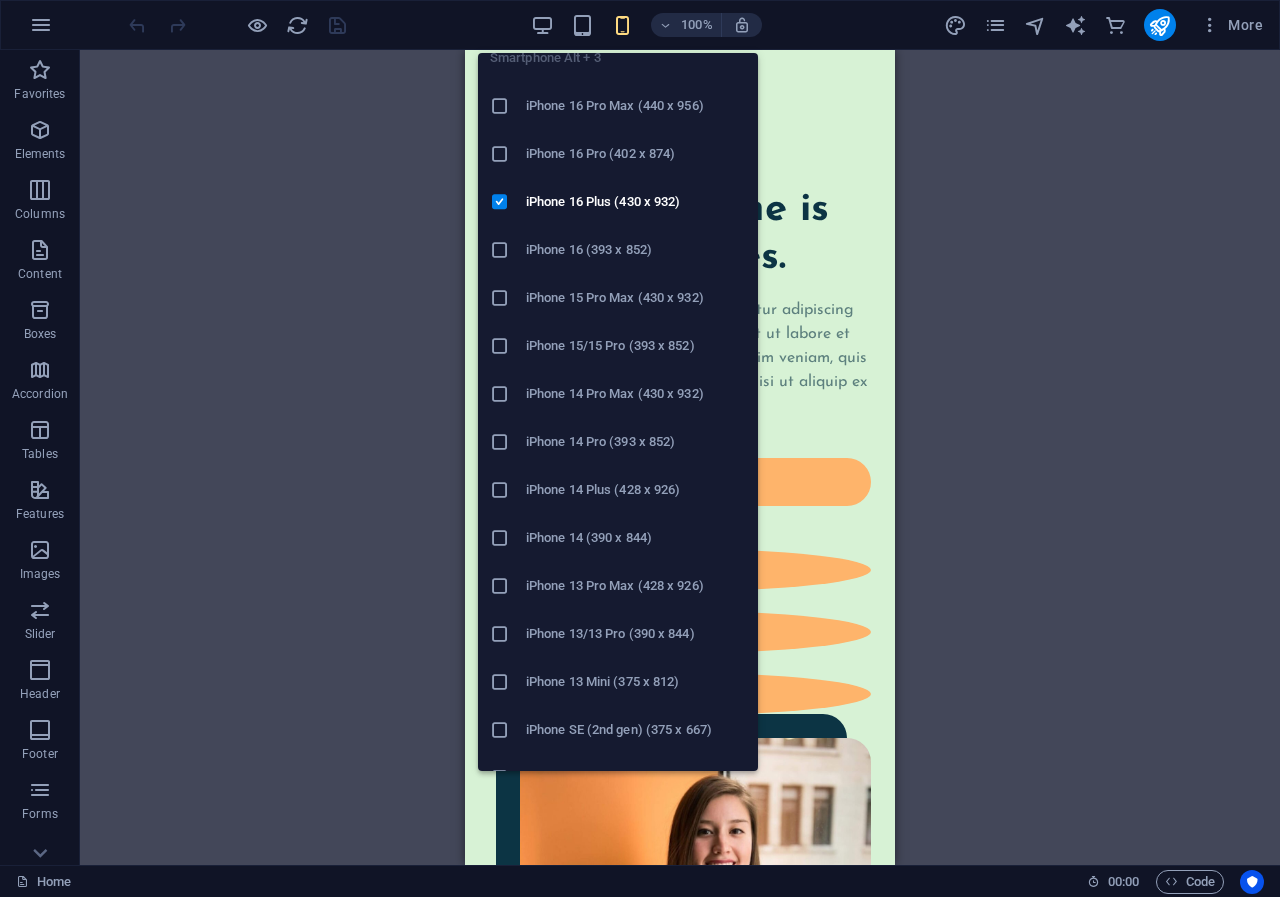 scroll, scrollTop: 0, scrollLeft: 0, axis: both 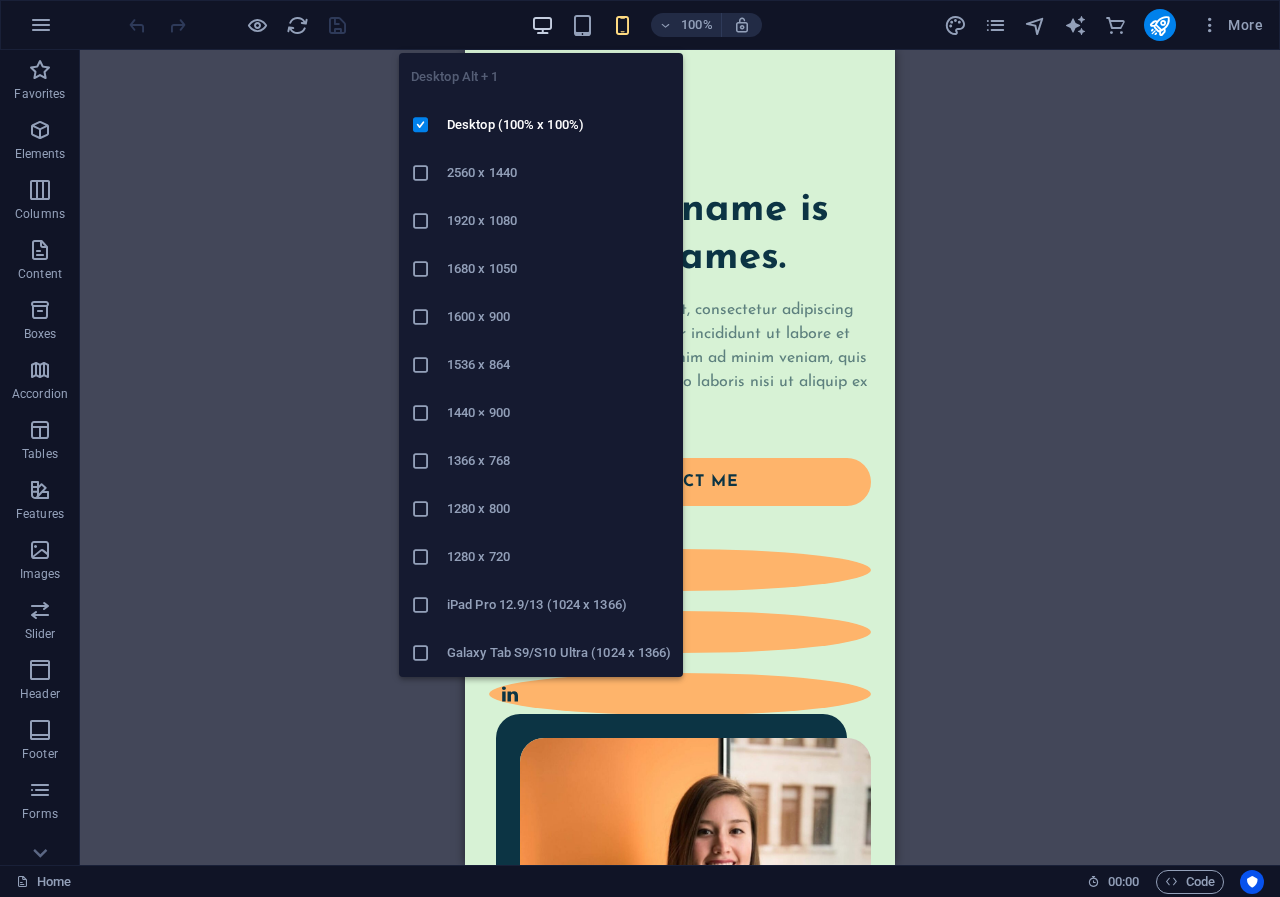 click at bounding box center (542, 25) 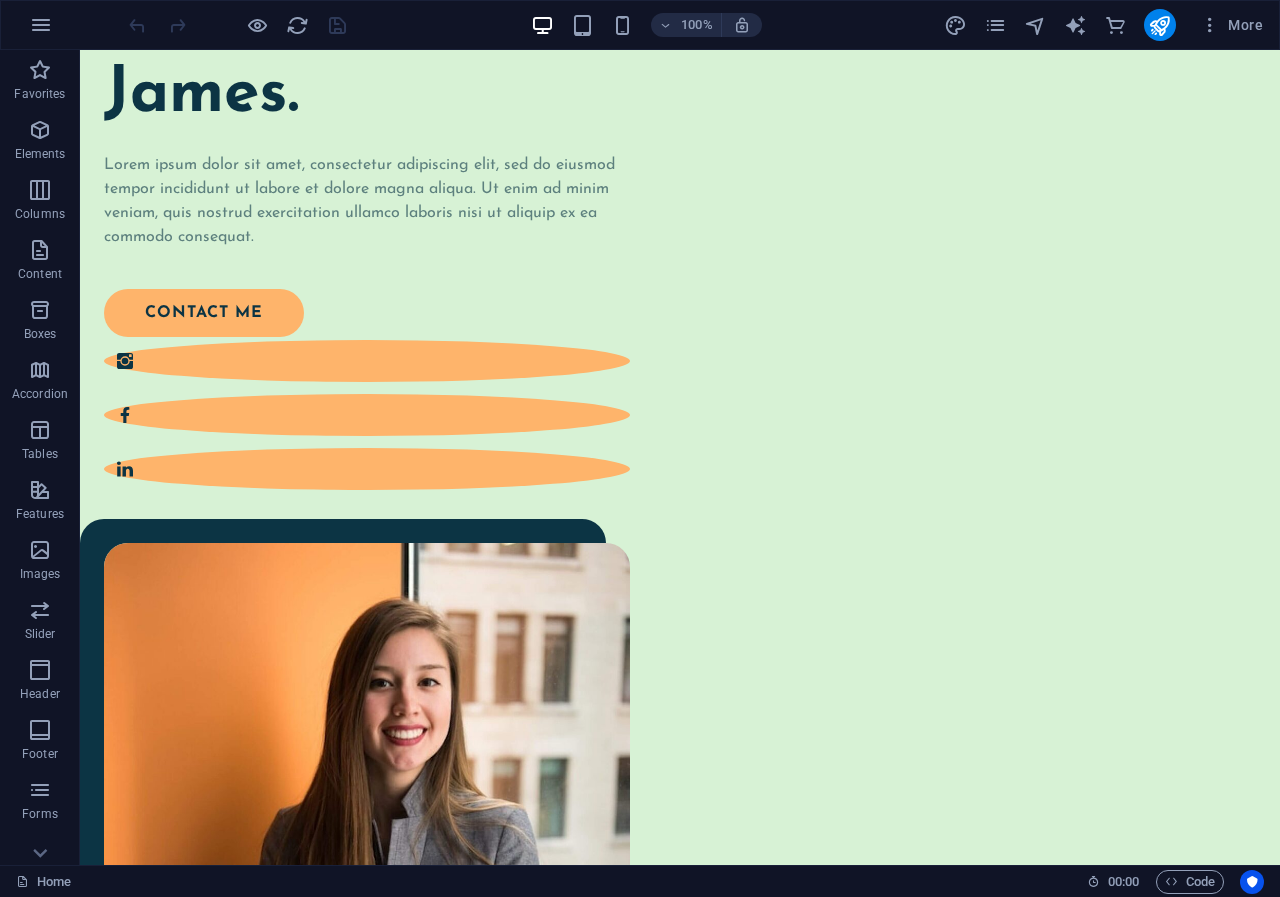 scroll, scrollTop: 0, scrollLeft: 0, axis: both 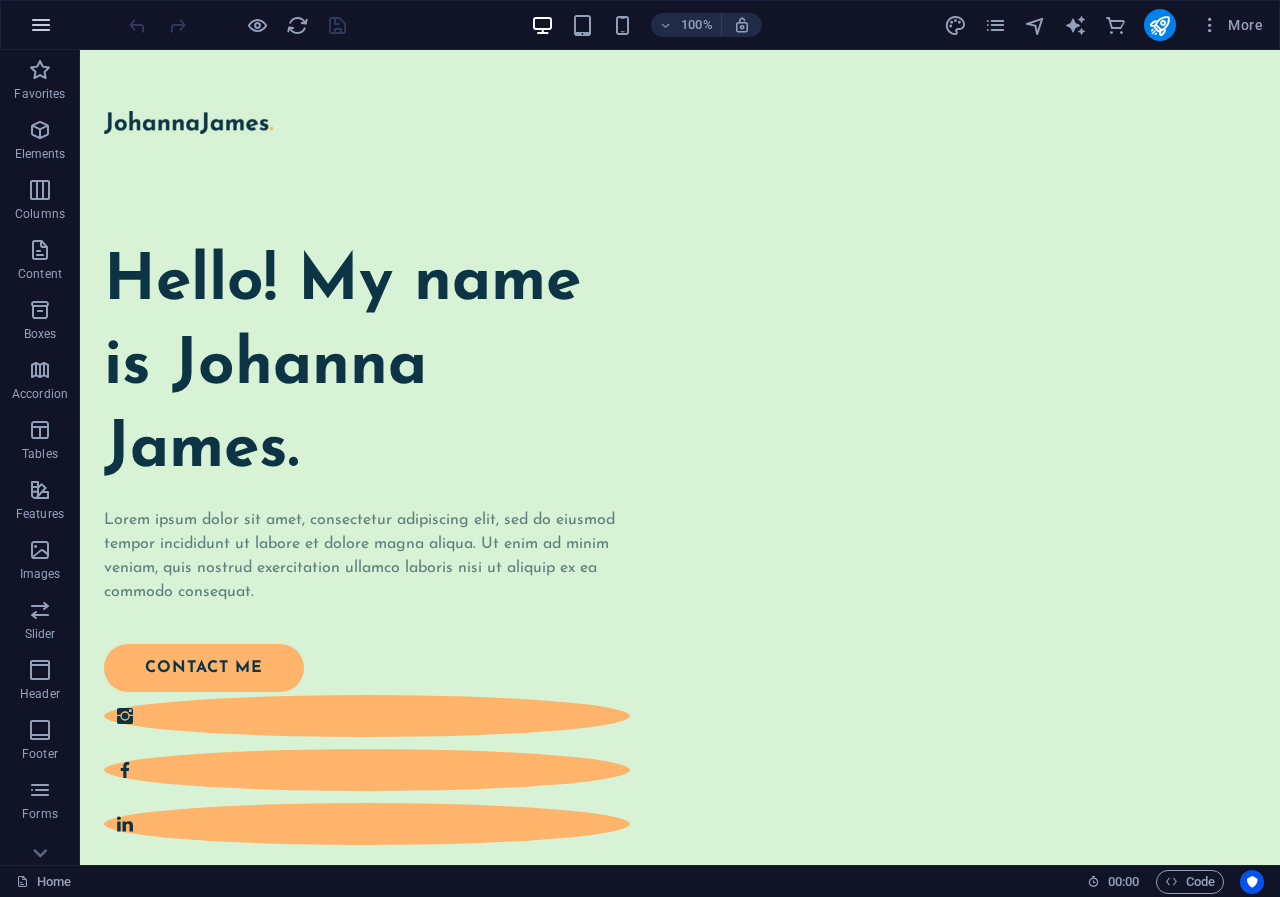 click at bounding box center (41, 25) 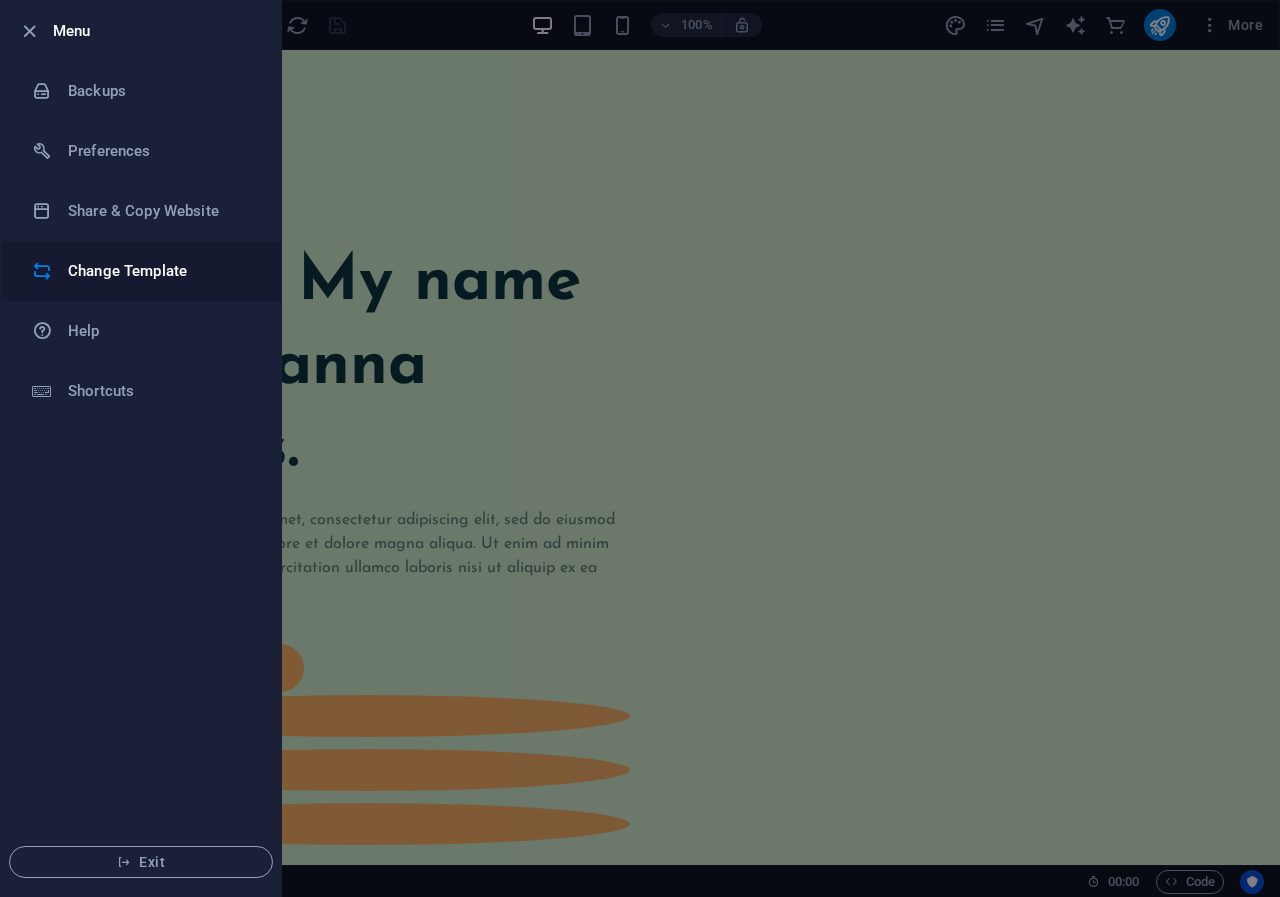 click on "Change Template" at bounding box center (160, 271) 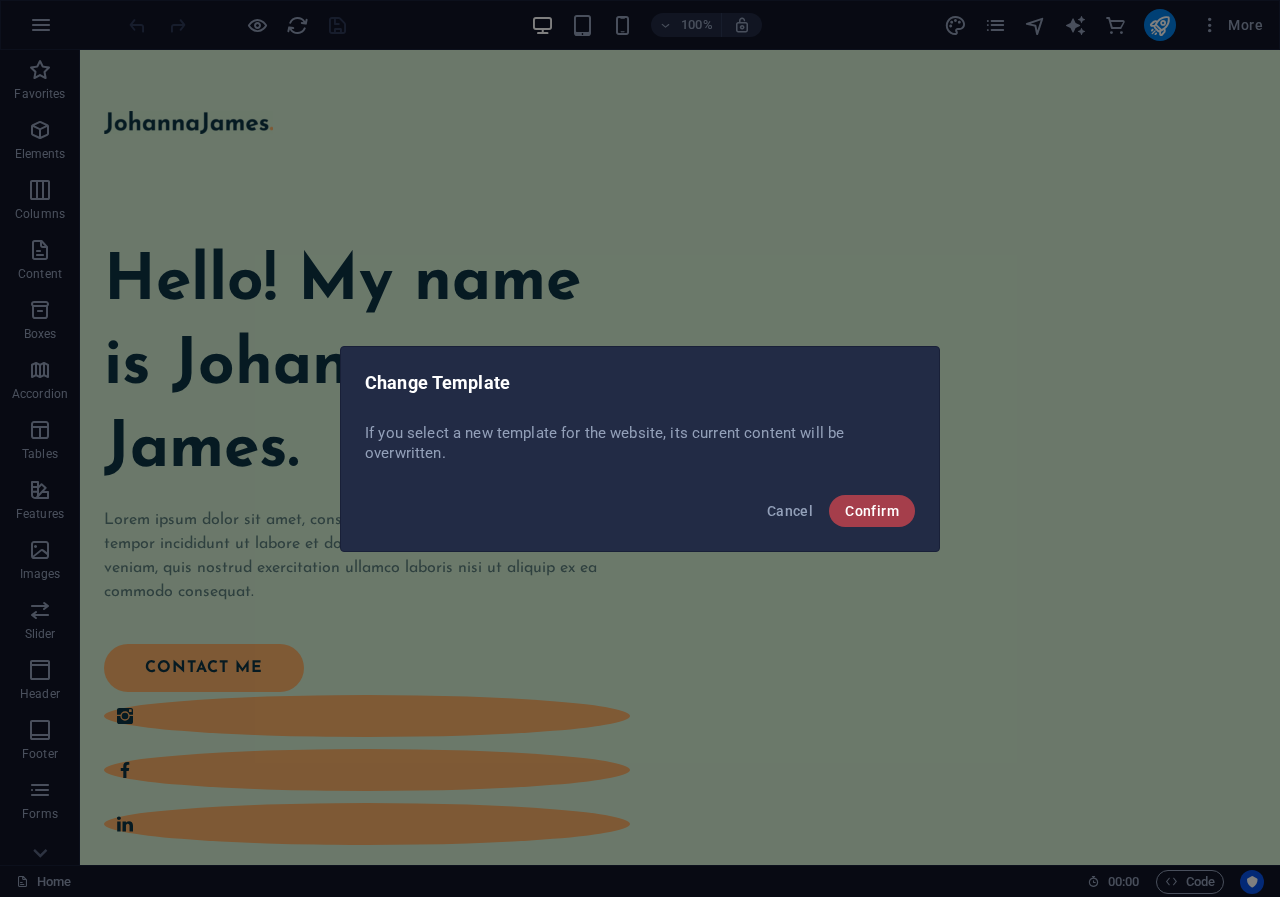 click on "Confirm" at bounding box center [872, 511] 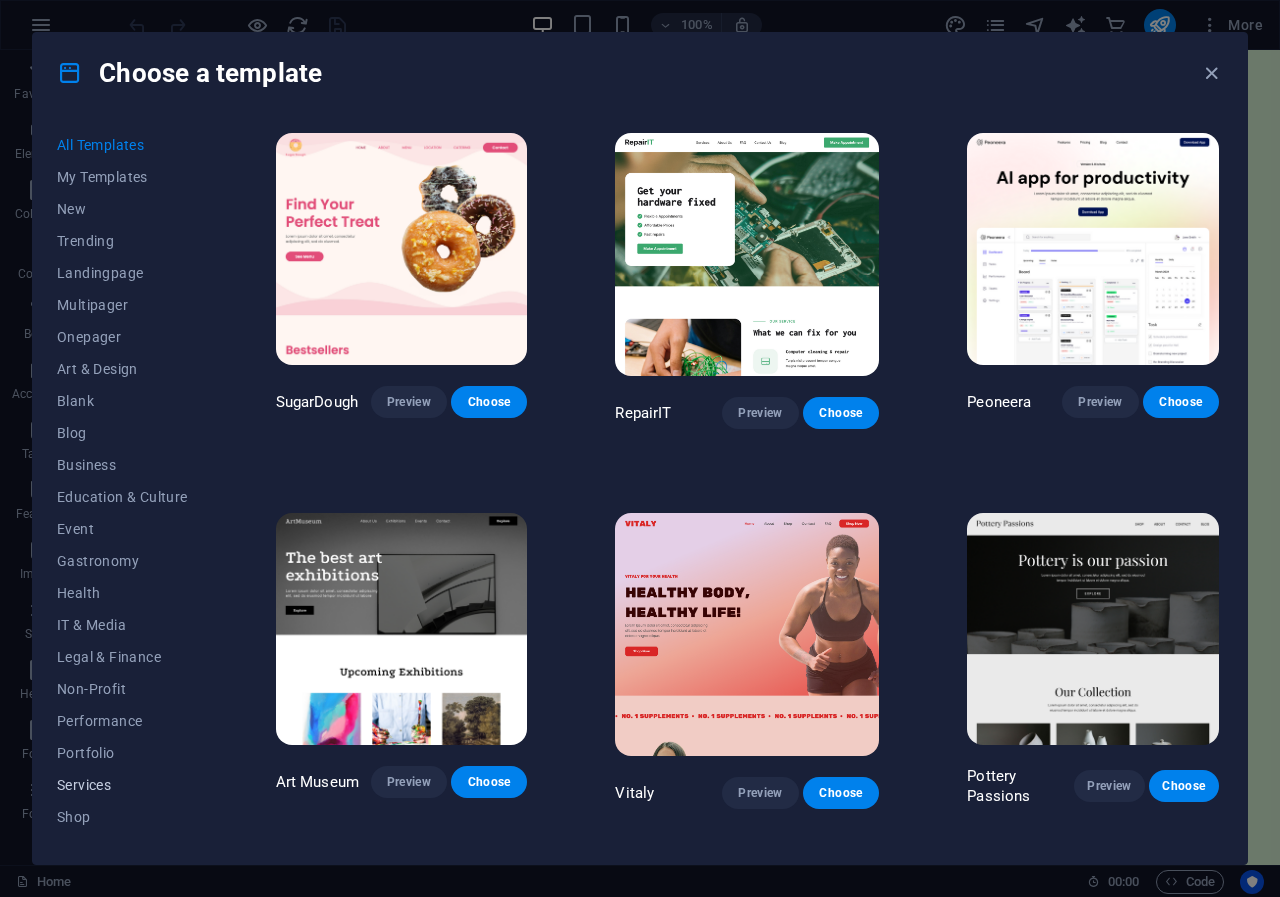 click on "Services" at bounding box center (122, 785) 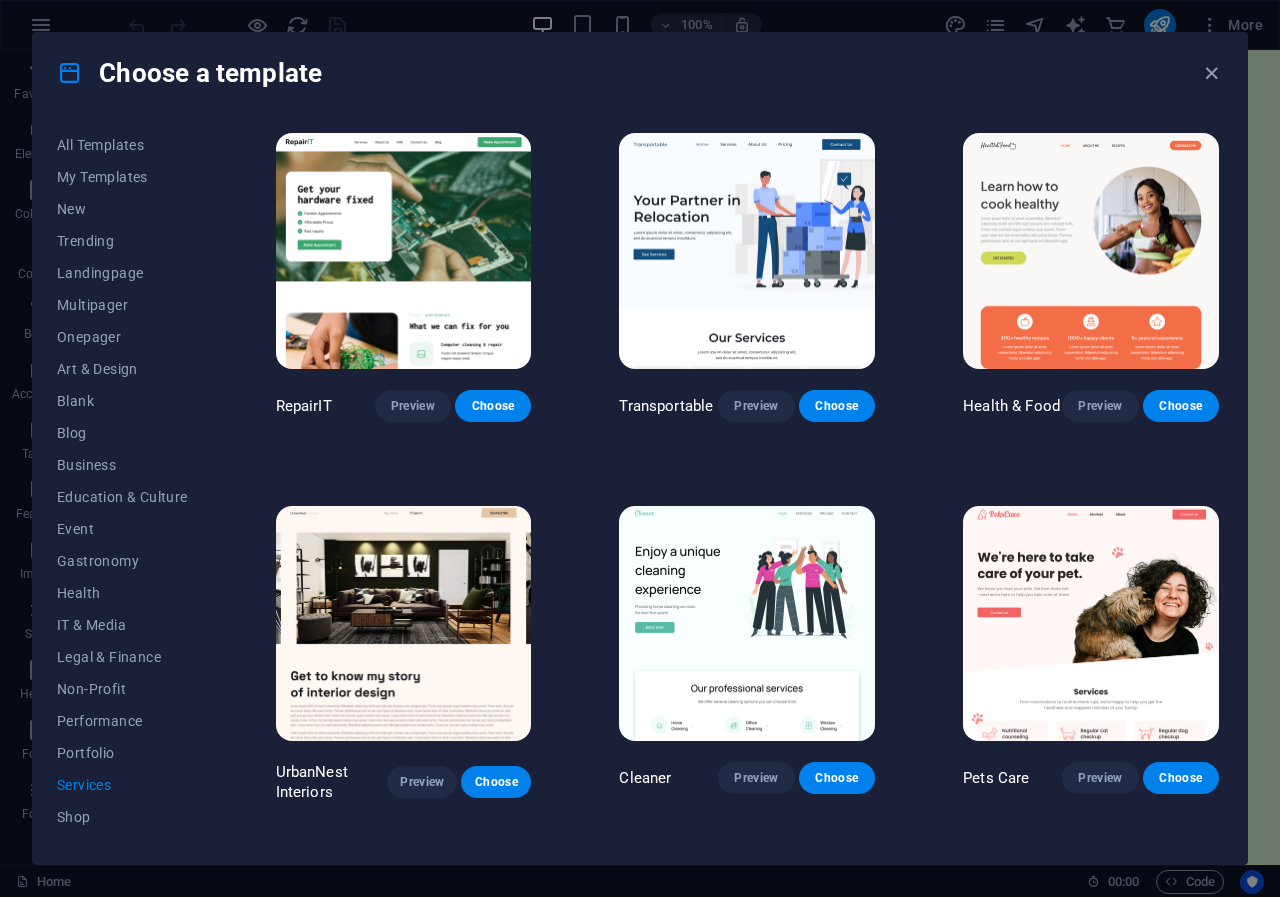 drag, startPoint x: 1216, startPoint y: 224, endPoint x: 1216, endPoint y: 267, distance: 43 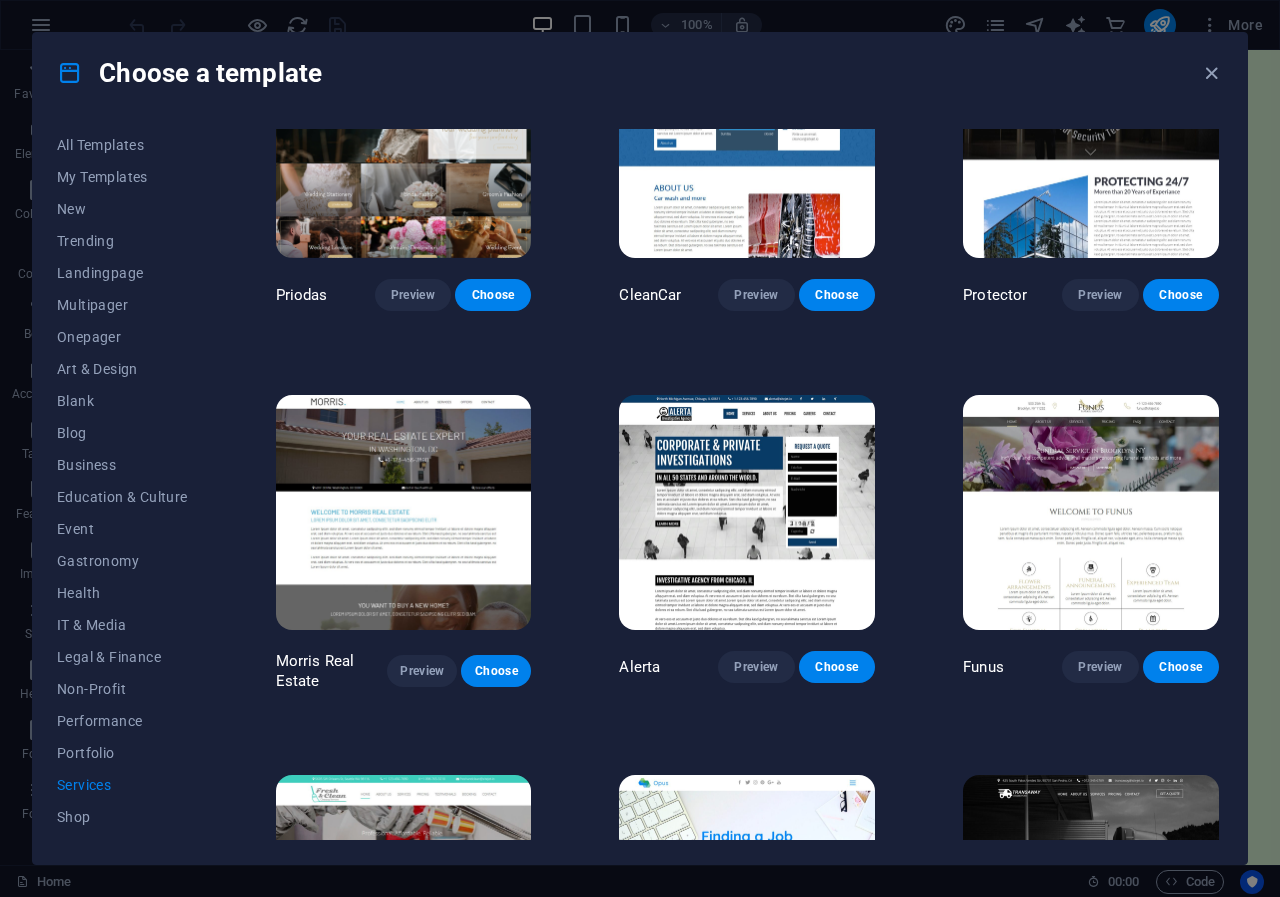 scroll, scrollTop: 1273, scrollLeft: 0, axis: vertical 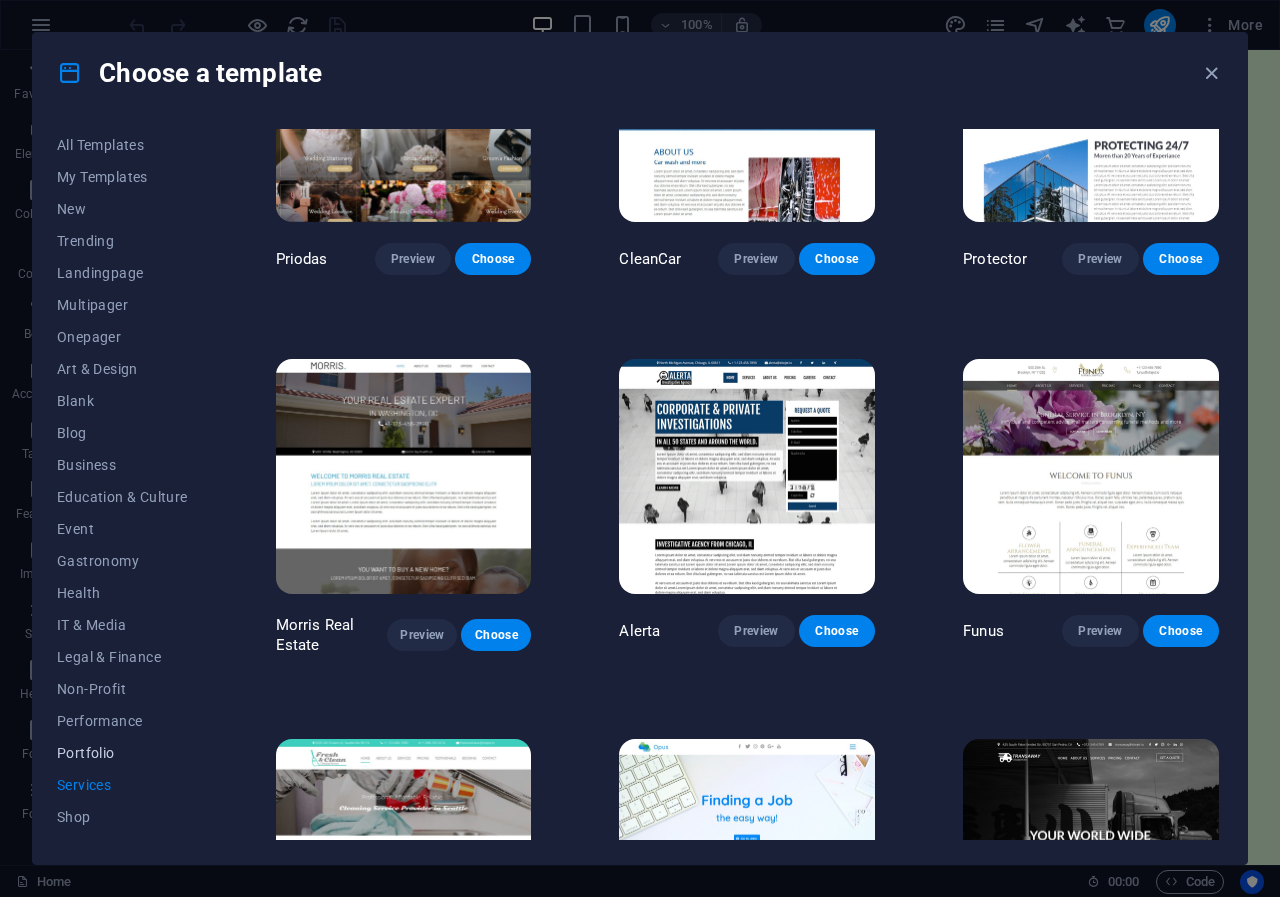 click on "Portfolio" at bounding box center (122, 753) 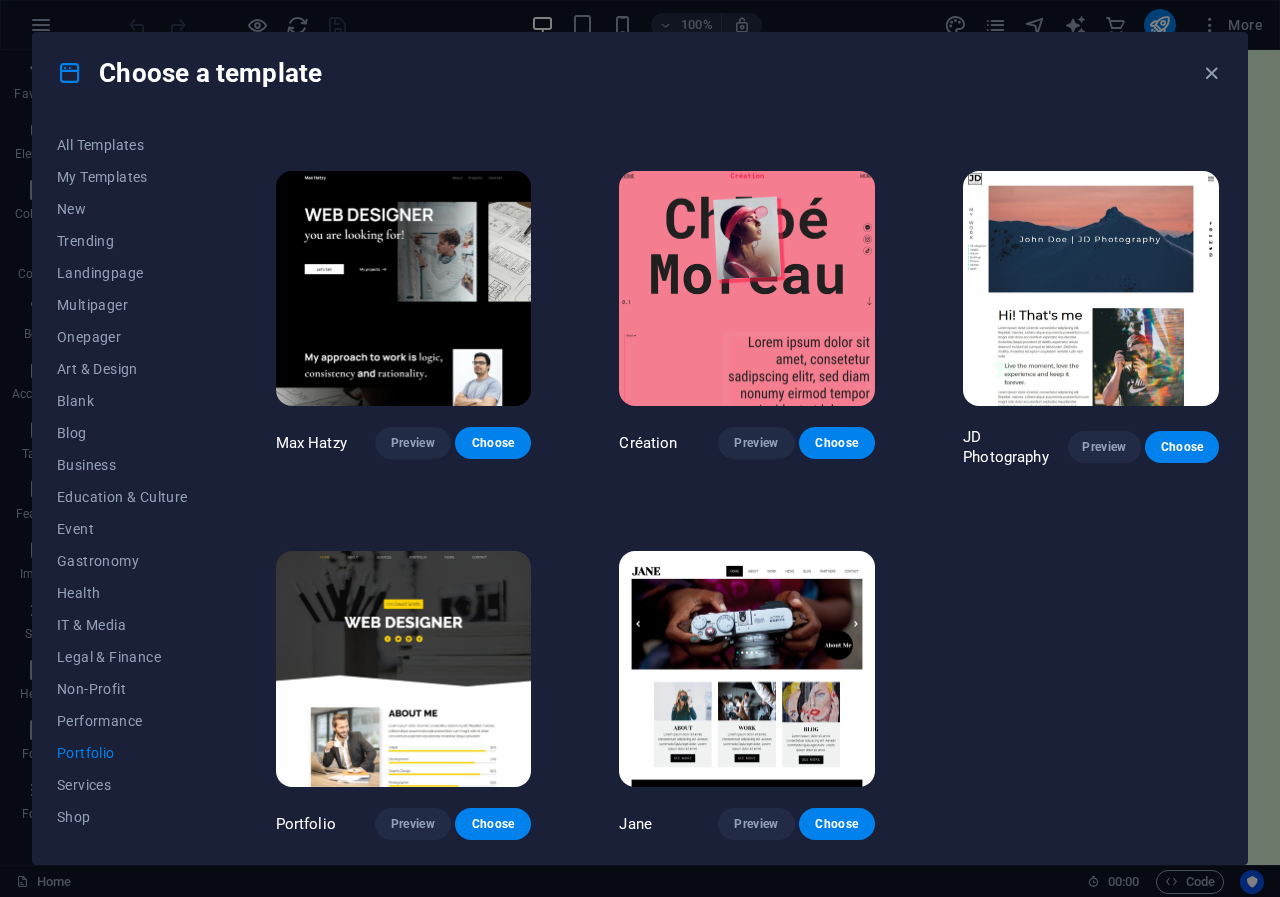 scroll, scrollTop: 0, scrollLeft: 0, axis: both 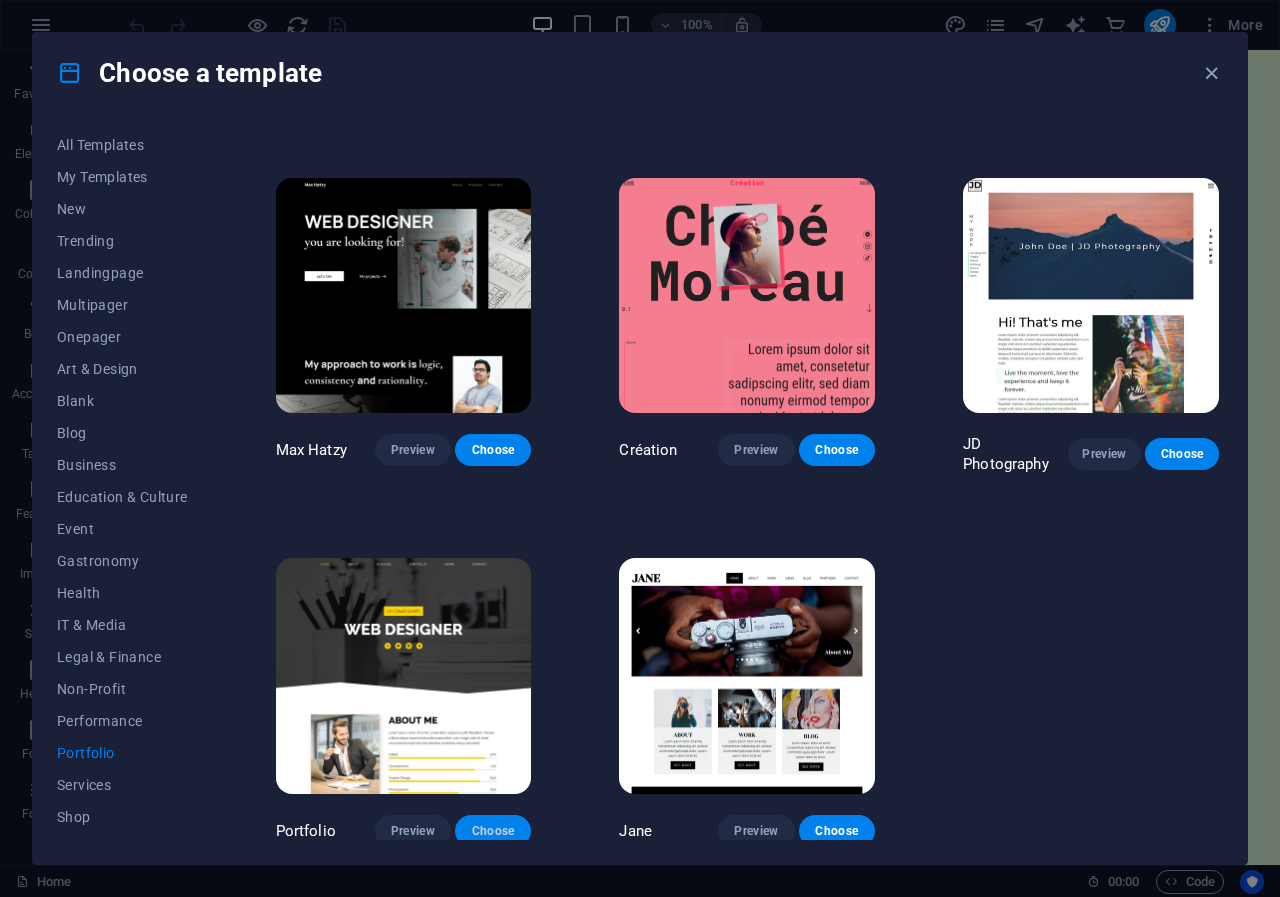 click on "Choose" at bounding box center (493, 831) 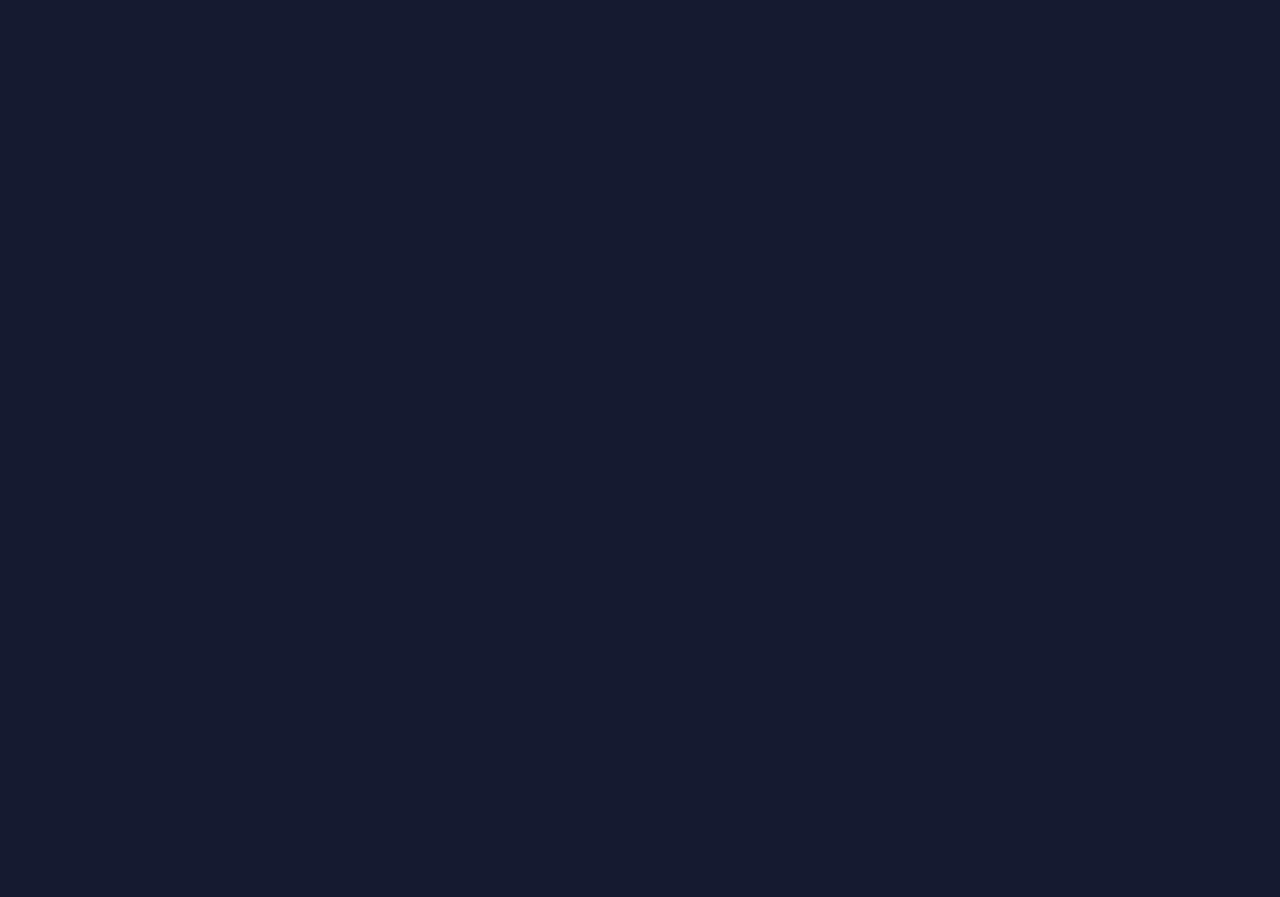 scroll, scrollTop: 0, scrollLeft: 0, axis: both 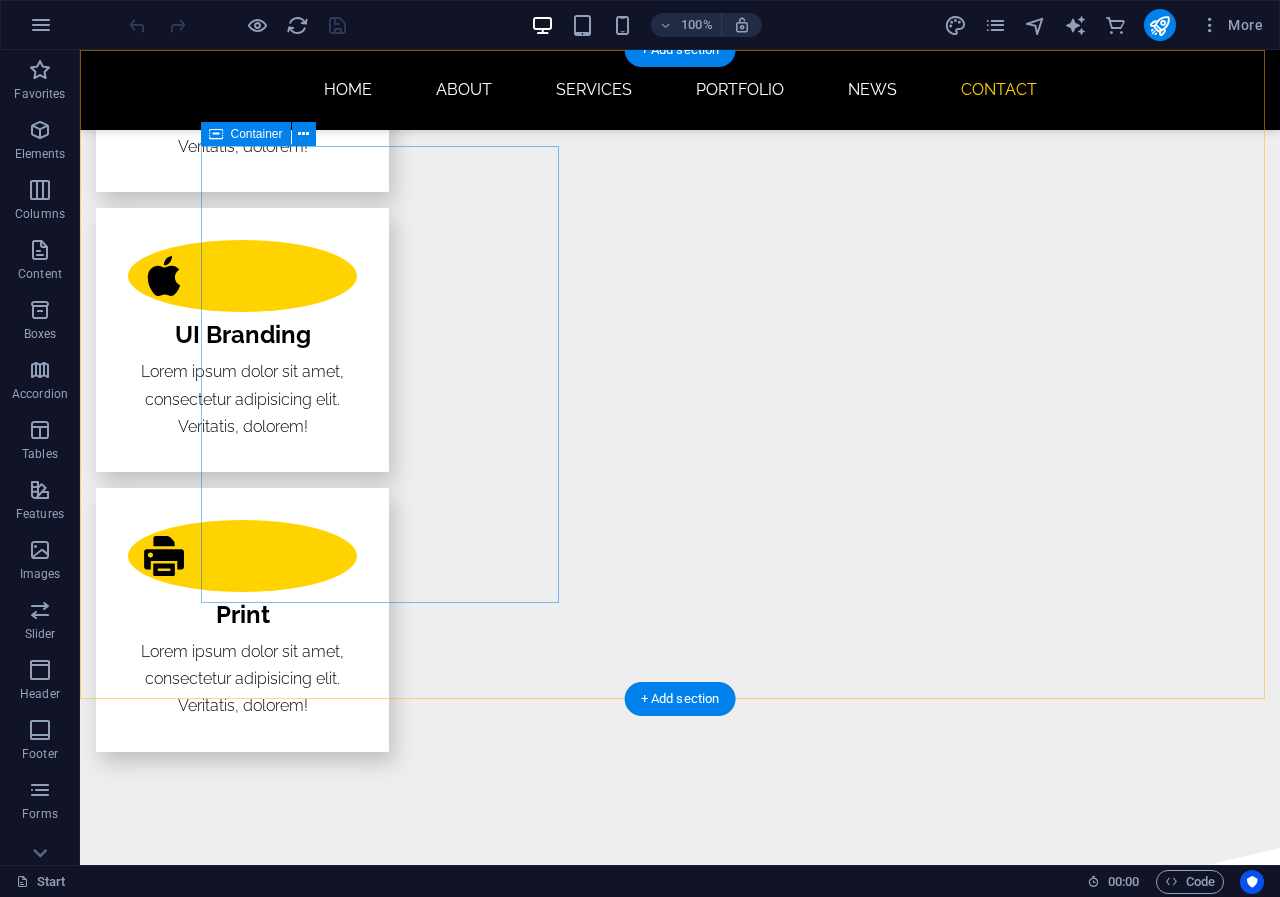 click on "CONTACT Lorem olik ipsum dolor sit amet libero consectetur adipisicing elit. Phone 0123 - 456789 5d3adc6aa4086fa9dd0c1eb3e3c608@cpanel.local Address Street Berlin   12345" at bounding box center [568, 3854] 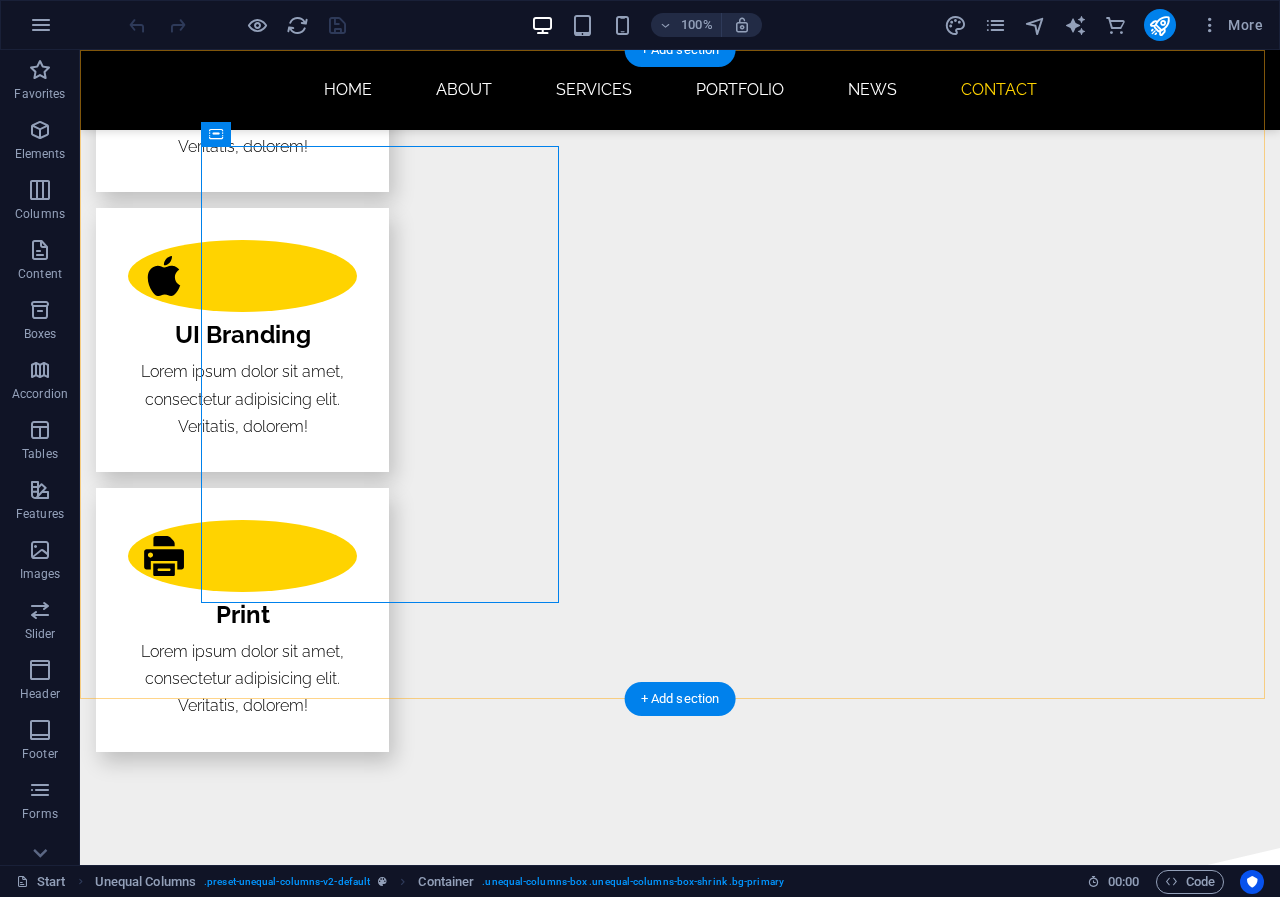 click on "CONTACT Lorem olik ipsum dolor sit amet libero consectetur adipisicing elit. Phone 0123 - 456789 5d3adc6aa4086fa9dd0c1eb3e3c608@cpanel.local Address Street Berlin   12345   I have read and understand the privacy policy. Unreadable? Load new Submit" at bounding box center [680, 4105] 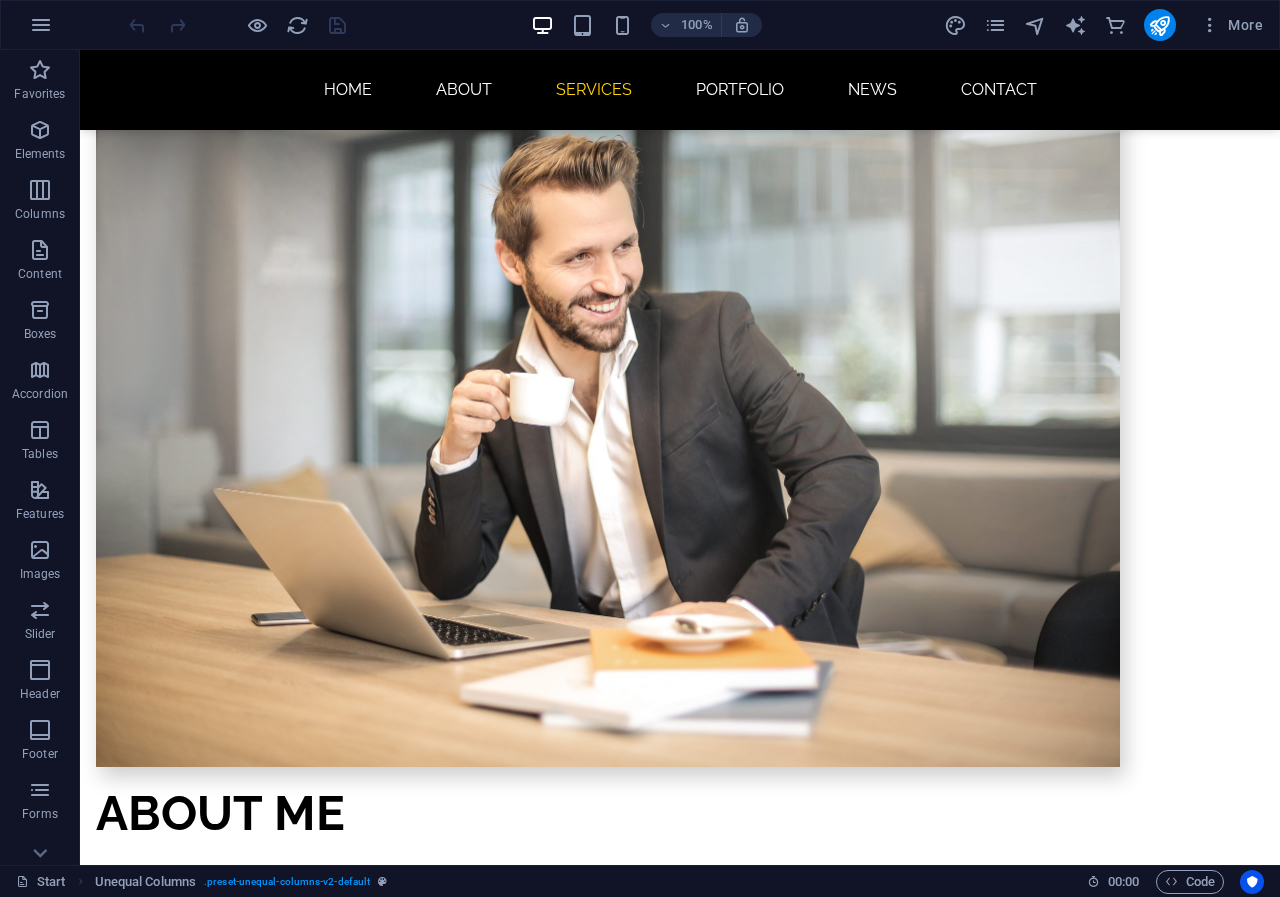 scroll, scrollTop: 1358, scrollLeft: 0, axis: vertical 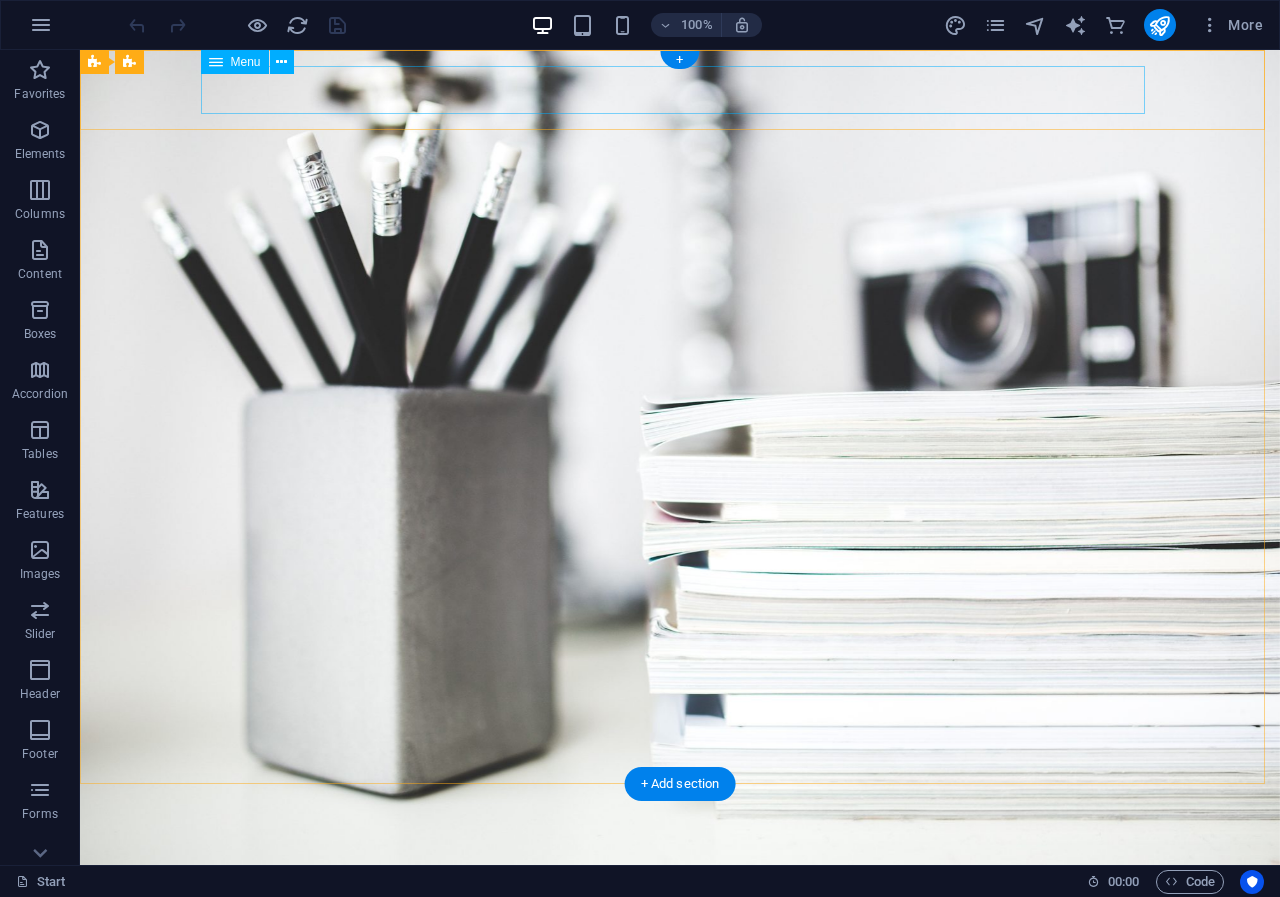 click on "Home About Services Portfolio News Contact" at bounding box center (680, 885) 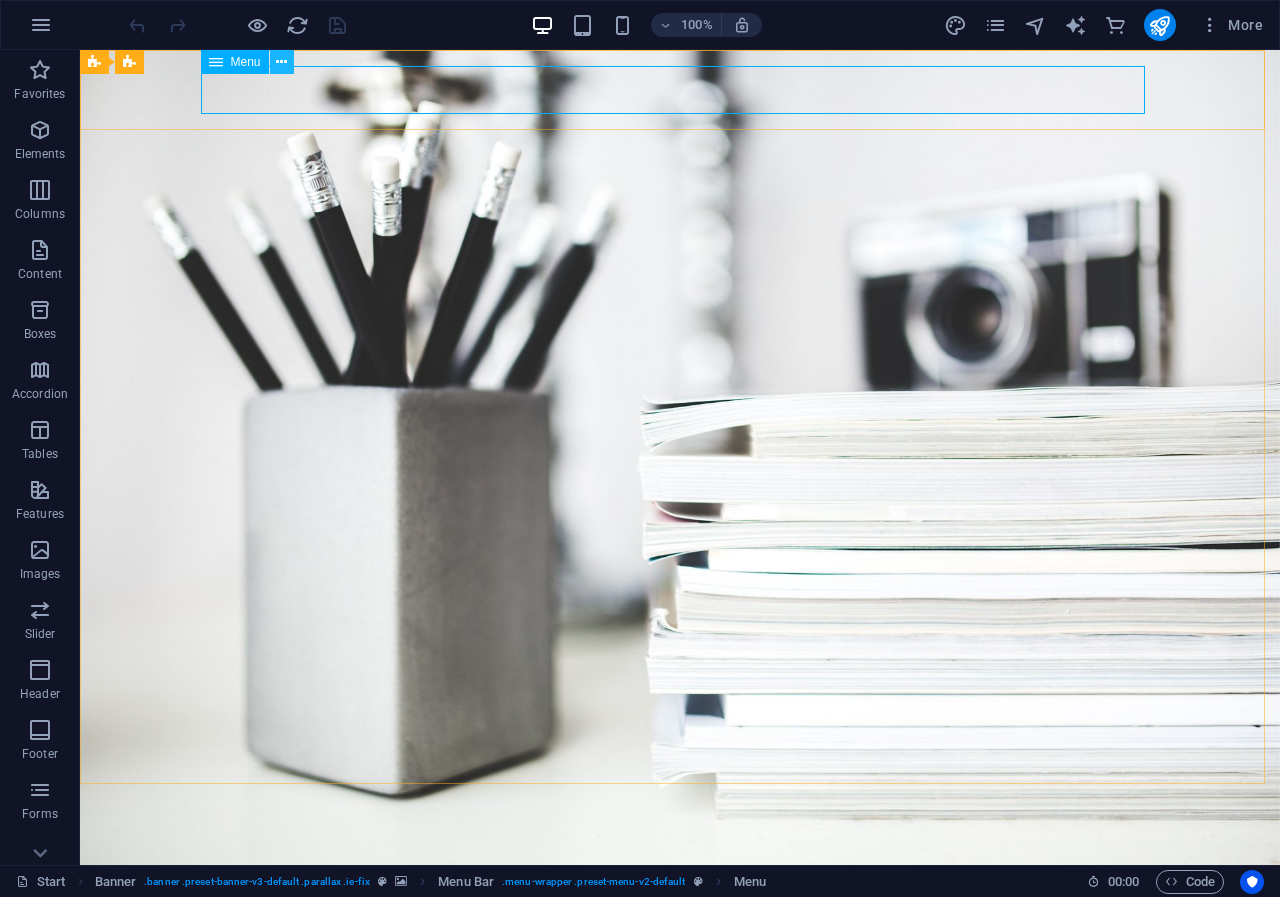 click at bounding box center [281, 62] 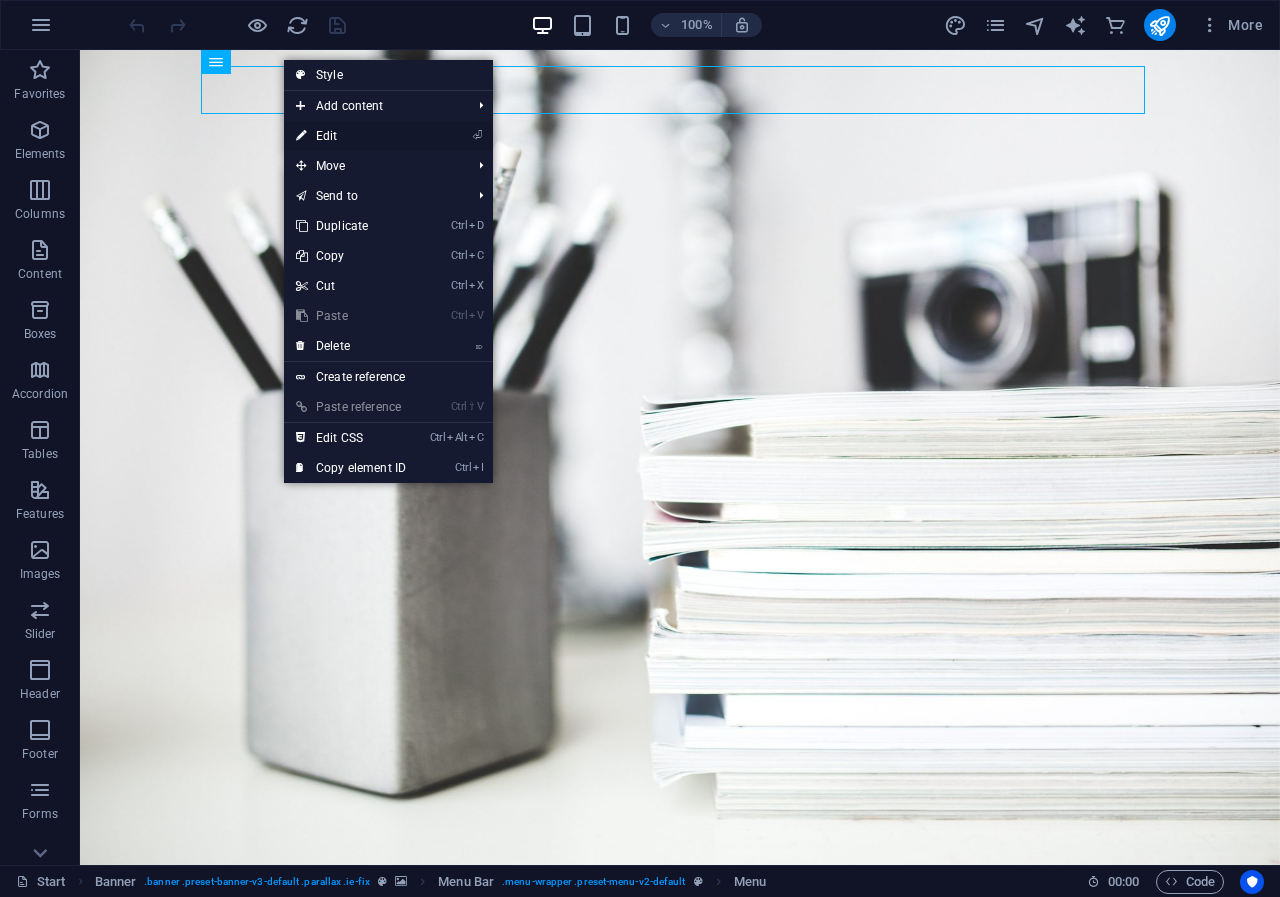 click on "⏎  Edit" at bounding box center [351, 136] 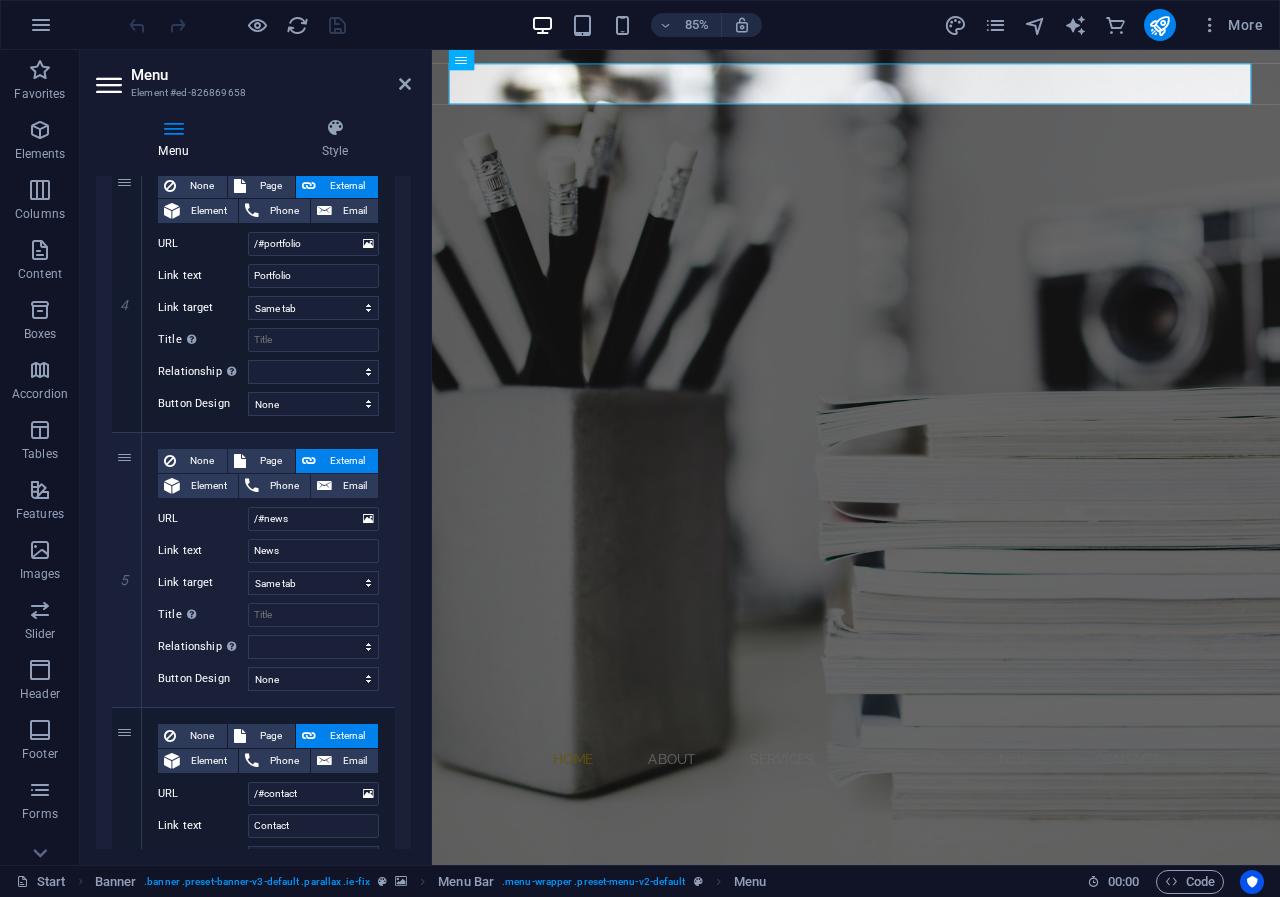 scroll, scrollTop: 1042, scrollLeft: 0, axis: vertical 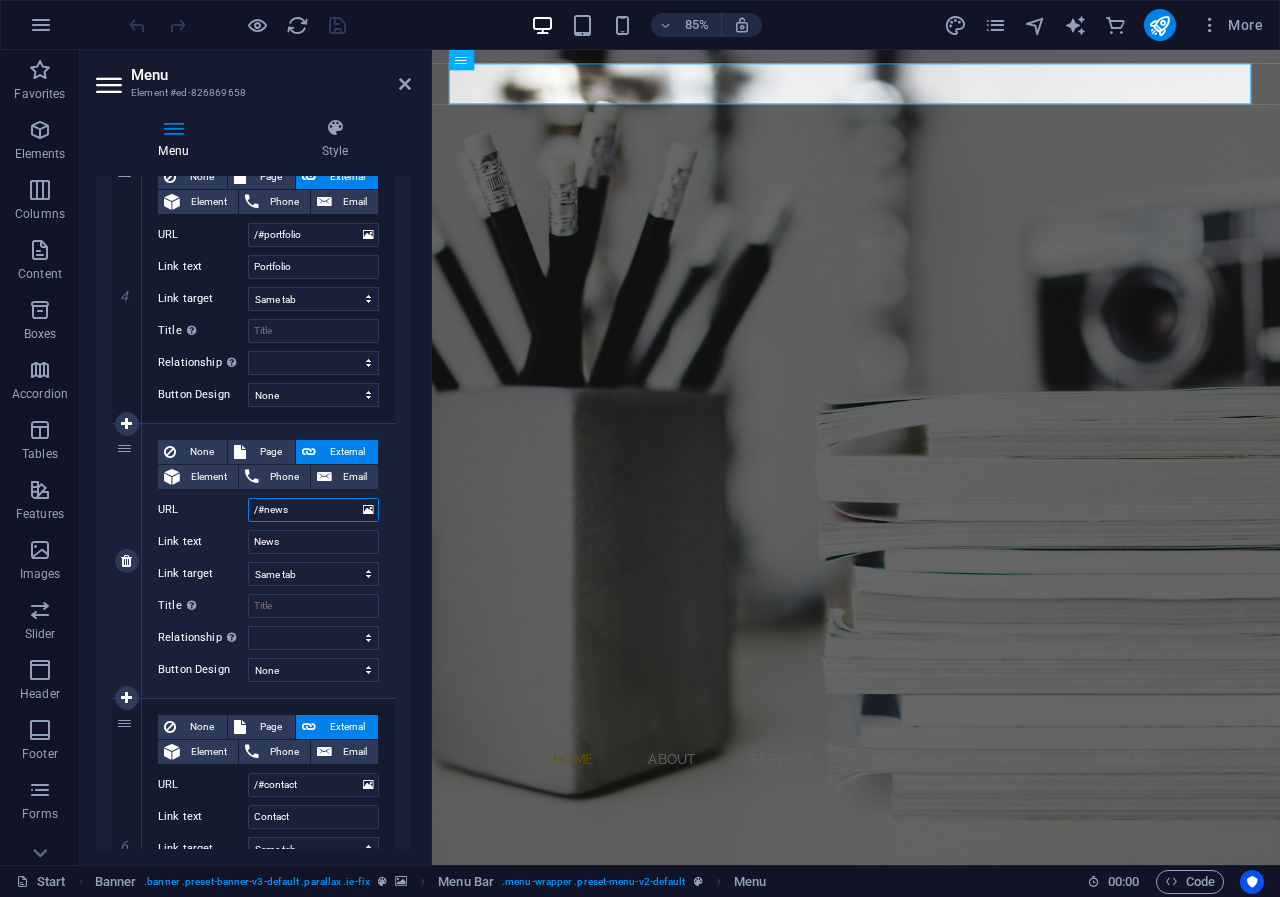 click on "/#news" at bounding box center [313, 510] 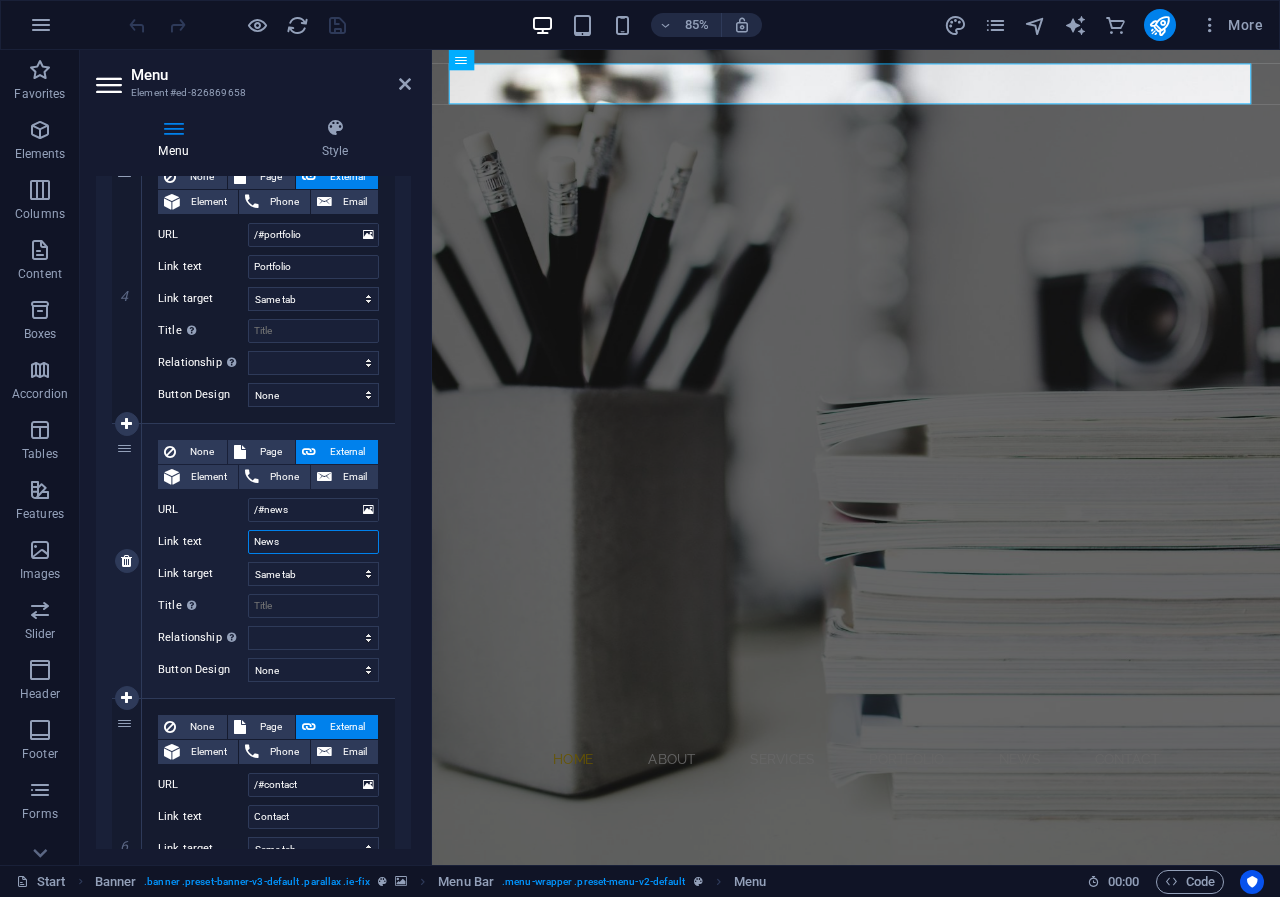 drag, startPoint x: 313, startPoint y: 543, endPoint x: 250, endPoint y: 541, distance: 63.03174 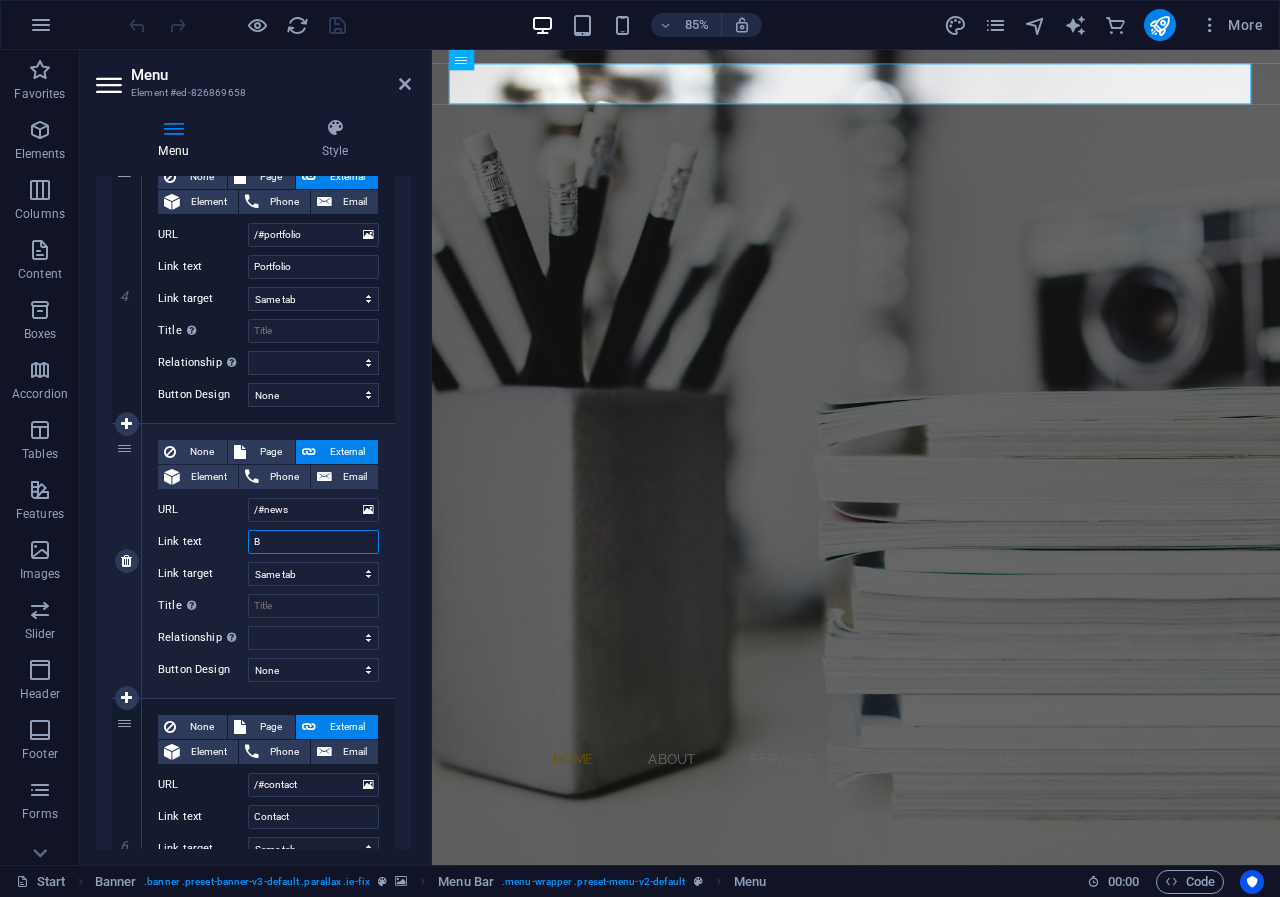 type on "Bl" 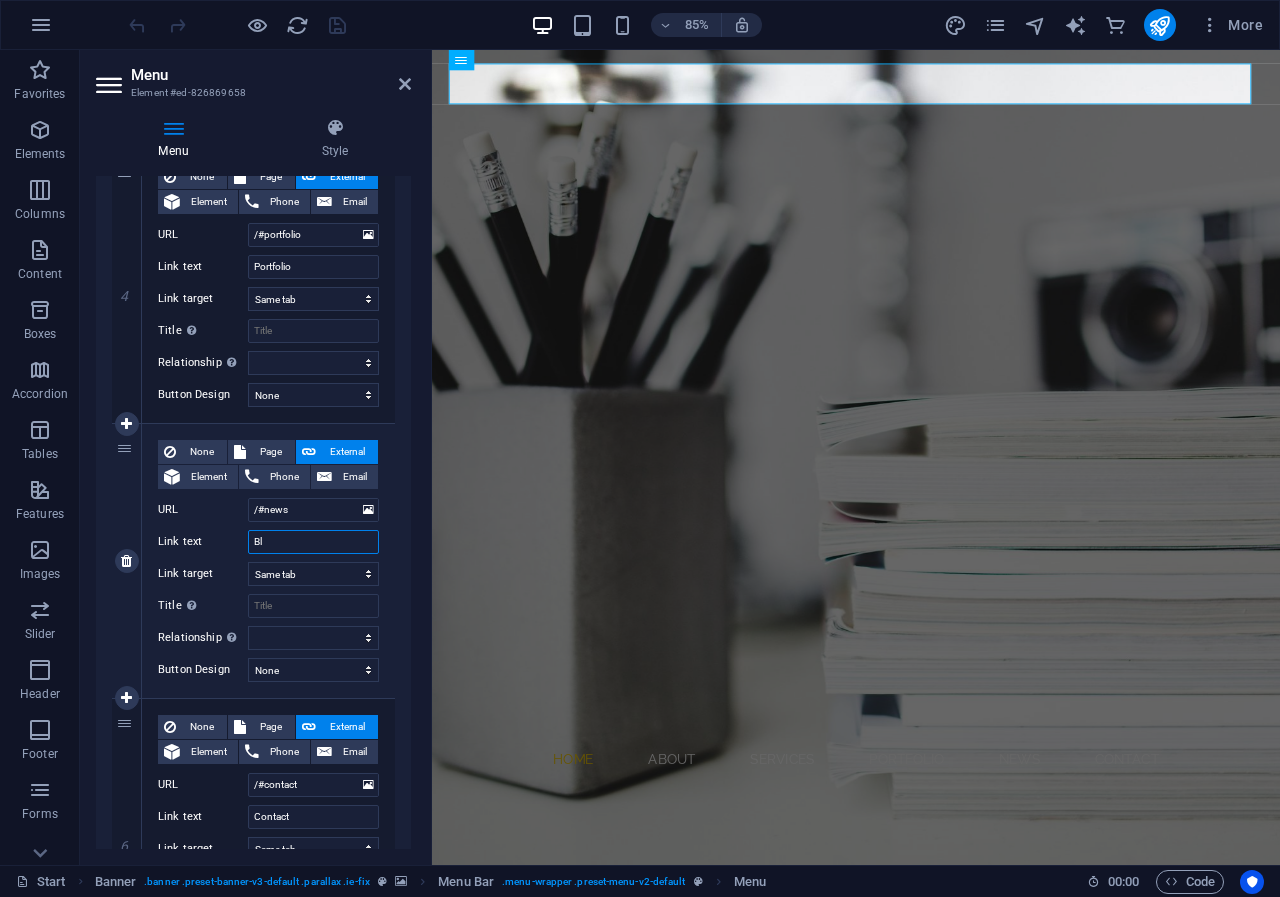 select 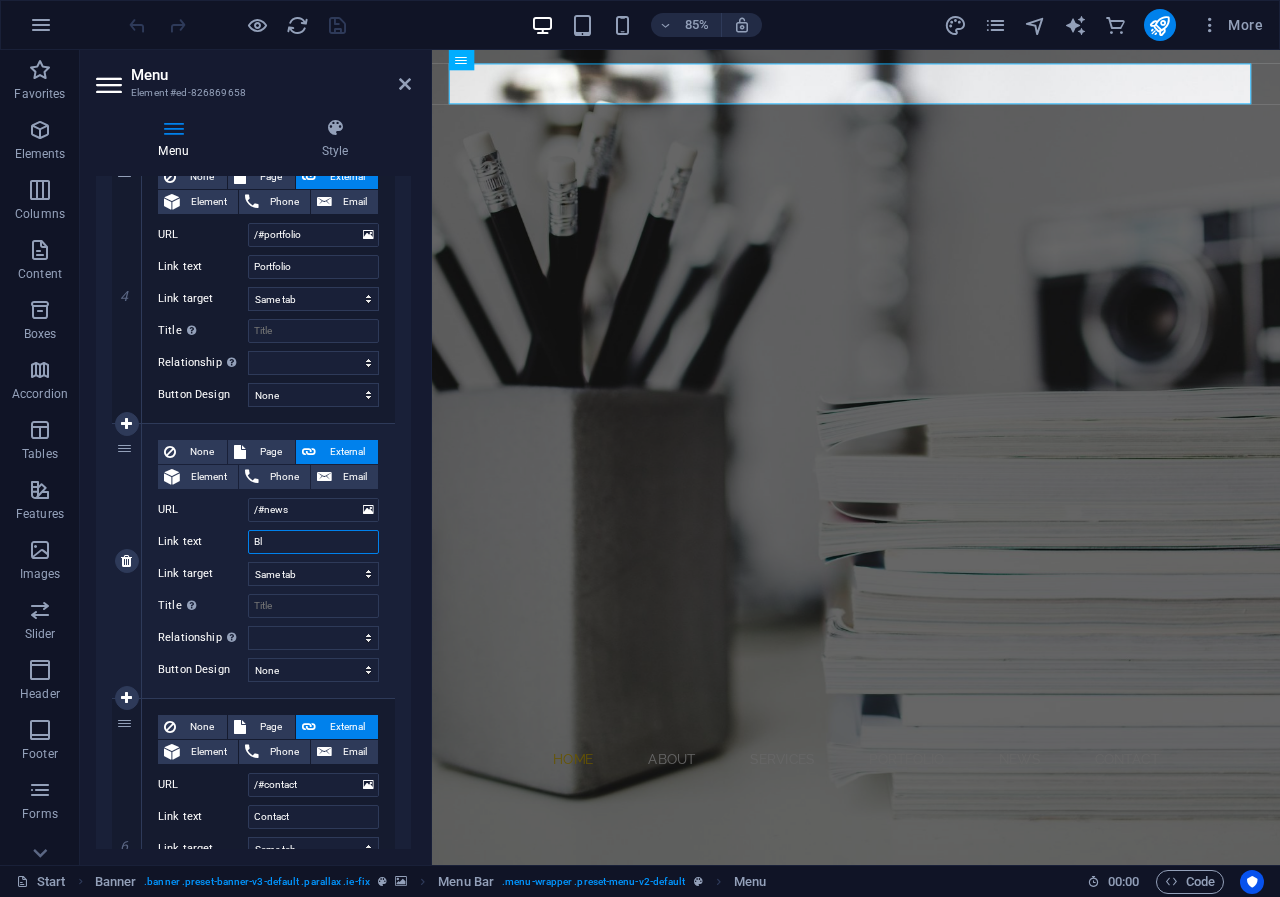 select 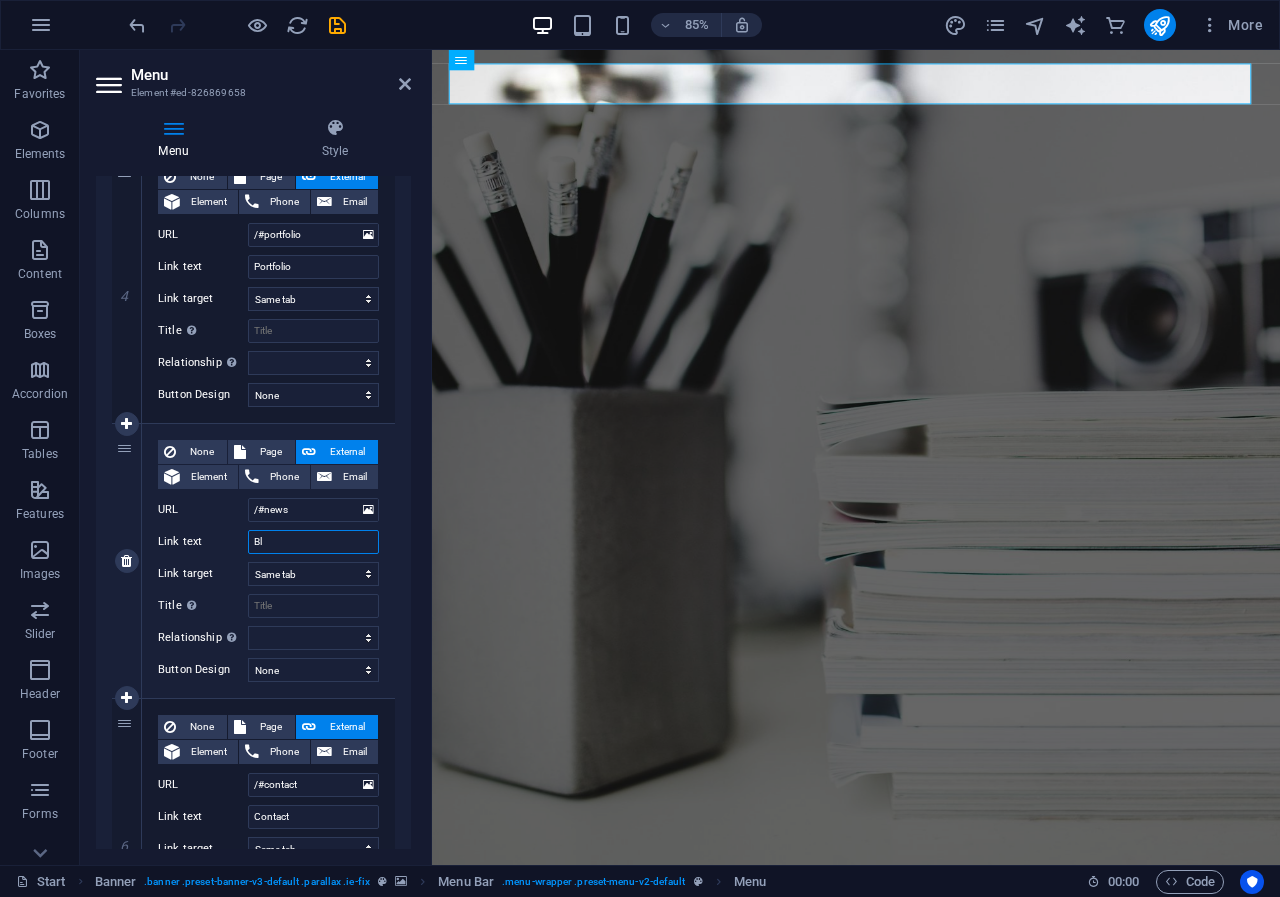 type on "Blo" 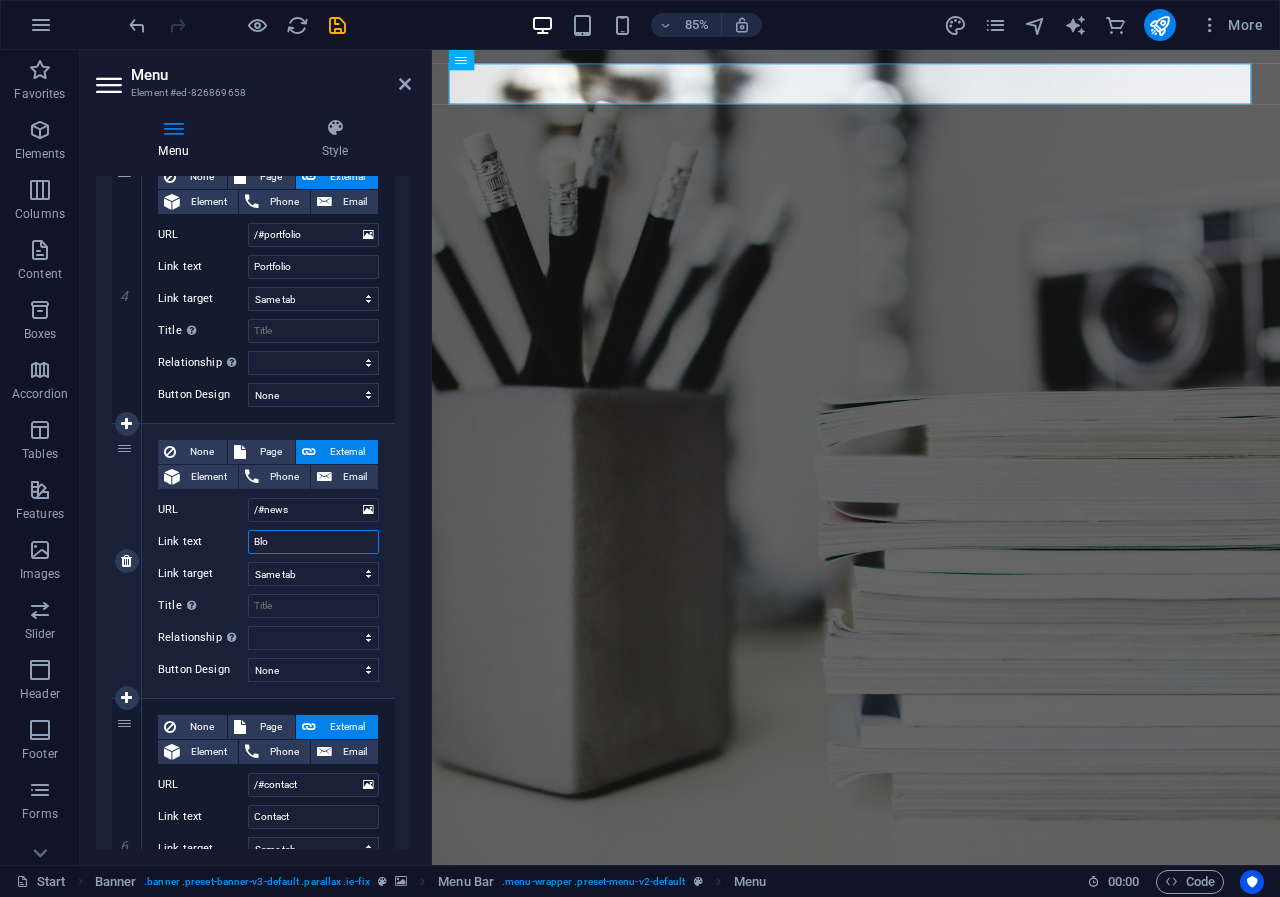 select 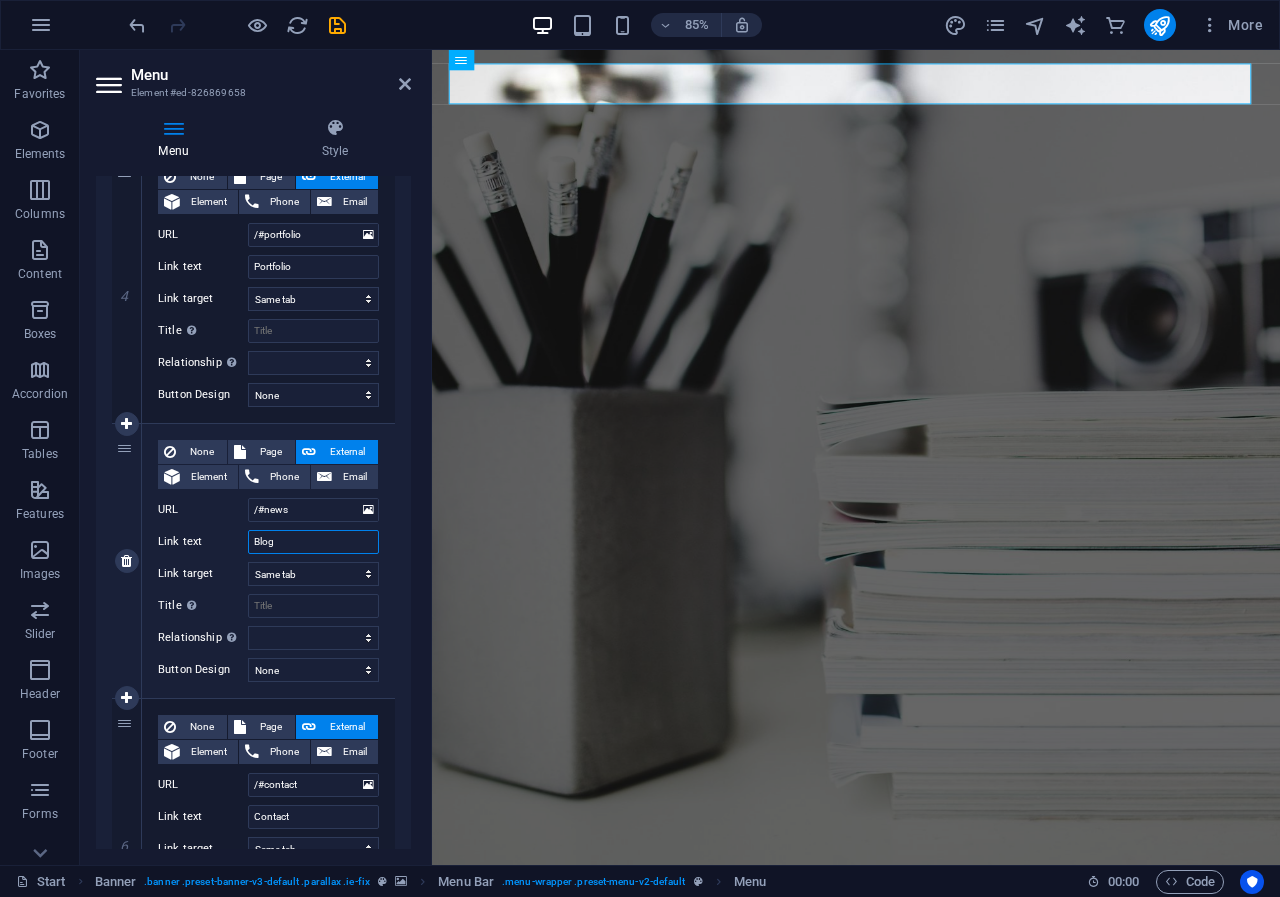 select 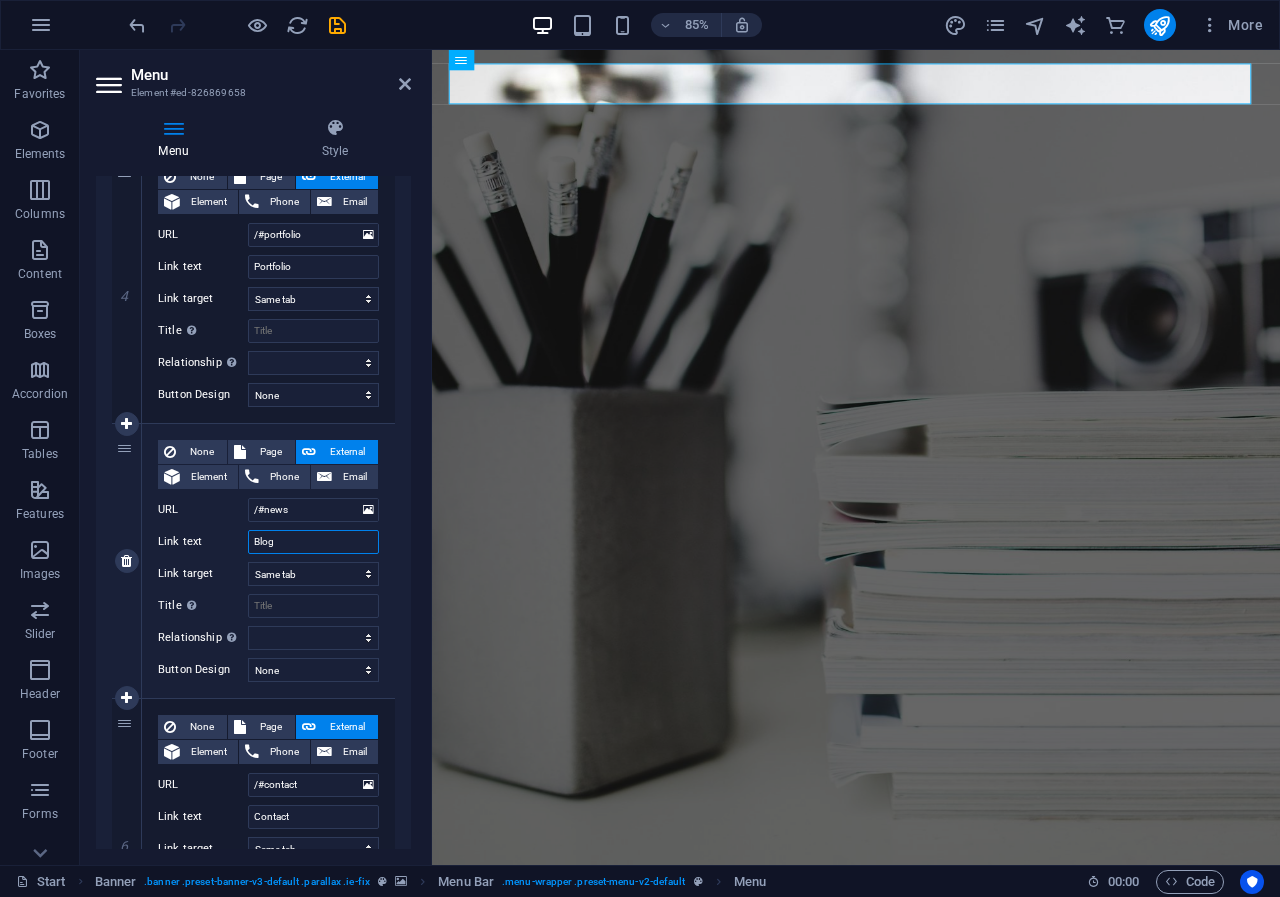 select 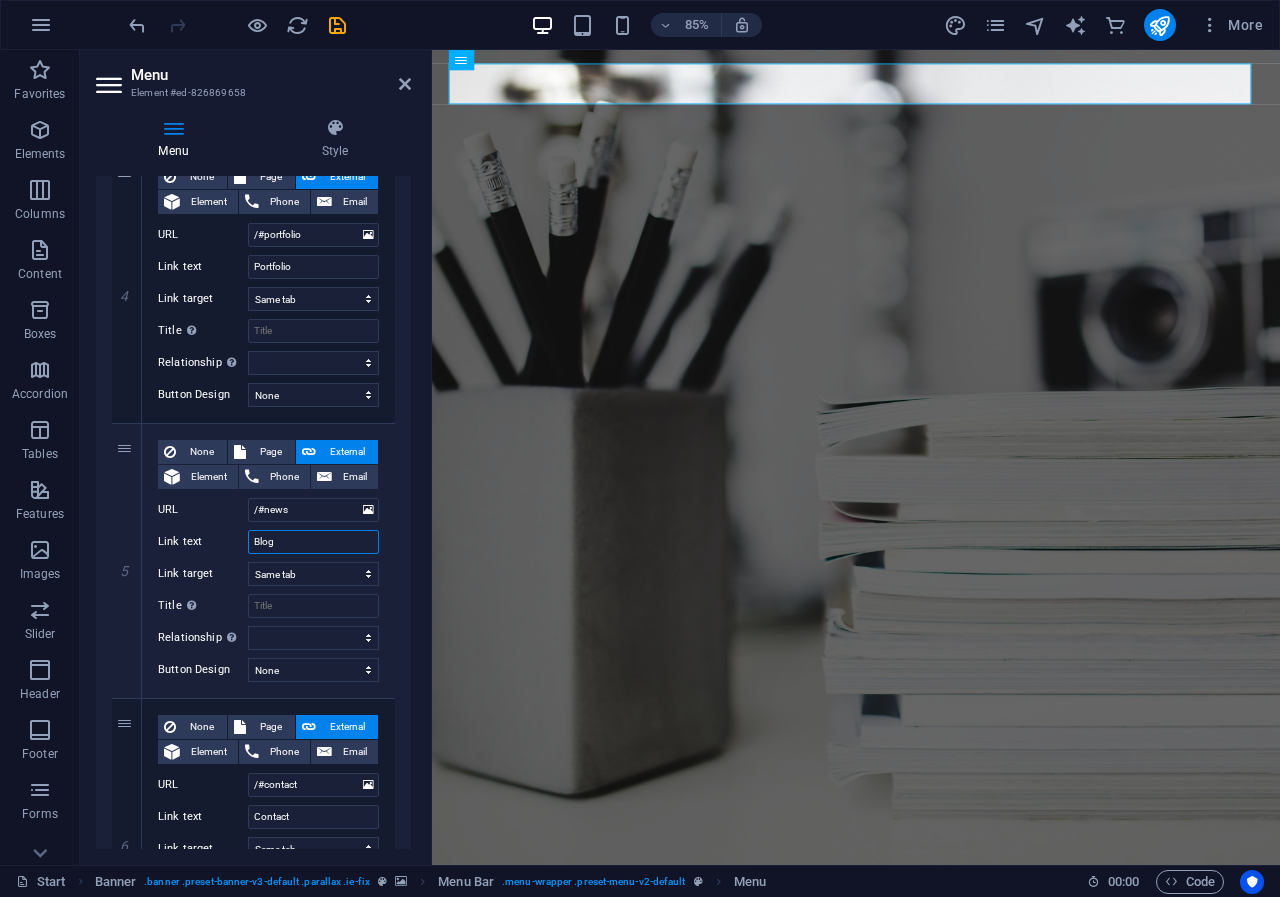 type on "Blog" 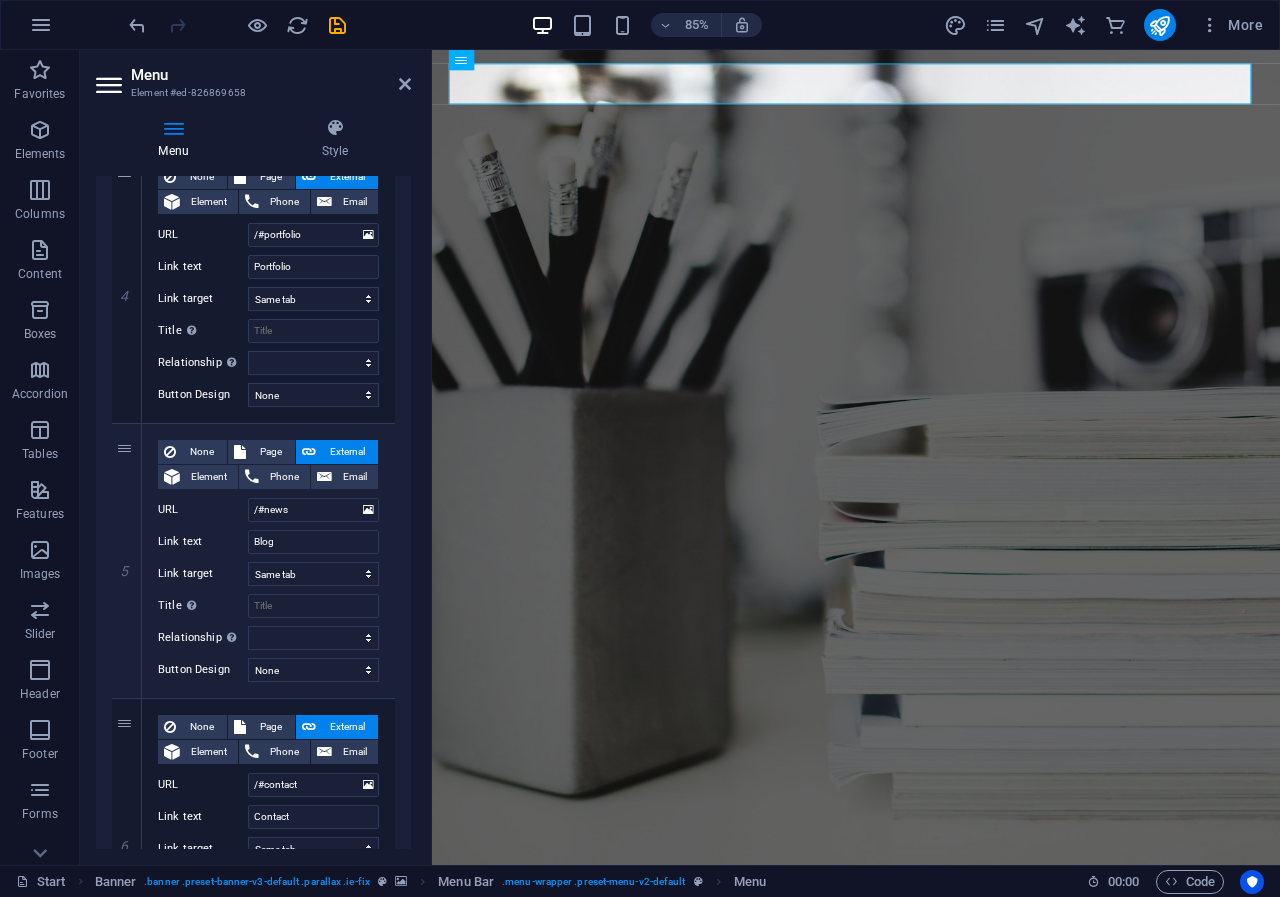 drag, startPoint x: 405, startPoint y: 559, endPoint x: 410, endPoint y: 650, distance: 91.13726 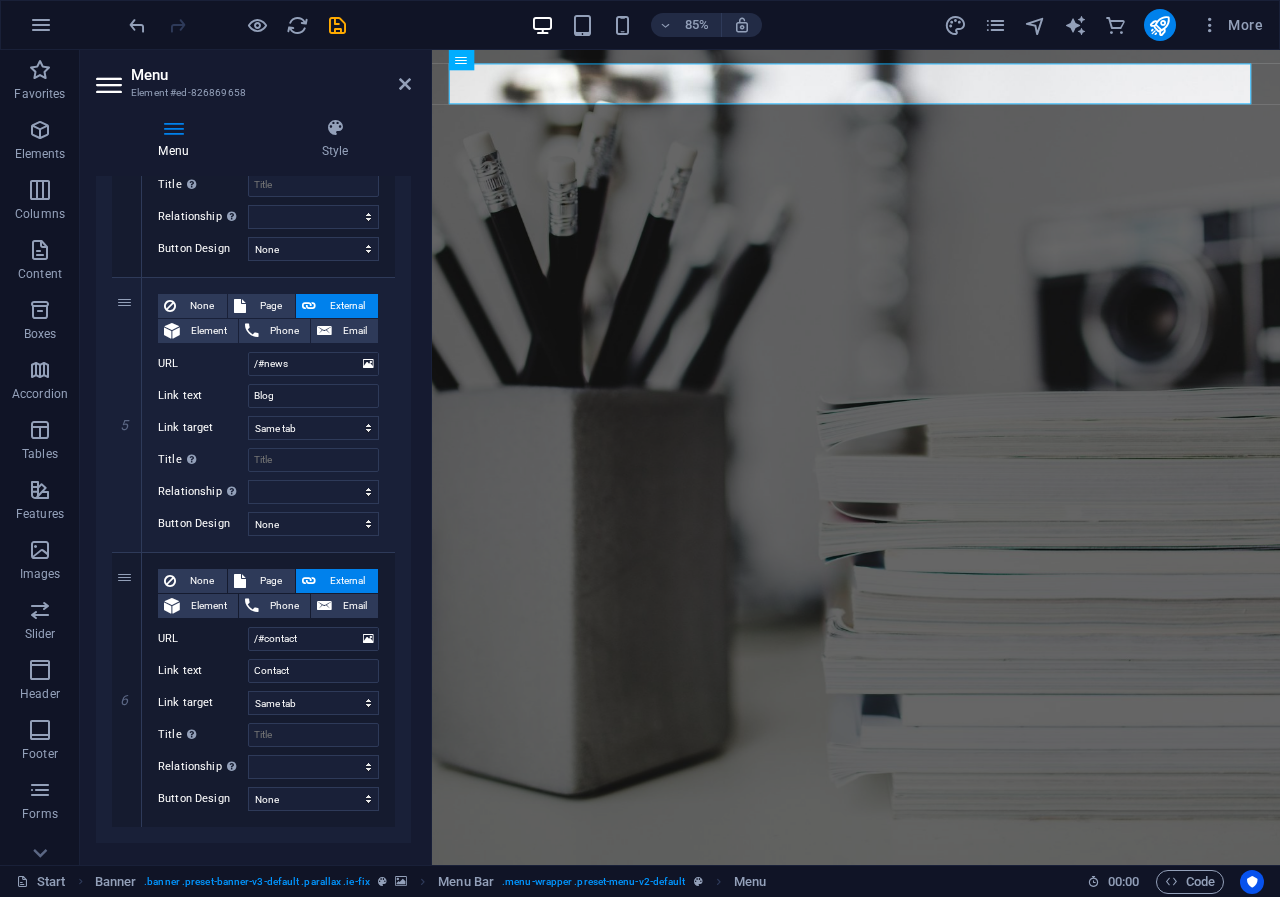 scroll, scrollTop: 1222, scrollLeft: 0, axis: vertical 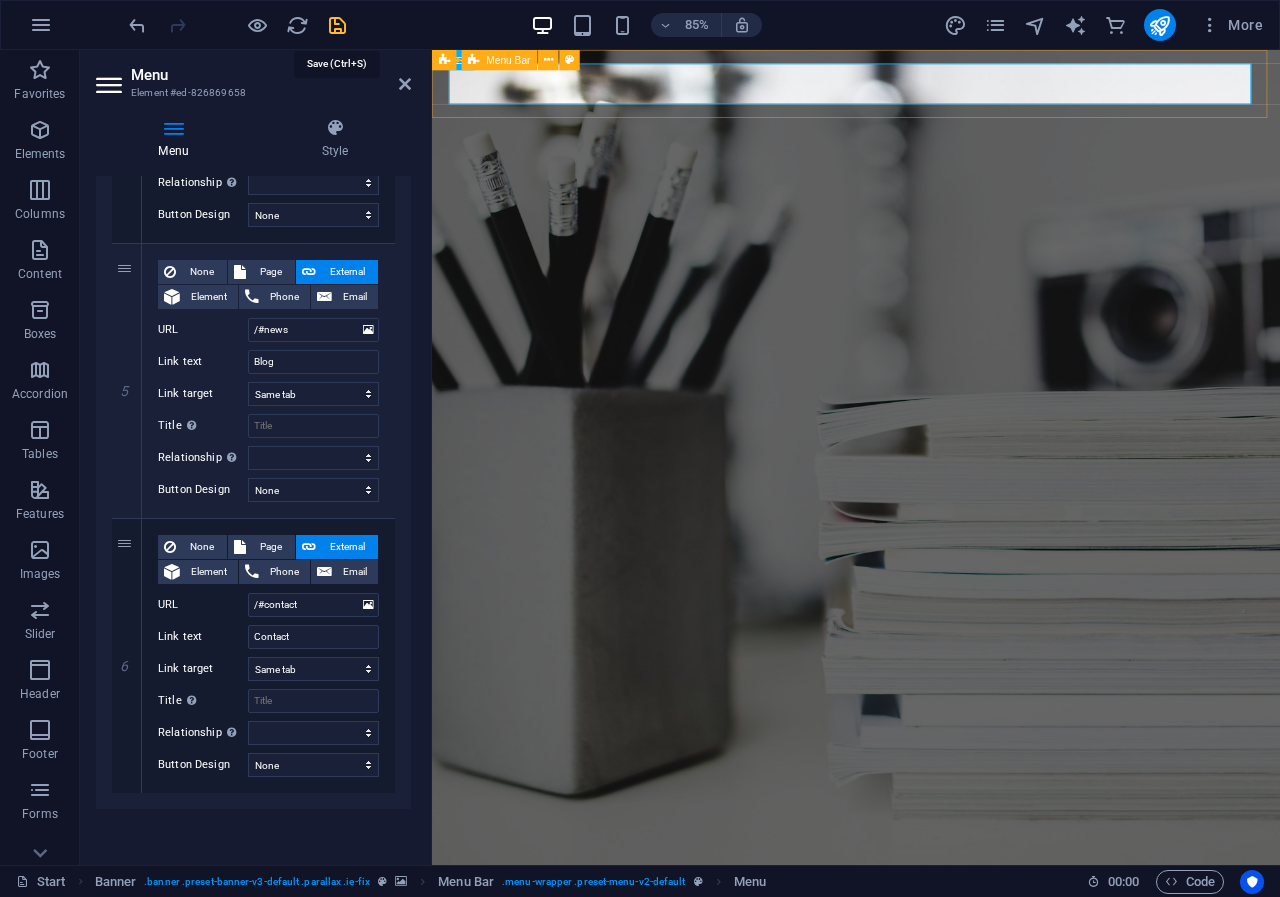 click at bounding box center (337, 25) 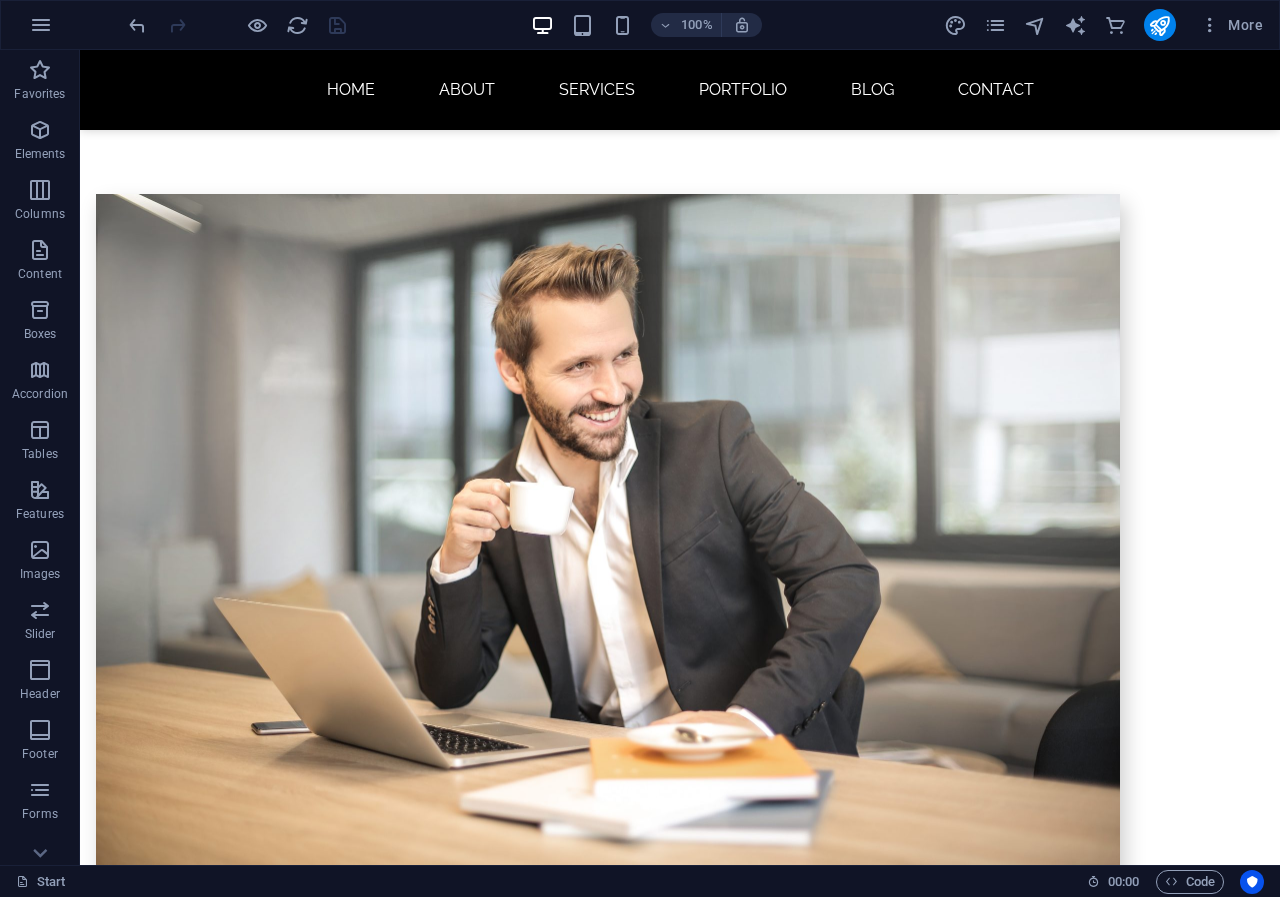 scroll, scrollTop: 1409, scrollLeft: 0, axis: vertical 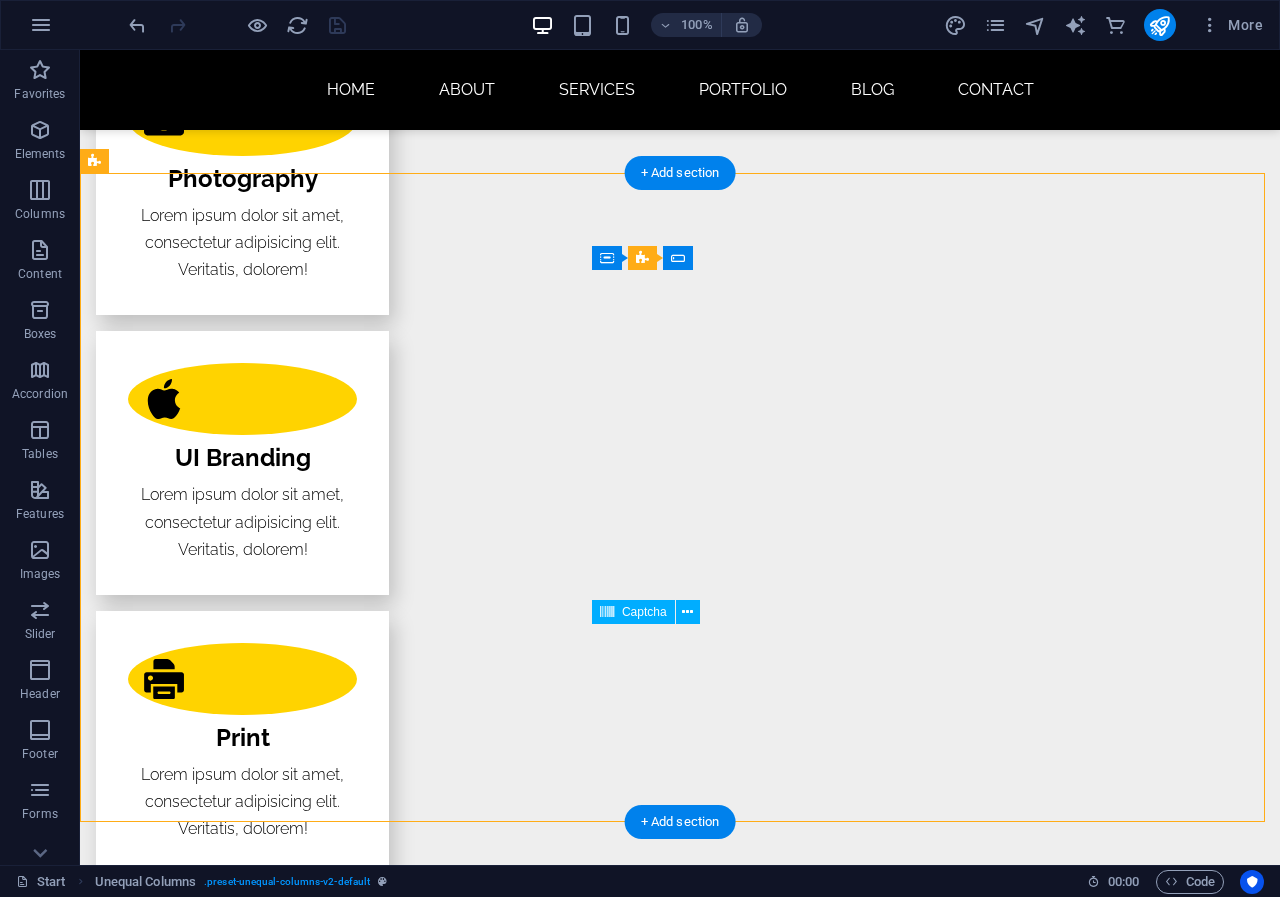 drag, startPoint x: 878, startPoint y: 640, endPoint x: 880, endPoint y: 660, distance: 20.09975 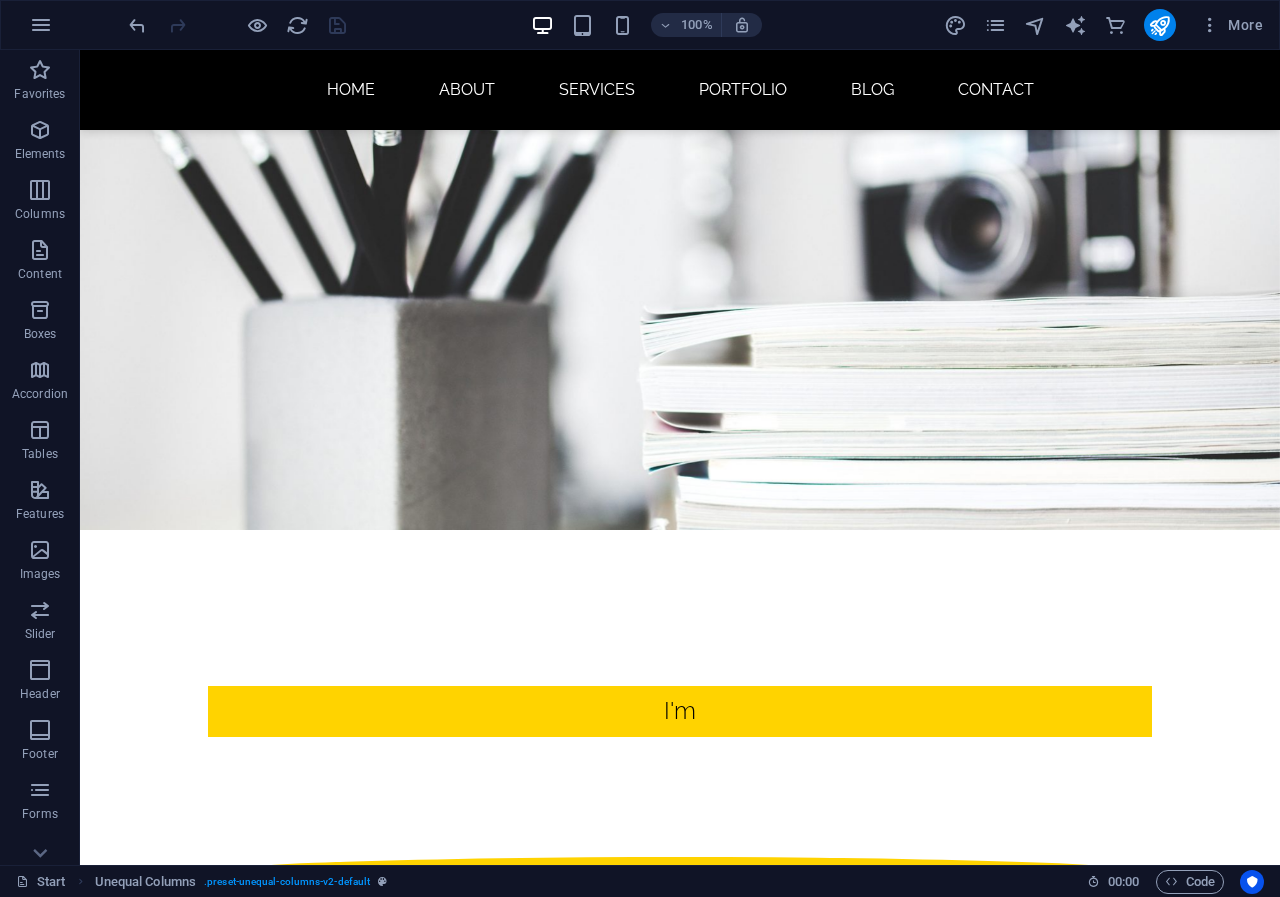 scroll, scrollTop: 328, scrollLeft: 0, axis: vertical 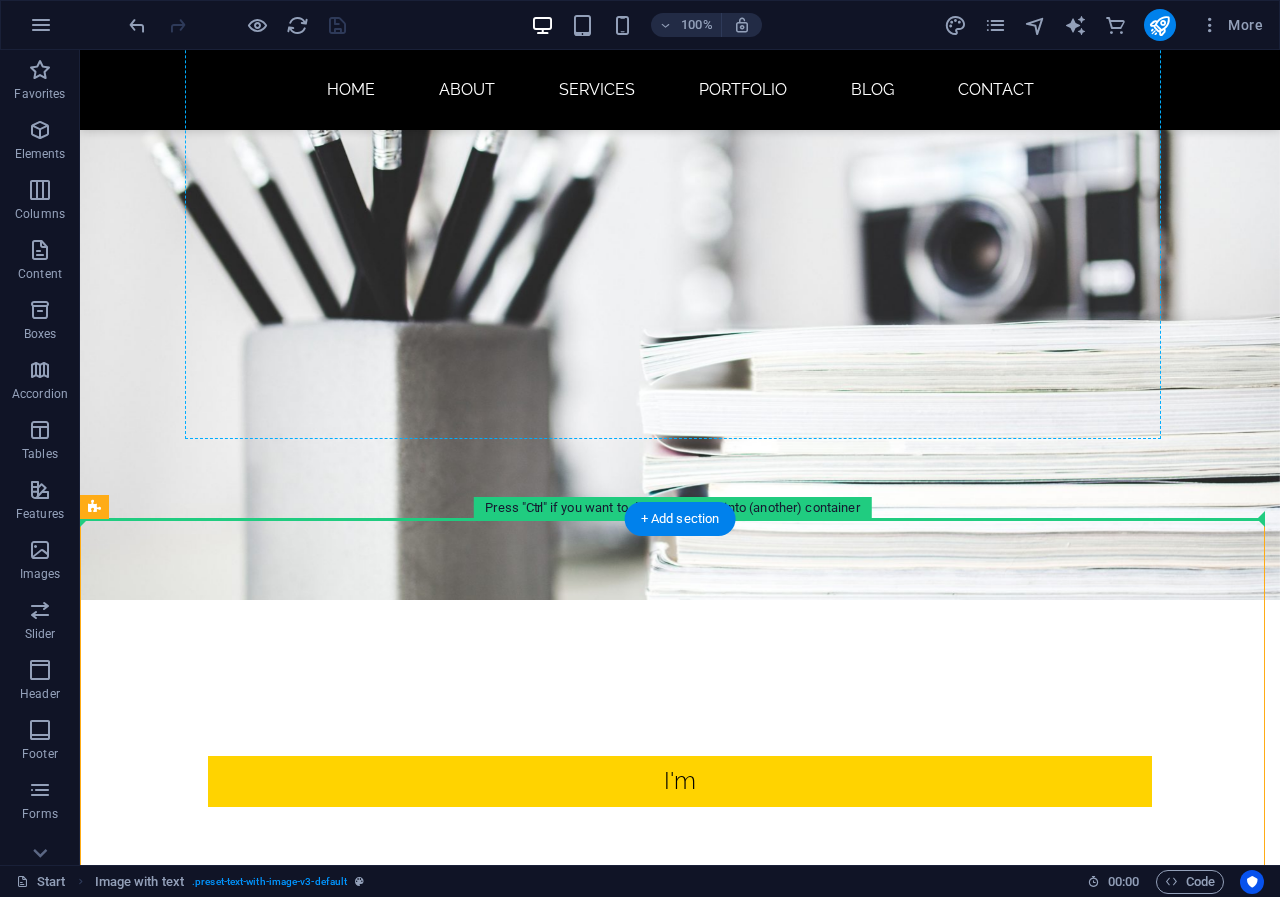 drag, startPoint x: 389, startPoint y: 645, endPoint x: 878, endPoint y: 247, distance: 630.49585 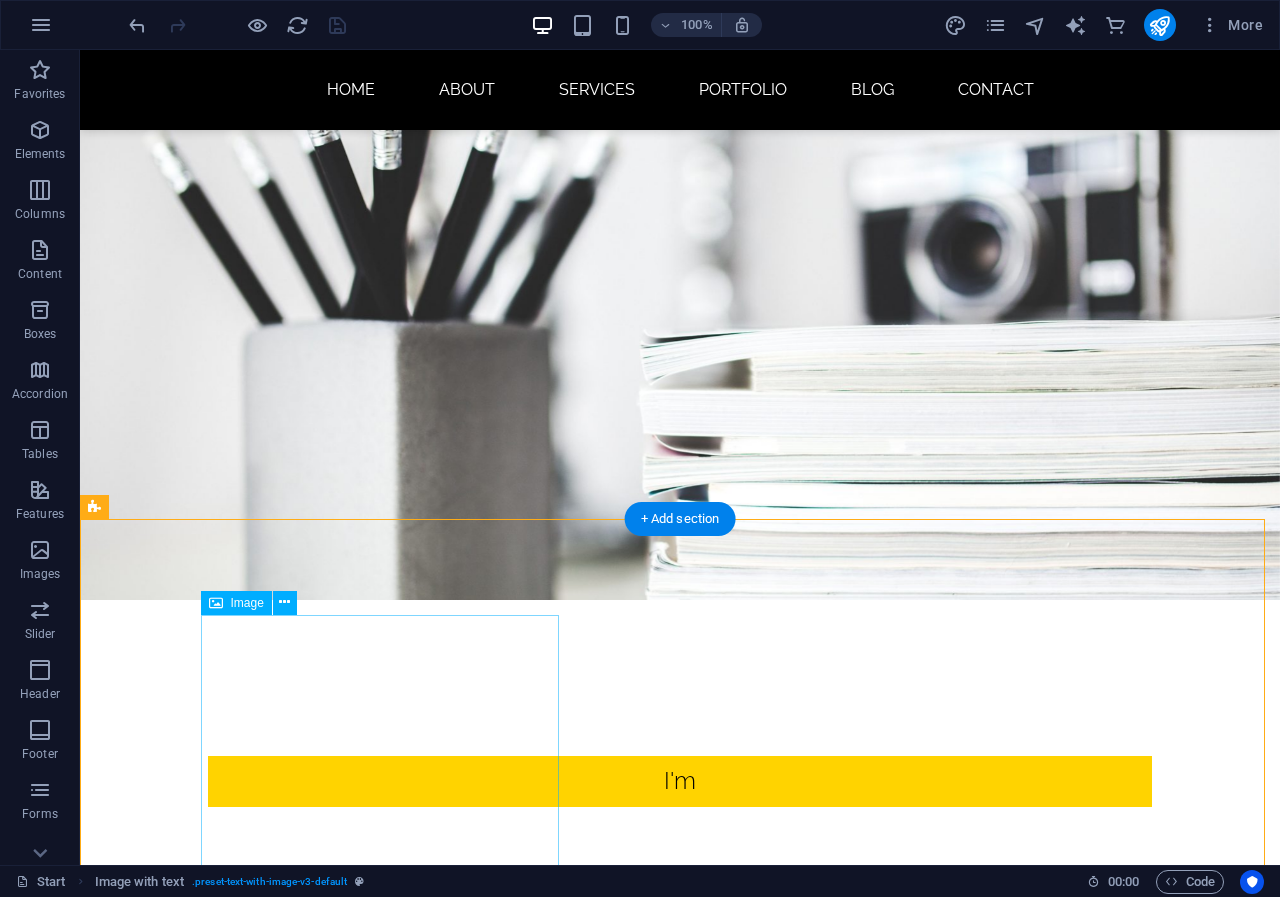 click at bounding box center (568, 1692) 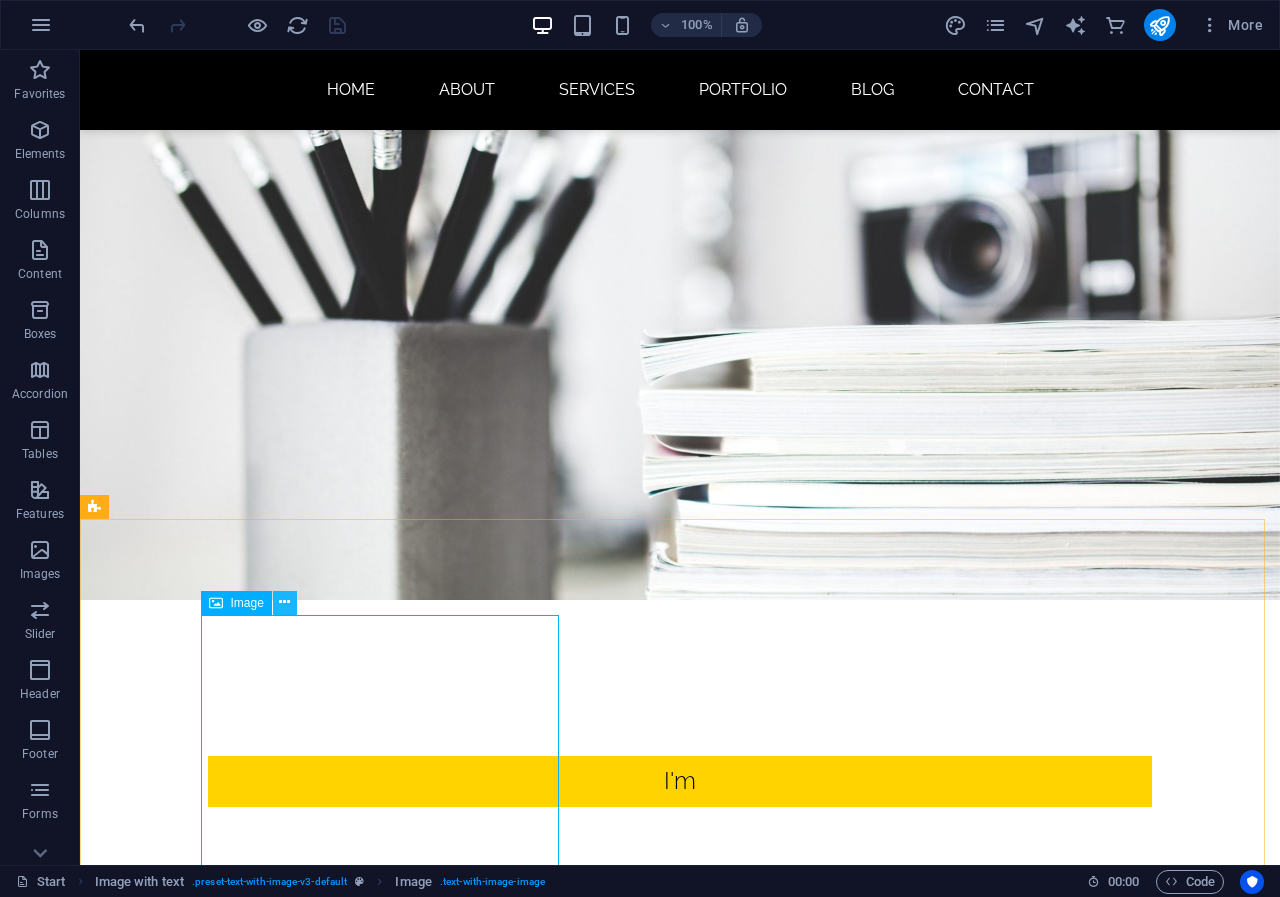 click at bounding box center [284, 602] 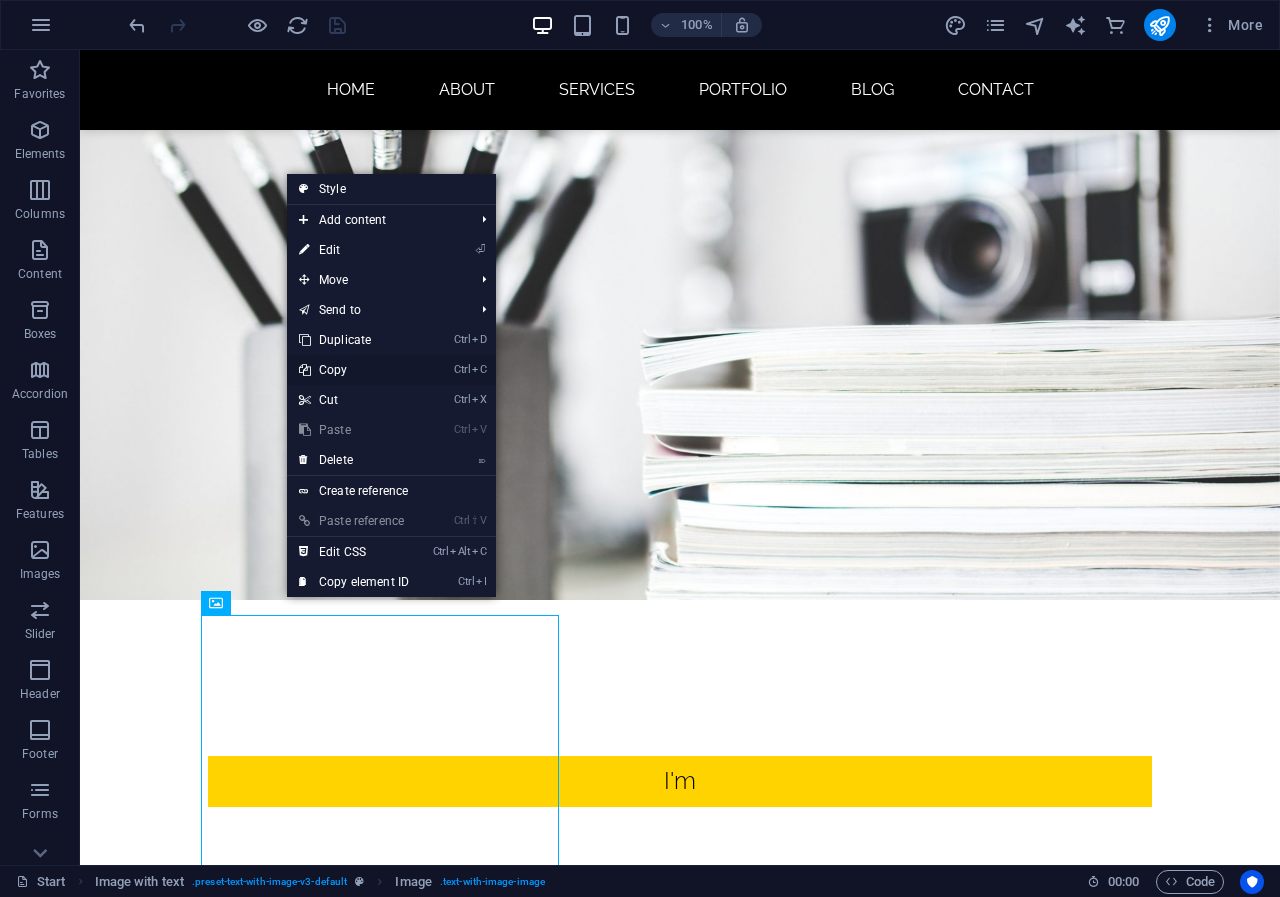 click on "Ctrl C  Copy" at bounding box center [354, 370] 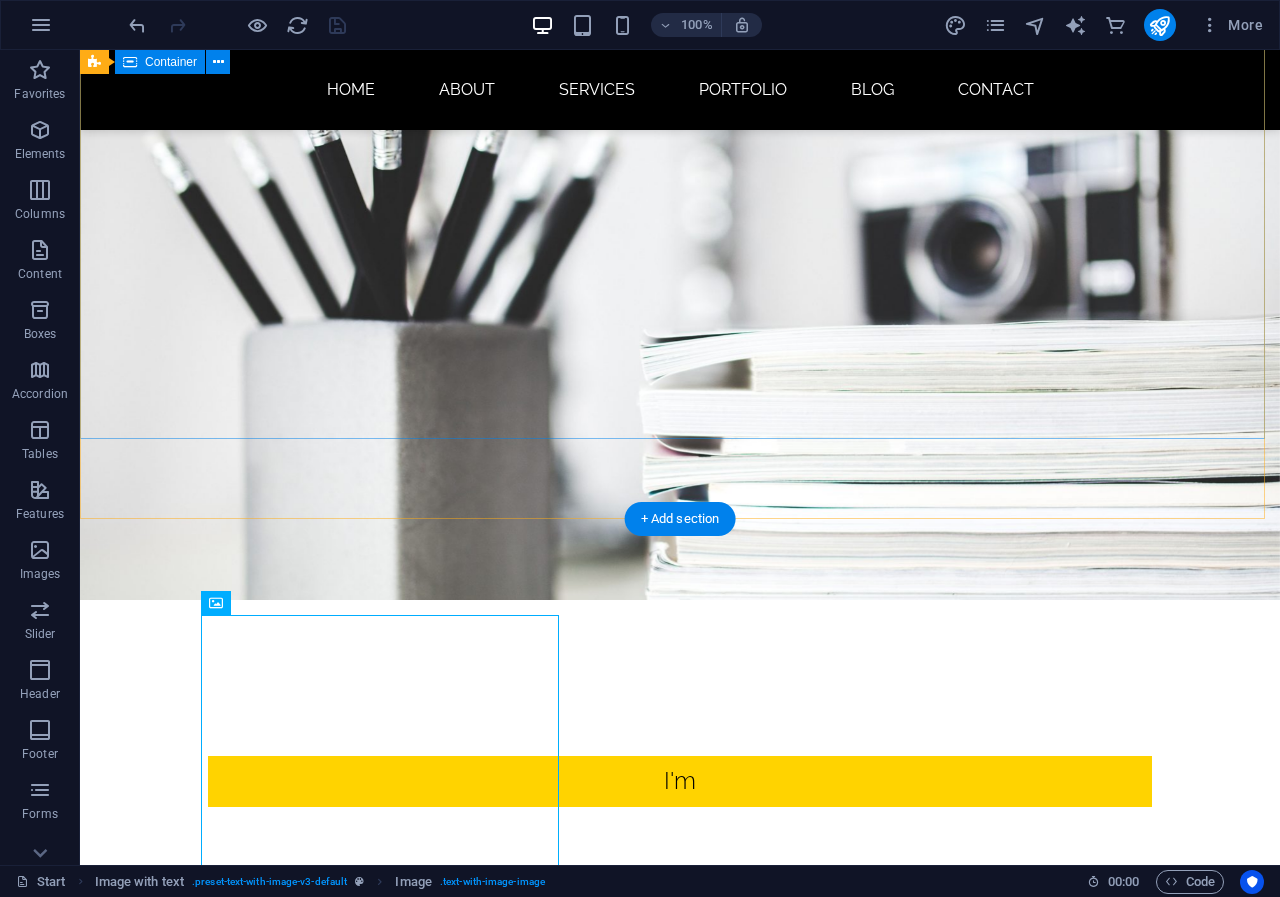 click on "I'm    Webdesigner Developer Photographer" at bounding box center [680, 877] 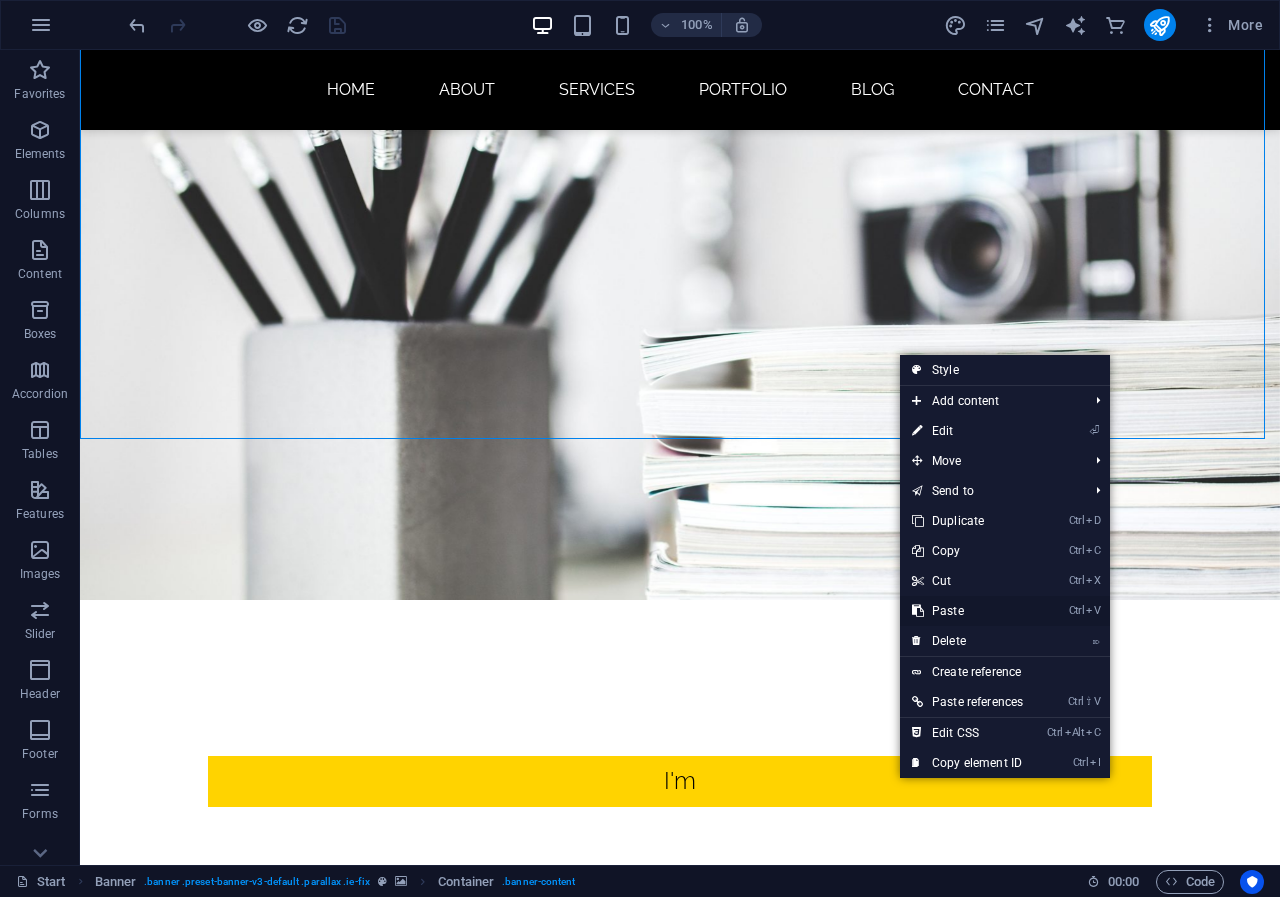 click on "Ctrl V  Paste" at bounding box center [967, 611] 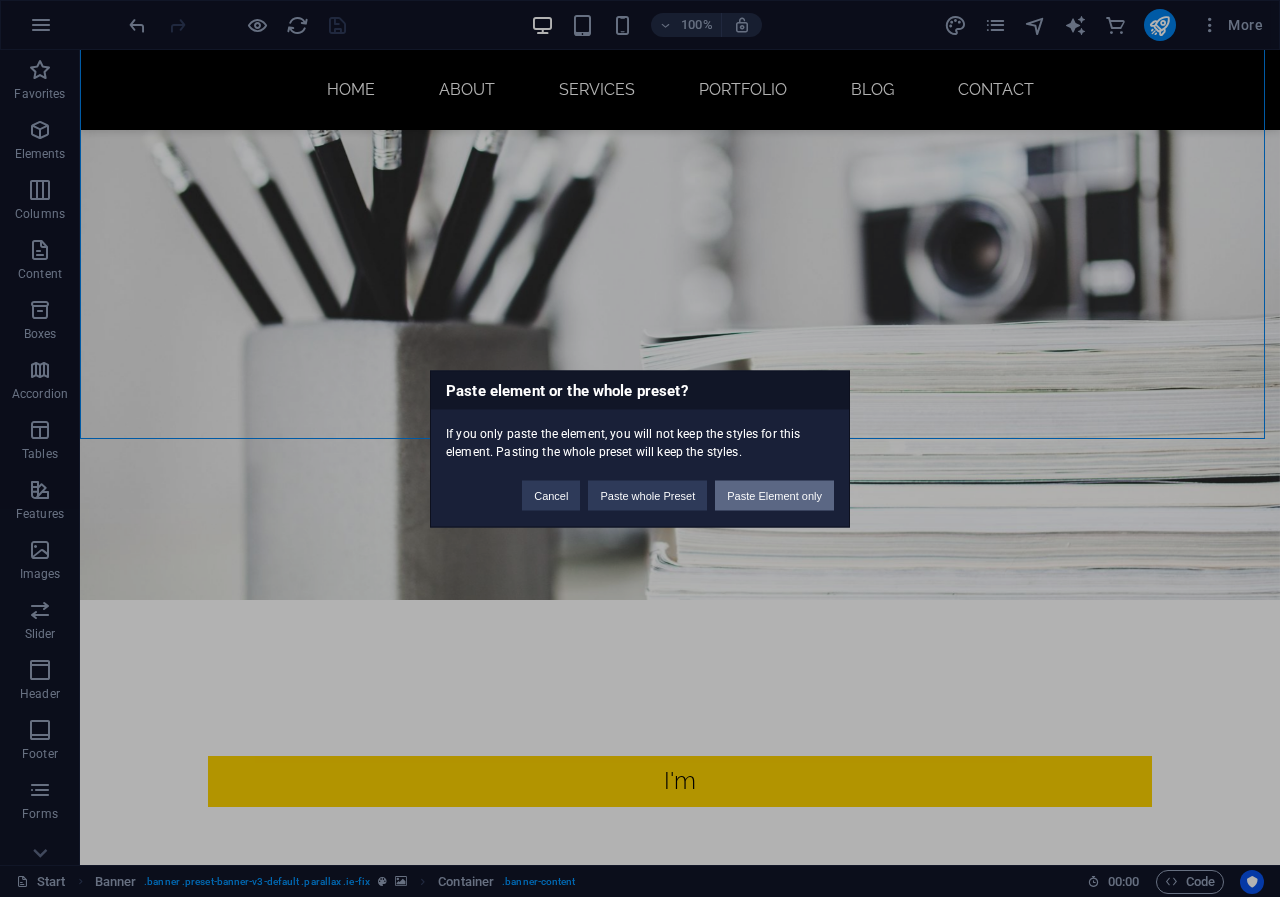 click on "Paste Element only" at bounding box center [774, 495] 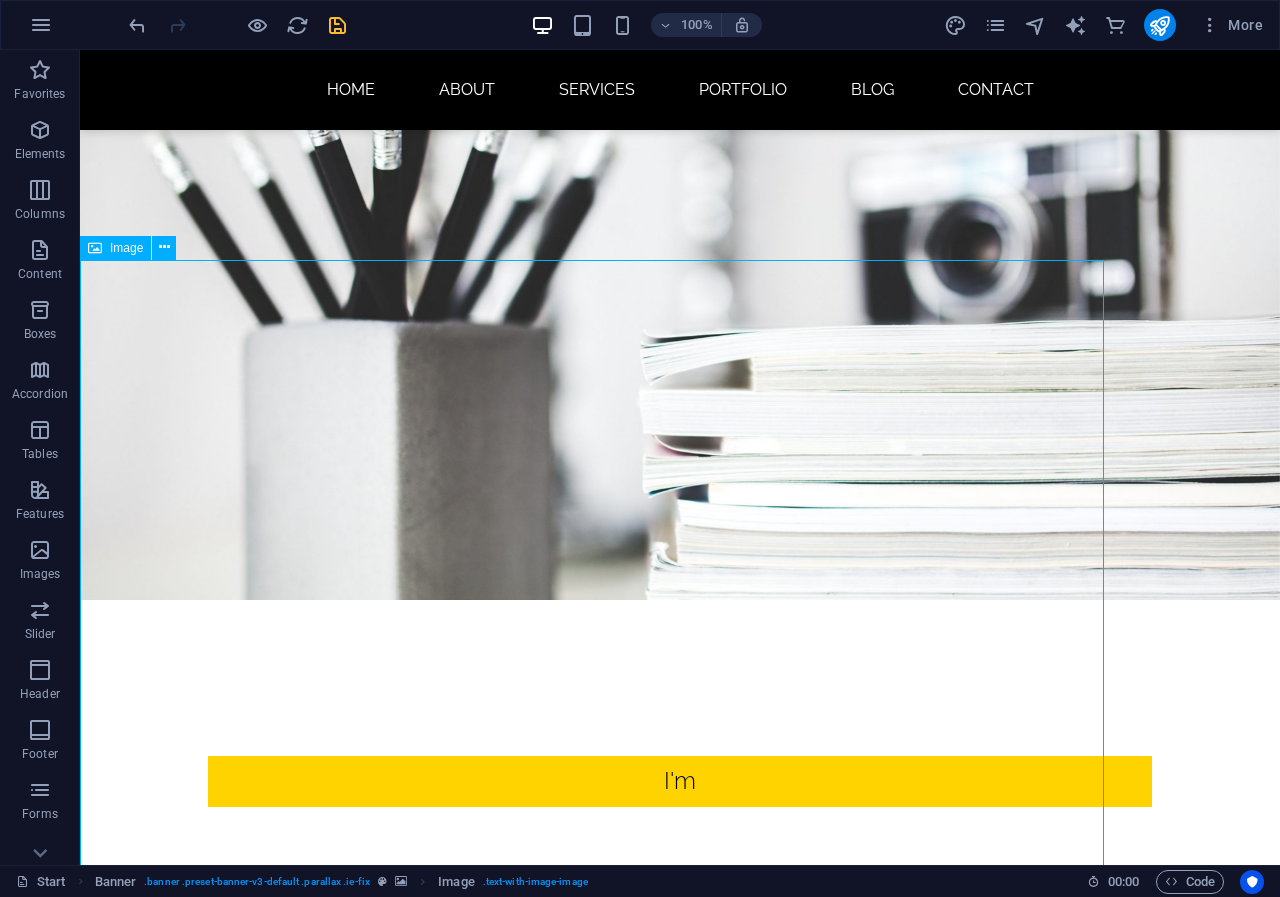 drag, startPoint x: 693, startPoint y: 479, endPoint x: 832, endPoint y: 341, distance: 195.86986 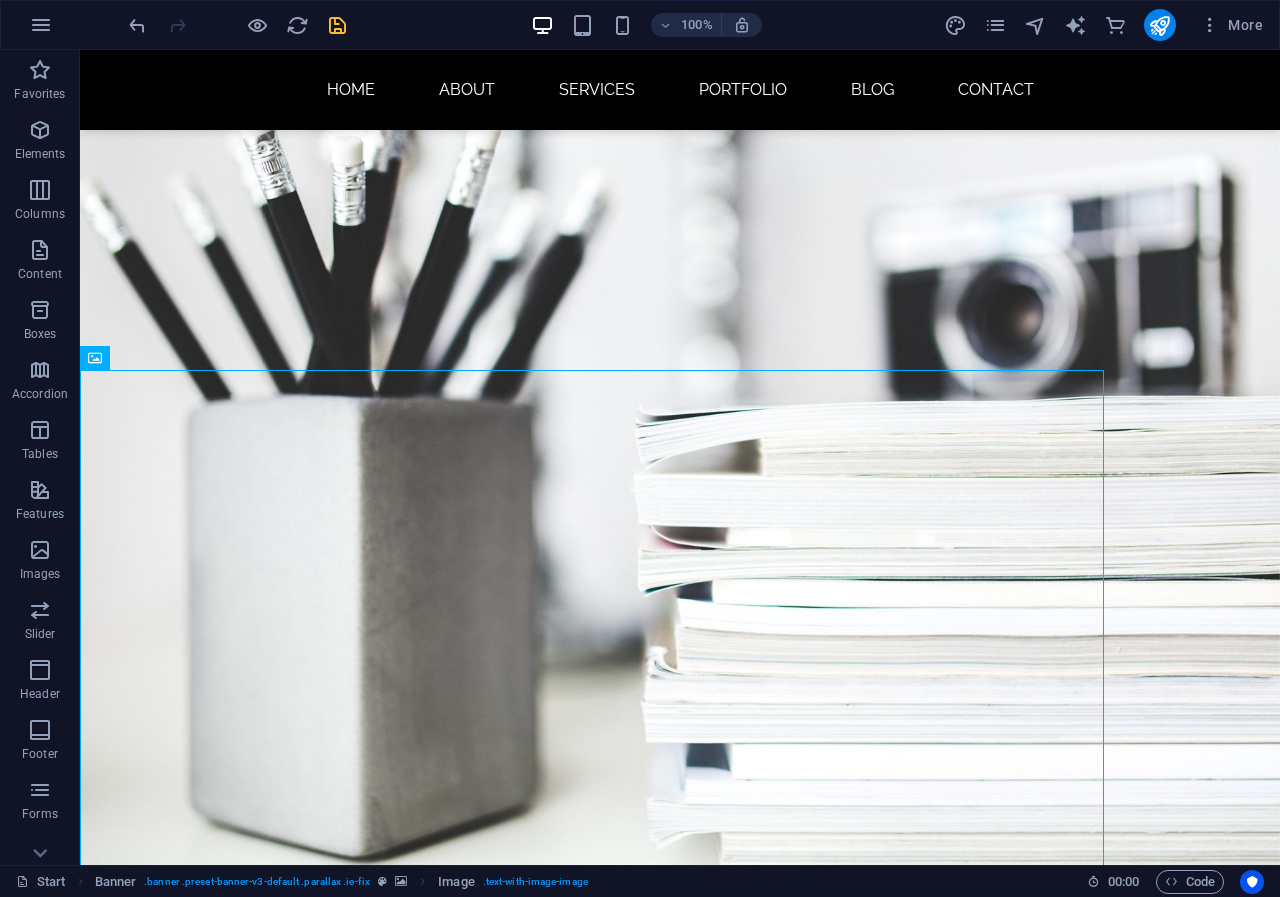 scroll, scrollTop: 142, scrollLeft: 0, axis: vertical 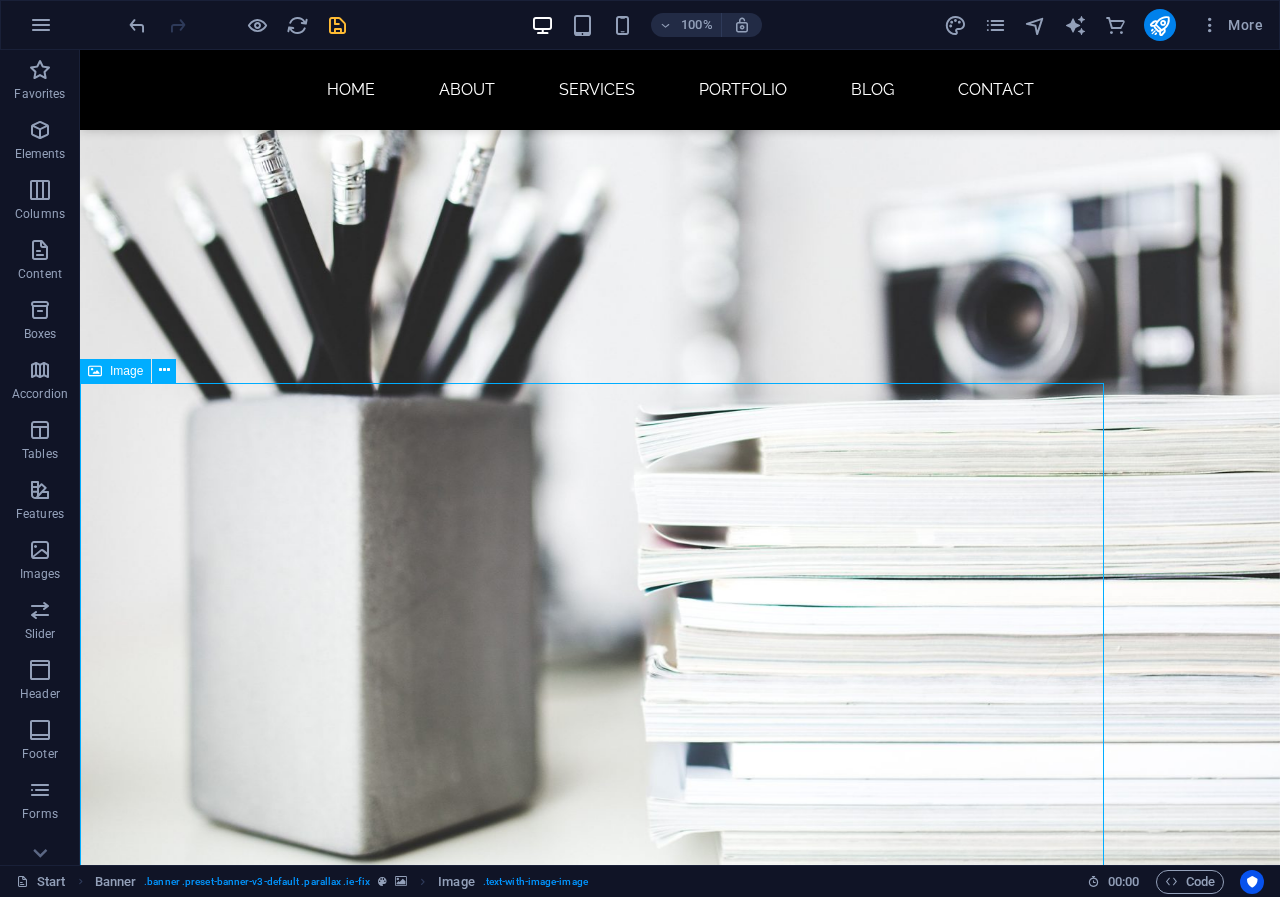 drag, startPoint x: 644, startPoint y: 512, endPoint x: 774, endPoint y: 453, distance: 142.76204 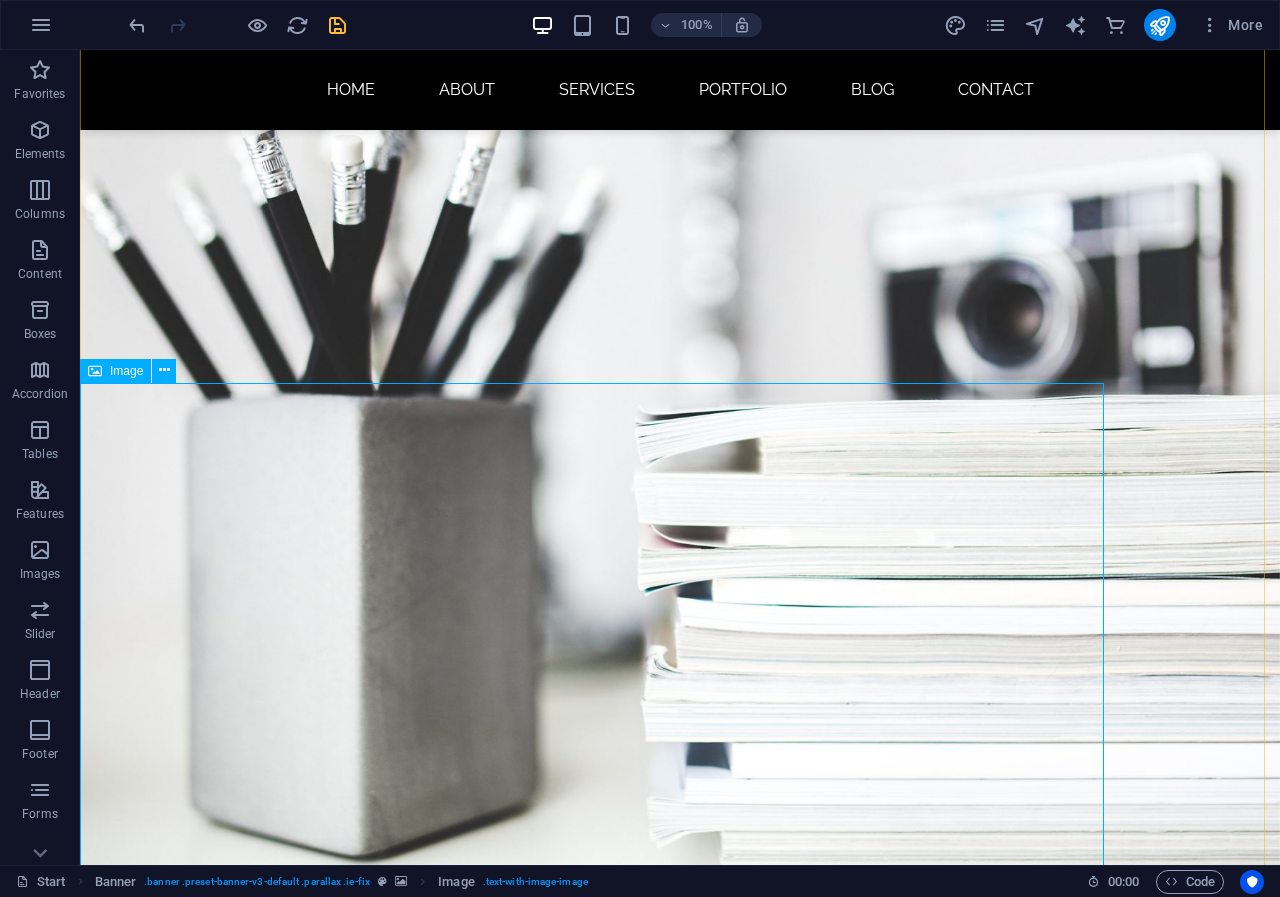 click at bounding box center [680, 1765] 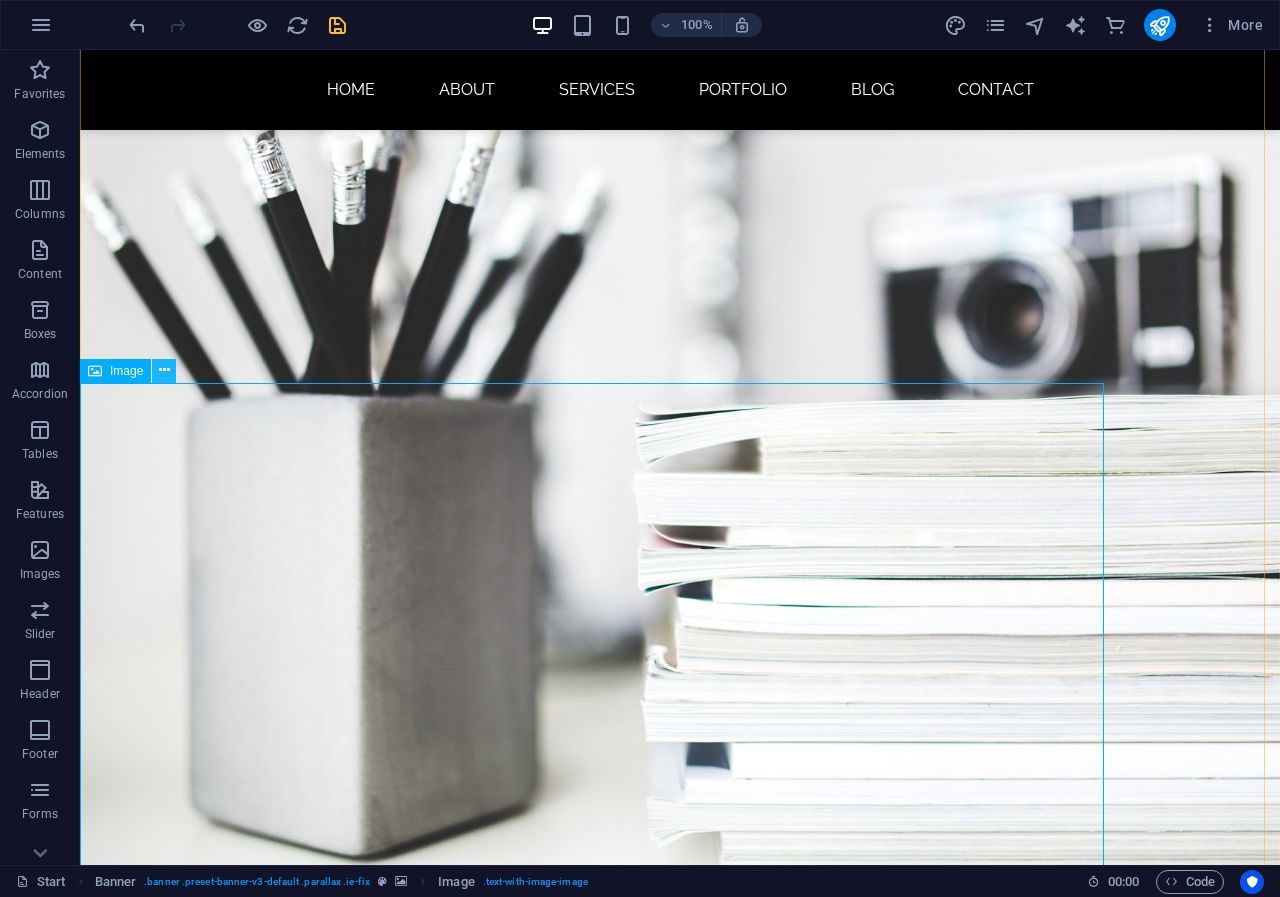 click at bounding box center (164, 370) 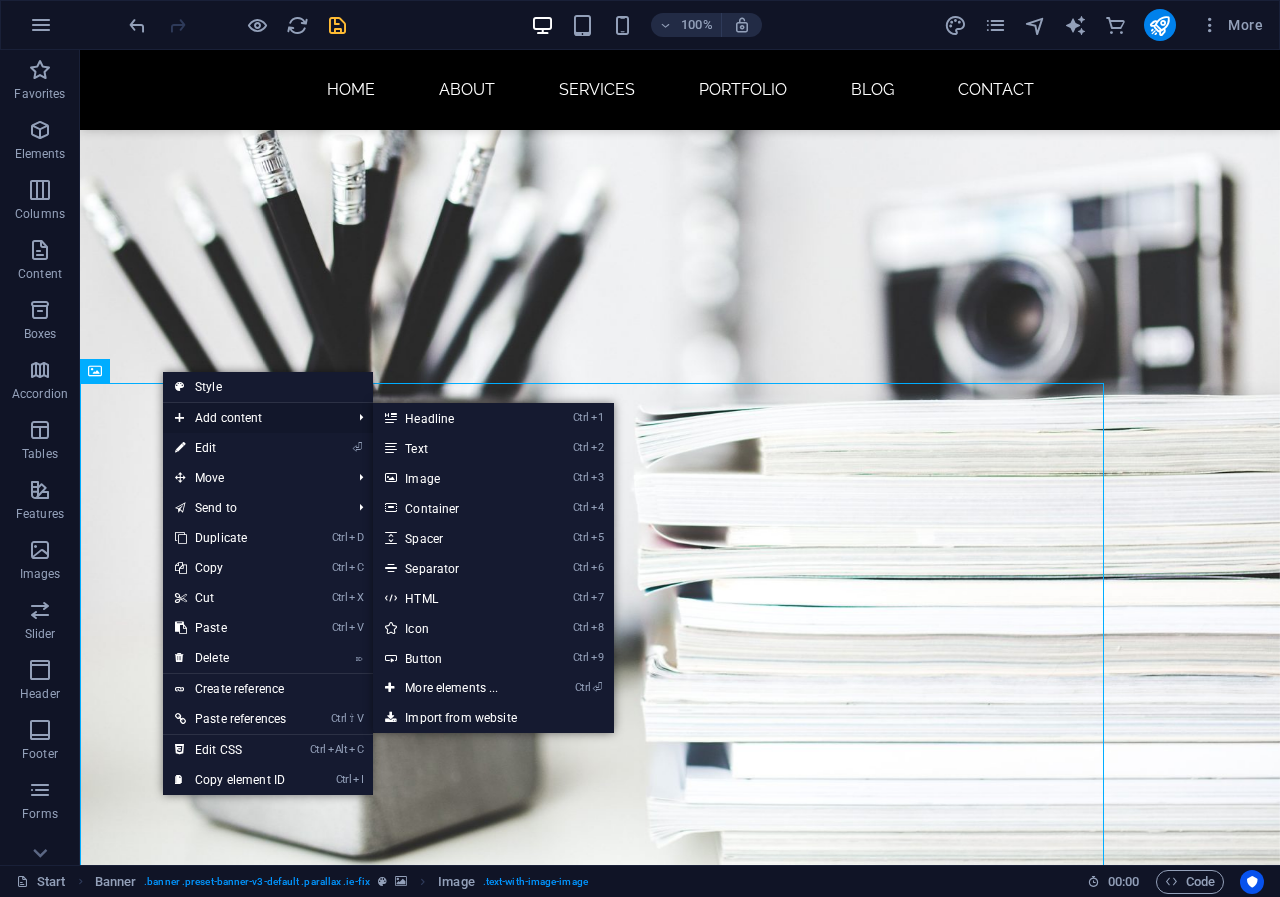 click on "Add content" at bounding box center [253, 418] 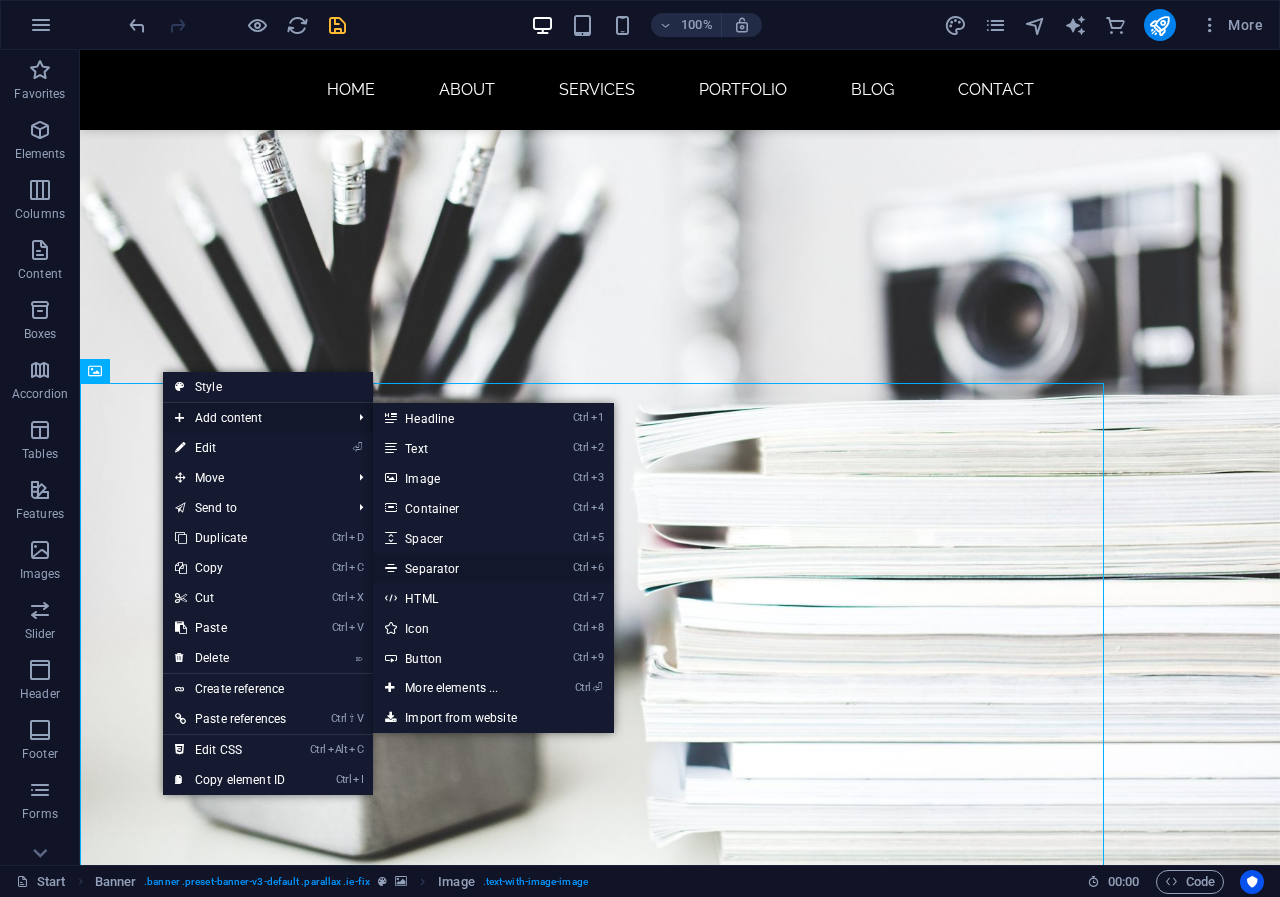 click on "Ctrl 6  Separator" at bounding box center [455, 568] 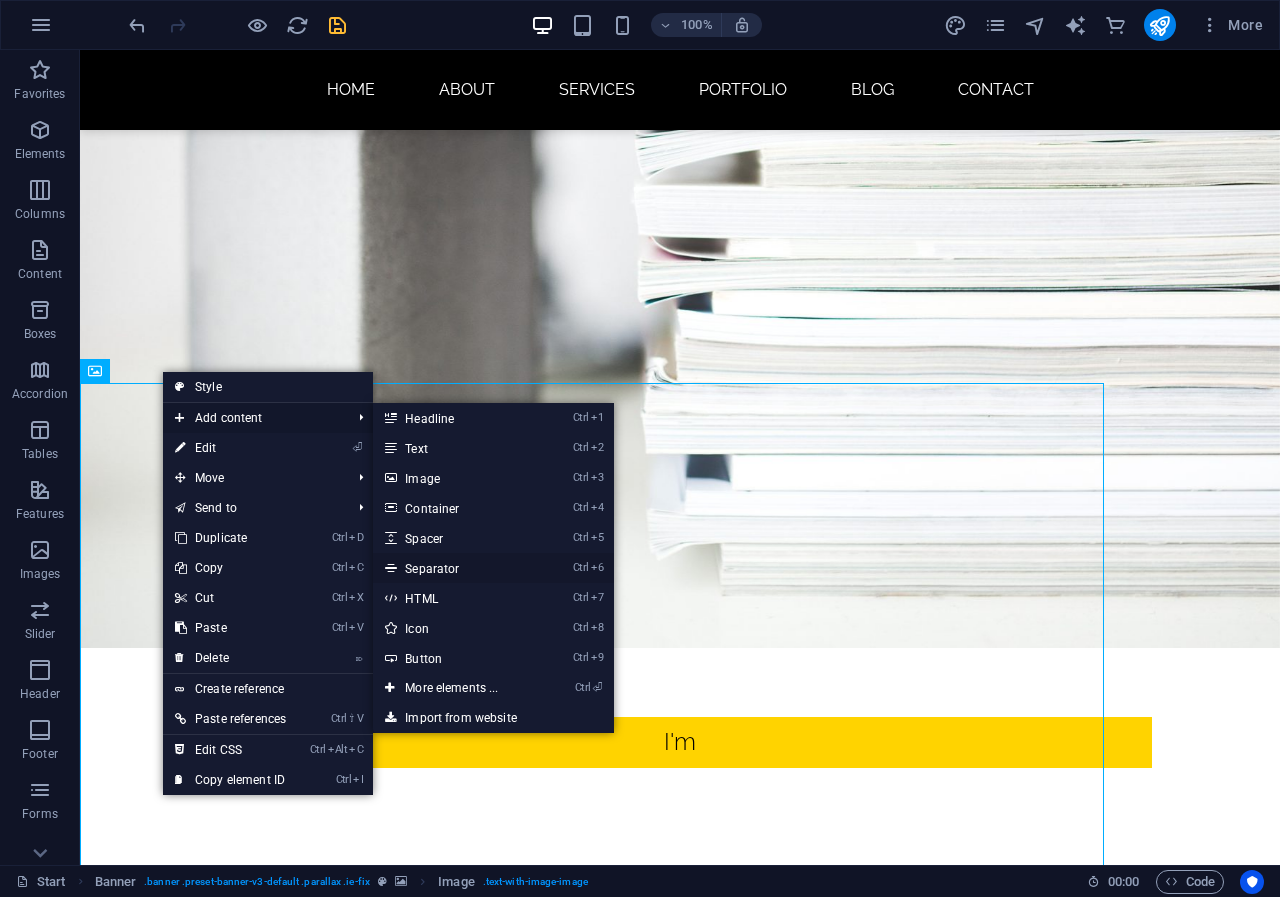 select on "%" 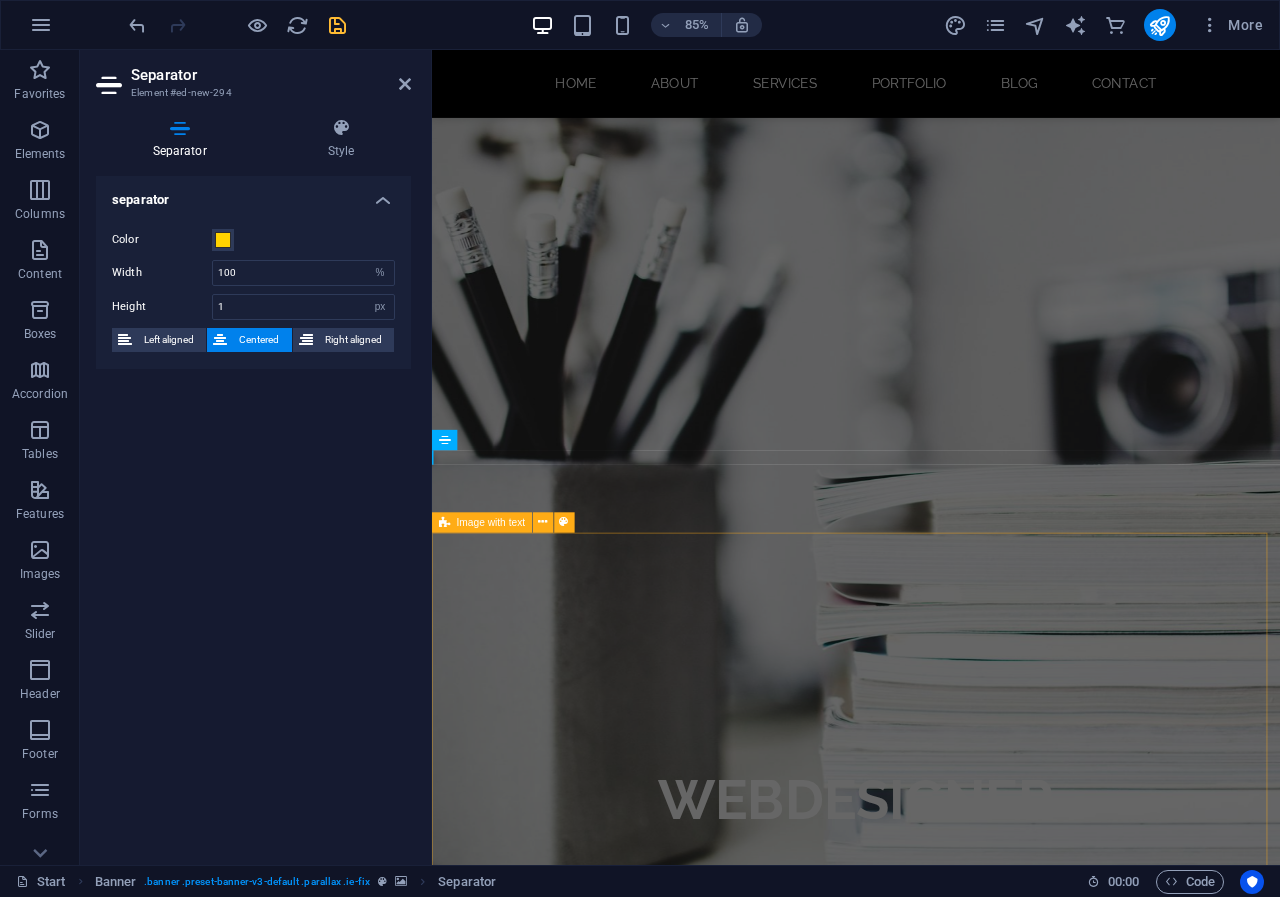 scroll, scrollTop: 659, scrollLeft: 0, axis: vertical 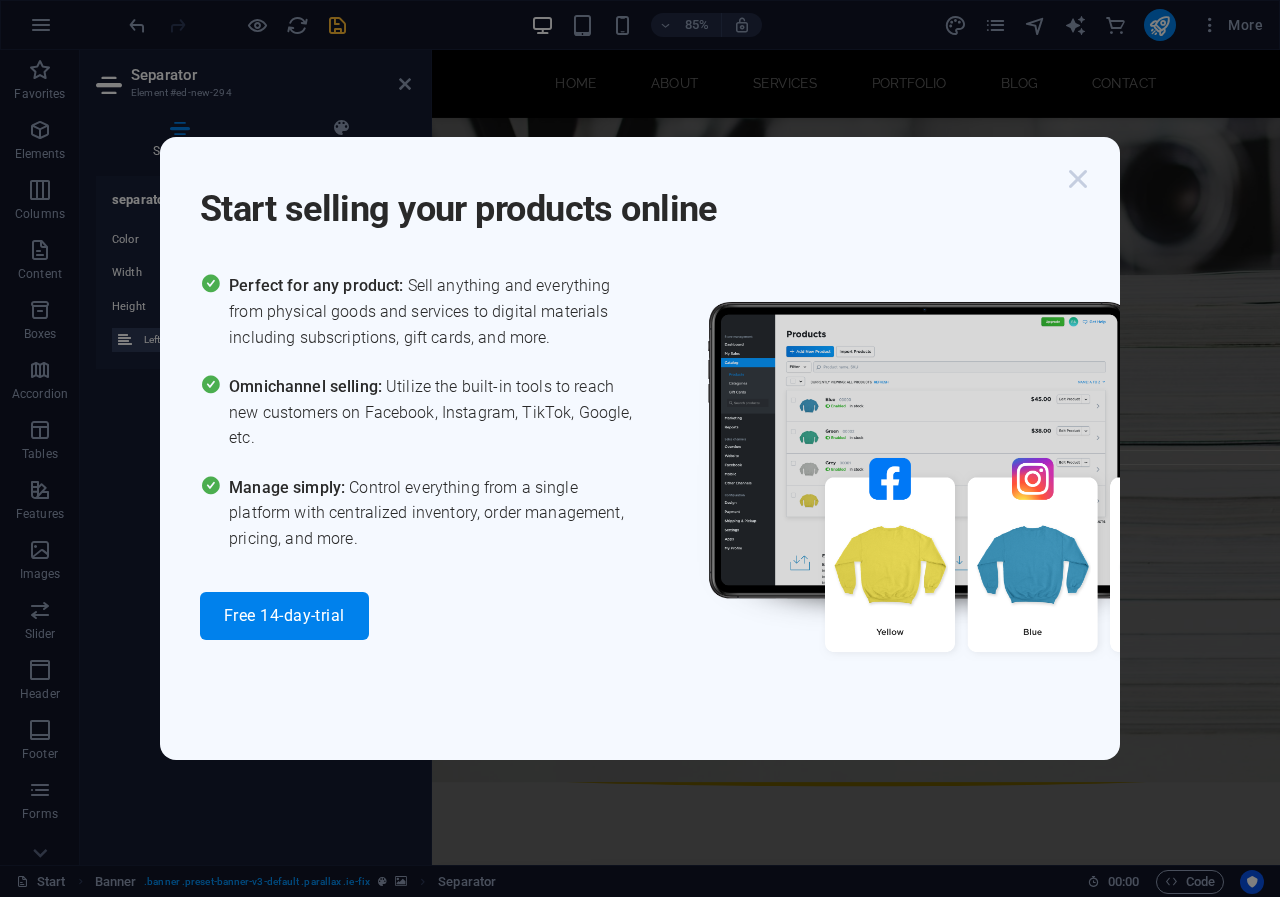 click at bounding box center [1078, 179] 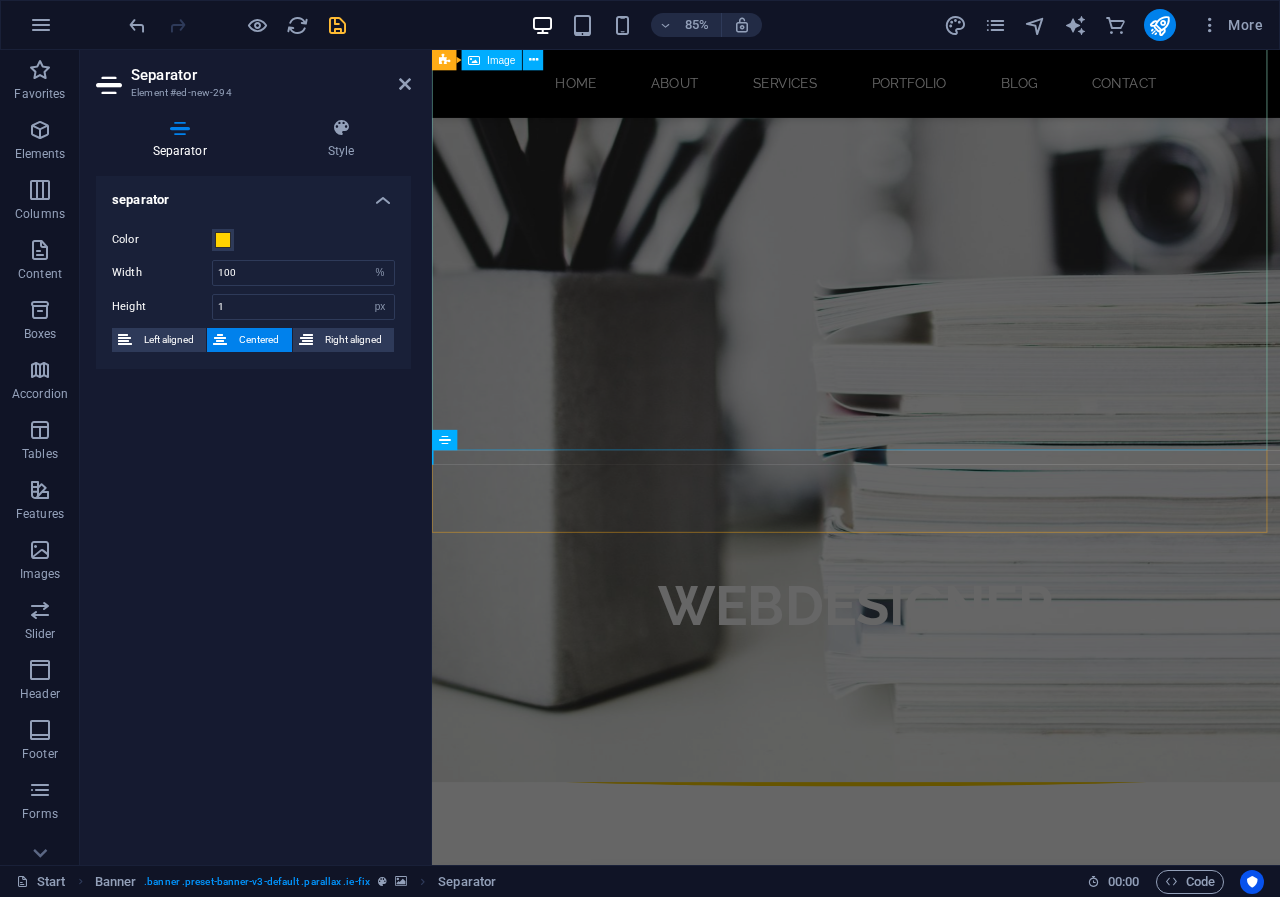 click at bounding box center (931, 1353) 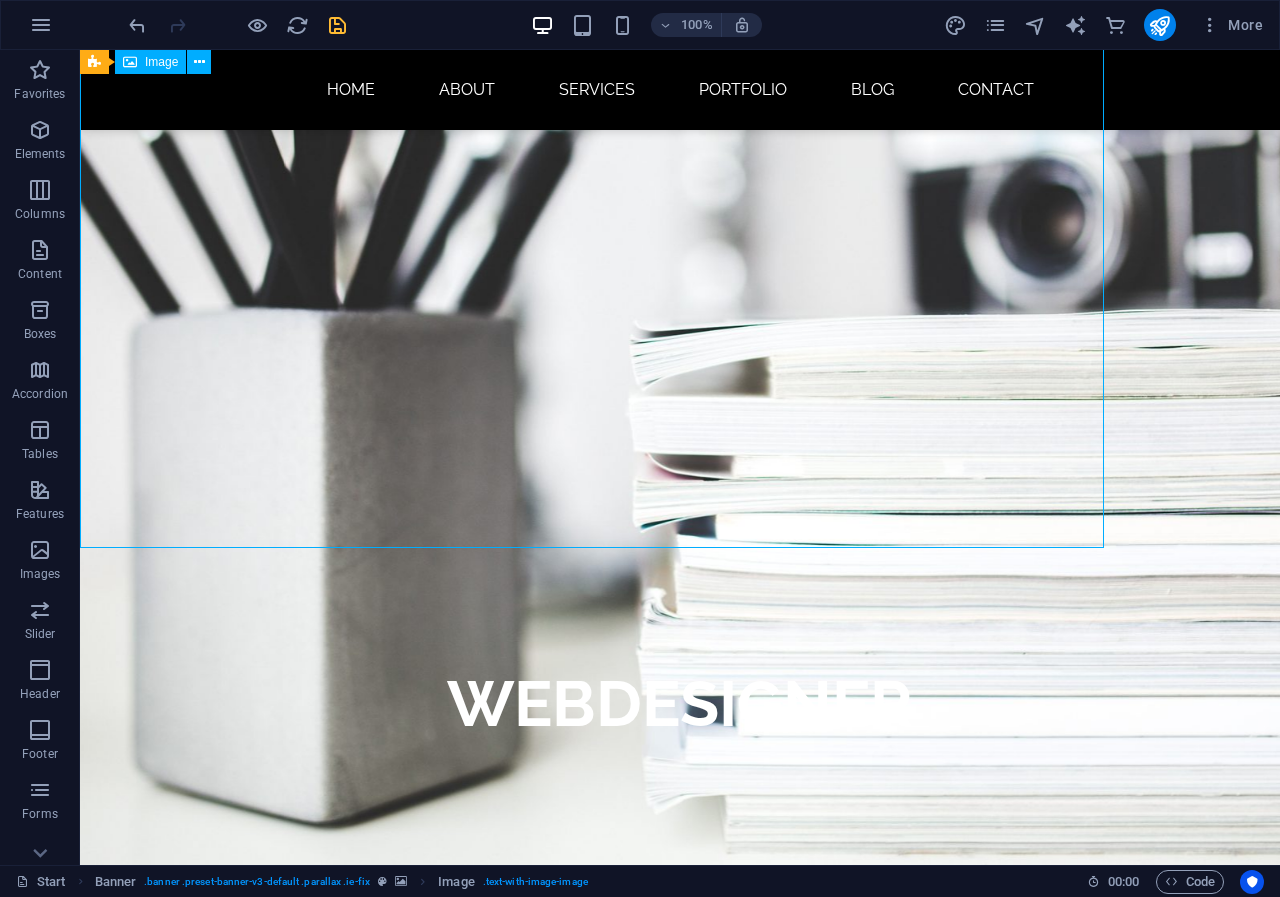 drag, startPoint x: 697, startPoint y: 336, endPoint x: 989, endPoint y: 358, distance: 292.8276 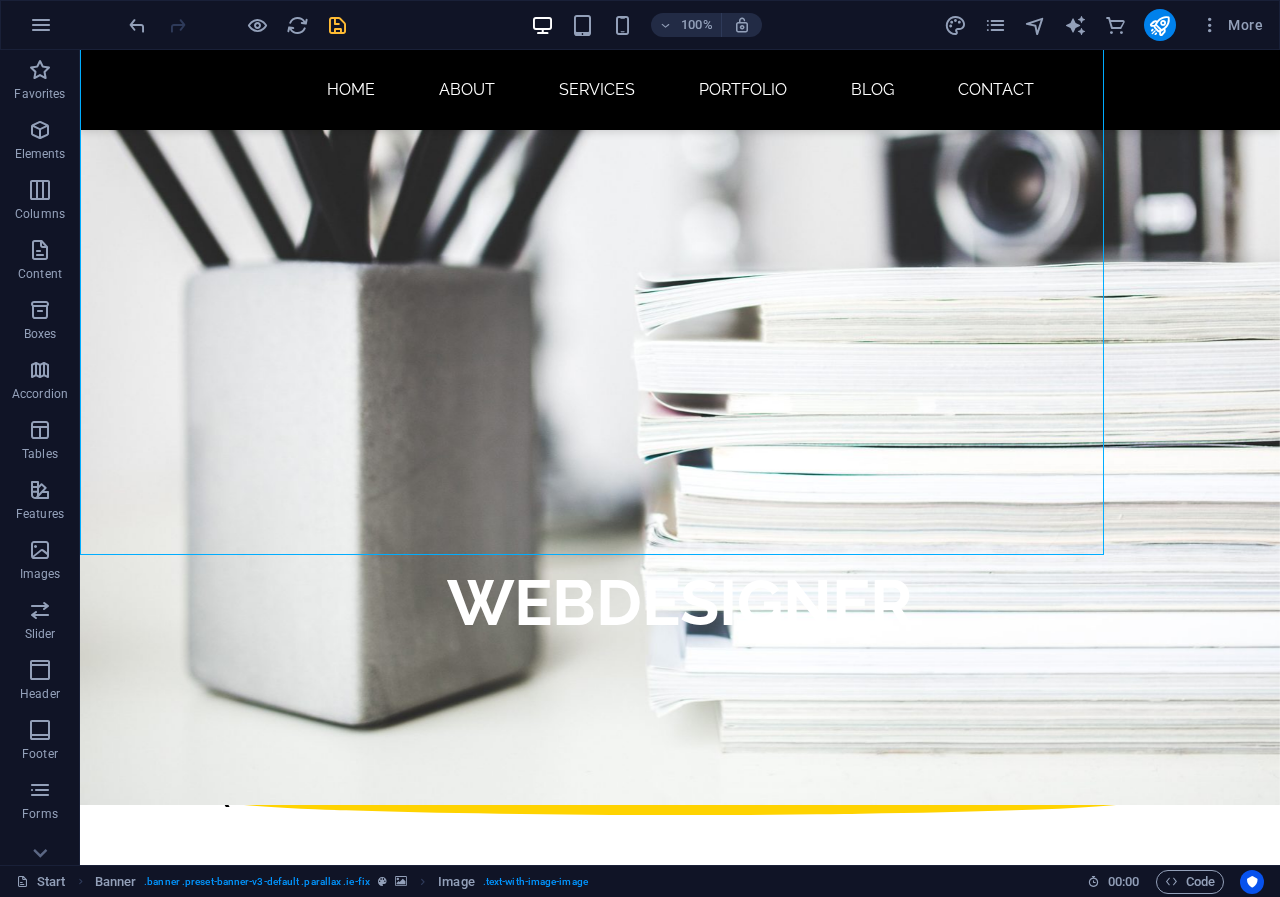 scroll, scrollTop: 0, scrollLeft: 0, axis: both 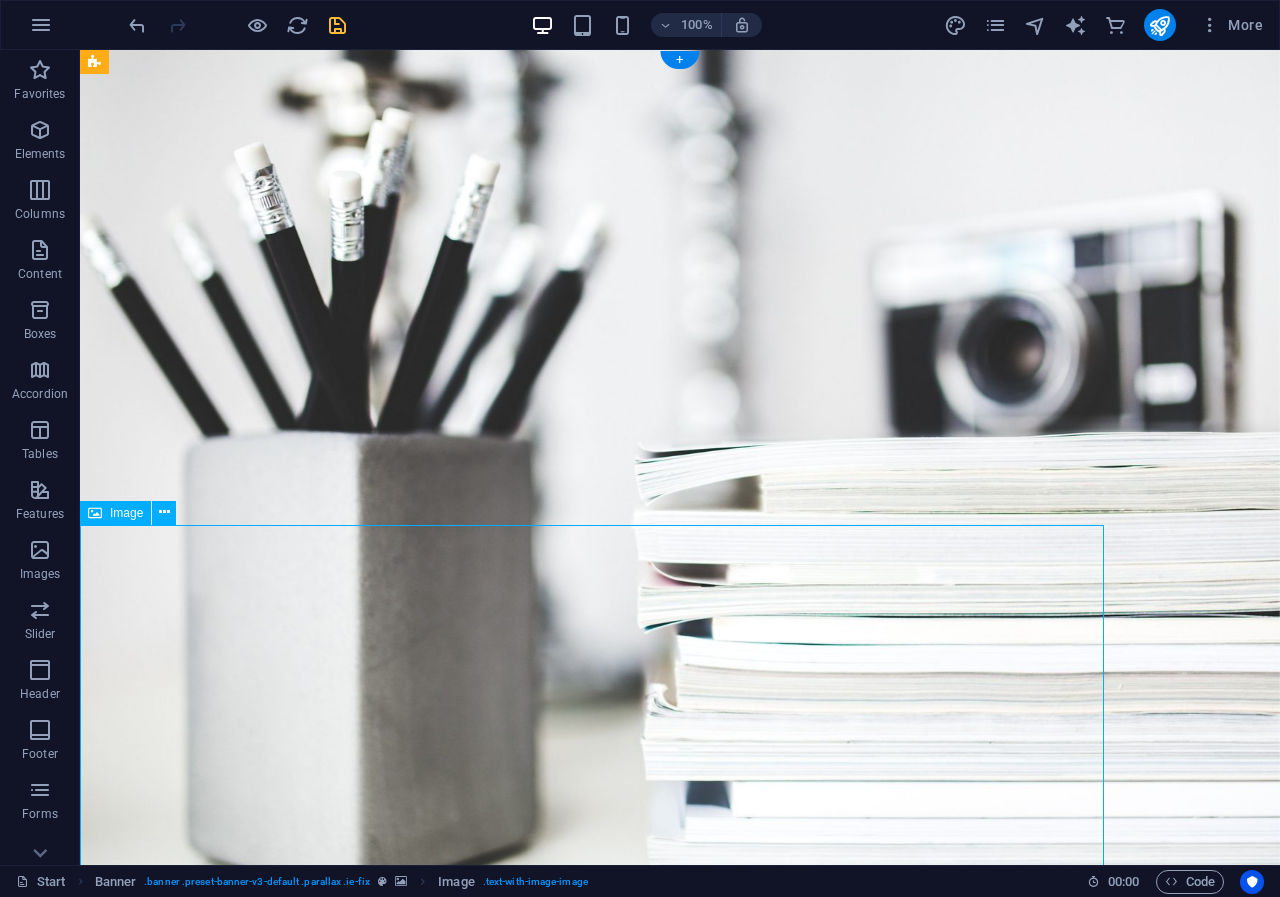 drag, startPoint x: 725, startPoint y: 665, endPoint x: 1122, endPoint y: 605, distance: 401.5084 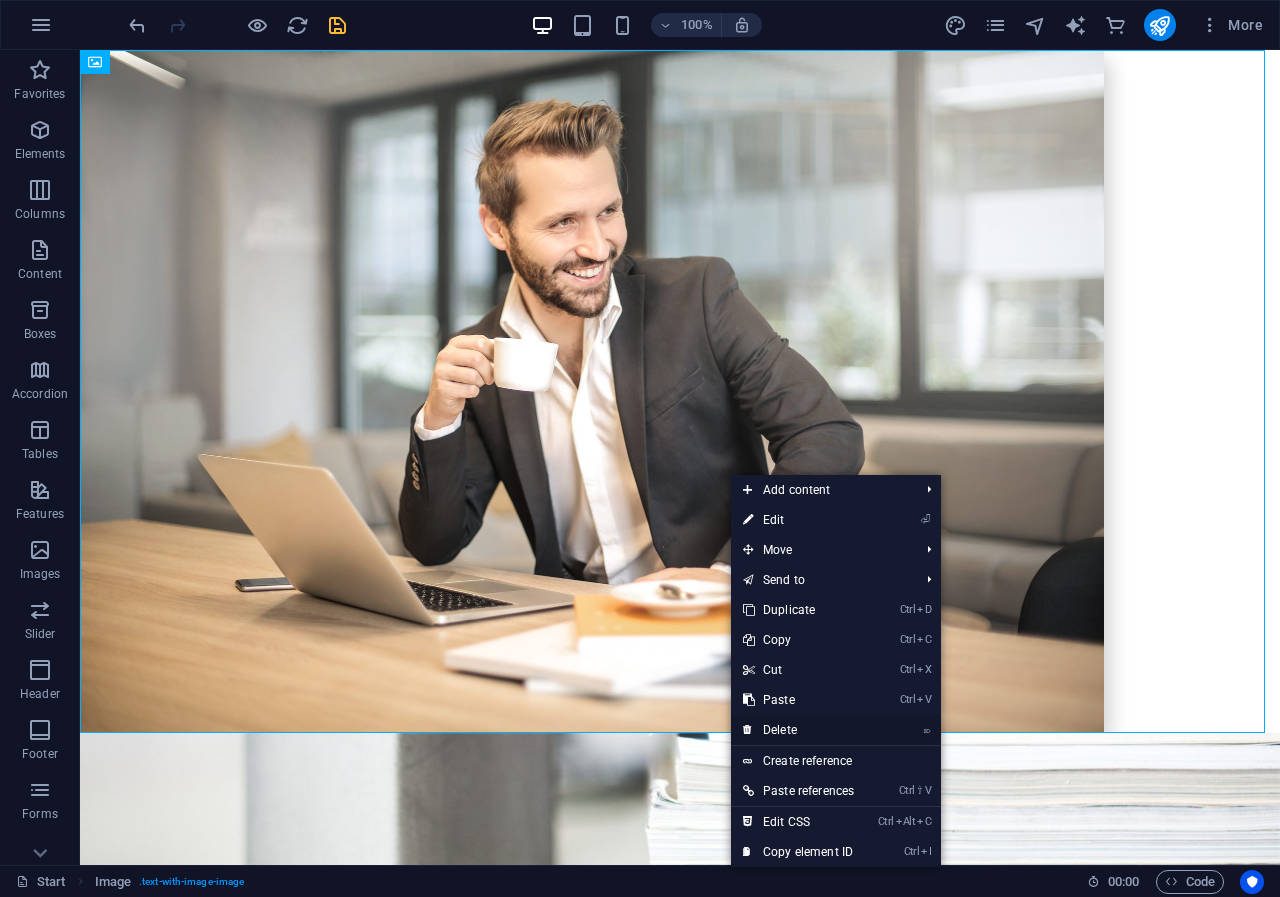 click on "⌦  Delete" at bounding box center (798, 730) 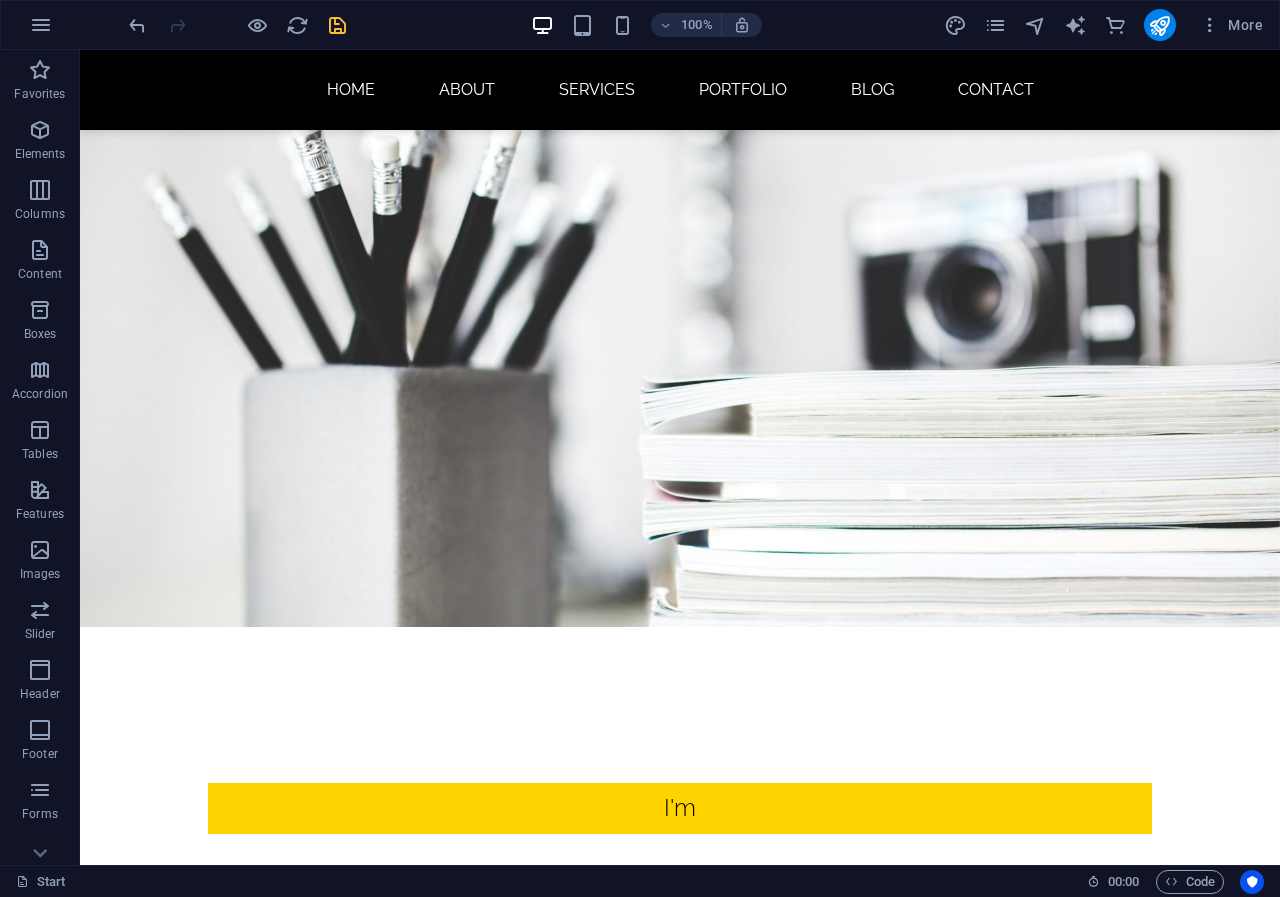 scroll, scrollTop: 0, scrollLeft: 0, axis: both 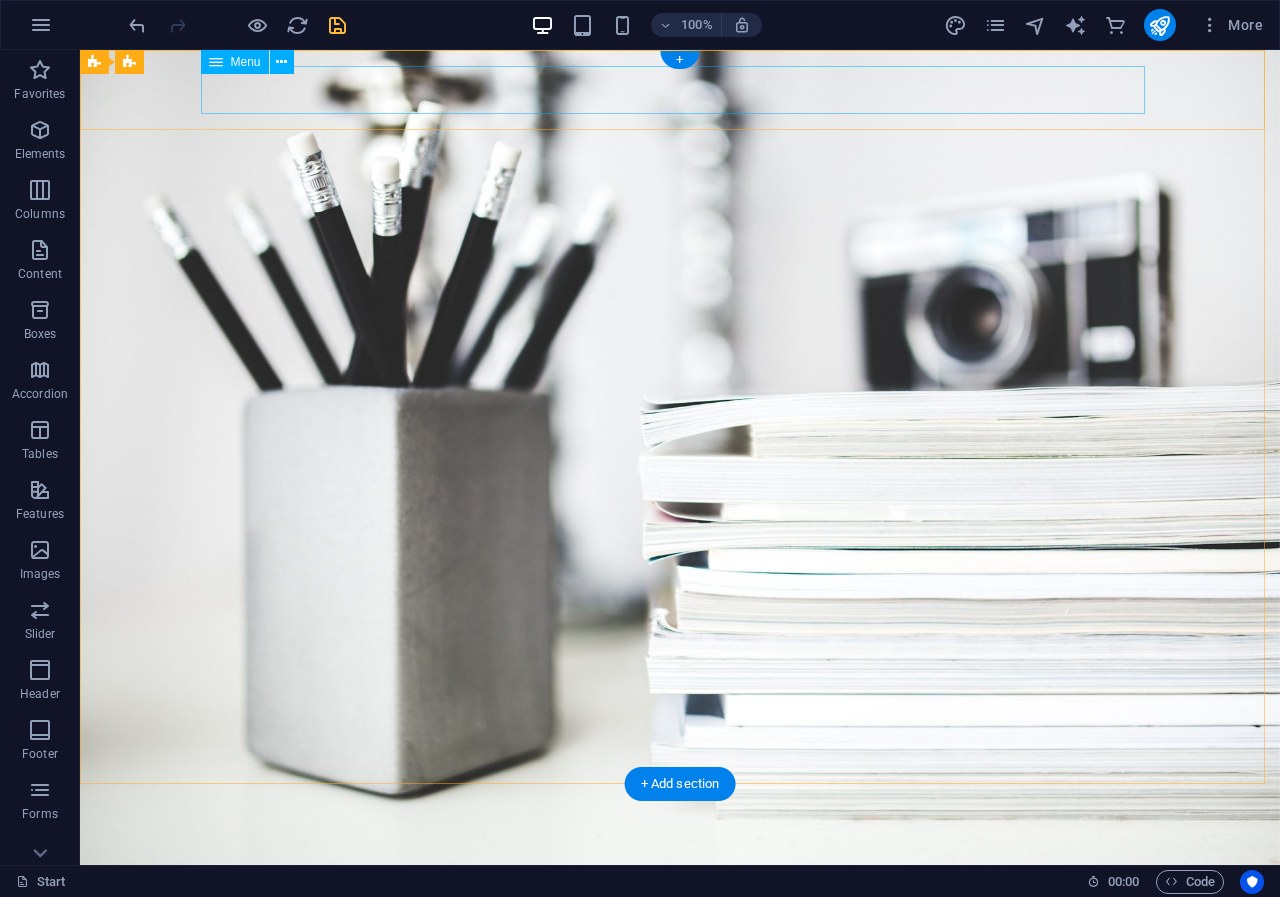 click on "Home About Services Portfolio Blog Contact" at bounding box center [680, 885] 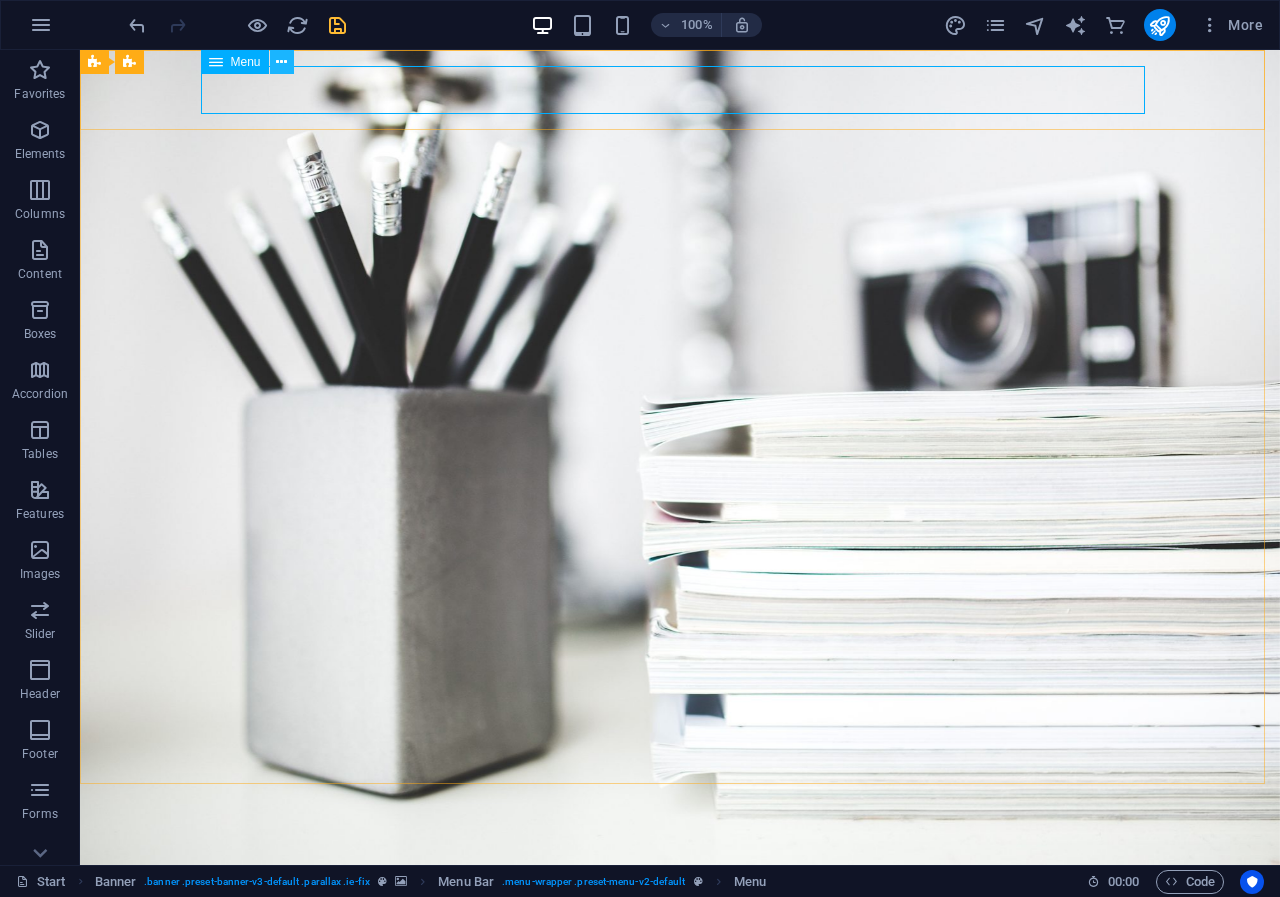 click at bounding box center (281, 62) 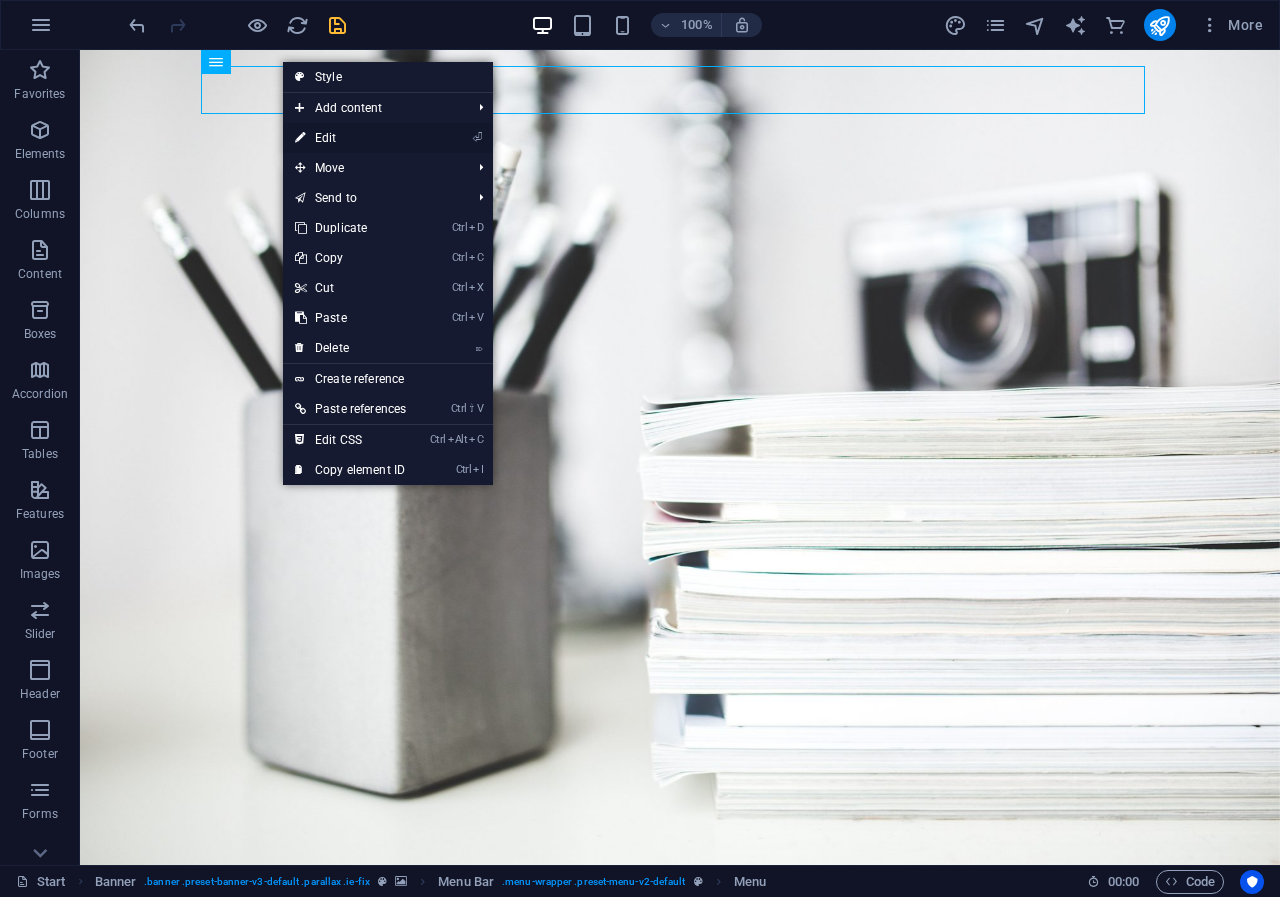 click on "⏎  Edit" at bounding box center (350, 138) 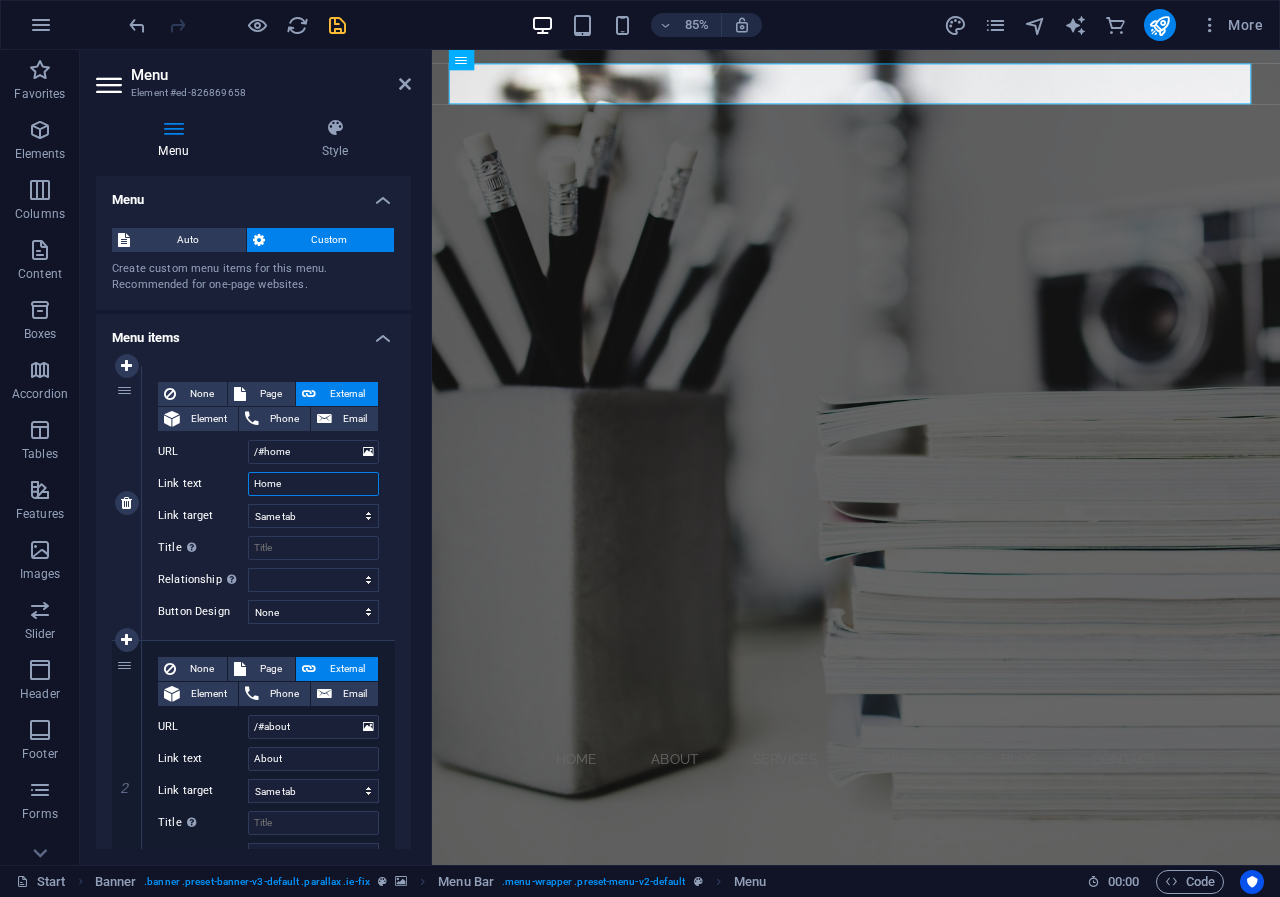 click on "Home" at bounding box center [313, 484] 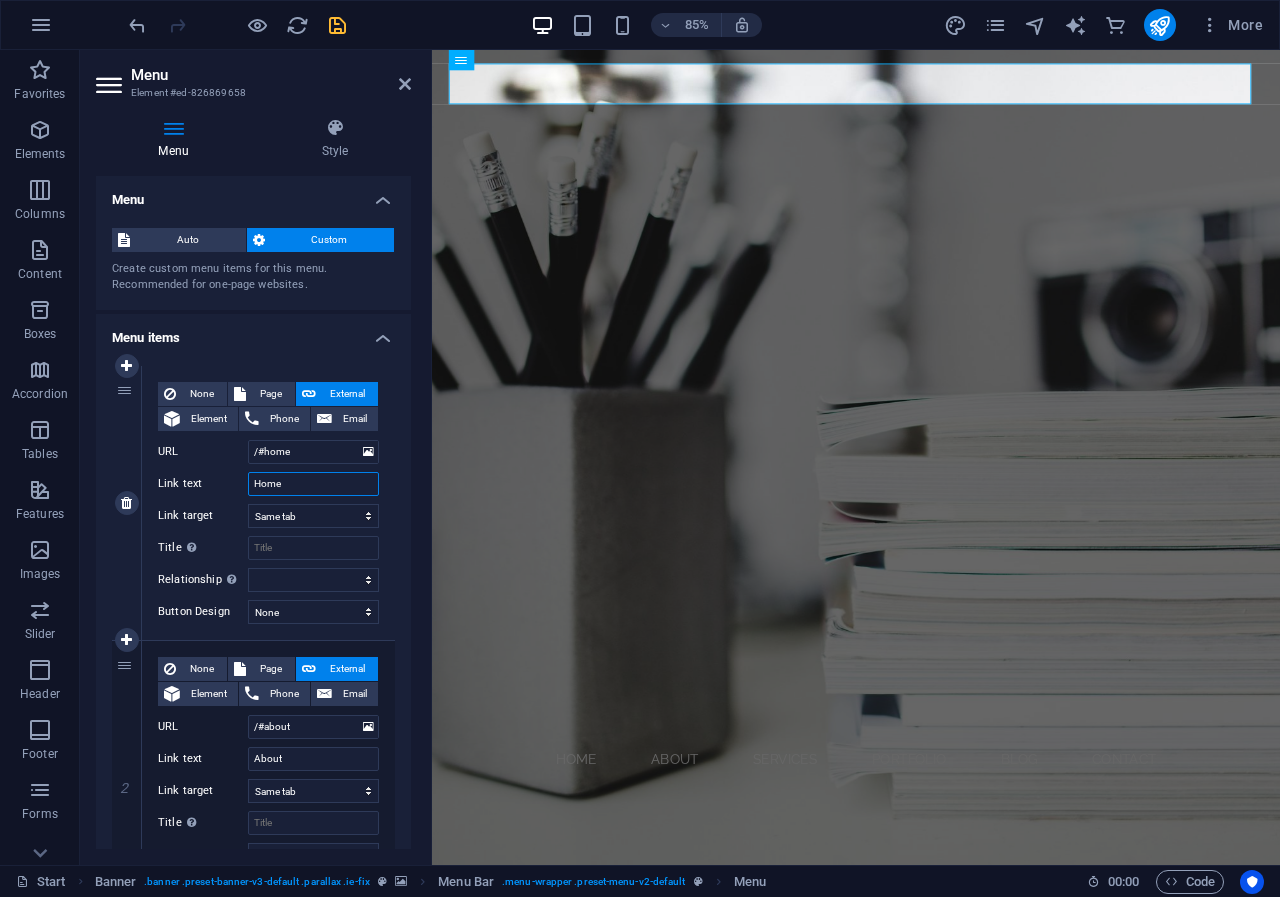 click on "Home" at bounding box center [313, 484] 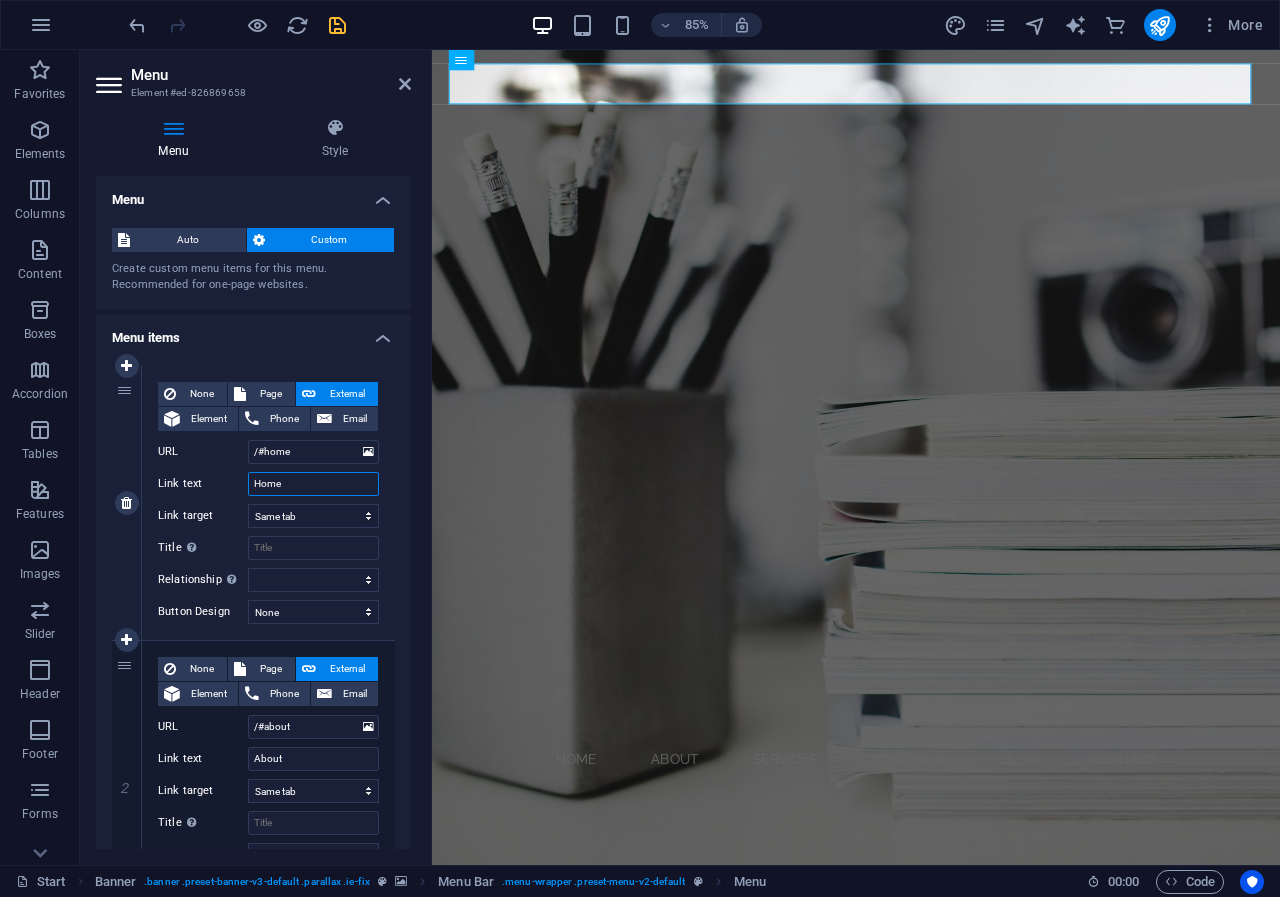 click on "Home" at bounding box center [313, 484] 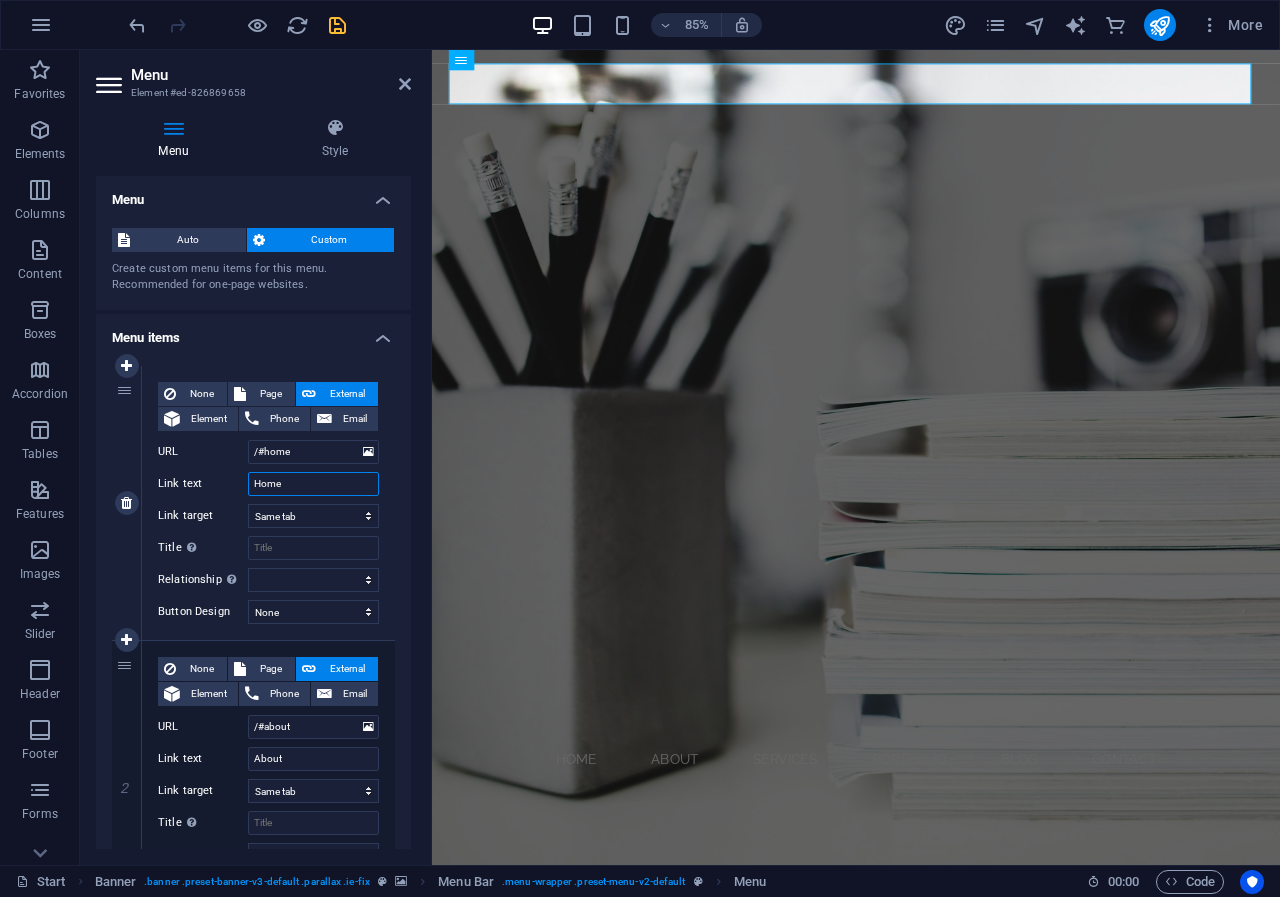 click on "Home" at bounding box center (313, 484) 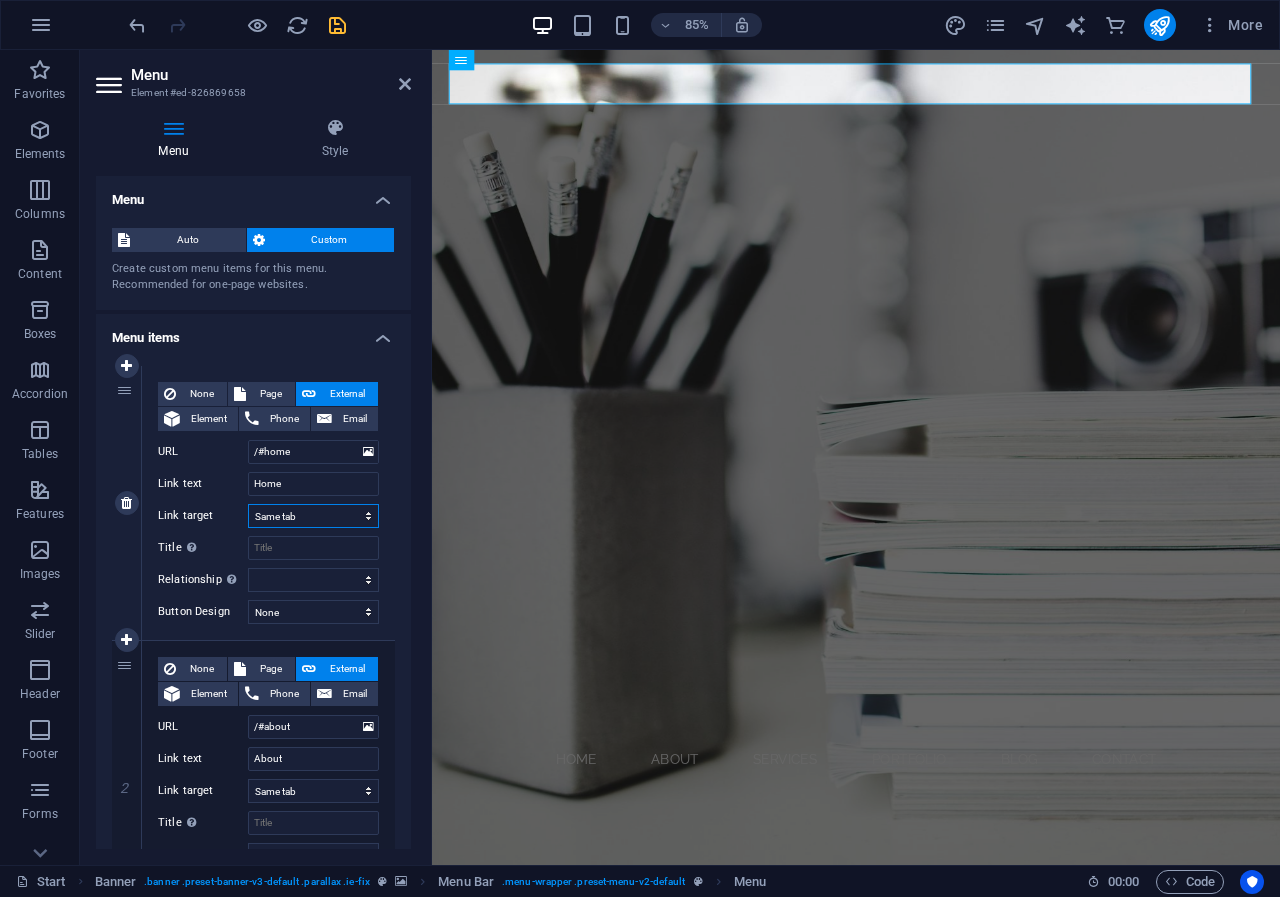 click on "New tab Same tab Overlay" at bounding box center [313, 516] 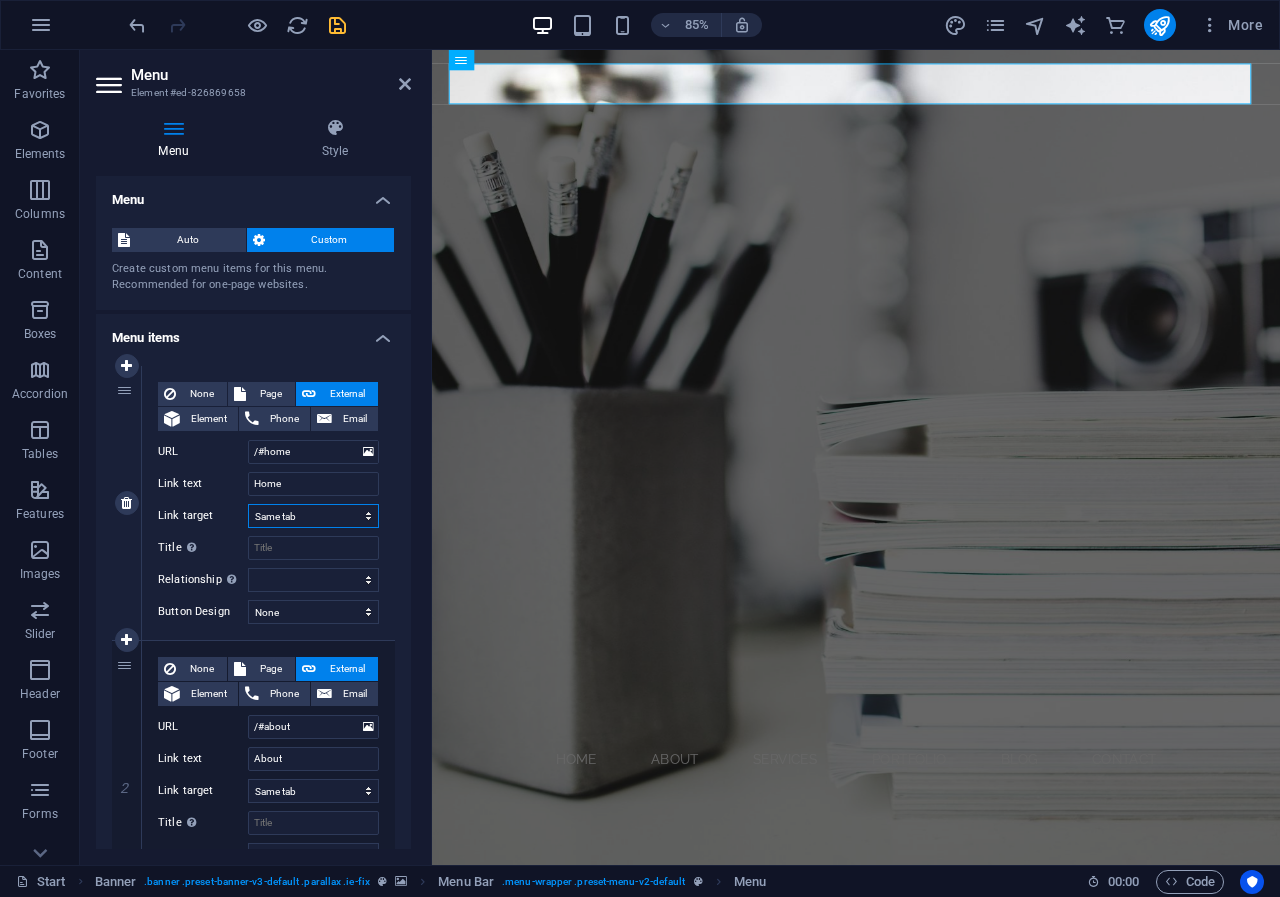 click on "New tab Same tab Overlay" at bounding box center (313, 516) 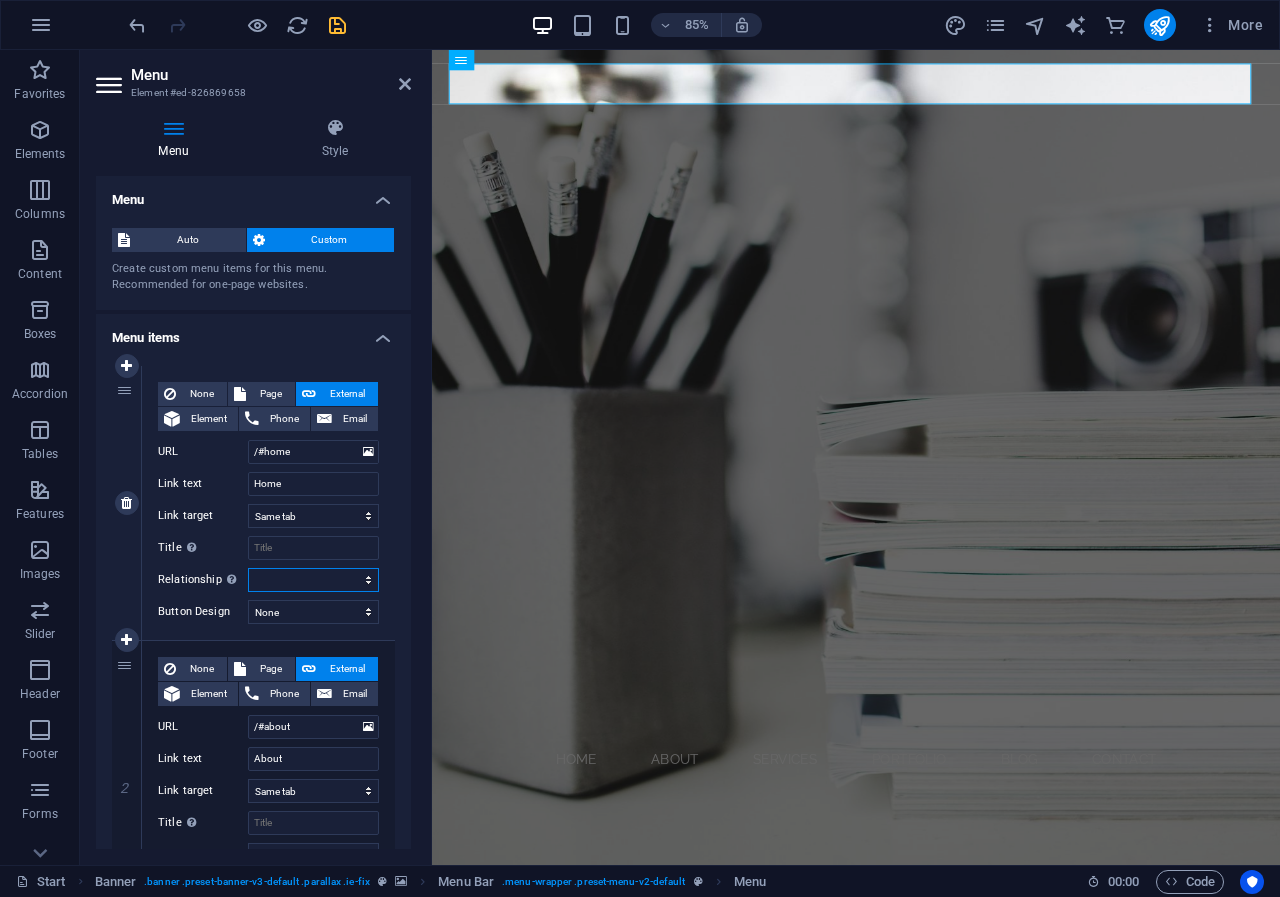 click on "alternate author bookmark external help license next nofollow noreferrer noopener prev search tag" at bounding box center [313, 580] 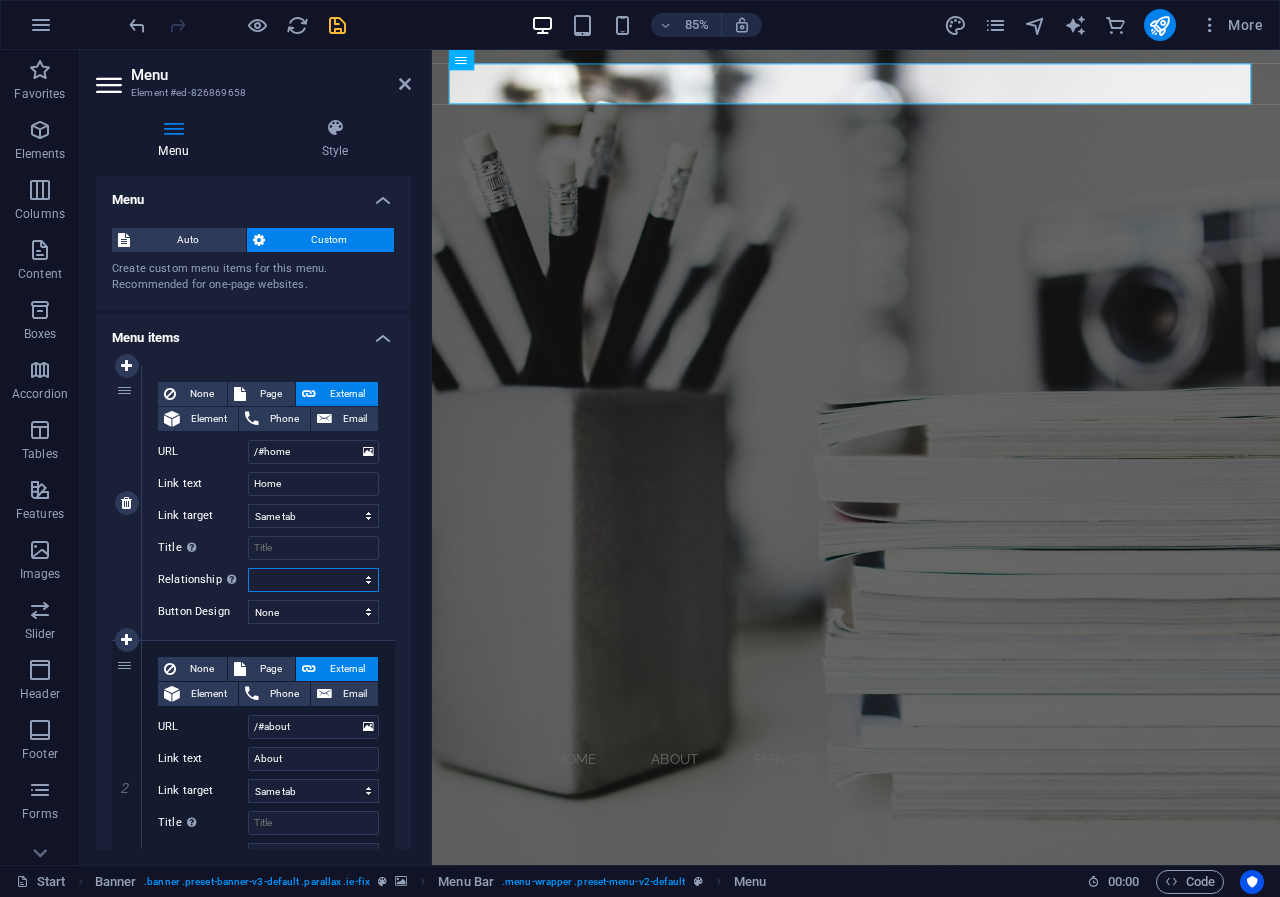 click on "alternate author bookmark external help license next nofollow noreferrer noopener prev search tag" at bounding box center (313, 580) 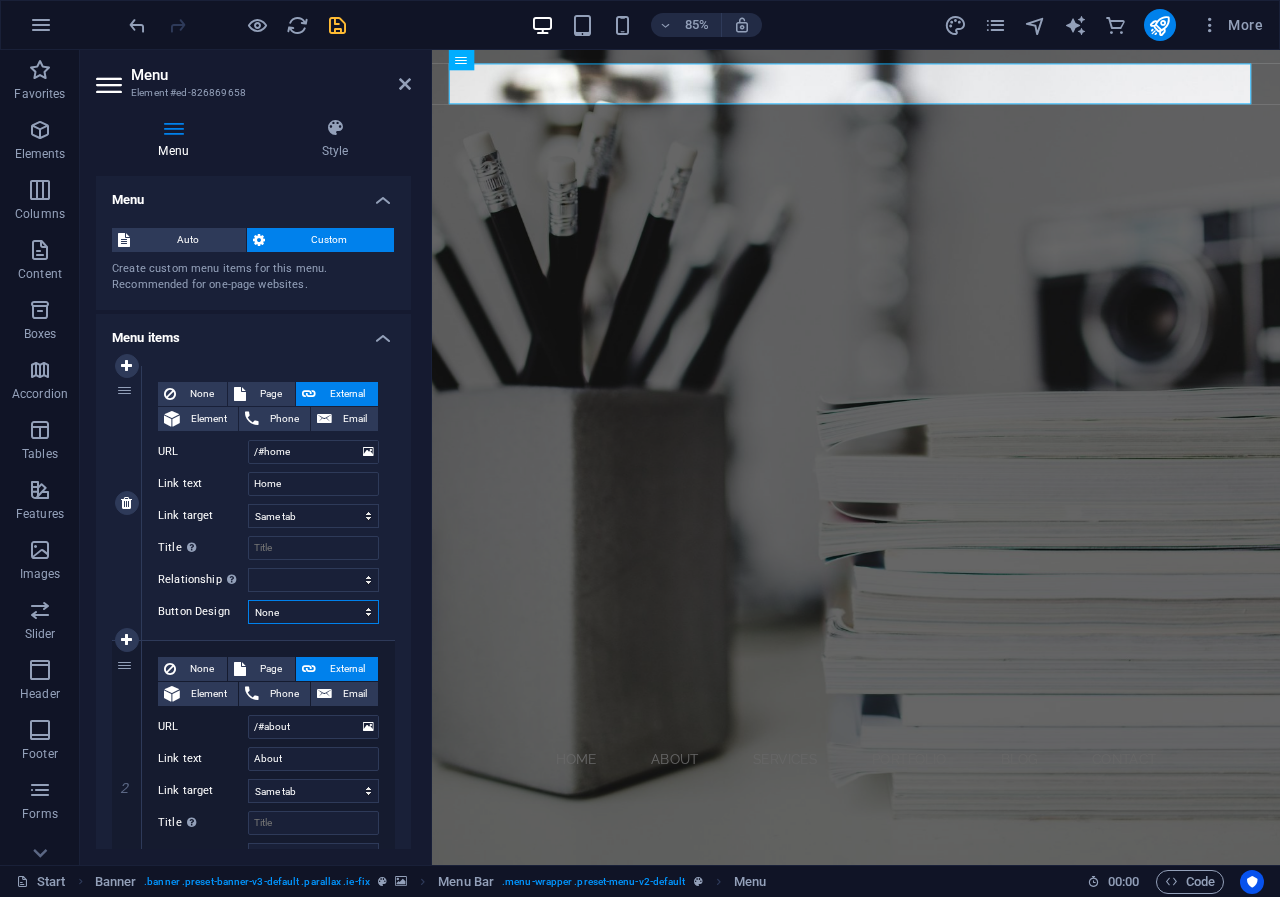 click on "None Default Primary Secondary" at bounding box center [313, 612] 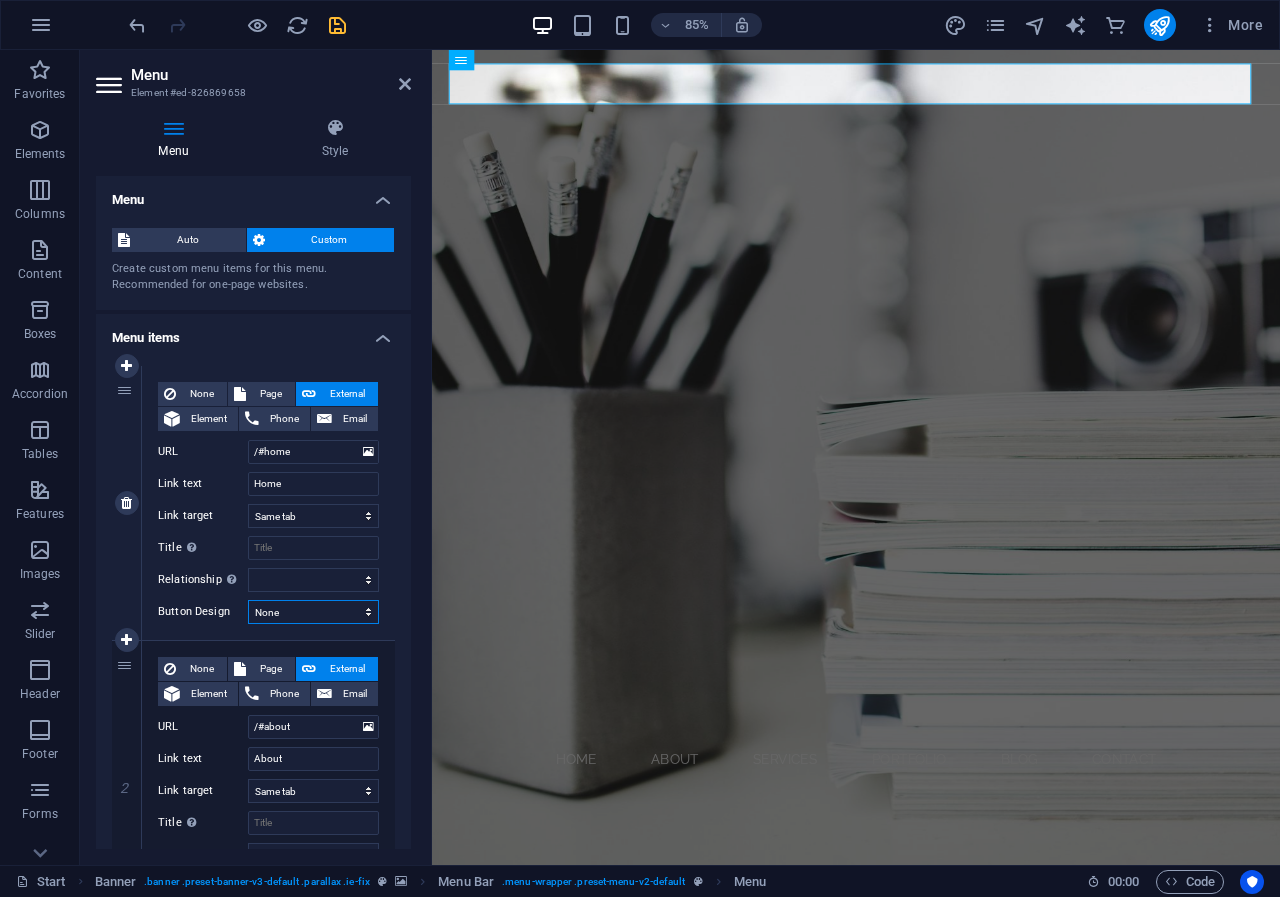 select on "primary" 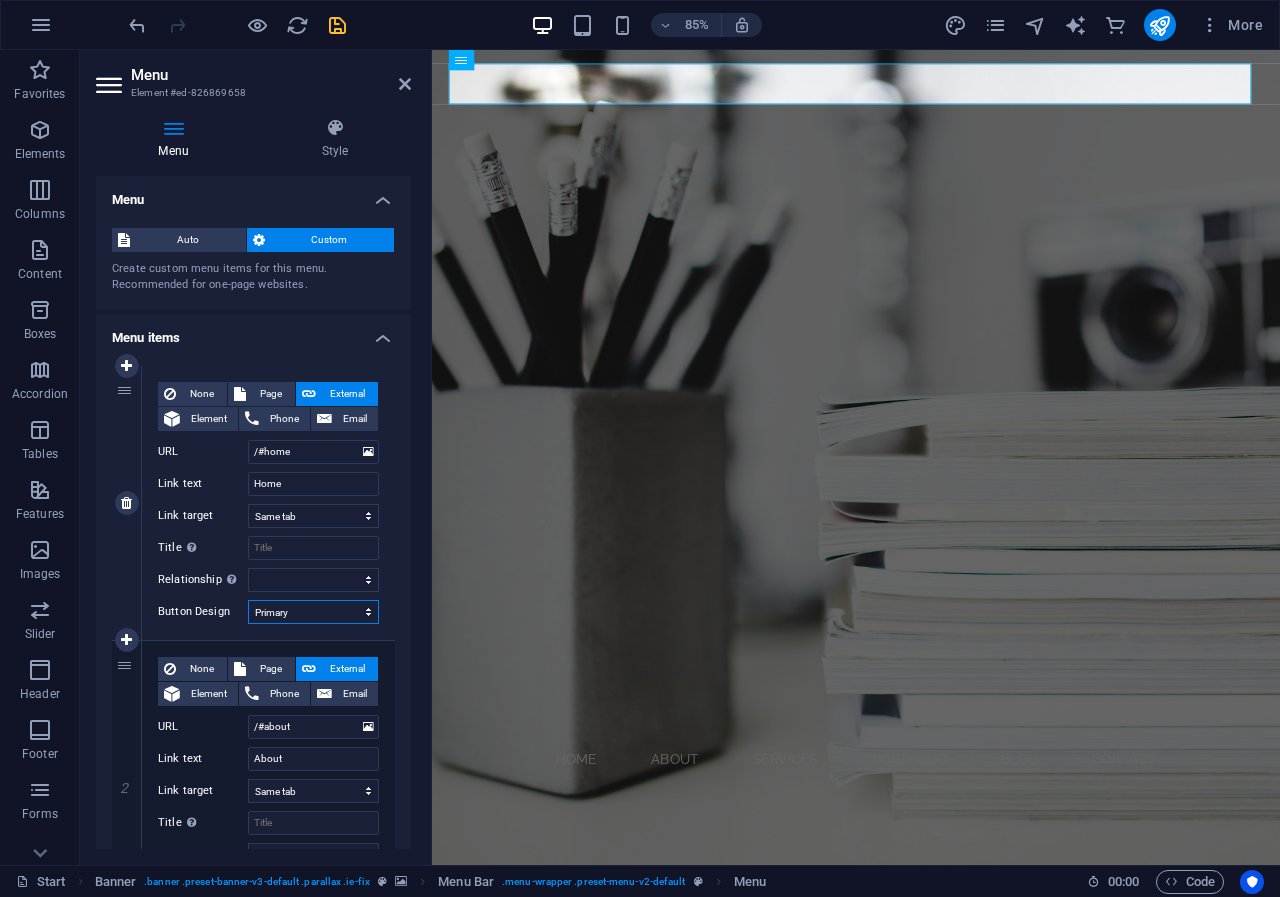 click on "None Default Primary Secondary" at bounding box center (313, 612) 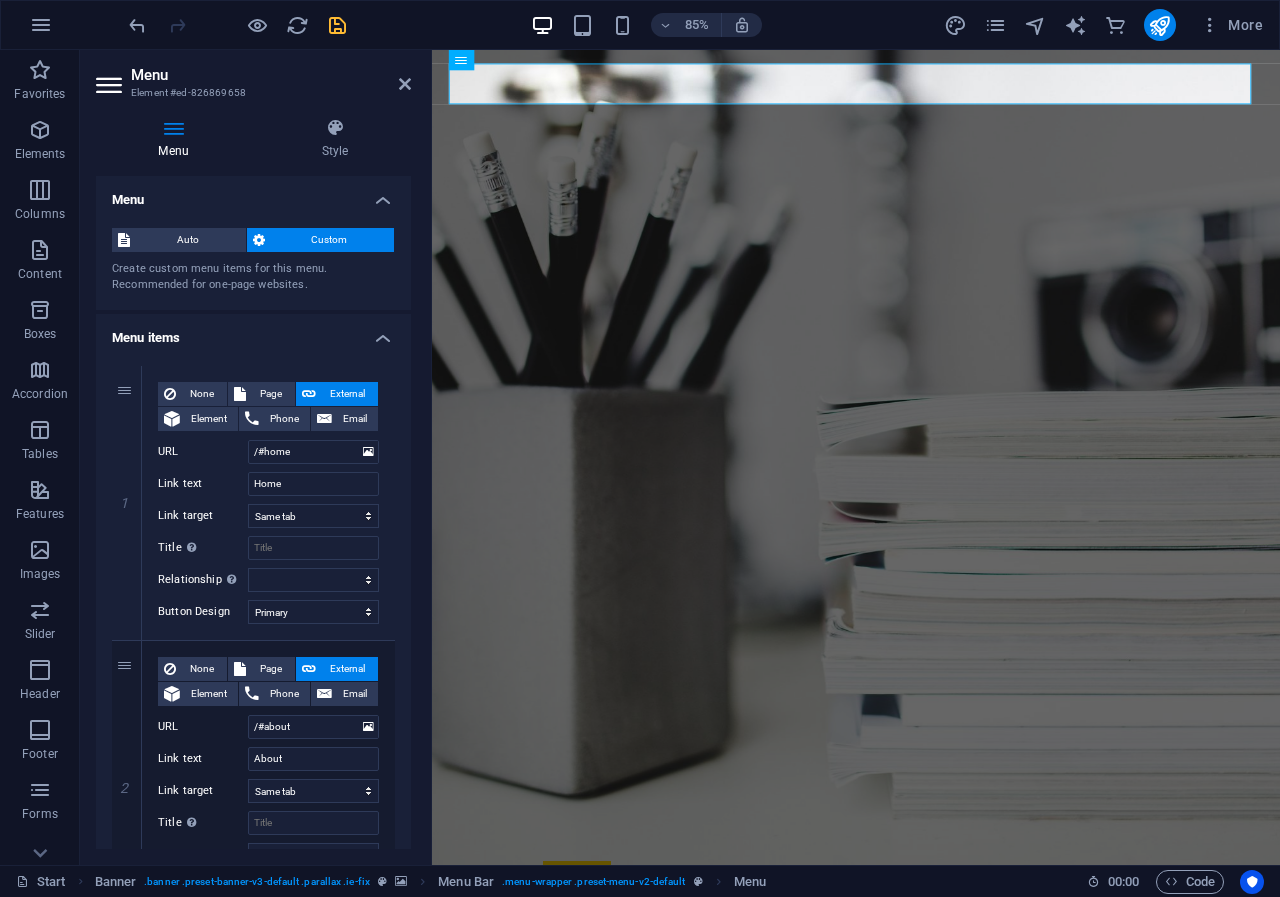 click on "1 None Page External Element Phone Email Page Start Subpage Legal Notice Privacy Element
URL /#home Phone Email Link text Home Link target New tab Same tab Overlay Title Additional link description, should not be the same as the link text. The title is most often shown as a tooltip text when the mouse moves over the element. Leave empty if uncertain. Relationship Sets the  relationship of this link to the link target . For example, the value "nofollow" instructs search engines not to follow the link. Can be left empty. alternate author bookmark external help license next nofollow noreferrer noopener prev search tag Button Design None Default Primary Secondary 2 None Page External Element Phone Email Page Start Subpage Legal Notice Privacy Element
URL /#about Phone Email Link text About Link target New tab Same tab Overlay Title Relationship Sets the  relationship of this link to the link target alternate author bookmark external help license next nofollow prev 3" at bounding box center (253, 1190) 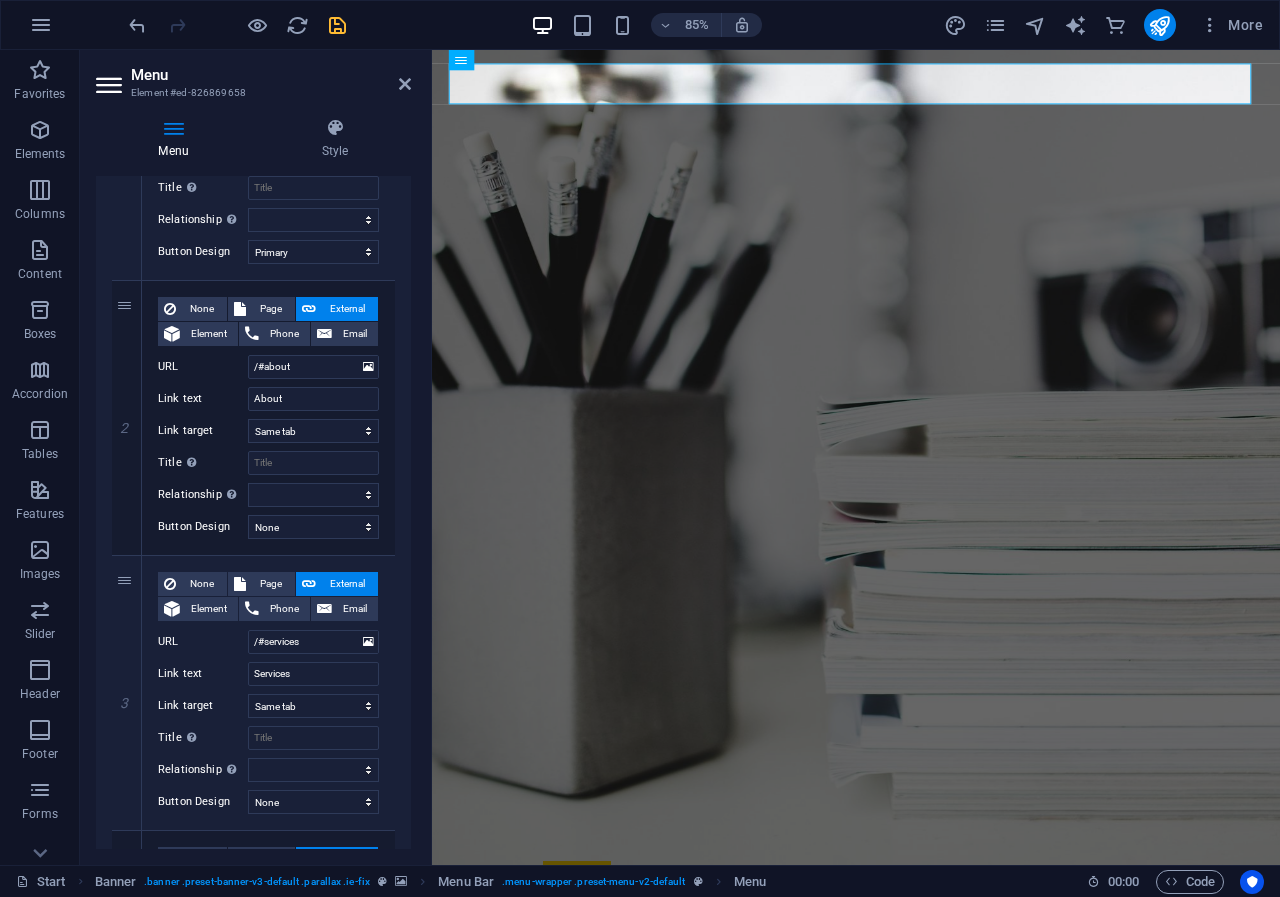 scroll, scrollTop: 377, scrollLeft: 0, axis: vertical 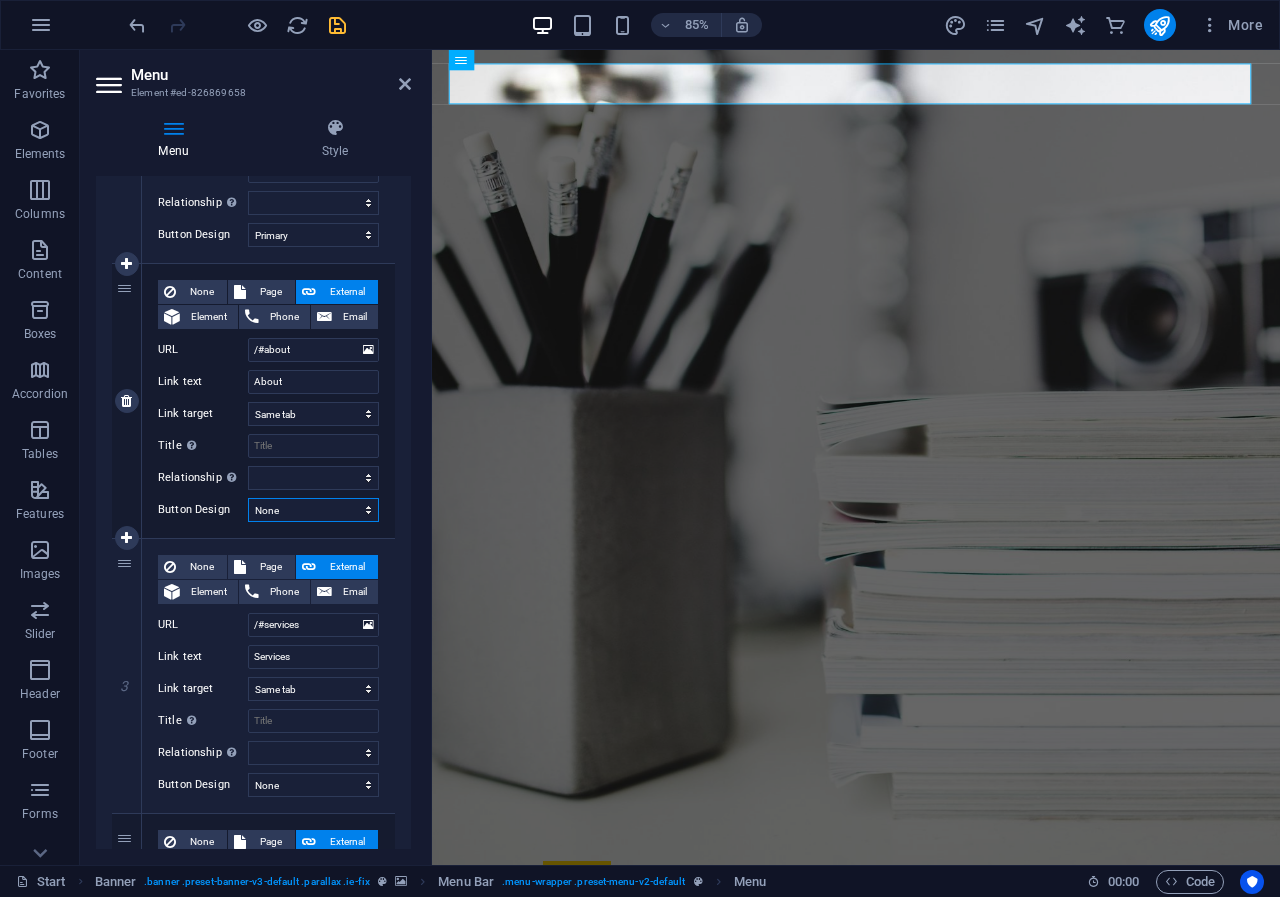 click on "None Default Primary Secondary" at bounding box center [313, 510] 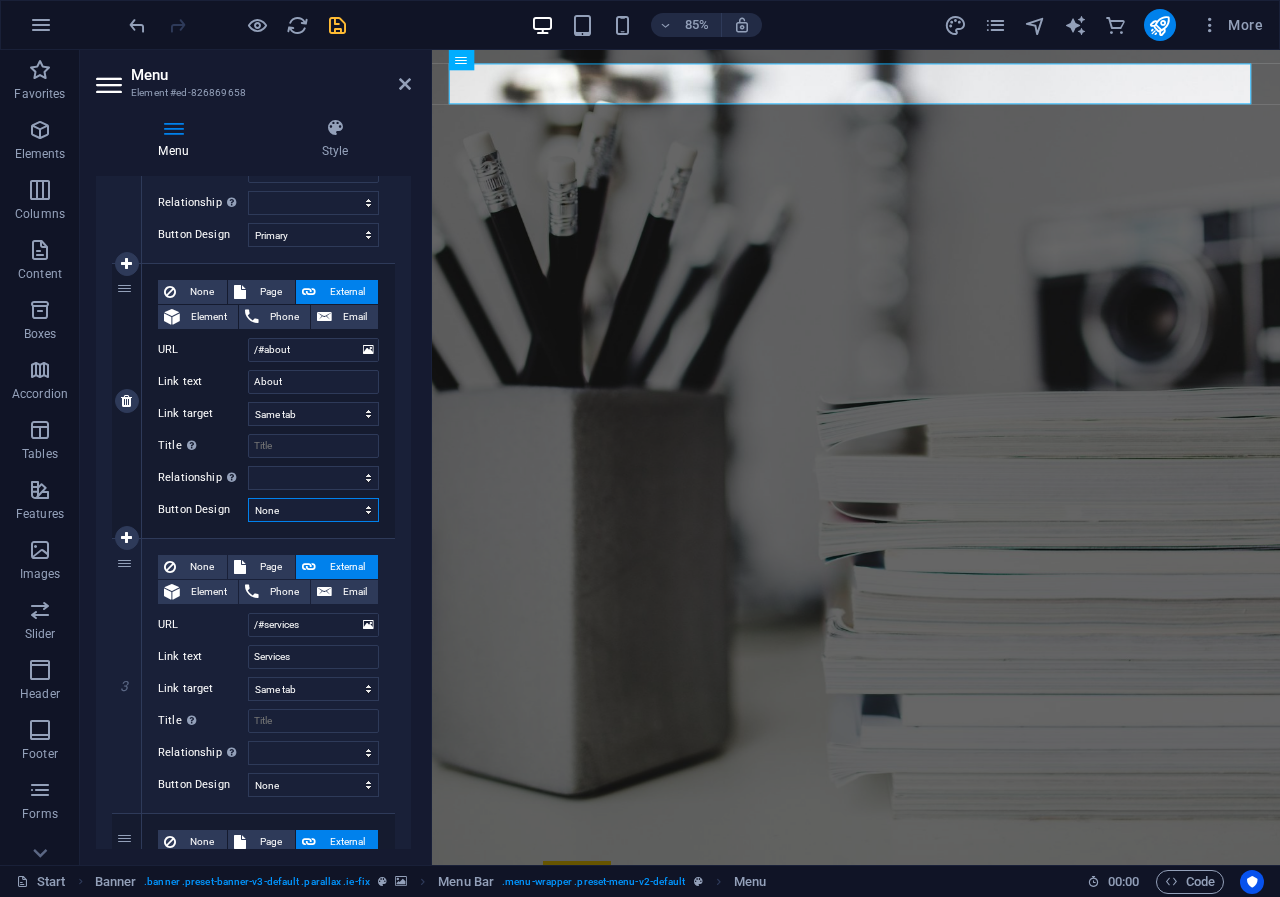 select on "primary" 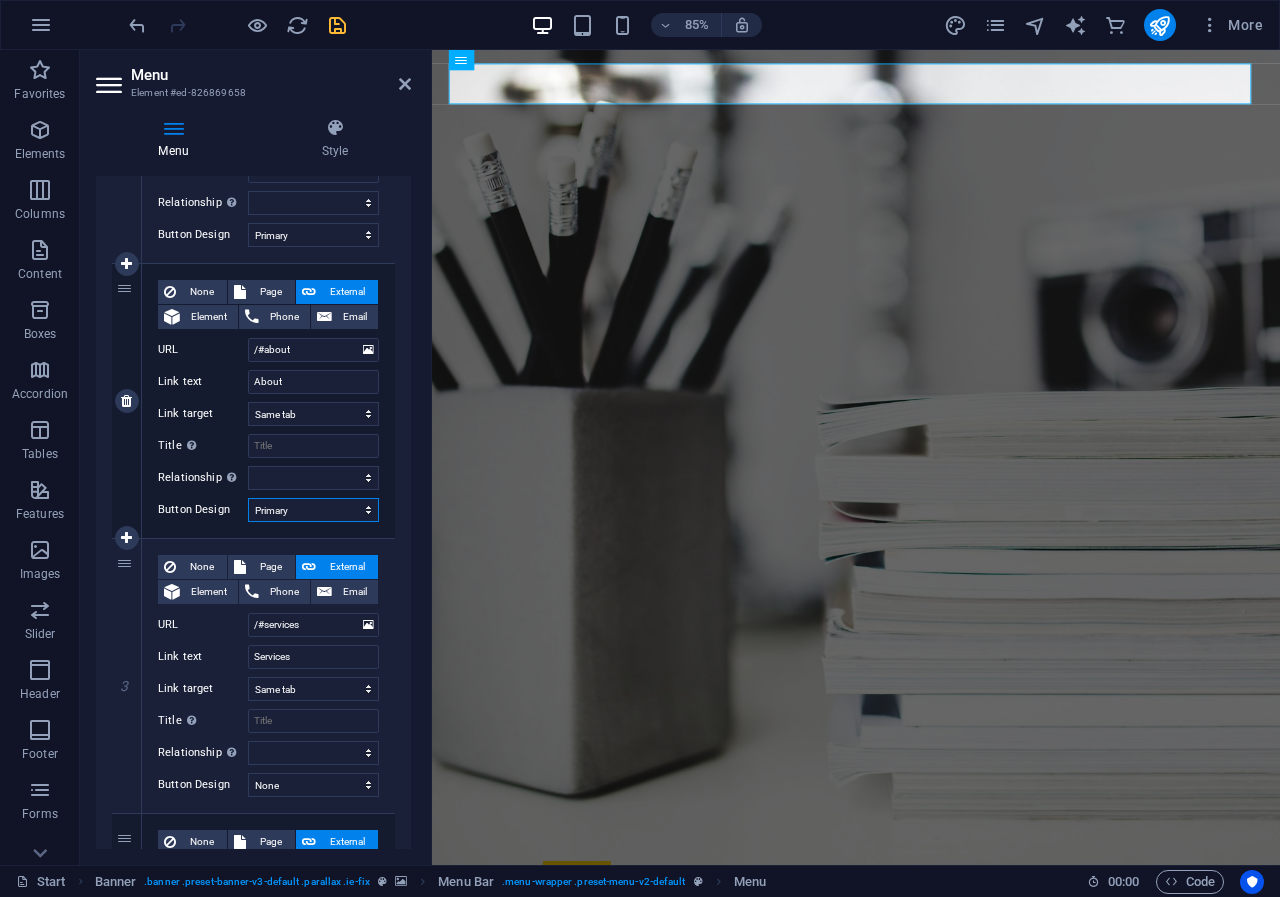 click on "None Default Primary Secondary" at bounding box center [313, 510] 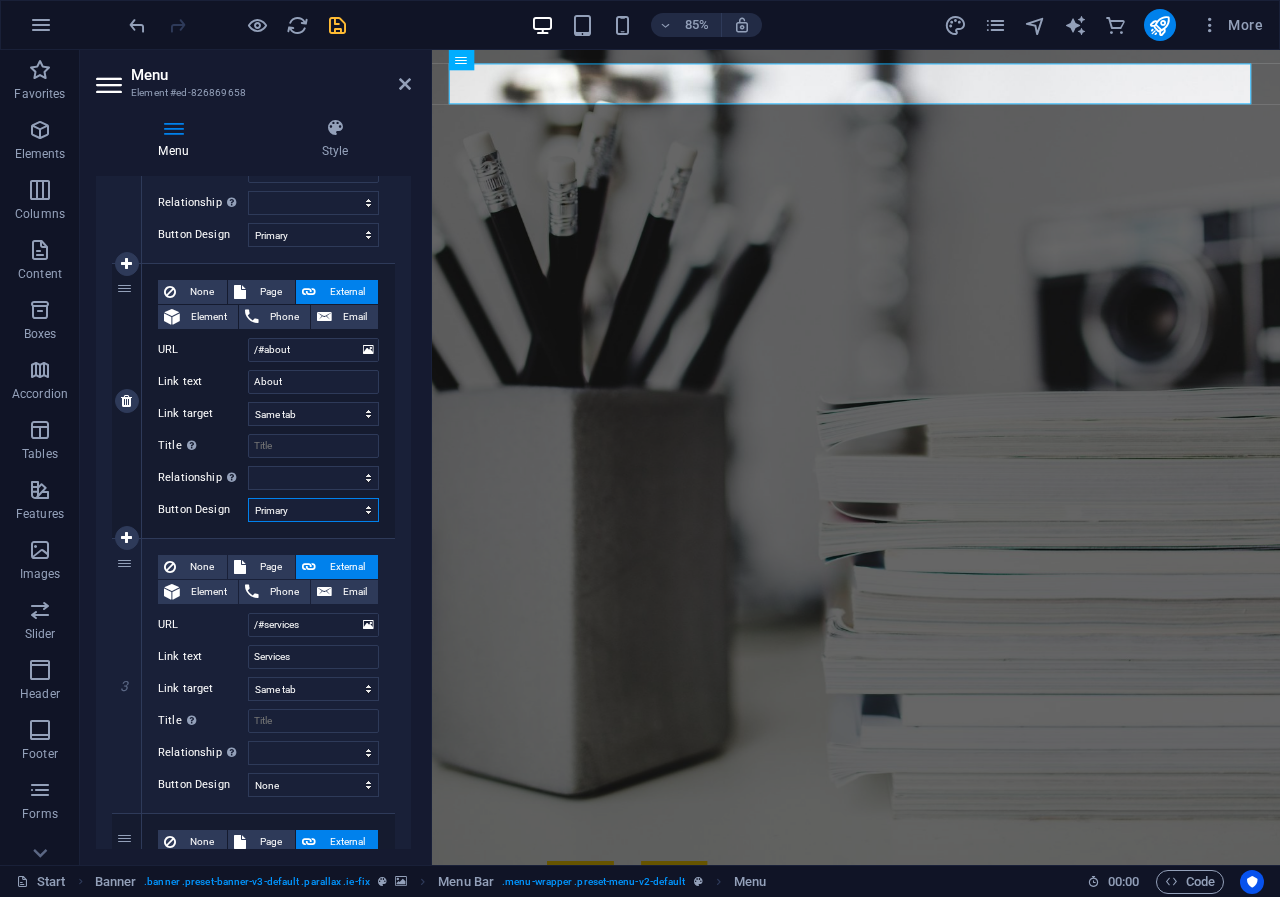 click on "None Default Primary Secondary" at bounding box center (313, 510) 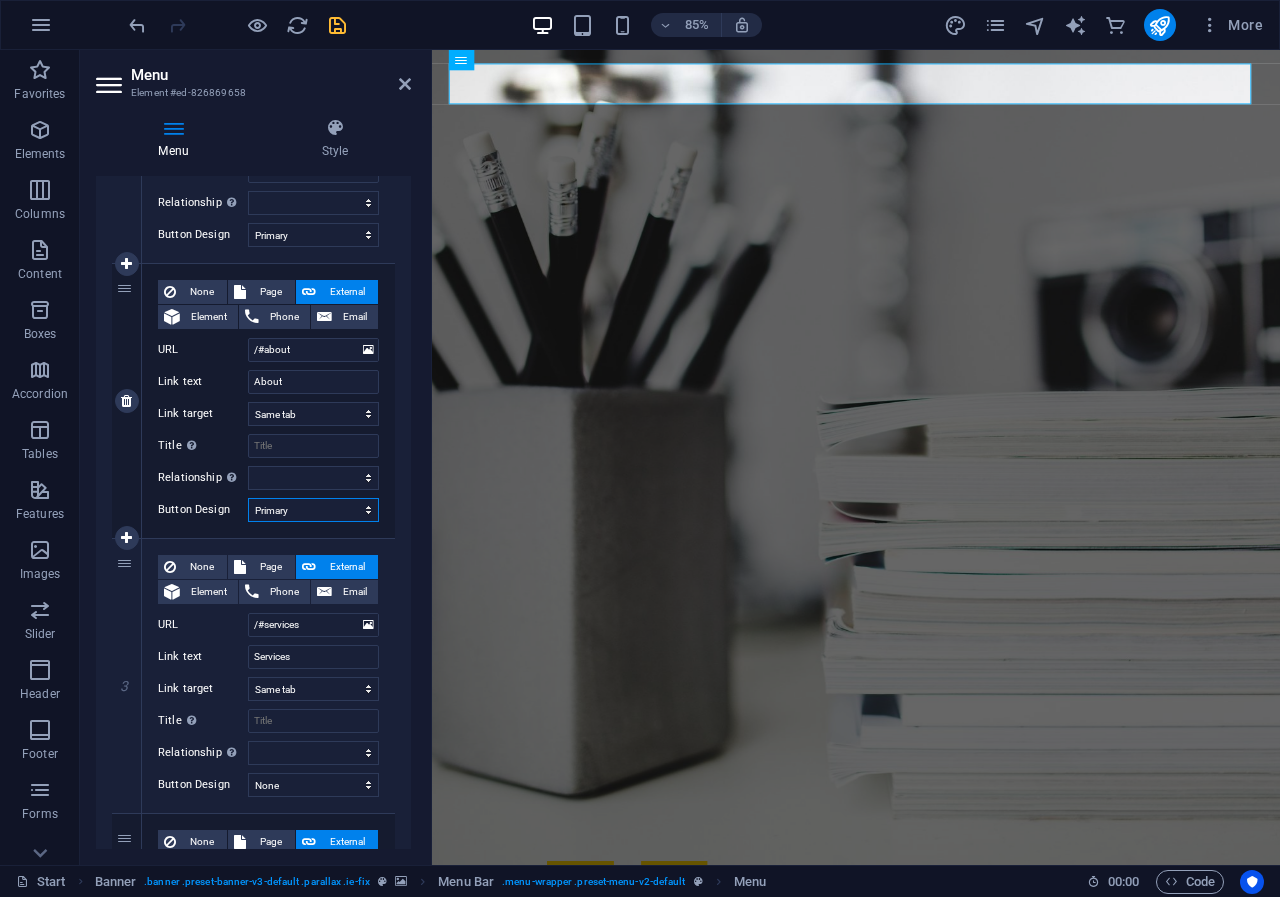 select on "default" 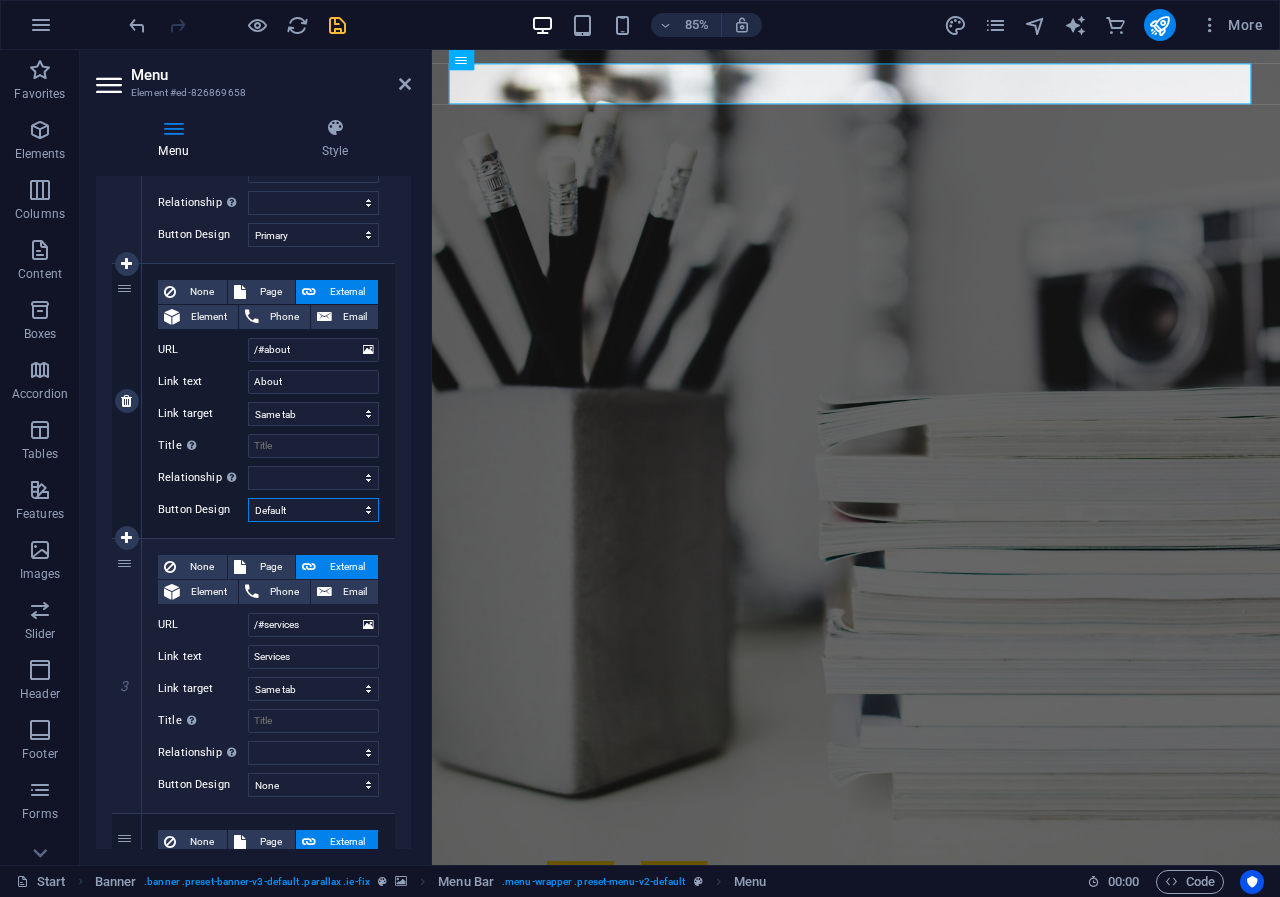 click on "None Default Primary Secondary" at bounding box center [313, 510] 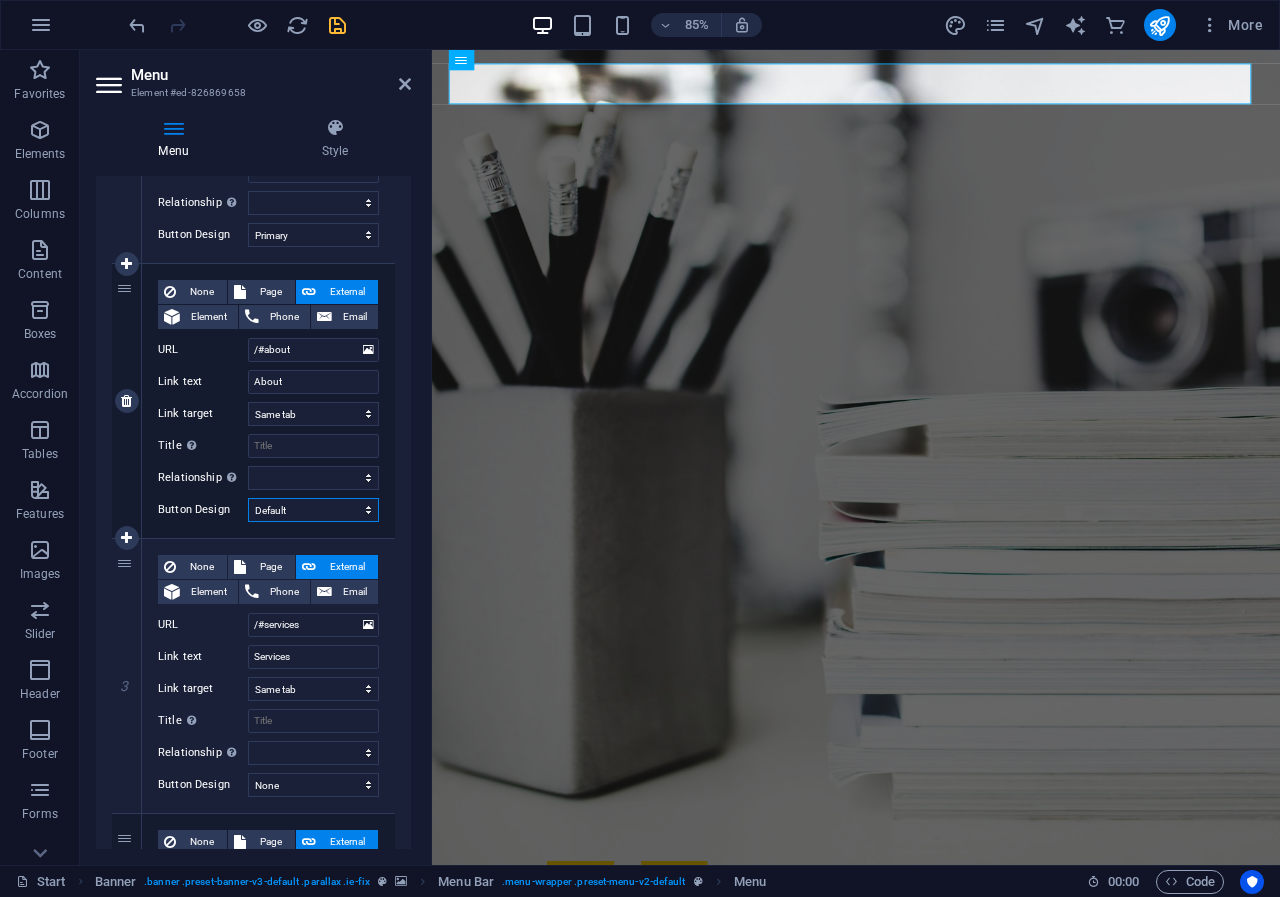 click on "None Default Primary Secondary" at bounding box center (313, 510) 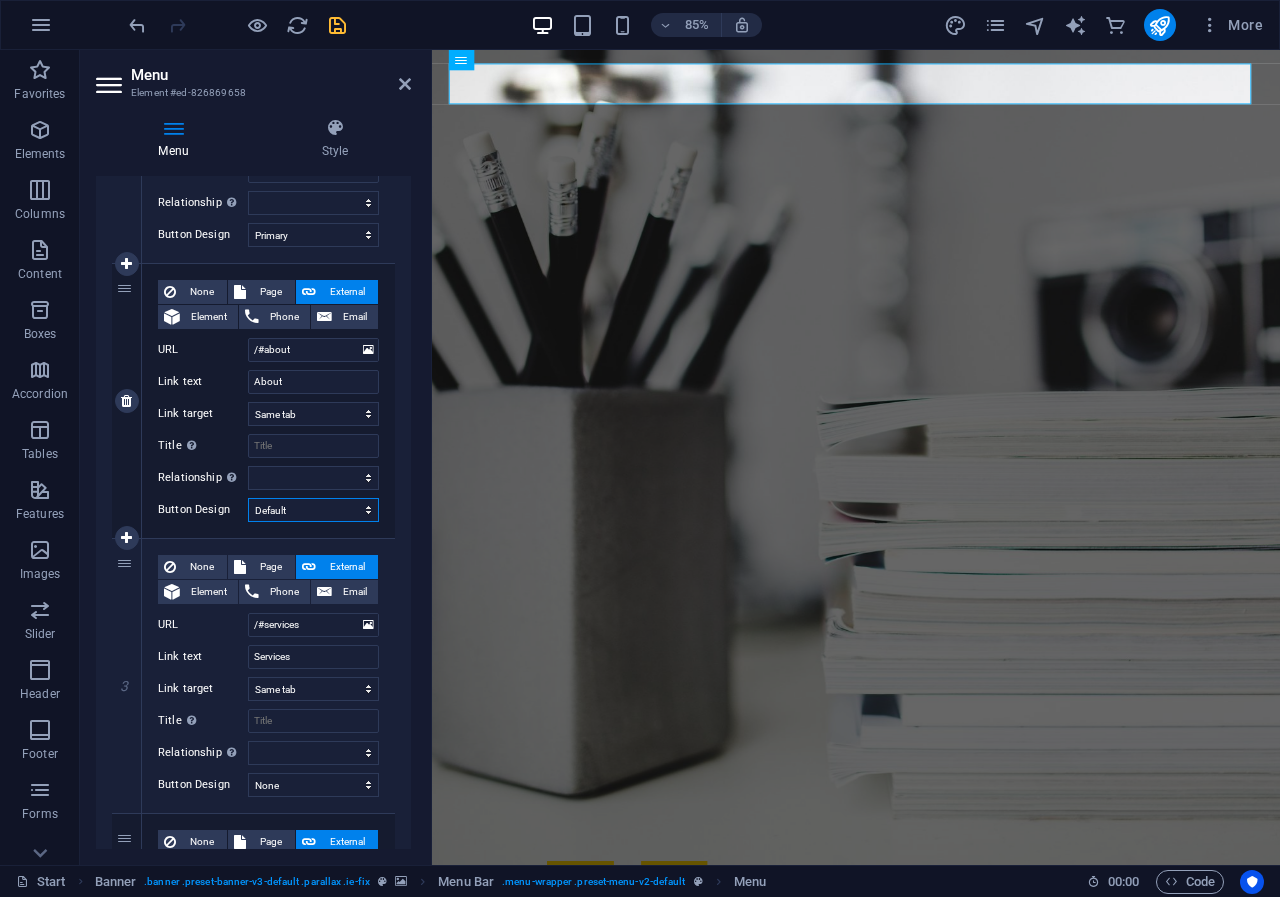 select 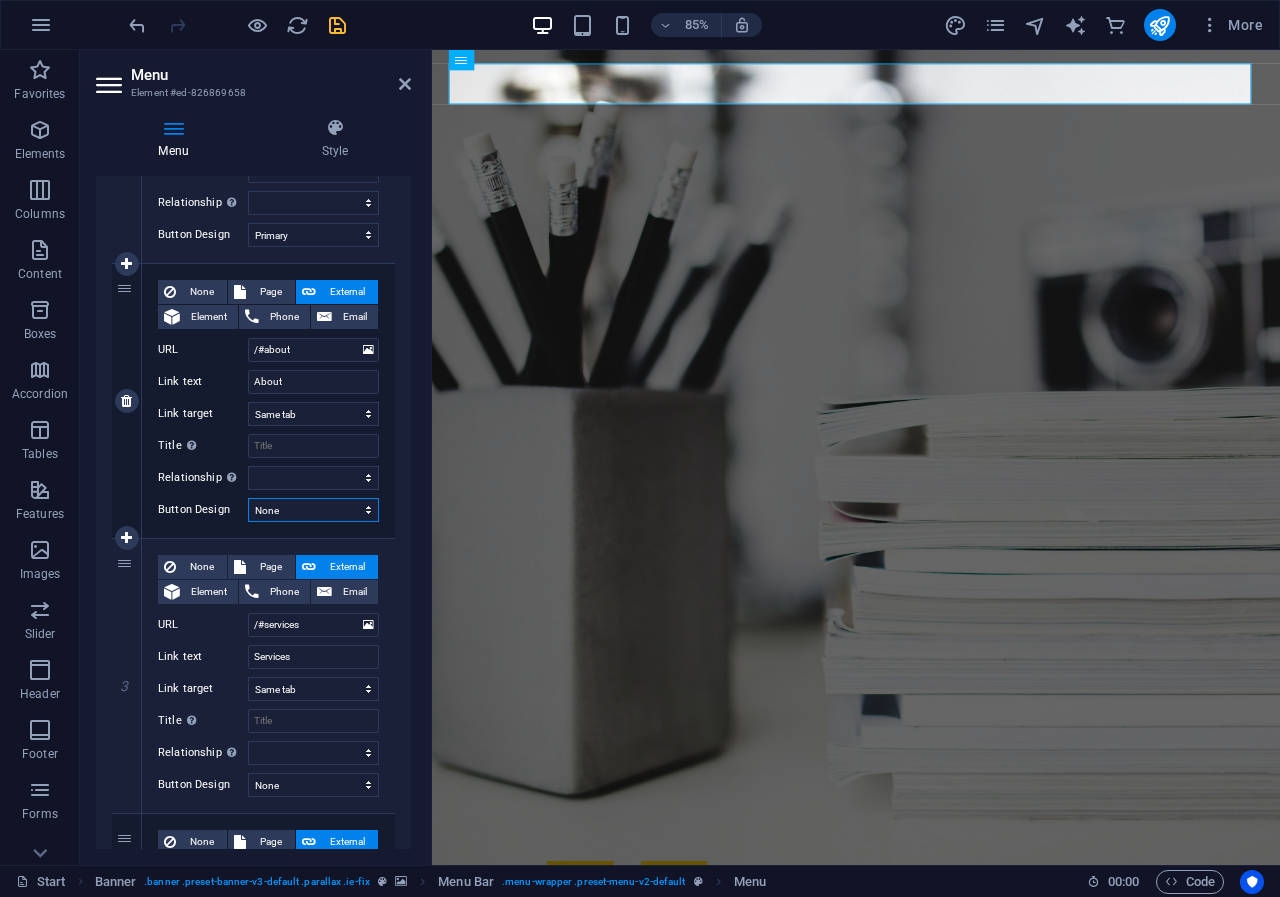 click on "None Default Primary Secondary" at bounding box center (313, 510) 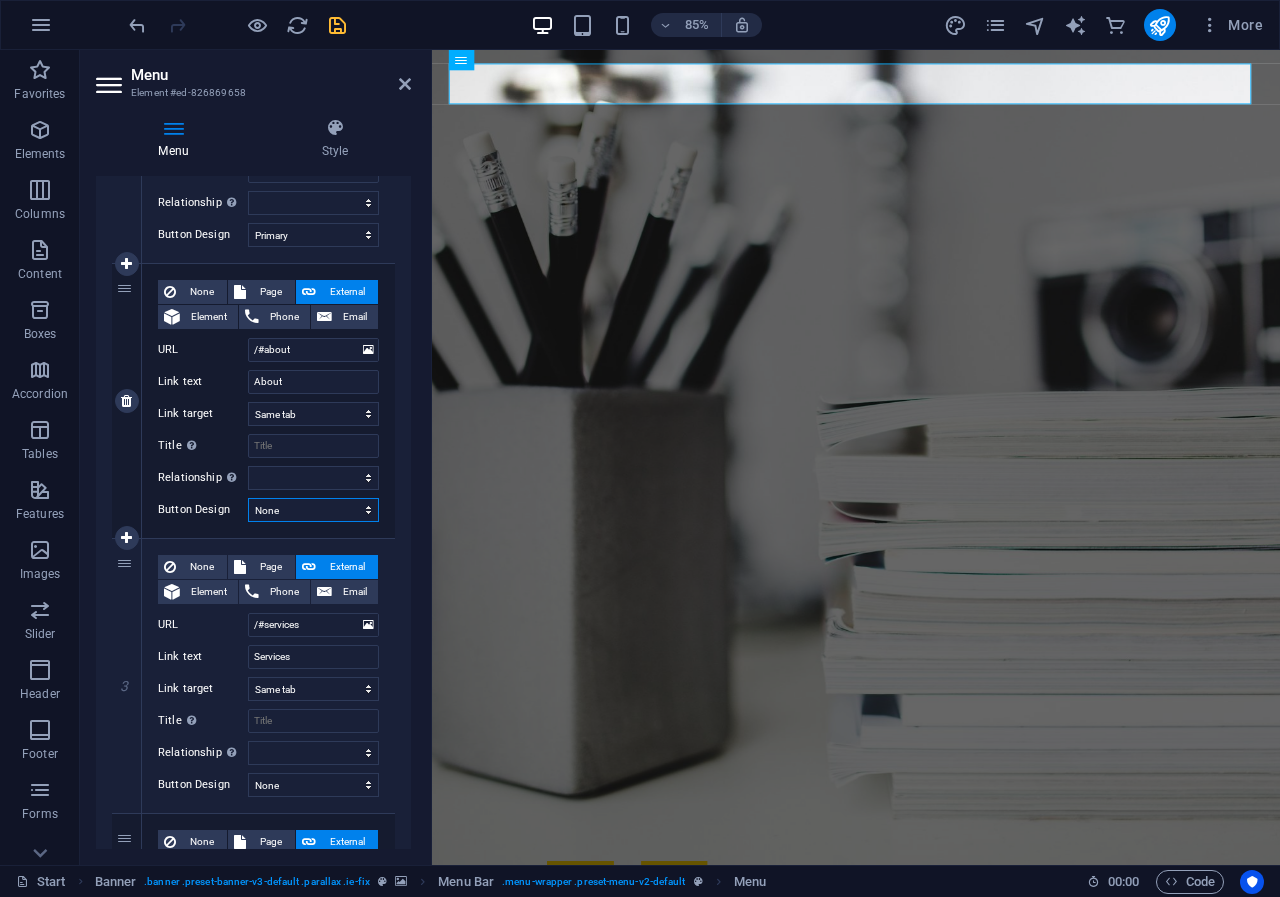 select 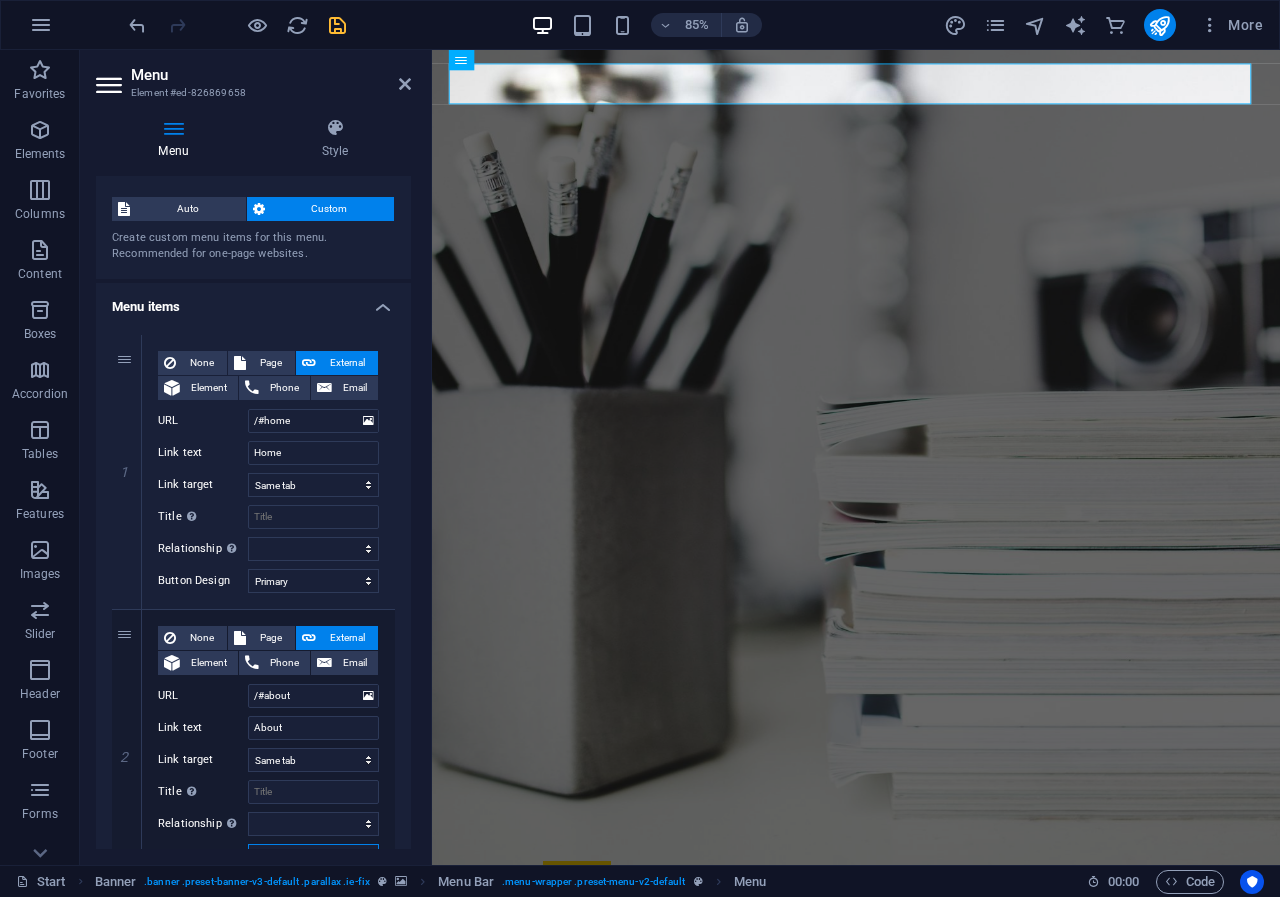 scroll, scrollTop: 0, scrollLeft: 0, axis: both 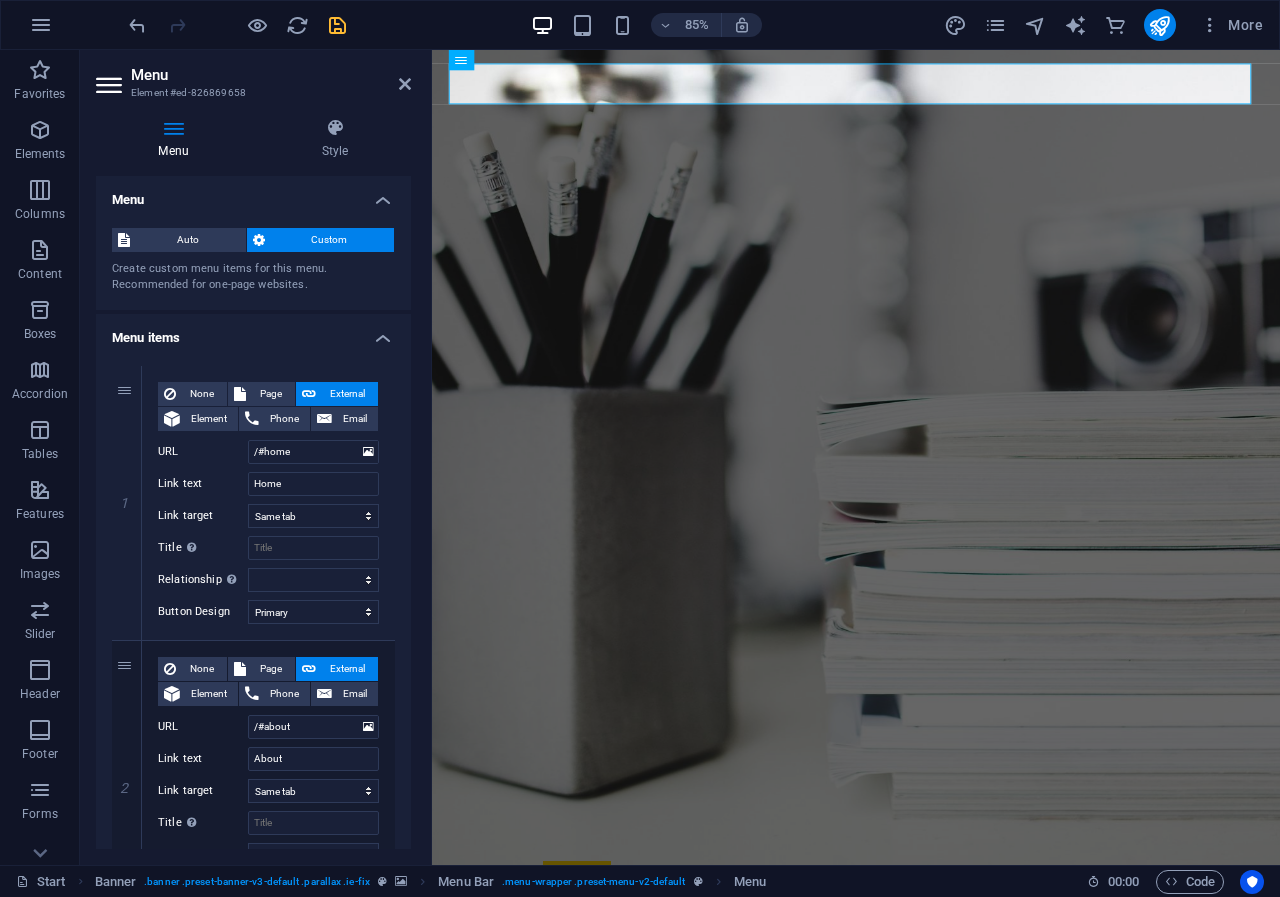 click on "Custom" at bounding box center (330, 240) 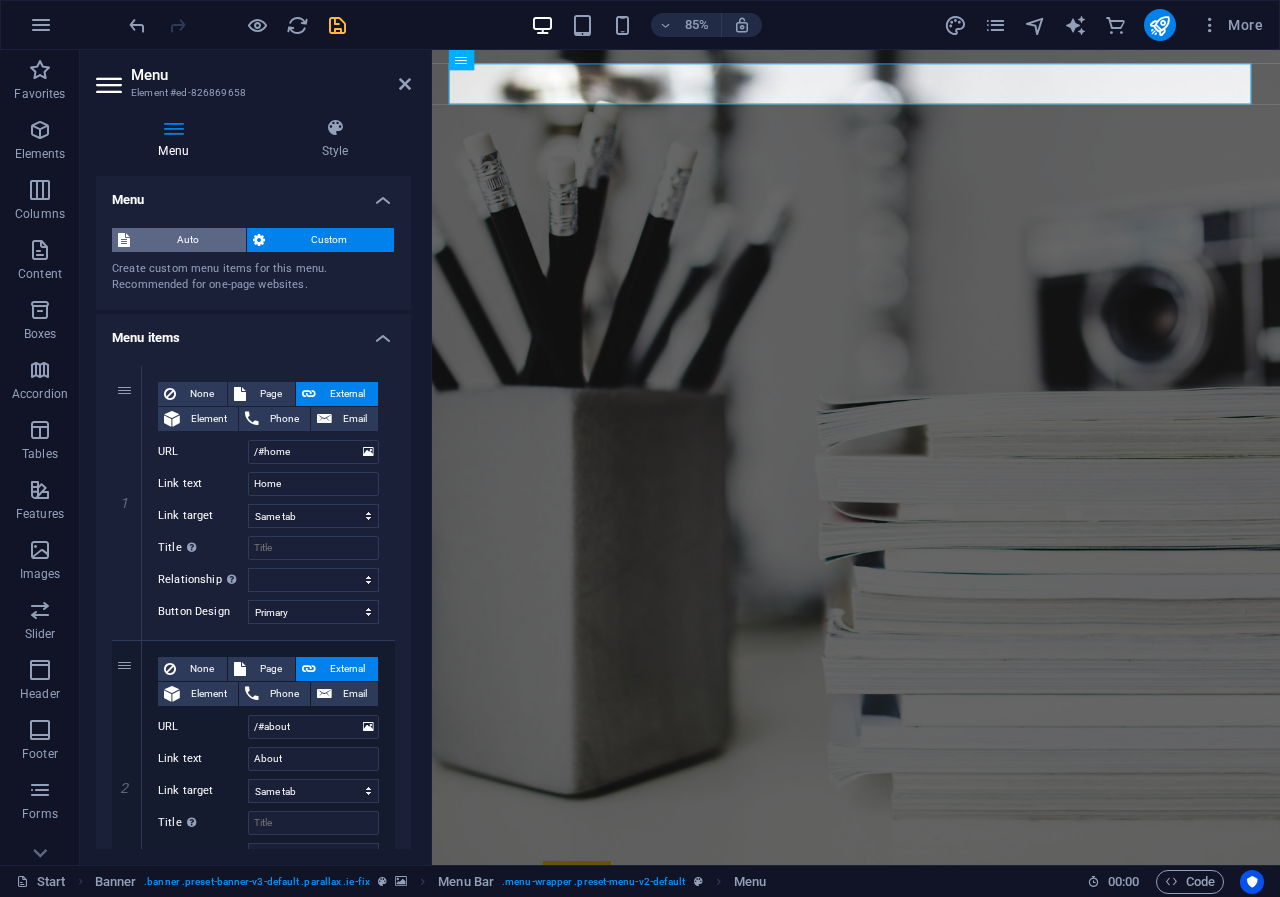 click on "Auto" at bounding box center [188, 240] 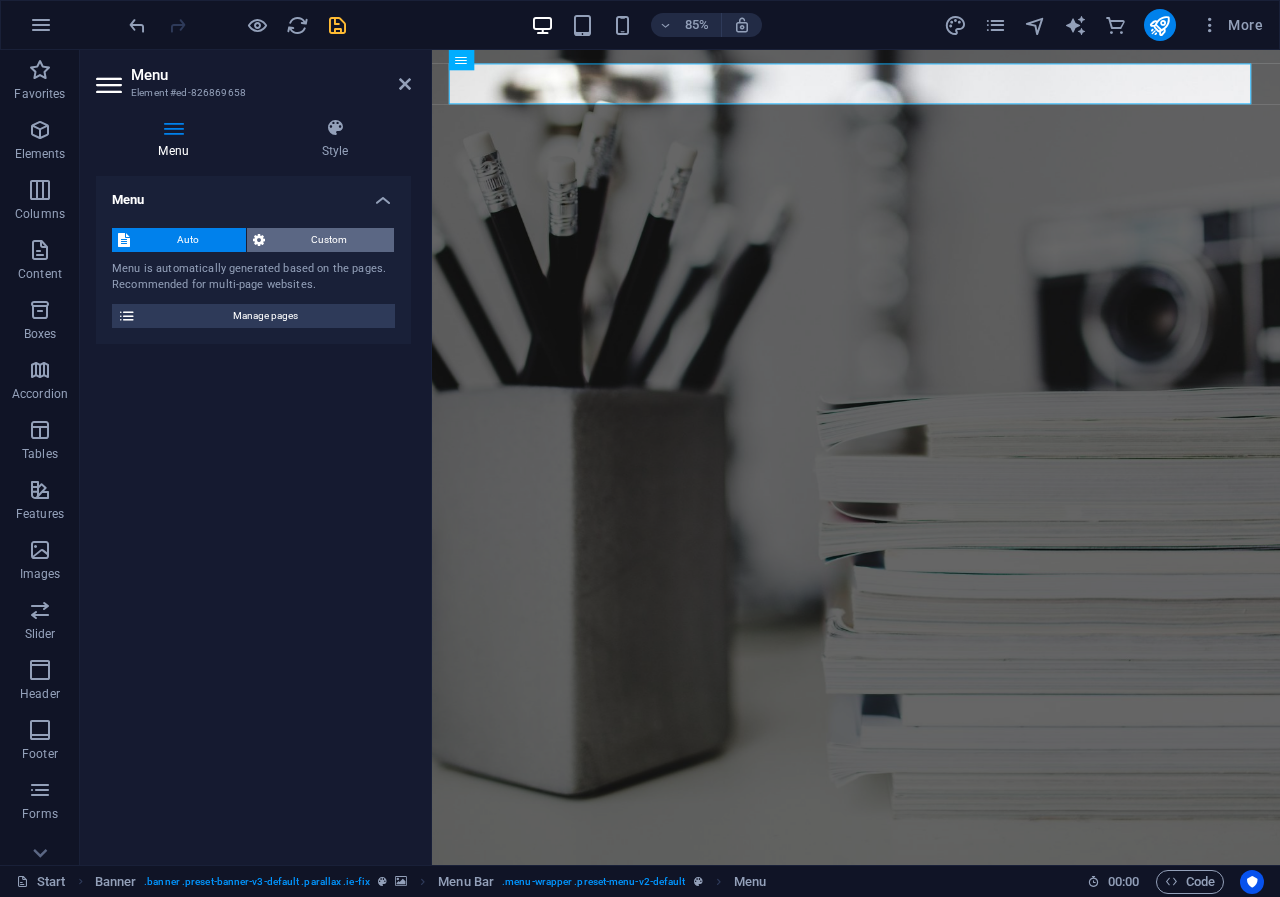 click on "Custom" at bounding box center [330, 240] 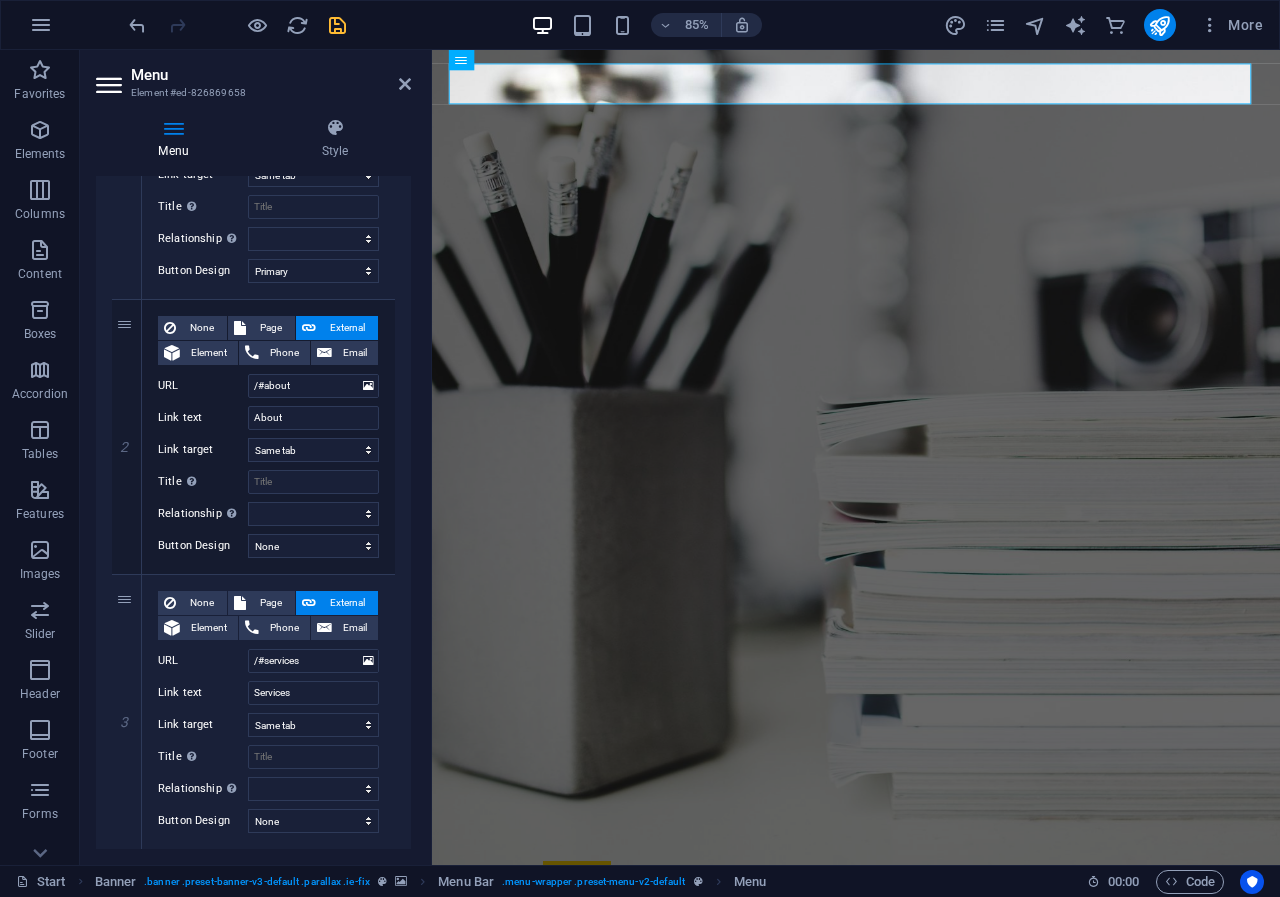 scroll, scrollTop: 0, scrollLeft: 0, axis: both 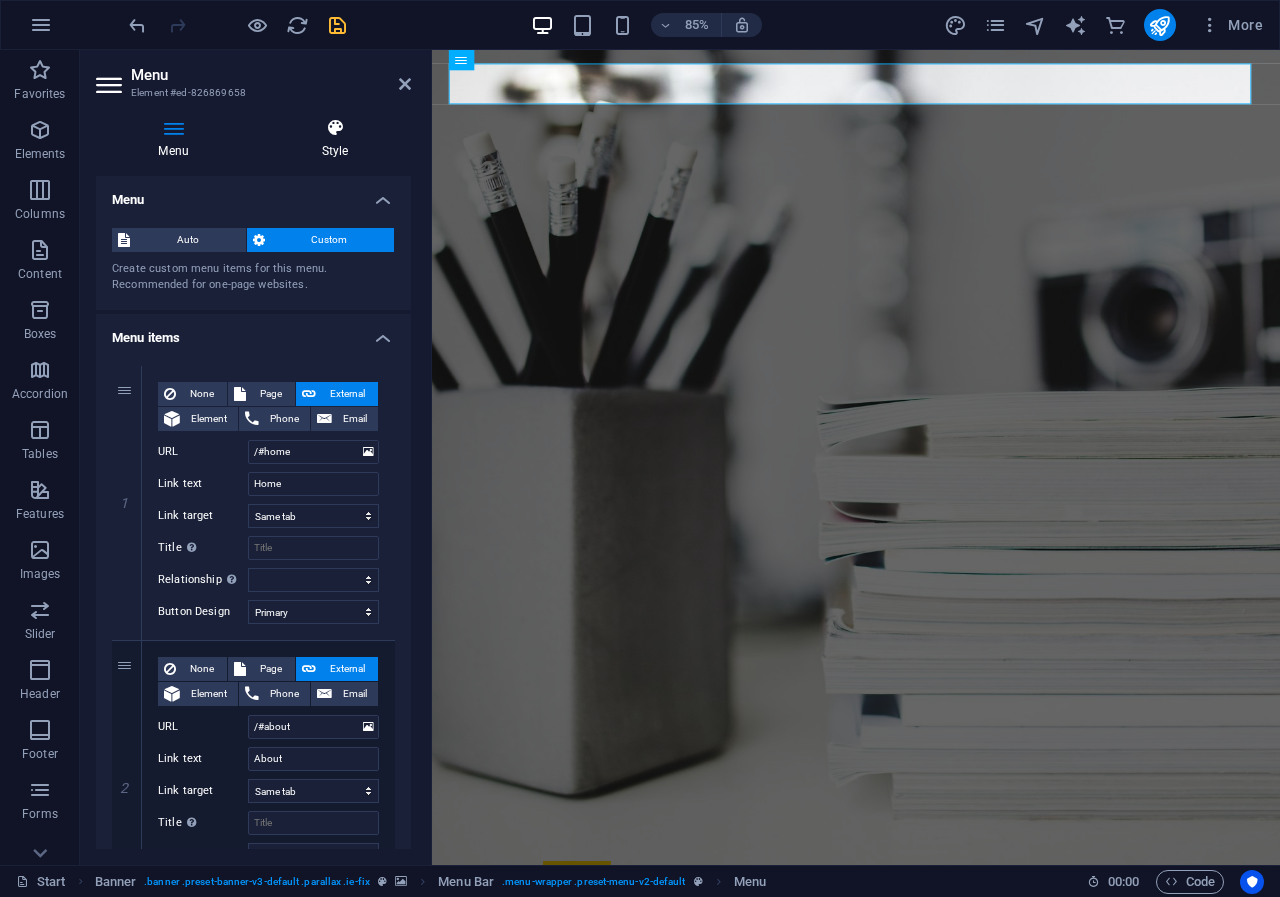 click at bounding box center [335, 128] 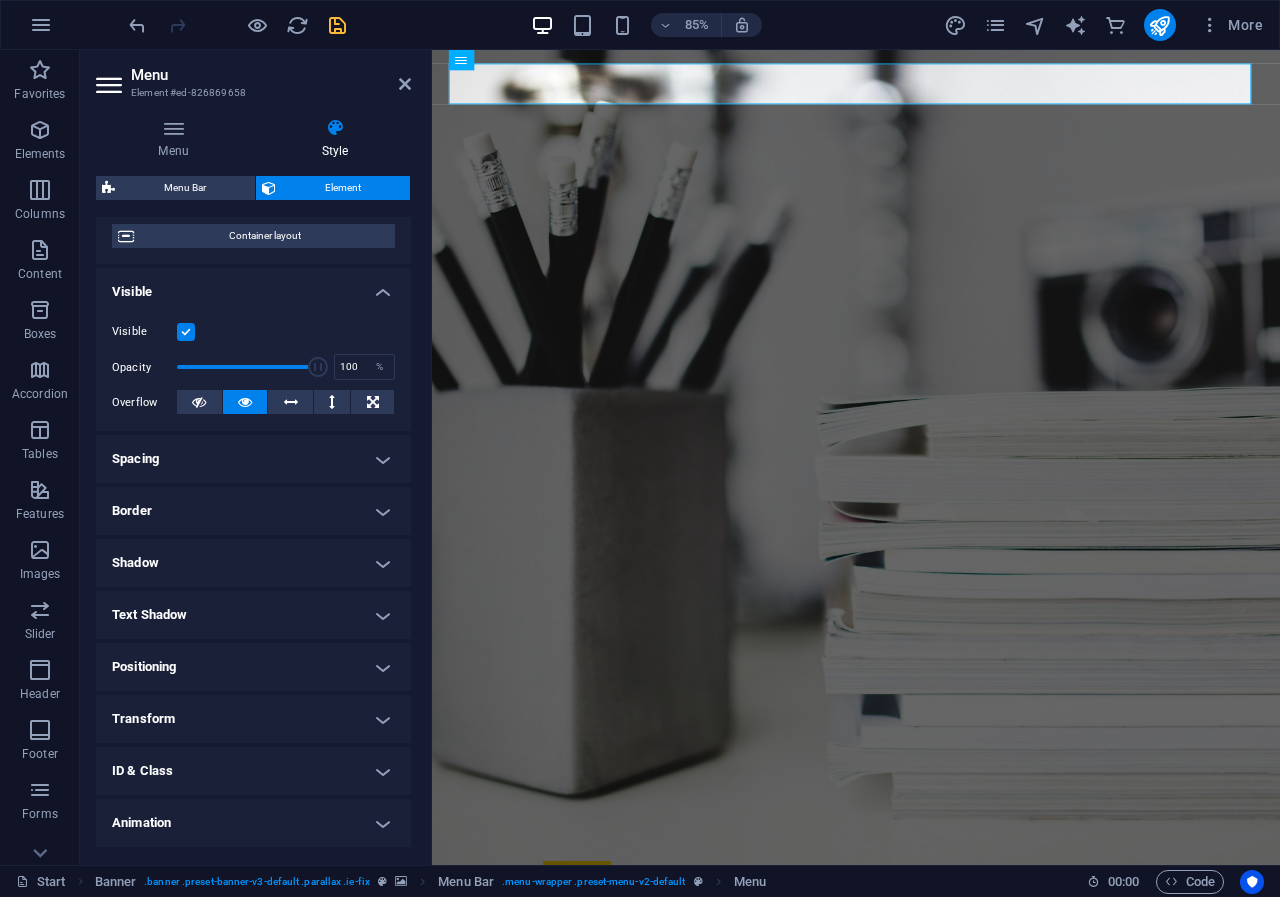 scroll, scrollTop: 177, scrollLeft: 0, axis: vertical 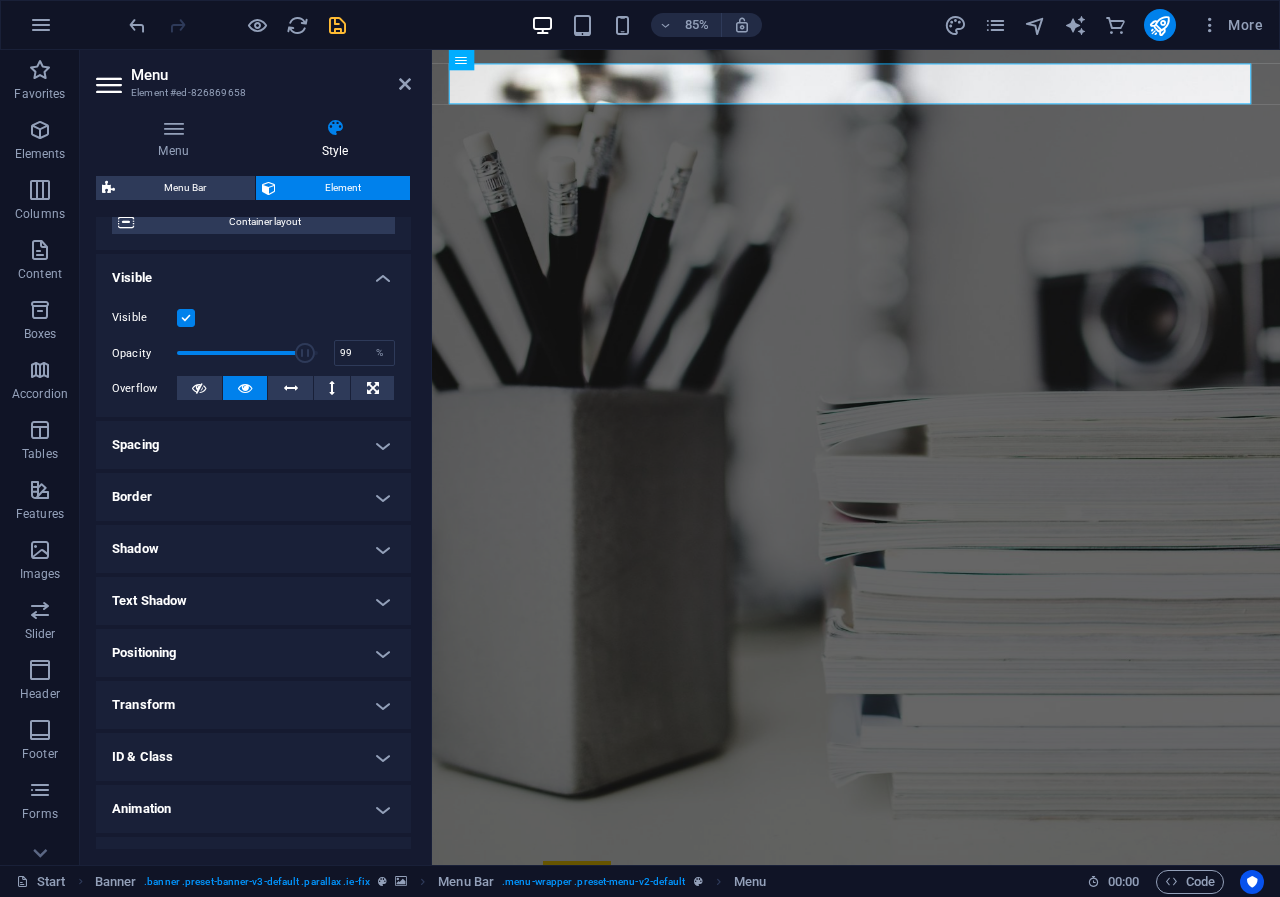 type on "100" 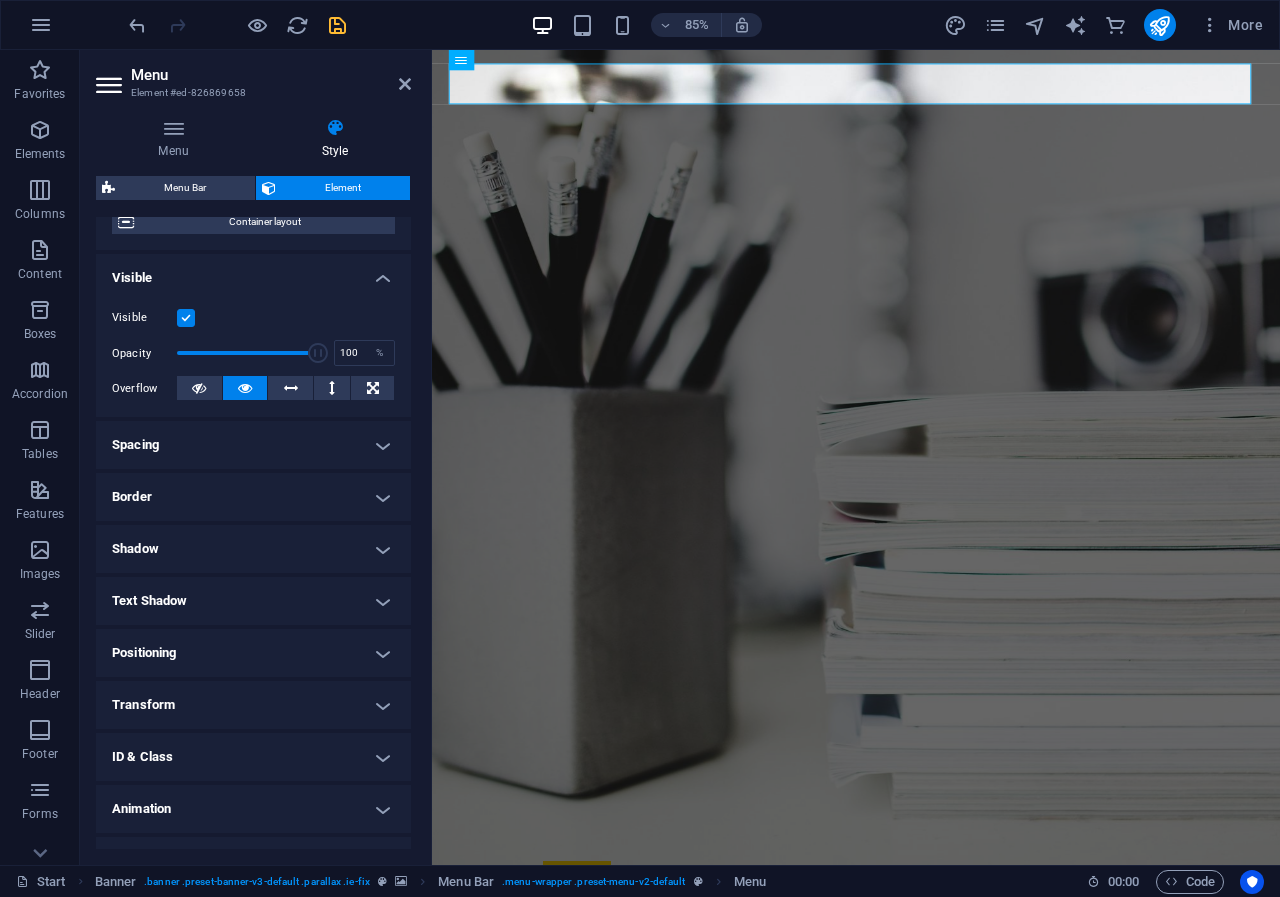 click at bounding box center [318, 353] 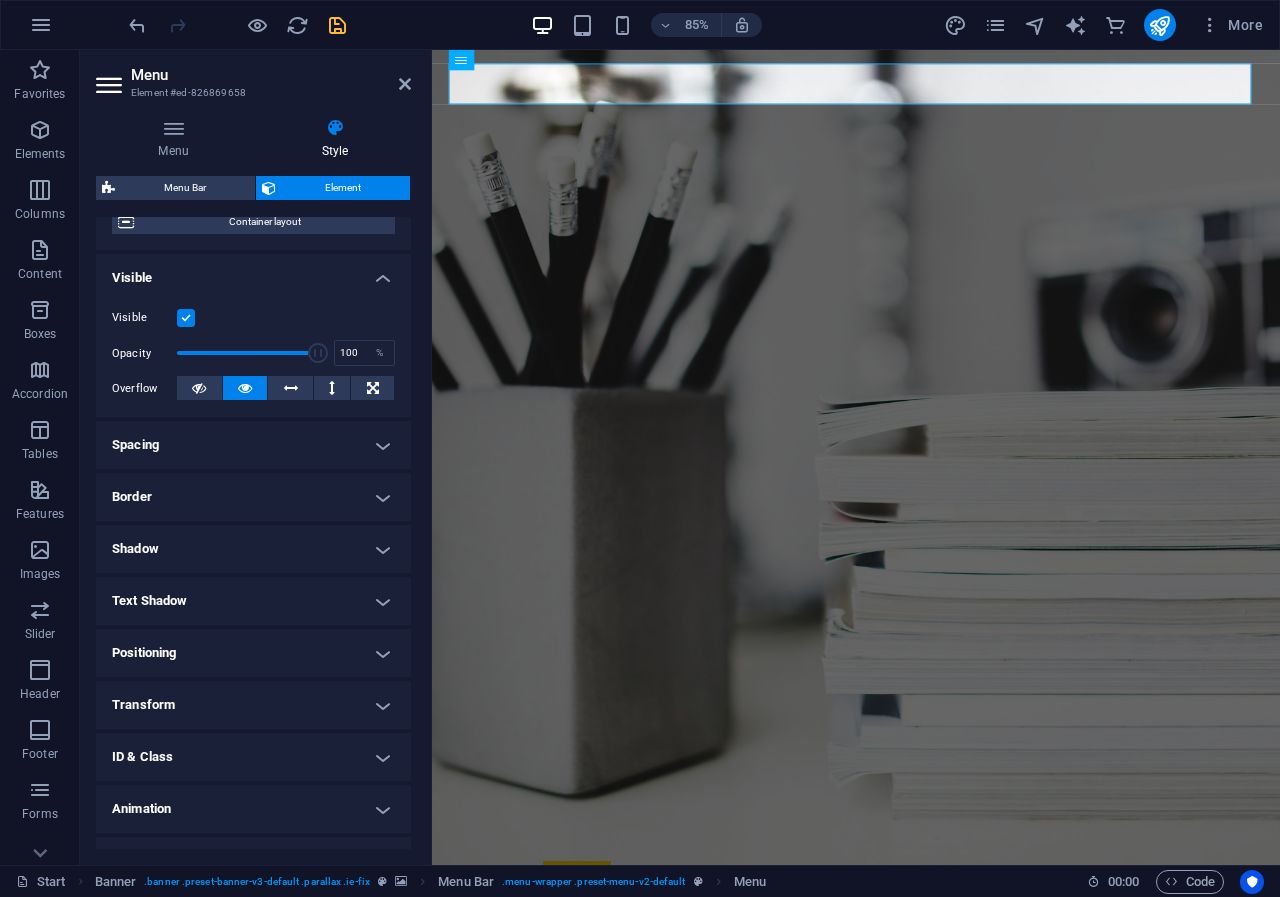 click on "Spacing" at bounding box center (253, 445) 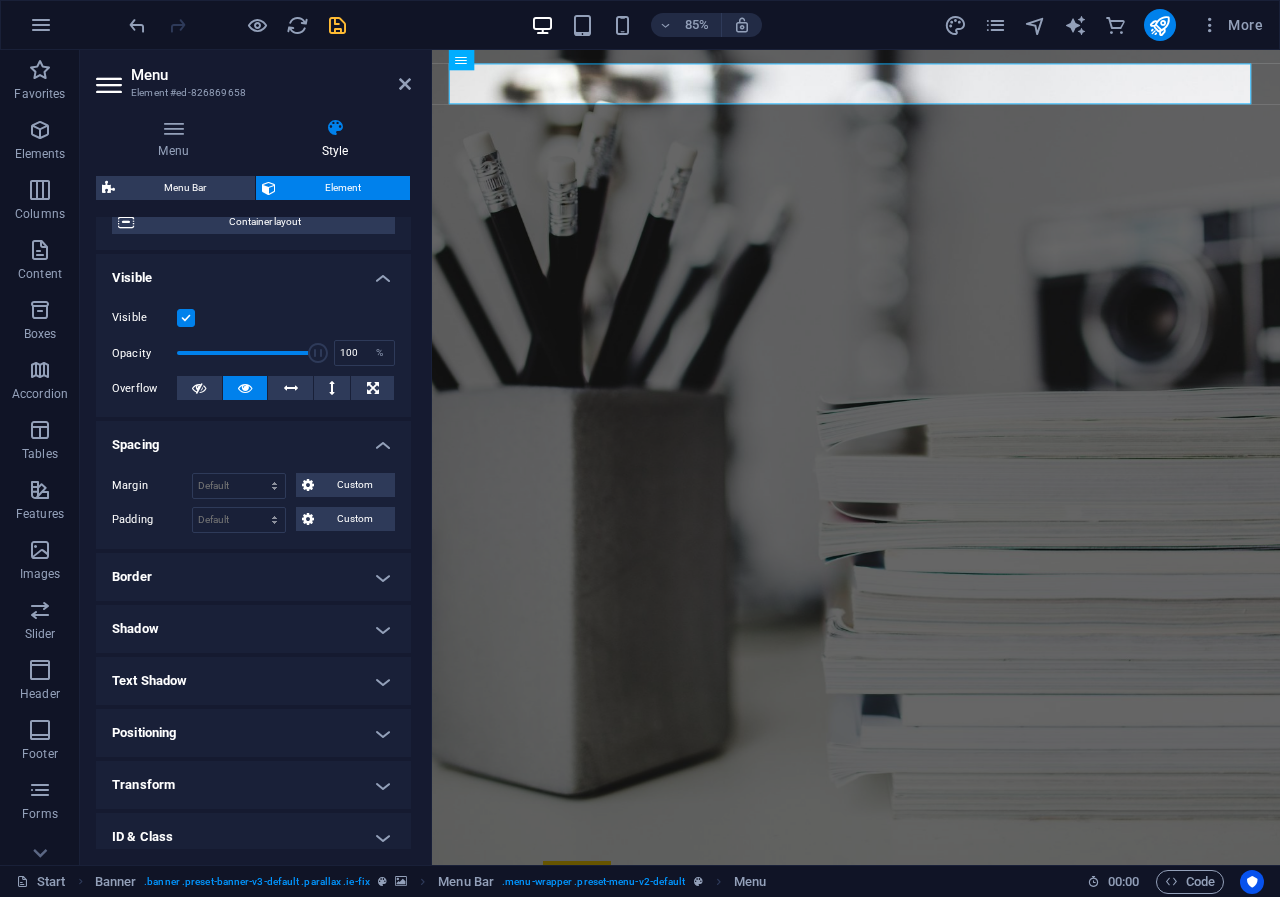 click on "Spacing" at bounding box center (253, 439) 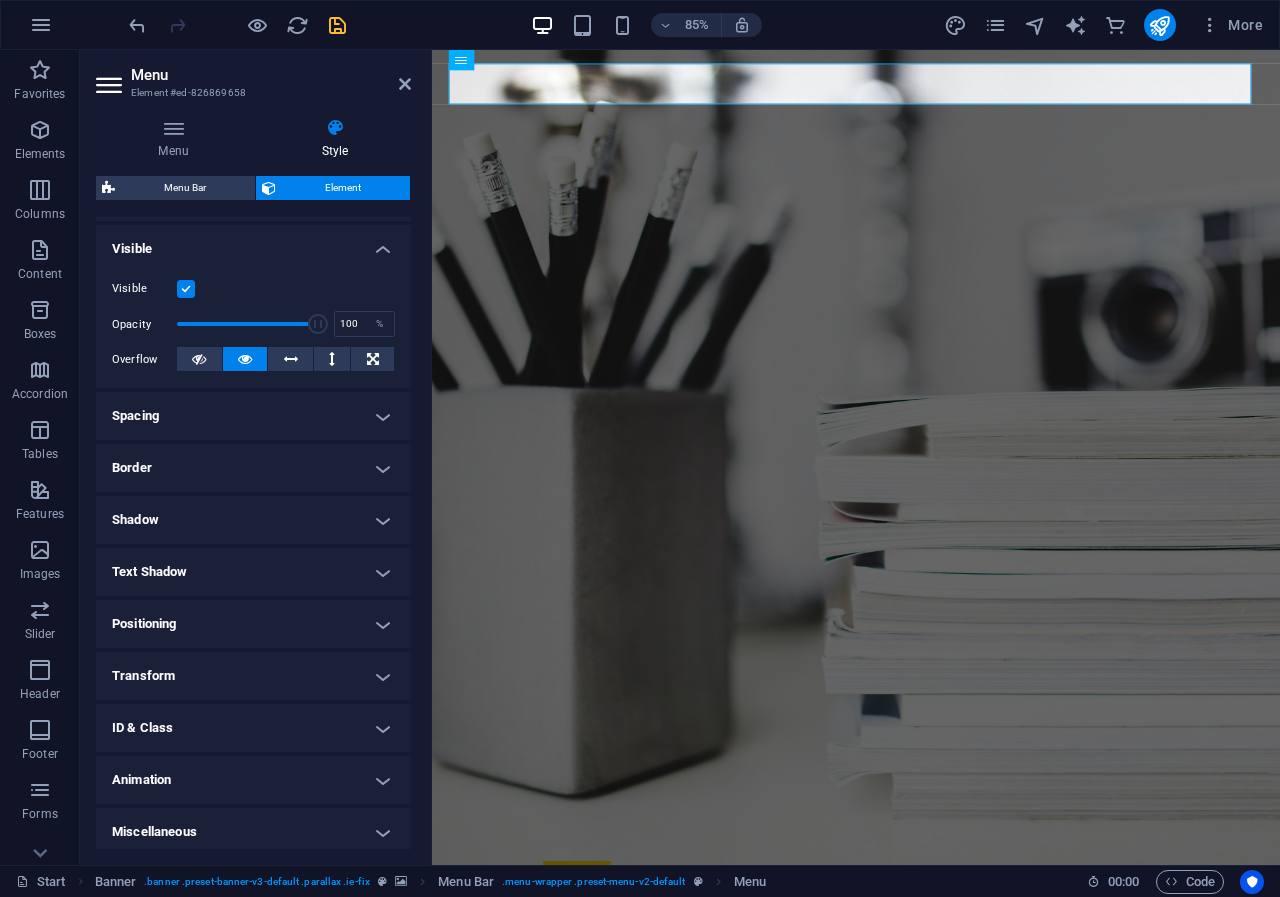 scroll, scrollTop: 213, scrollLeft: 0, axis: vertical 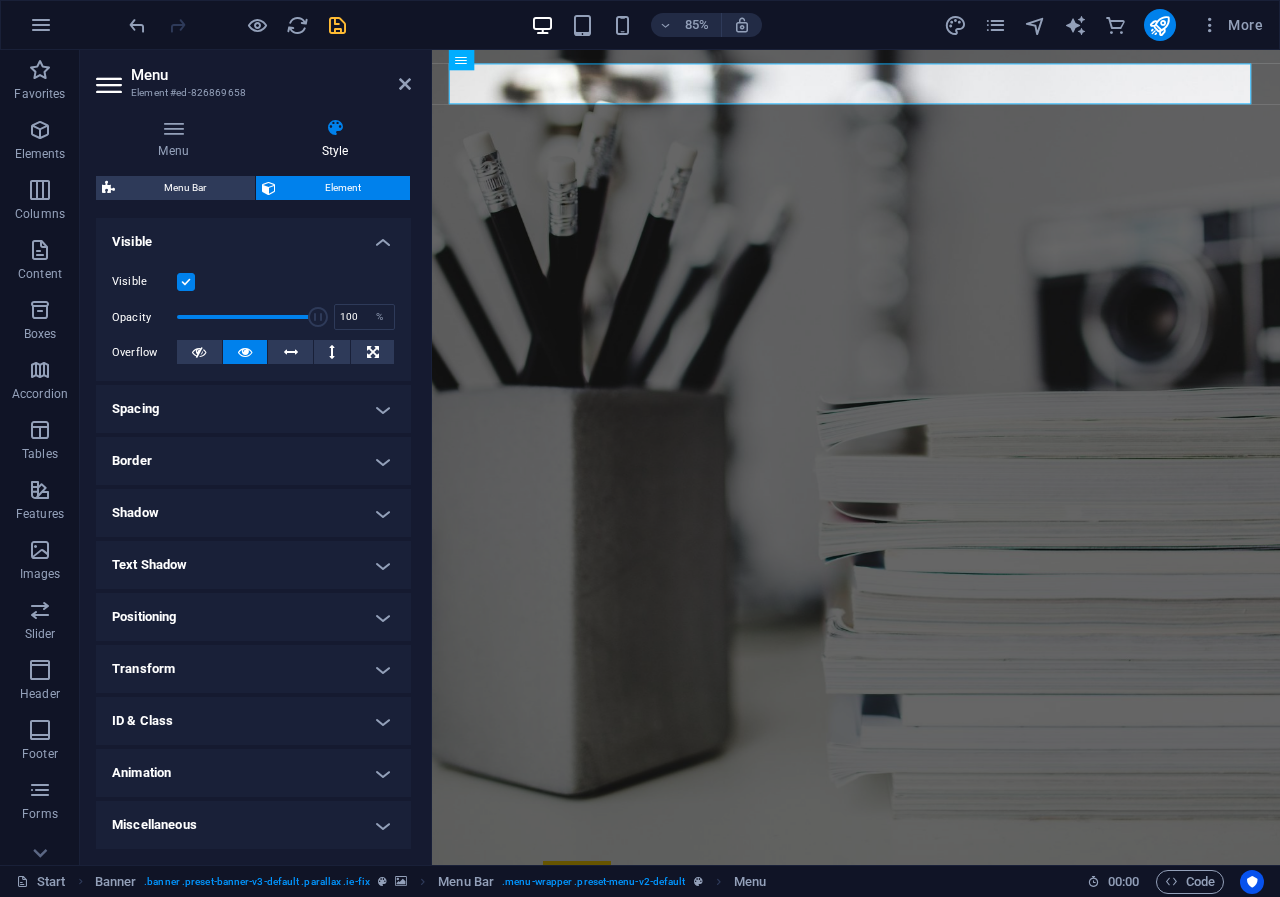 click on "Border" at bounding box center (253, 461) 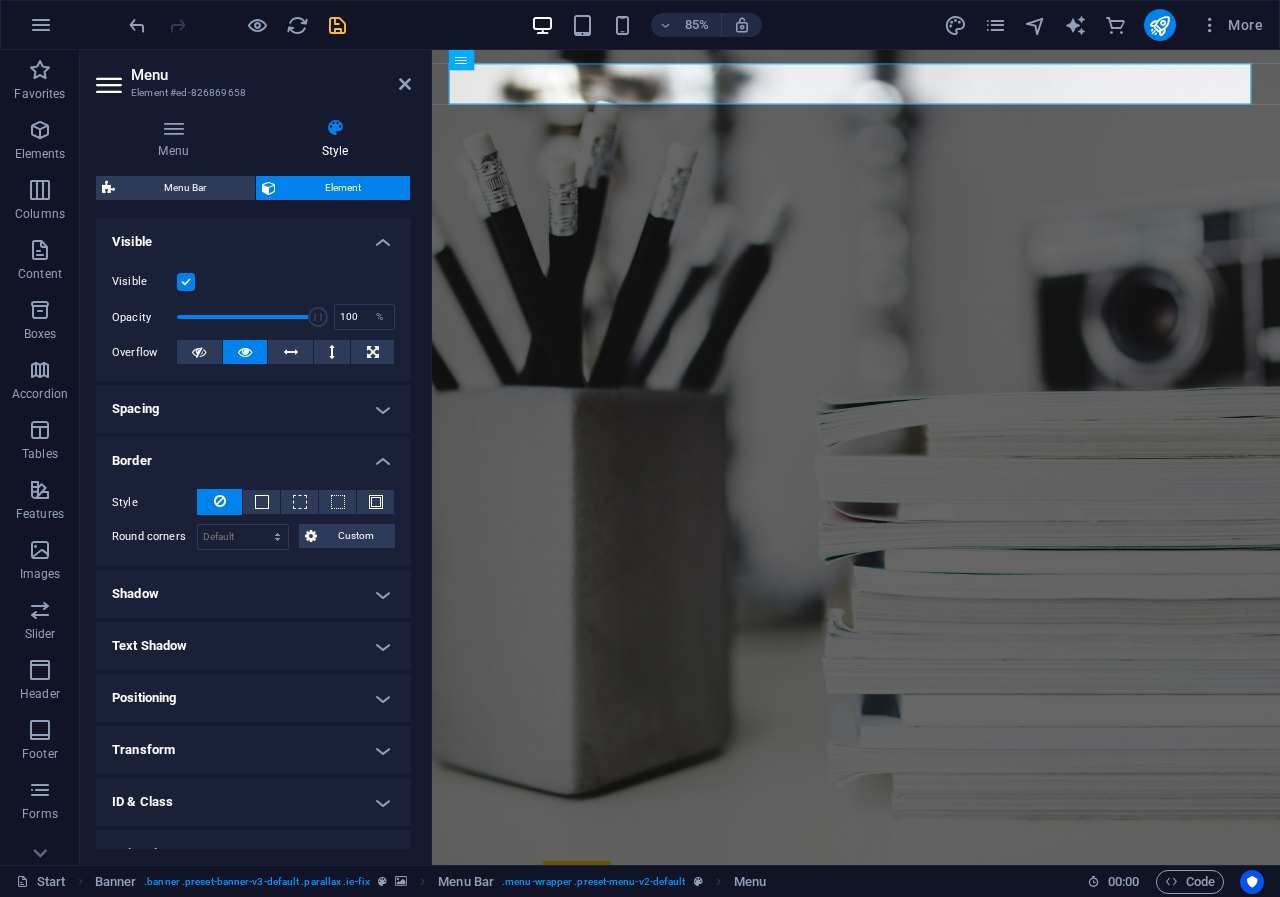 click on "Border" at bounding box center (253, 455) 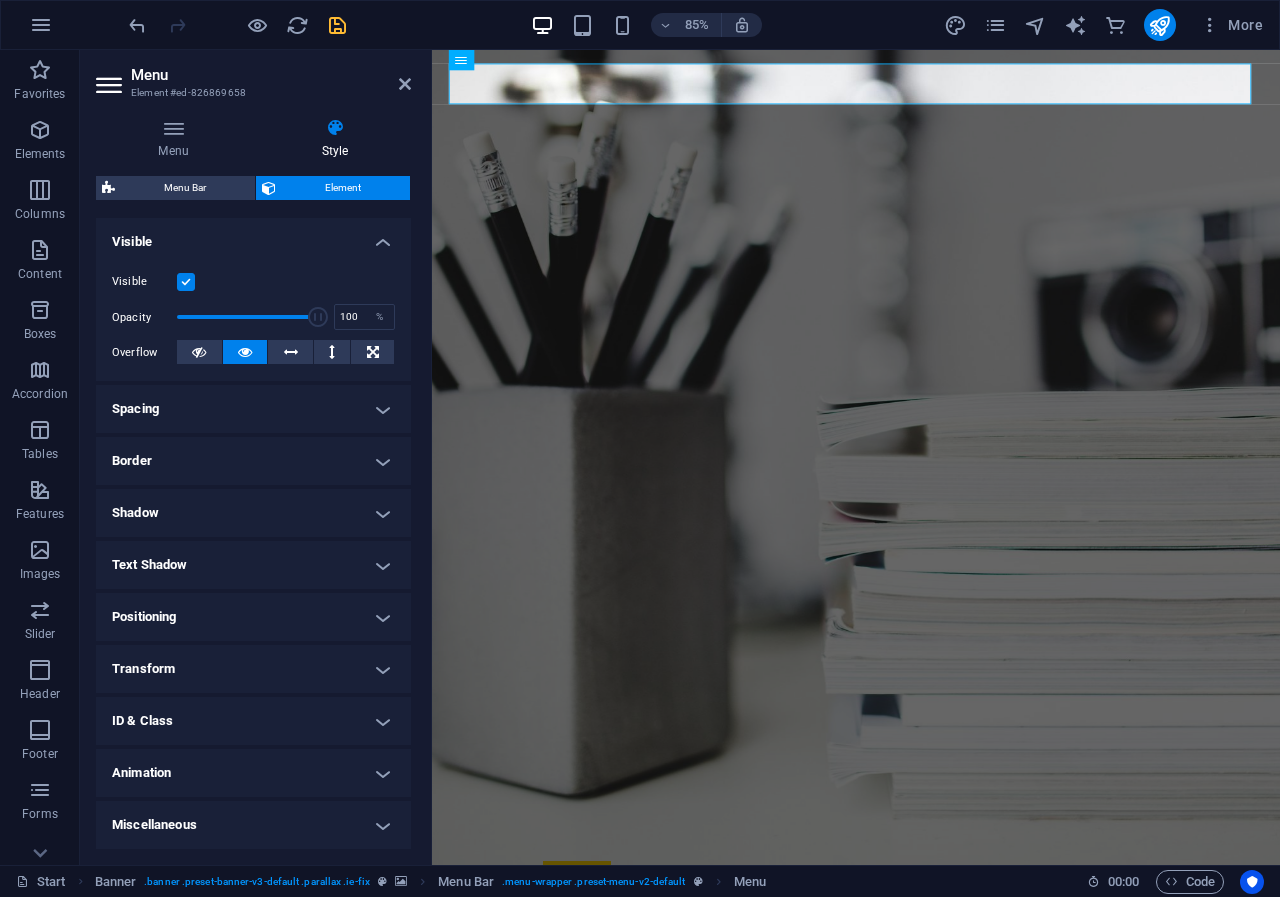 click on "Shadow" at bounding box center [253, 513] 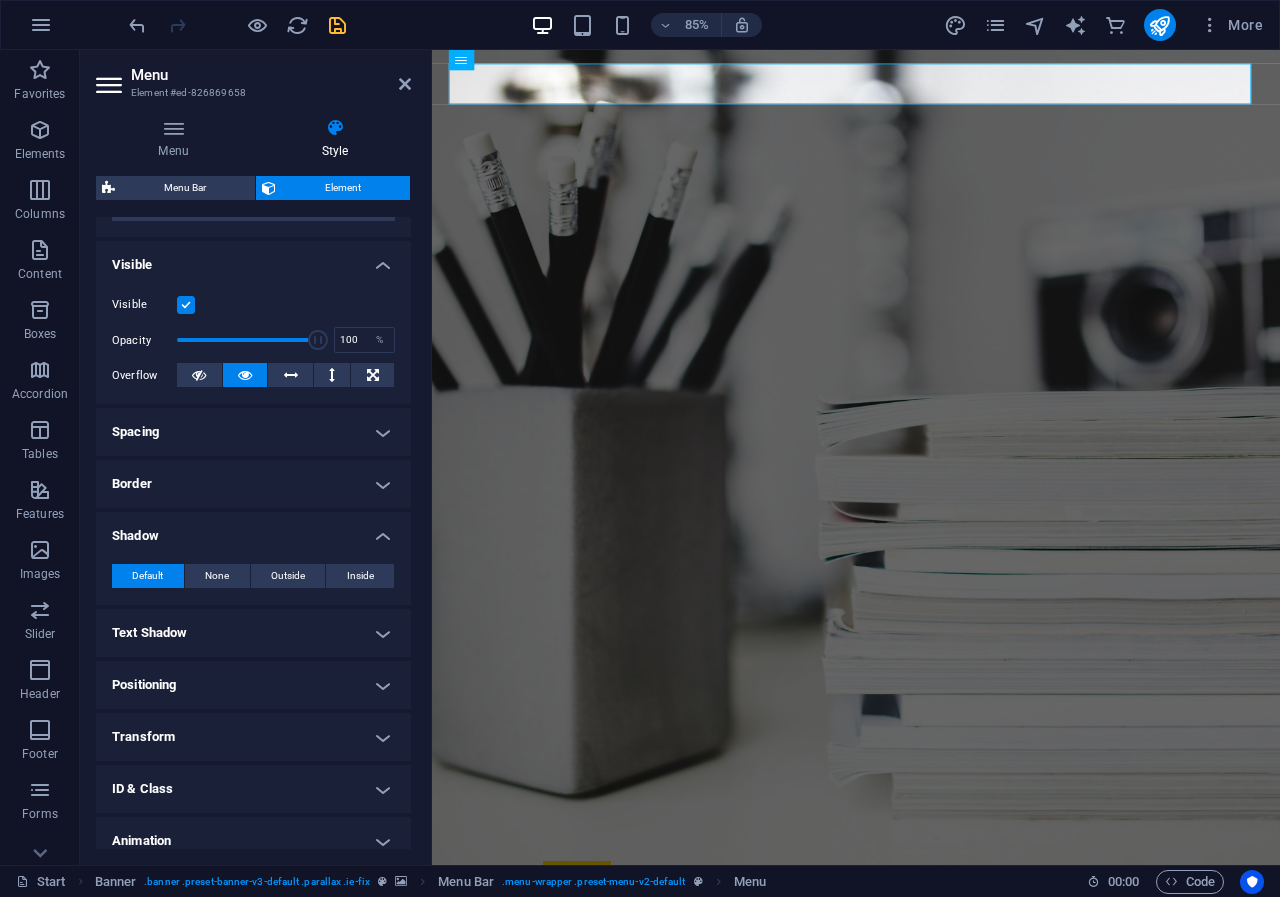 scroll, scrollTop: 213, scrollLeft: 0, axis: vertical 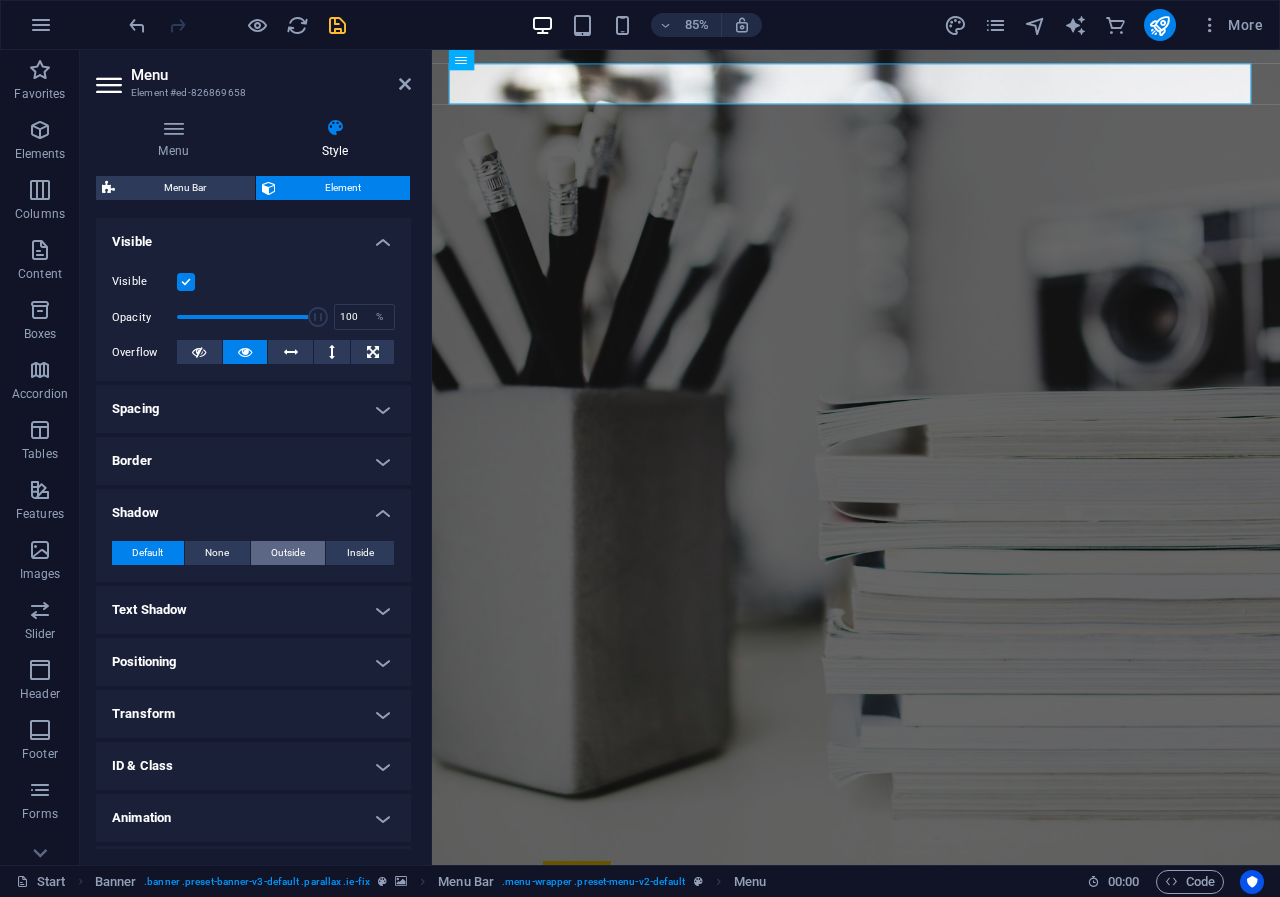 click on "Outside" at bounding box center [288, 553] 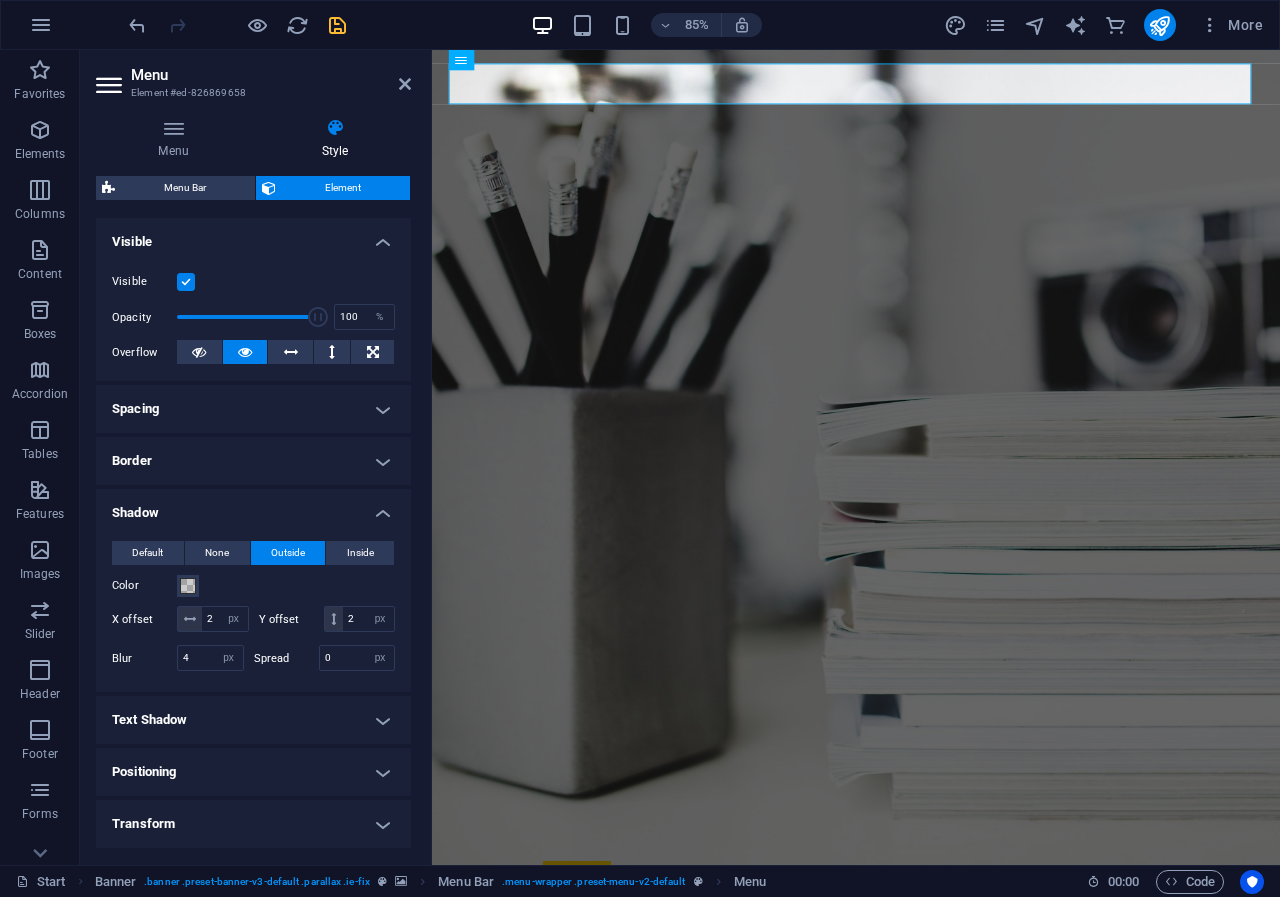 click on "Outside" at bounding box center (288, 553) 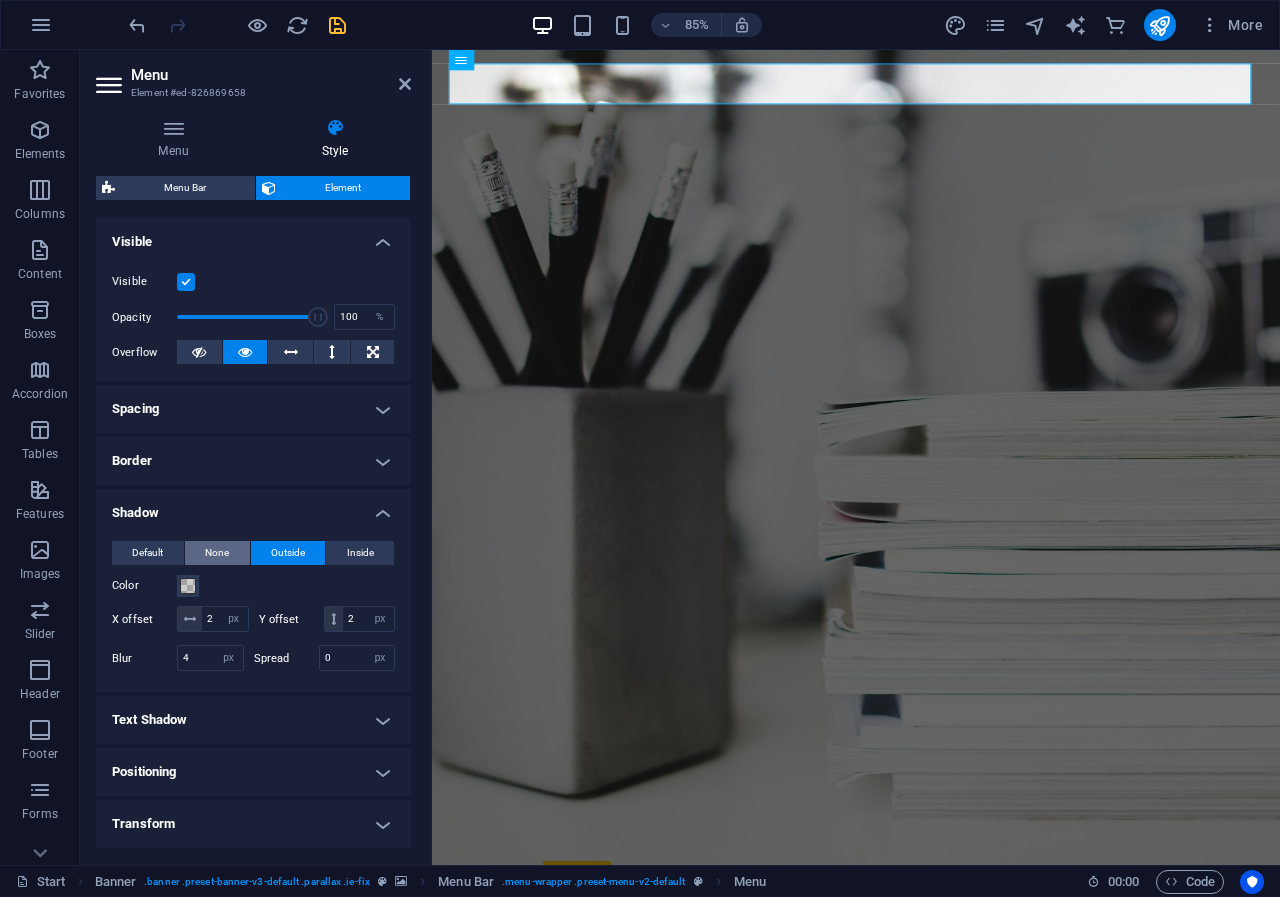 click on "None" at bounding box center (217, 553) 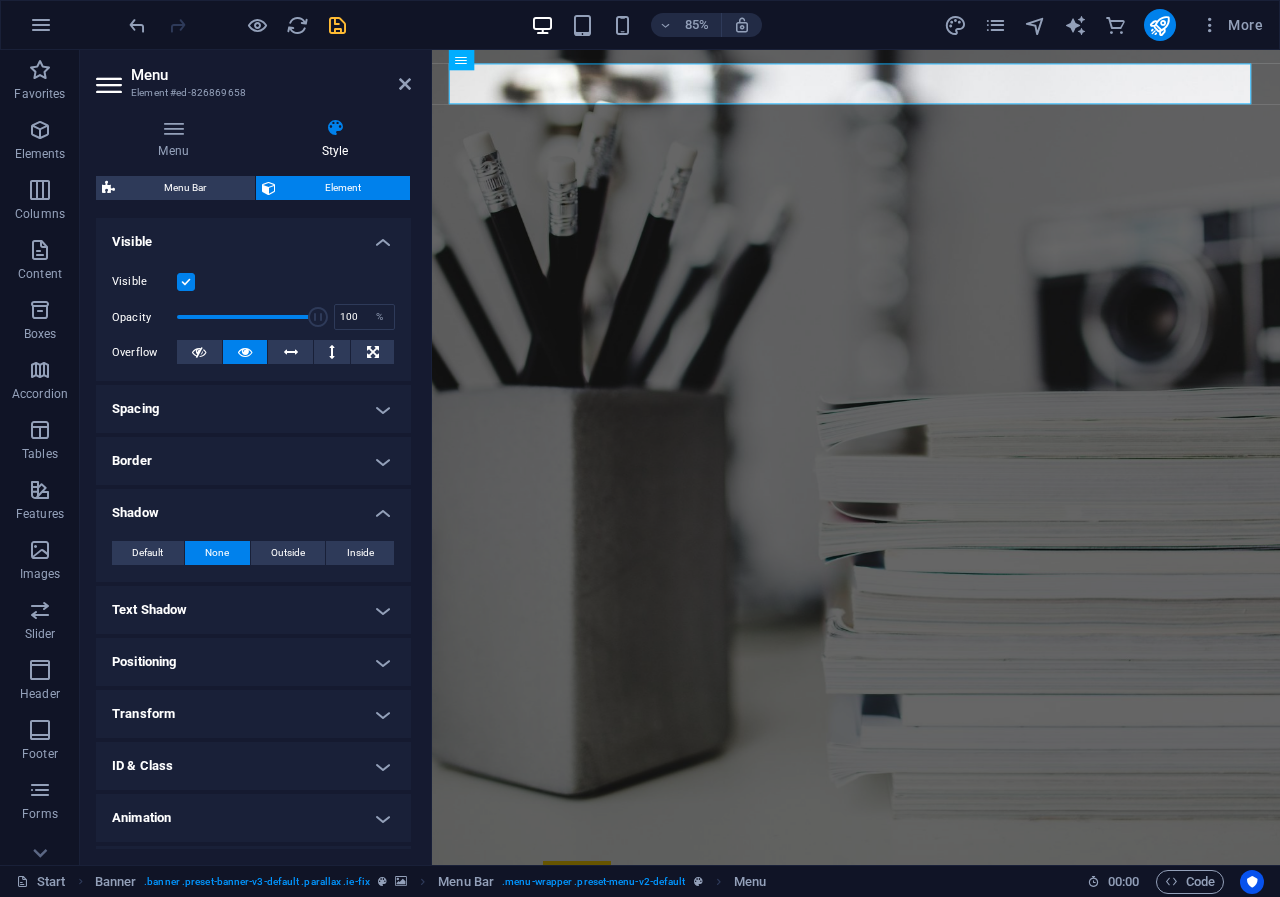 click on "Text Shadow" at bounding box center (253, 610) 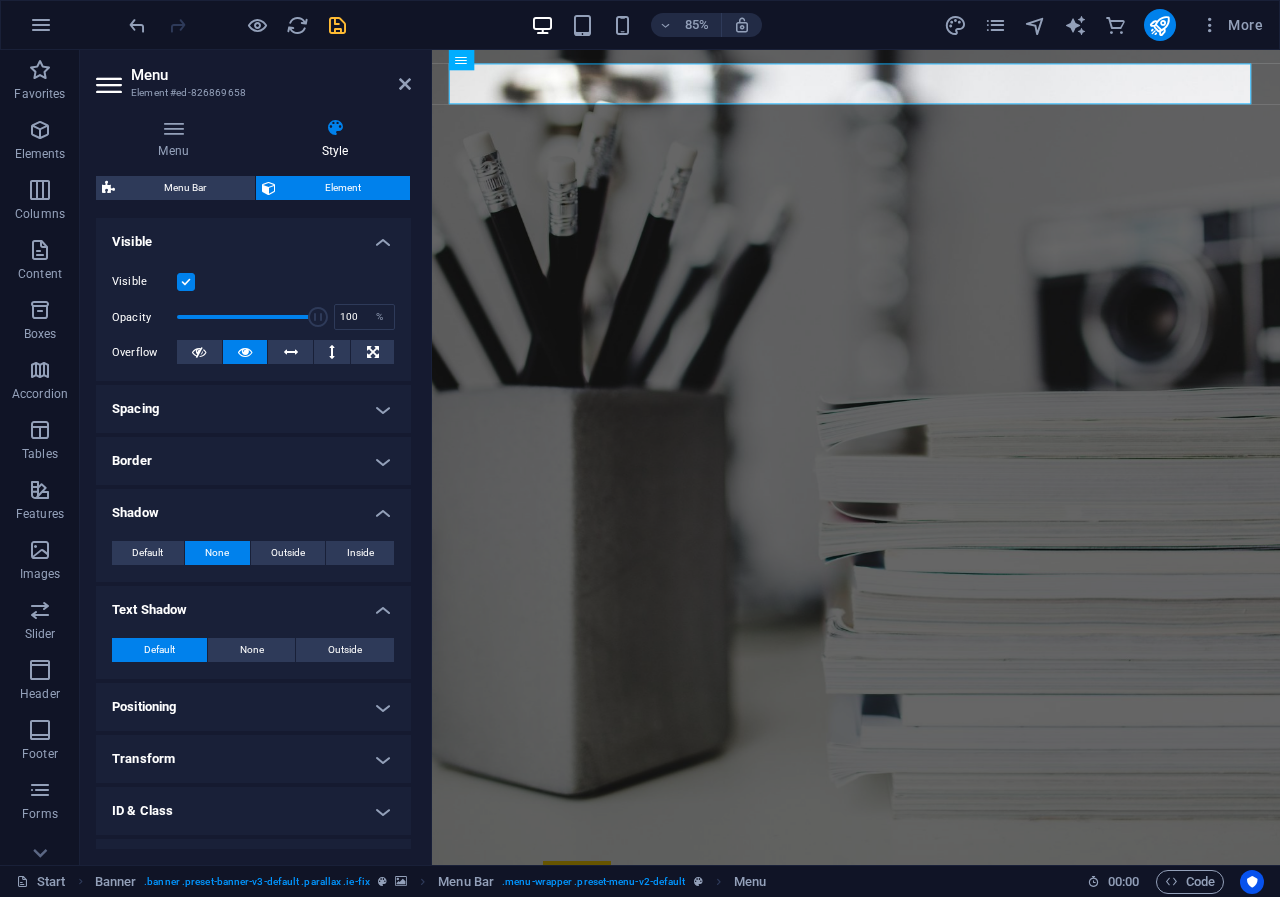 click on "Text Shadow" at bounding box center [253, 604] 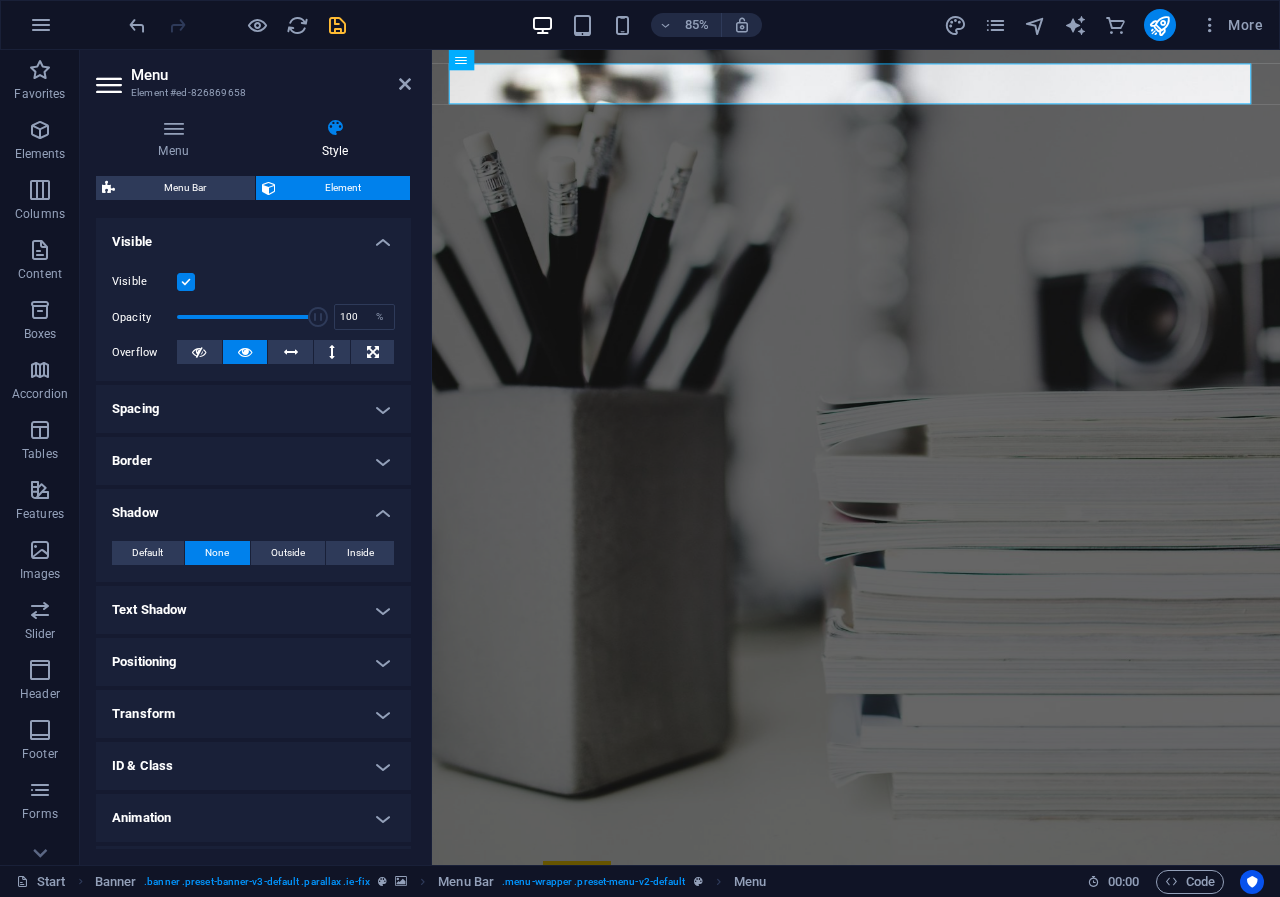 click on "Positioning" at bounding box center [253, 662] 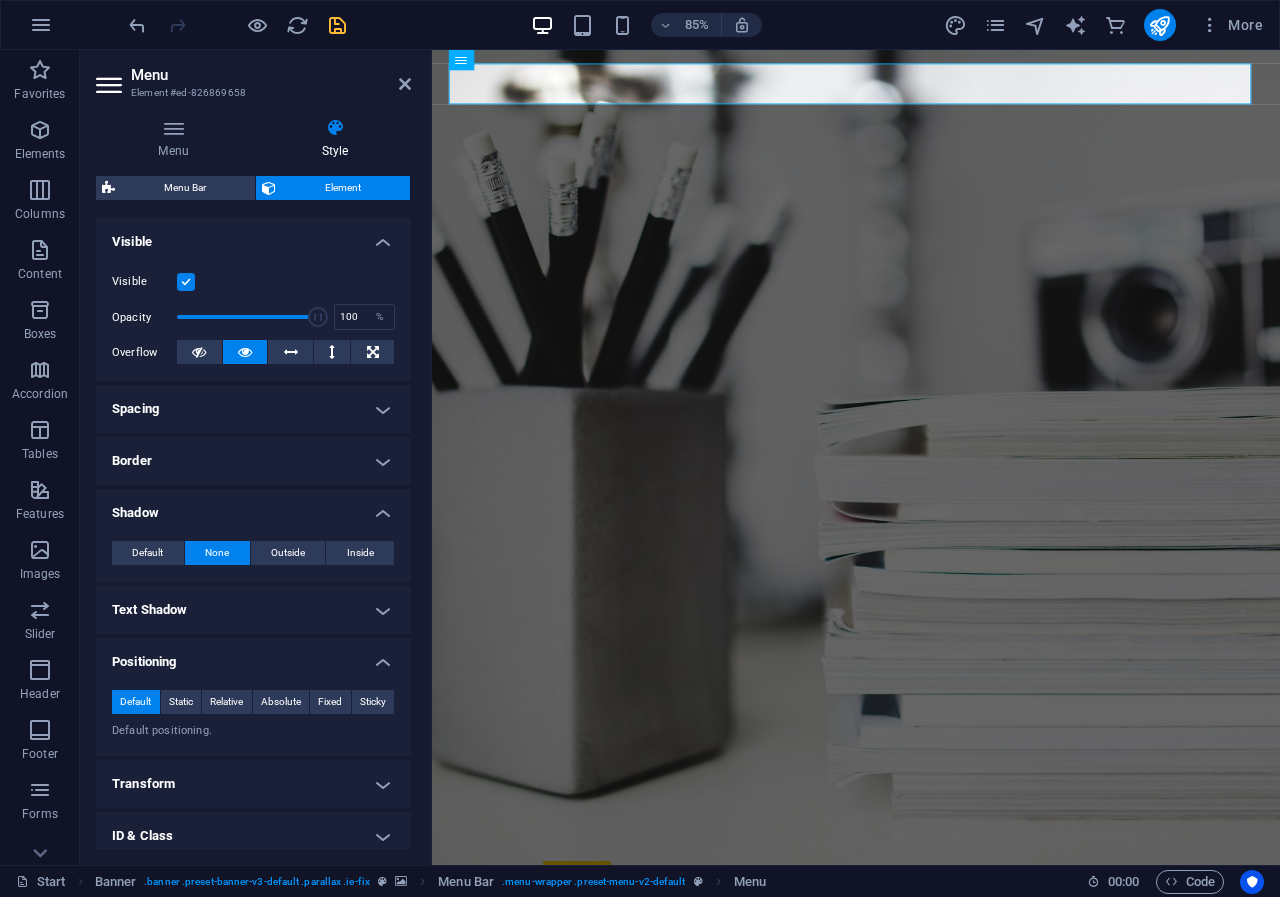 click on "Positioning" at bounding box center (253, 656) 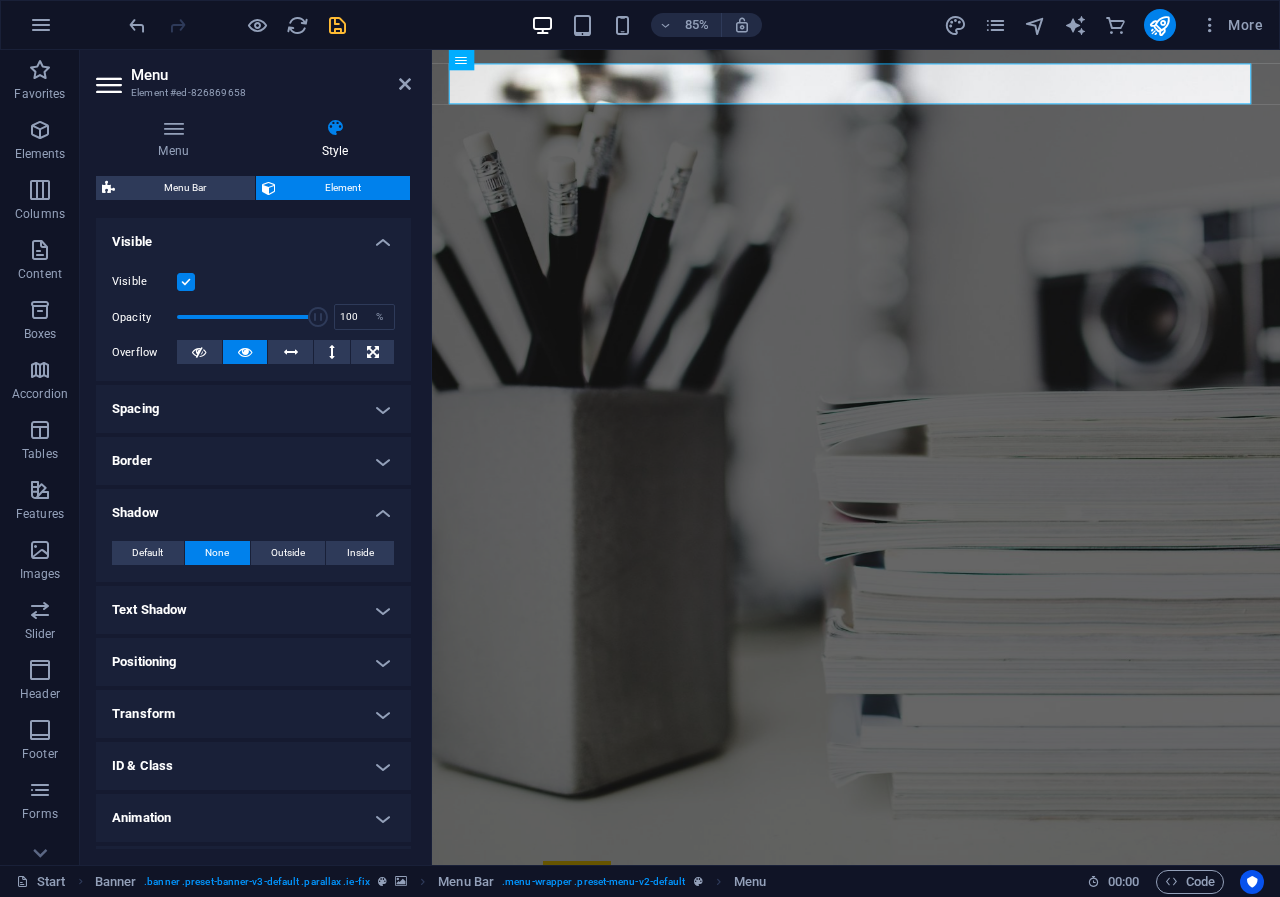 click on "Transform" at bounding box center [253, 714] 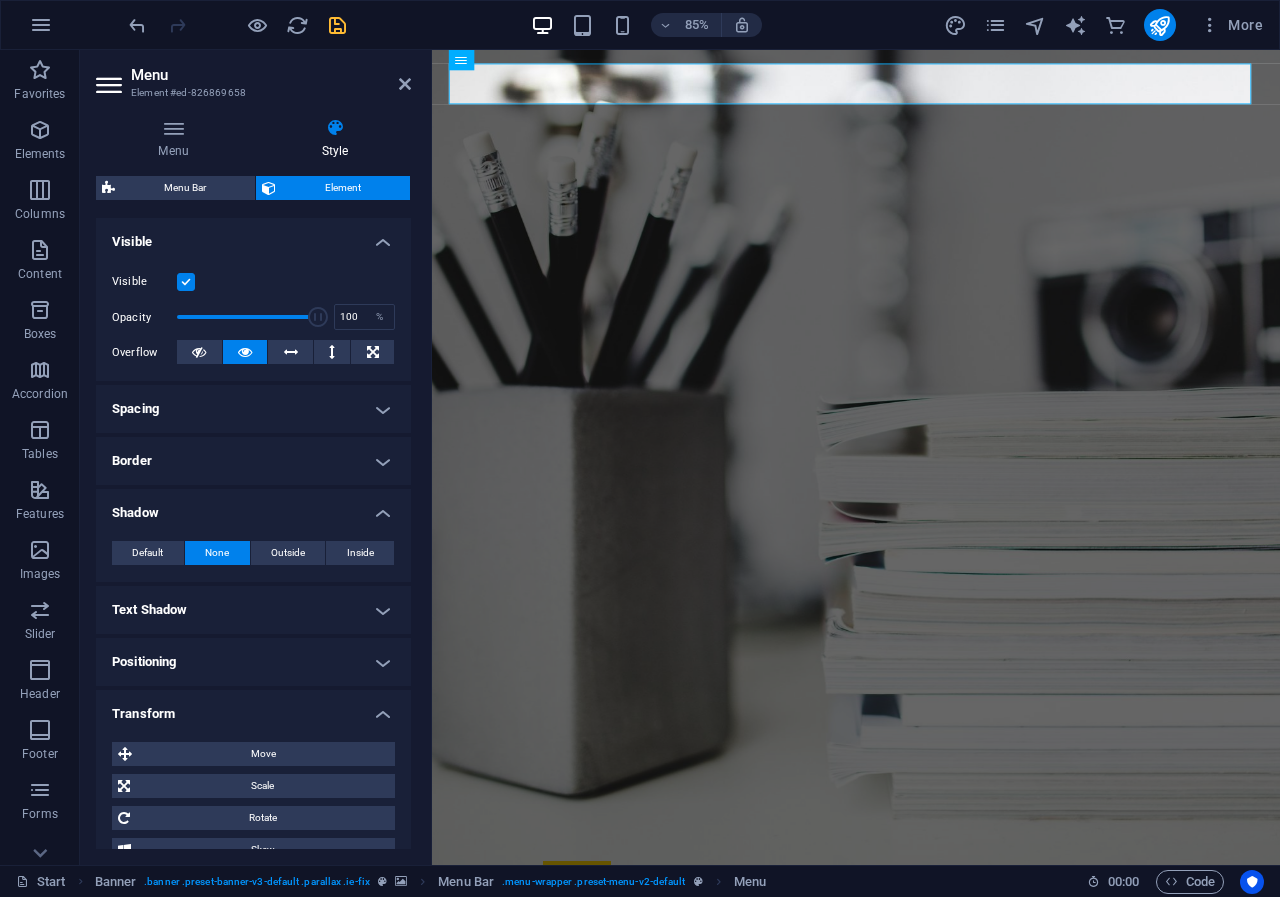 drag, startPoint x: 406, startPoint y: 506, endPoint x: 409, endPoint y: 663, distance: 157.02866 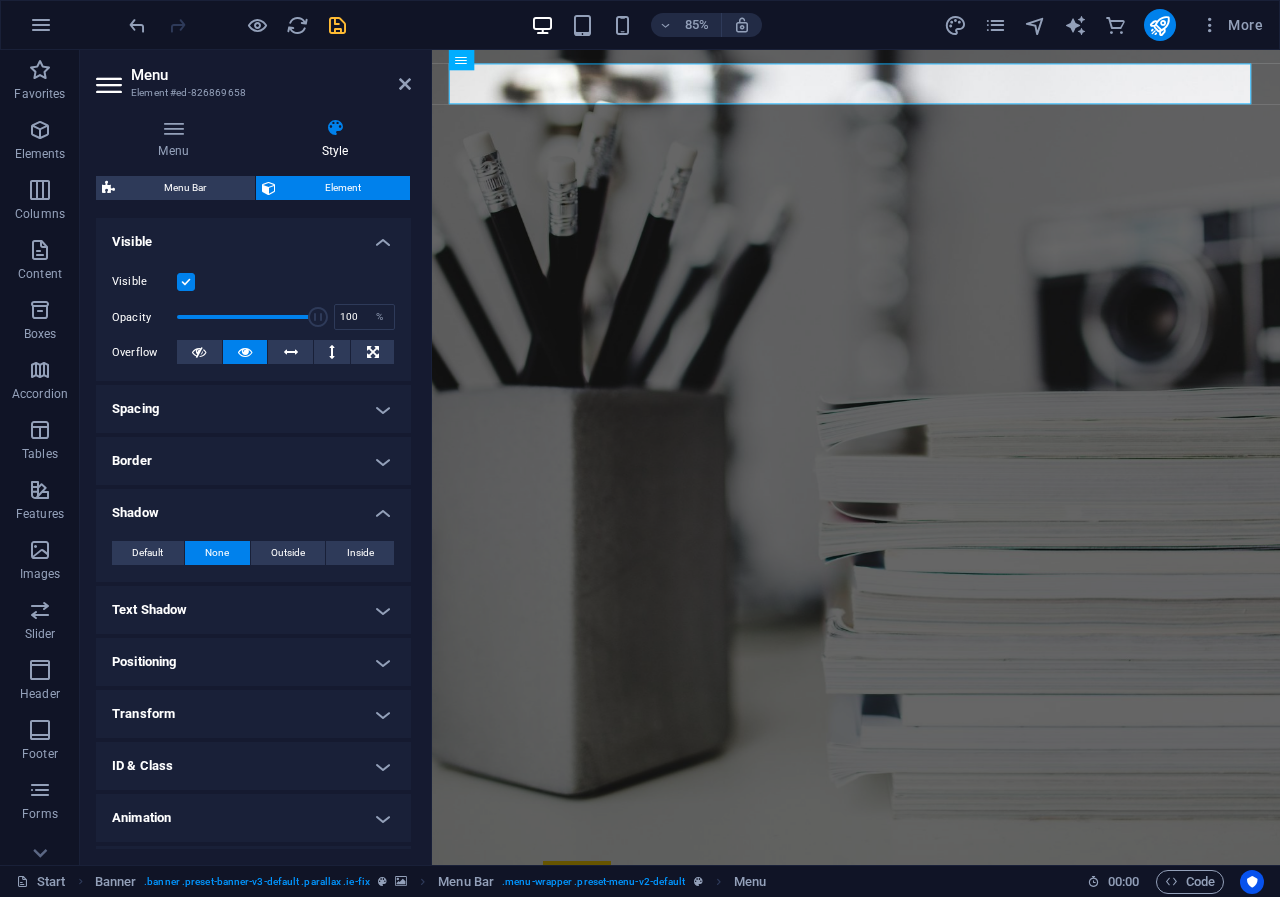 click on "Shadow" at bounding box center [253, 507] 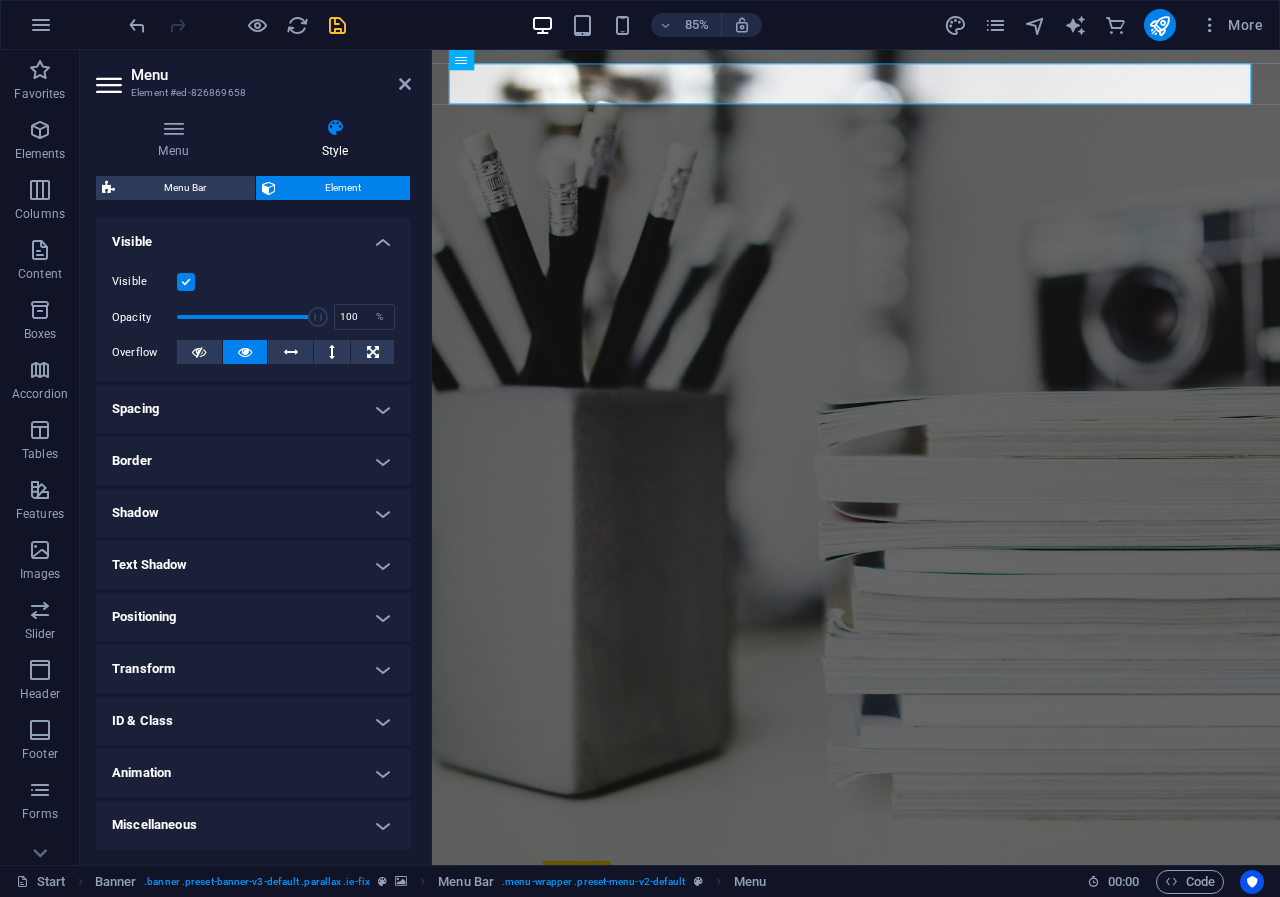 click at bounding box center [335, 128] 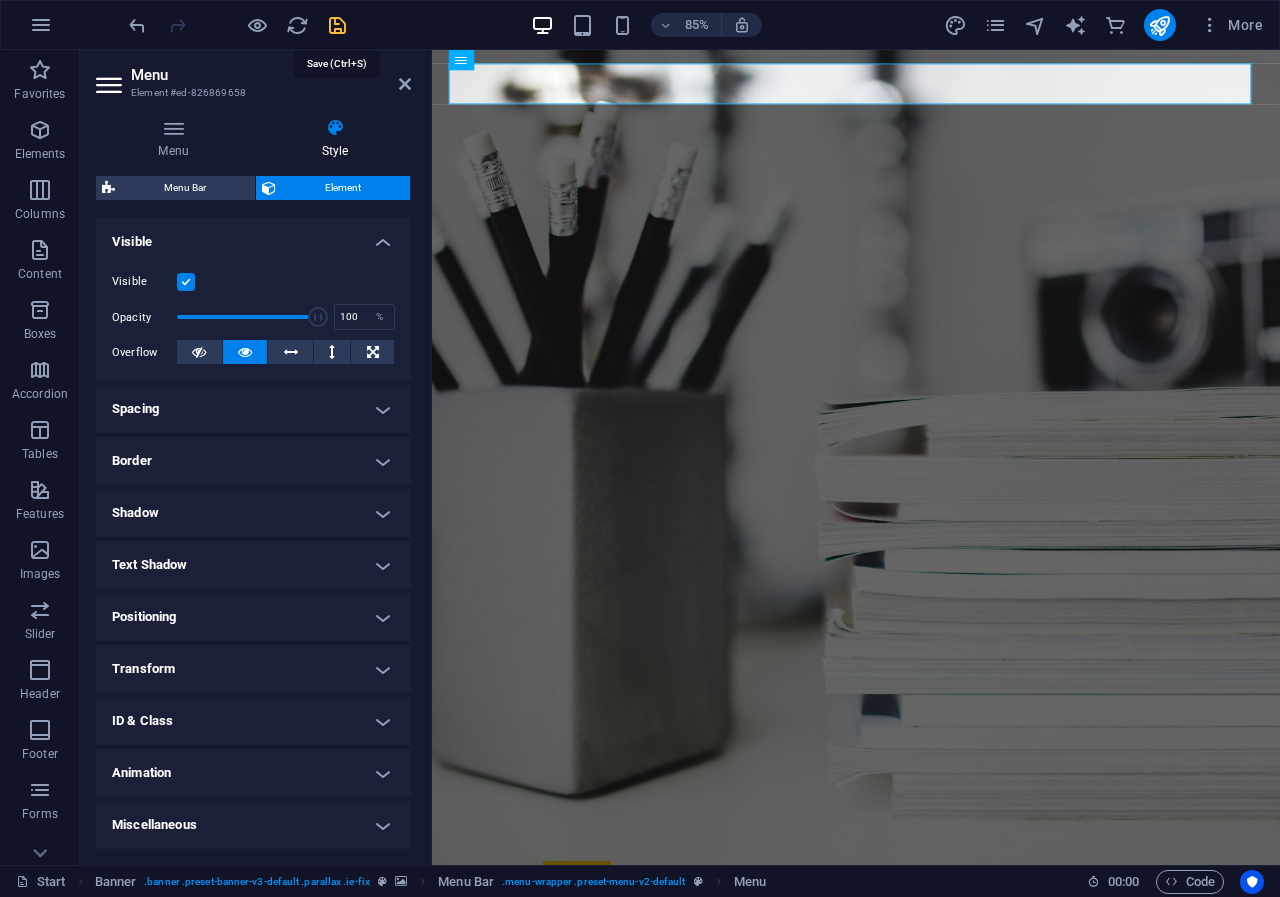 click at bounding box center (337, 25) 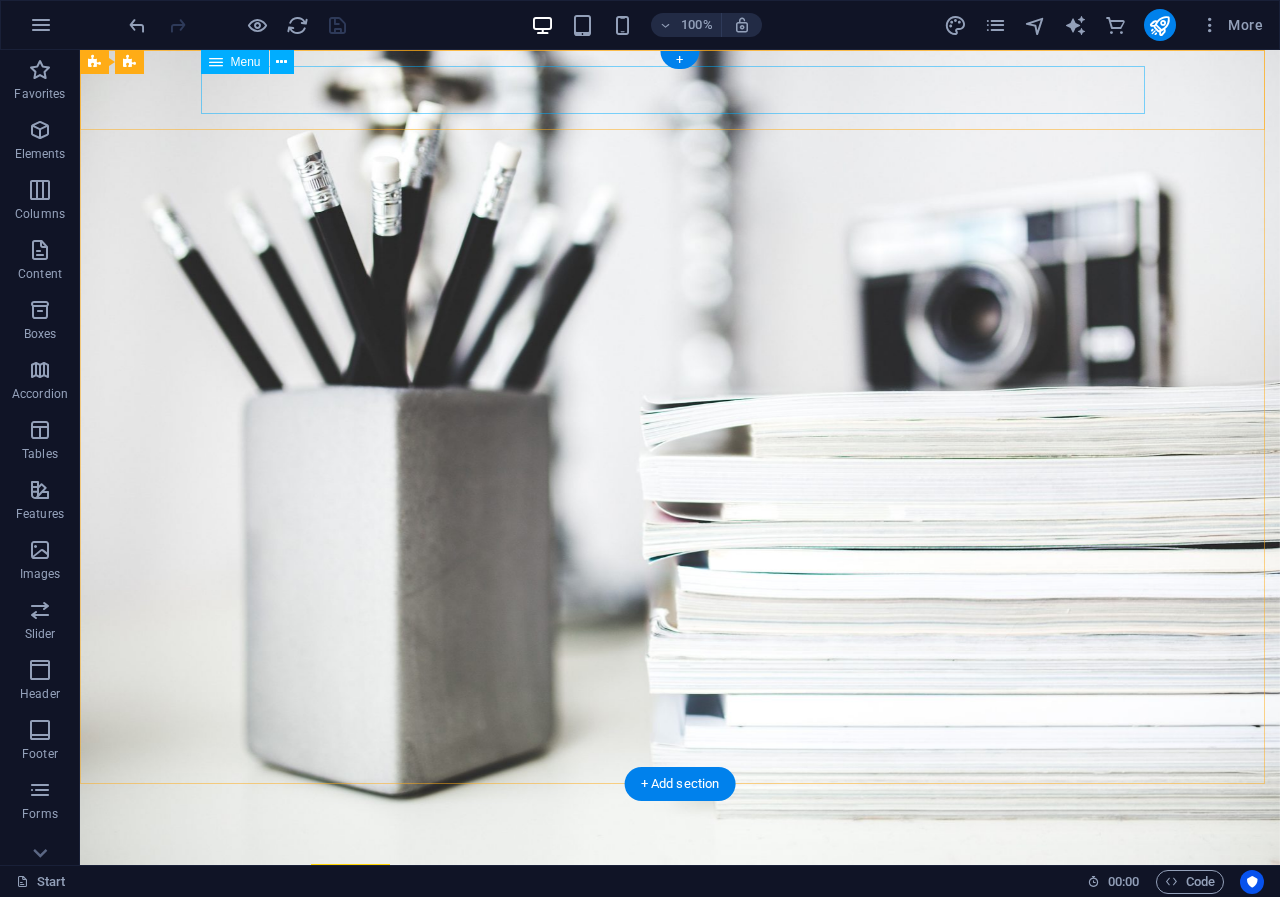 click on "Home About Services Portfolio Blog Contact" at bounding box center [680, 885] 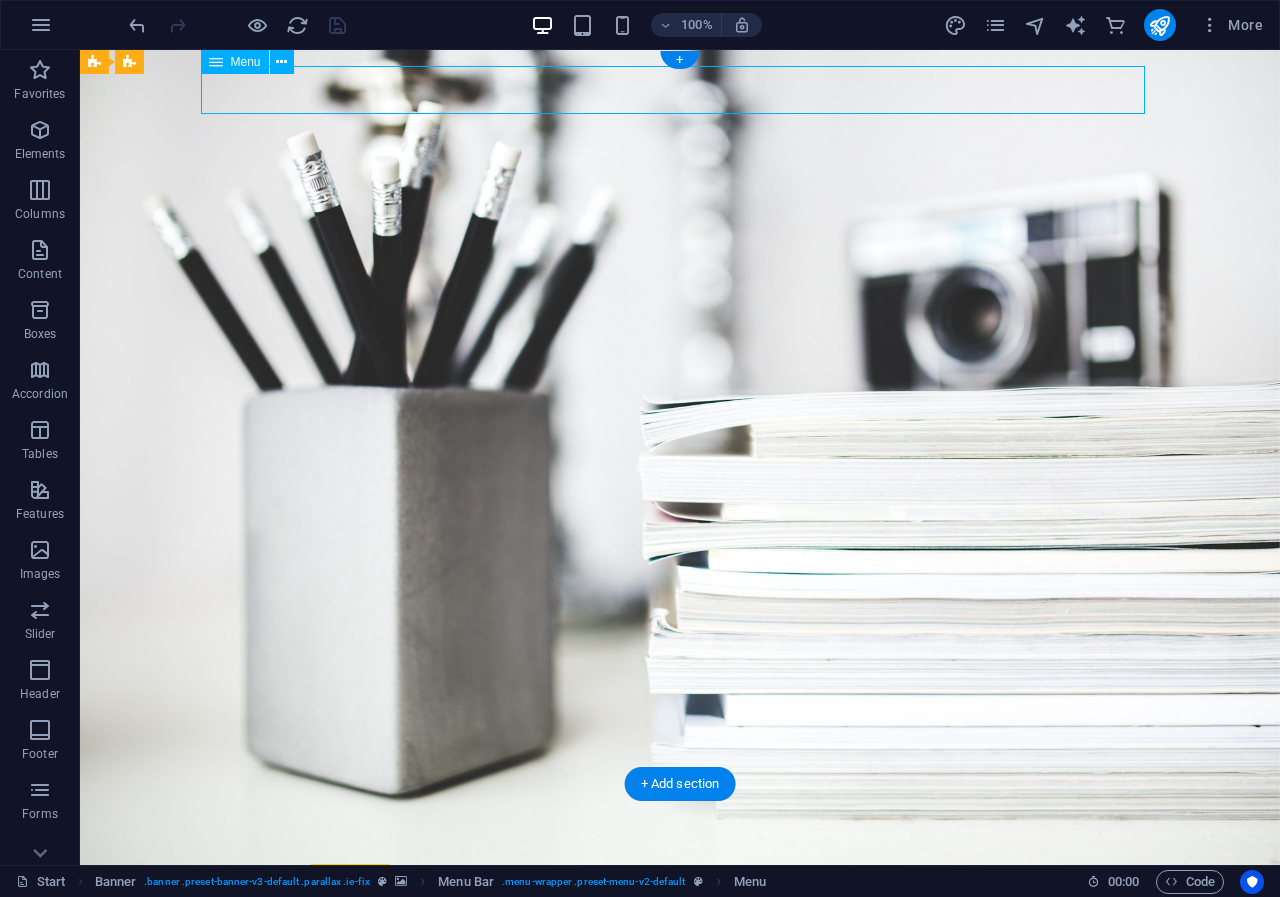 click on "Home About Services Portfolio Blog Contact" at bounding box center (680, 885) 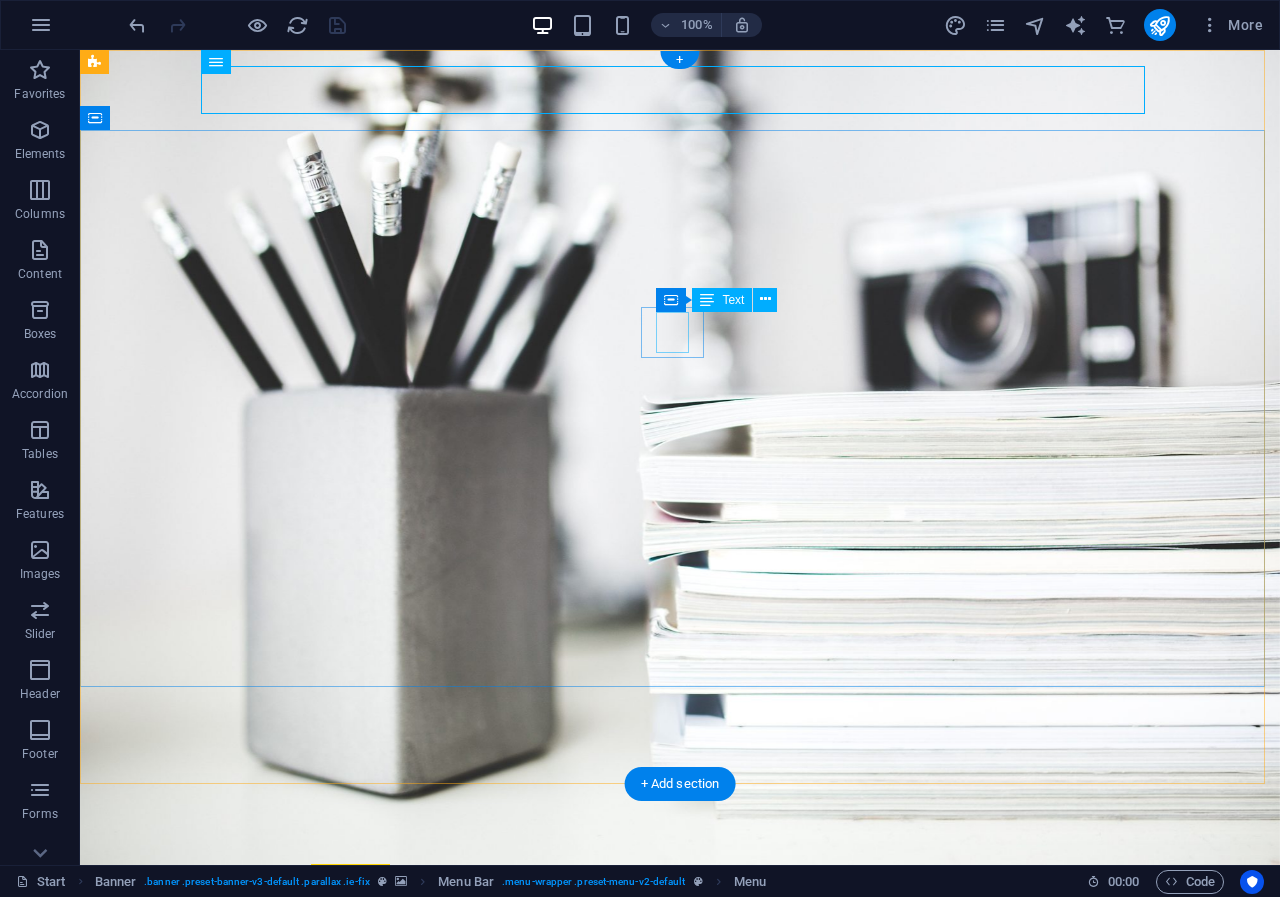 click on "I'm" at bounding box center (680, 1046) 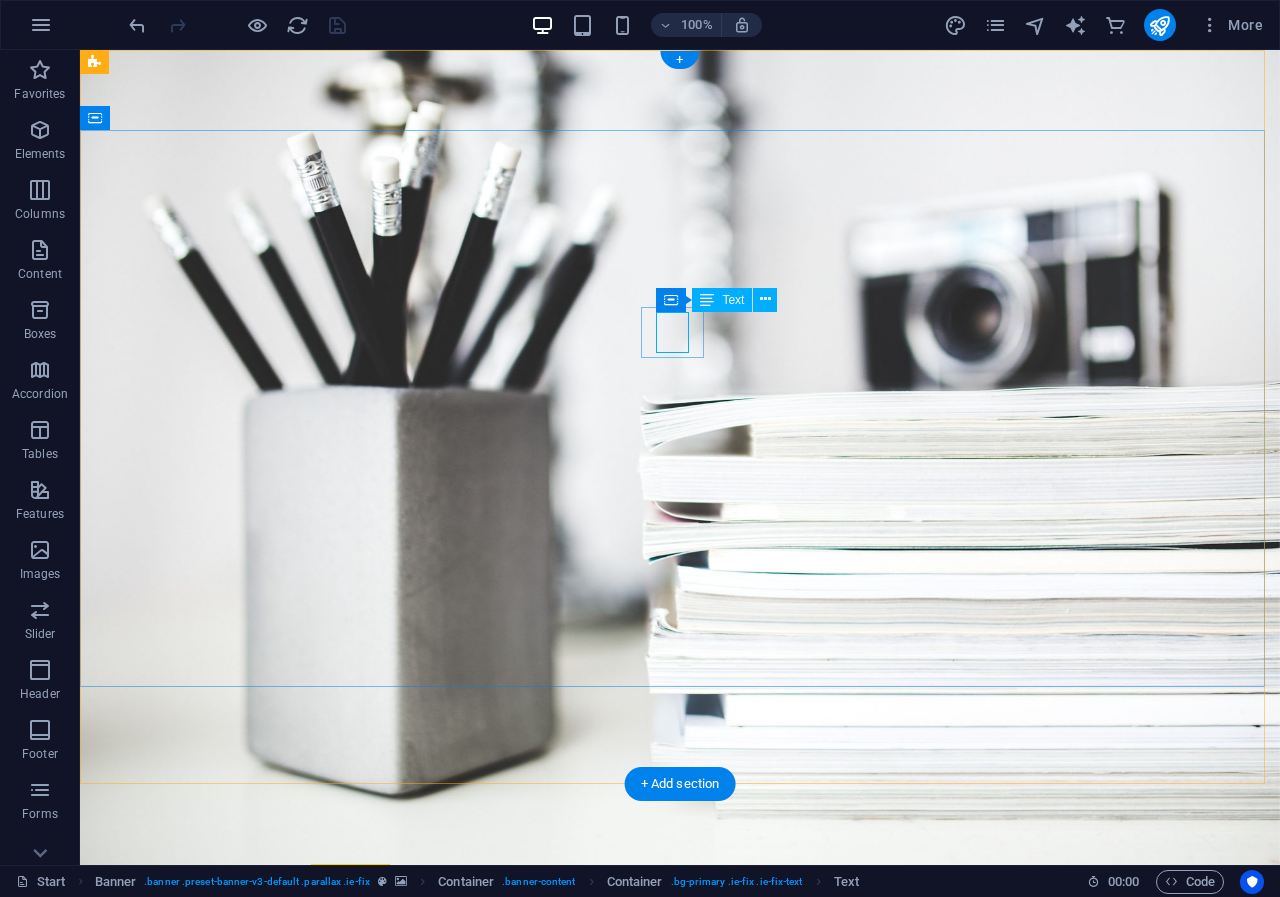 click on "I'm" at bounding box center [680, 1046] 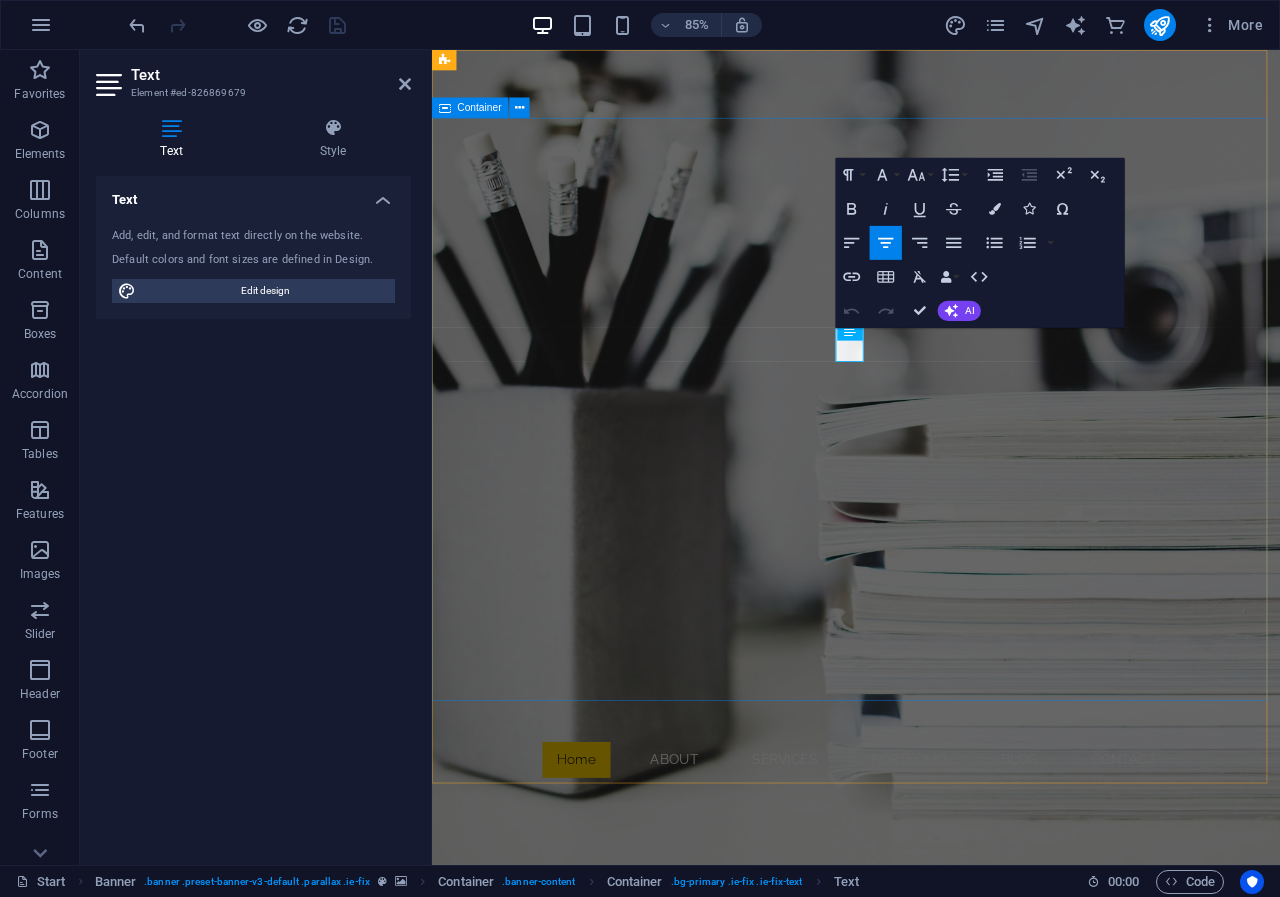 click on "I'm    Webdesigner Developer Photographer" at bounding box center [931, 1182] 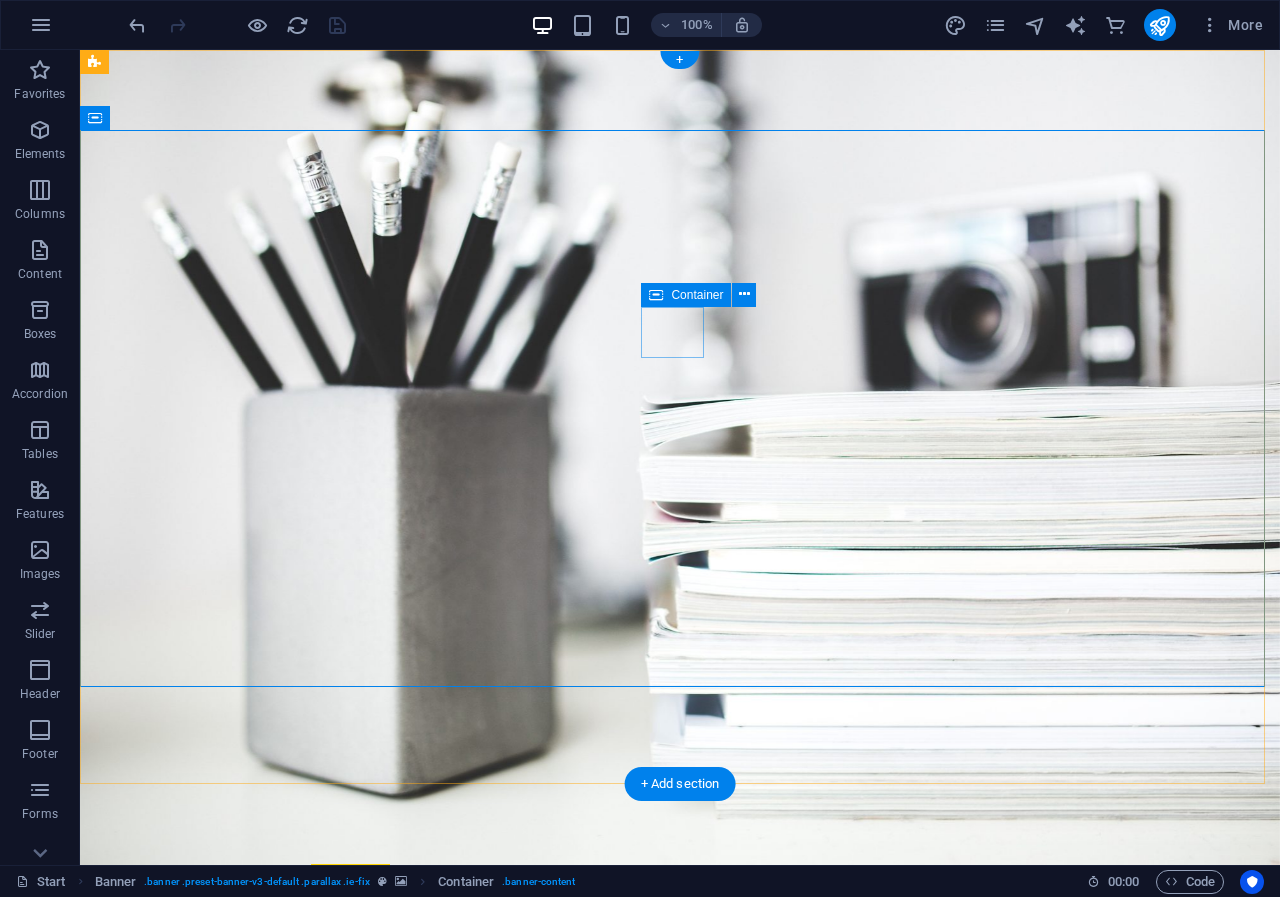 click on "I'm" at bounding box center (680, 1046) 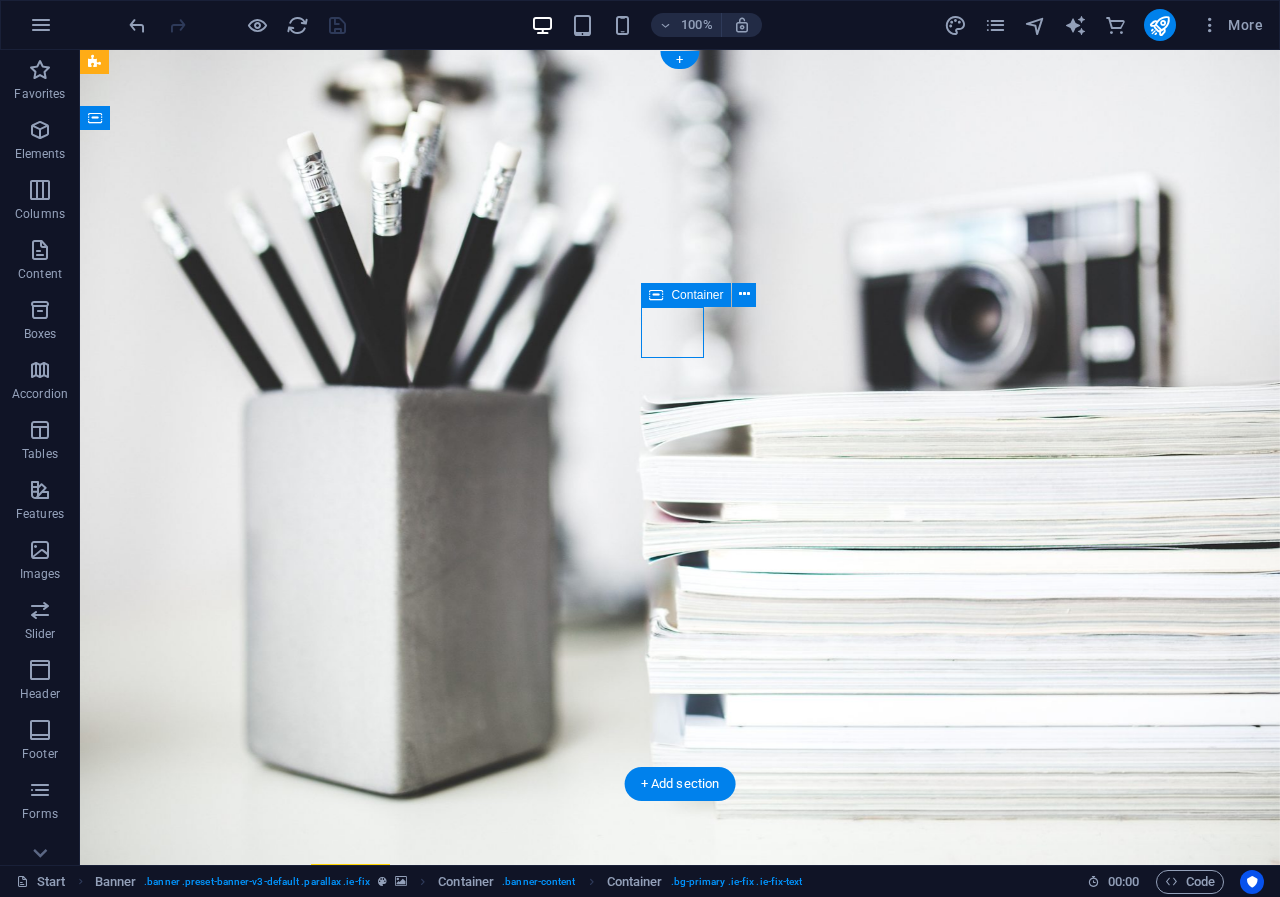 click on "I'm" at bounding box center [680, 1046] 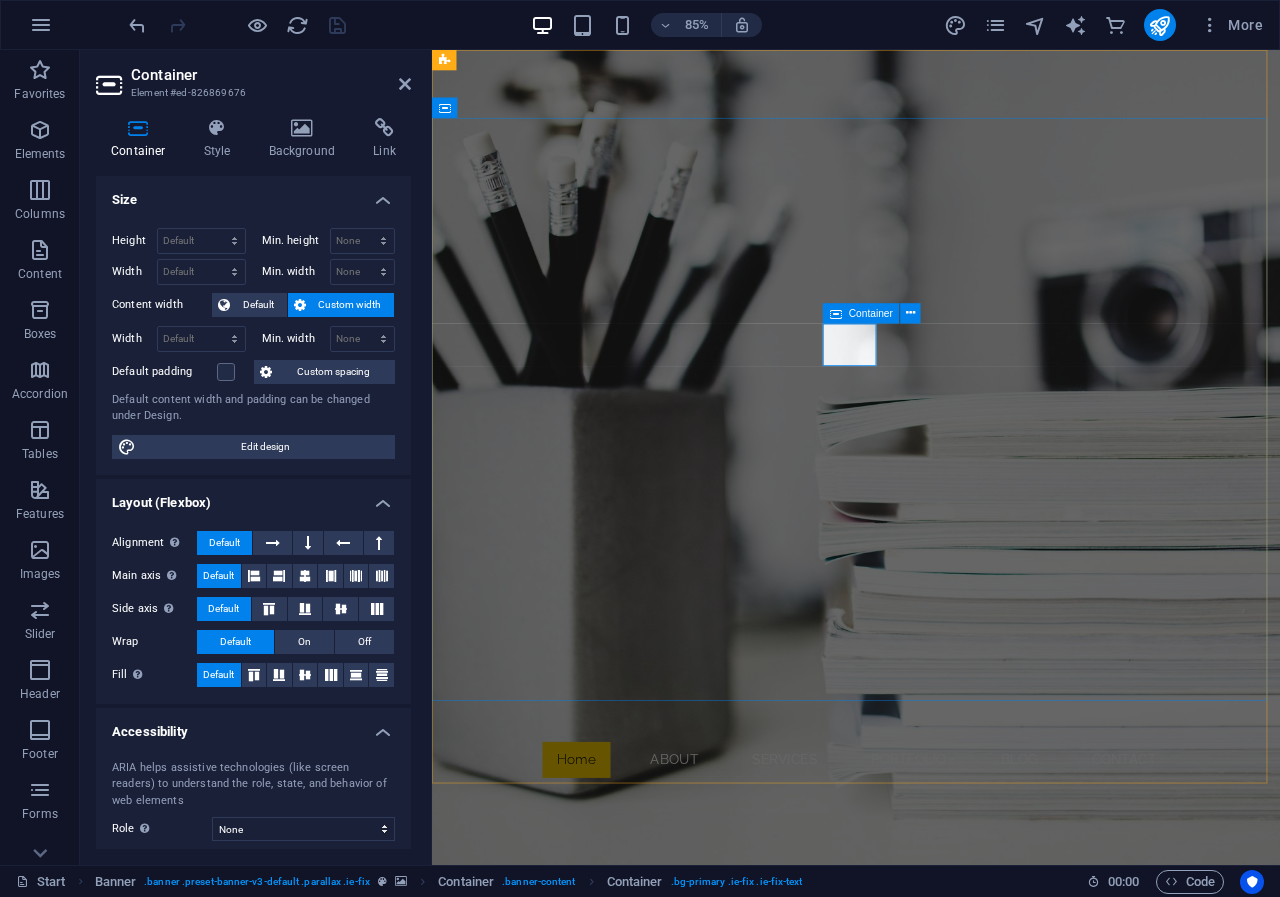click on "Container" at bounding box center [861, 313] 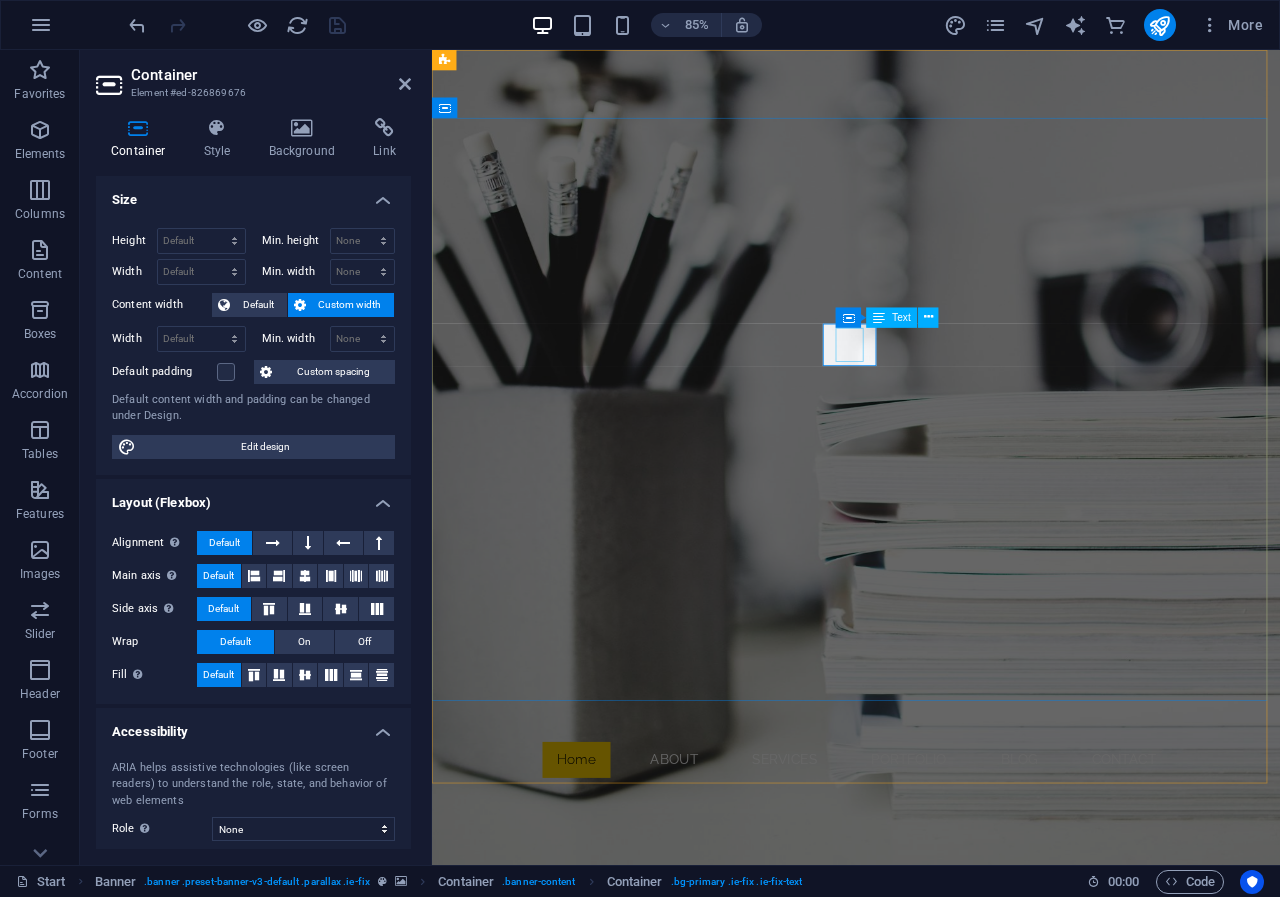 click on "I'm" at bounding box center [931, 1046] 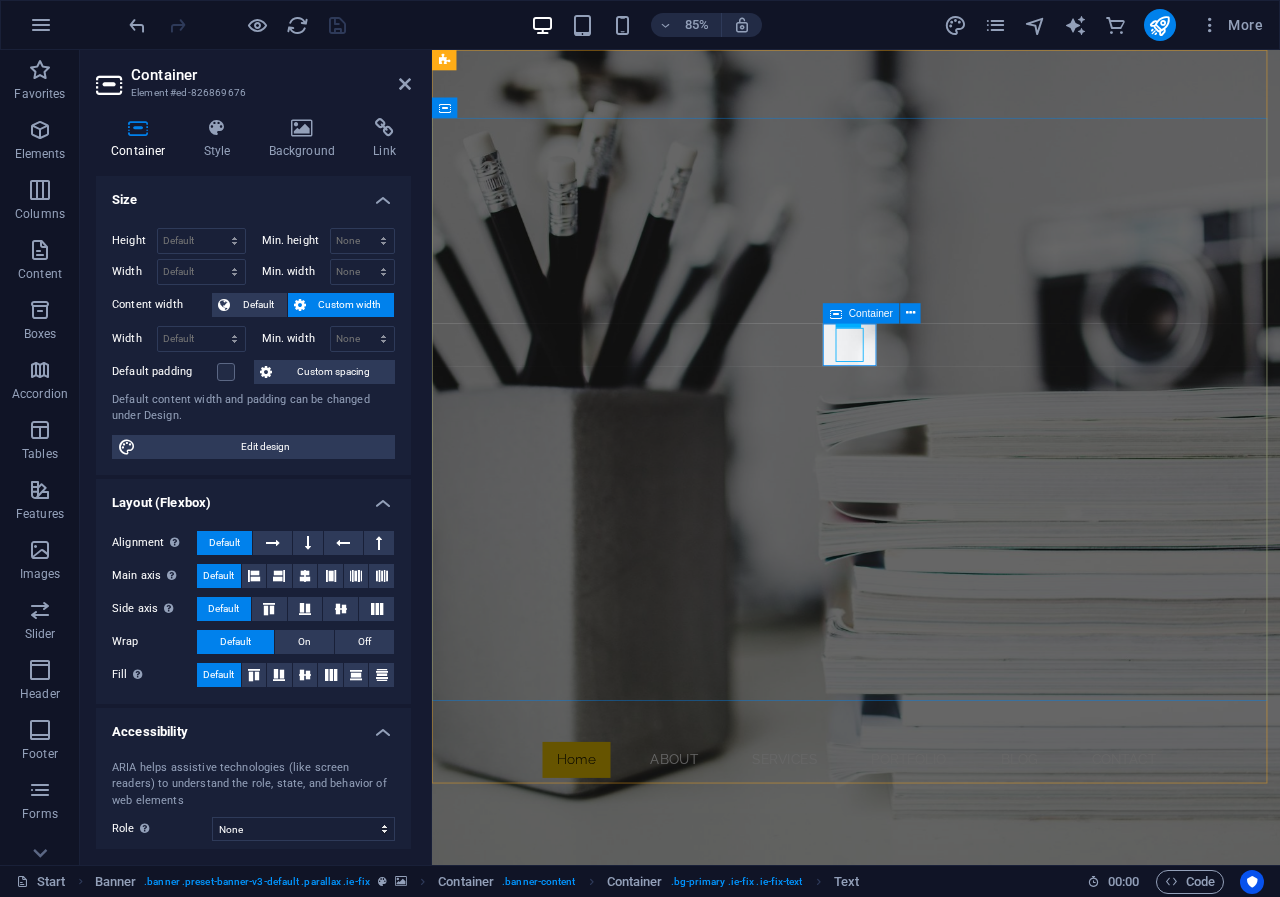 click on "I'm" at bounding box center [931, 1046] 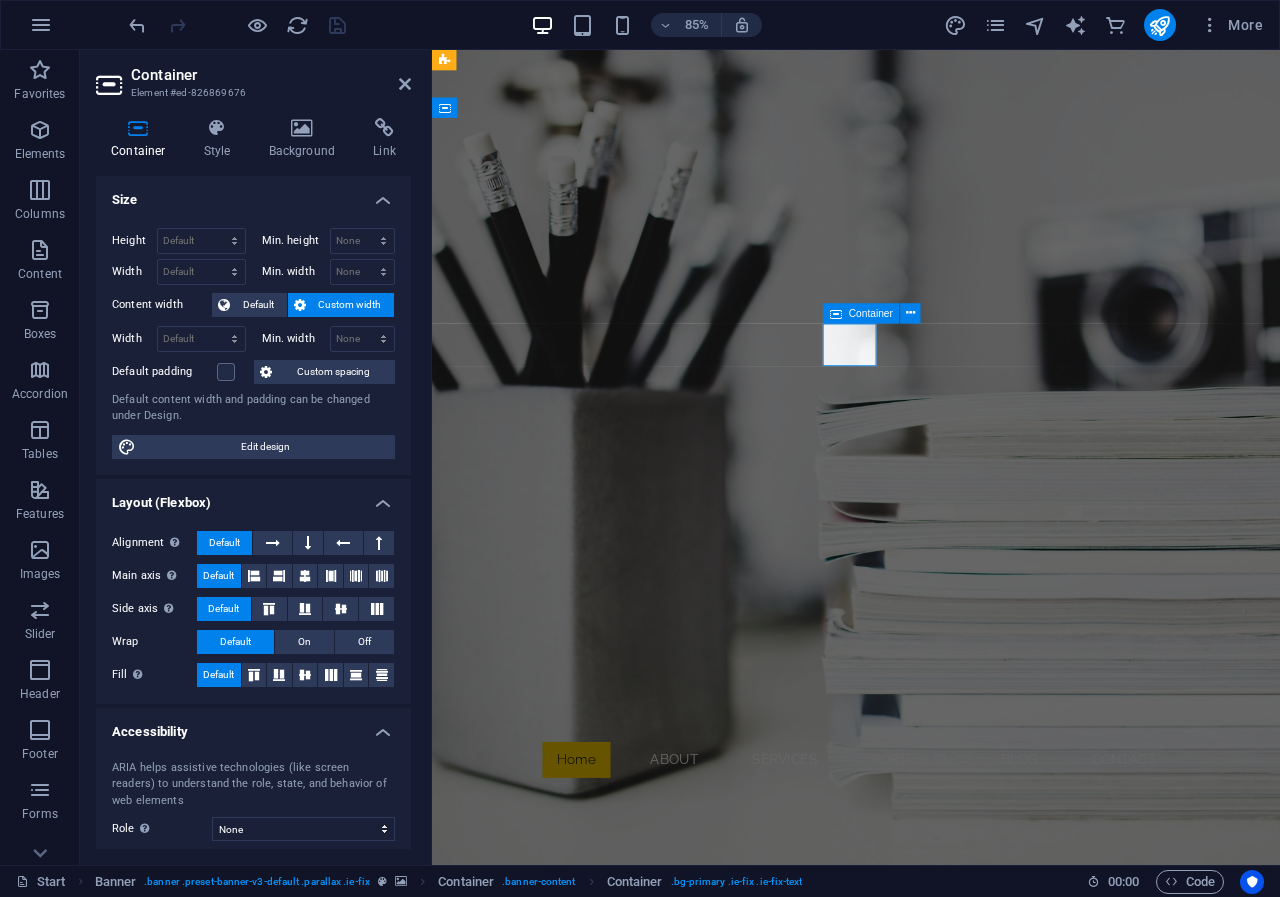 click on "I'm" at bounding box center (931, 1046) 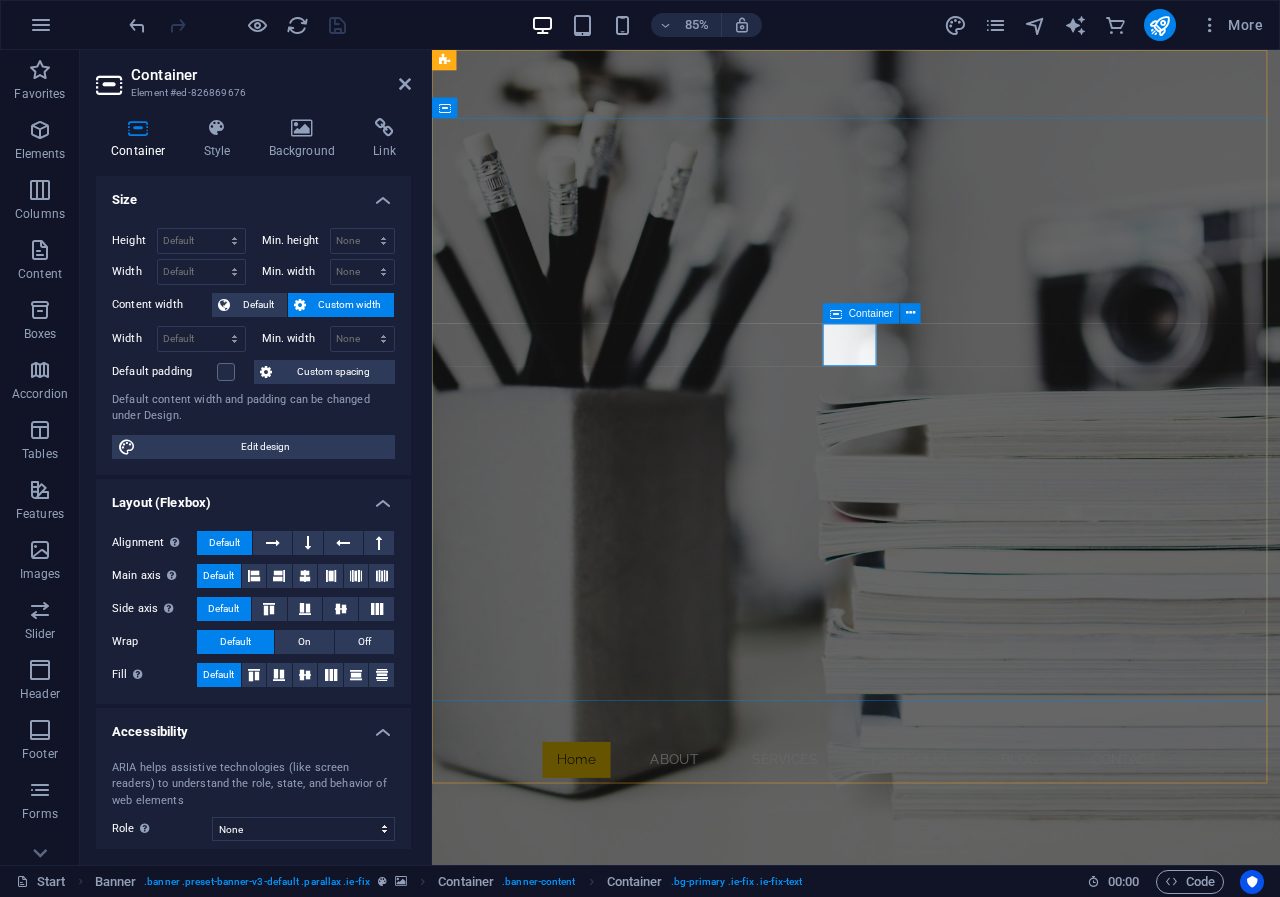 click on "I'm" at bounding box center [931, 1046] 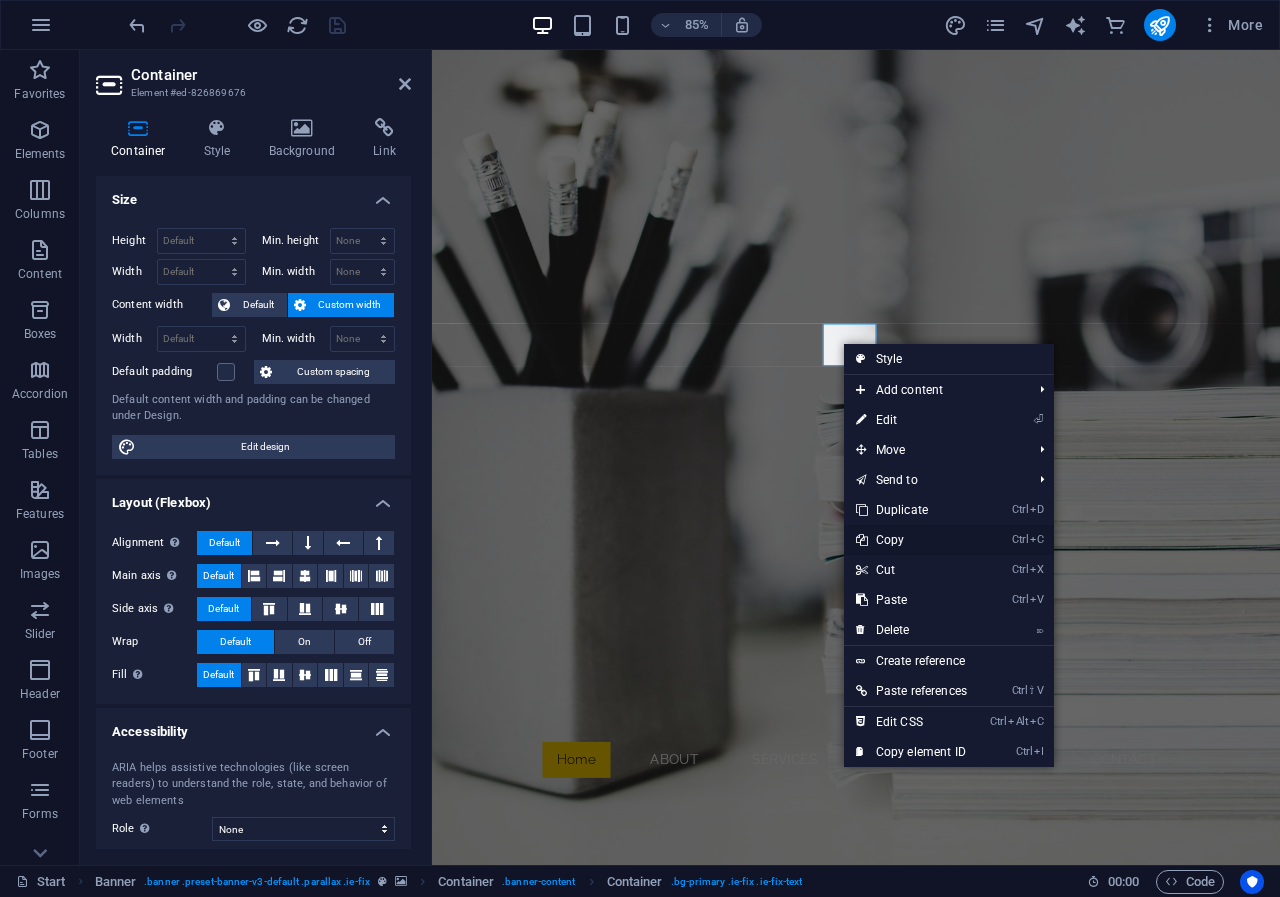 click on "Ctrl C  Copy" at bounding box center [911, 540] 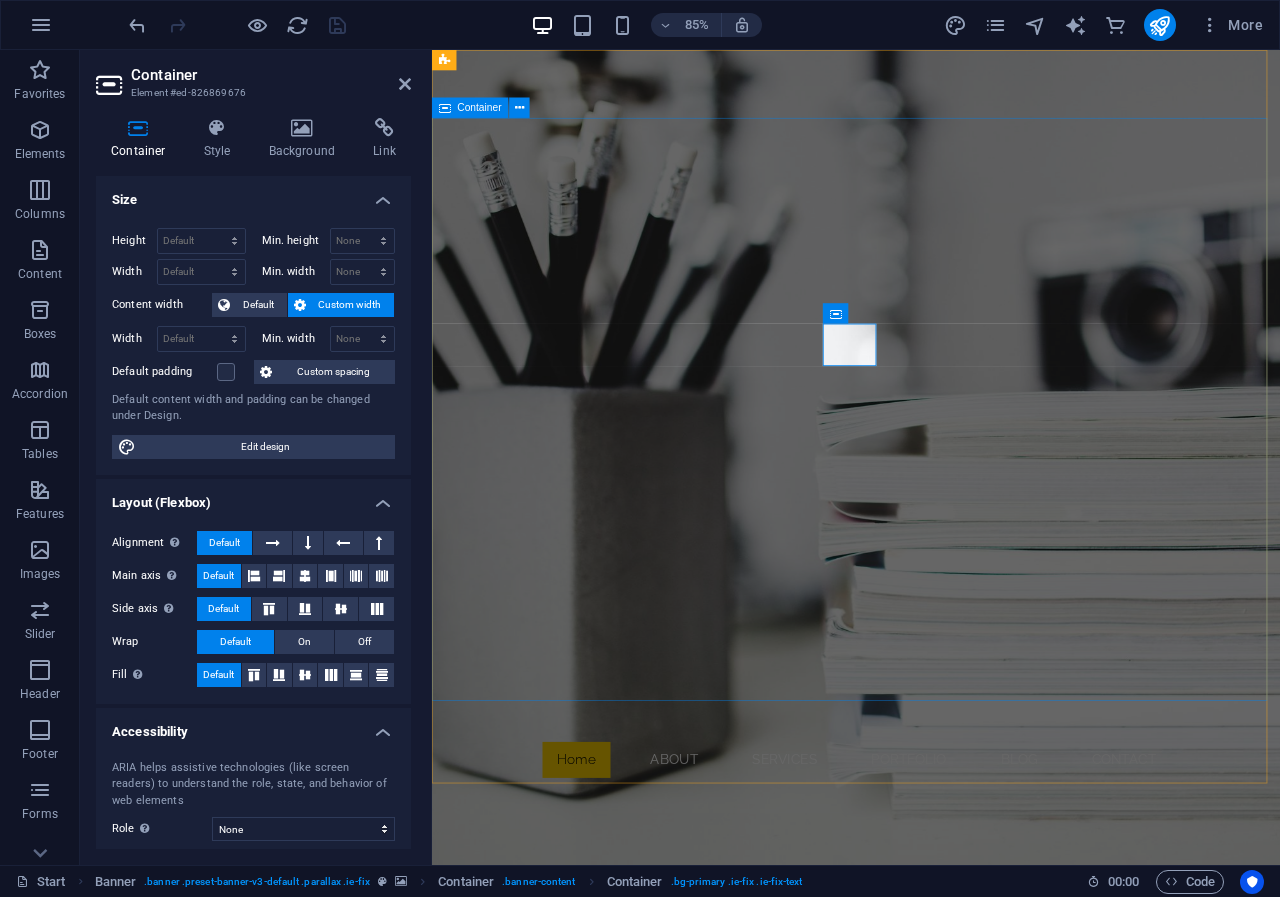 click on "I'm    Webdesigner Developer Photographer" at bounding box center [931, 1182] 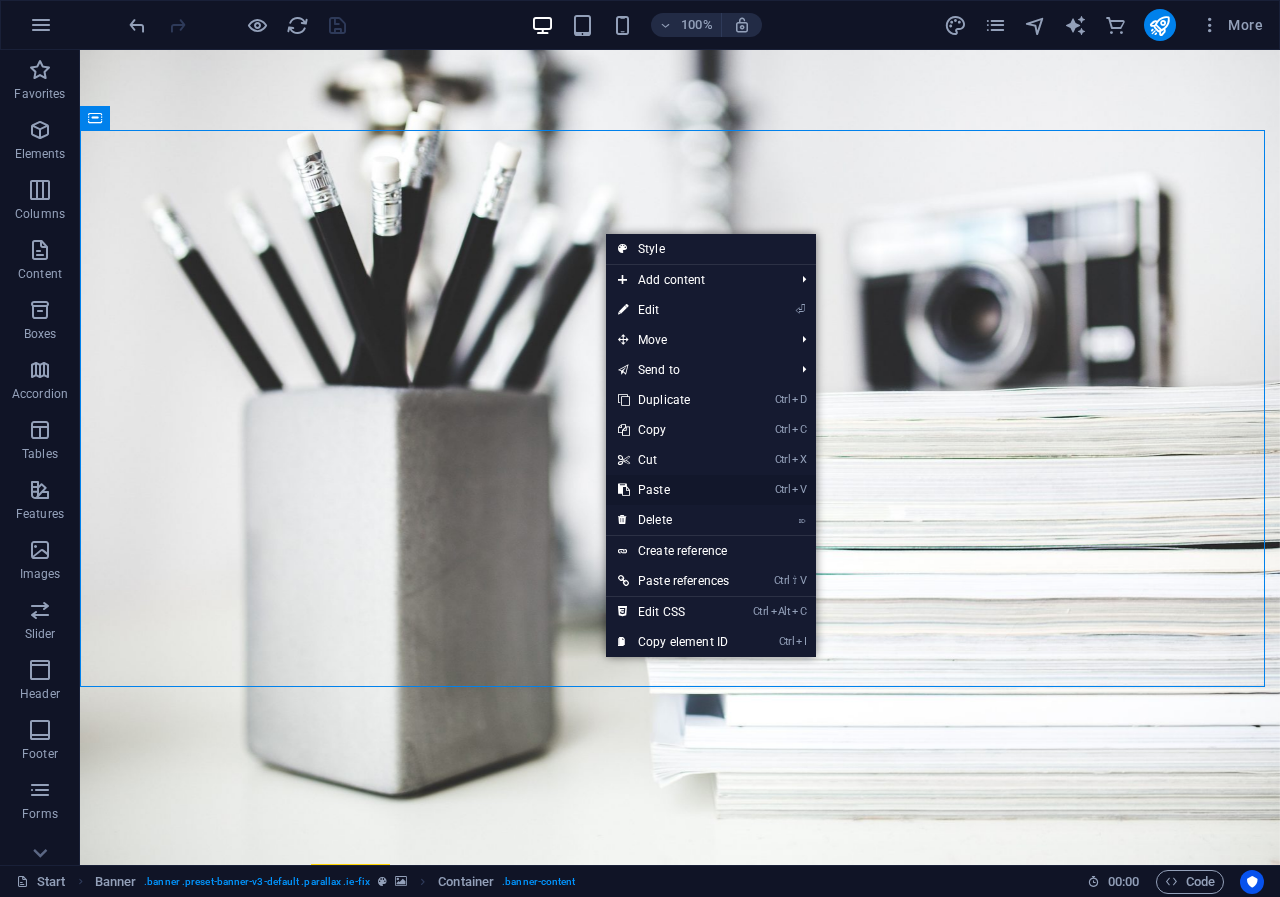 drag, startPoint x: 667, startPoint y: 488, endPoint x: 586, endPoint y: 438, distance: 95.189285 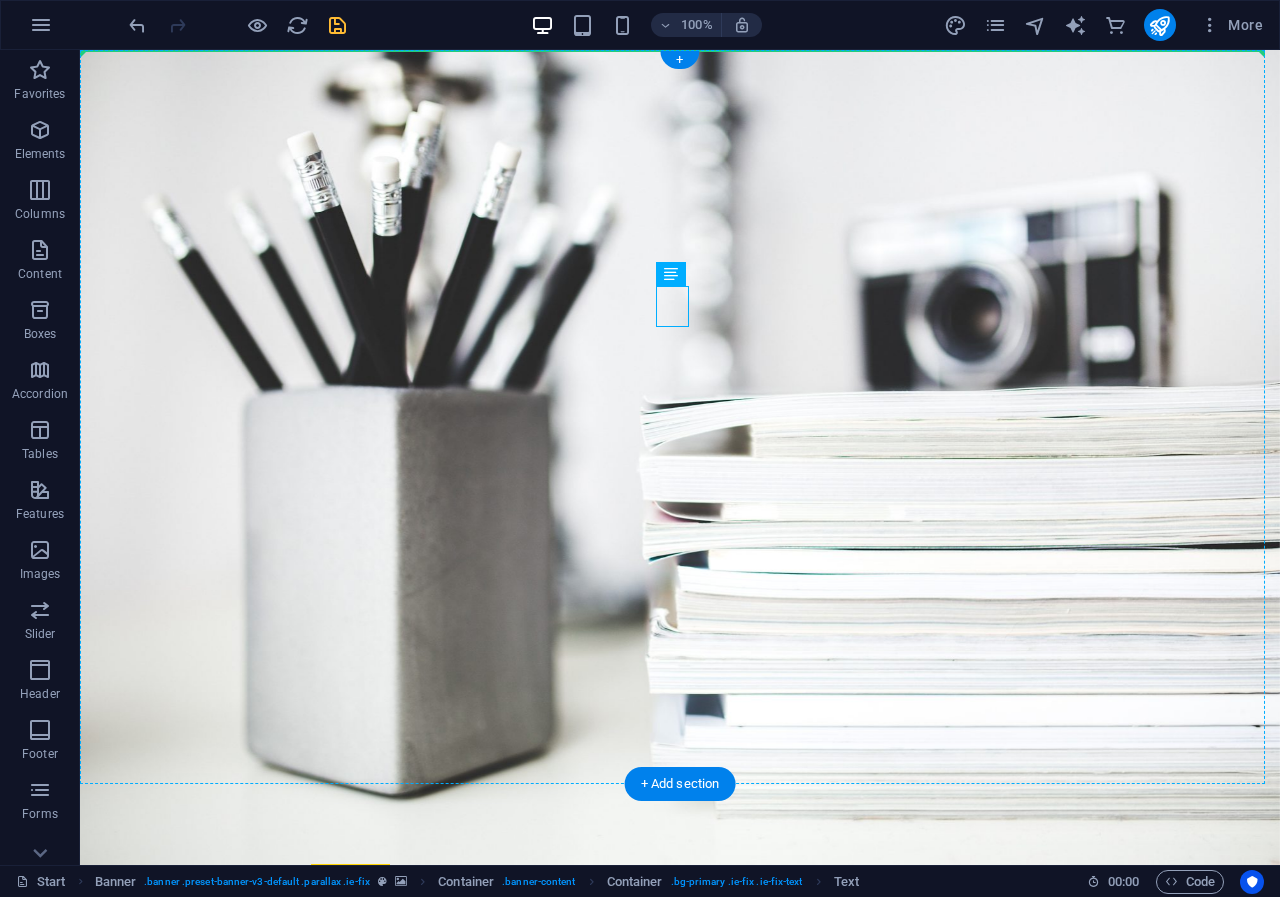 drag, startPoint x: 653, startPoint y: 268, endPoint x: 636, endPoint y: 249, distance: 25.495098 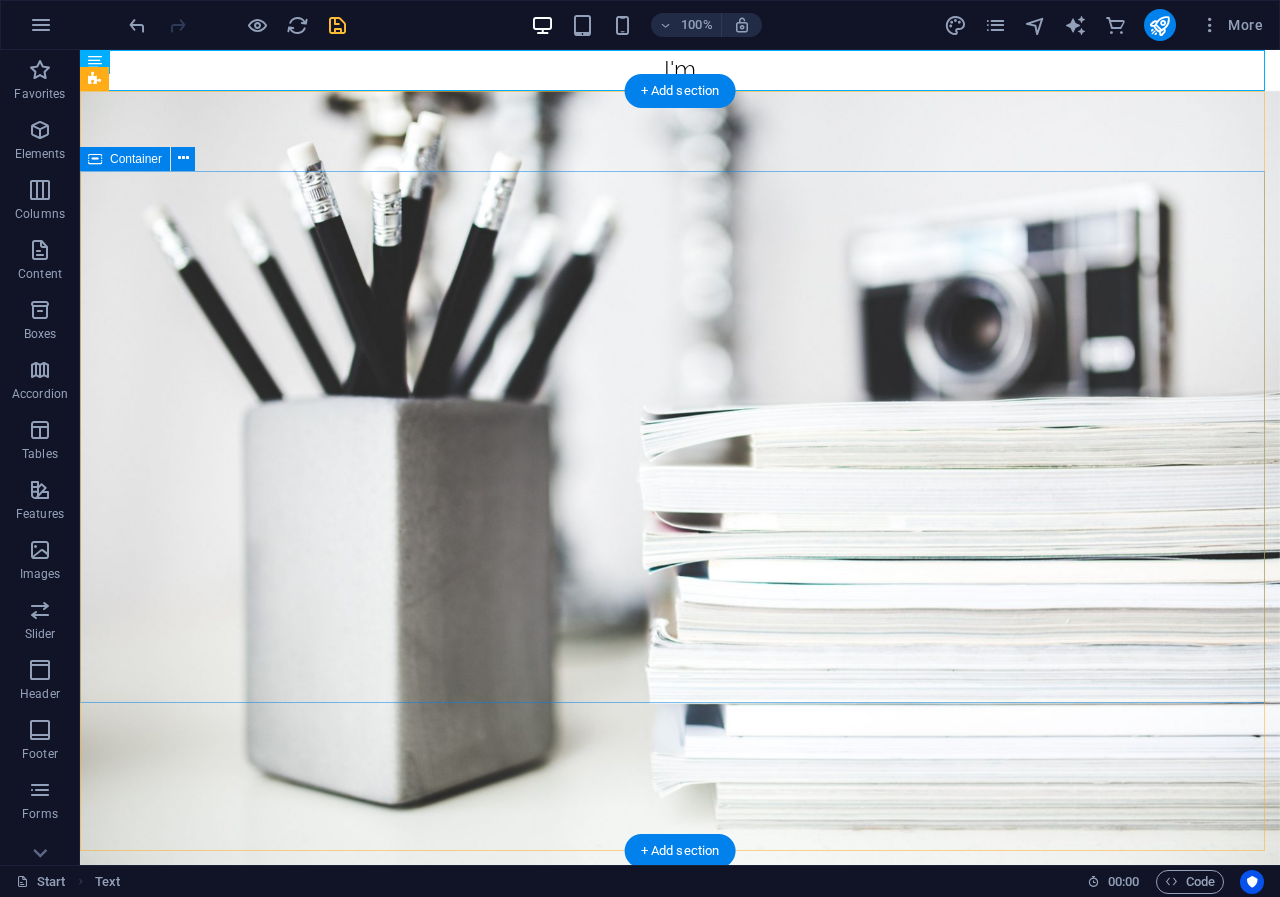 click on "Drop content here or  Add elements  Paste clipboard Webdesigner Developer Photographer" at bounding box center (680, 1281) 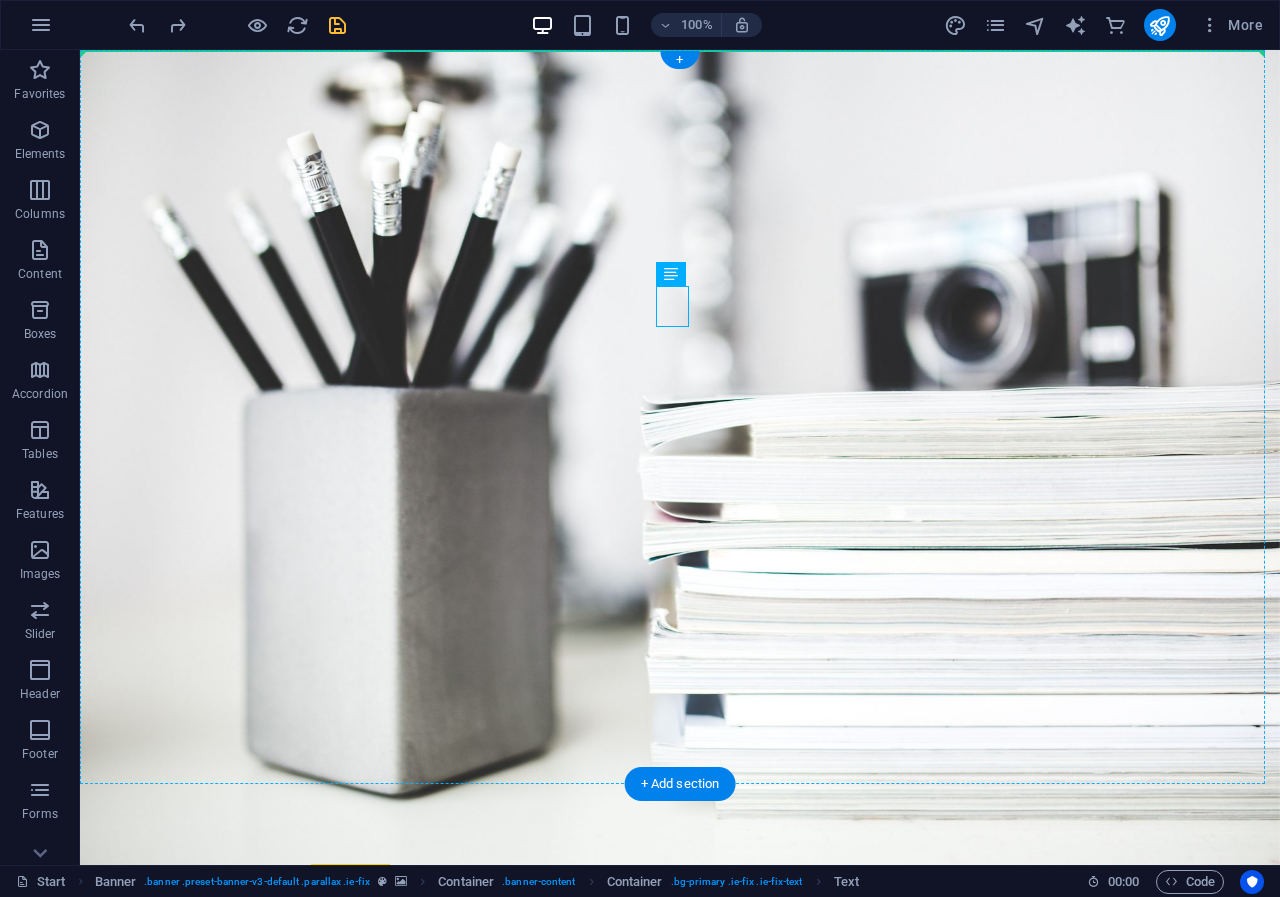 drag, startPoint x: 675, startPoint y: 311, endPoint x: 678, endPoint y: 223, distance: 88.051125 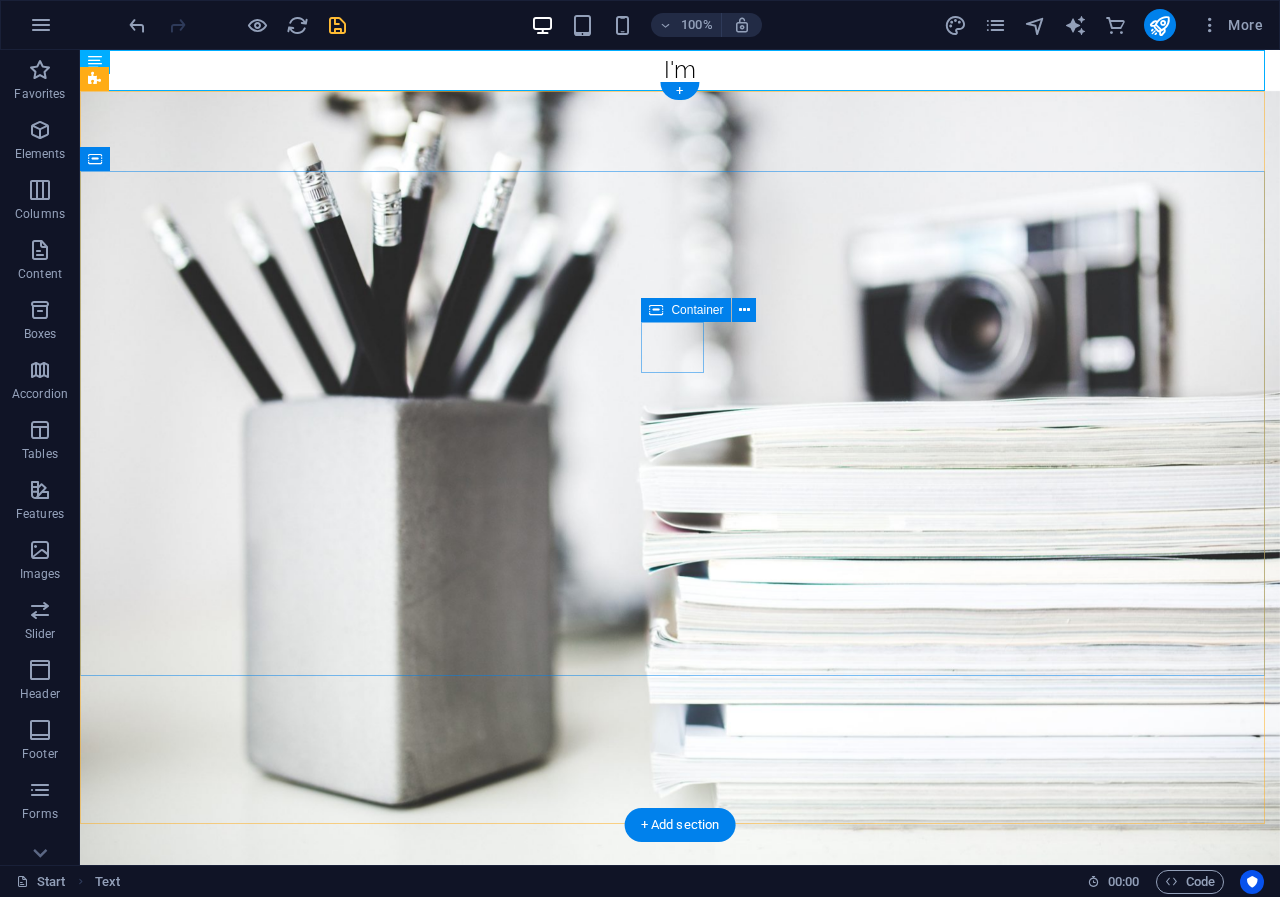 click on "I'm" at bounding box center (680, 1087) 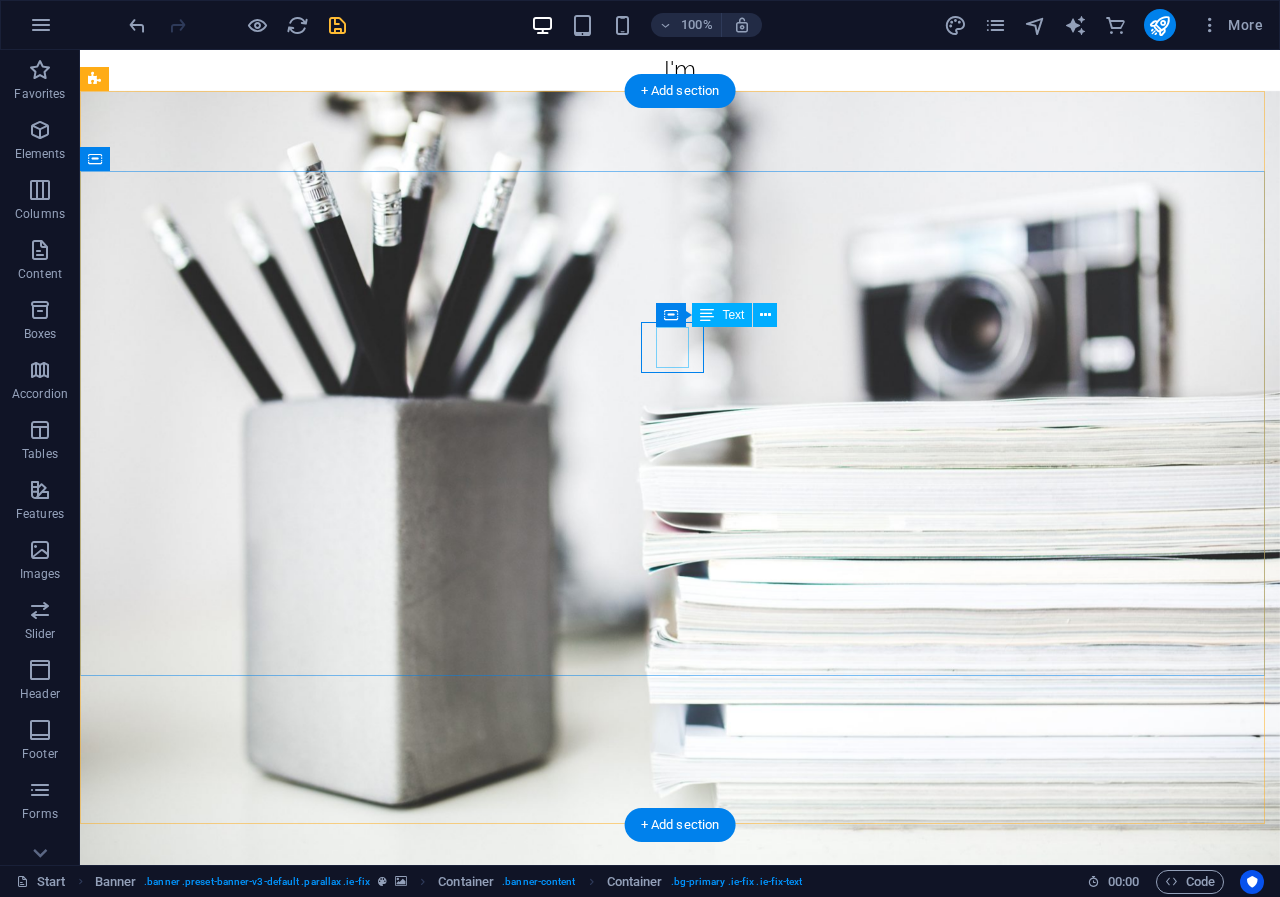 click on "I'm" at bounding box center (680, 1087) 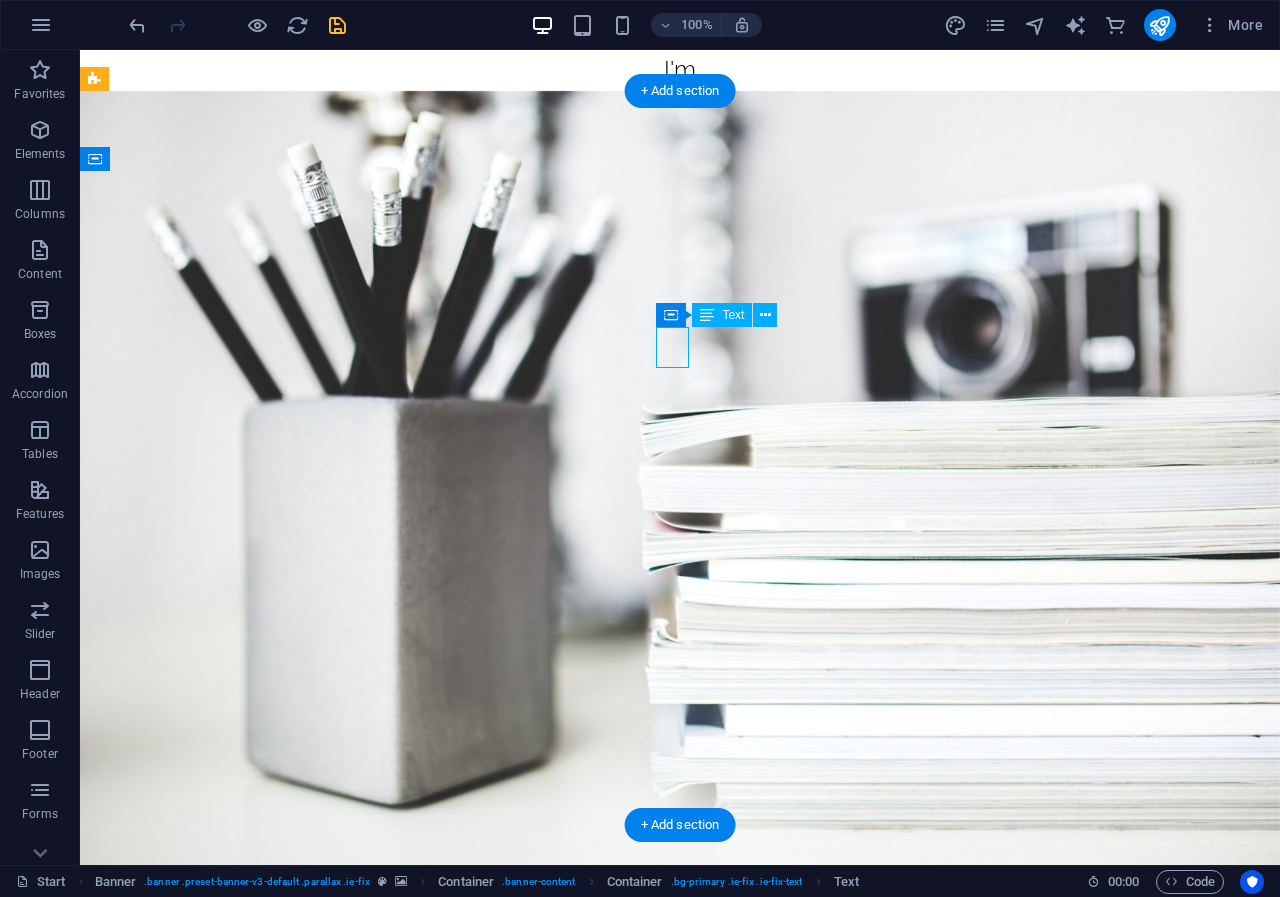click on "I'm" at bounding box center (680, 1087) 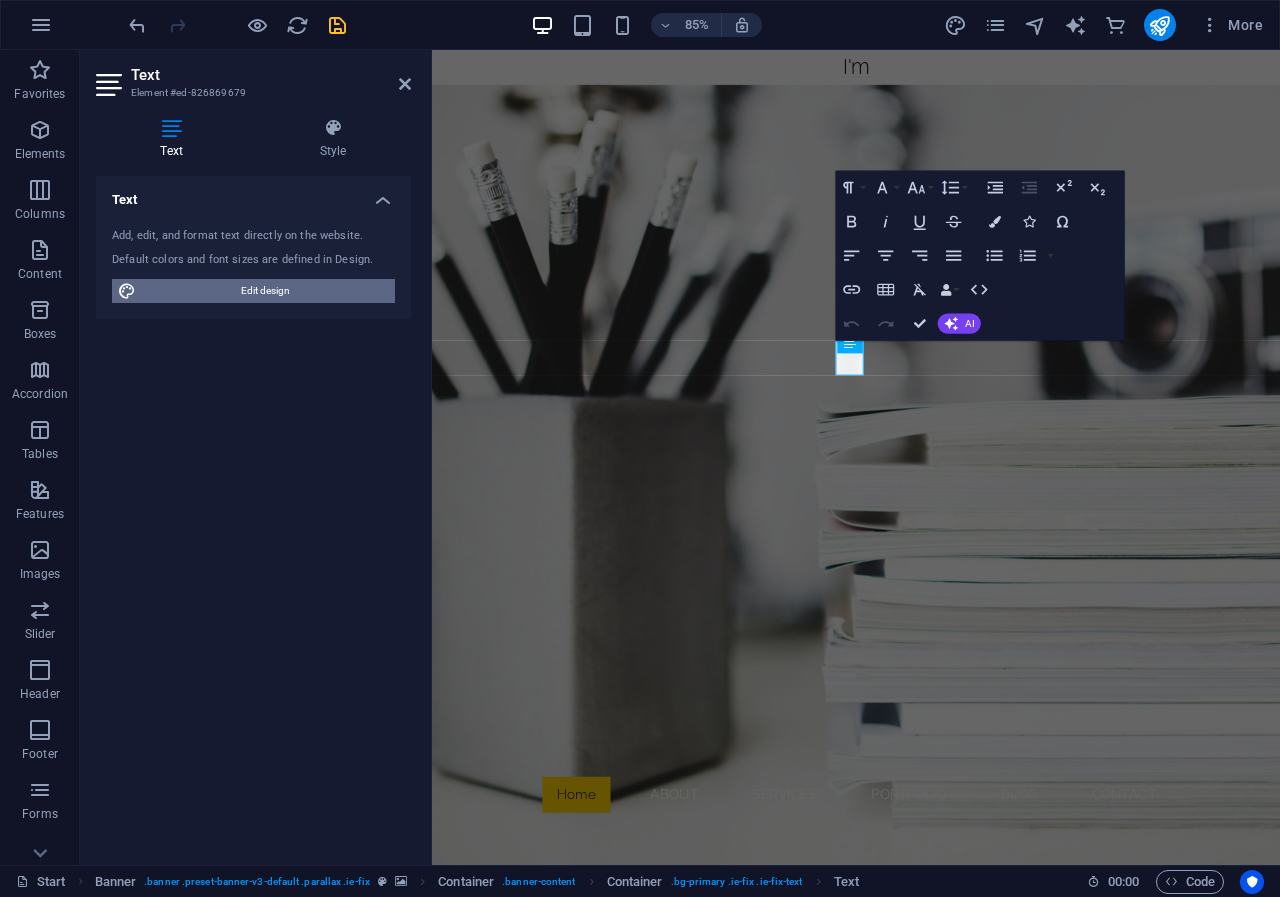 click on "Edit design" at bounding box center [265, 291] 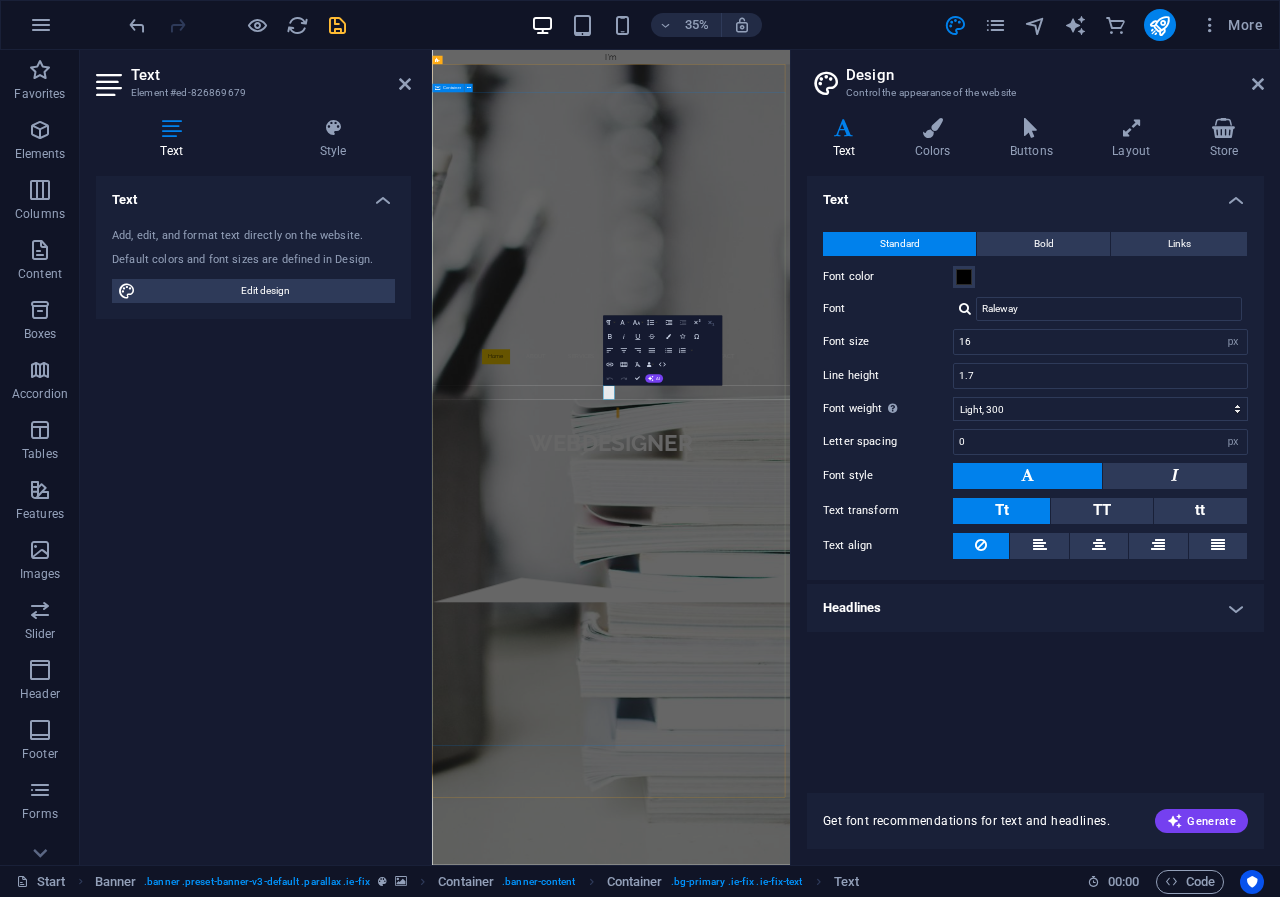 click on "I'm    Webdesigner Developer Photographer" at bounding box center (943, 1223) 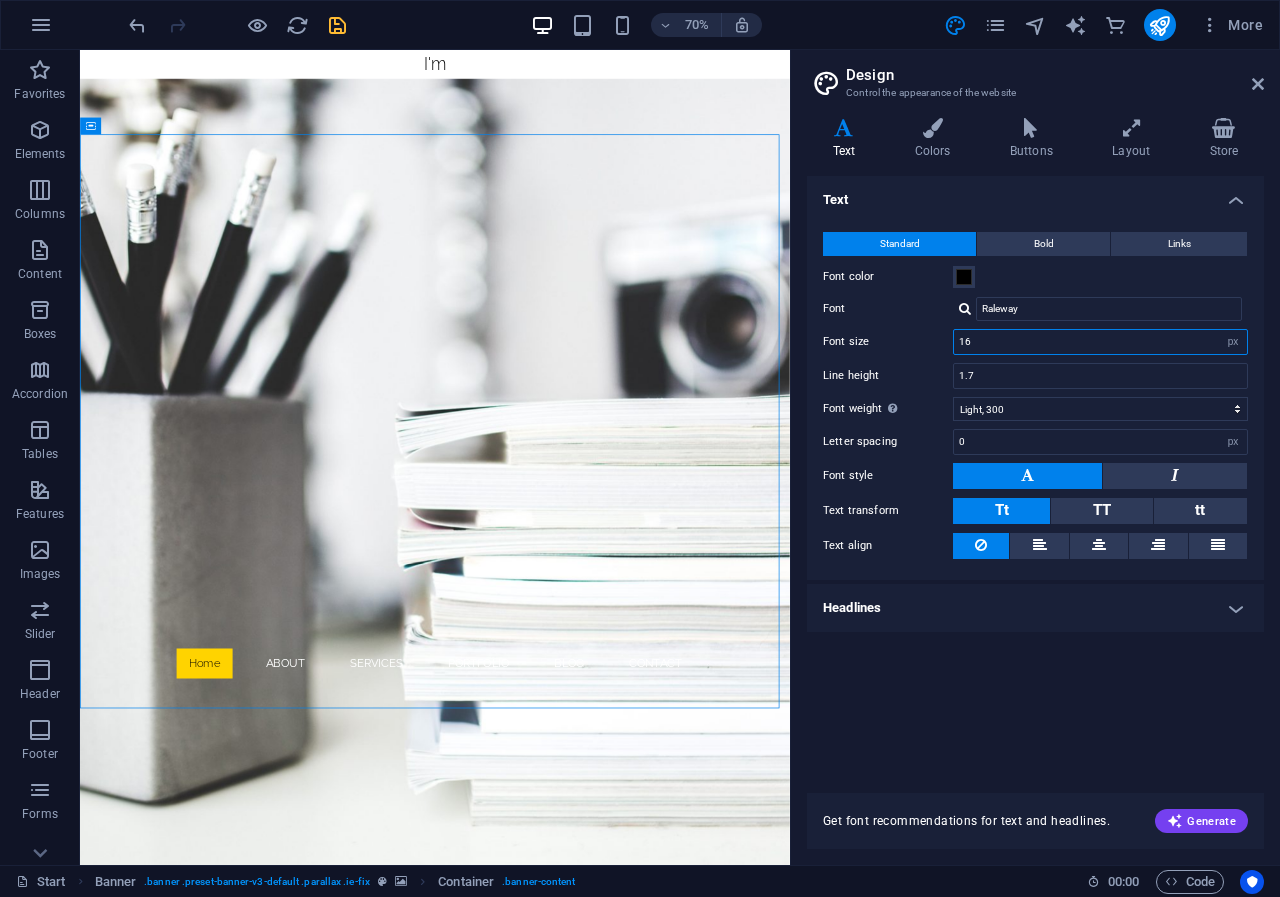 click on "16" at bounding box center (1100, 342) 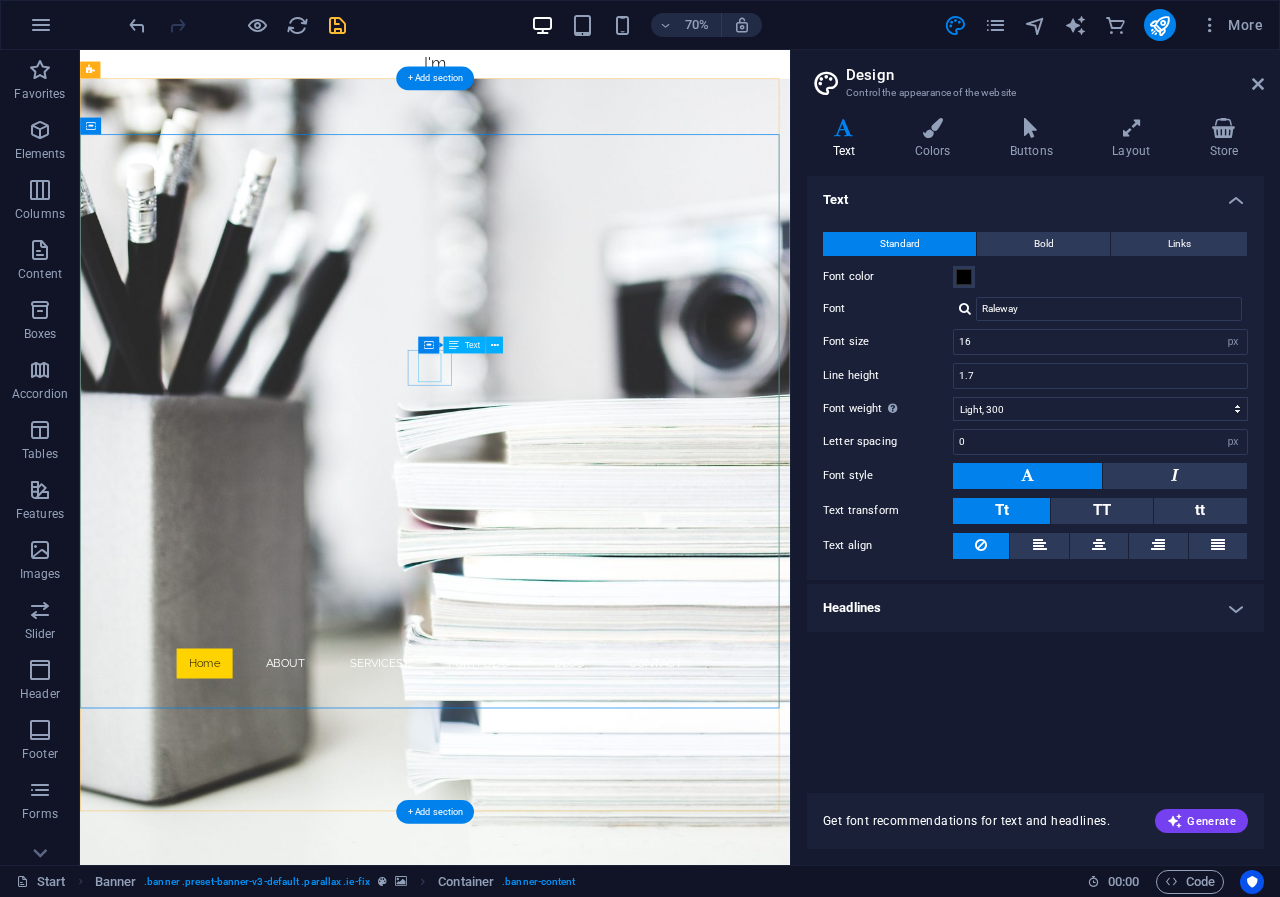 click on "I'm" at bounding box center [587, 1087] 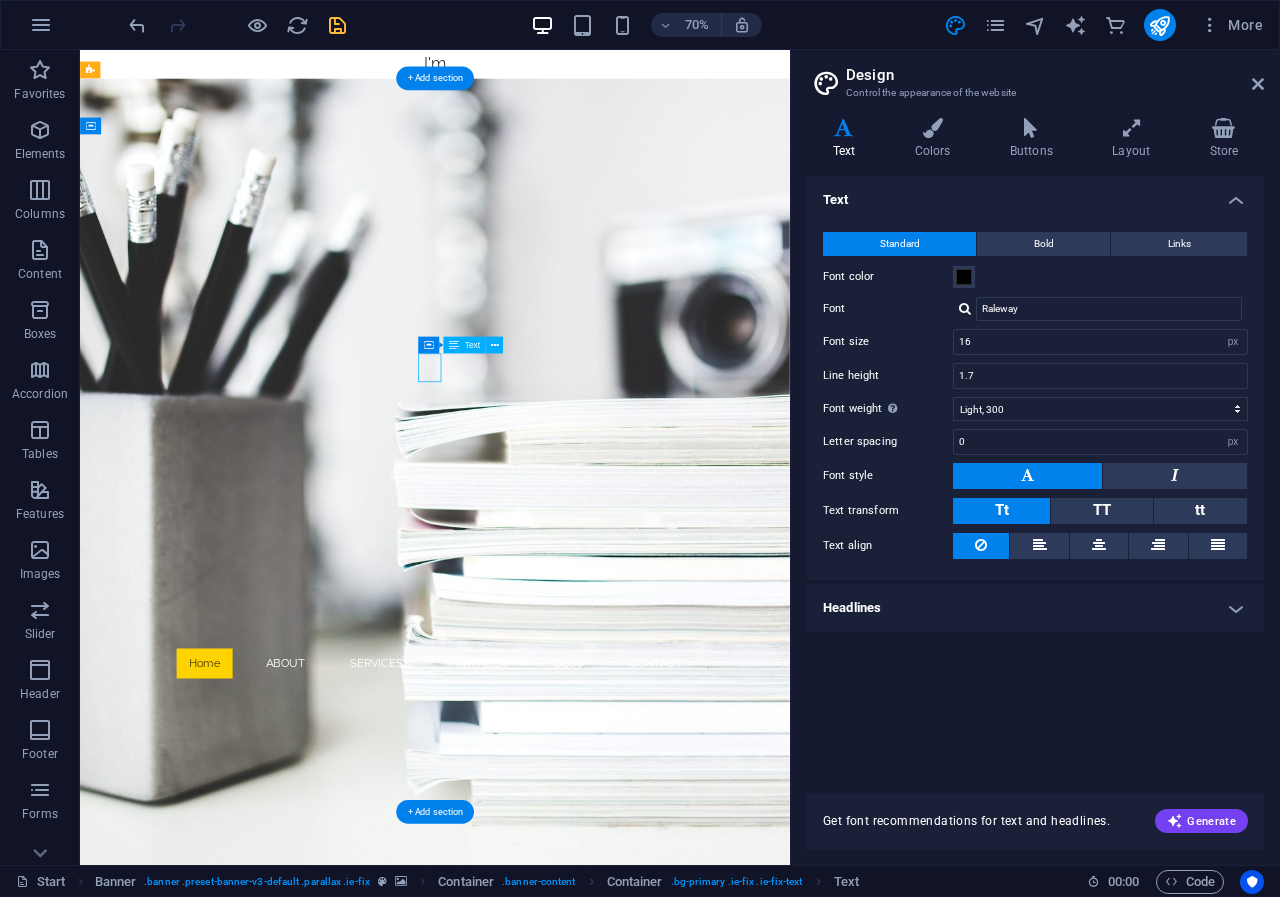 click on "I'm" at bounding box center (587, 1087) 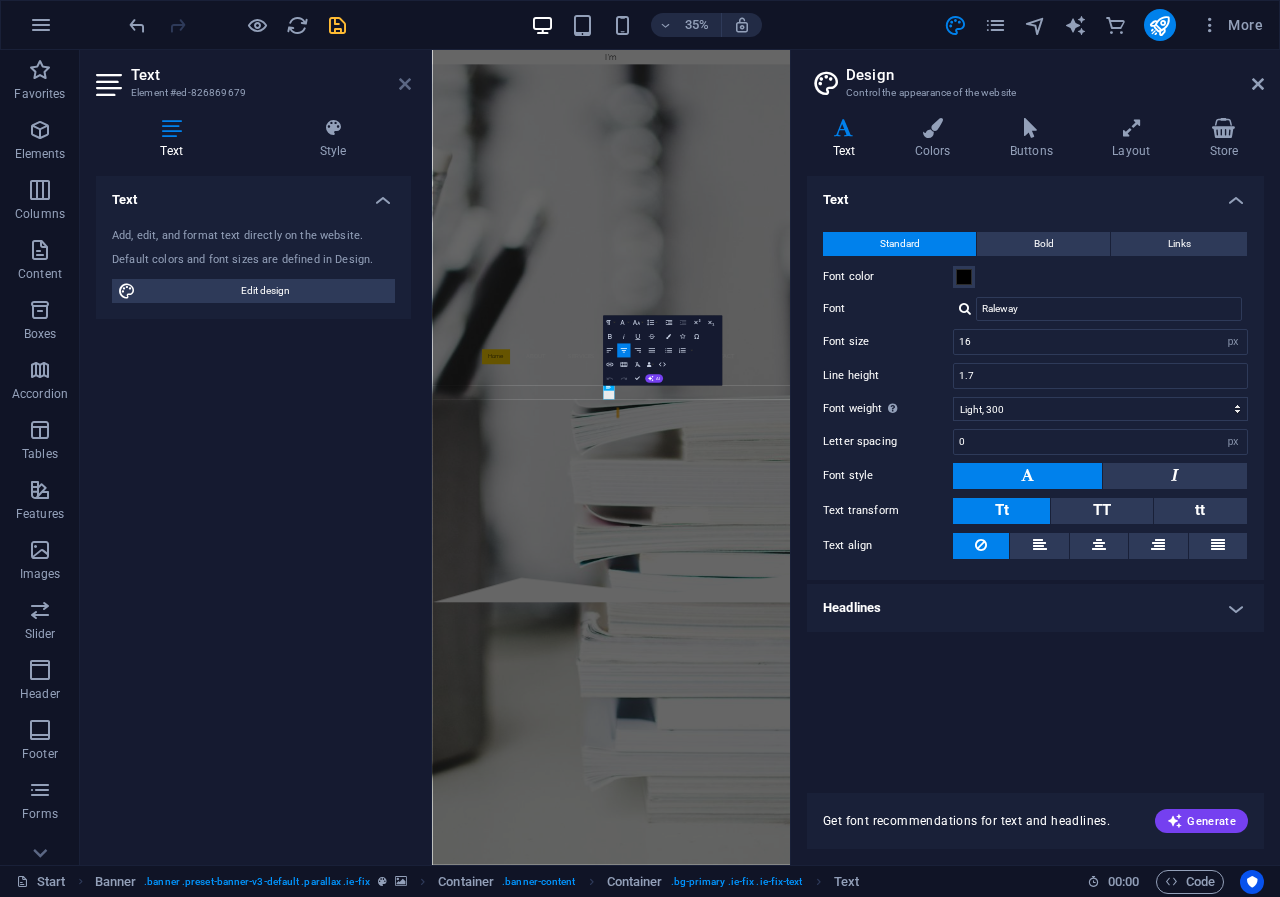 click at bounding box center [405, 84] 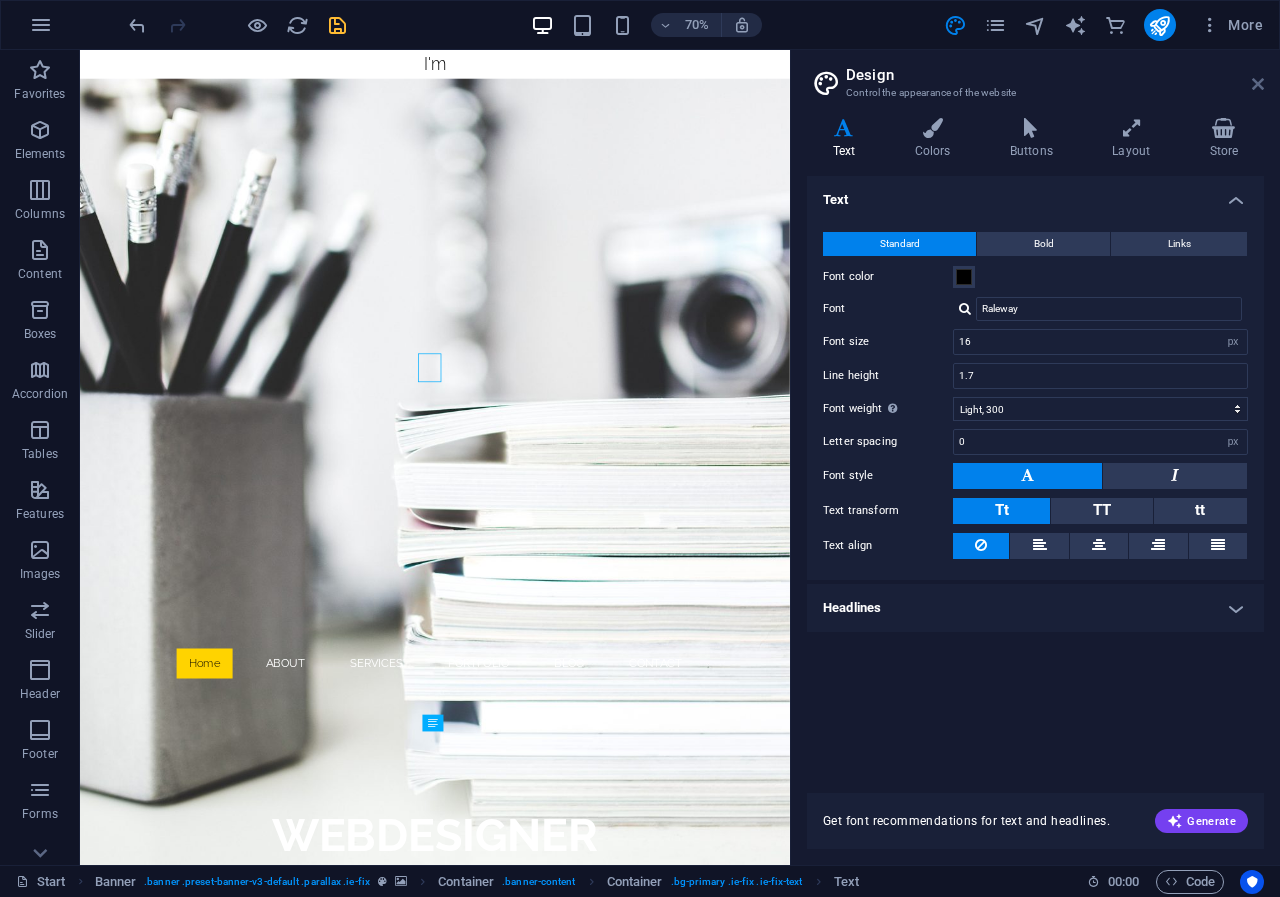 click at bounding box center [1258, 84] 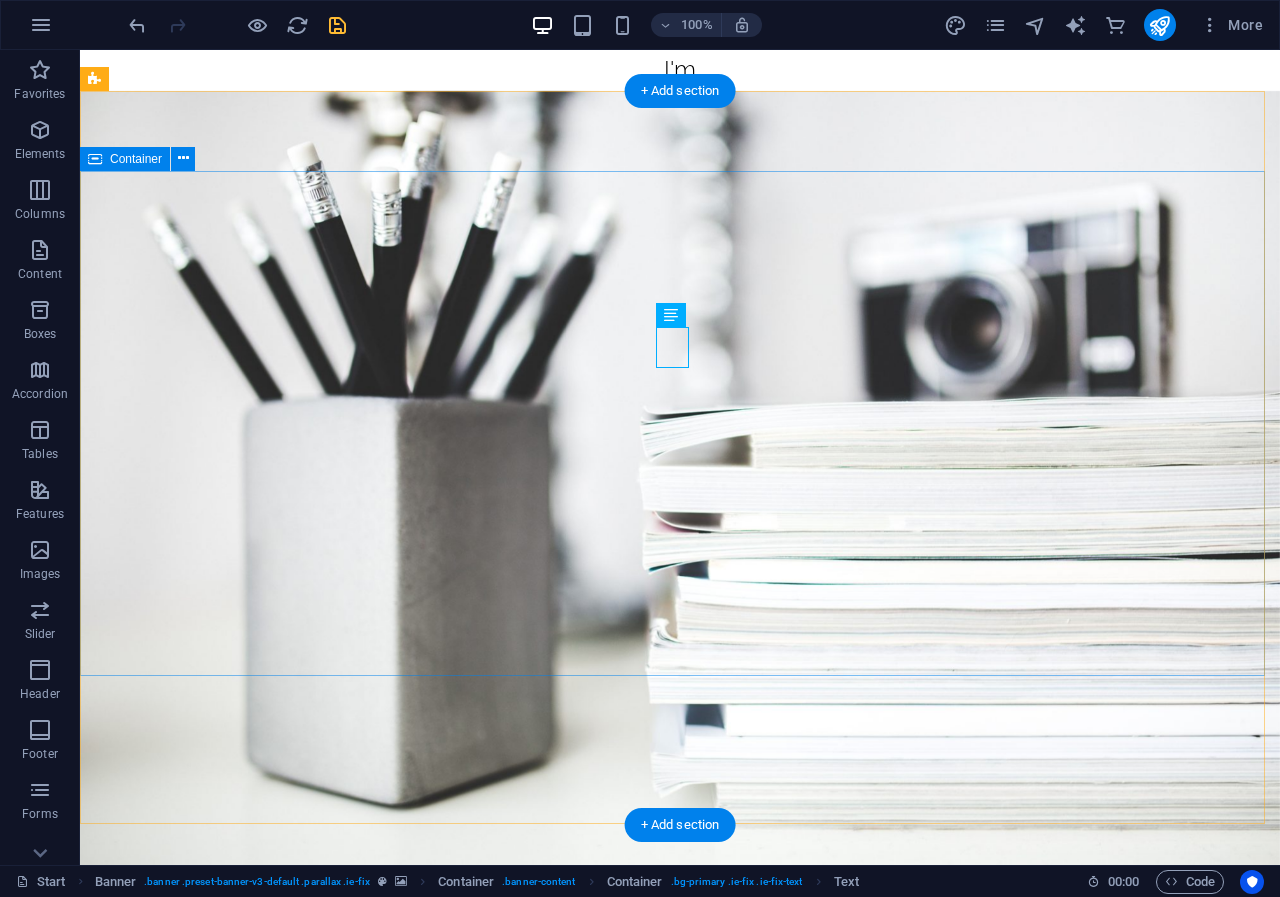 click on "I'm    Webdesigner Developer Photographer" at bounding box center (680, 1223) 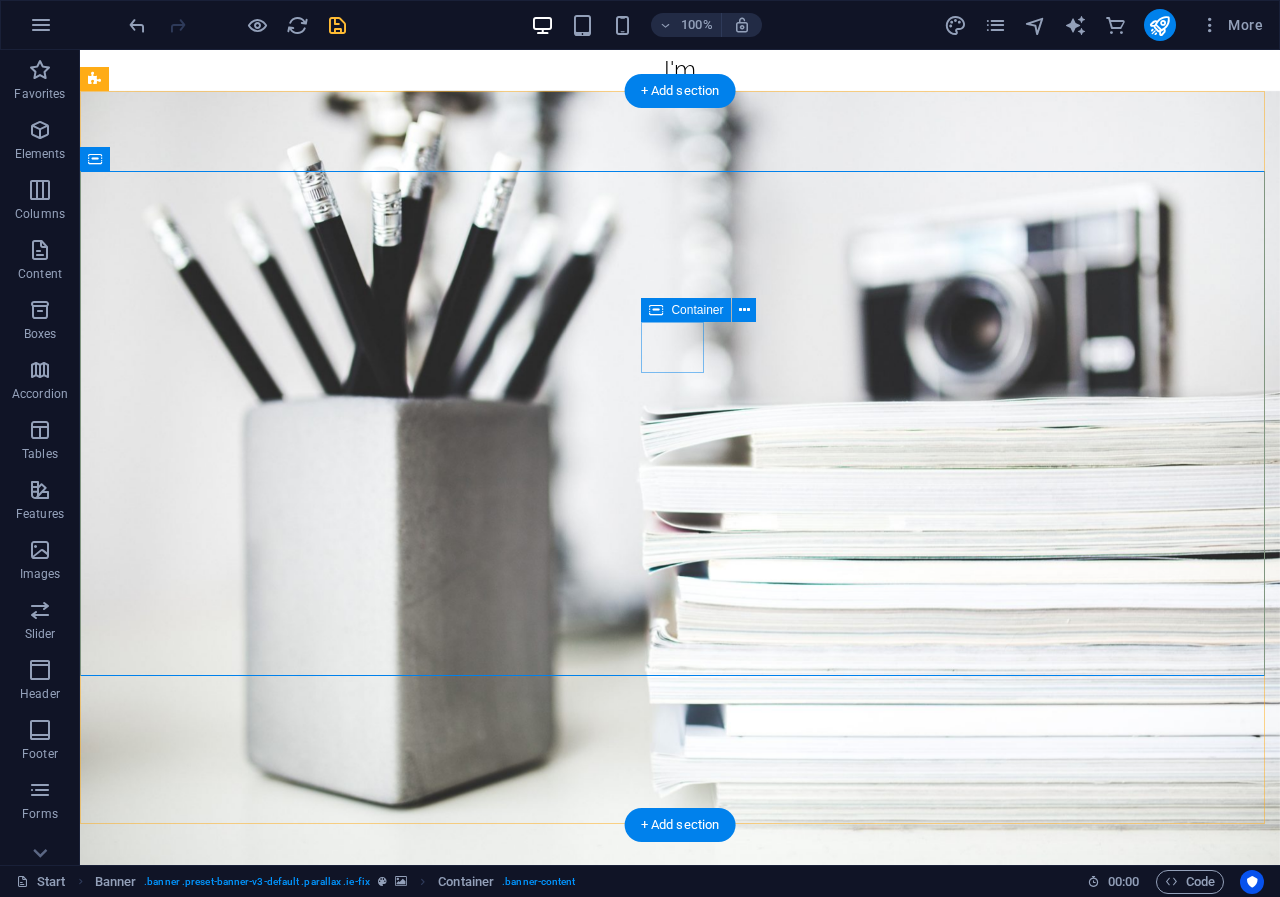 click on "I'm" at bounding box center (680, 1087) 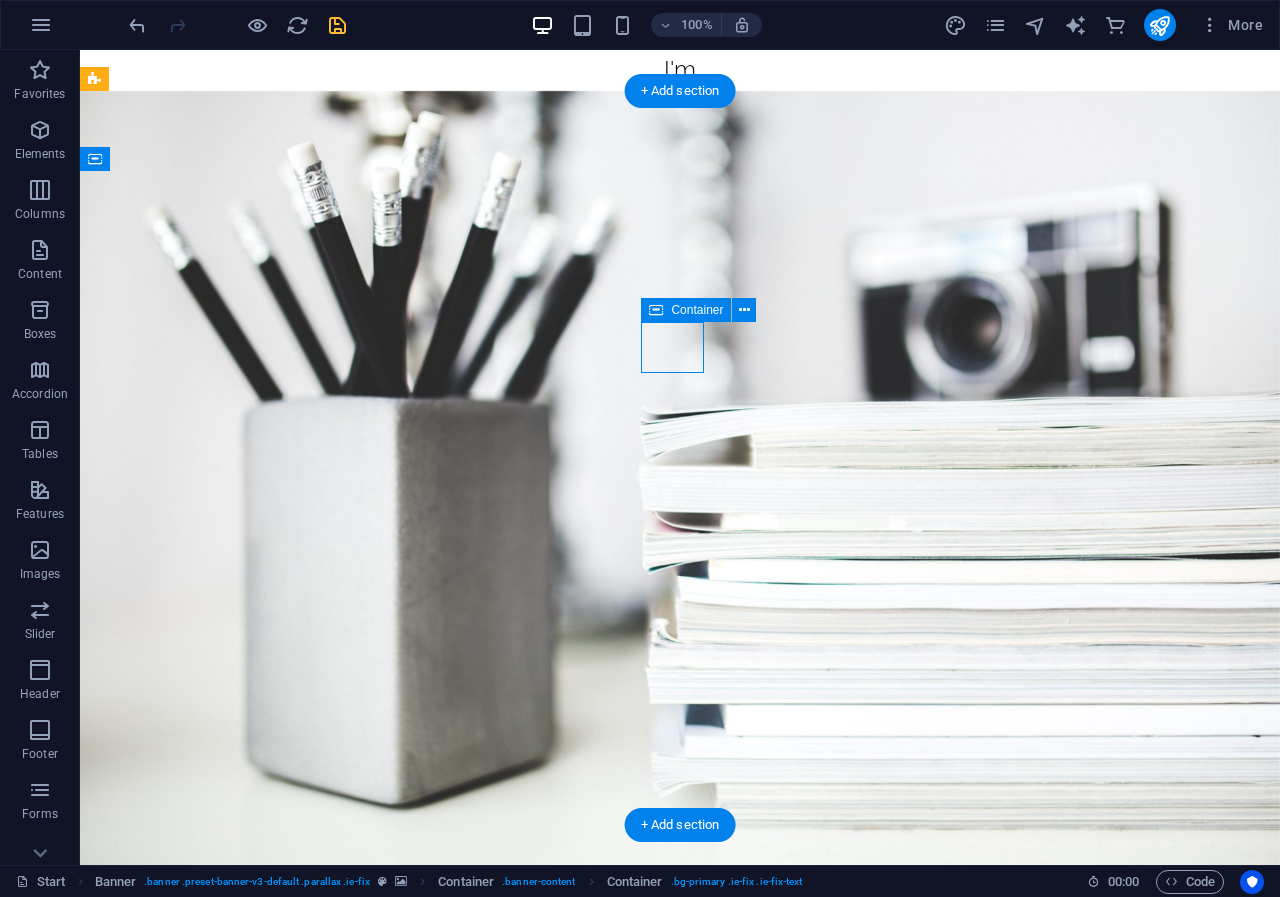 click on "I'm" at bounding box center (680, 1087) 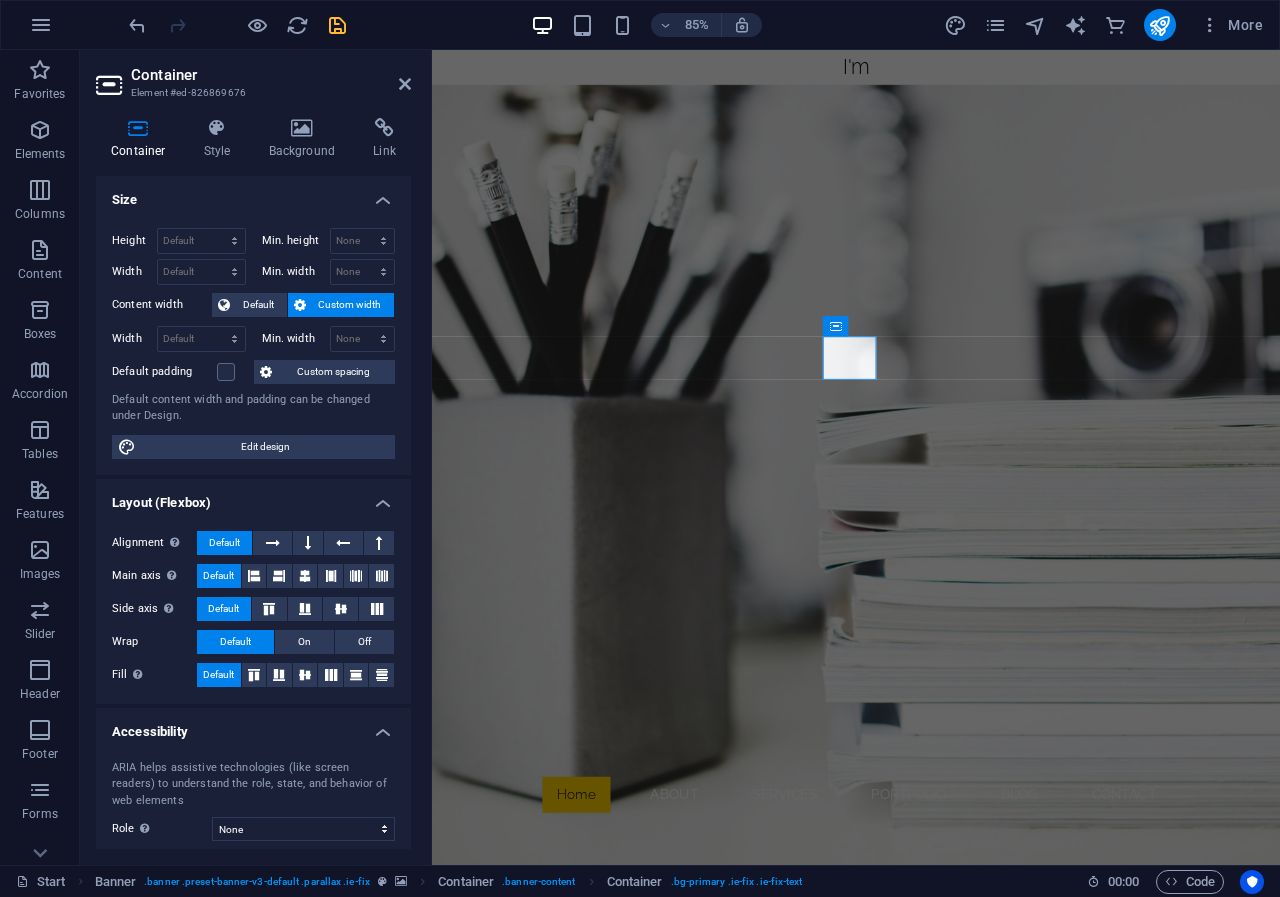 drag, startPoint x: 406, startPoint y: 378, endPoint x: 417, endPoint y: 500, distance: 122.494896 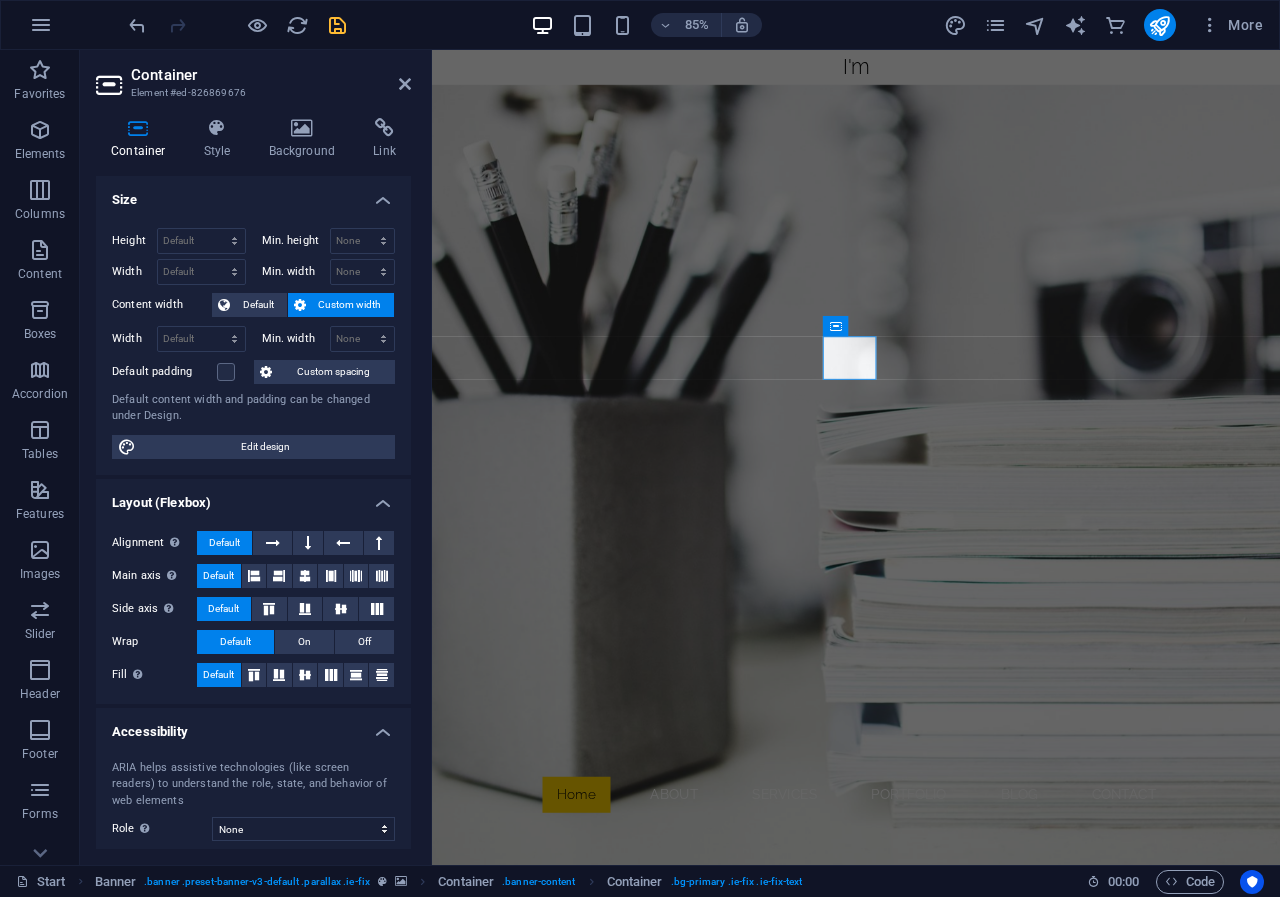 click on "Container Style Background Link Size Height Default px rem % vh vw Min. height None px rem % vh vw Width Default px rem % em vh vw Min. width None px rem % vh vw Content width Default Custom width Width Default px rem % em vh vw Min. width None px rem % vh vw Default padding Custom spacing Default content width and padding can be changed under Design. Edit design Layout (Flexbox) Alignment Determines the flex direction. Default Main axis Determine how elements should behave along the main axis inside this container (justify content). Default Side axis Control the vertical direction of the element inside of the container (align items). Default Wrap Default On Off Fill Controls the distances and direction of elements on the y-axis across several lines (align content). Default Accessibility ARIA helps assistive technologies (like screen readers) to understand the role, state, and behavior of web elements Role The ARIA role defines the purpose of an element.  None Alert Article Banner Comment Fan" at bounding box center (253, 483) 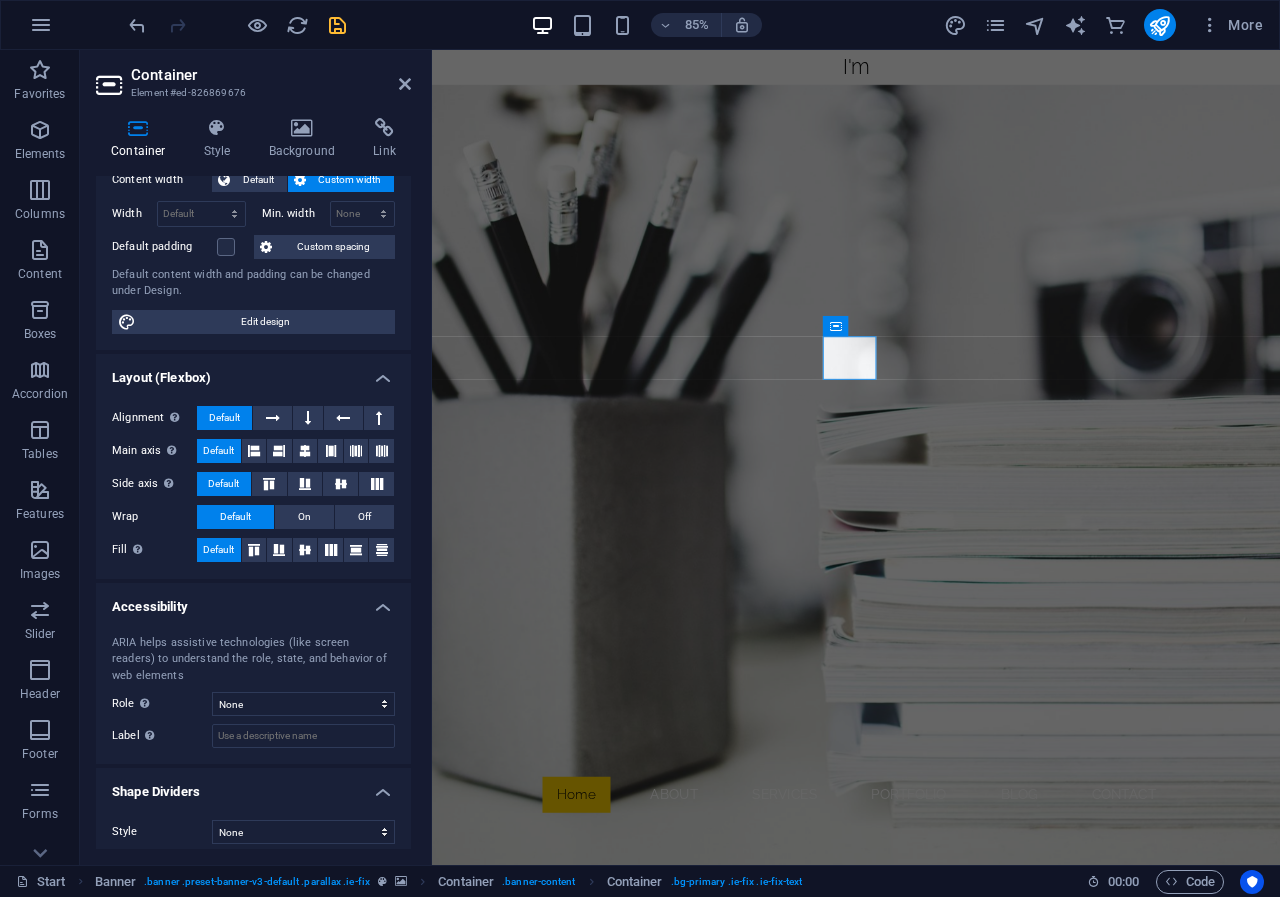 scroll, scrollTop: 136, scrollLeft: 0, axis: vertical 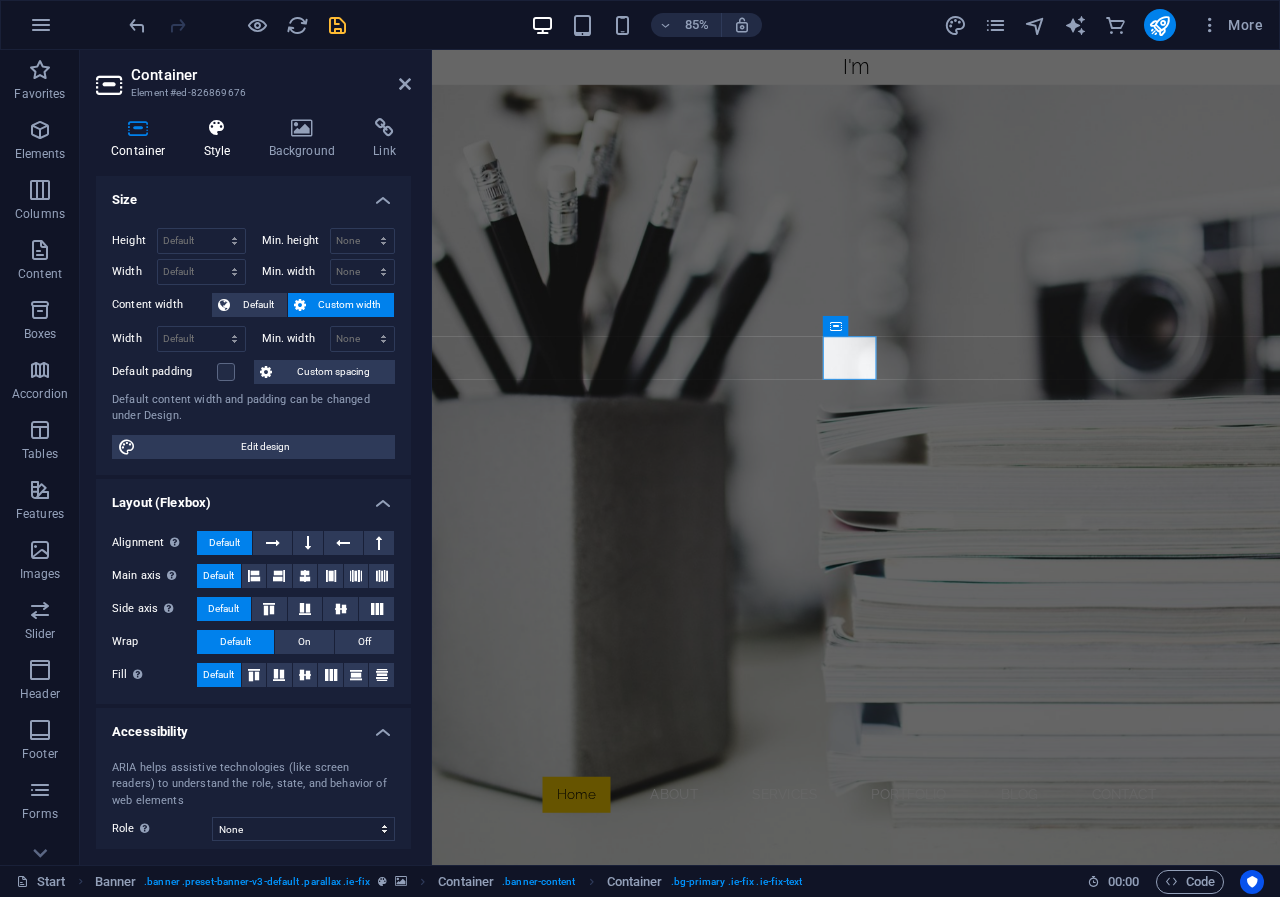 click at bounding box center (217, 128) 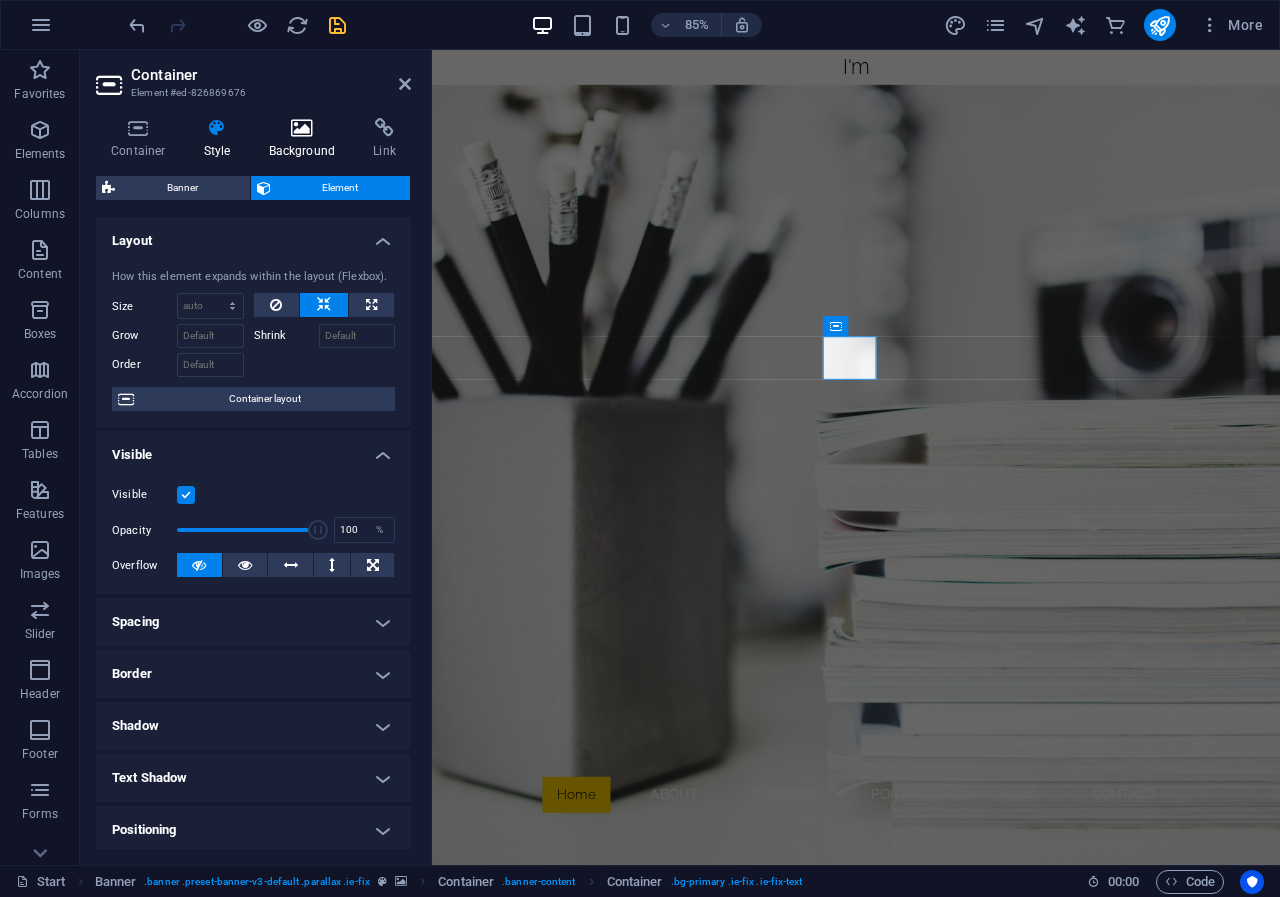 click at bounding box center (302, 128) 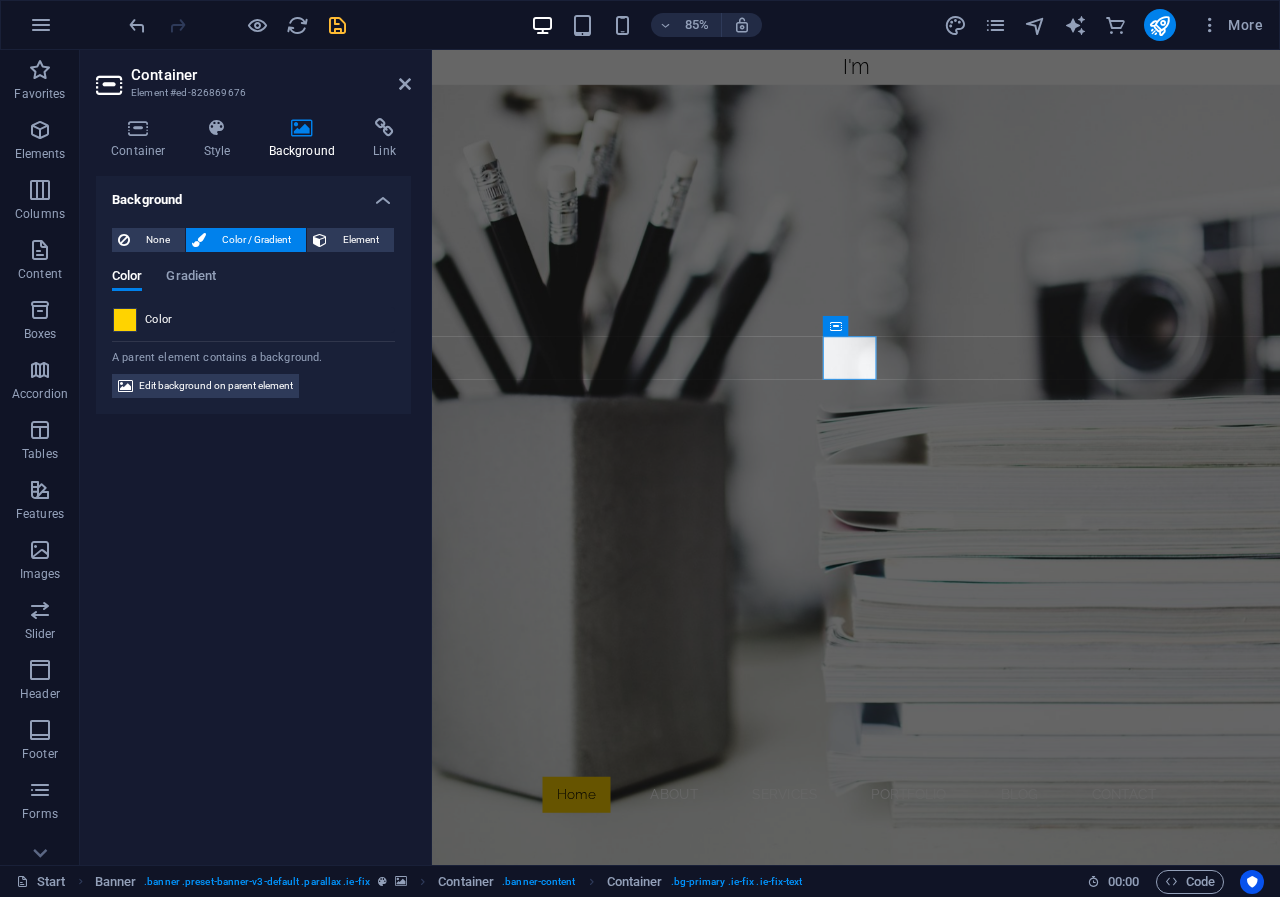 click at bounding box center (125, 320) 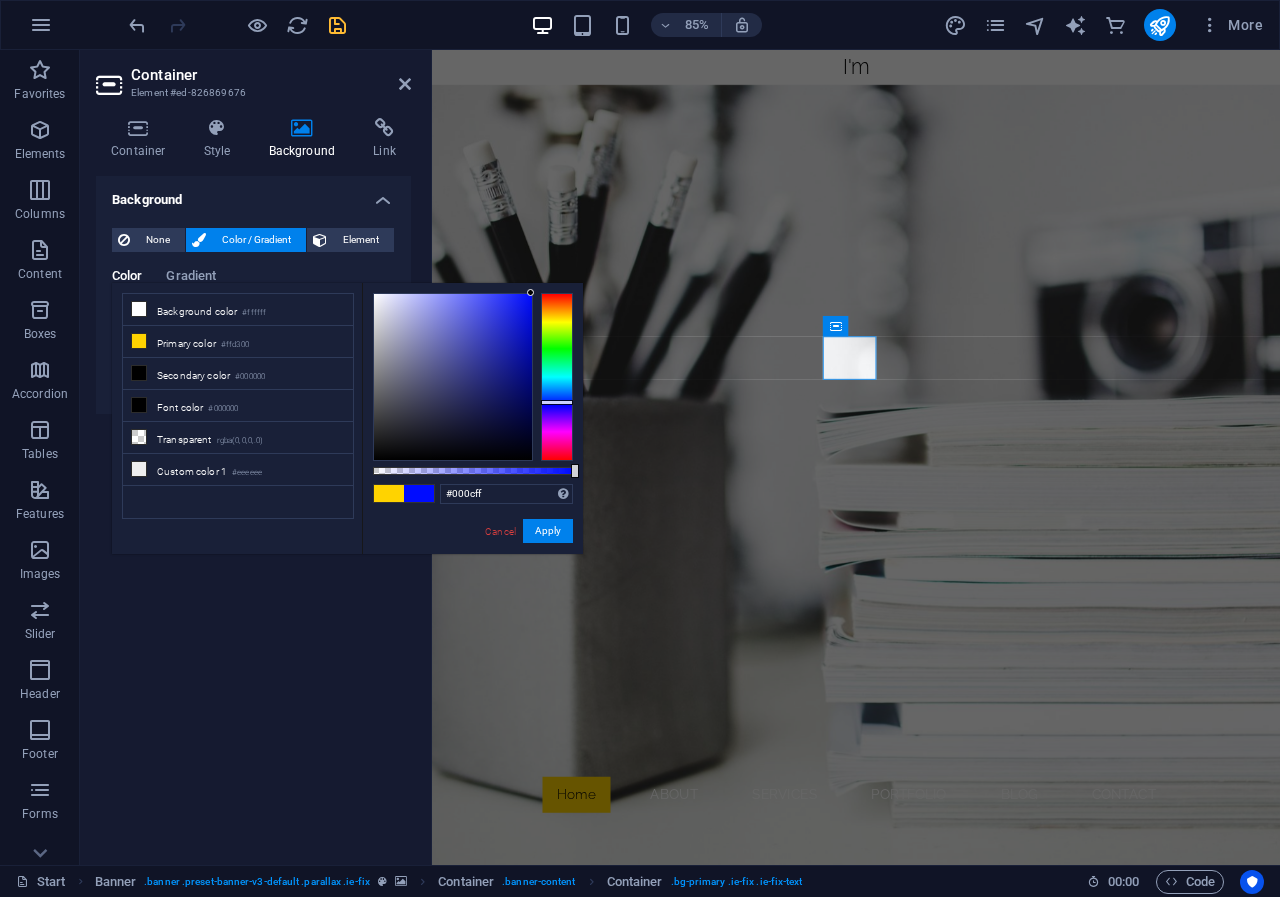 drag, startPoint x: 561, startPoint y: 380, endPoint x: 561, endPoint y: 402, distance: 22 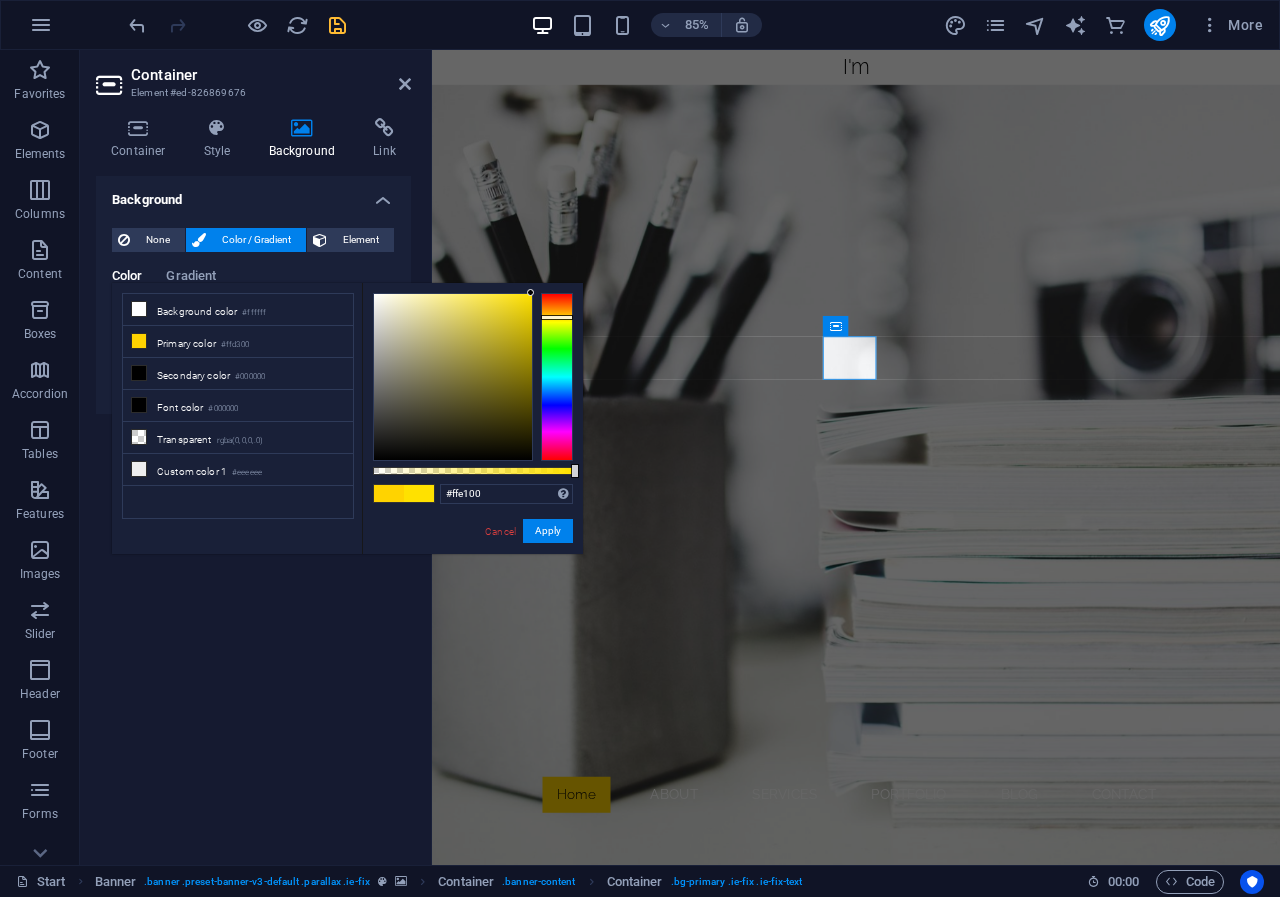 drag, startPoint x: 561, startPoint y: 402, endPoint x: 561, endPoint y: 317, distance: 85 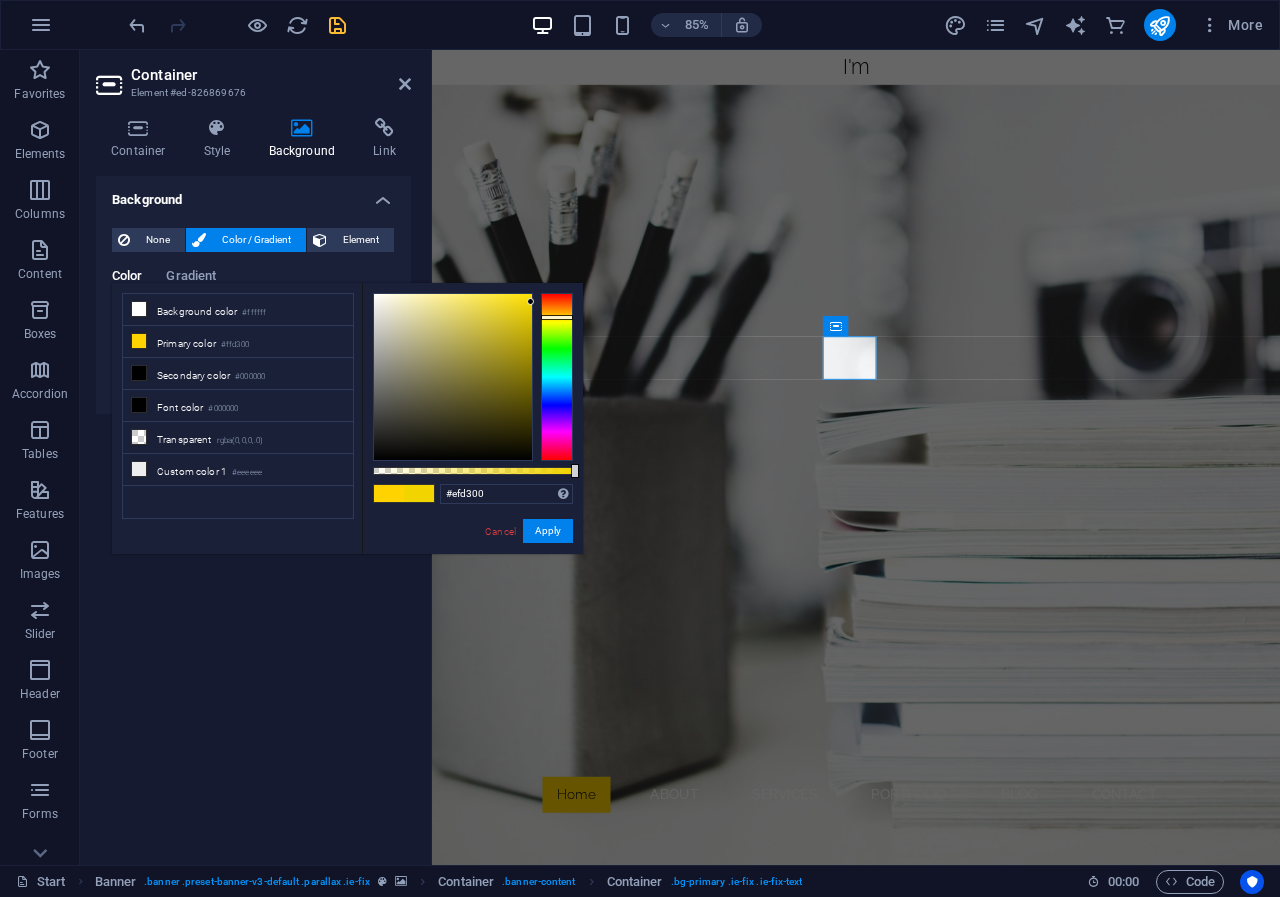 type on "#f1d400" 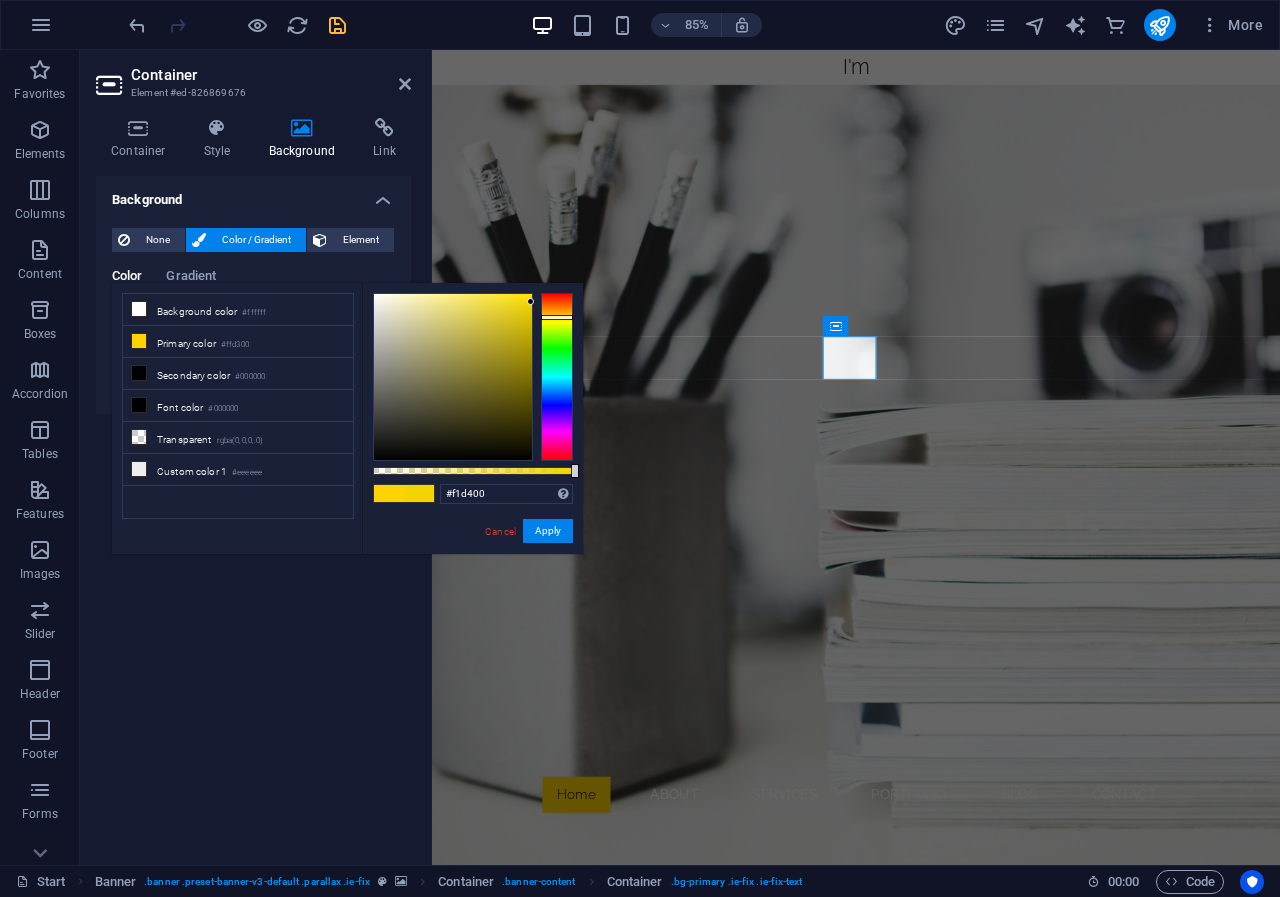 drag, startPoint x: 473, startPoint y: 347, endPoint x: 555, endPoint y: 304, distance: 92.5905 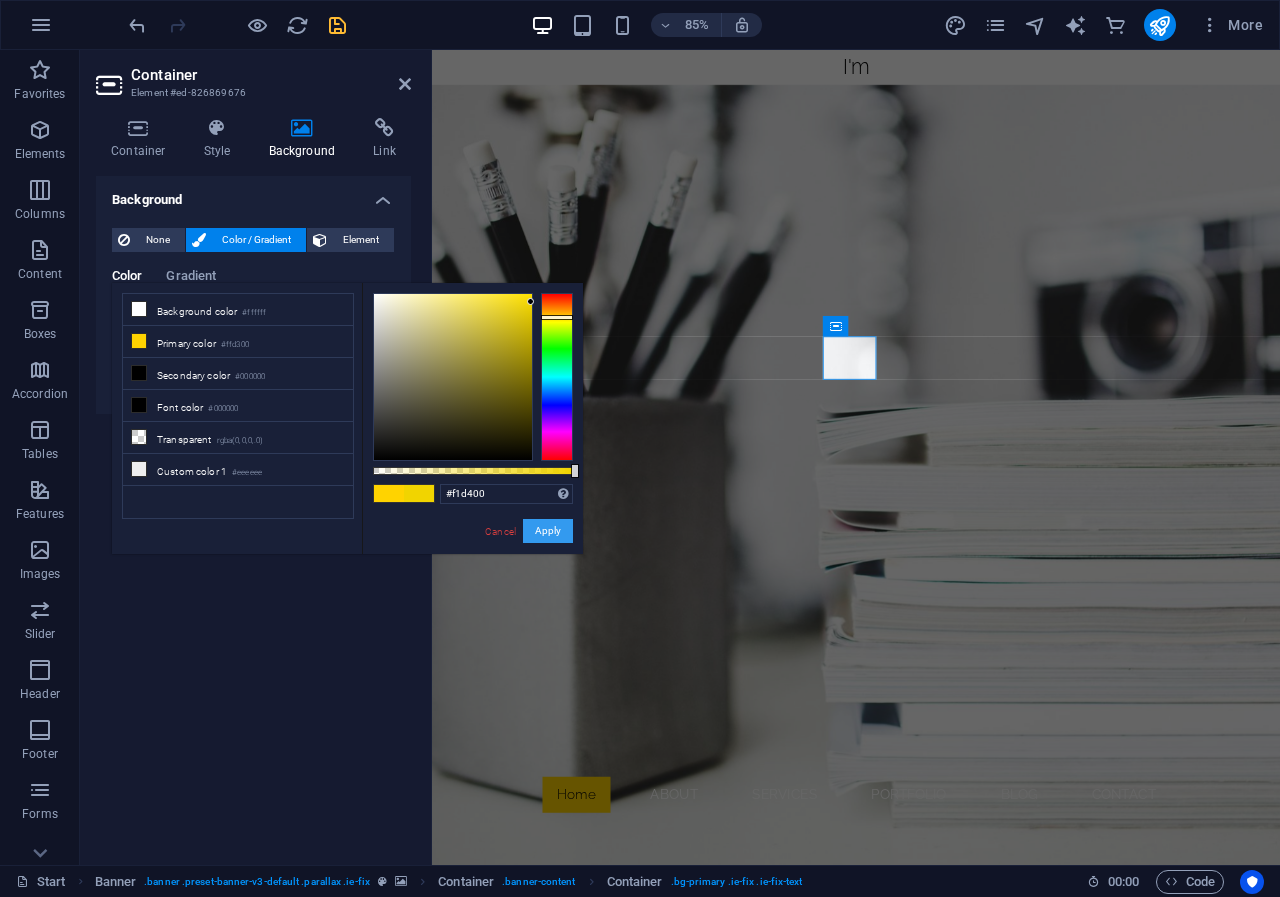 drag, startPoint x: 548, startPoint y: 531, endPoint x: 134, endPoint y: 567, distance: 415.56226 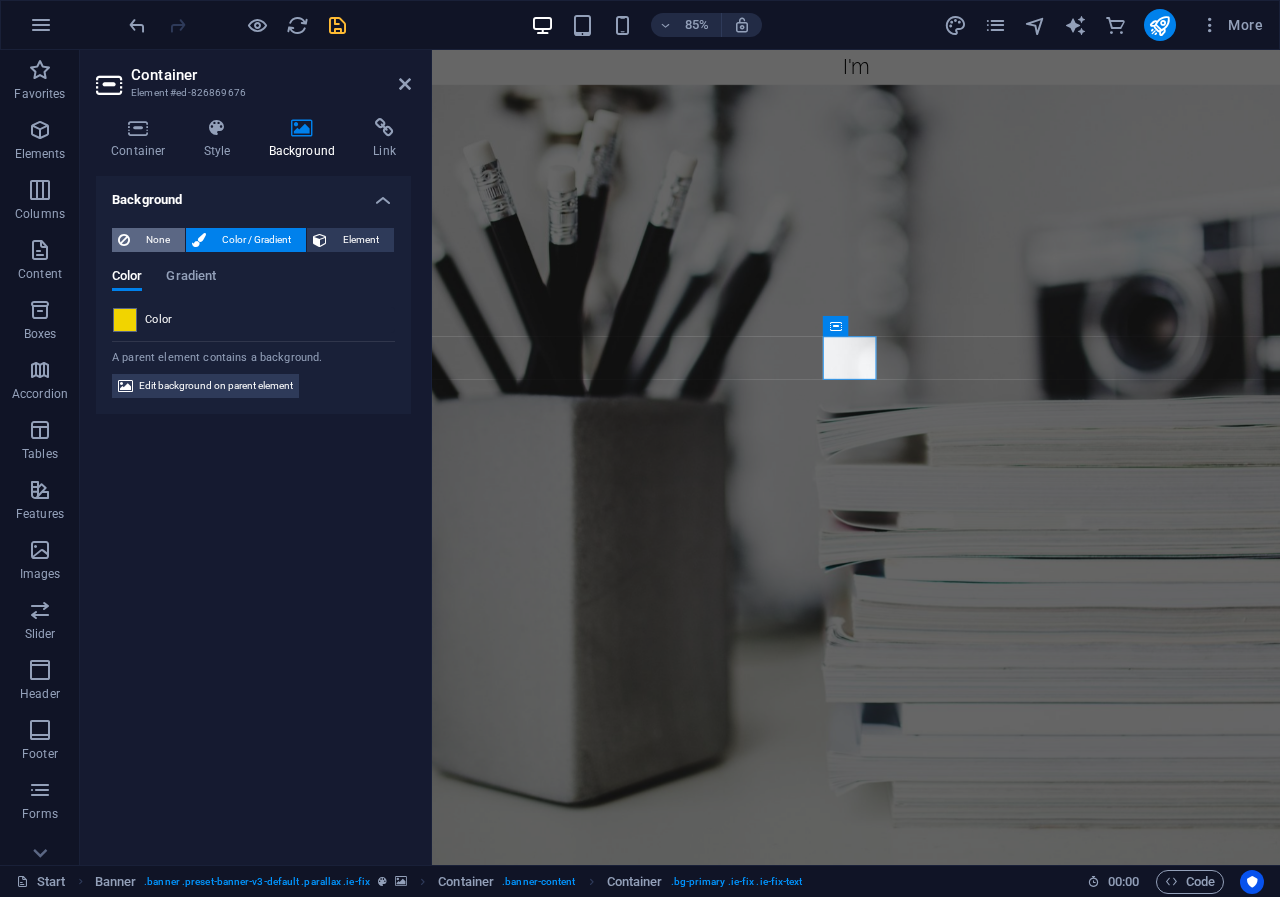 click on "None" at bounding box center [157, 240] 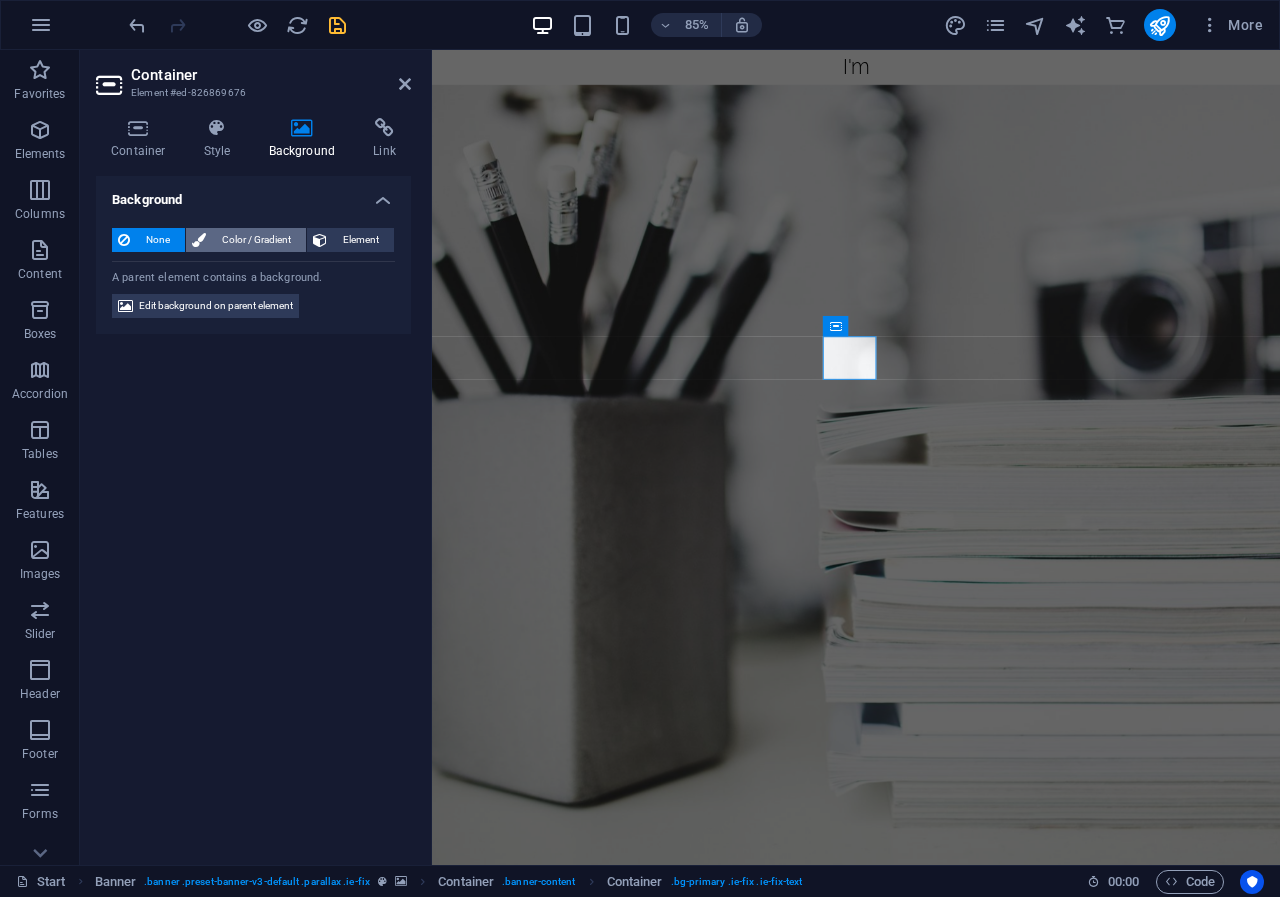 click on "Color / Gradient" at bounding box center (256, 240) 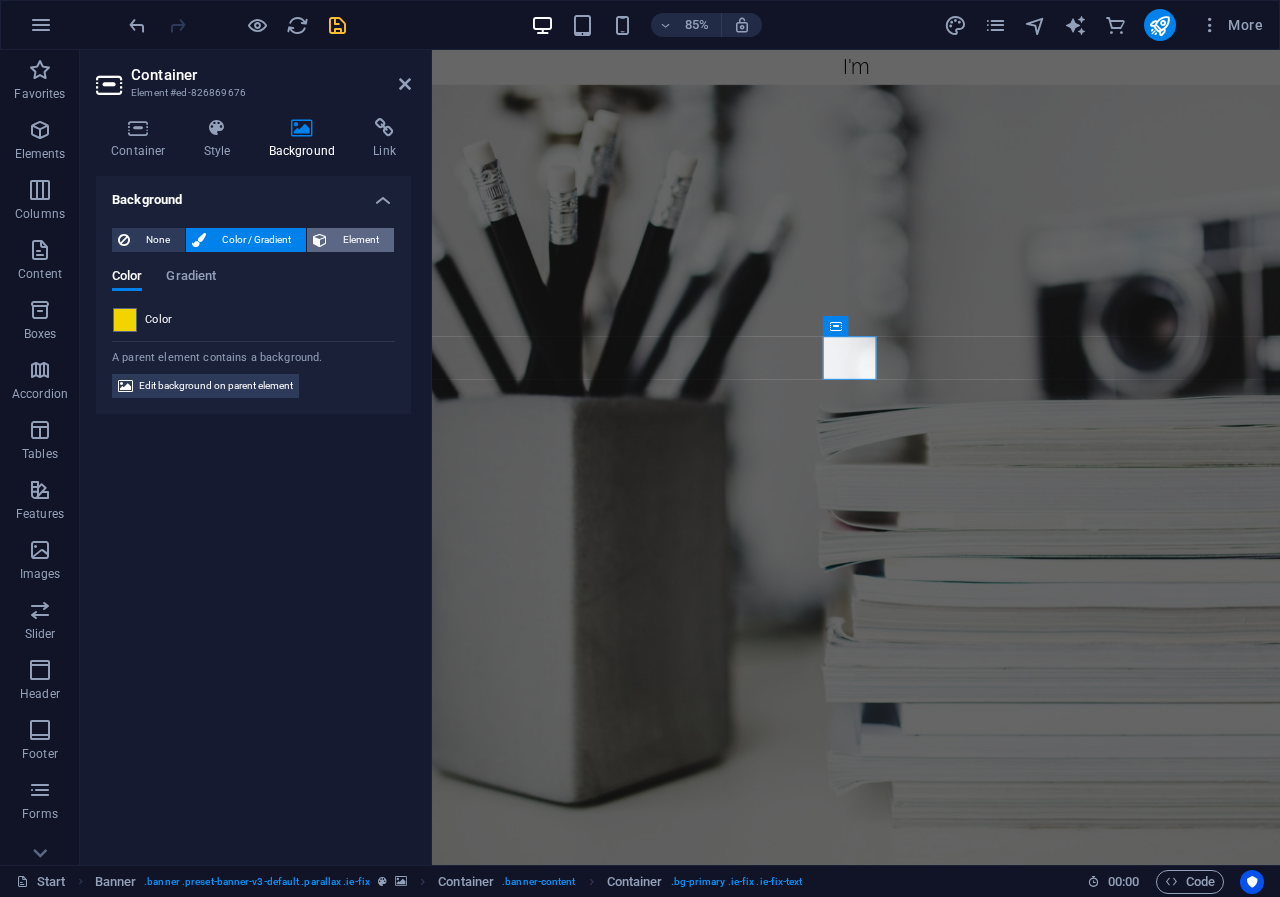 click on "Element" at bounding box center [360, 240] 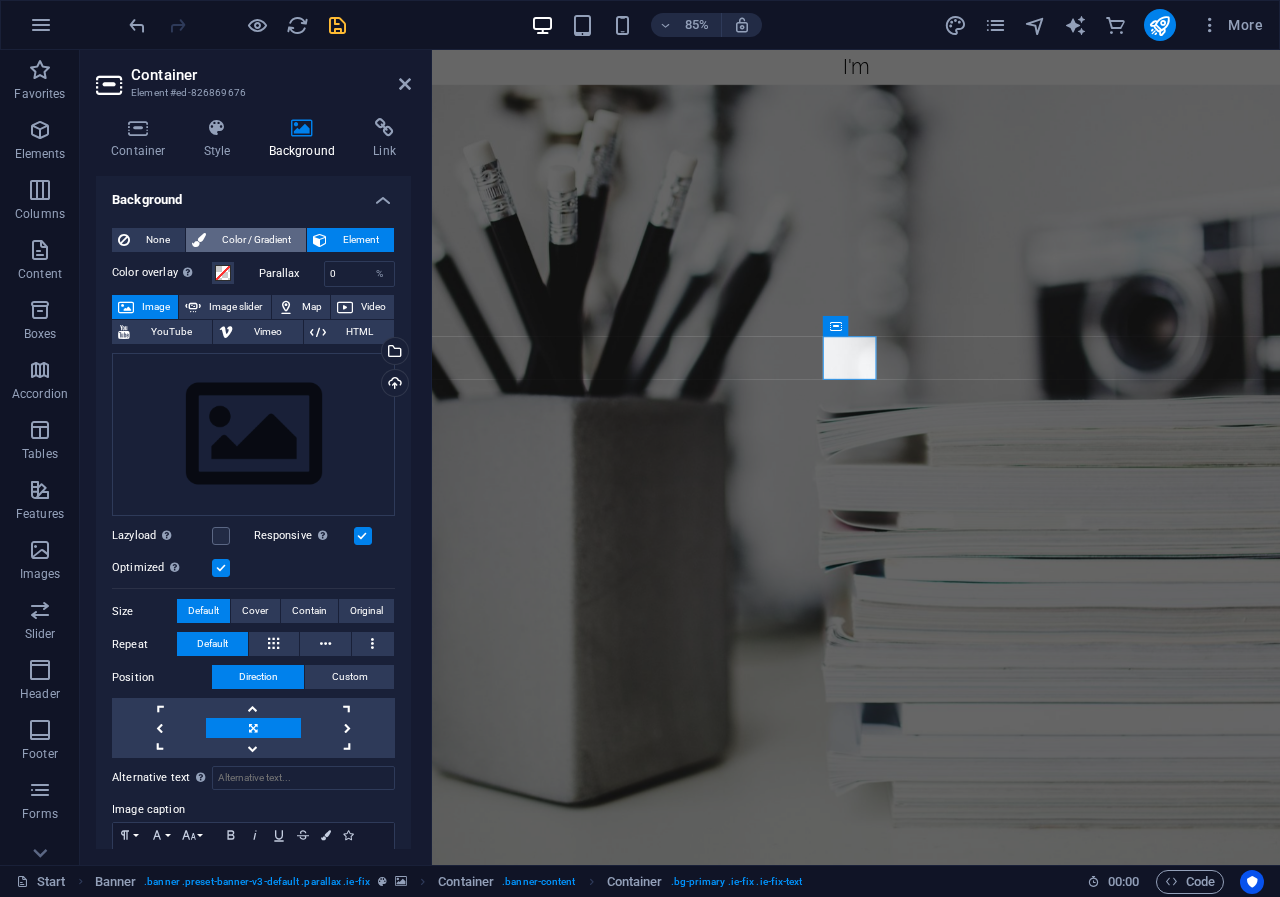 click on "Color / Gradient" at bounding box center [256, 240] 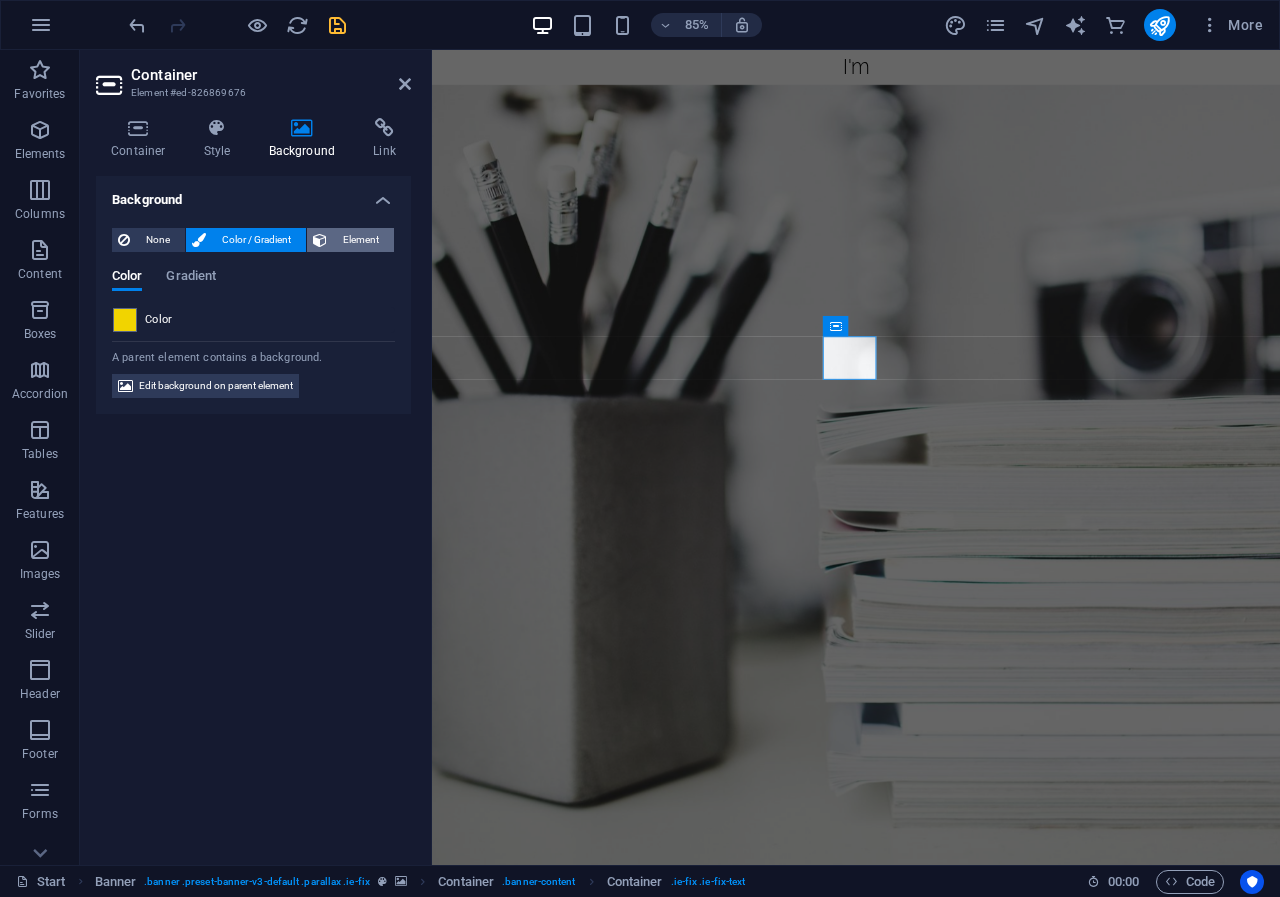 click on "Element" at bounding box center [360, 240] 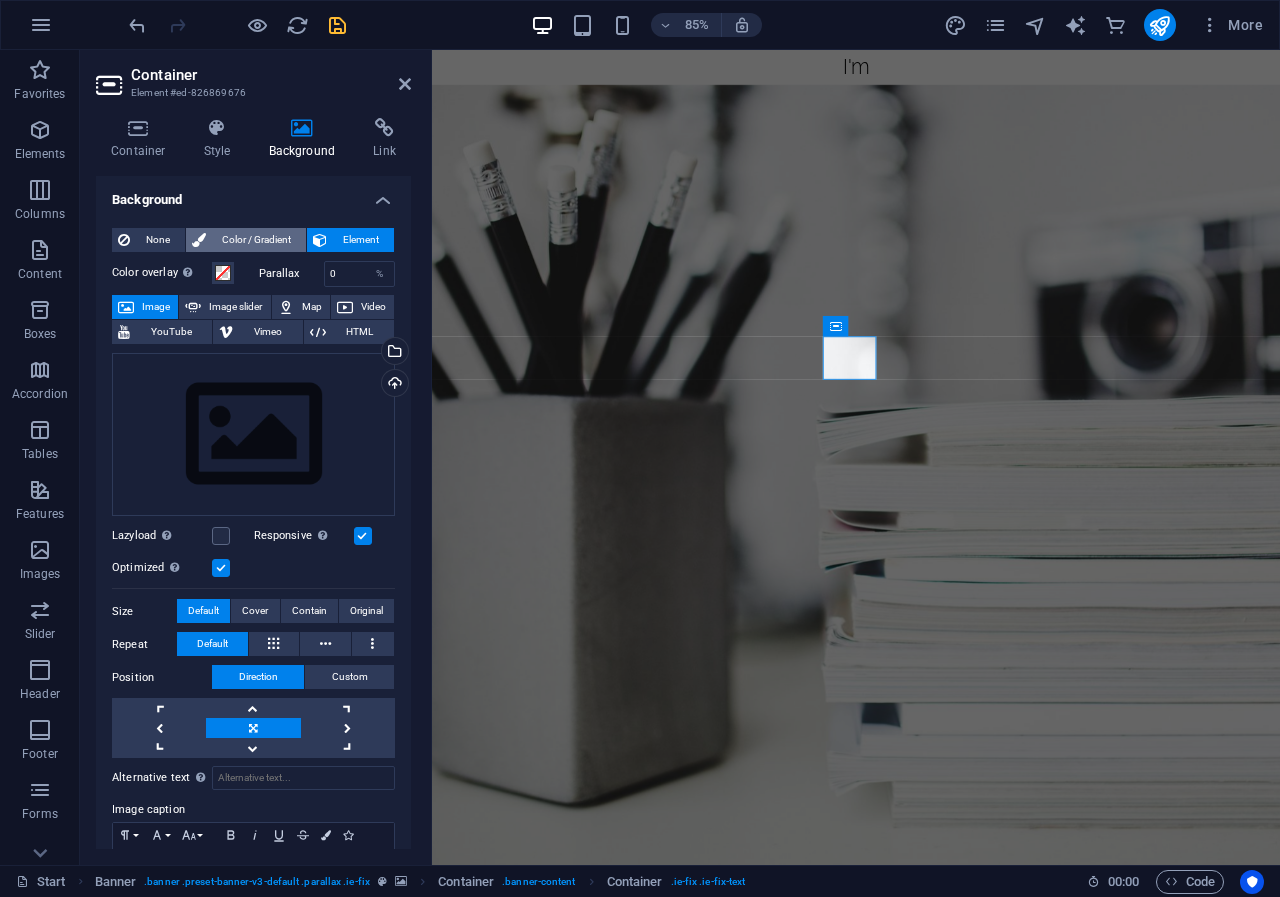 click on "Color / Gradient" at bounding box center [256, 240] 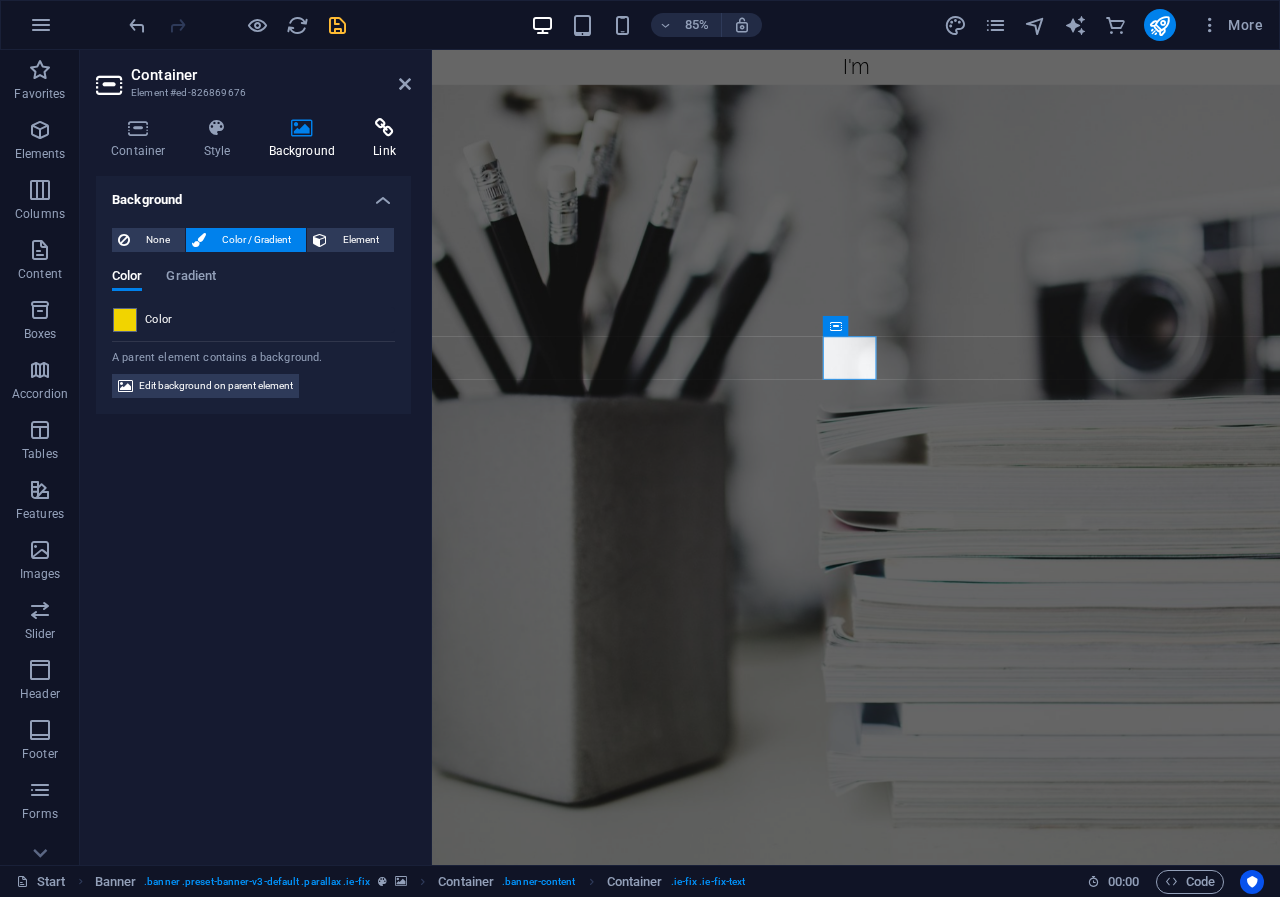 click on "Link" at bounding box center (384, 139) 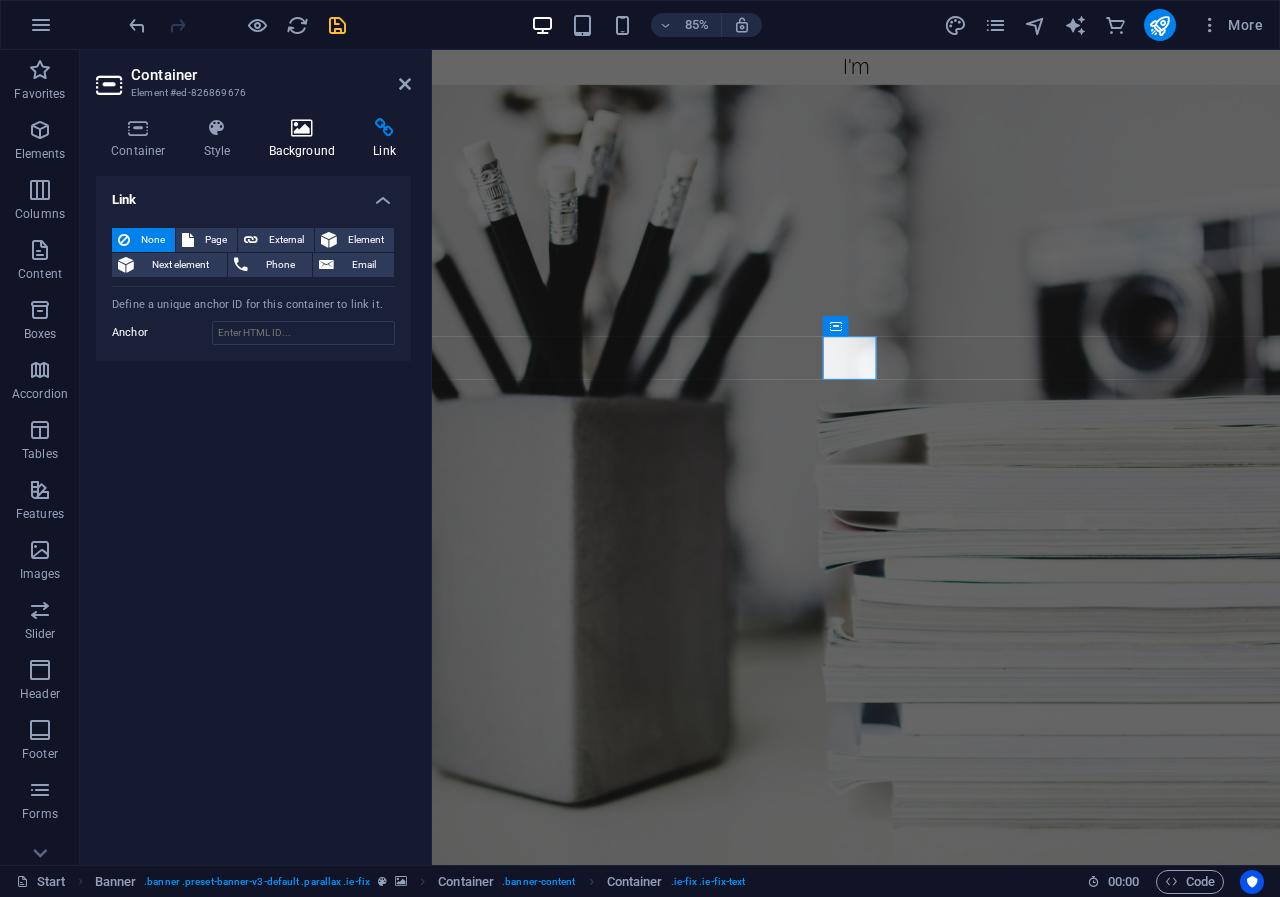click on "Background" at bounding box center (306, 139) 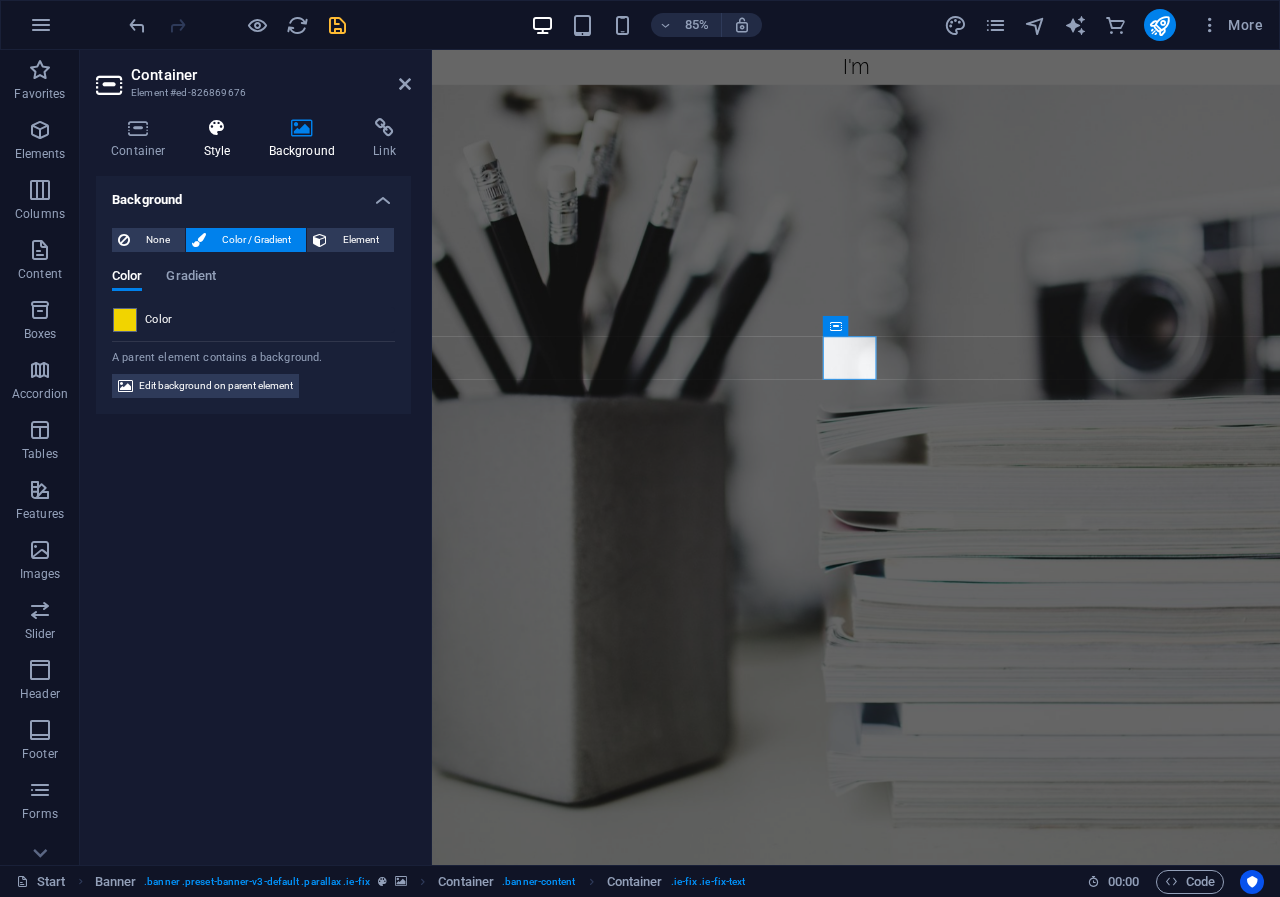 click at bounding box center (217, 128) 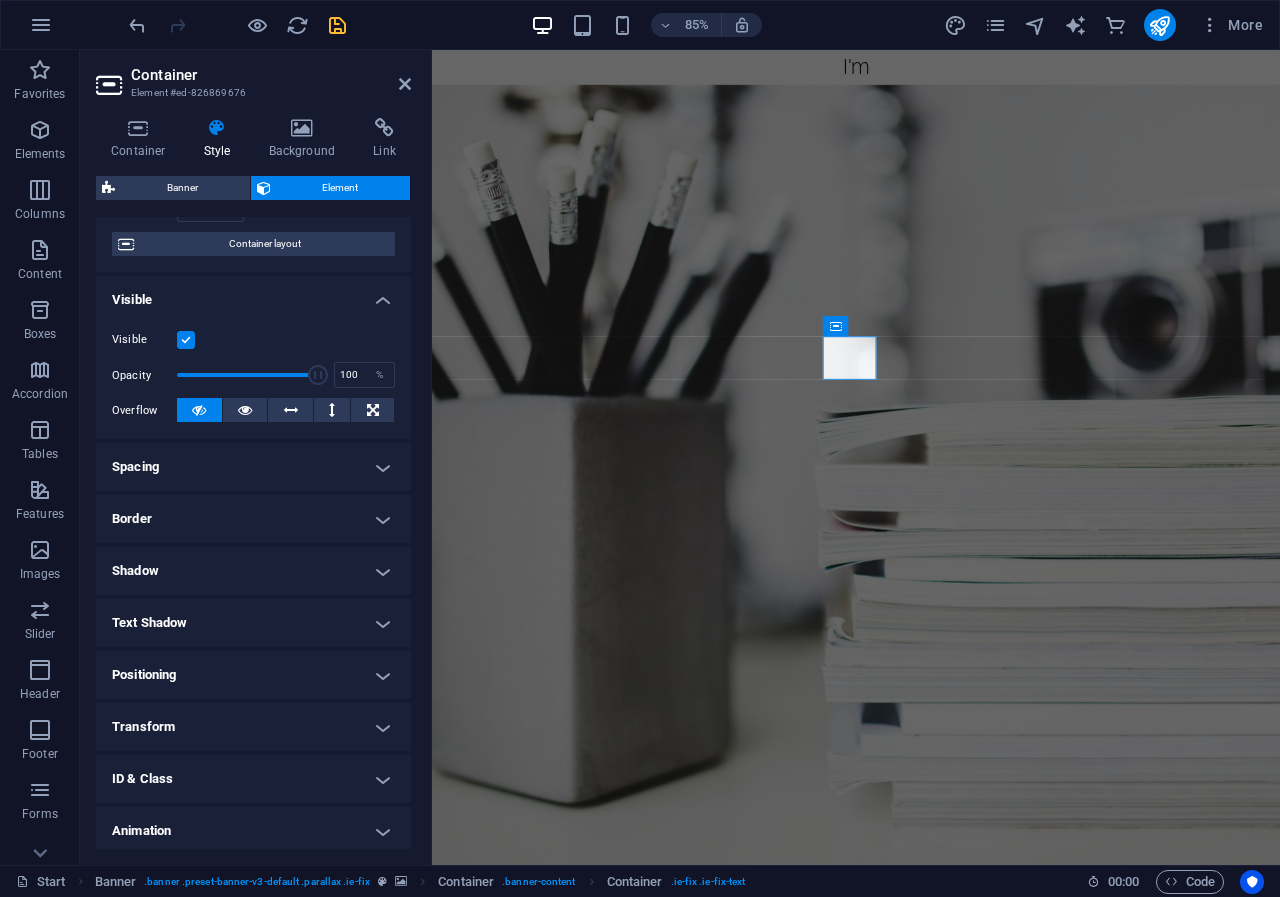 scroll, scrollTop: 89, scrollLeft: 0, axis: vertical 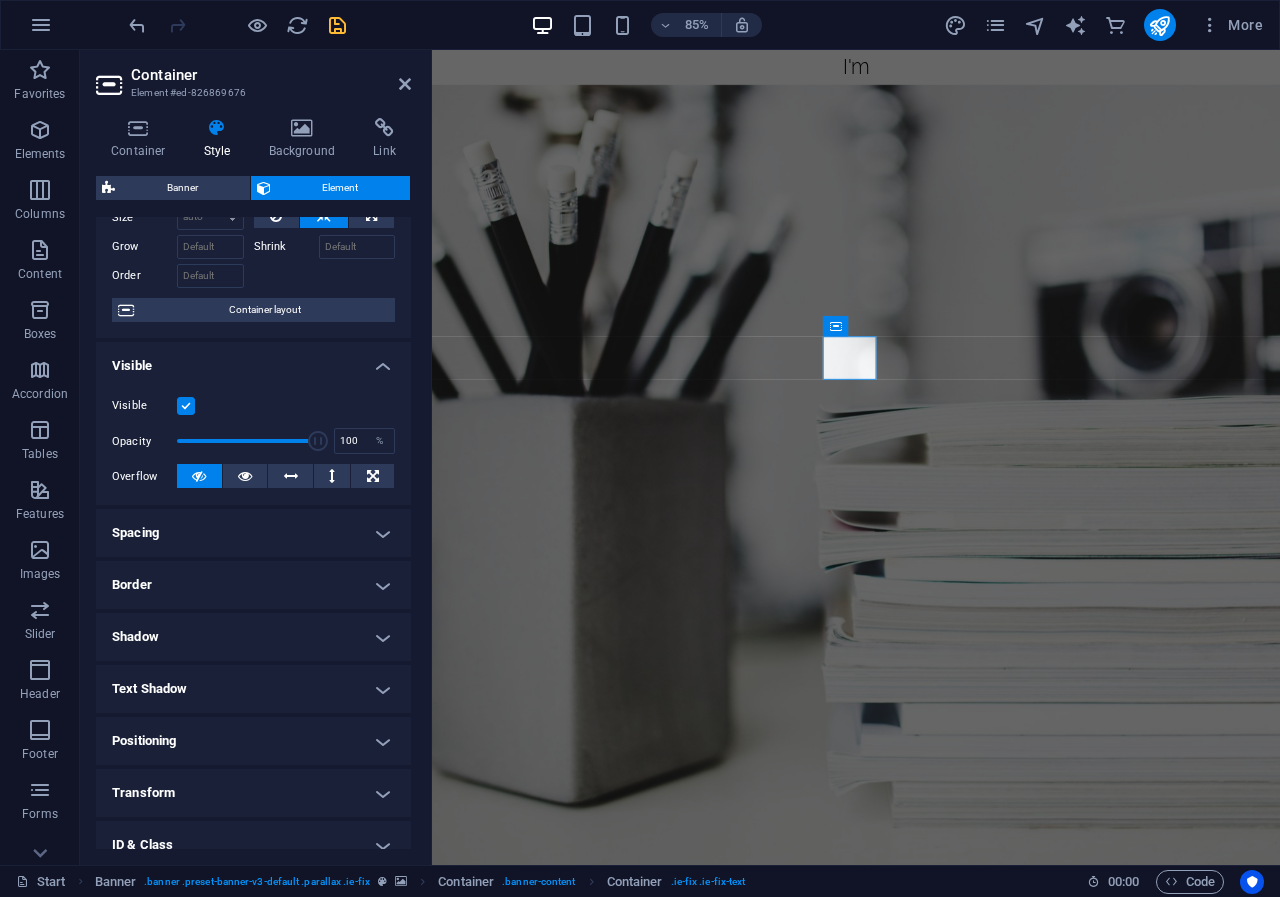 drag, startPoint x: 402, startPoint y: 273, endPoint x: 418, endPoint y: 428, distance: 155.82362 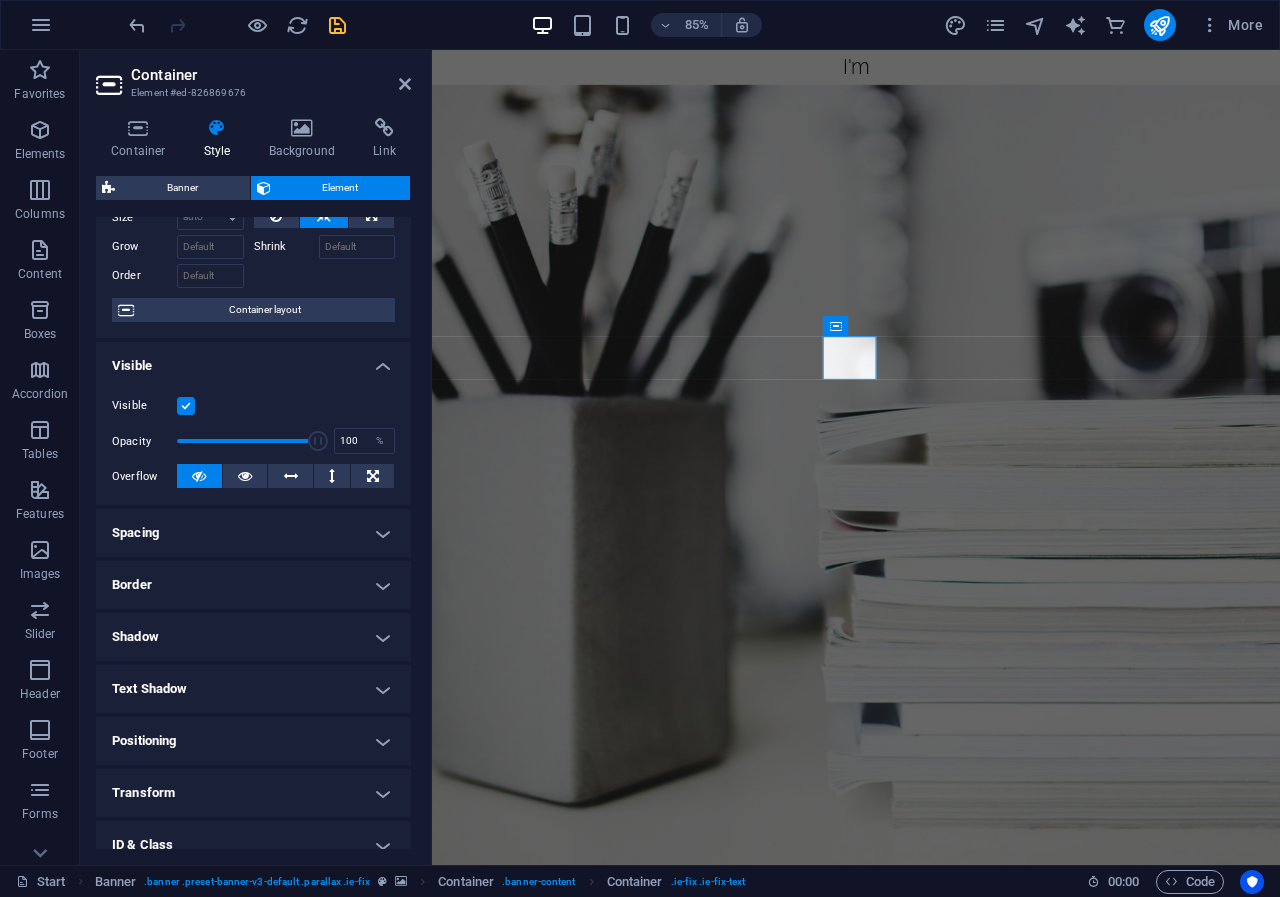 click on "Container Style Background Link Size Height Default px rem % vh vw Min. height None px rem % vh vw Width Default px rem % em vh vw Min. width None px rem % vh vw Content width Default Custom width Width Default px rem % em vh vw Min. width None px rem % vh vw Default padding Custom spacing Default content width and padding can be changed under Design. Edit design Layout (Flexbox) Alignment Determines the flex direction. Default Main axis Determine how elements should behave along the main axis inside this container (justify content). Default Side axis Control the vertical direction of the element inside of the container (align items). Default Wrap Default On Off Fill Controls the distances and direction of elements on the y-axis across several lines (align content). Default Accessibility ARIA helps assistive technologies (like screen readers) to understand the role, state, and behavior of web elements Role The ARIA role defines the purpose of an element.  None Alert Article Banner Comment Fan" at bounding box center (253, 483) 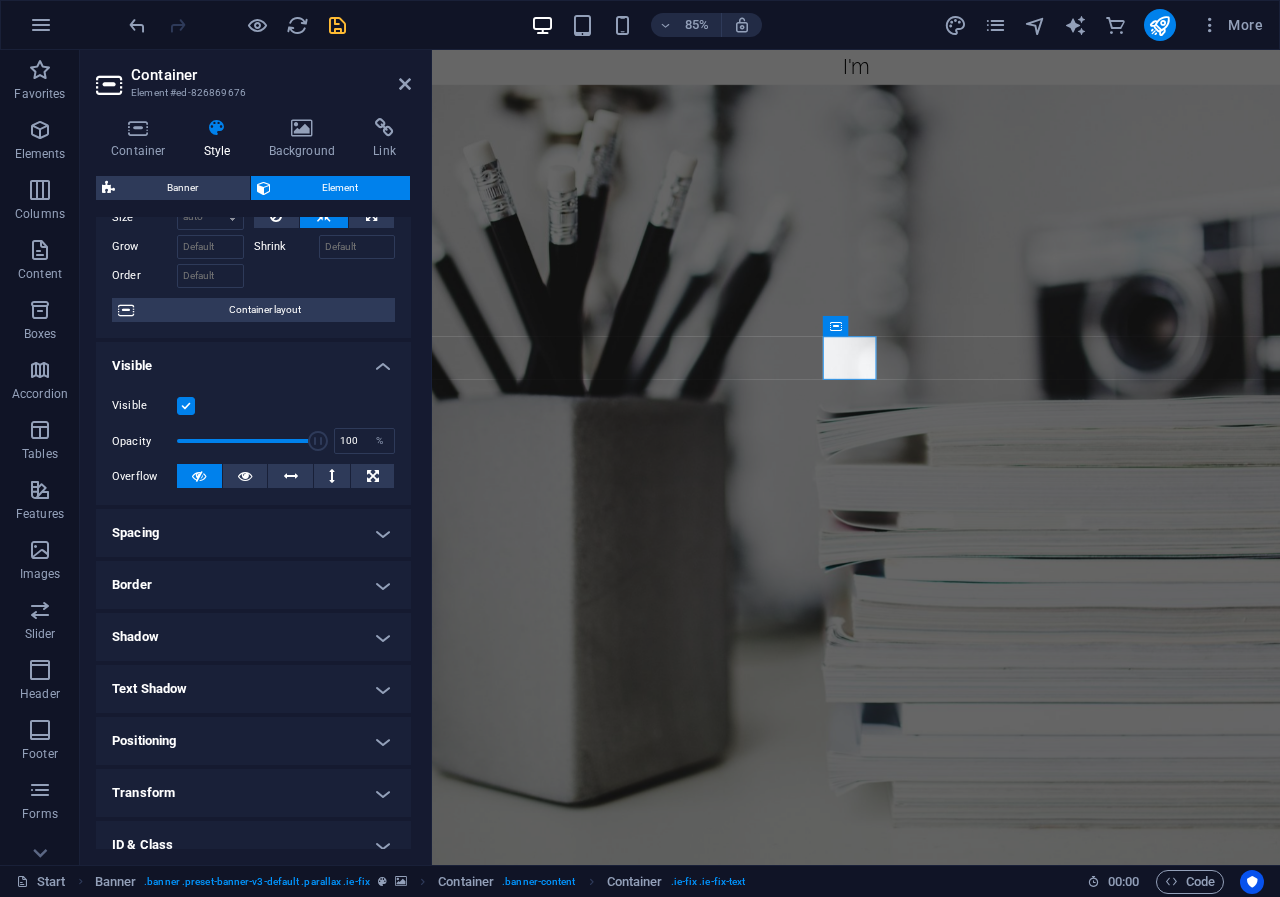click on "Border" at bounding box center [253, 585] 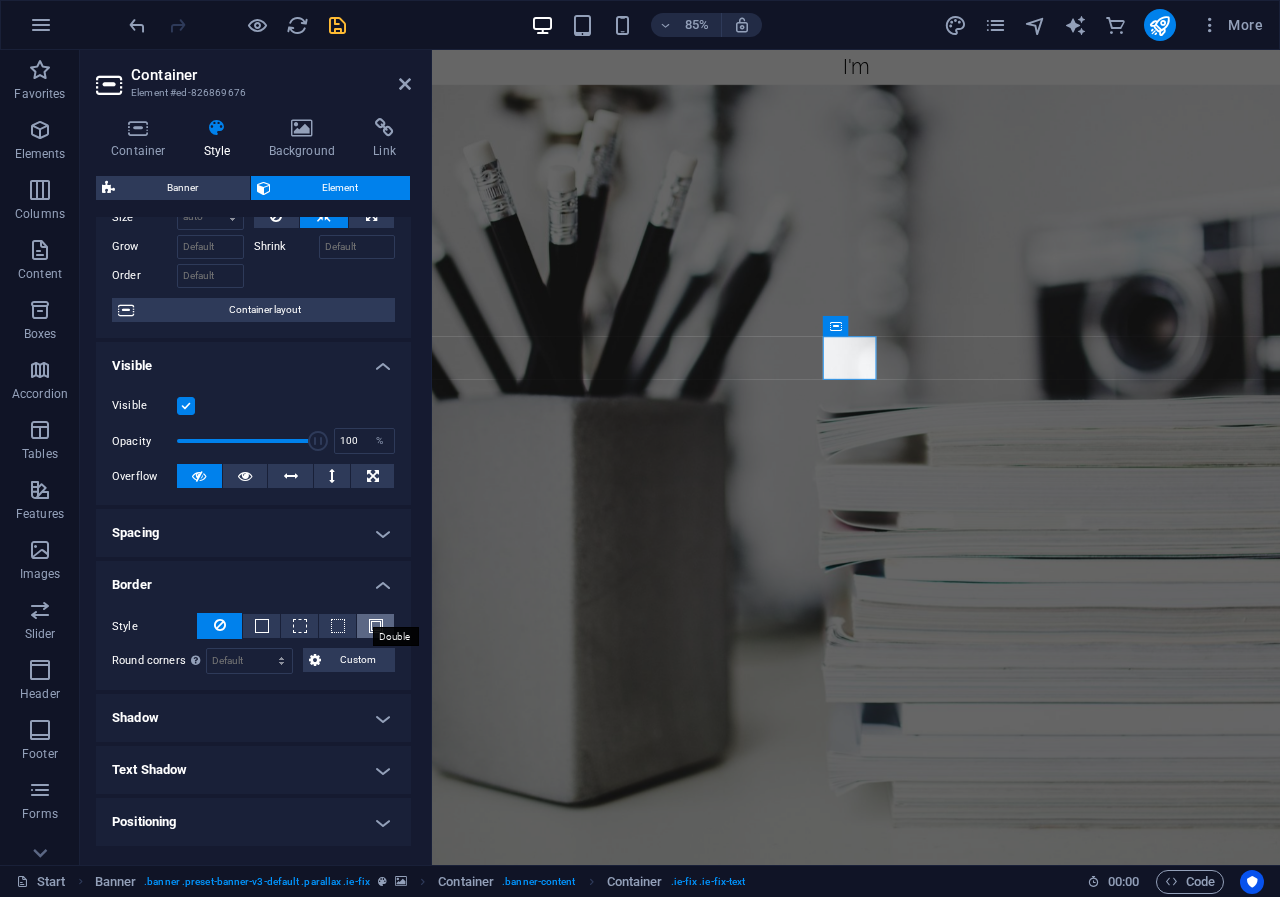 click at bounding box center (376, 626) 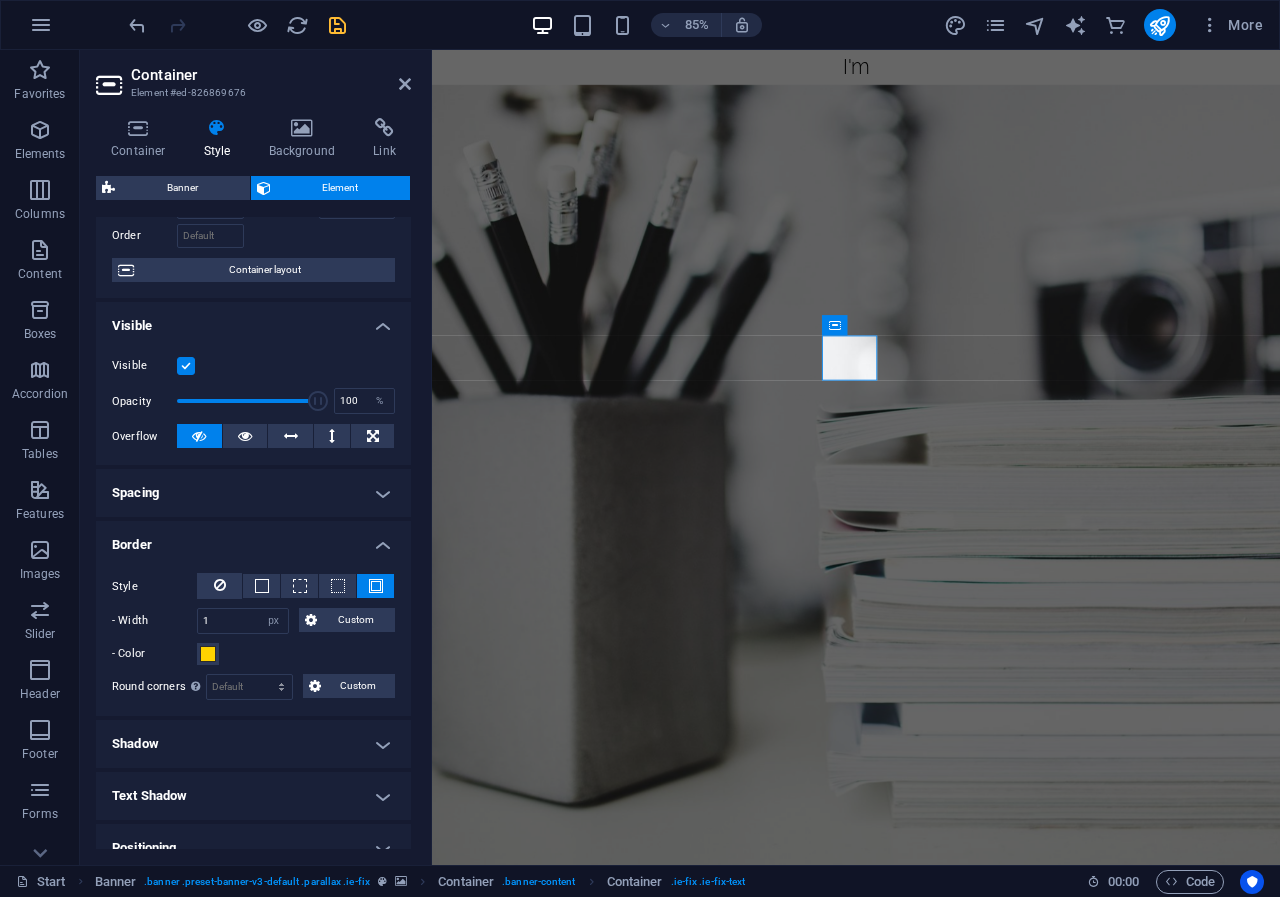 scroll, scrollTop: 189, scrollLeft: 0, axis: vertical 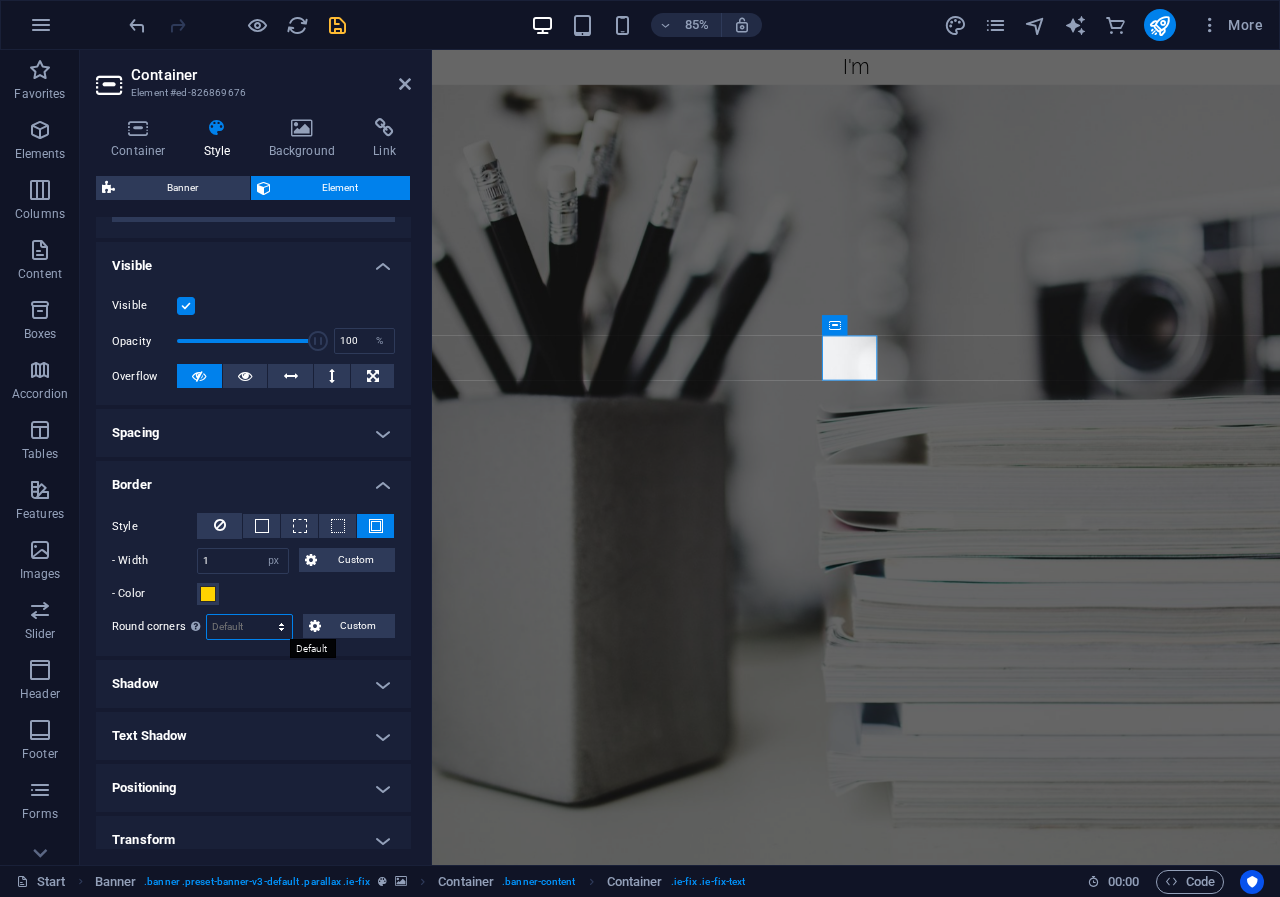 click on "Default px rem % vh vw Custom" at bounding box center (249, 627) 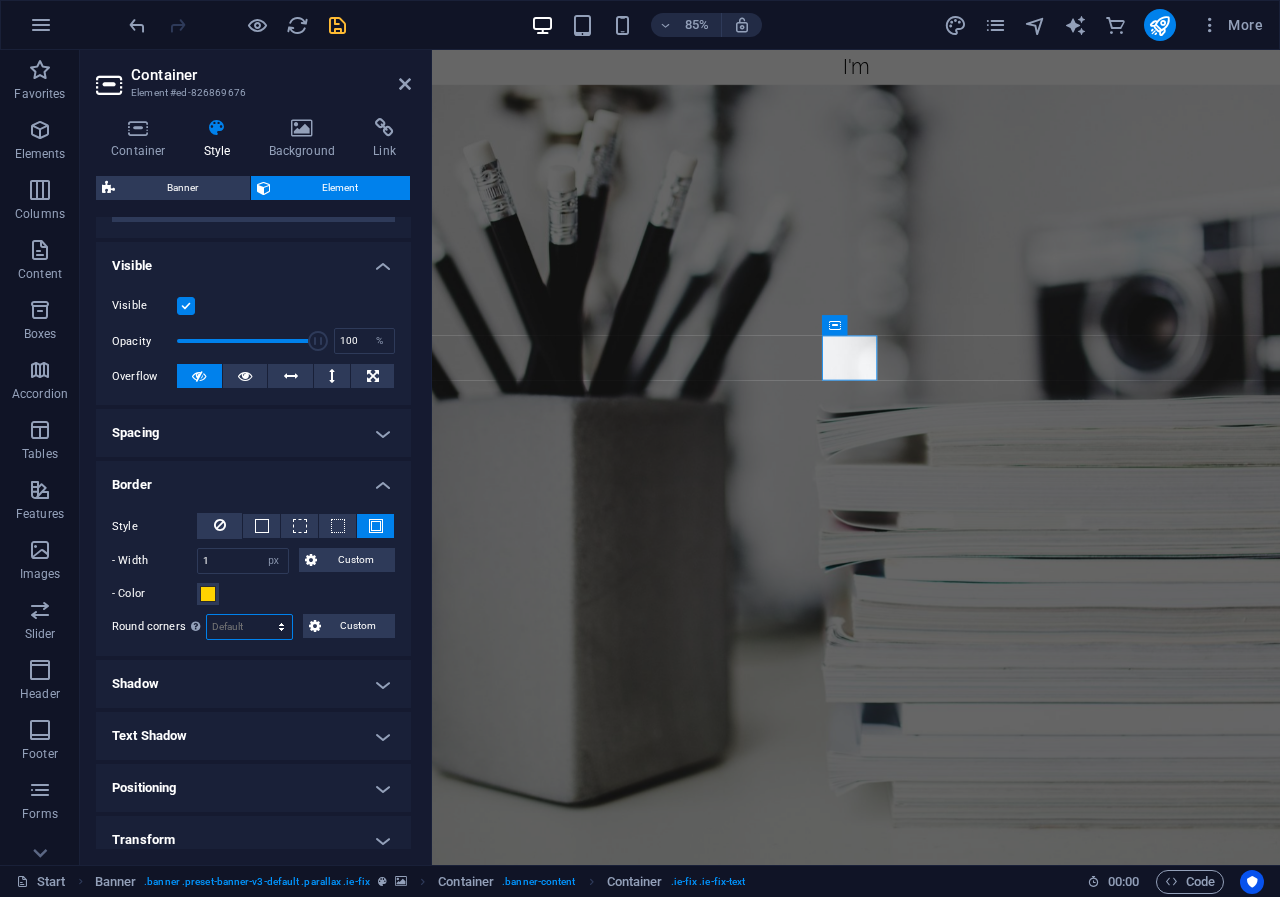 select on "px" 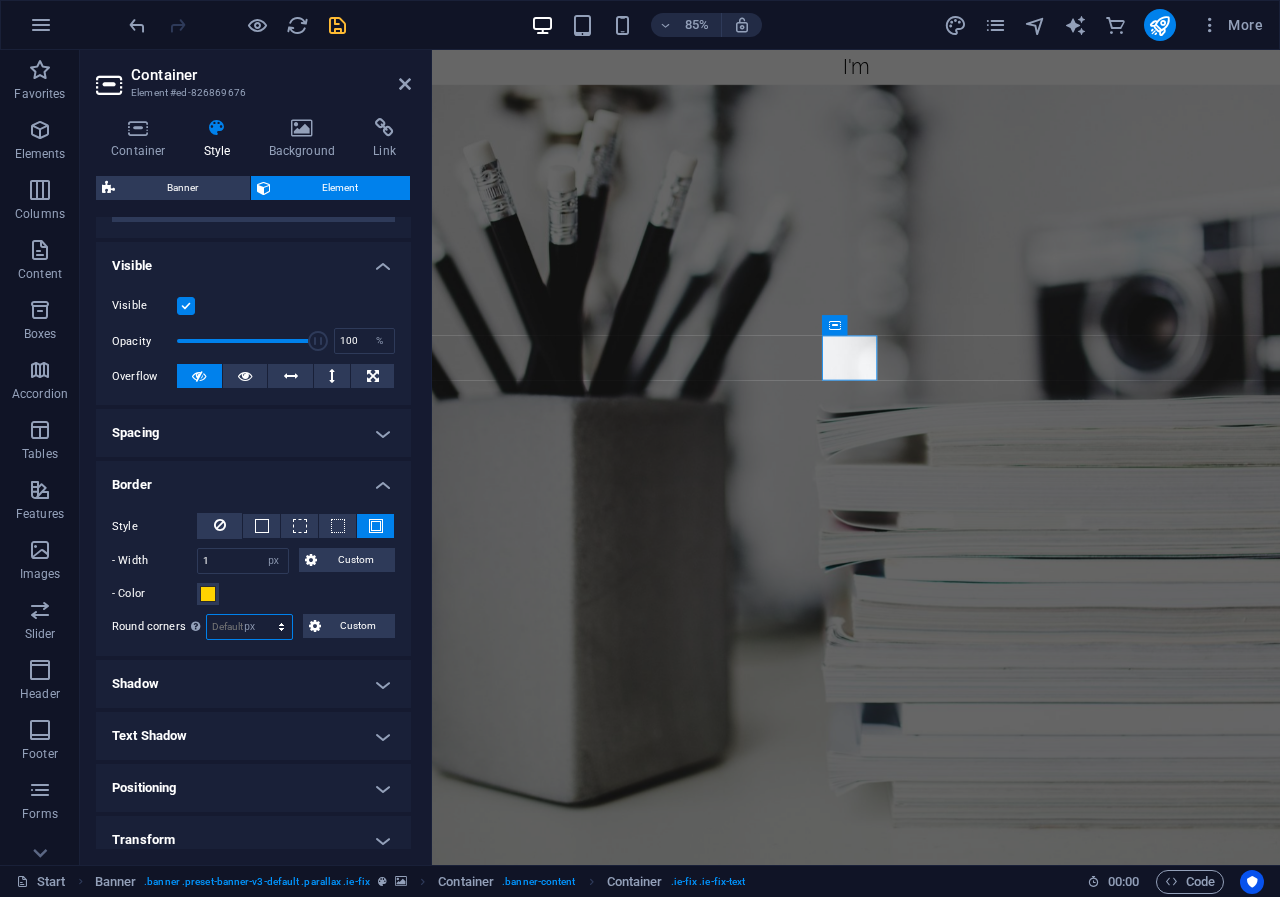 click on "Default px rem % vh vw Custom" at bounding box center [249, 627] 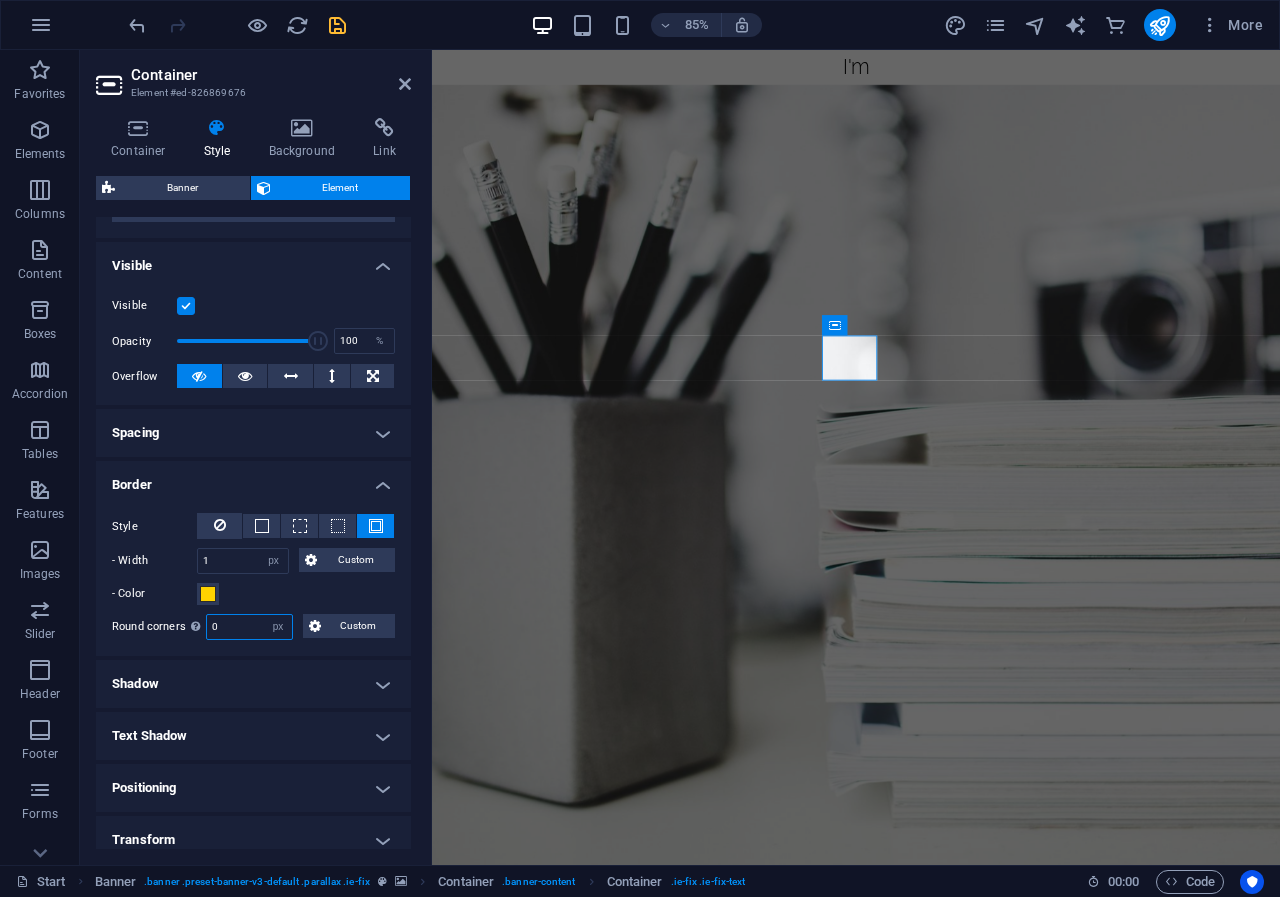 click on "0" at bounding box center (249, 627) 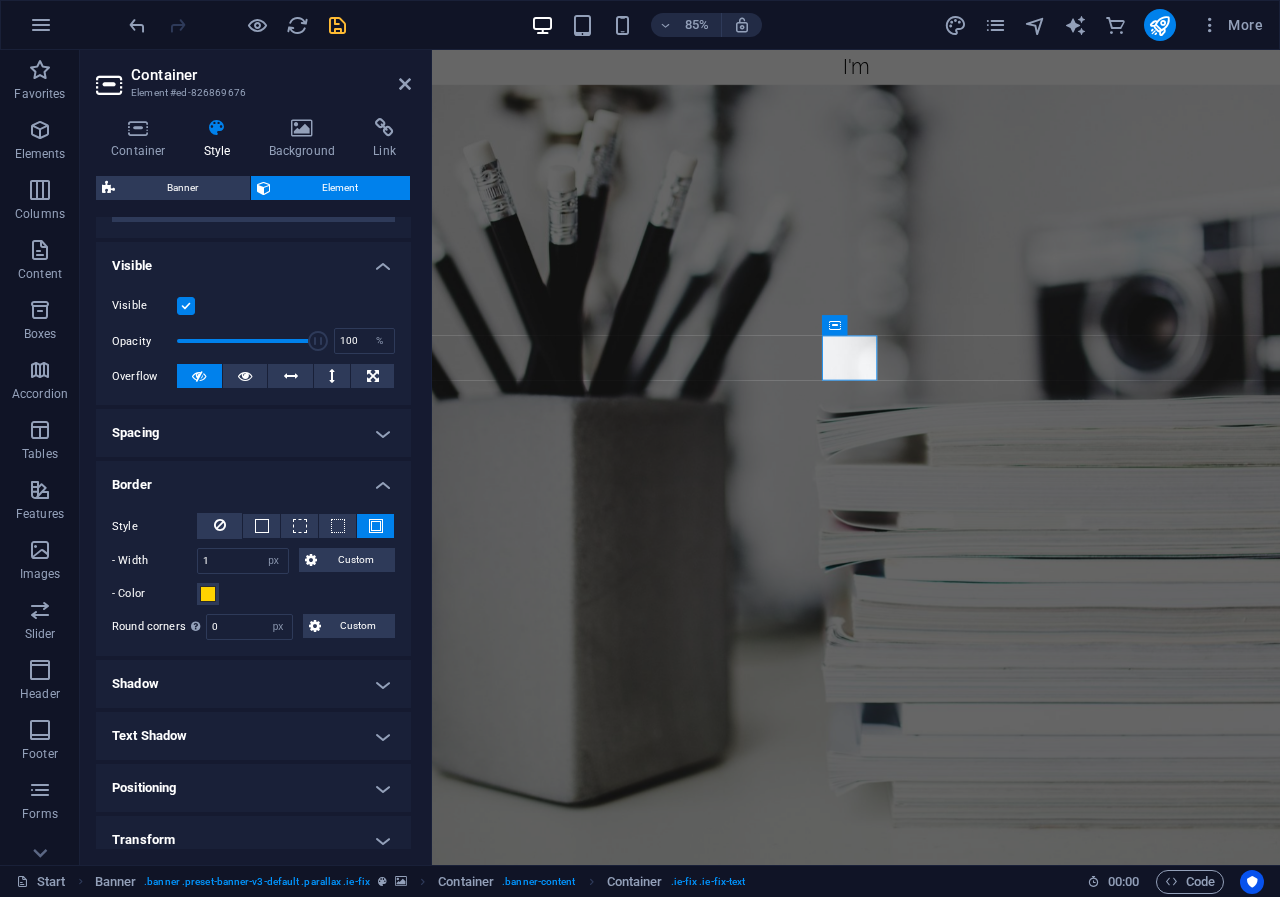 click on "- Color" at bounding box center [253, 594] 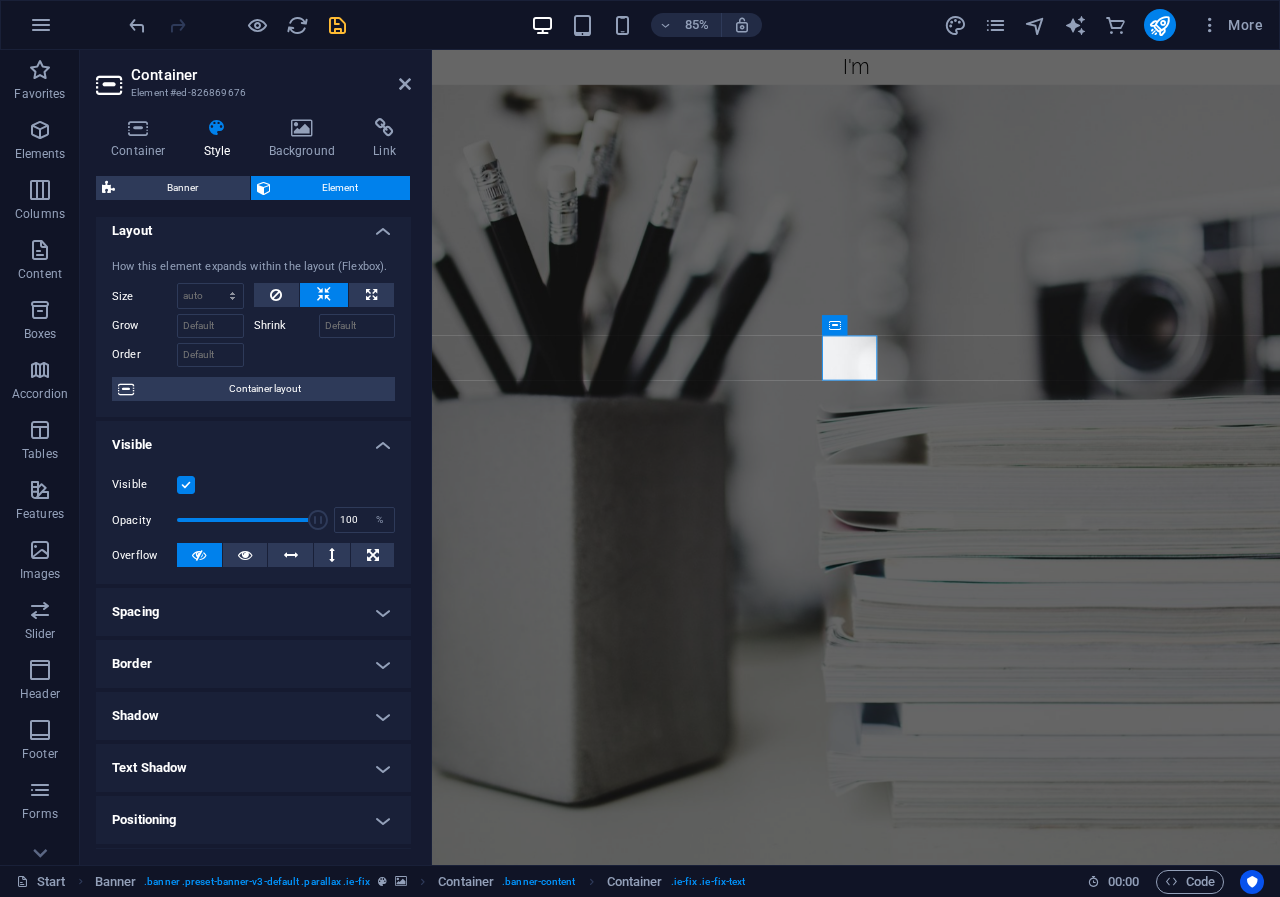 scroll, scrollTop: 0, scrollLeft: 0, axis: both 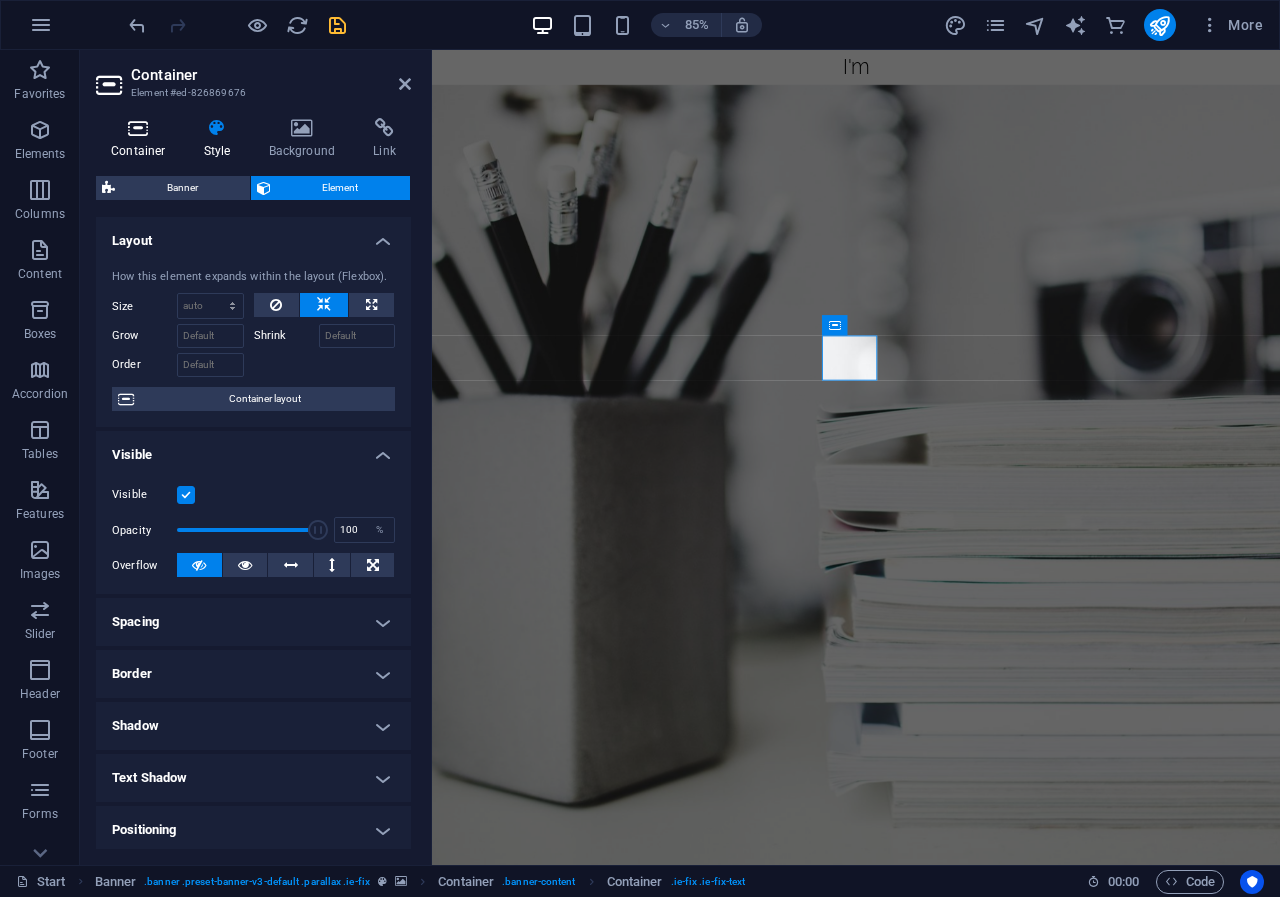 click on "Container" at bounding box center (142, 139) 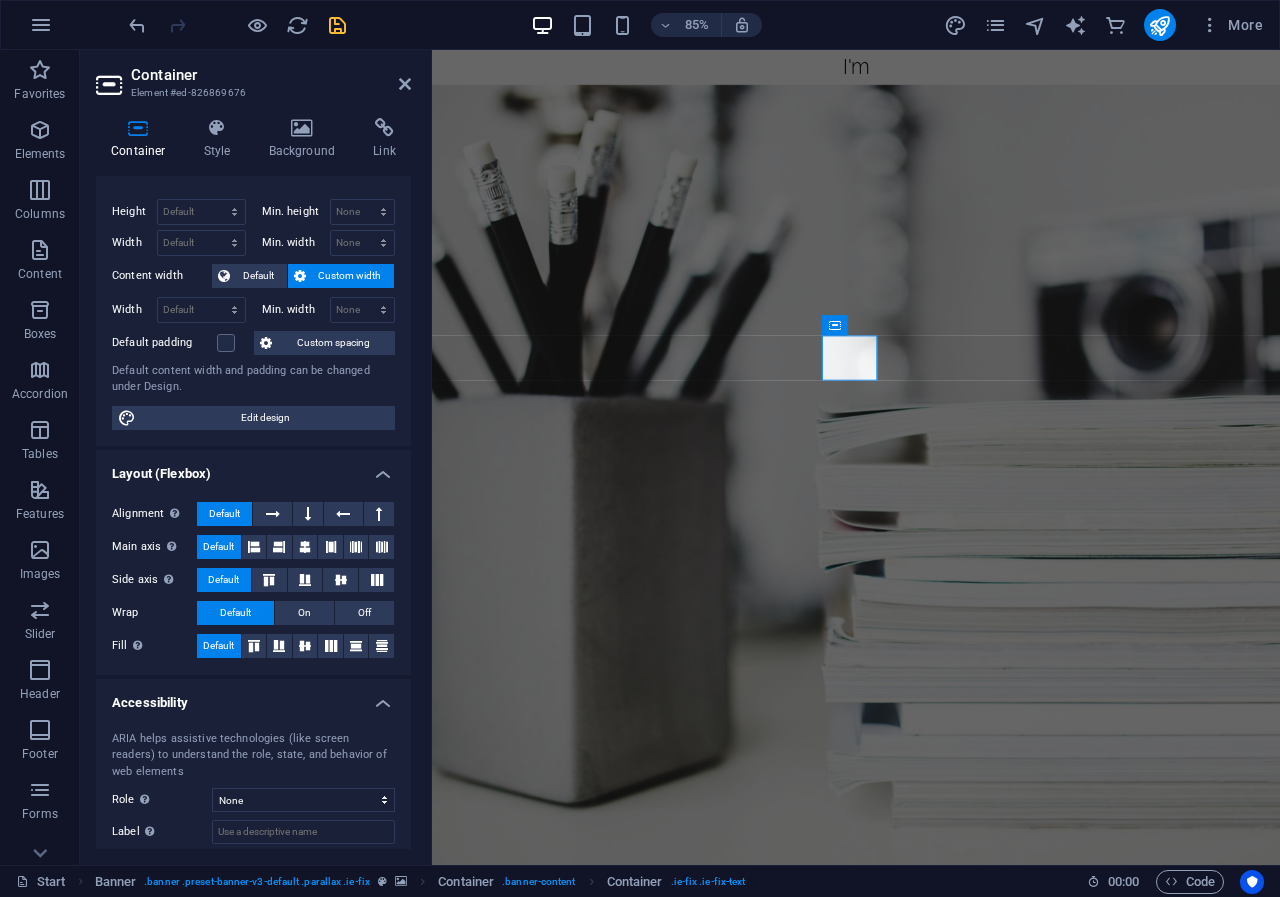 scroll, scrollTop: 0, scrollLeft: 0, axis: both 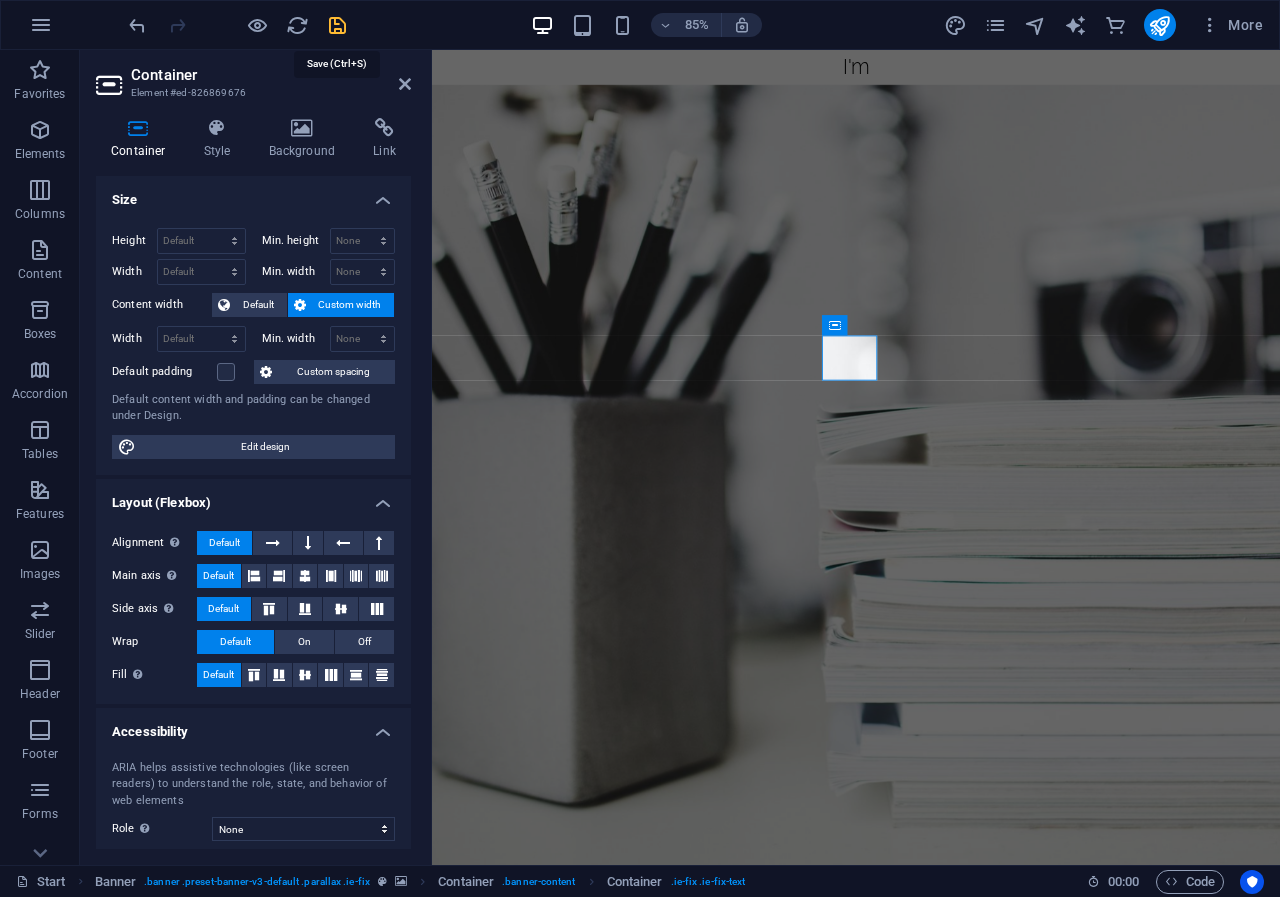 click at bounding box center [337, 25] 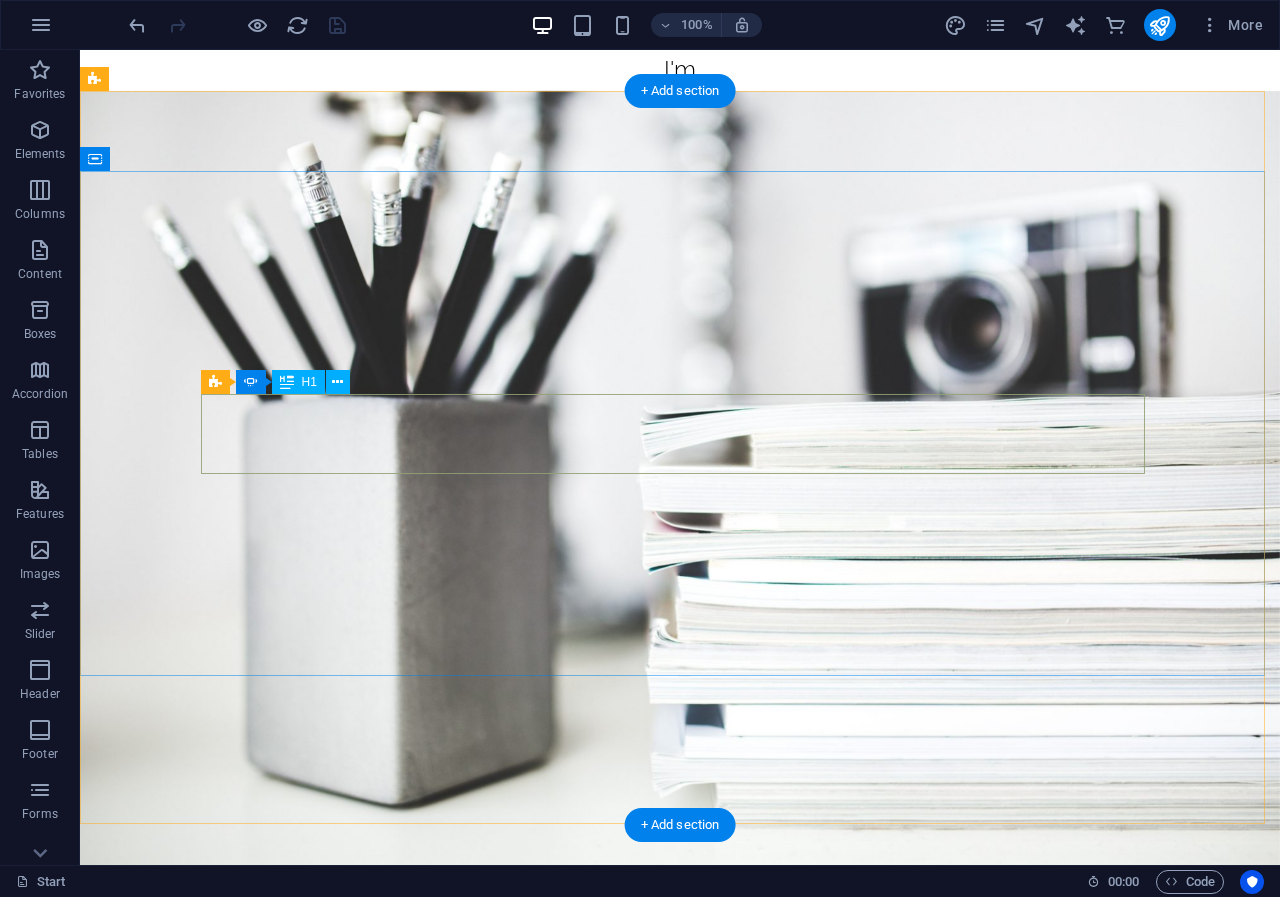 click on "Webdesigner Developer Photographer" at bounding box center (1624, 1255) 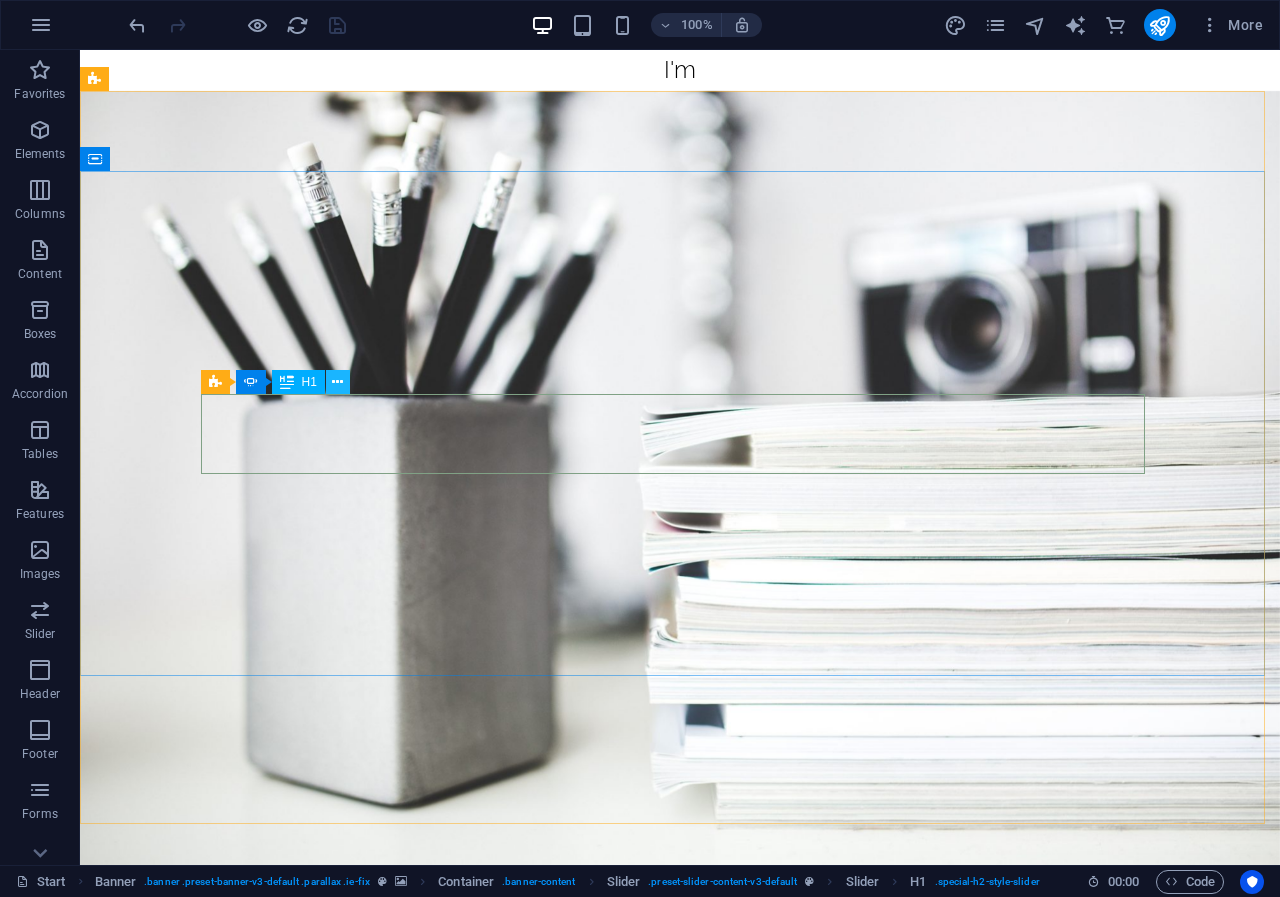 click at bounding box center [338, 382] 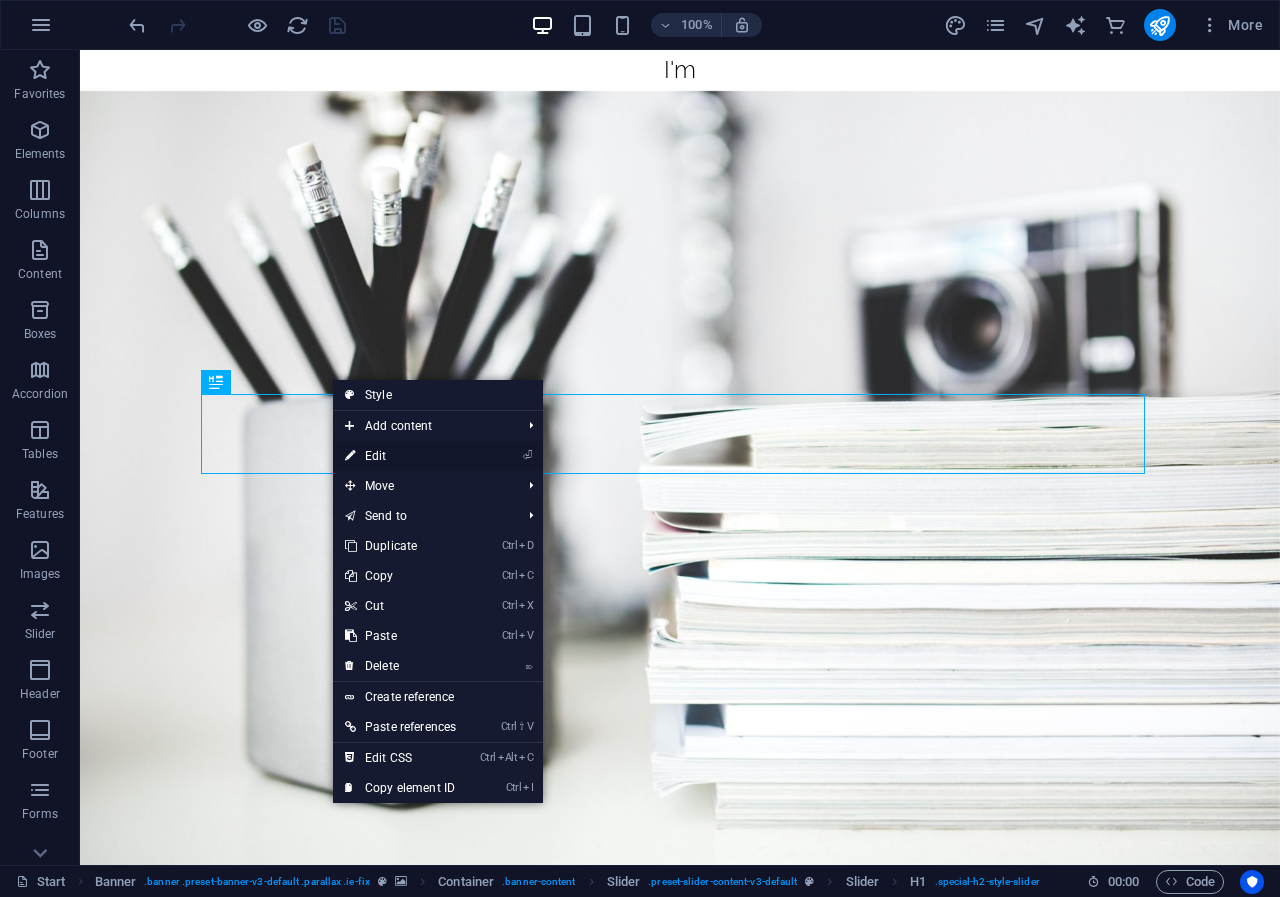 click on "⏎  Edit" at bounding box center [400, 456] 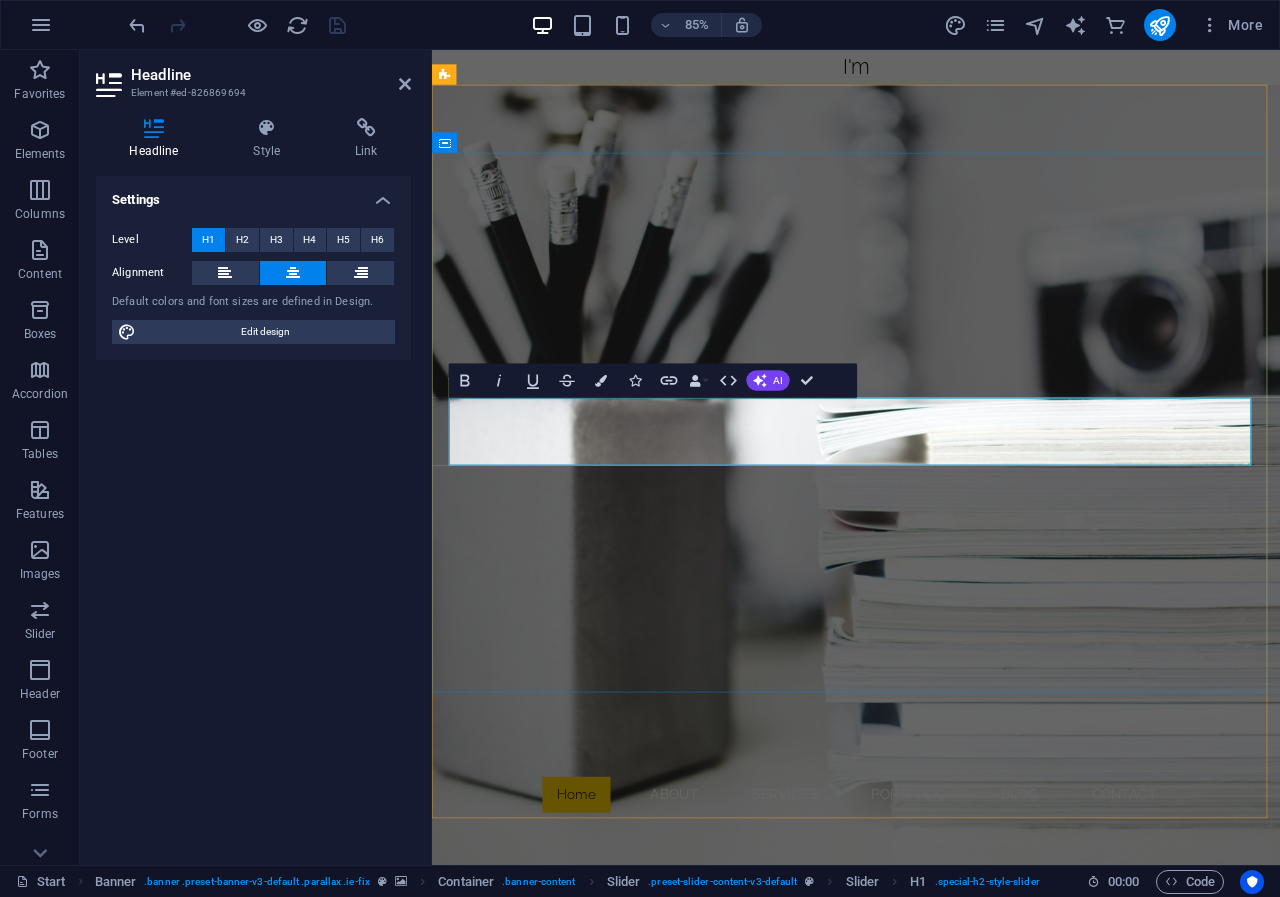 click on "Photographer" at bounding box center (-957, 1335) 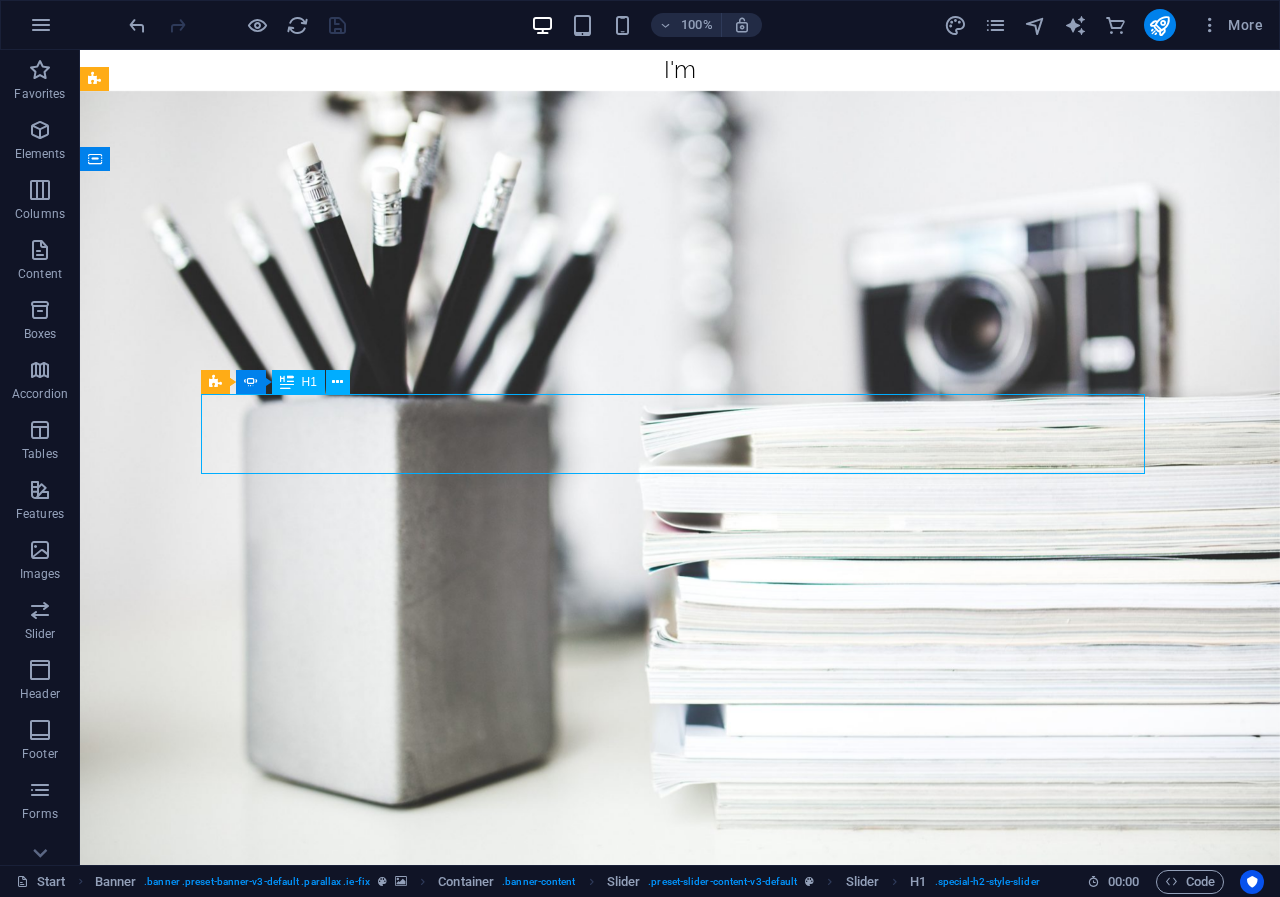 click on "Photographer" at bounding box center (-1208, 1335) 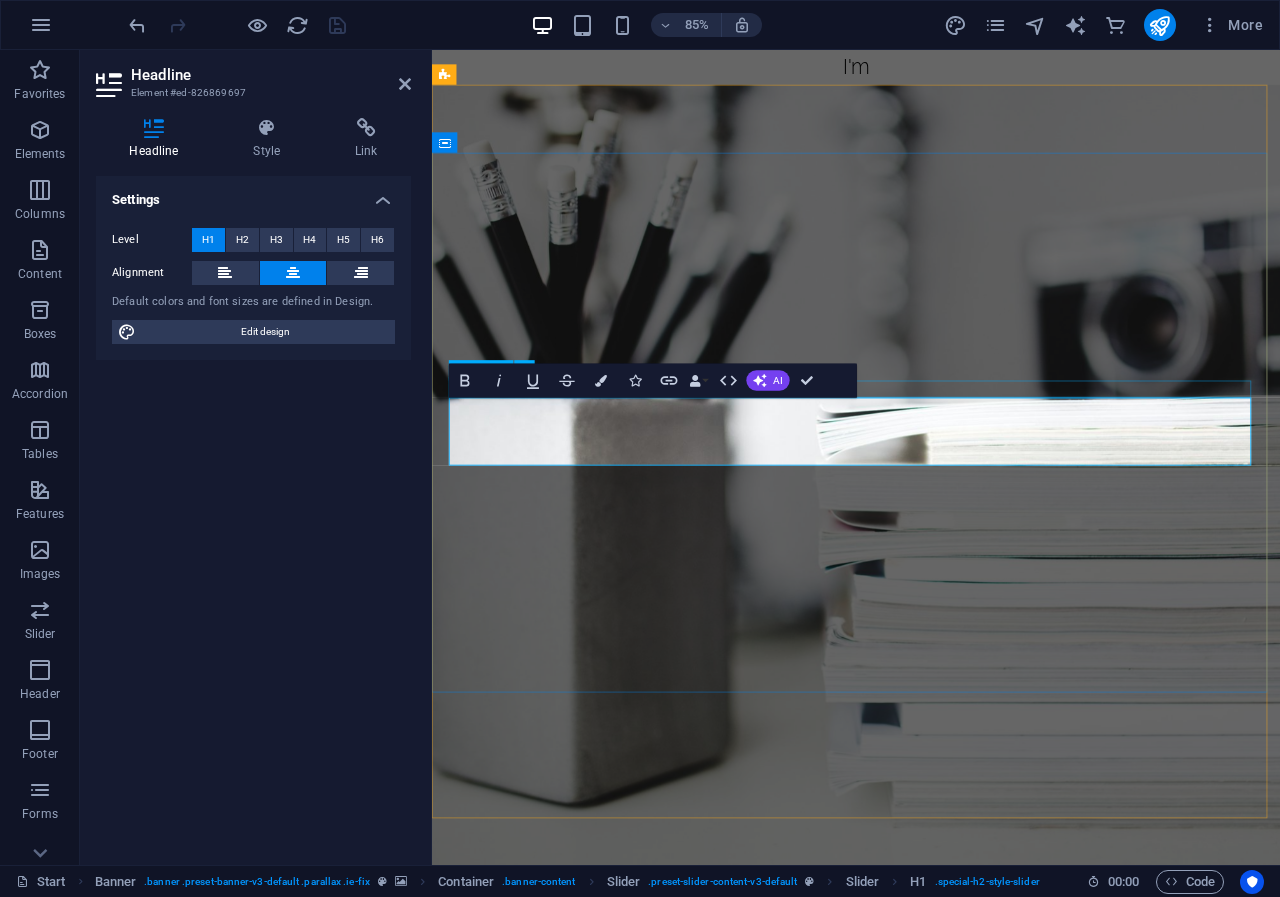 type 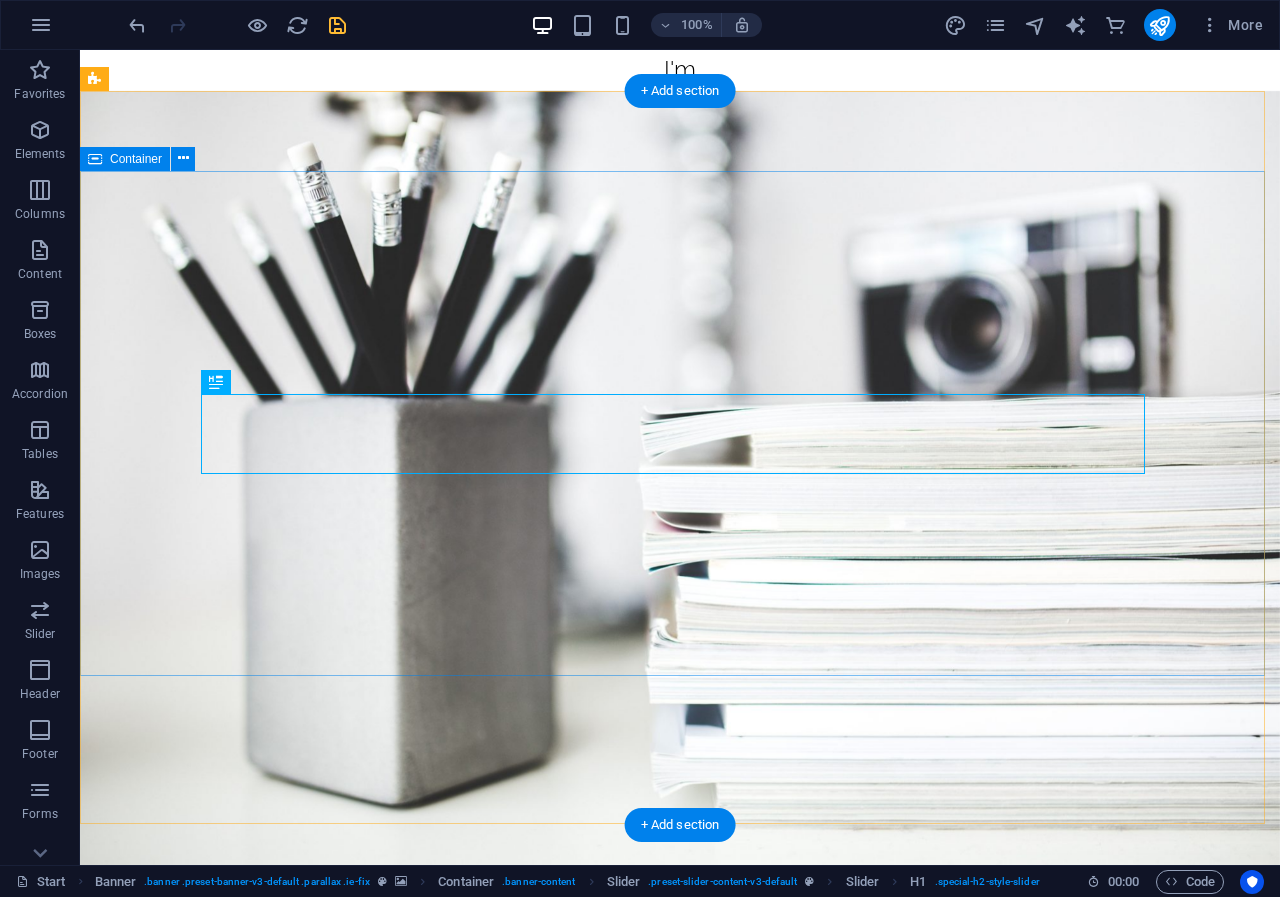click on "I'm    Webdesigner Developer digital marketer" at bounding box center (680, 1224) 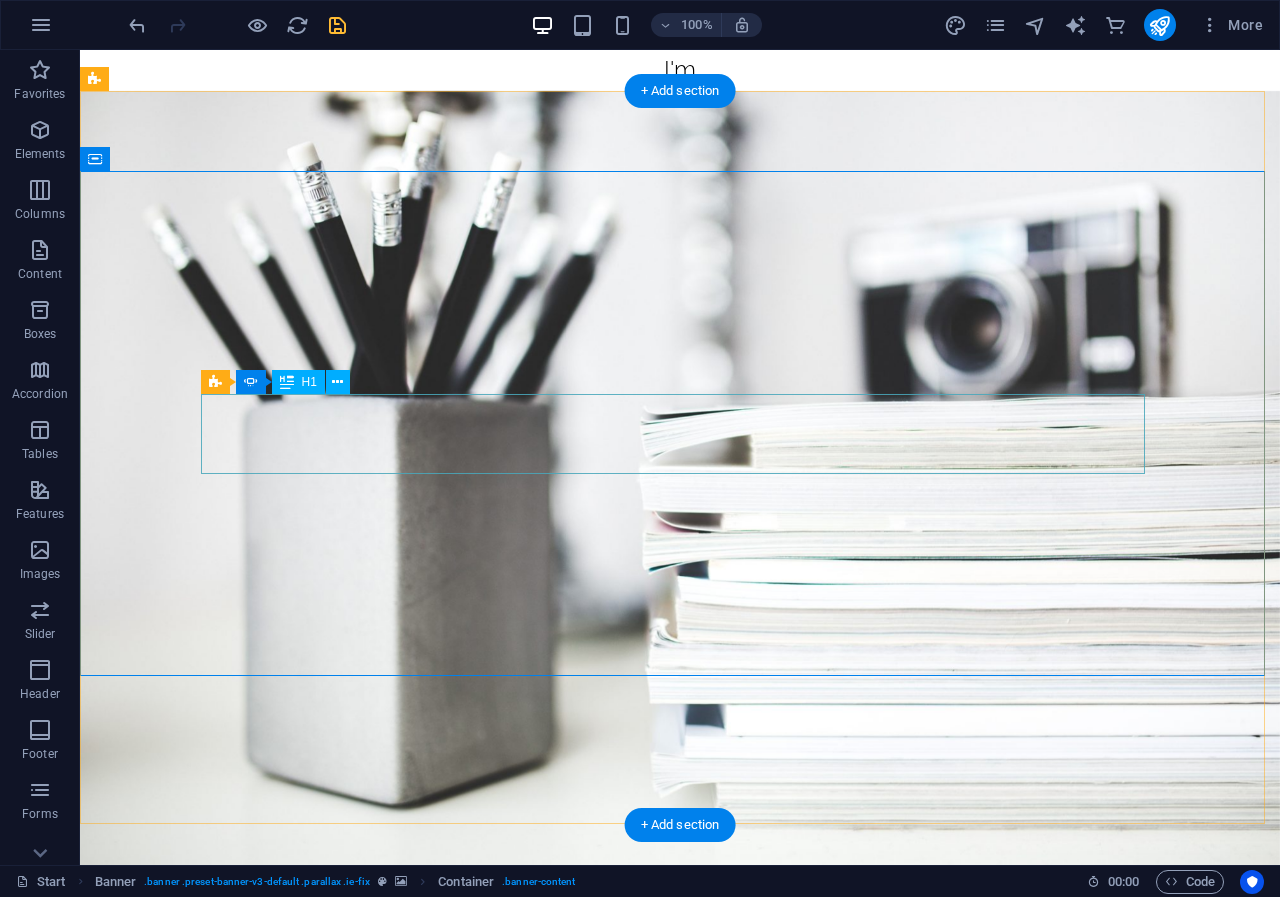 click on "digital marketer" at bounding box center [-1208, 1335] 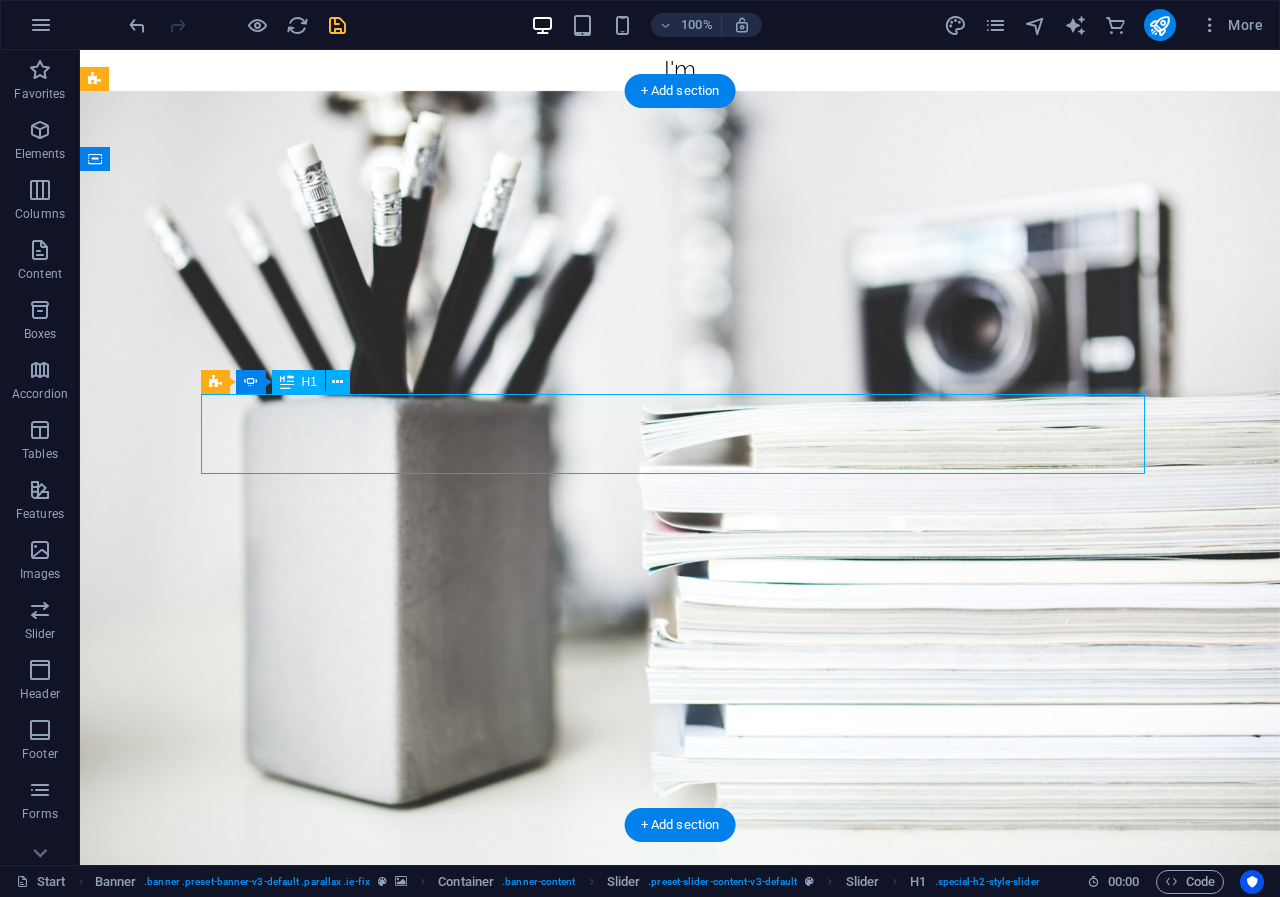 click on "digital marketer" at bounding box center [-1208, 1335] 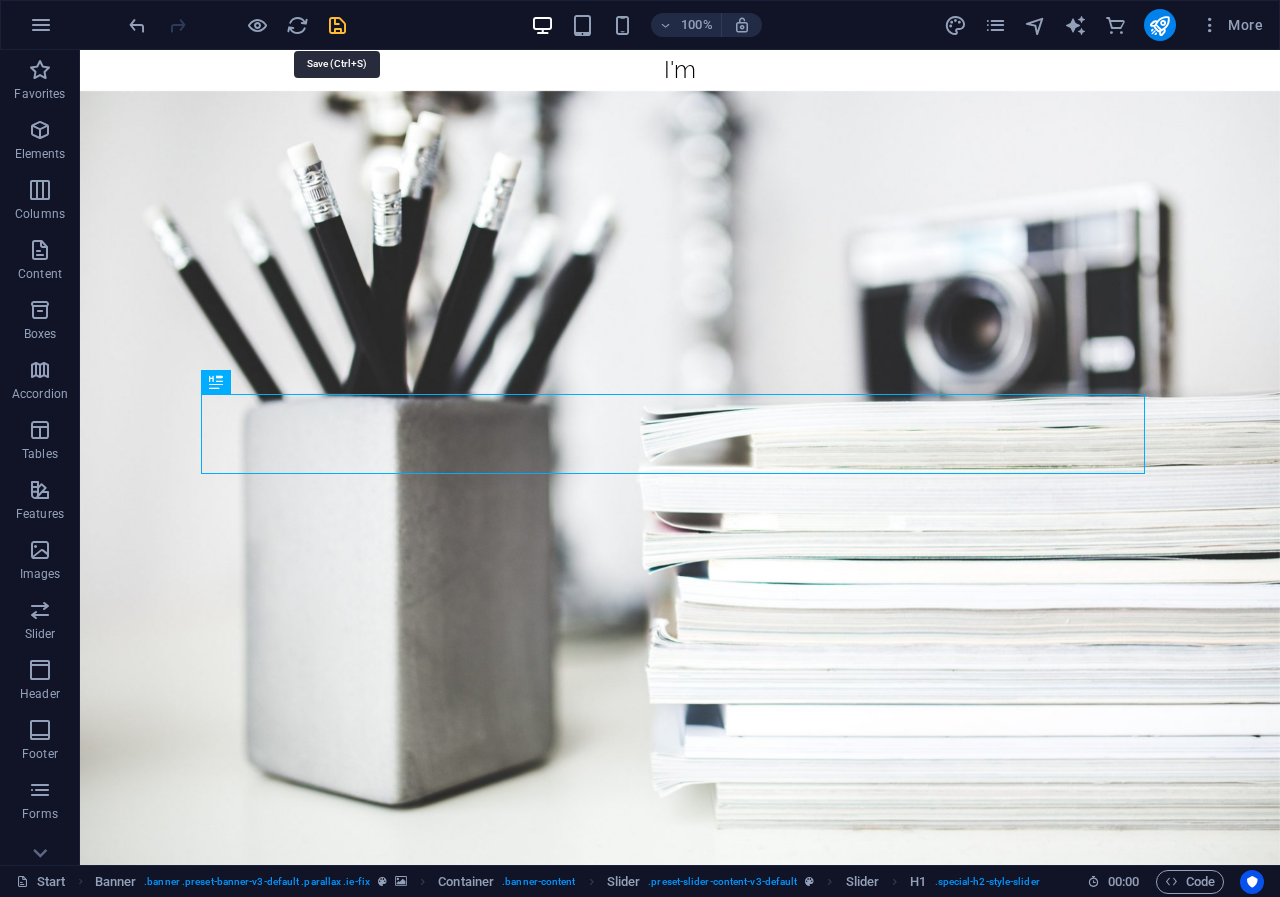 click at bounding box center [337, 25] 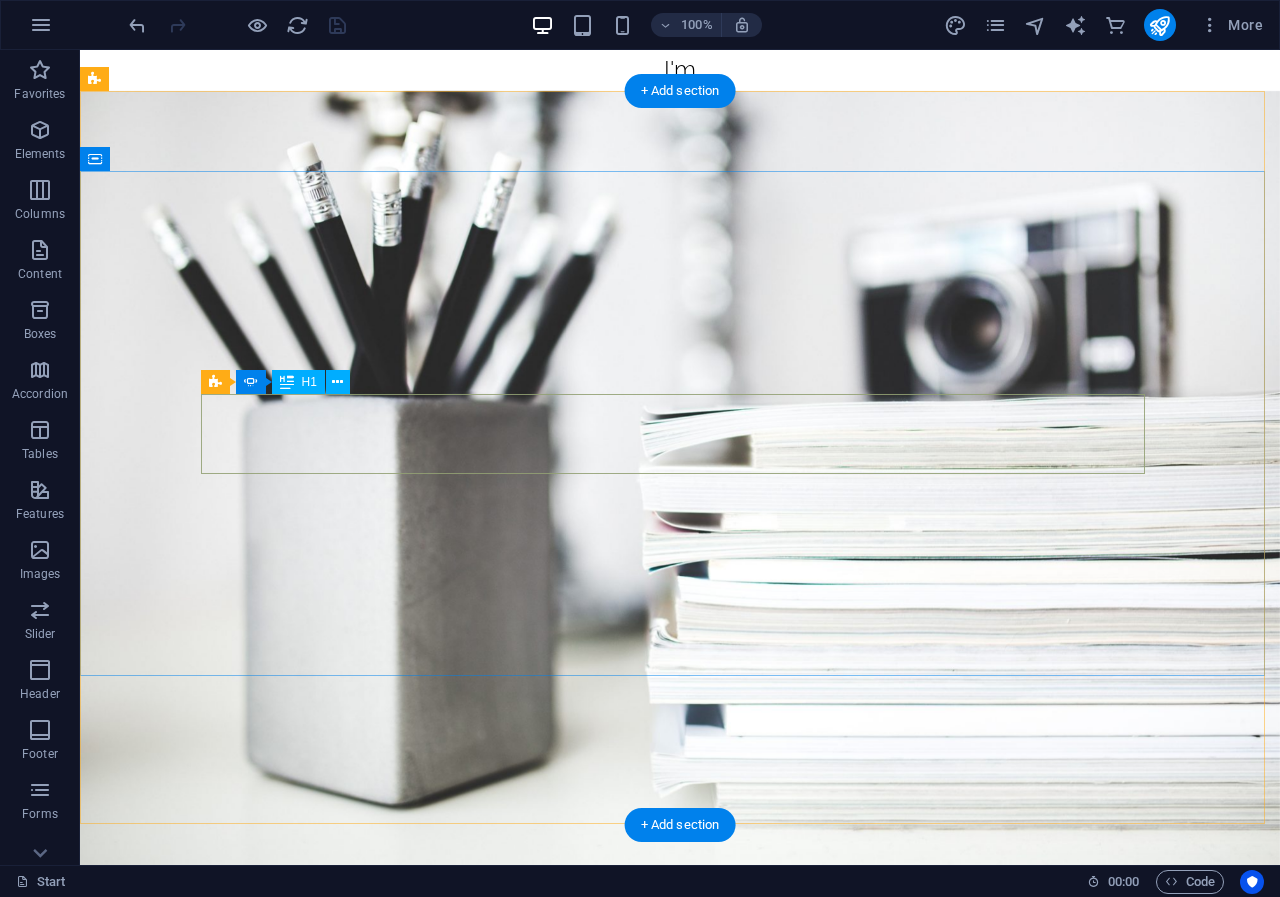 click on "Webdesigner" at bounding box center [680, 1175] 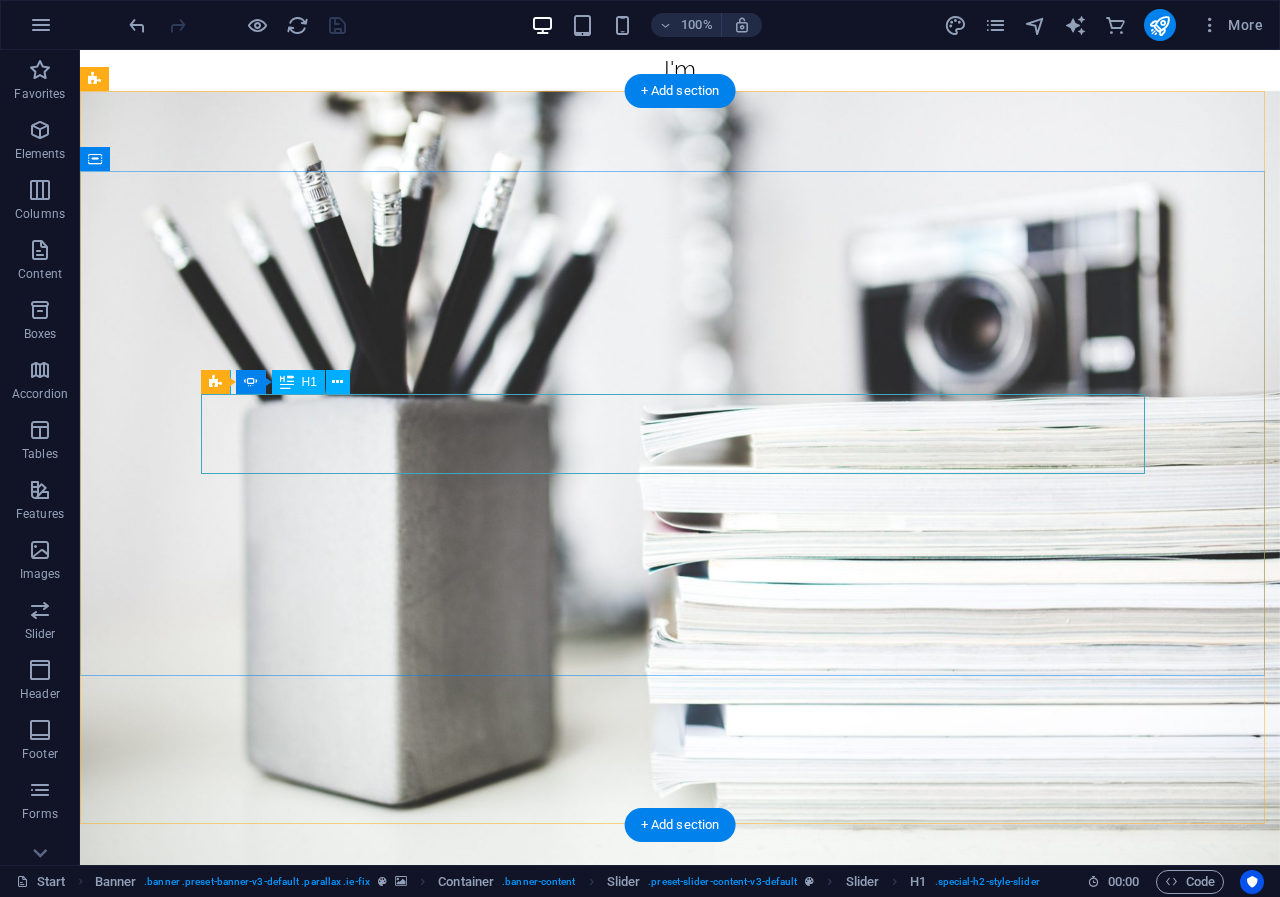 click on "Webdesigner" at bounding box center [680, 1175] 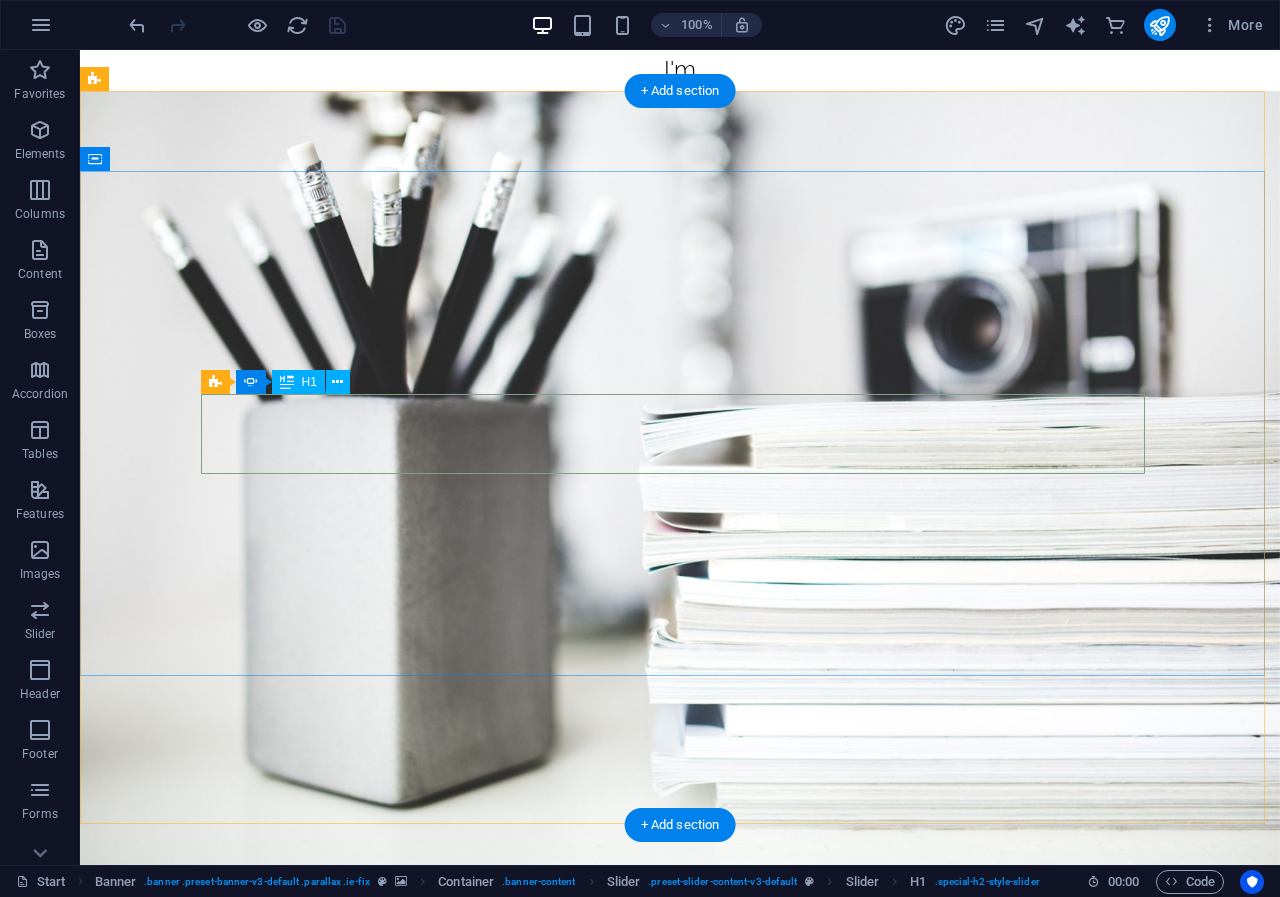 click on "Webdesigner" at bounding box center (680, 1175) 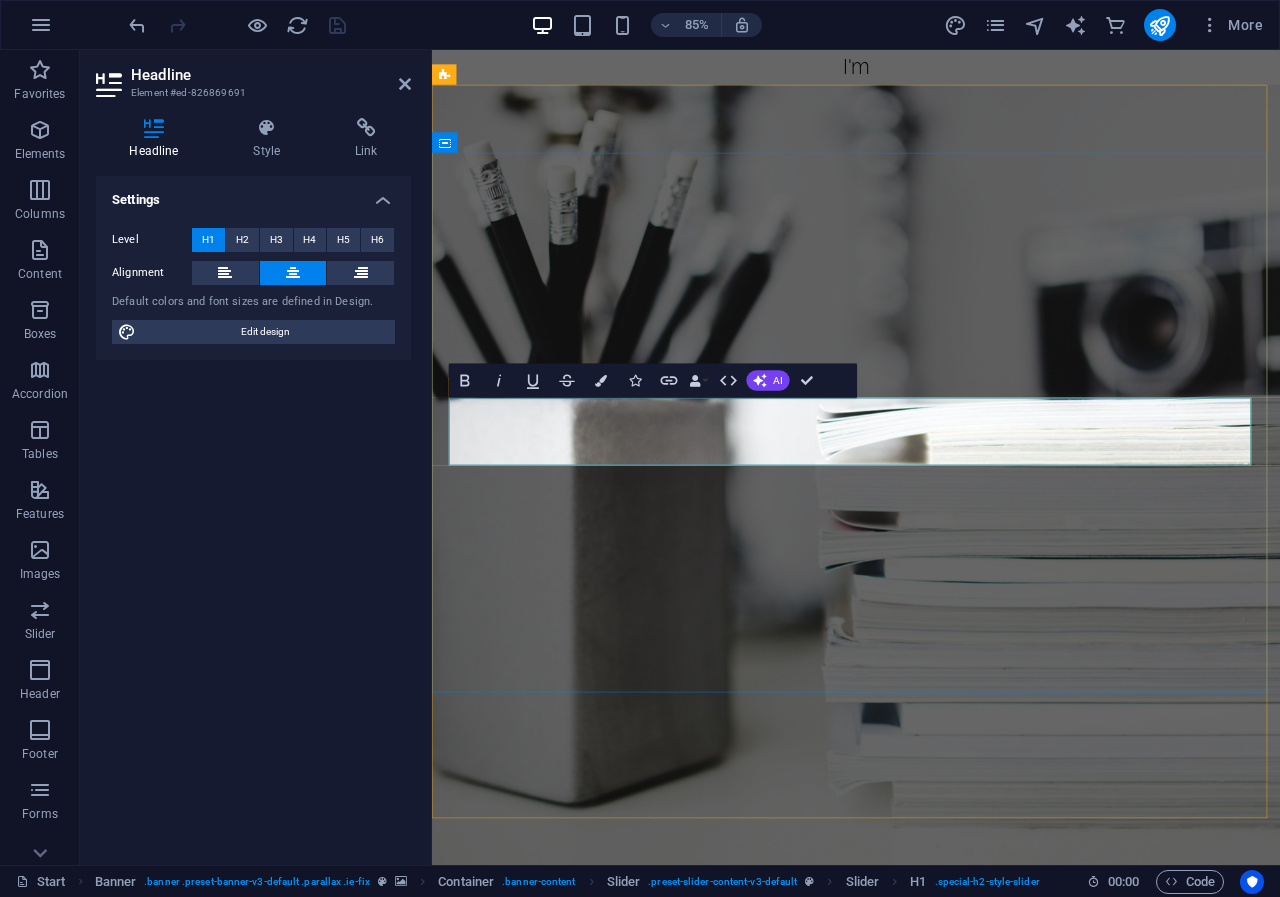 type 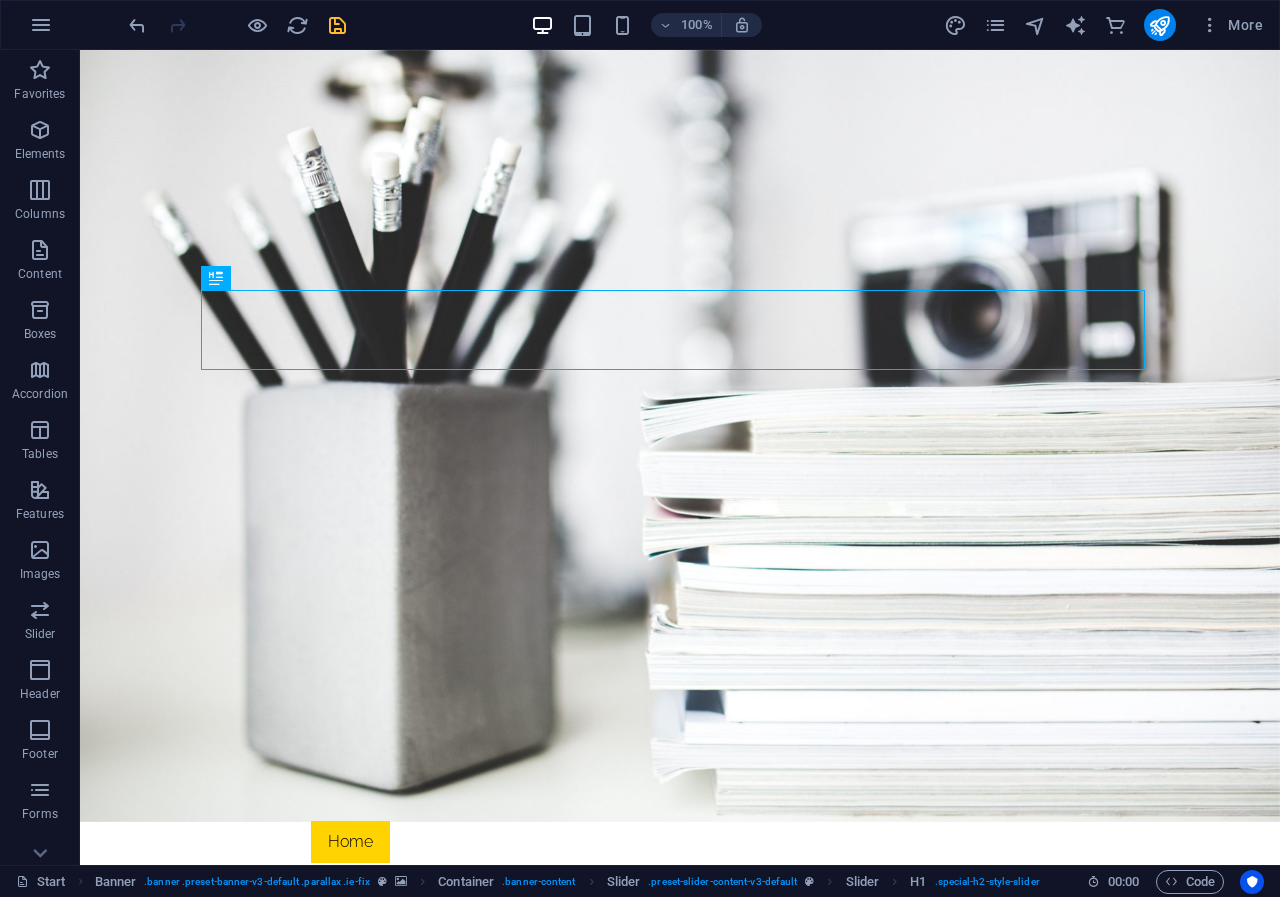 scroll, scrollTop: 45, scrollLeft: 0, axis: vertical 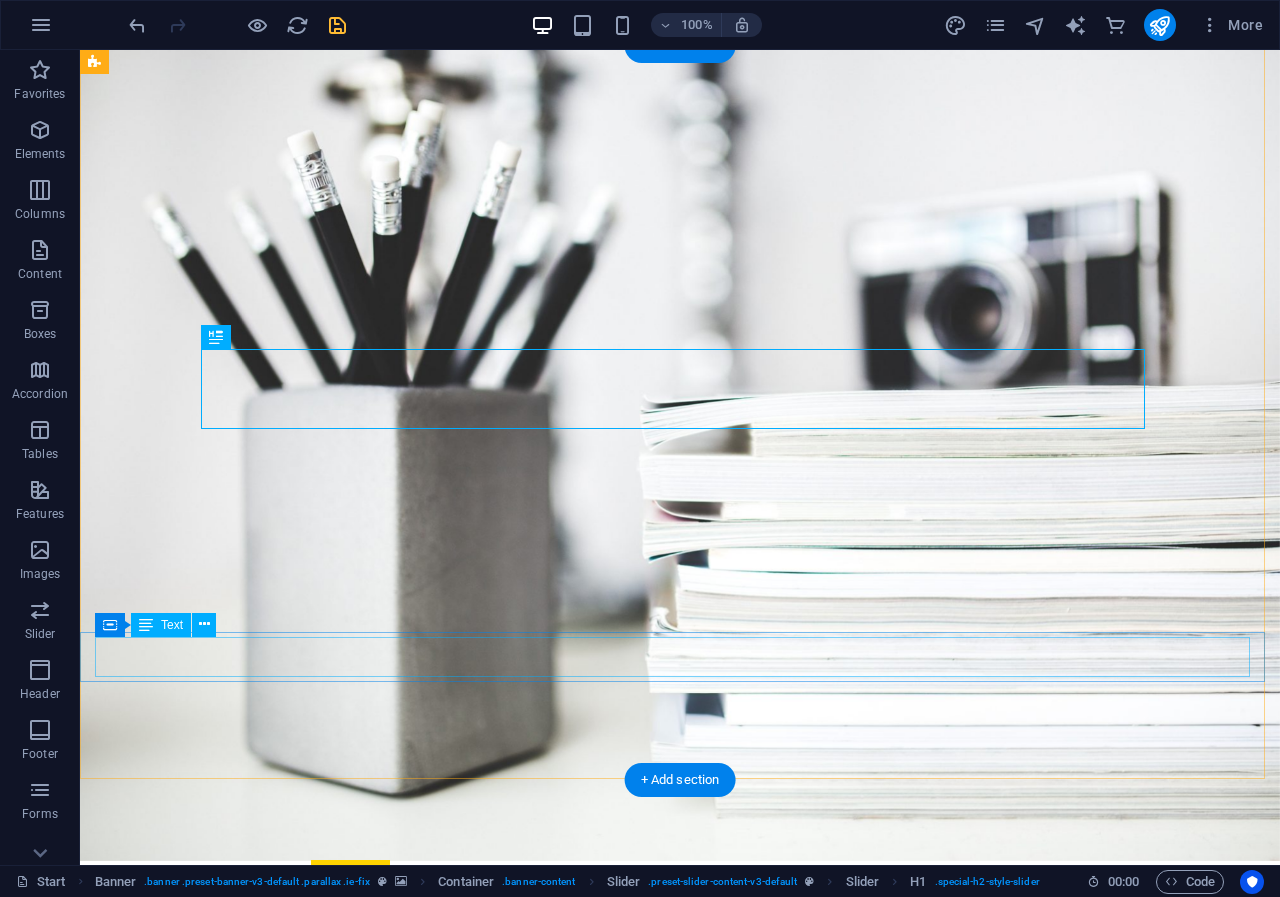 click on "I'm" at bounding box center [680, 1463] 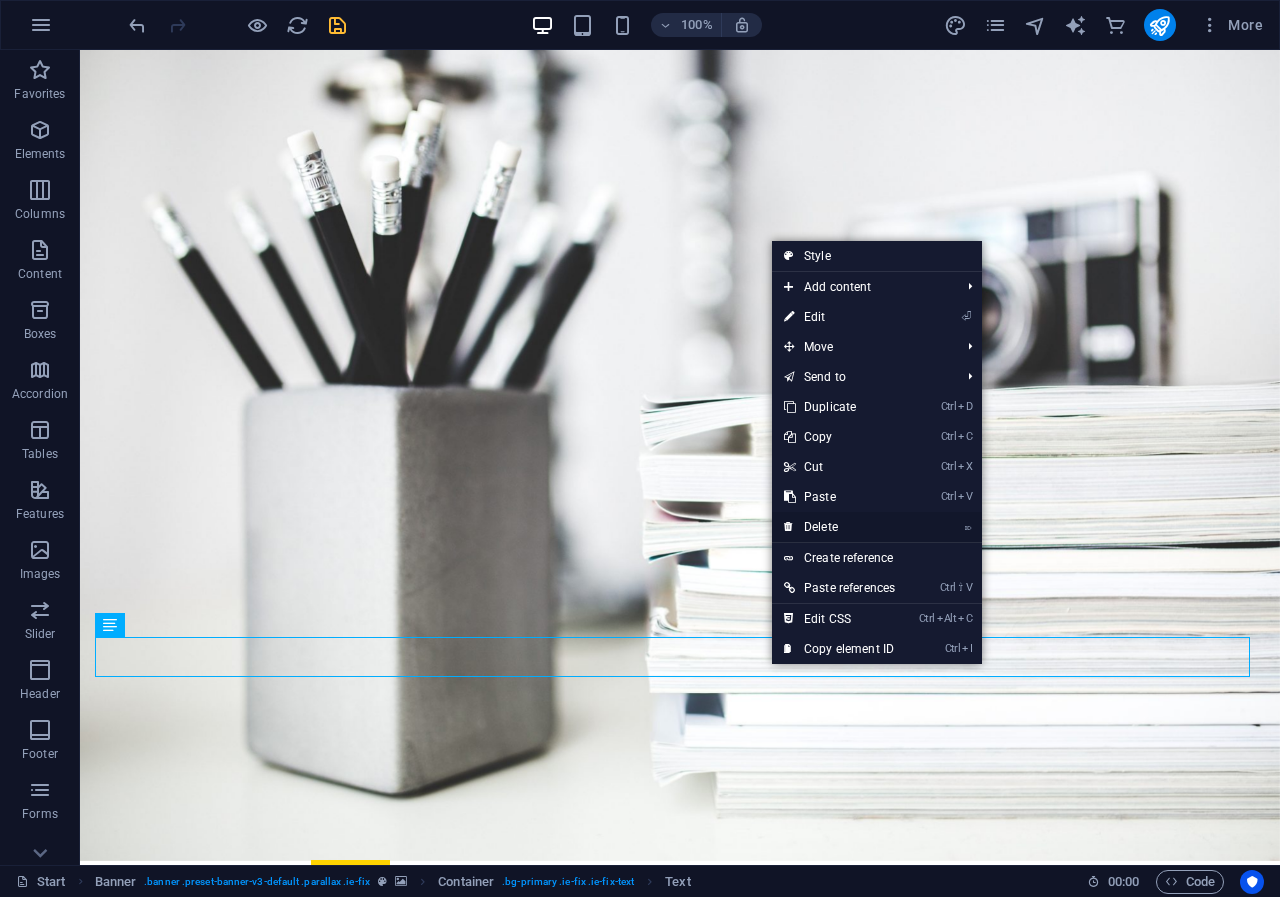 click on "⌦  Delete" at bounding box center [839, 527] 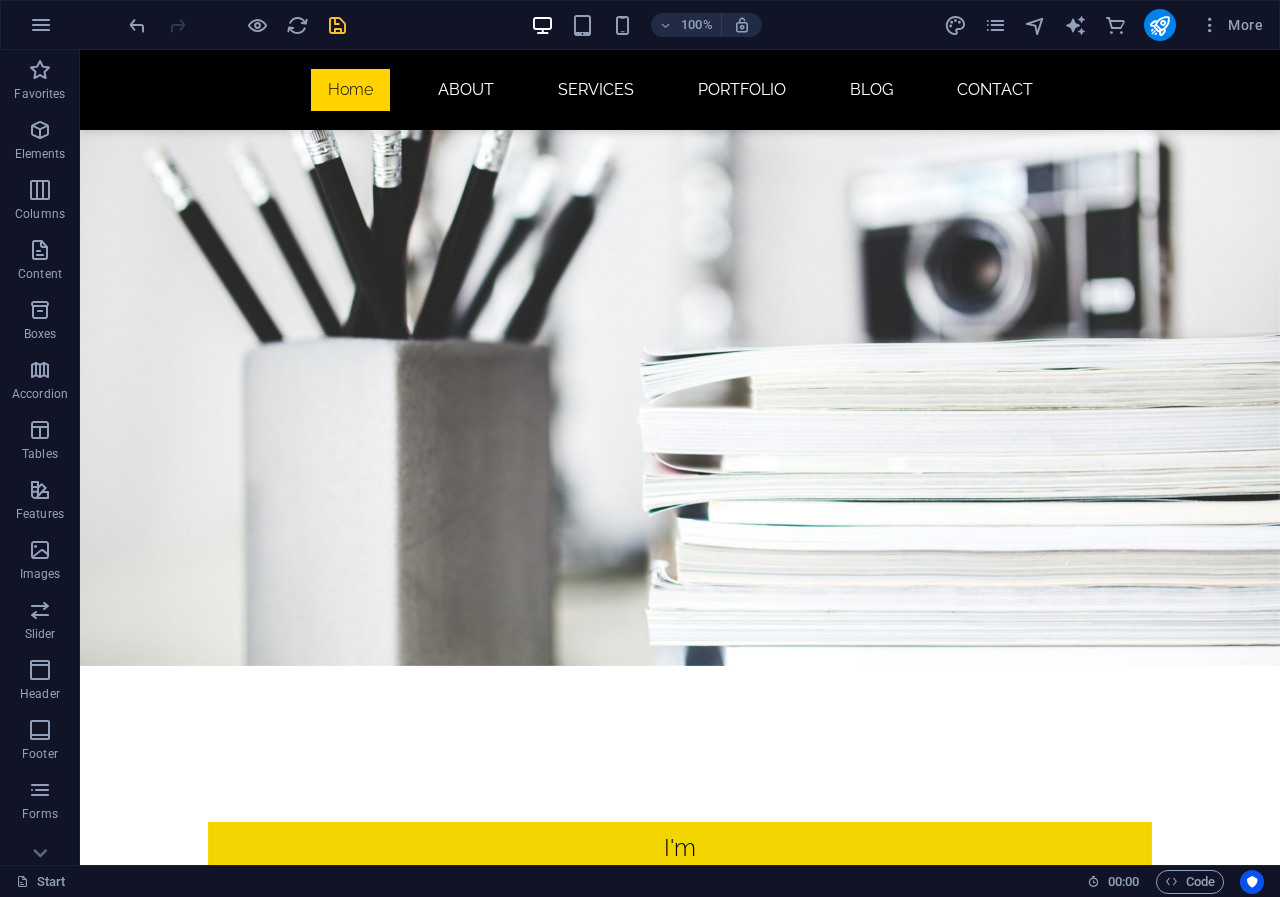 scroll, scrollTop: 234, scrollLeft: 0, axis: vertical 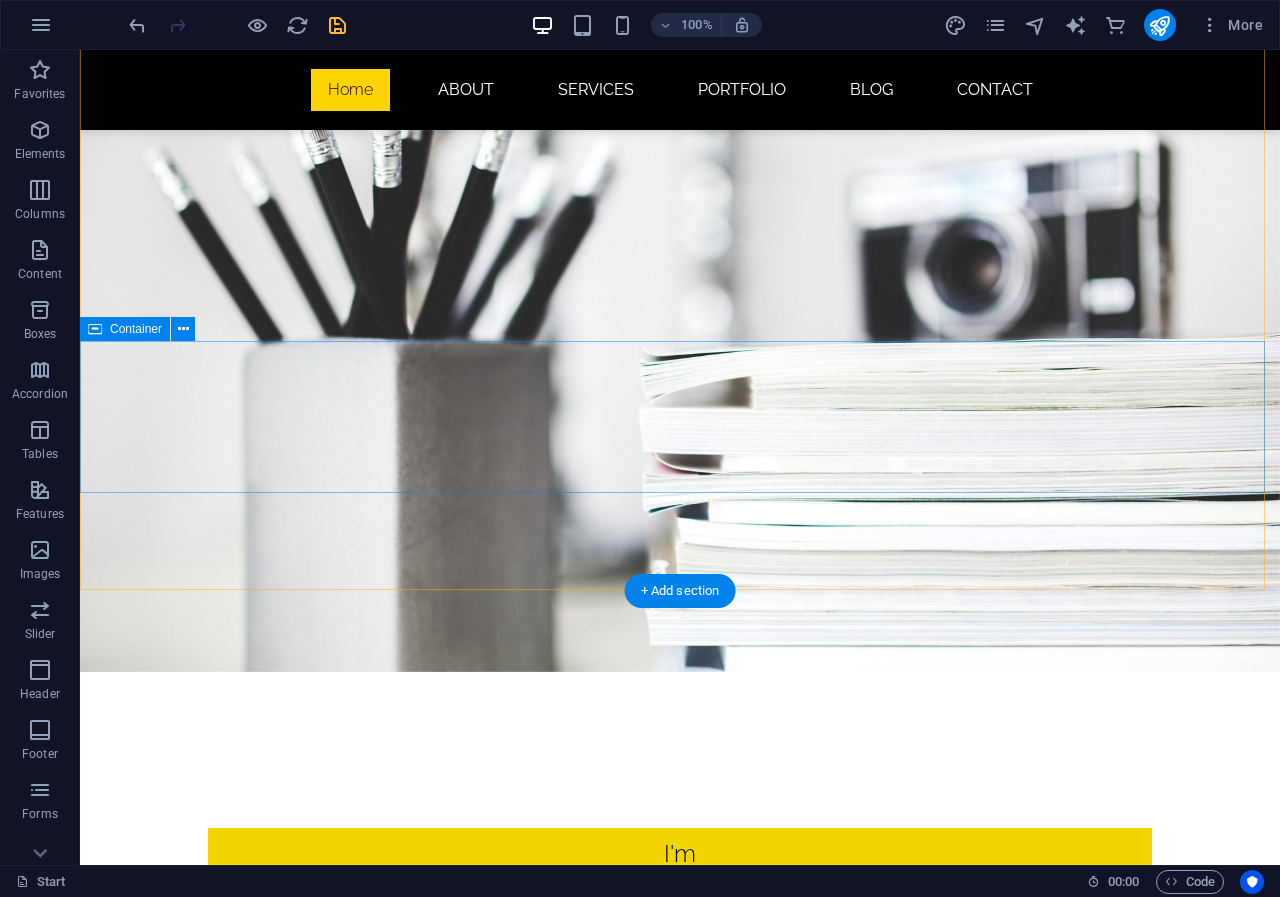 click on "Drop content here or  Add elements  Paste clipboard" at bounding box center [680, 1325] 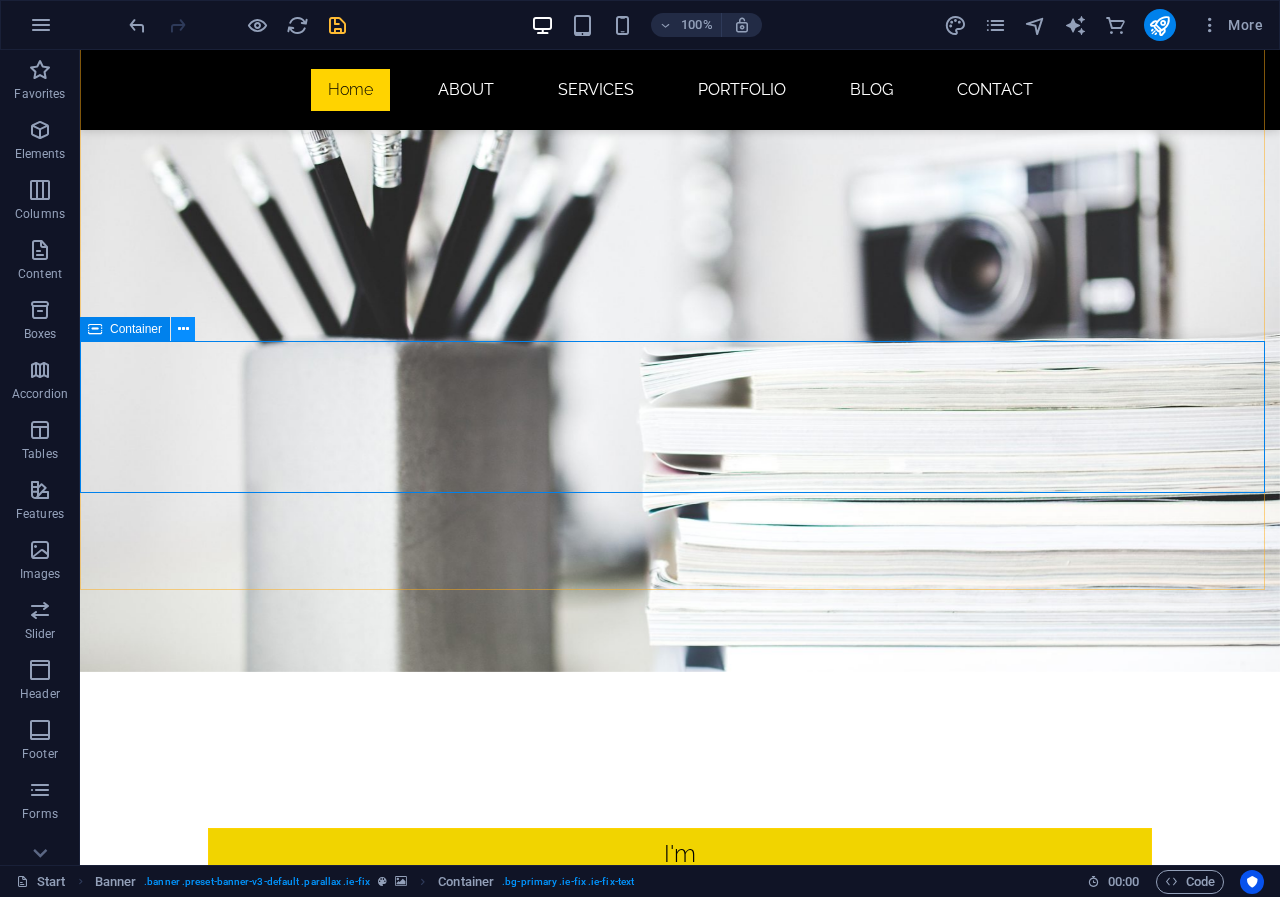 click at bounding box center [183, 329] 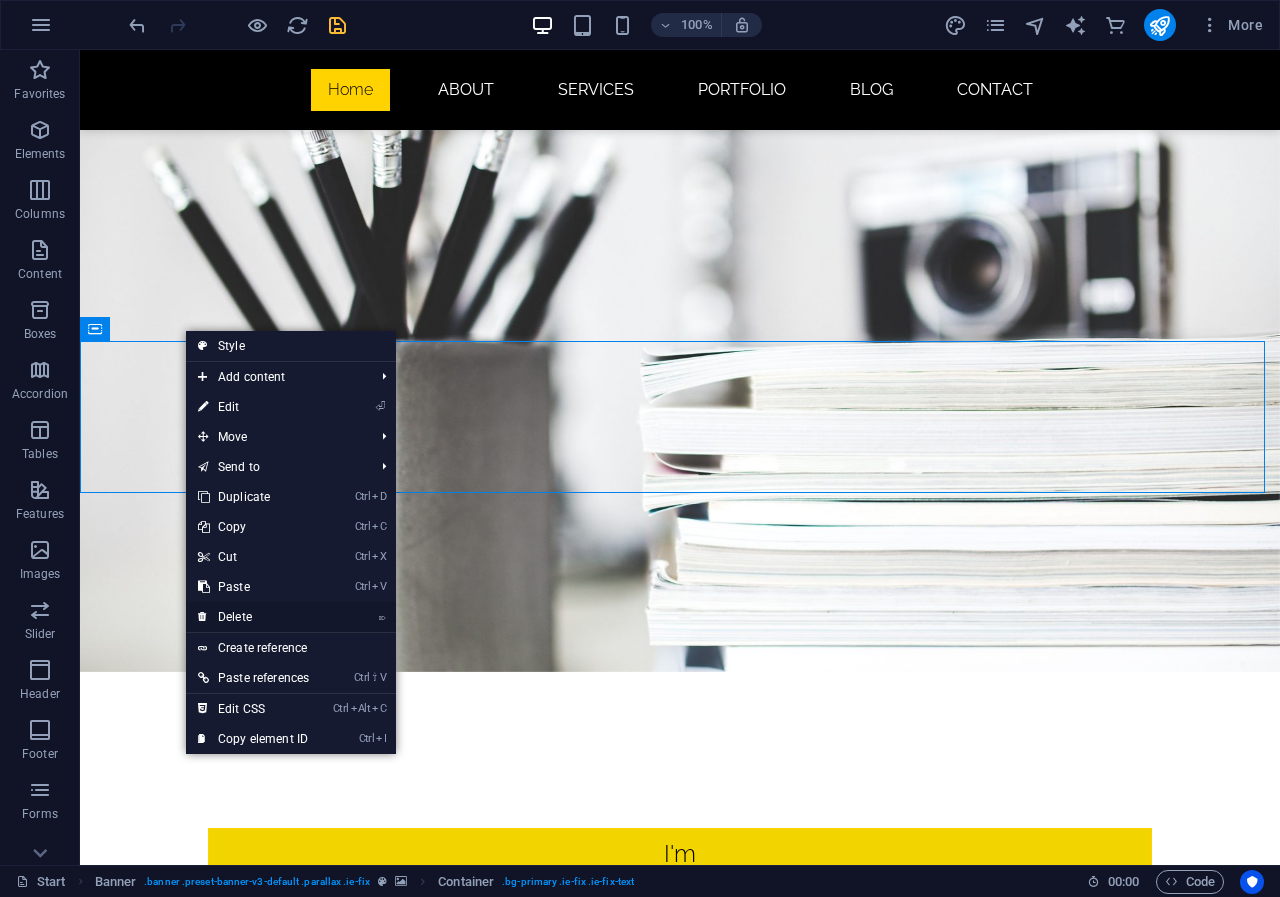 click on "⌦  Delete" at bounding box center [253, 617] 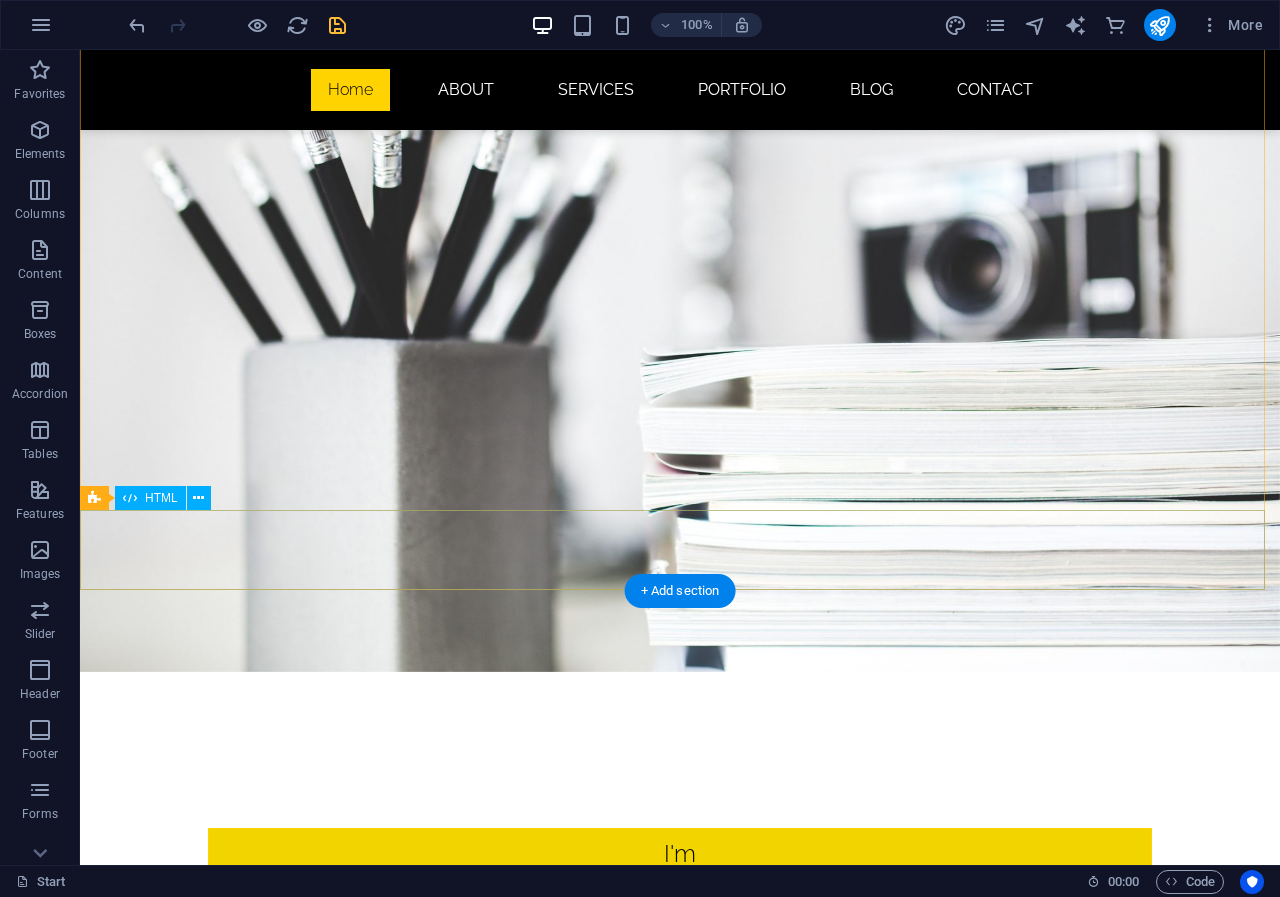click at bounding box center [680, 1306] 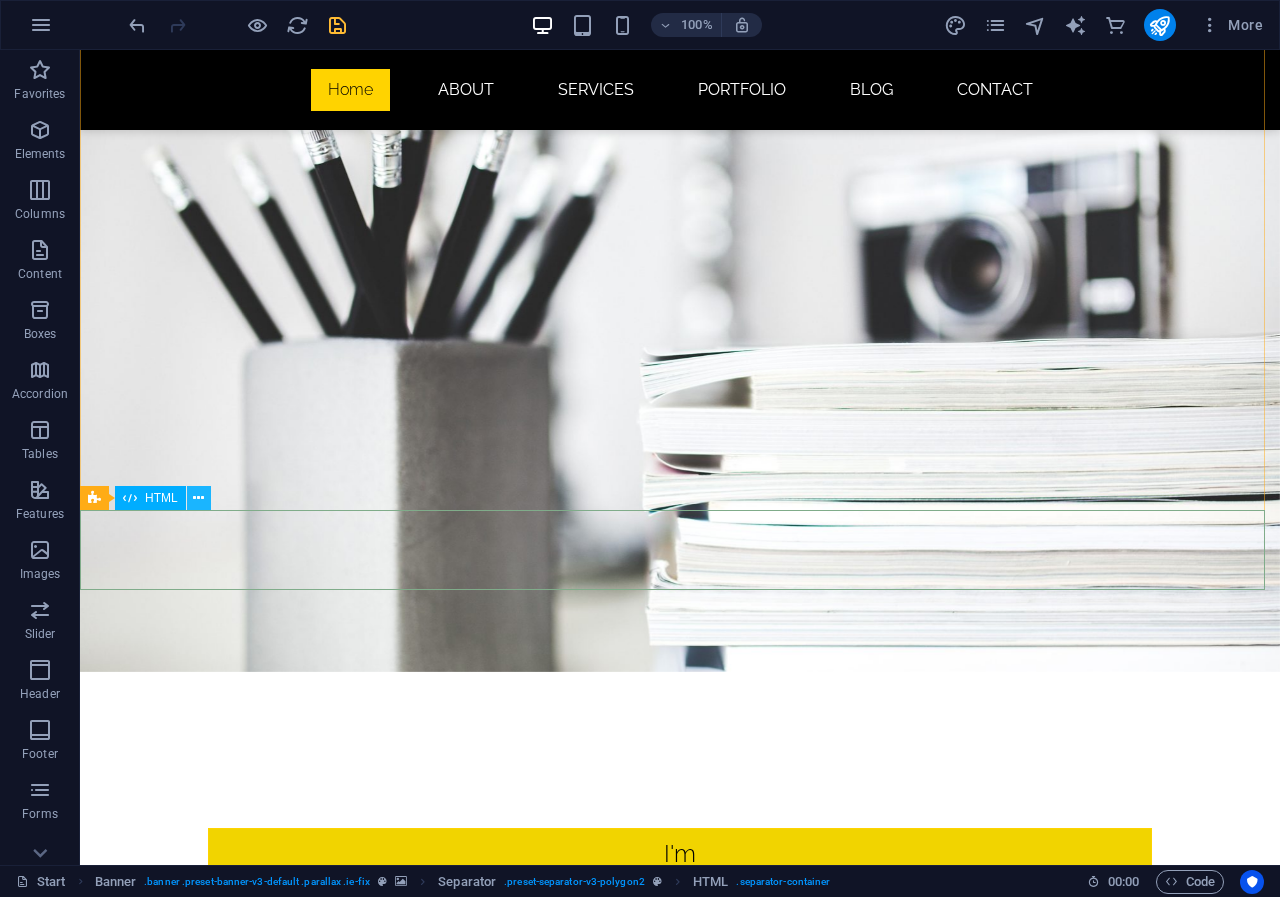 click at bounding box center [198, 498] 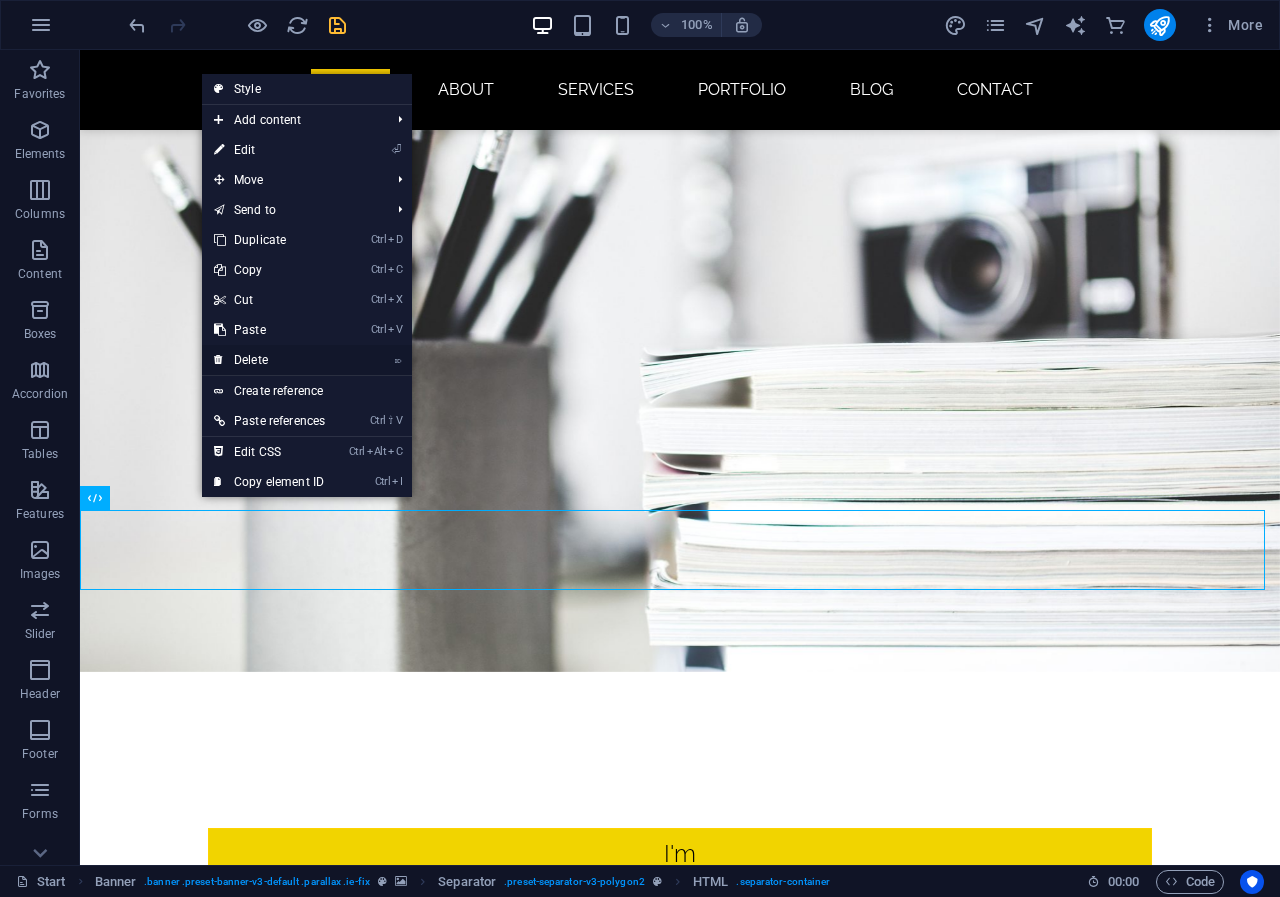 click on "⌦  Delete" at bounding box center (269, 360) 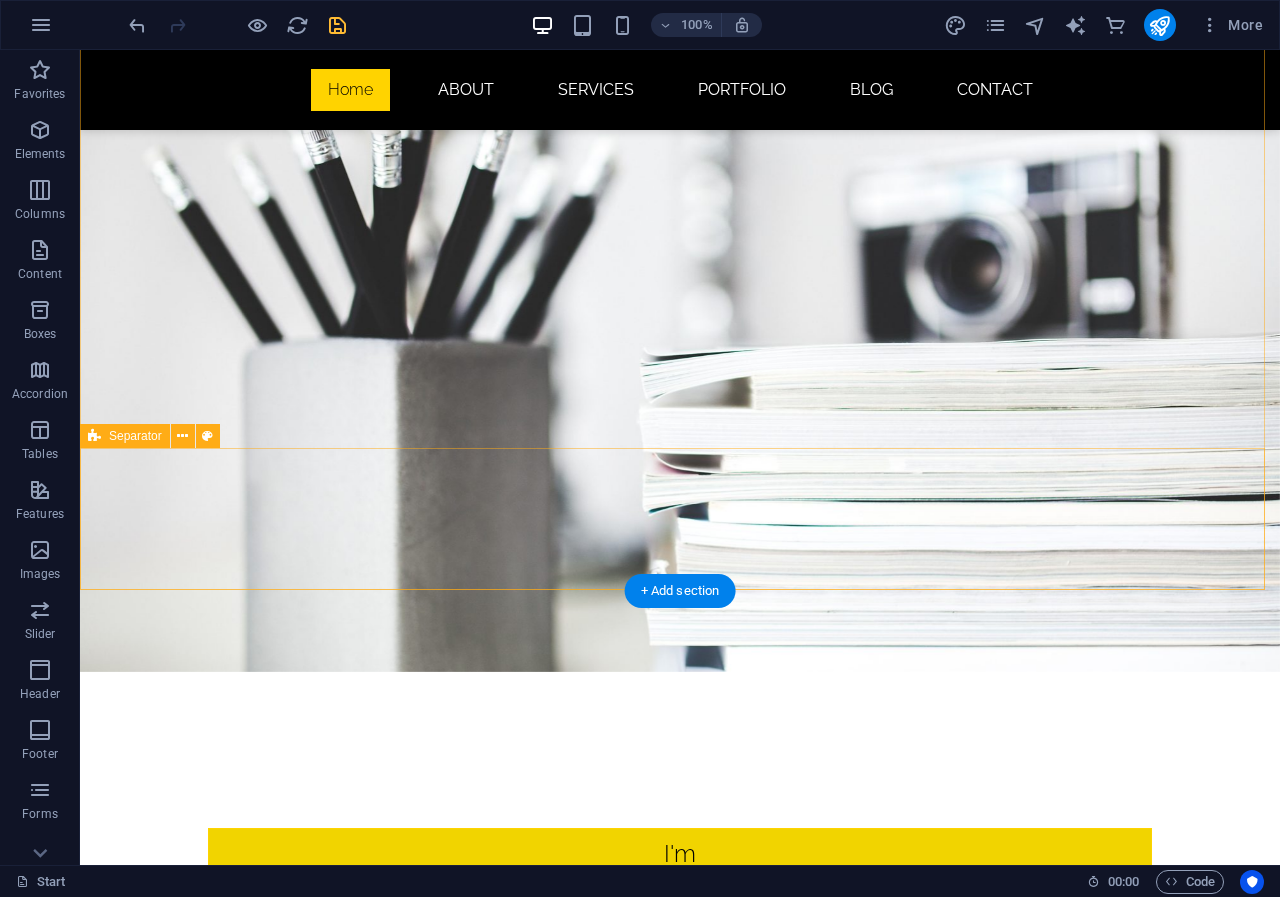 click on "Drop content here or  Add elements  Paste clipboard" at bounding box center [680, 1337] 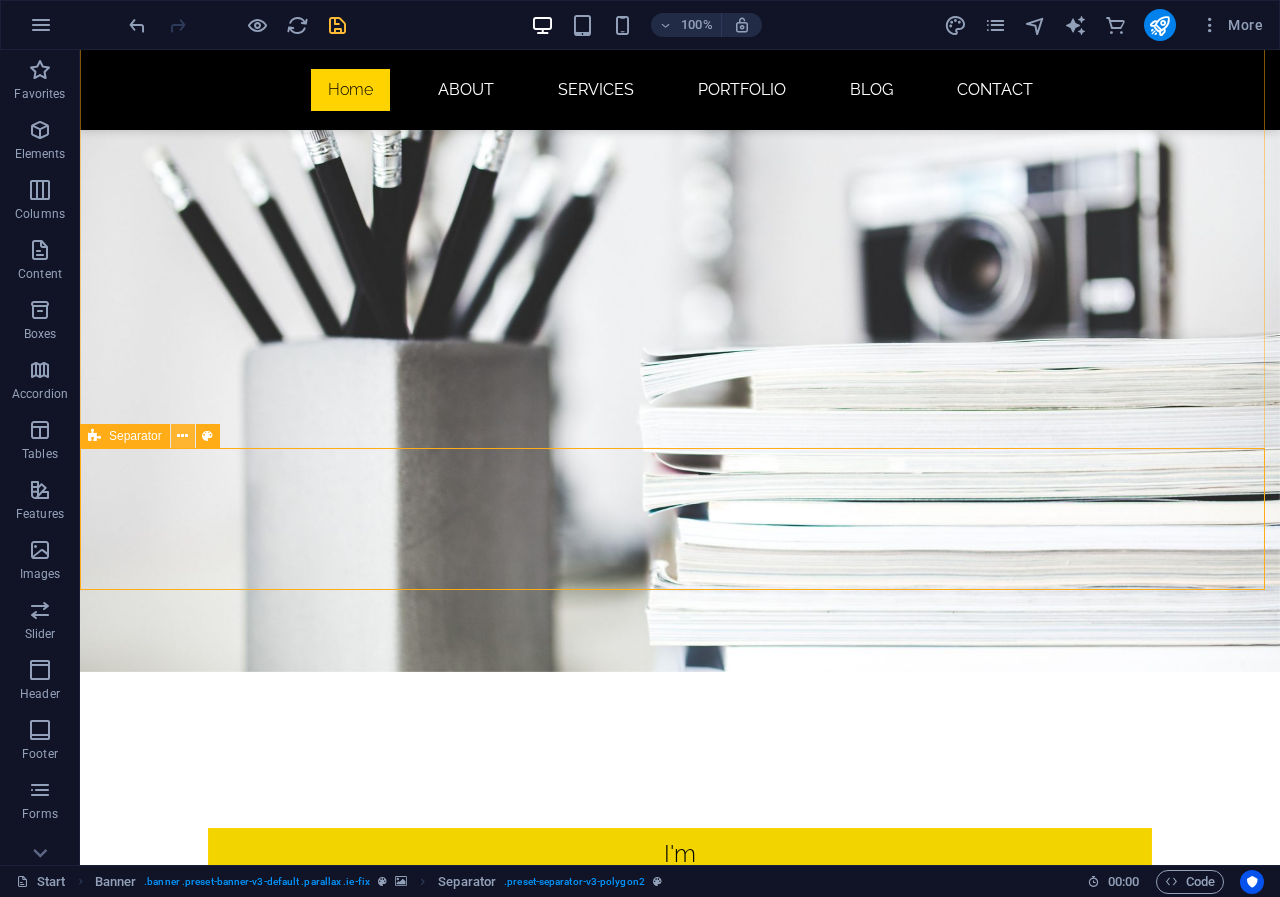 click at bounding box center [182, 436] 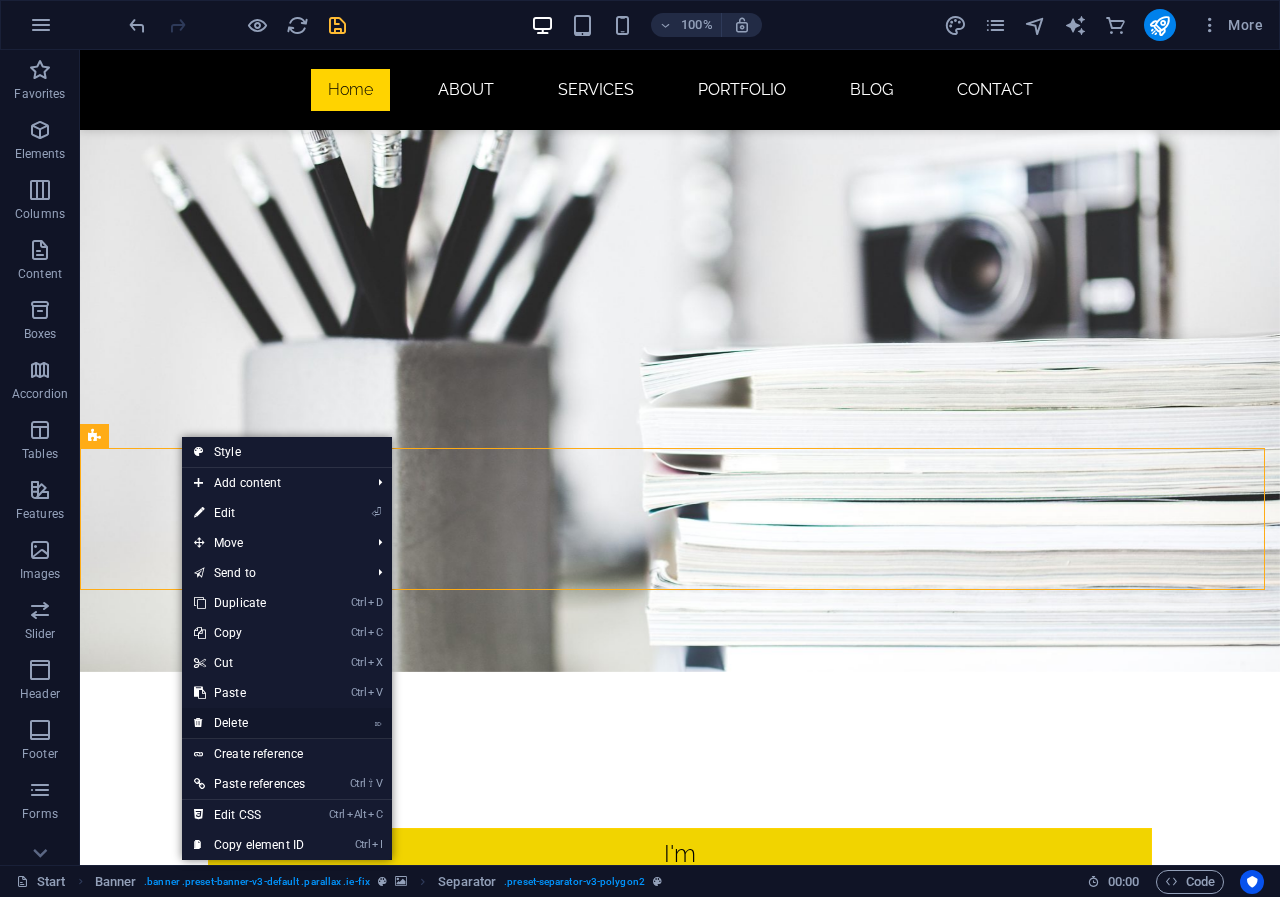 click on "⌦  Delete" at bounding box center [249, 723] 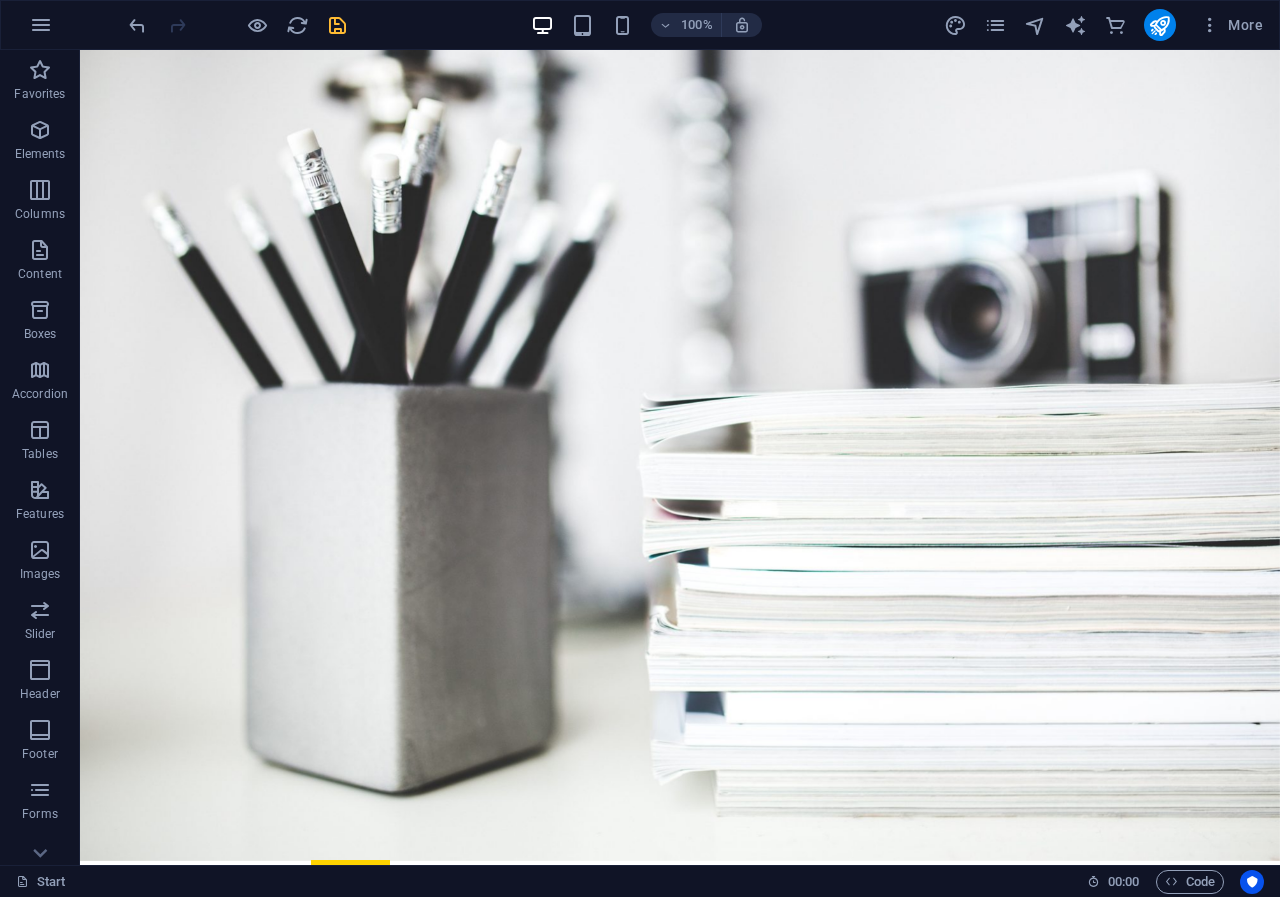 scroll, scrollTop: 58, scrollLeft: 0, axis: vertical 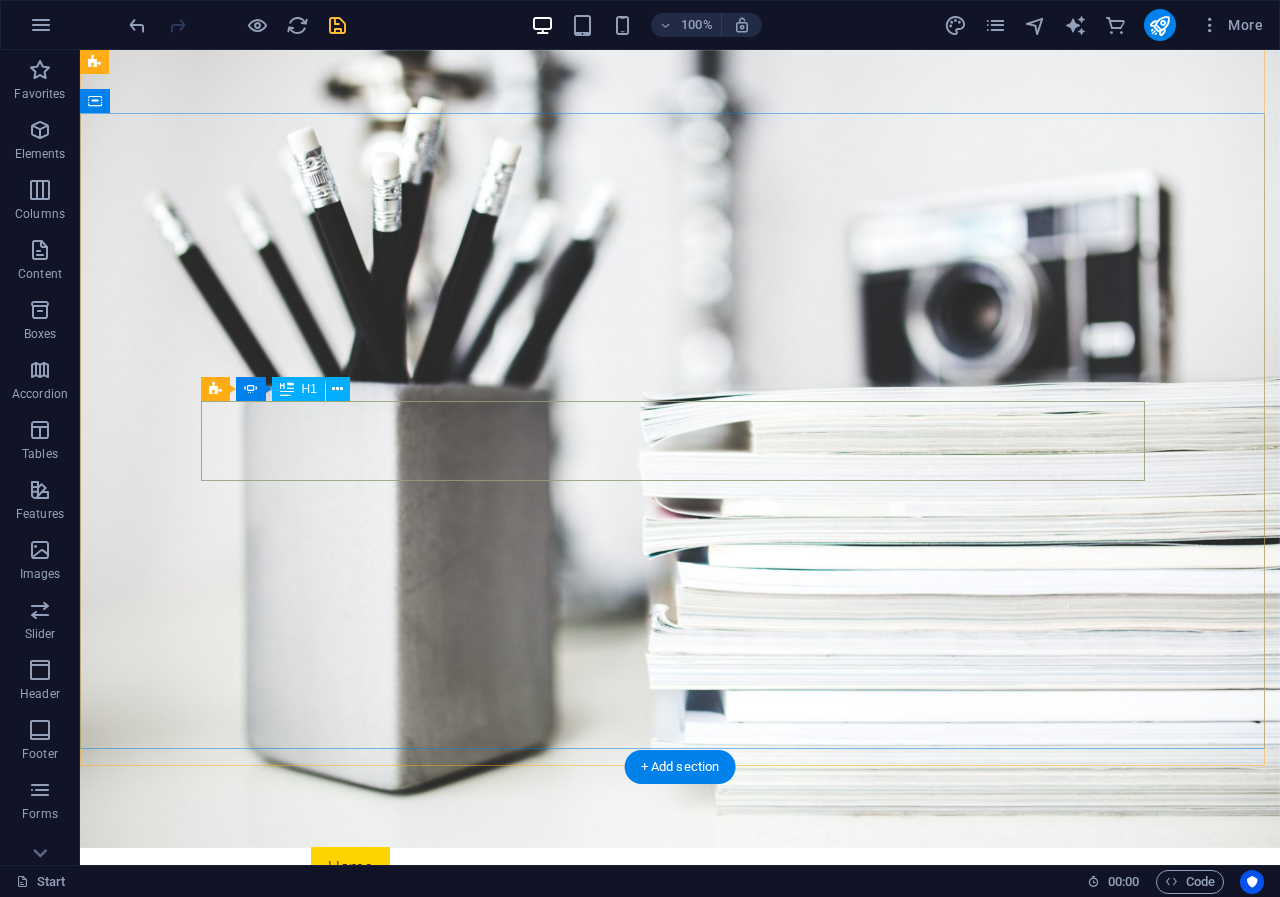 click on "Developer" at bounding box center [-264, 1197] 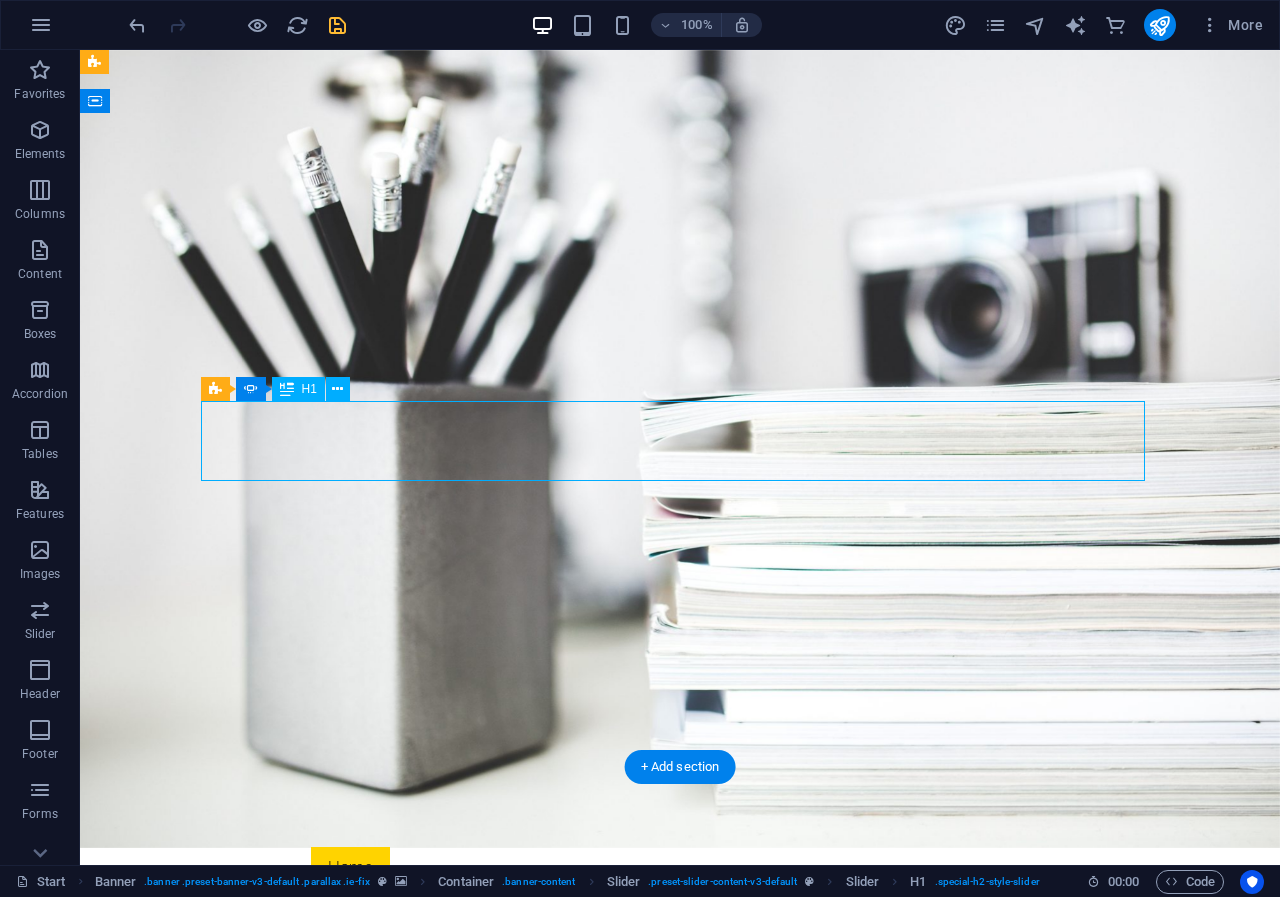 click on "Developer" at bounding box center [-264, 1197] 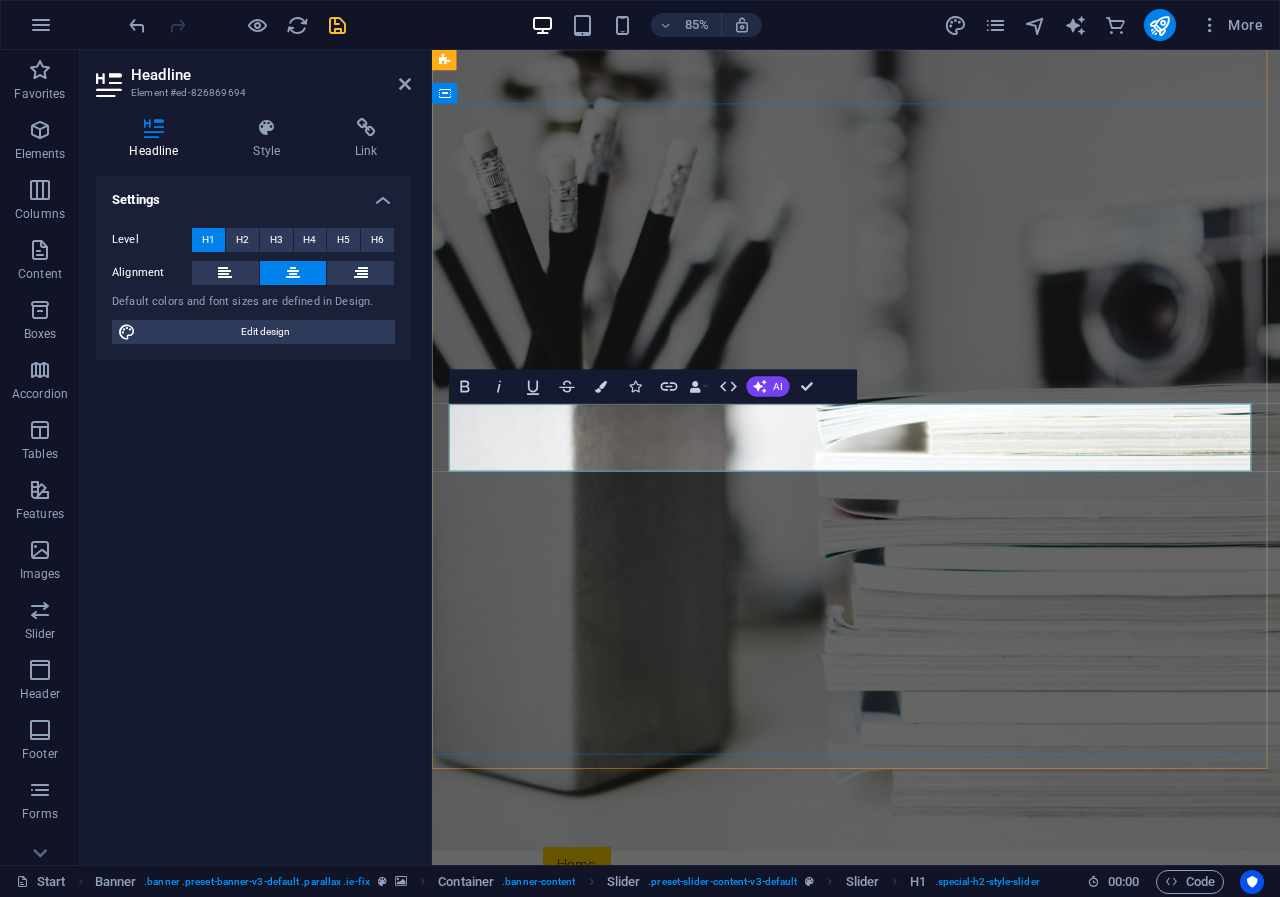 type 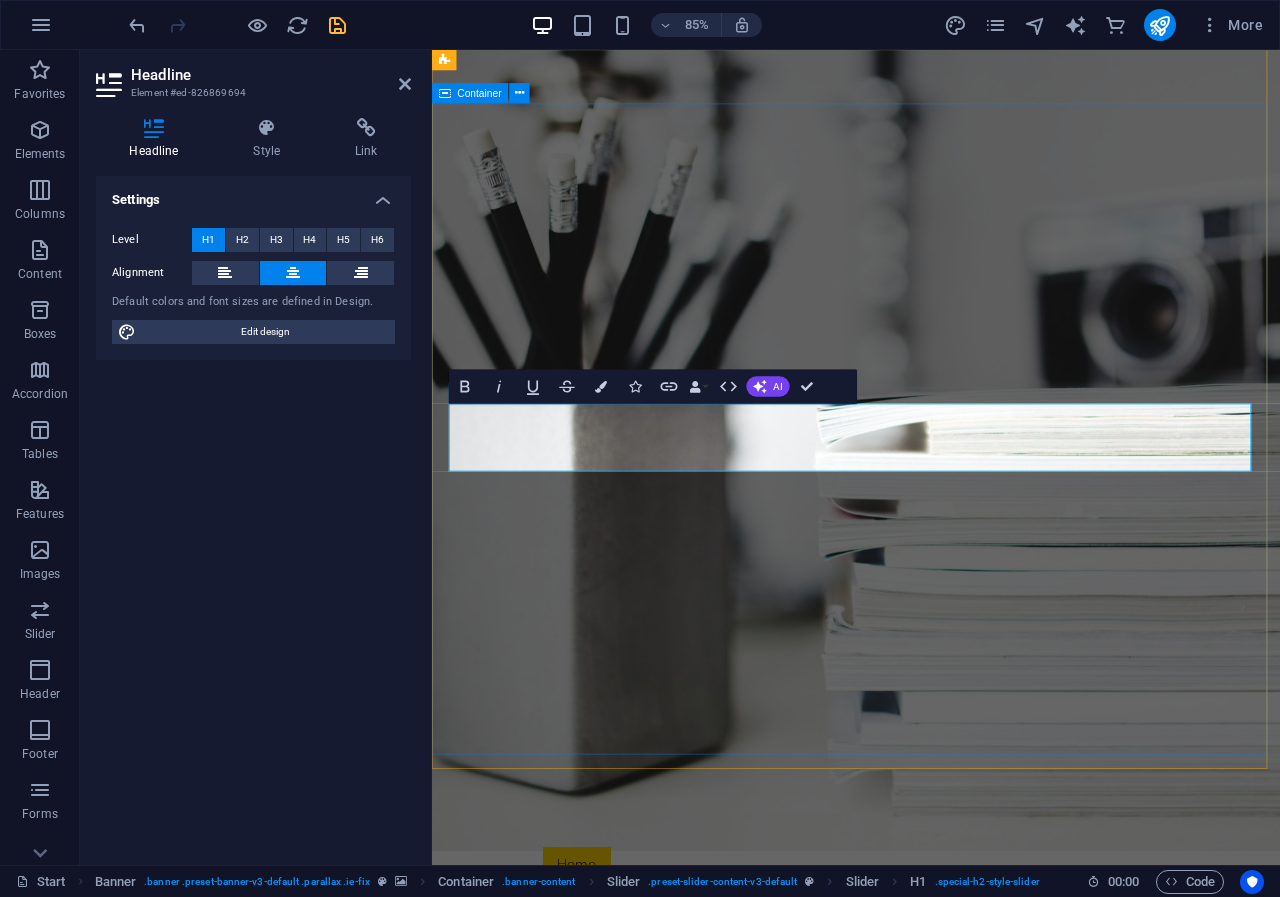 click on "I'm    Shopify expert Ai chatbot expert digital marketer" at bounding box center [931, 1306] 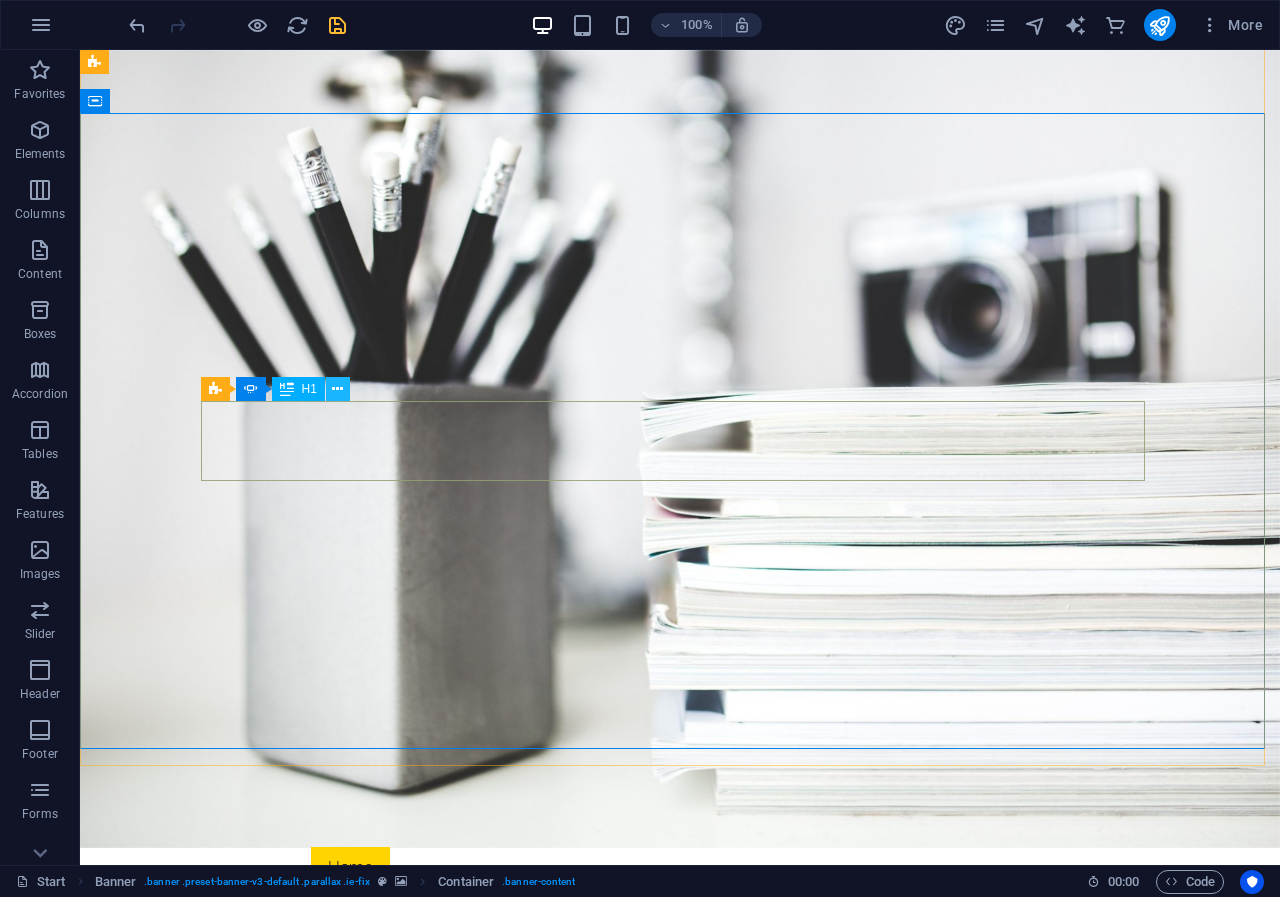 click at bounding box center [337, 389] 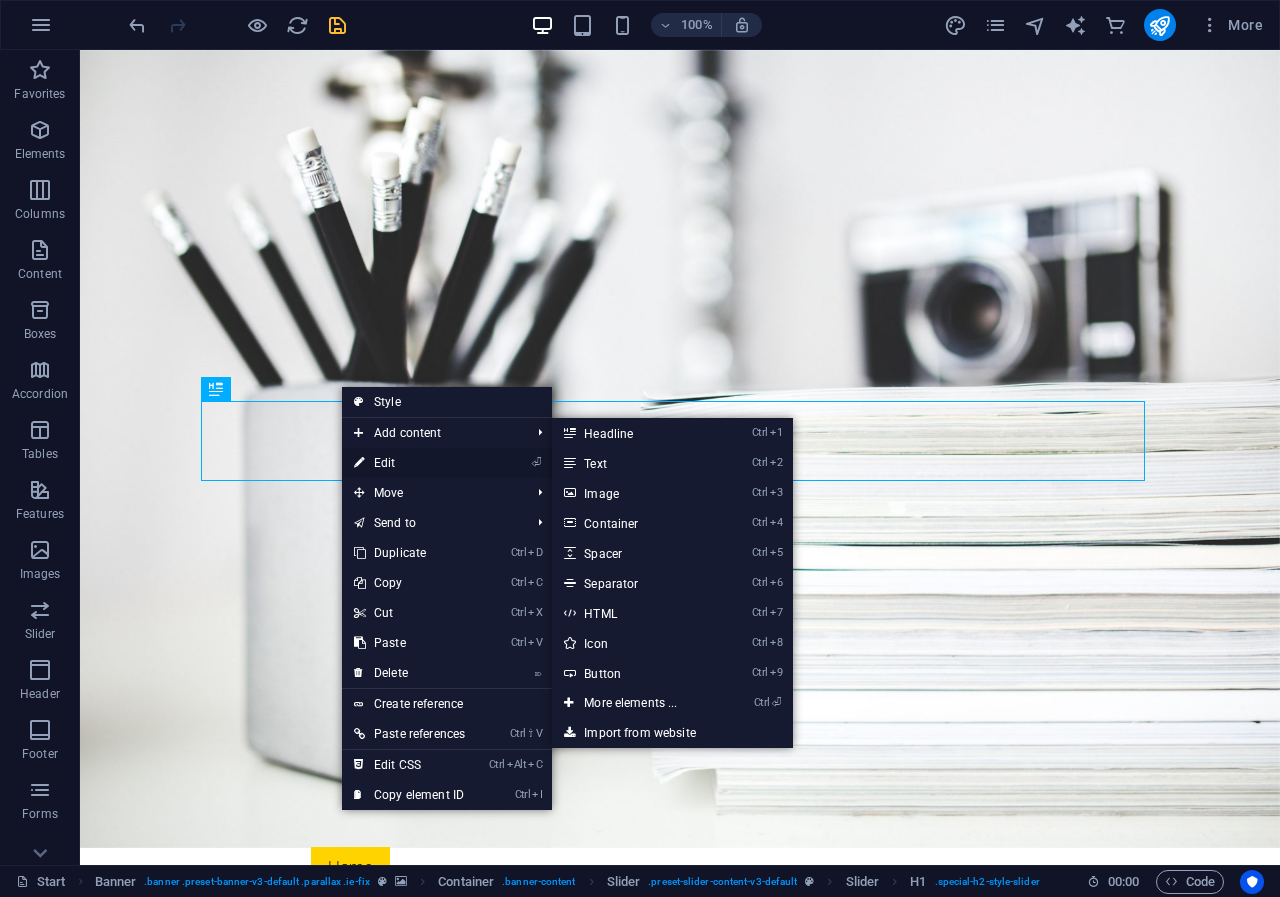 click on "⏎  Edit" at bounding box center [409, 463] 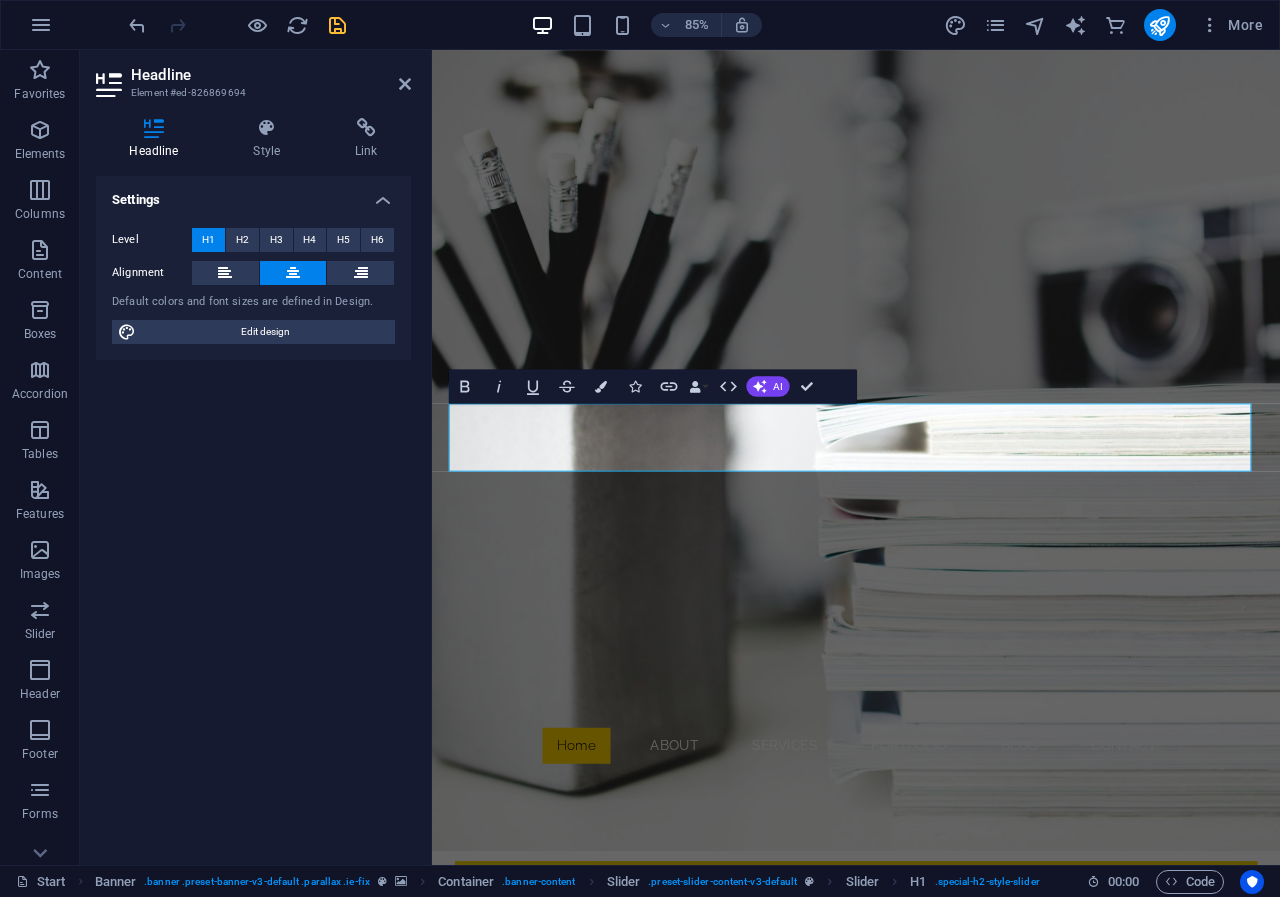 click at bounding box center (154, 128) 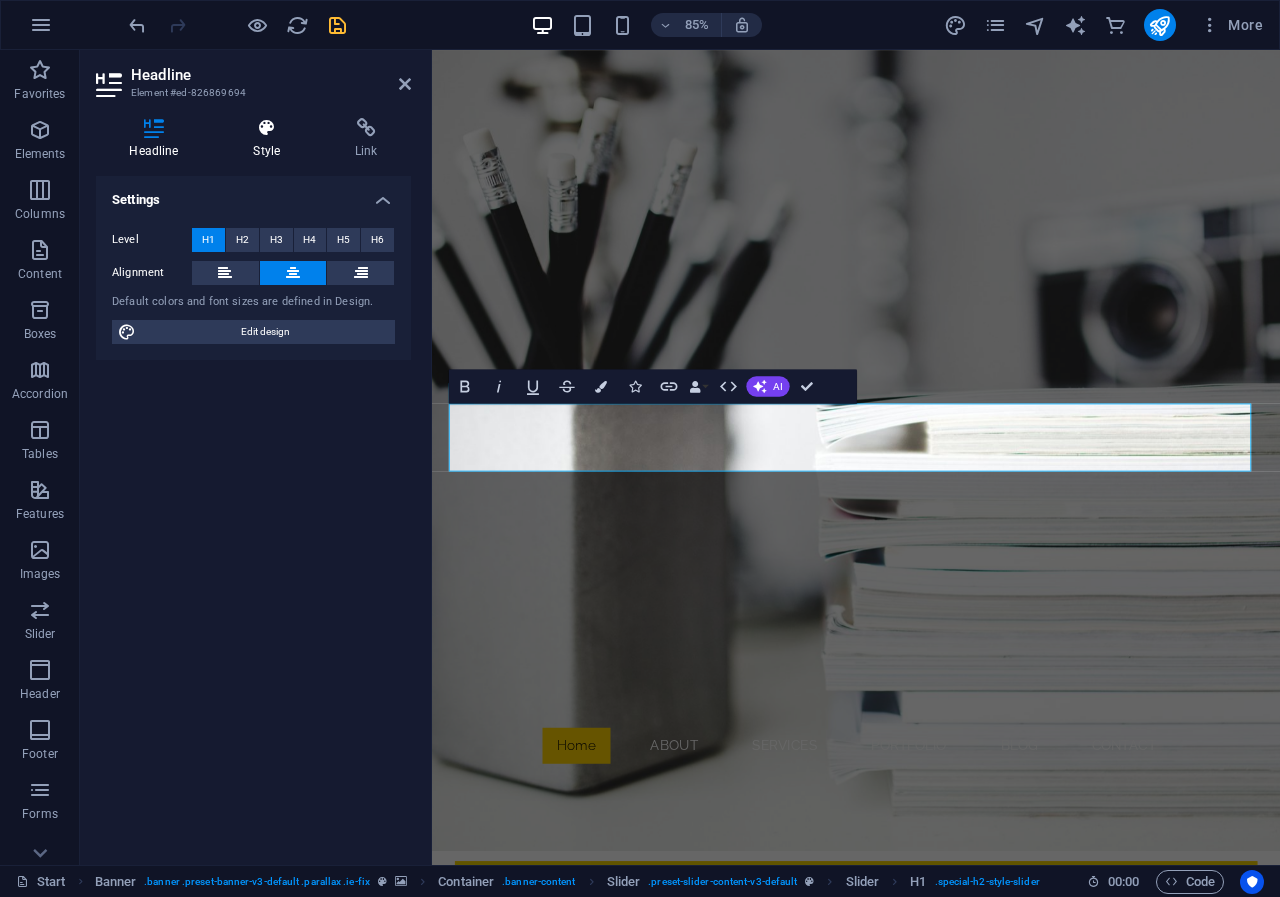 click at bounding box center [267, 128] 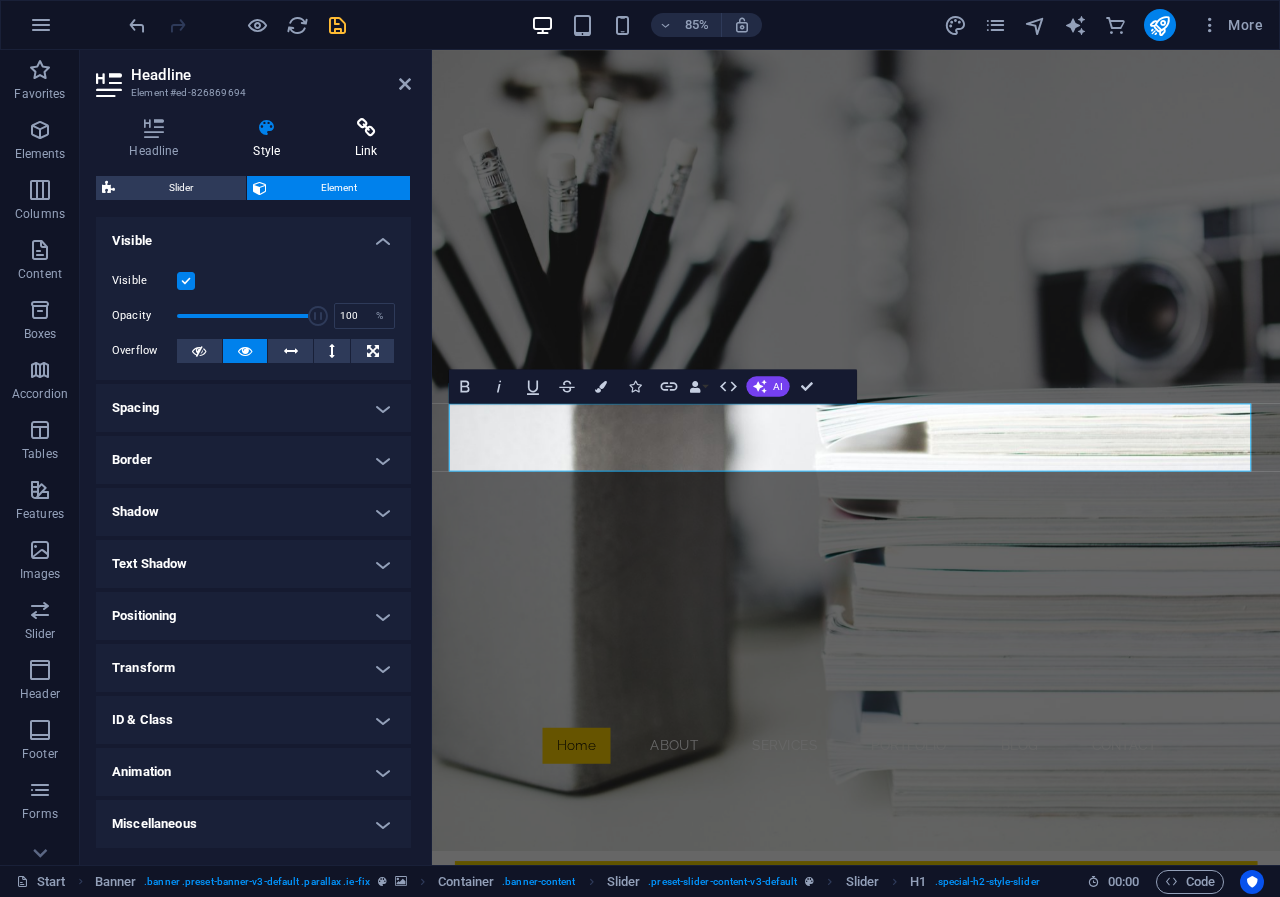 click at bounding box center [366, 128] 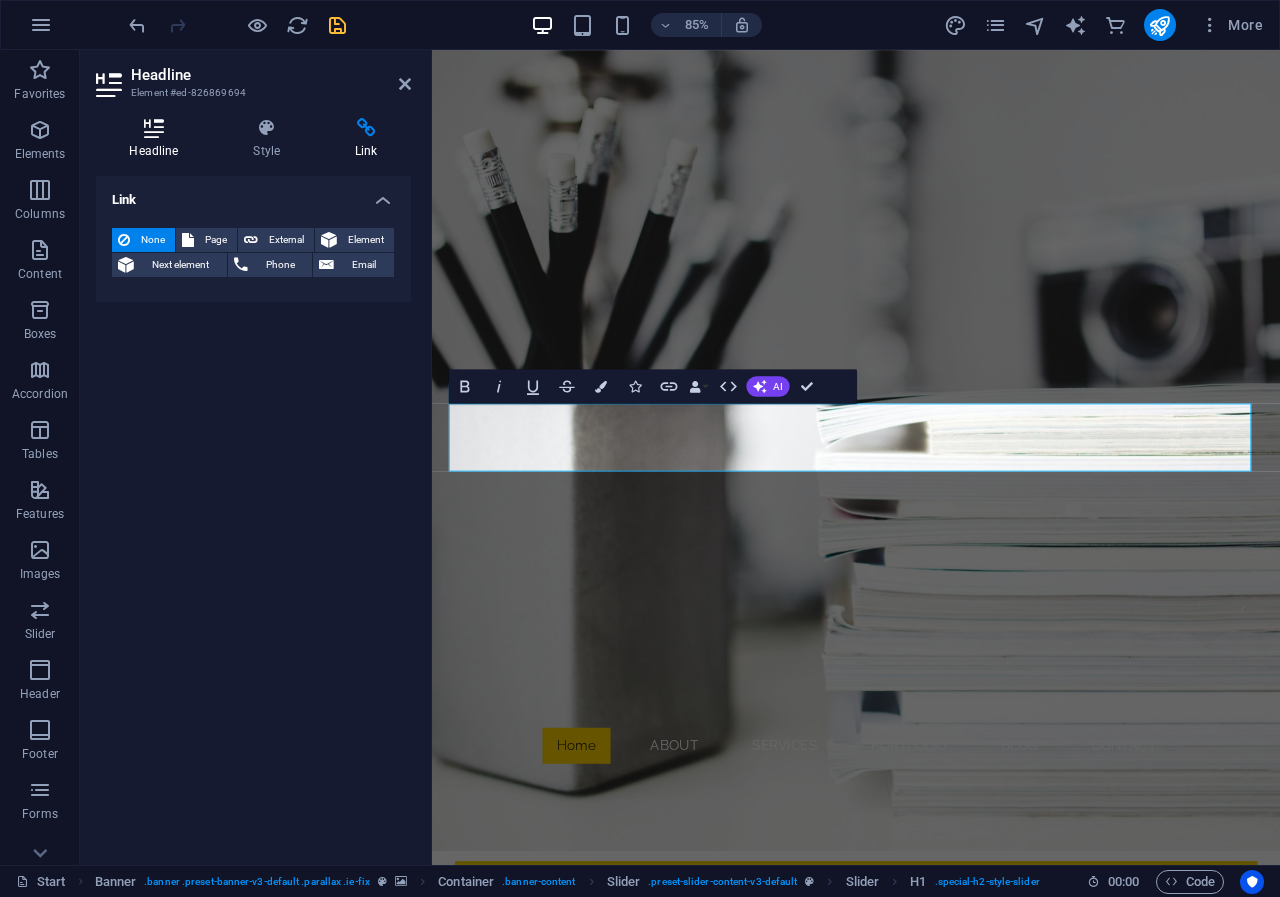 click at bounding box center (154, 128) 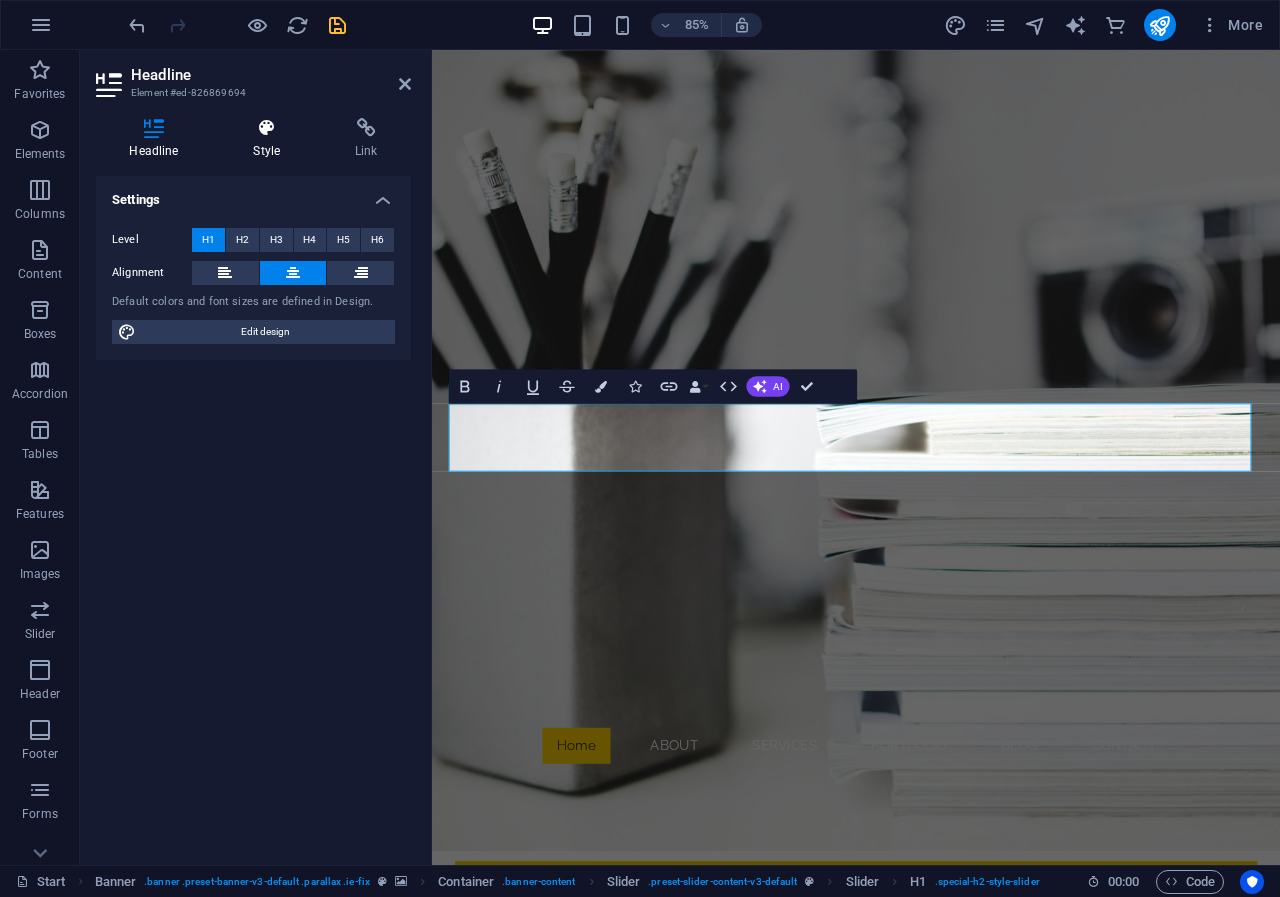 click at bounding box center [267, 128] 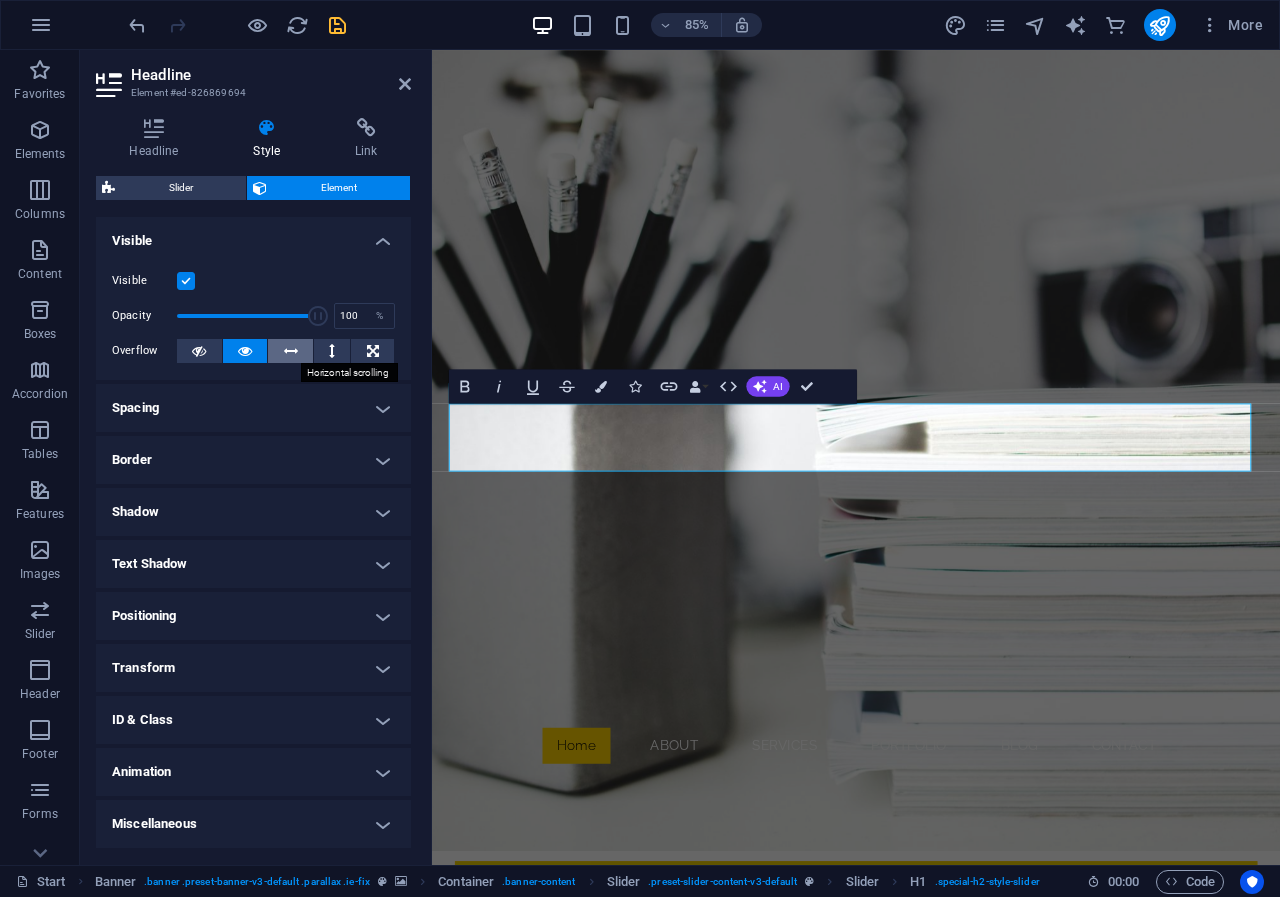 click at bounding box center [291, 351] 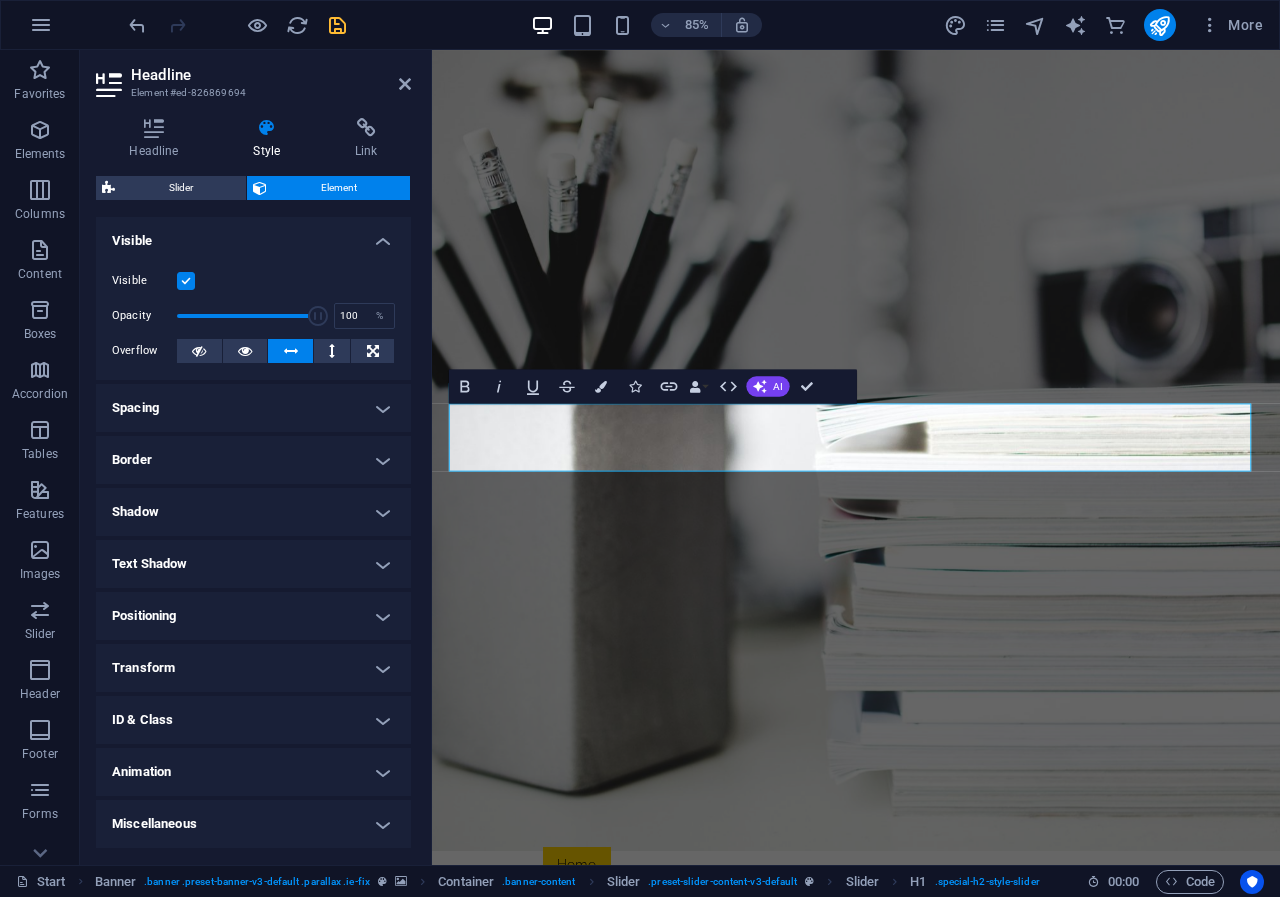 click at bounding box center [291, 351] 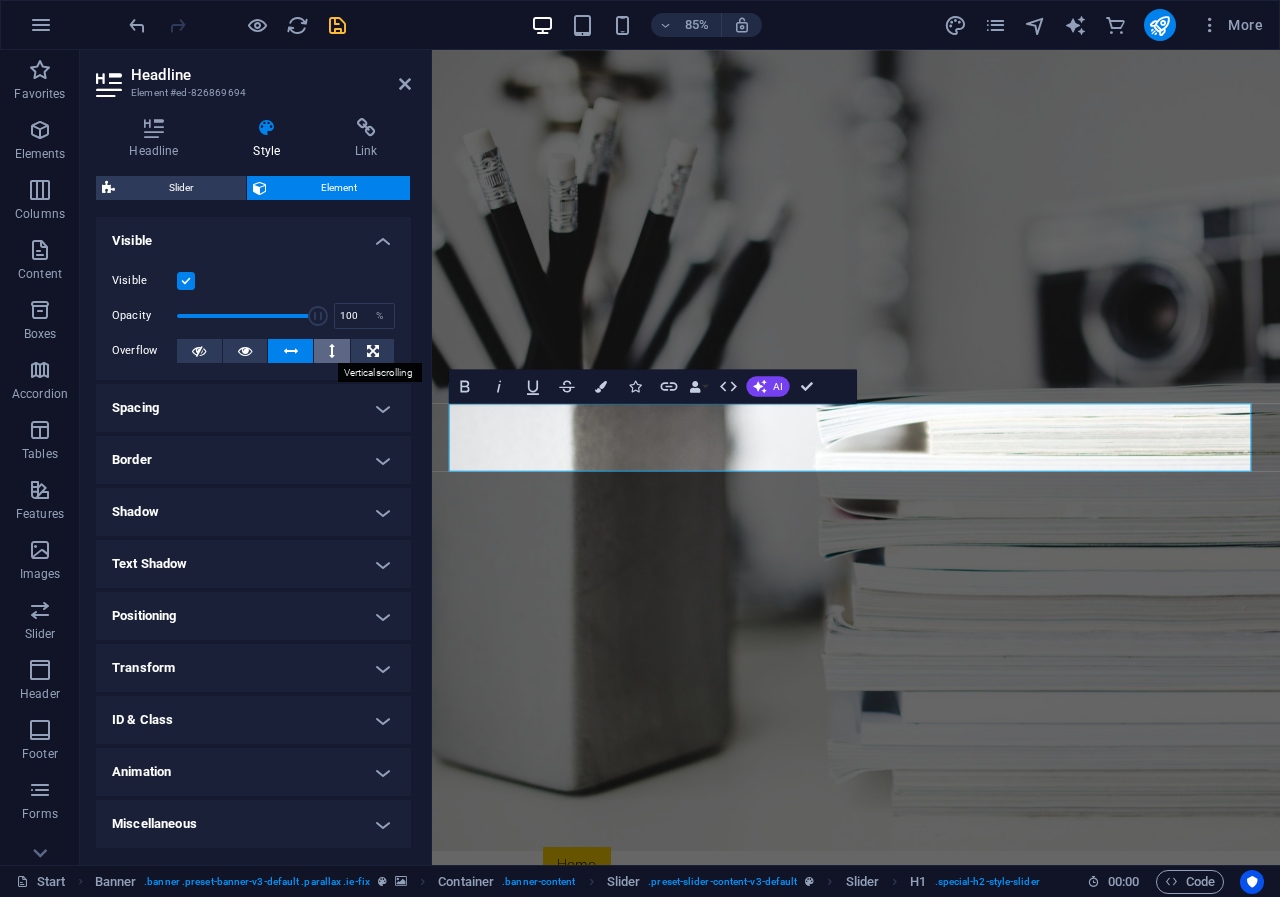 click at bounding box center [332, 351] 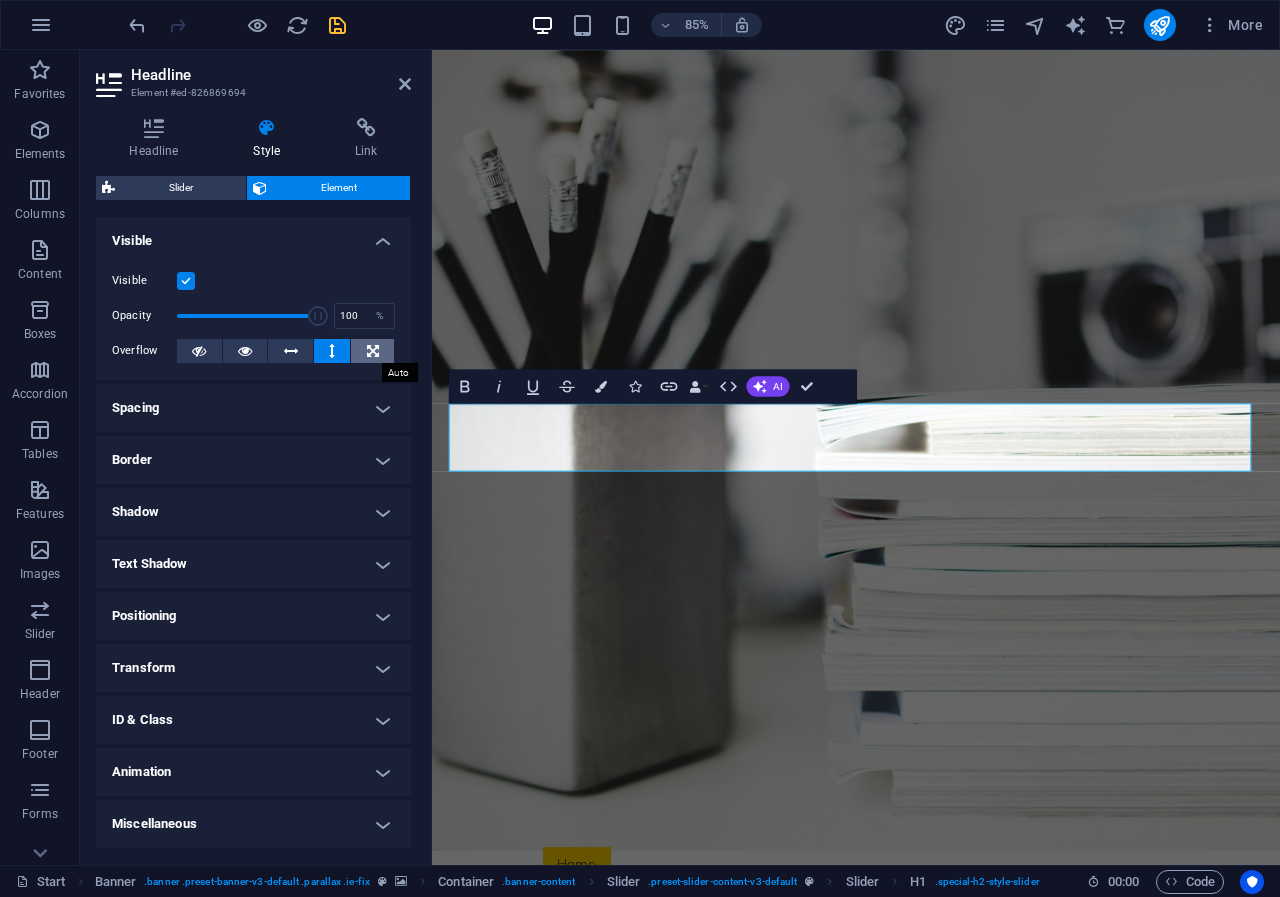 click at bounding box center (373, 351) 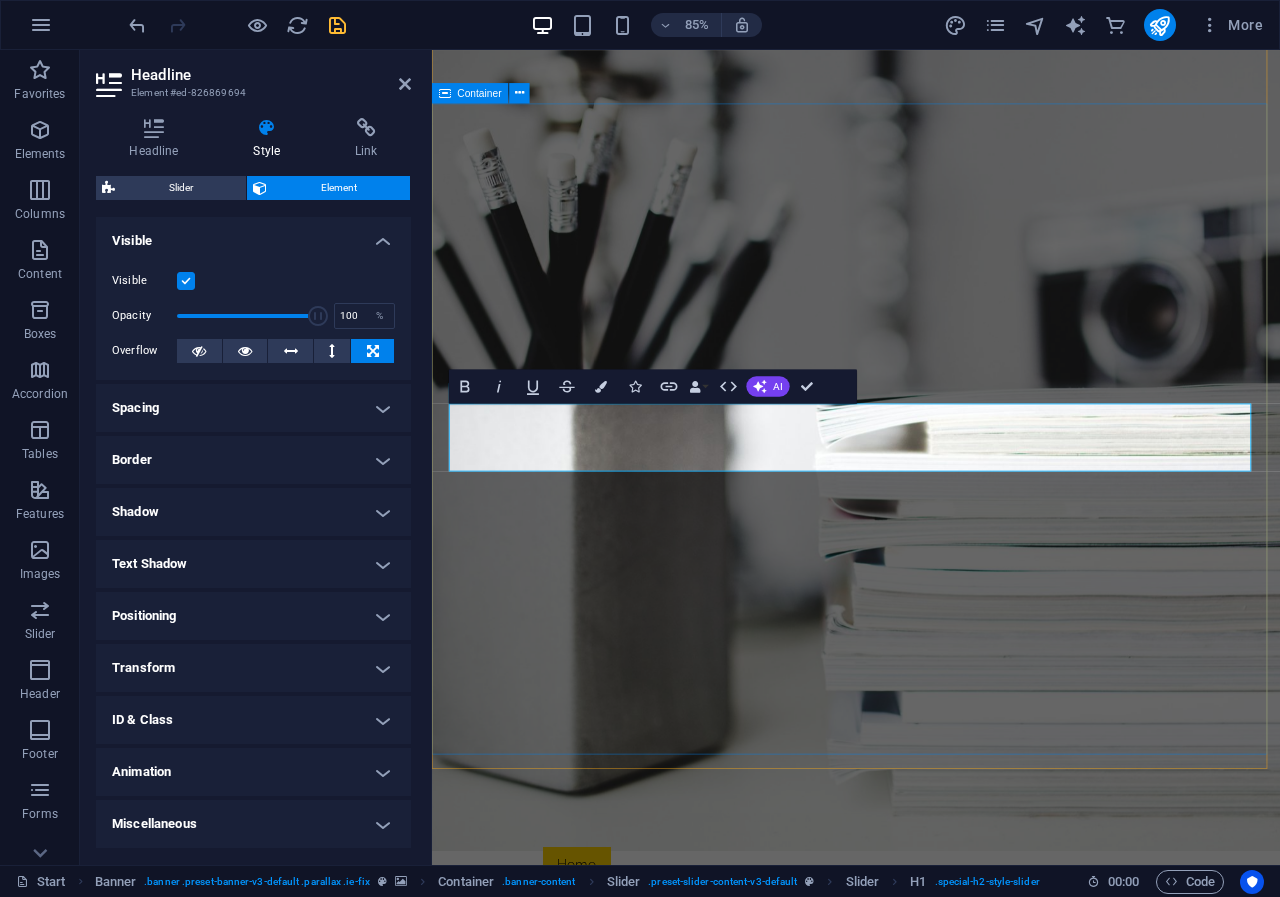 click on "I'm    Shopify expert Ai chatbot expert digital marketer" at bounding box center (931, 1306) 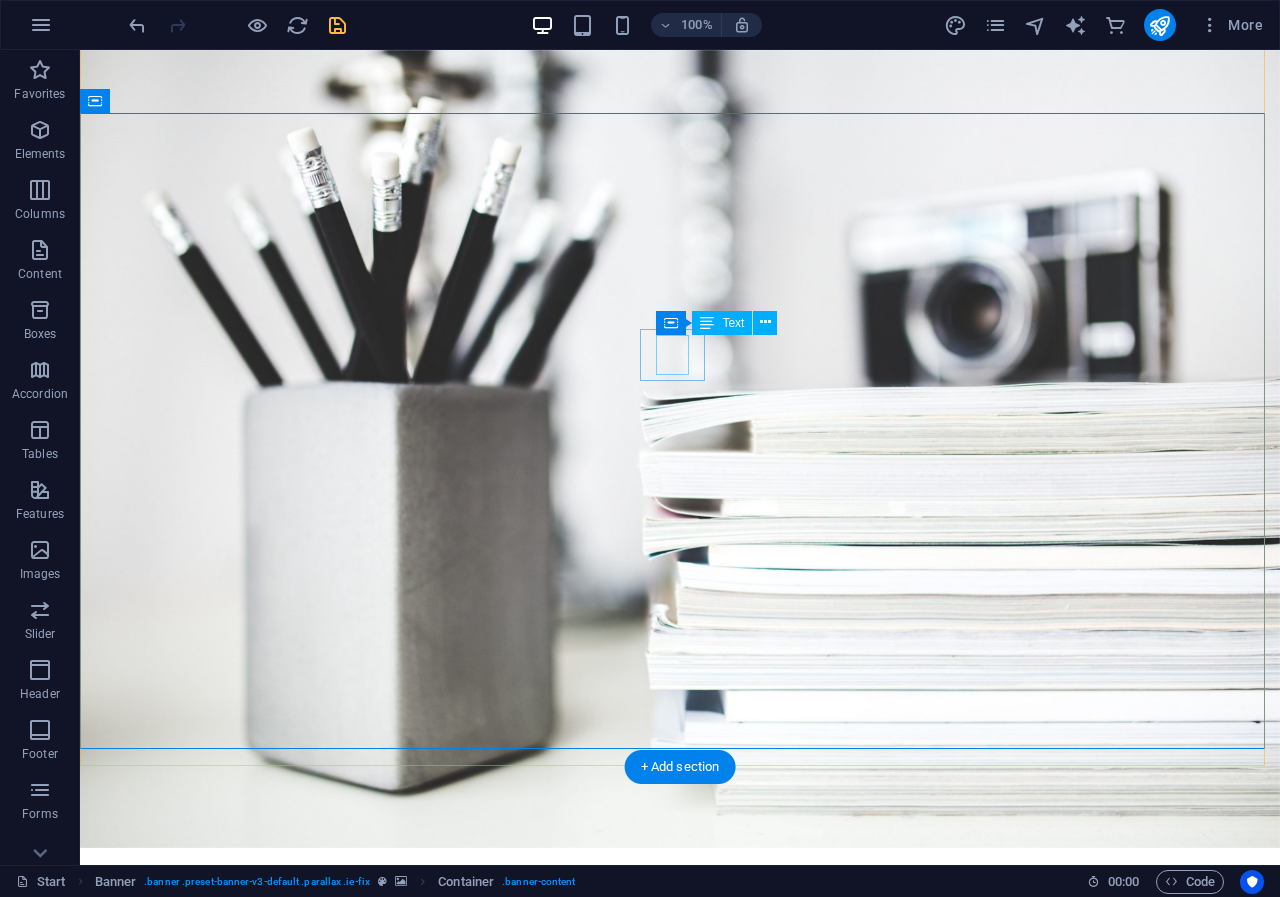 click on "I'm" at bounding box center (680, 1170) 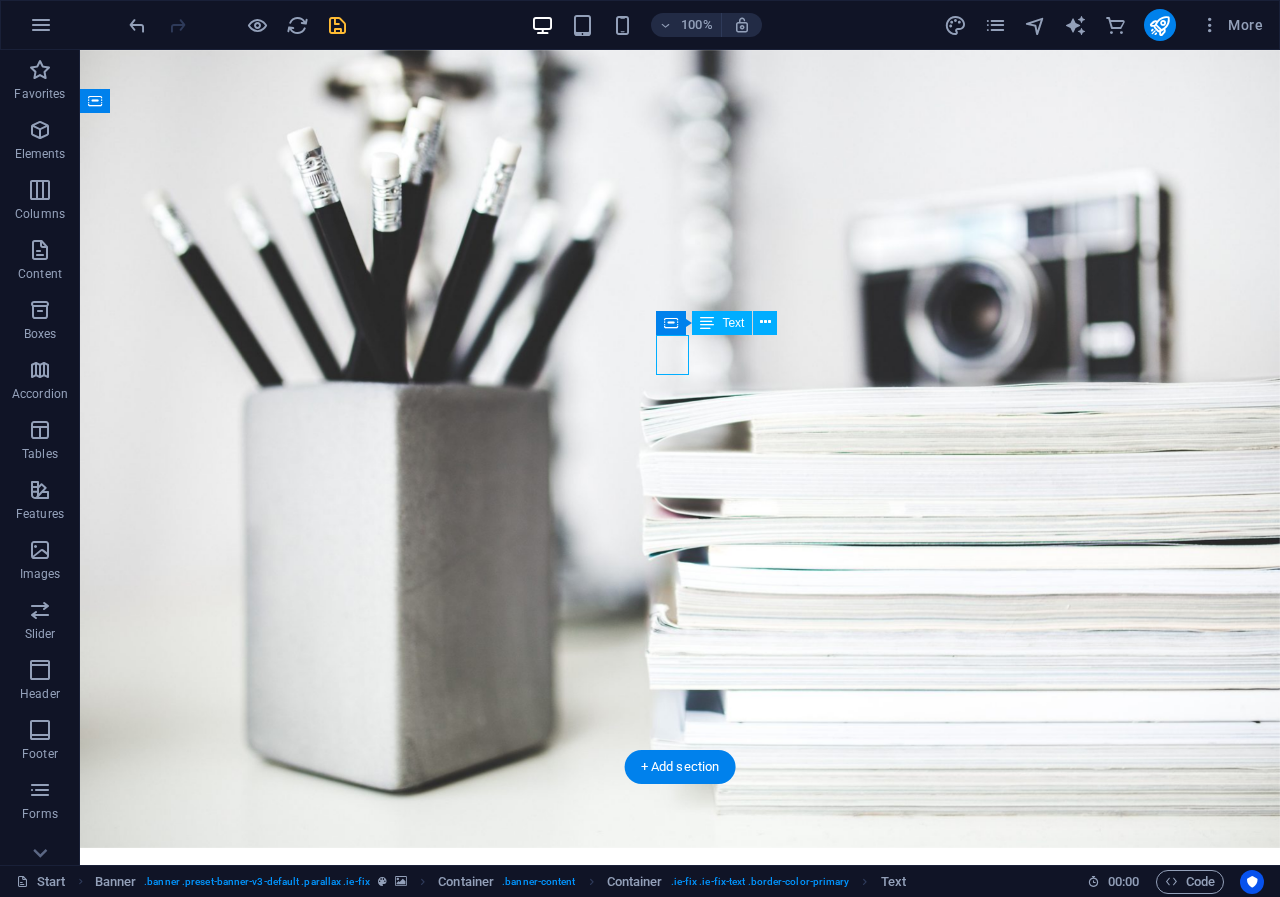 click on "I'm" at bounding box center [680, 1170] 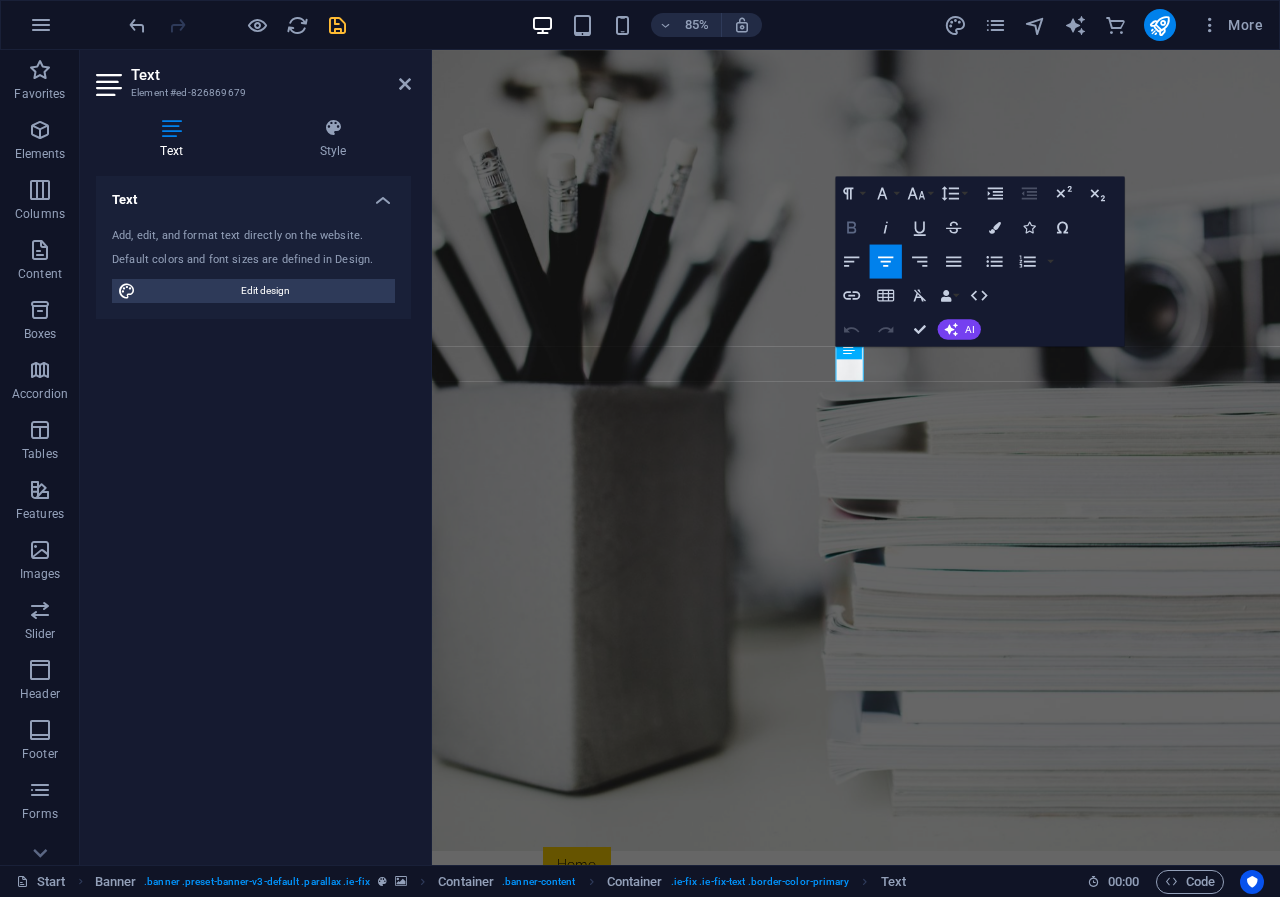 click 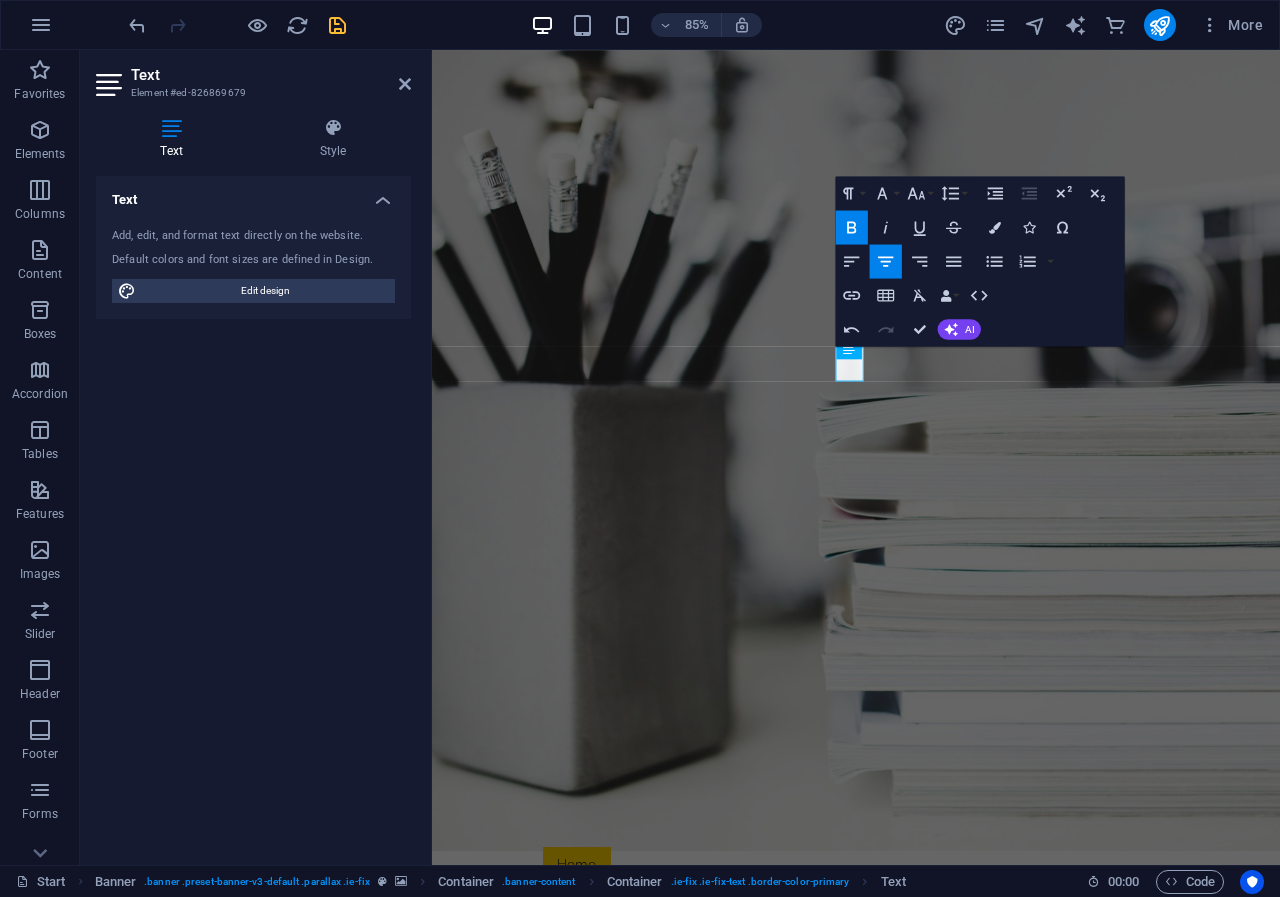 click 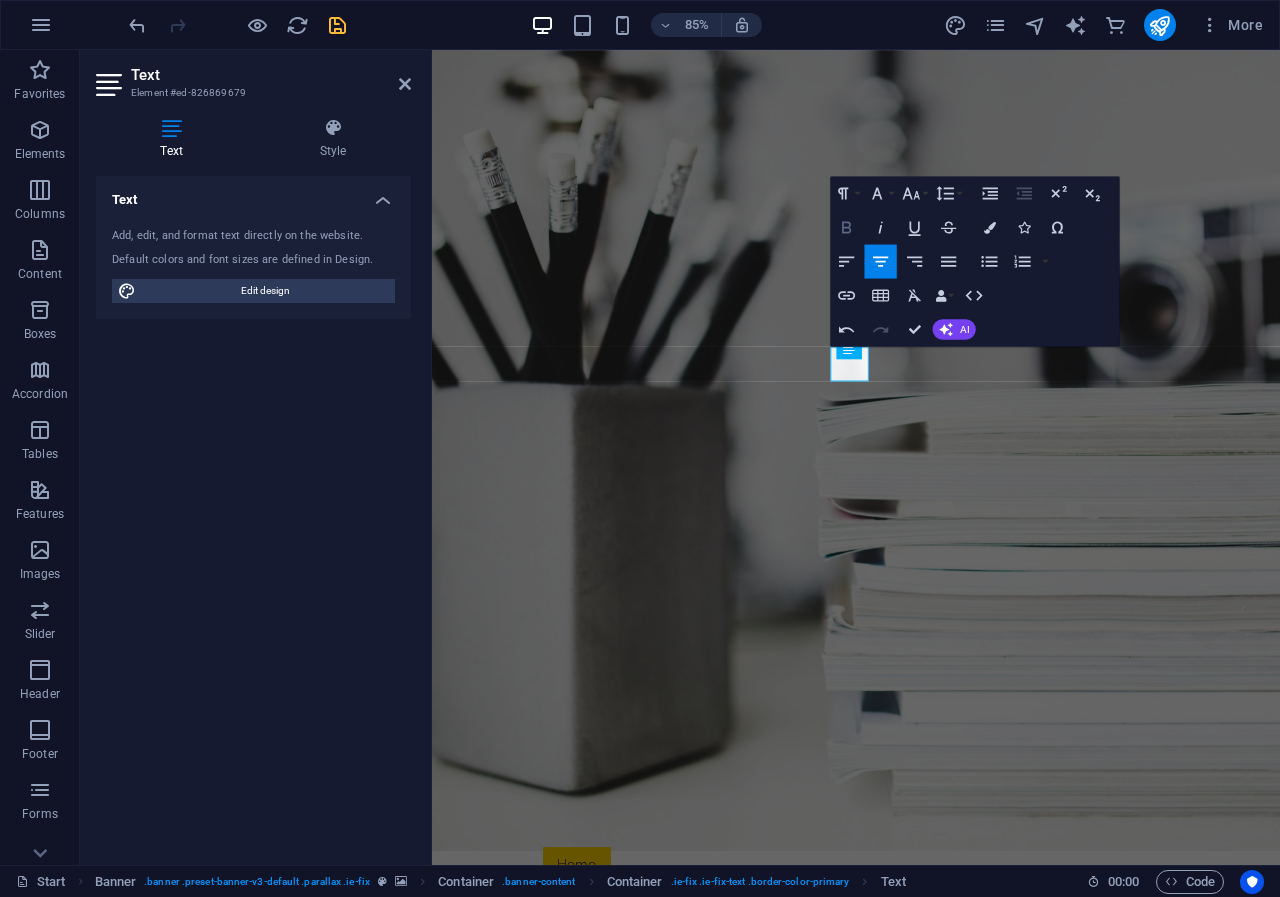 click 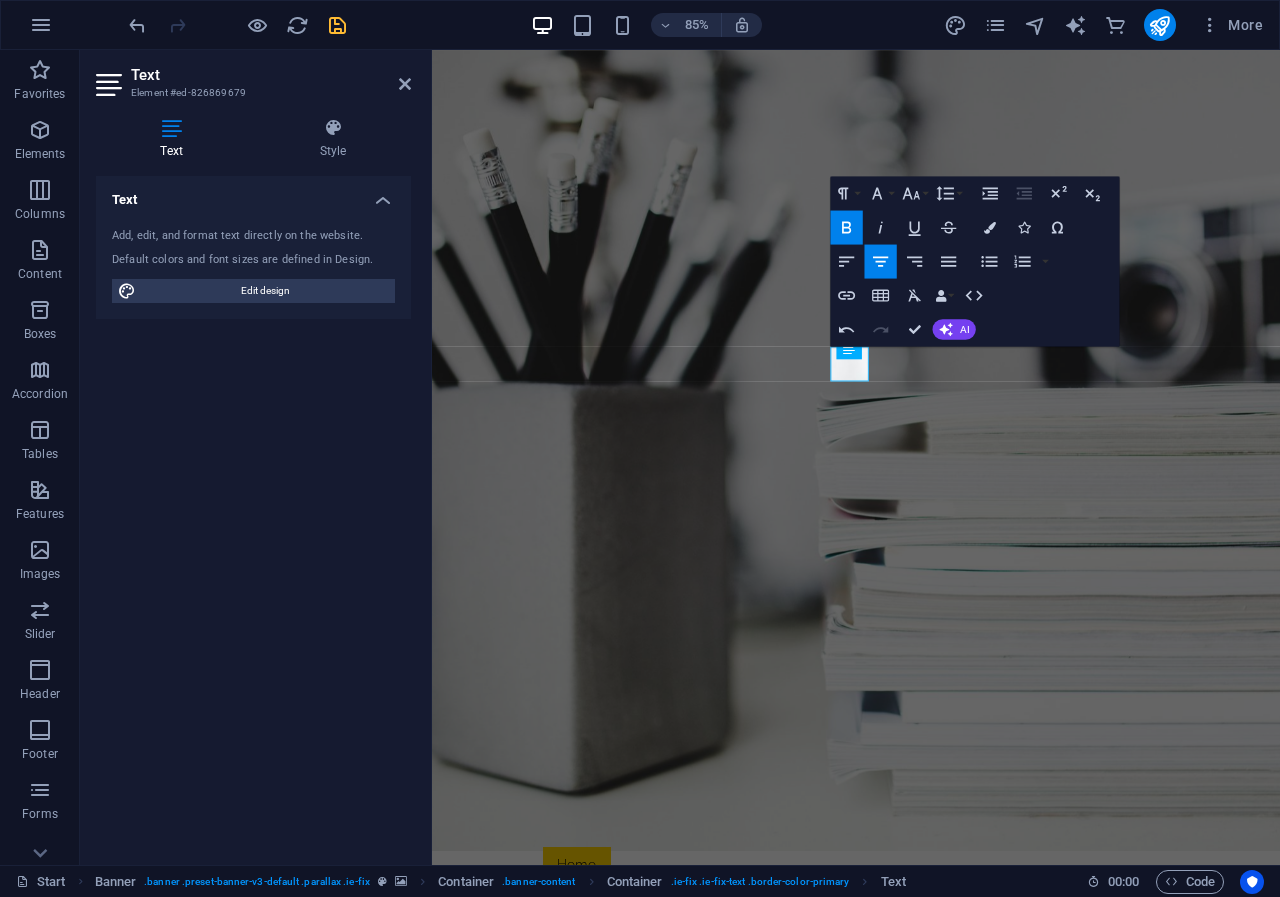 click 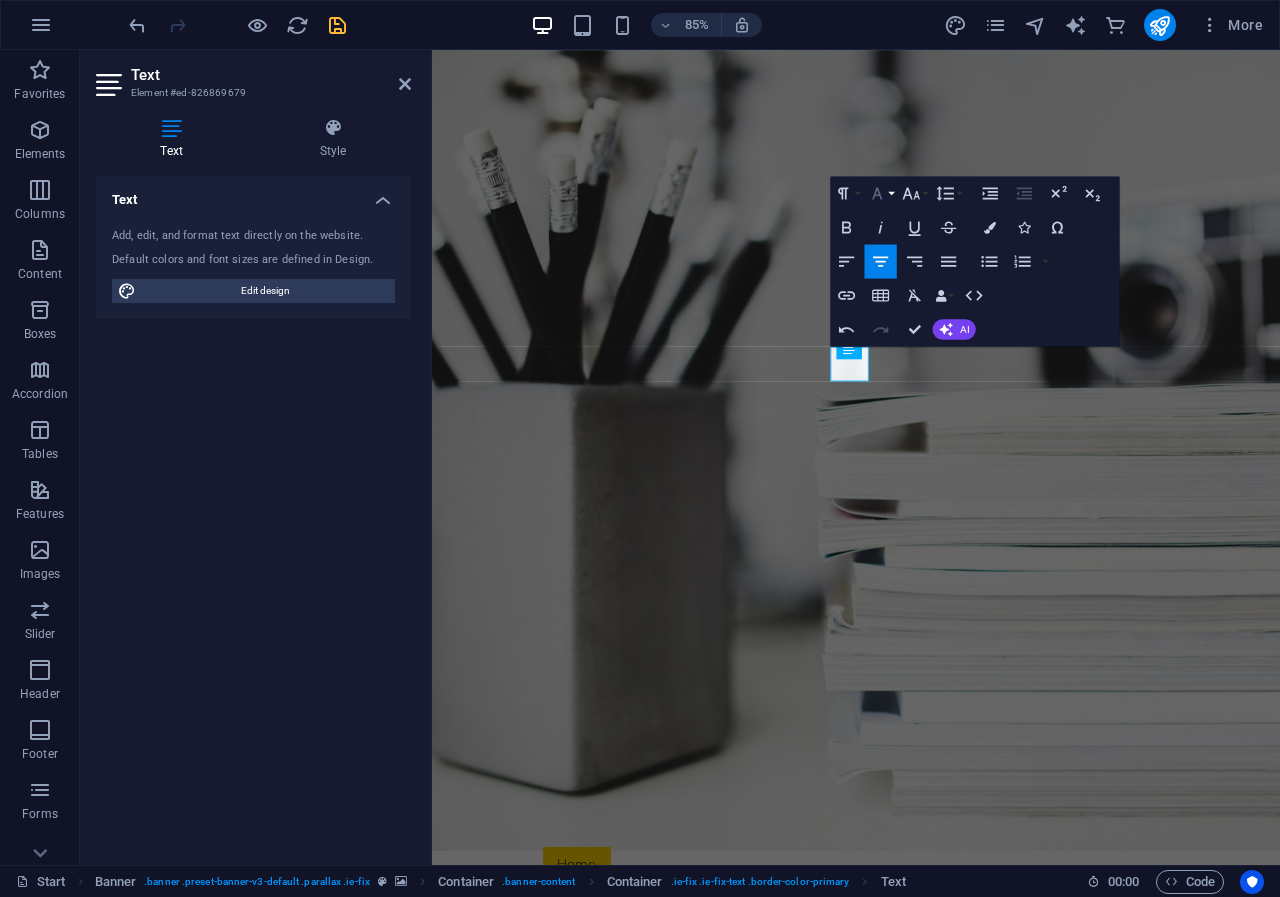 click 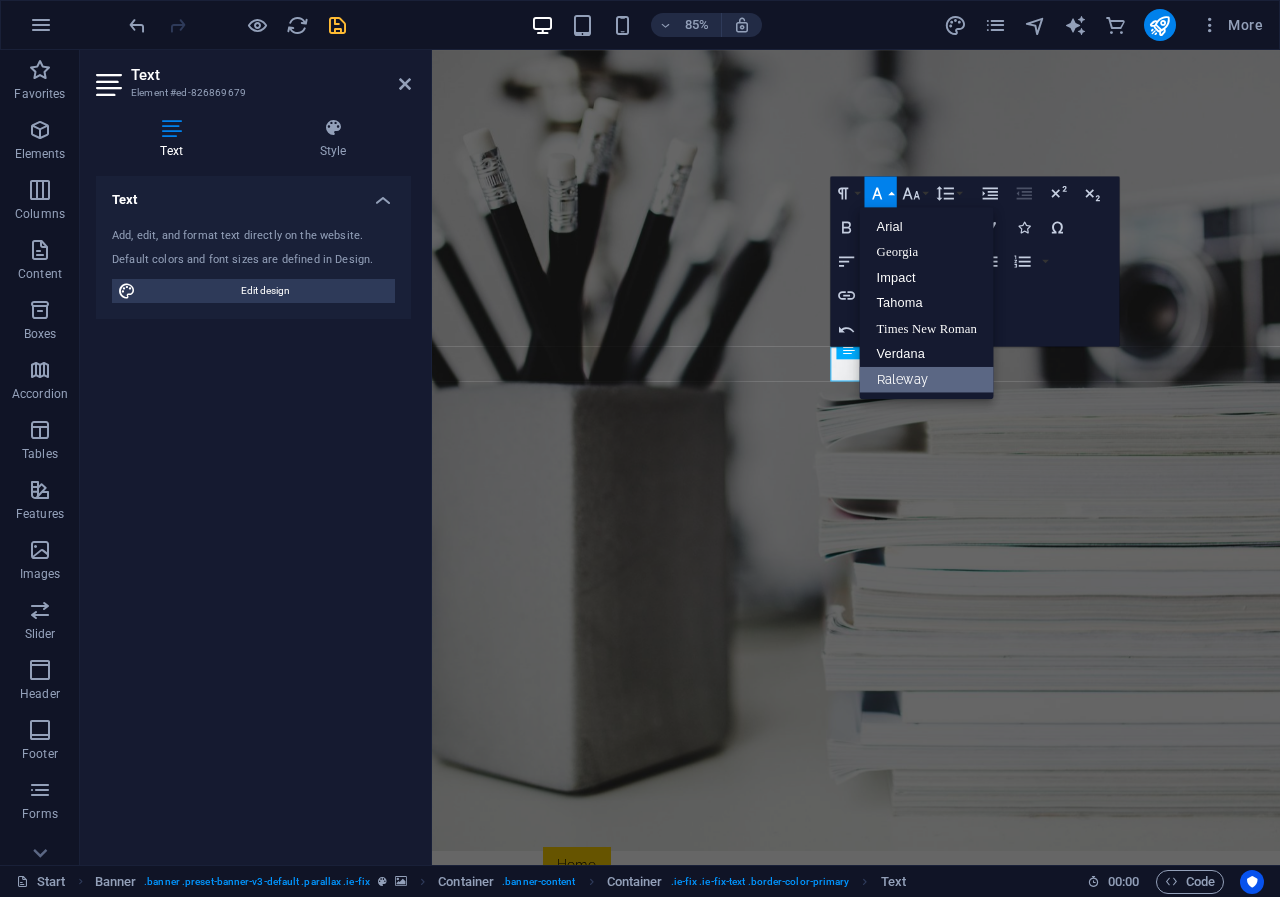 scroll, scrollTop: 0, scrollLeft: 0, axis: both 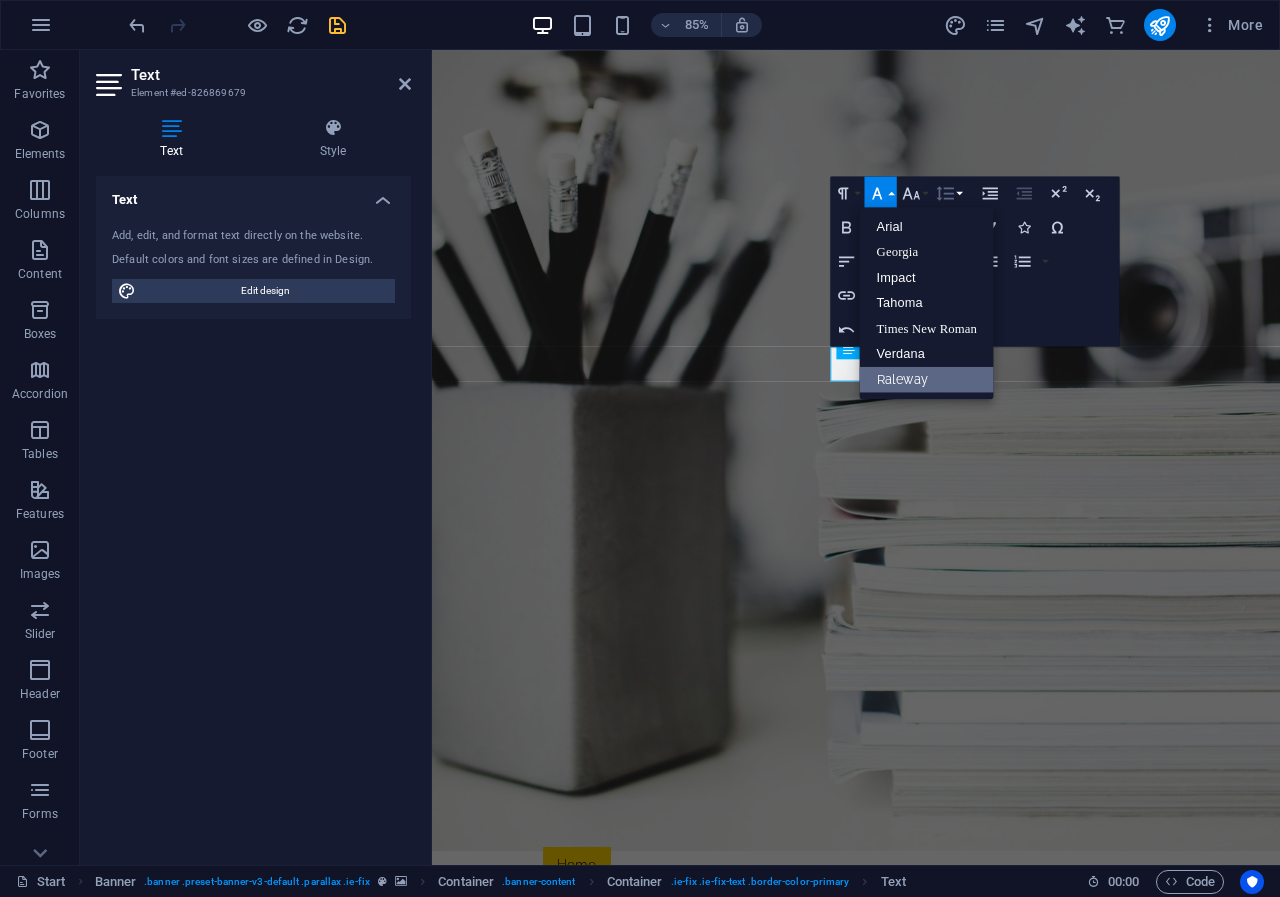 click 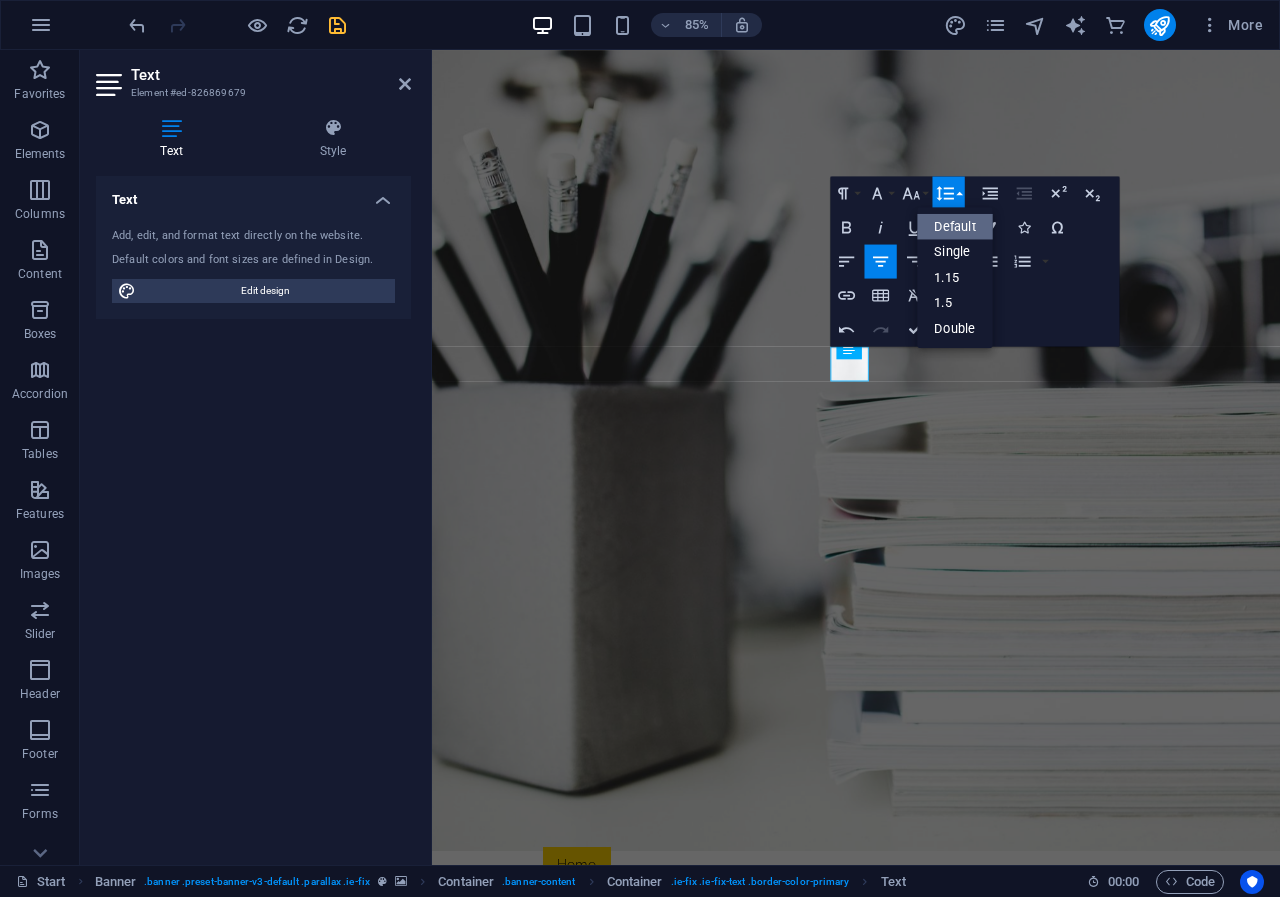 scroll, scrollTop: 0, scrollLeft: 0, axis: both 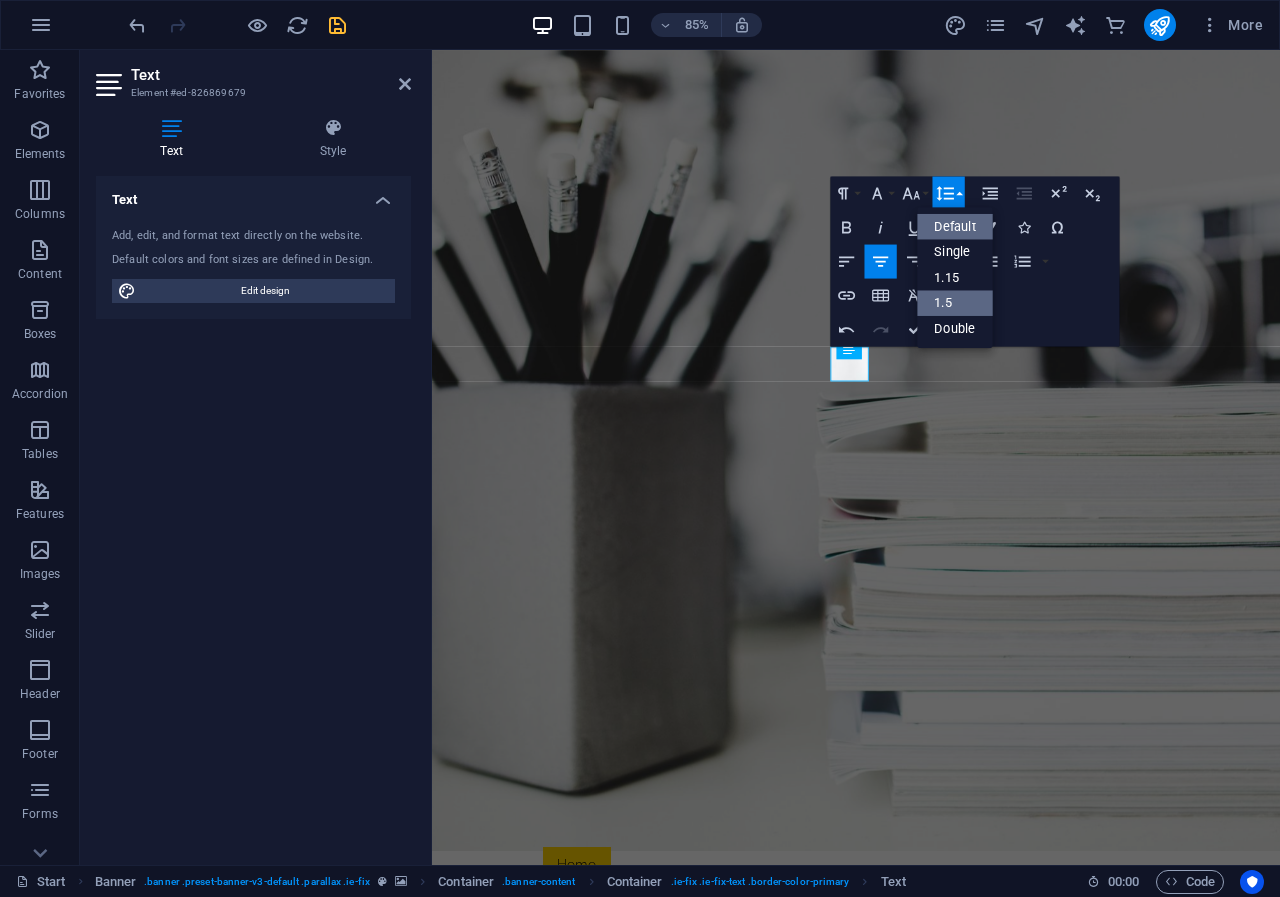 click on "1.5" at bounding box center [956, 304] 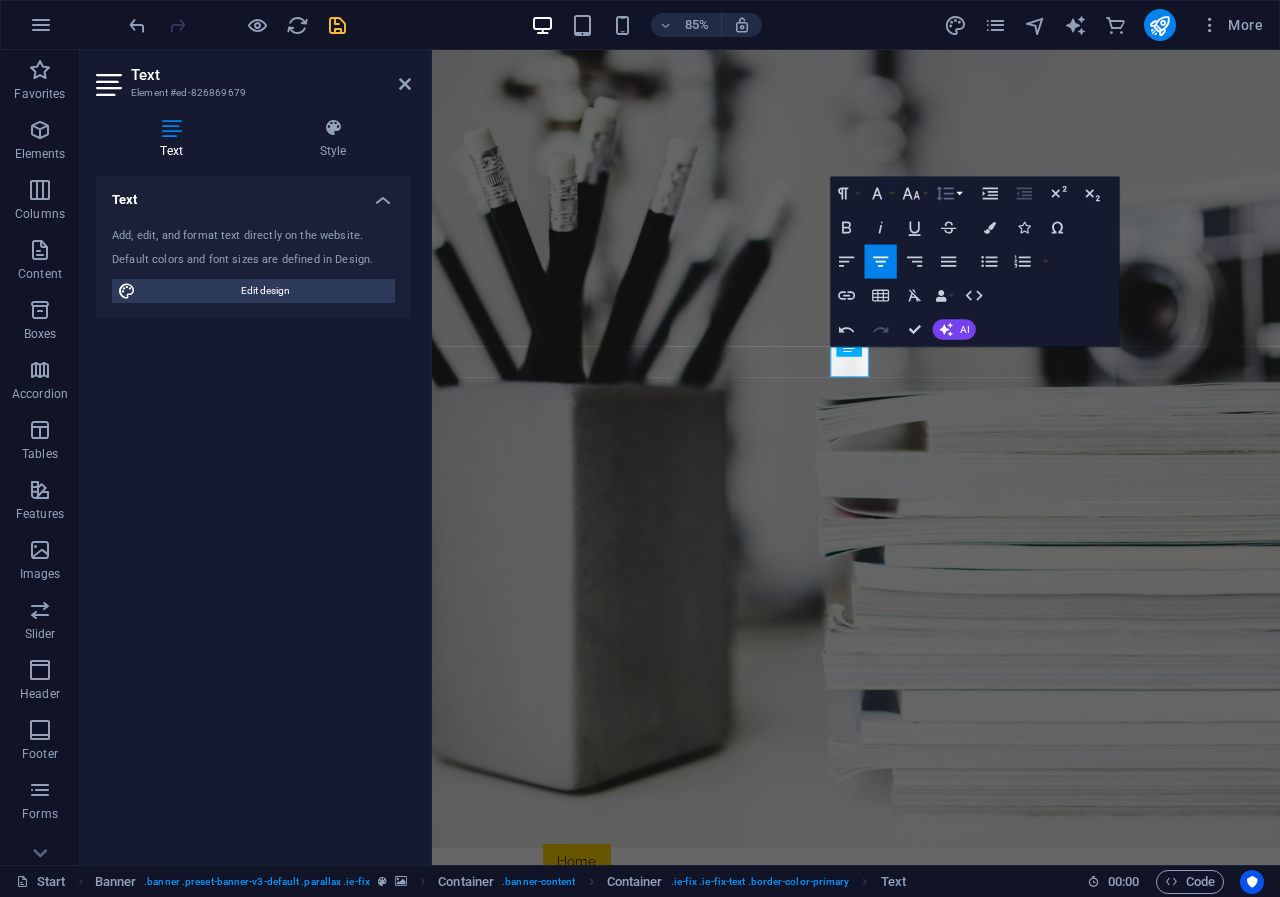 click 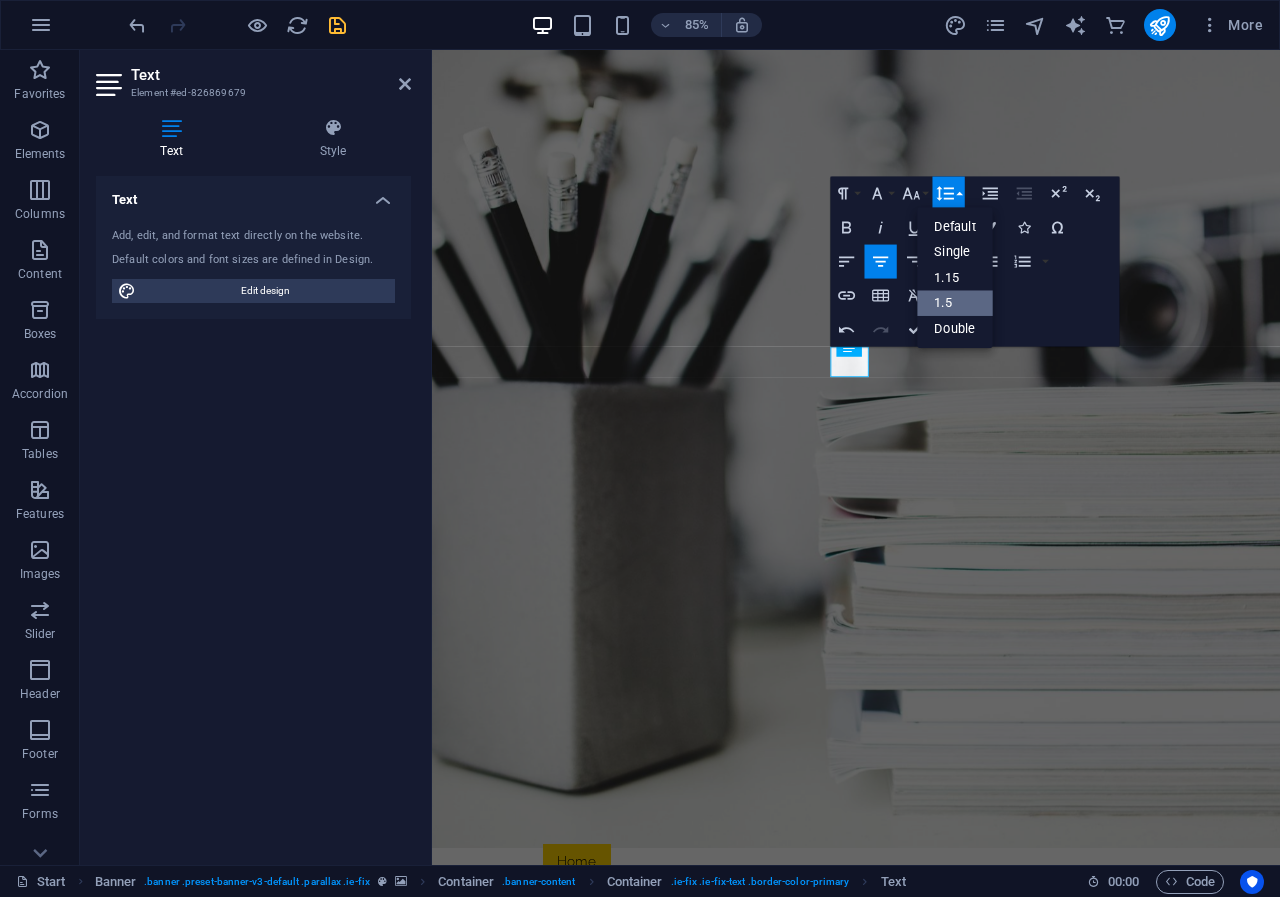 scroll, scrollTop: 0, scrollLeft: 0, axis: both 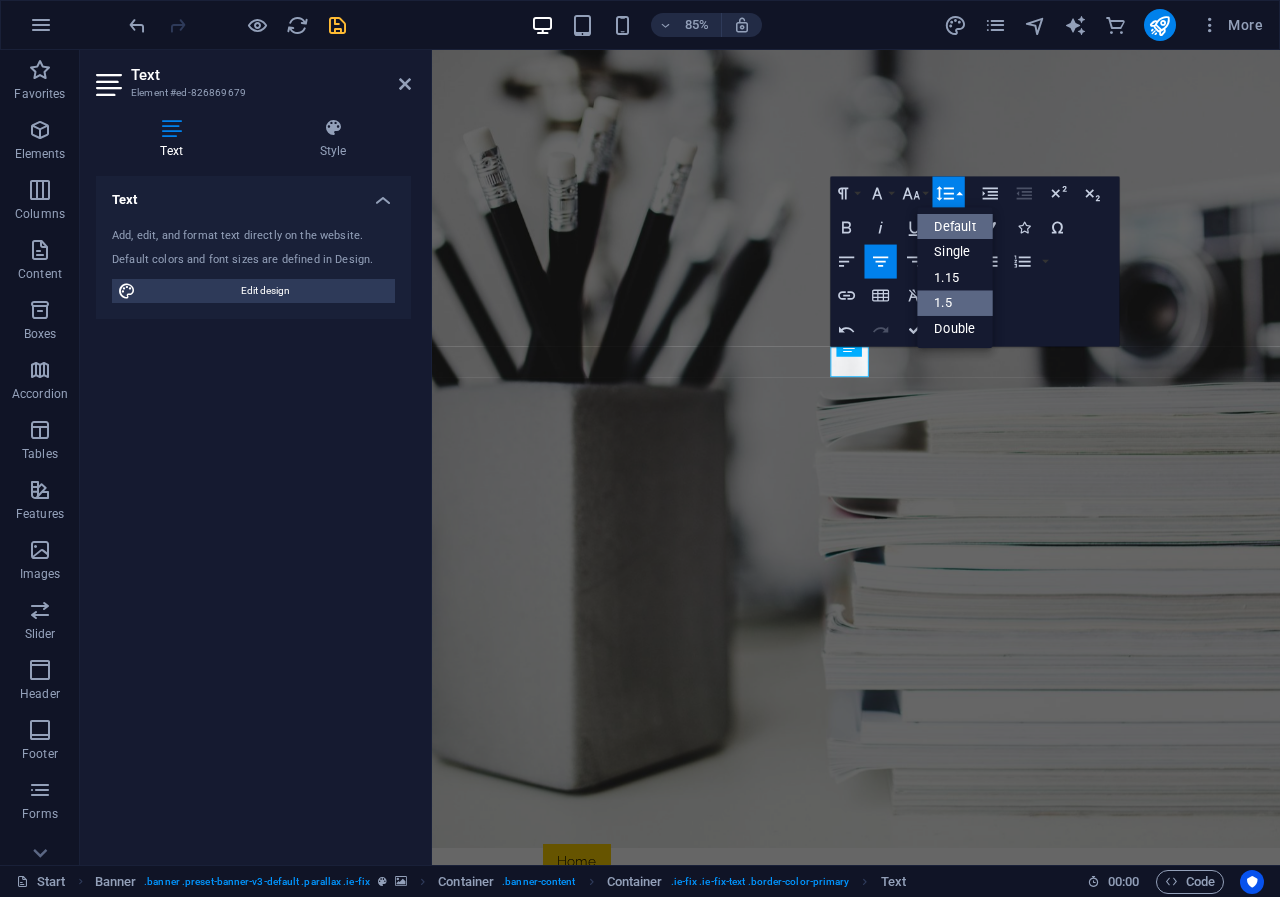 click on "Default" at bounding box center [956, 227] 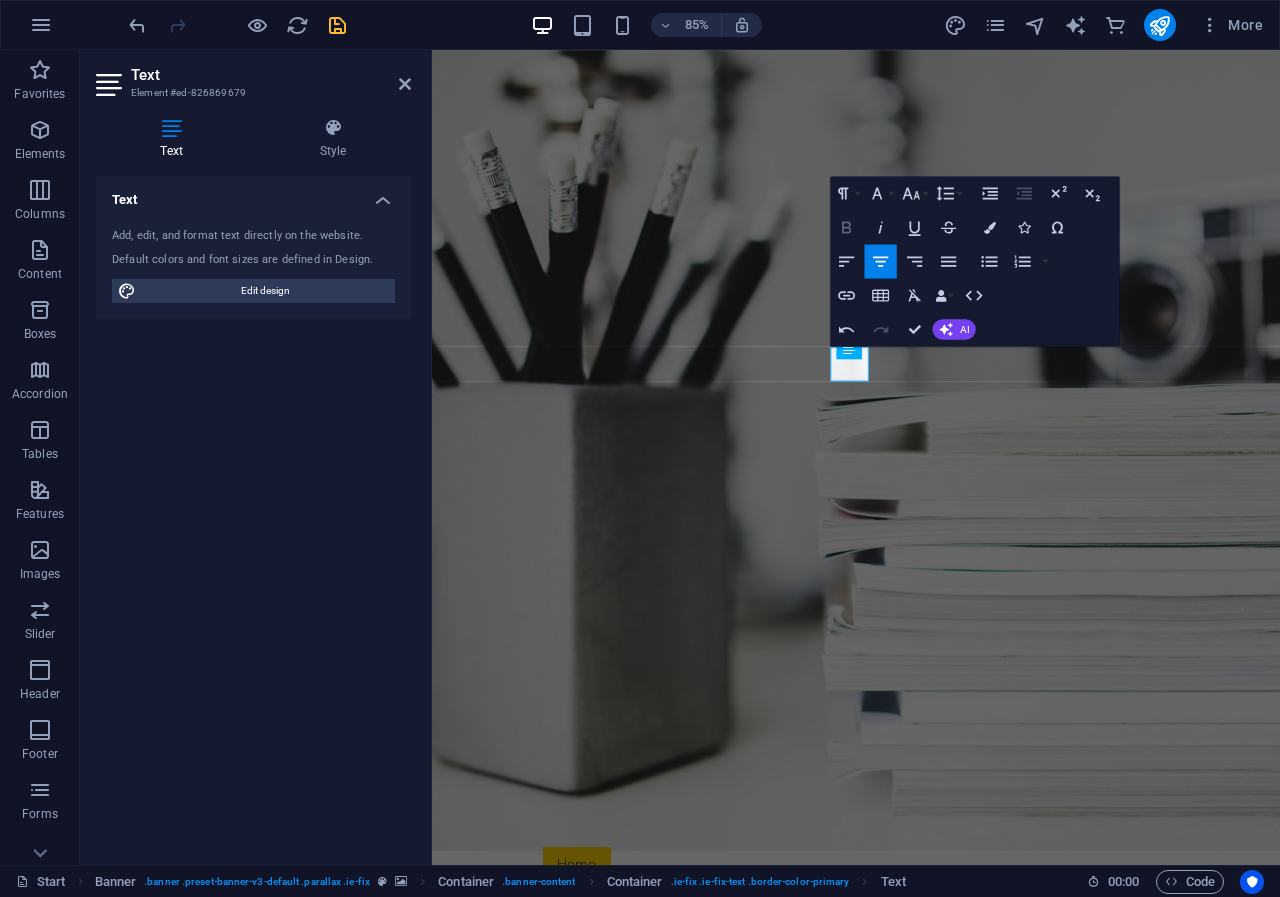 click 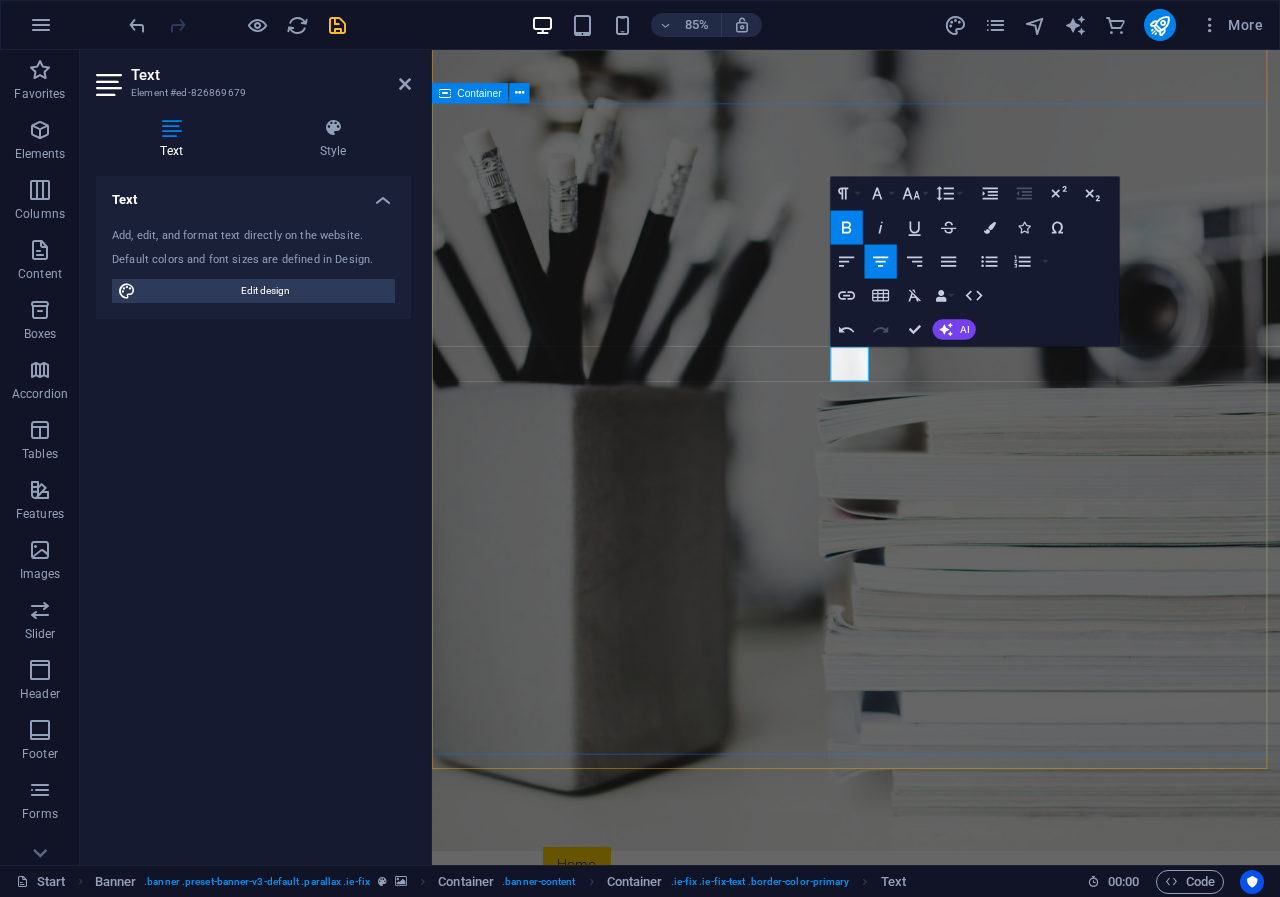 click on "​ ​ I'm   Shopify expert Ai chatbot expert digital marketer" at bounding box center (931, 1306) 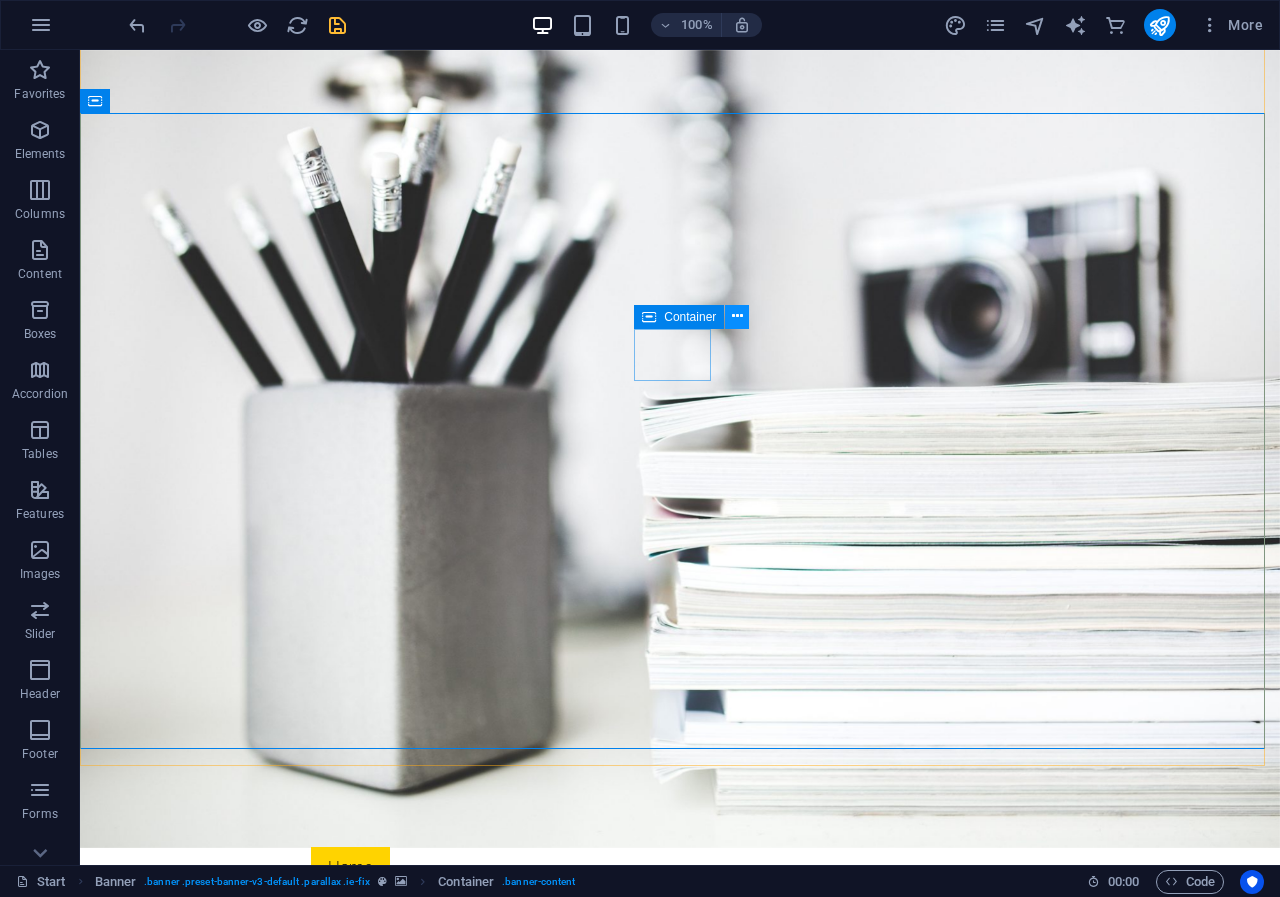 click at bounding box center (737, 316) 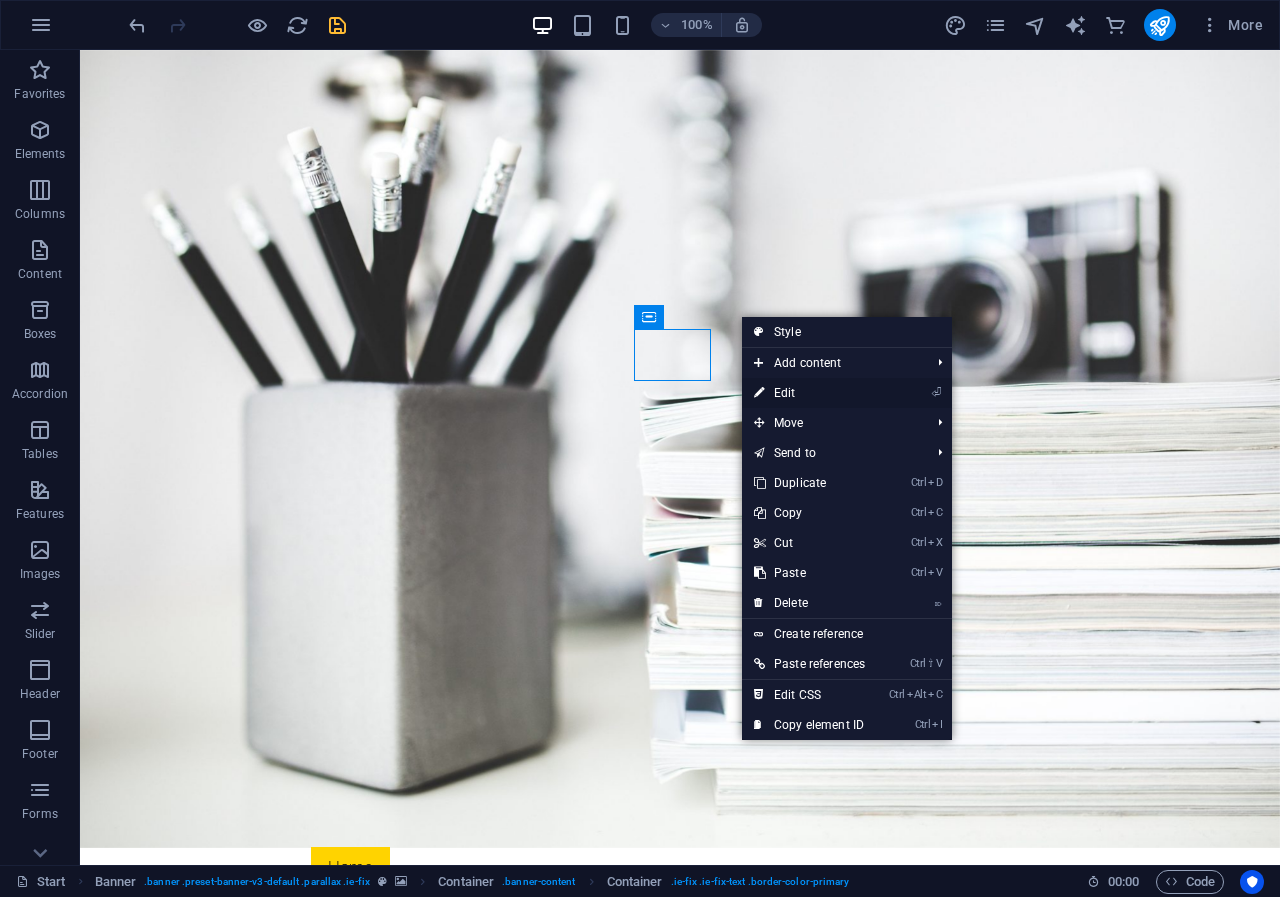 click on "⏎  Edit" at bounding box center (809, 393) 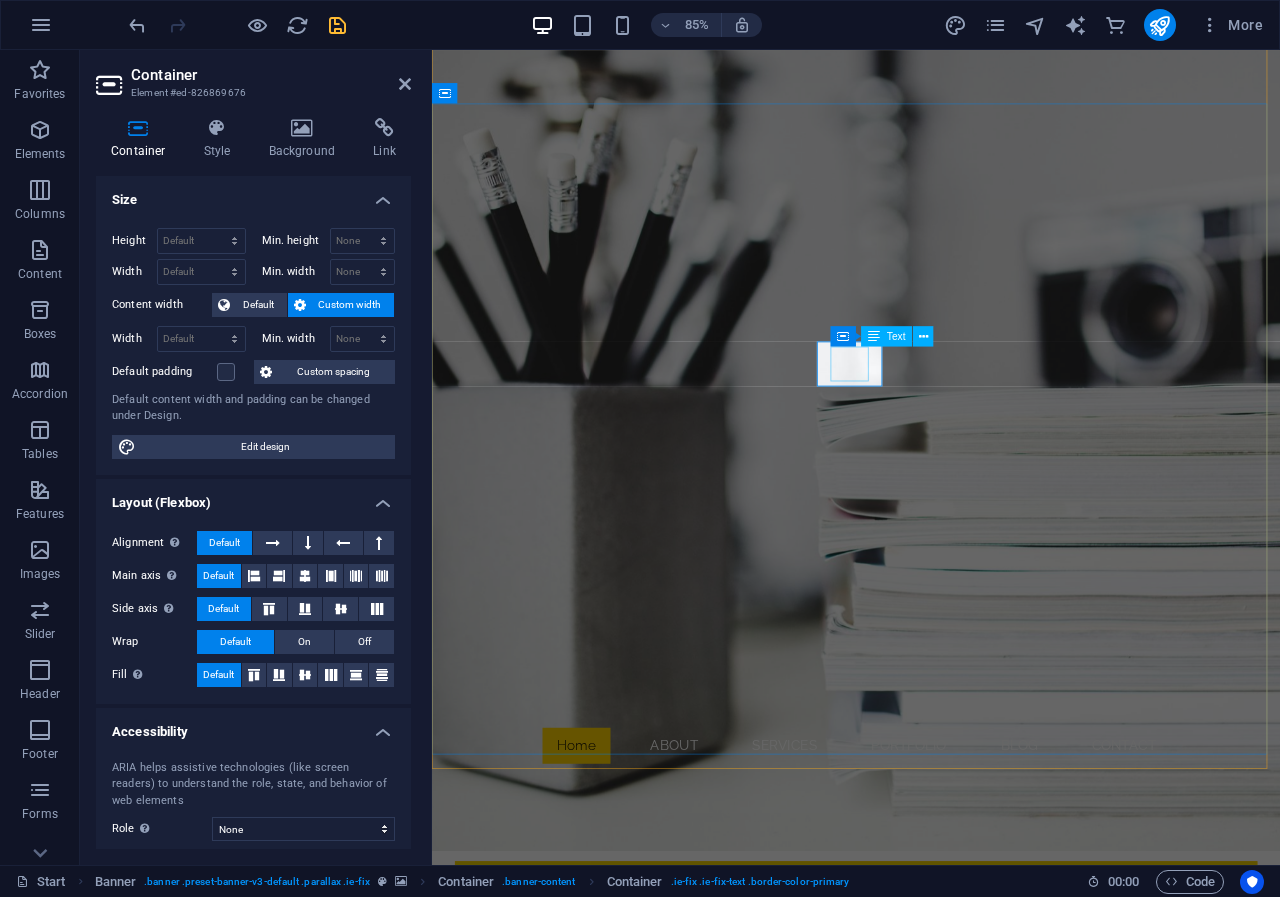 click at bounding box center [874, 337] 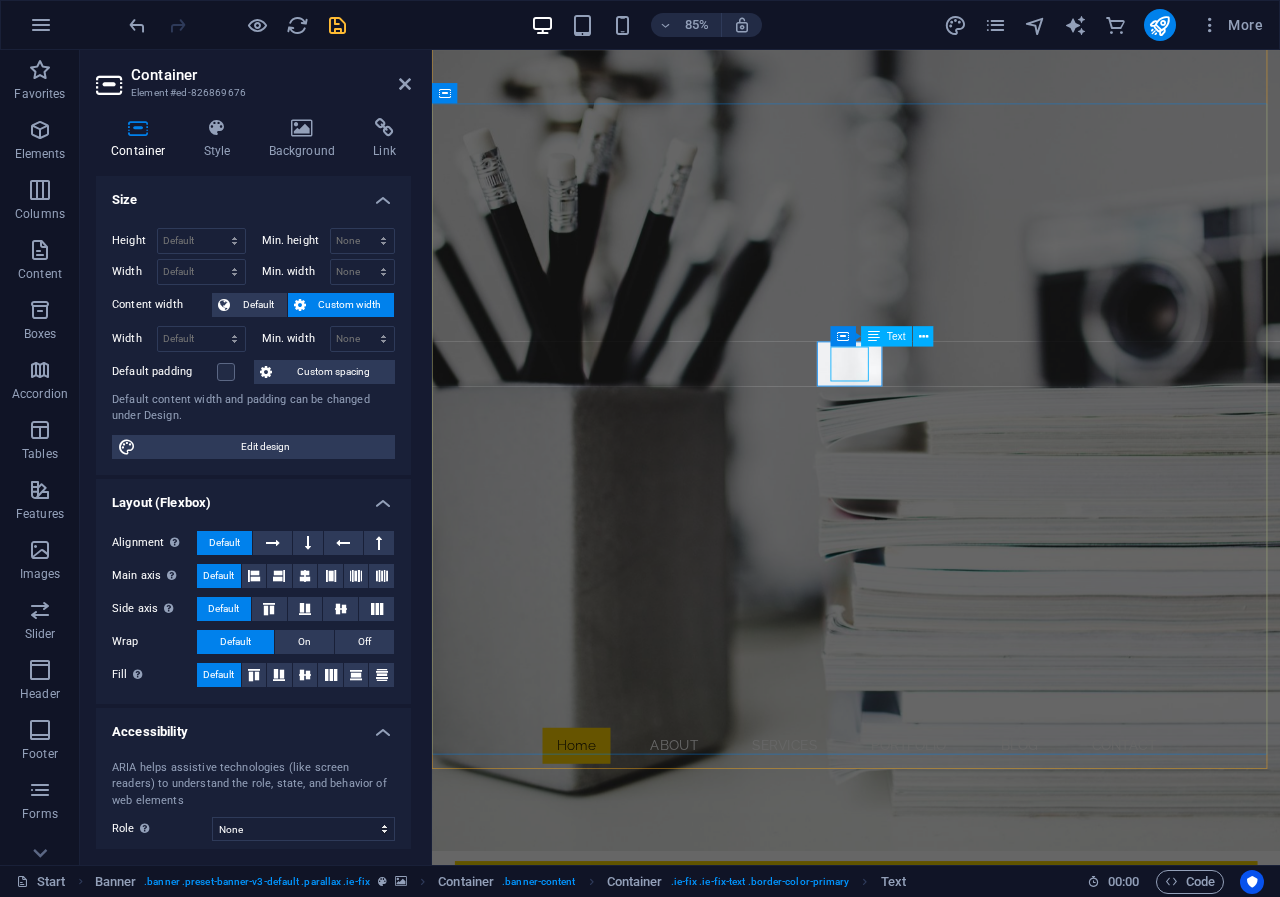 click on "I'm" at bounding box center (931, 1030) 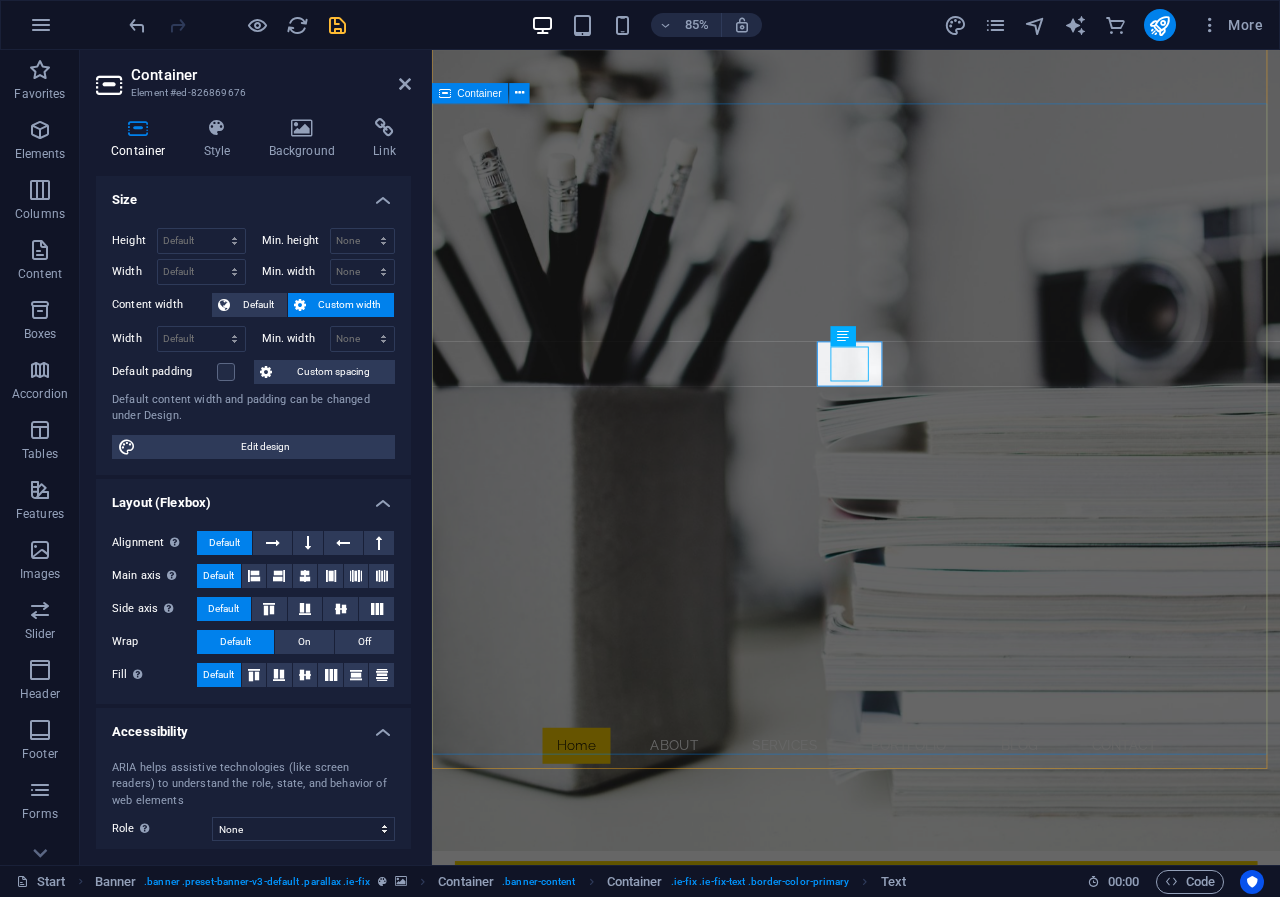 click on "I'm   Shopify expert Ai chatbot expert digital marketer" at bounding box center [931, 1166] 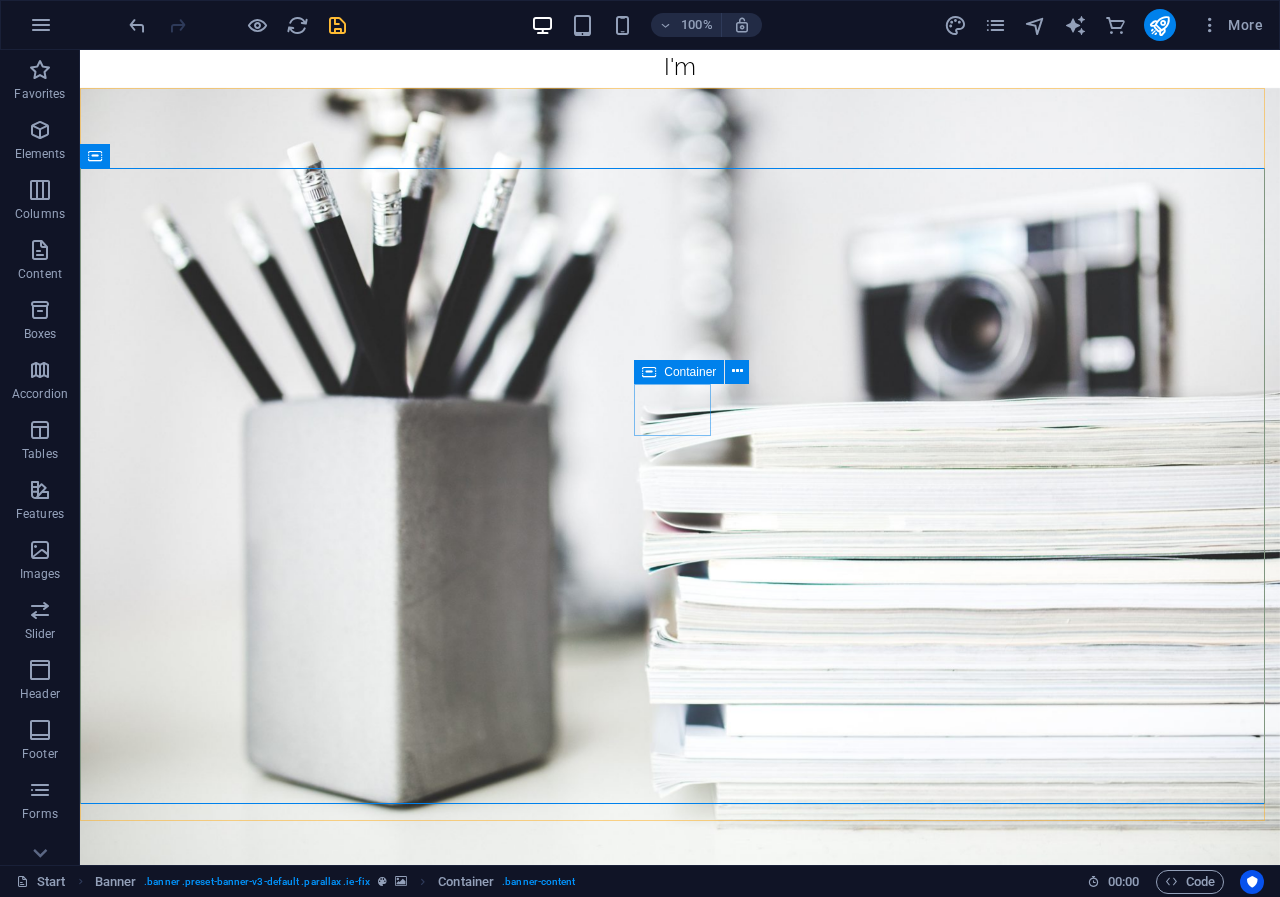scroll, scrollTop: 0, scrollLeft: 0, axis: both 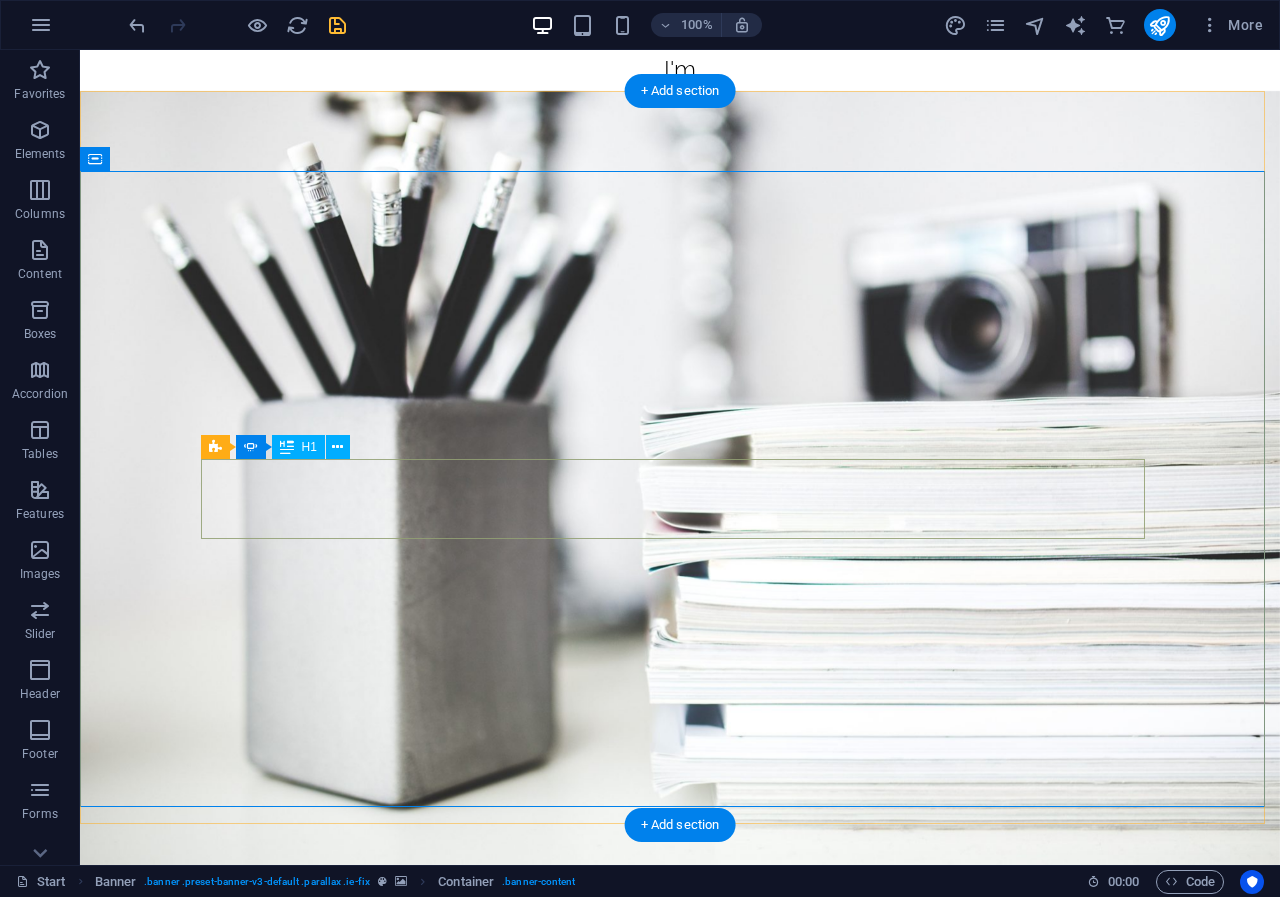 click on "Ai chatbot expert" at bounding box center [-264, 1255] 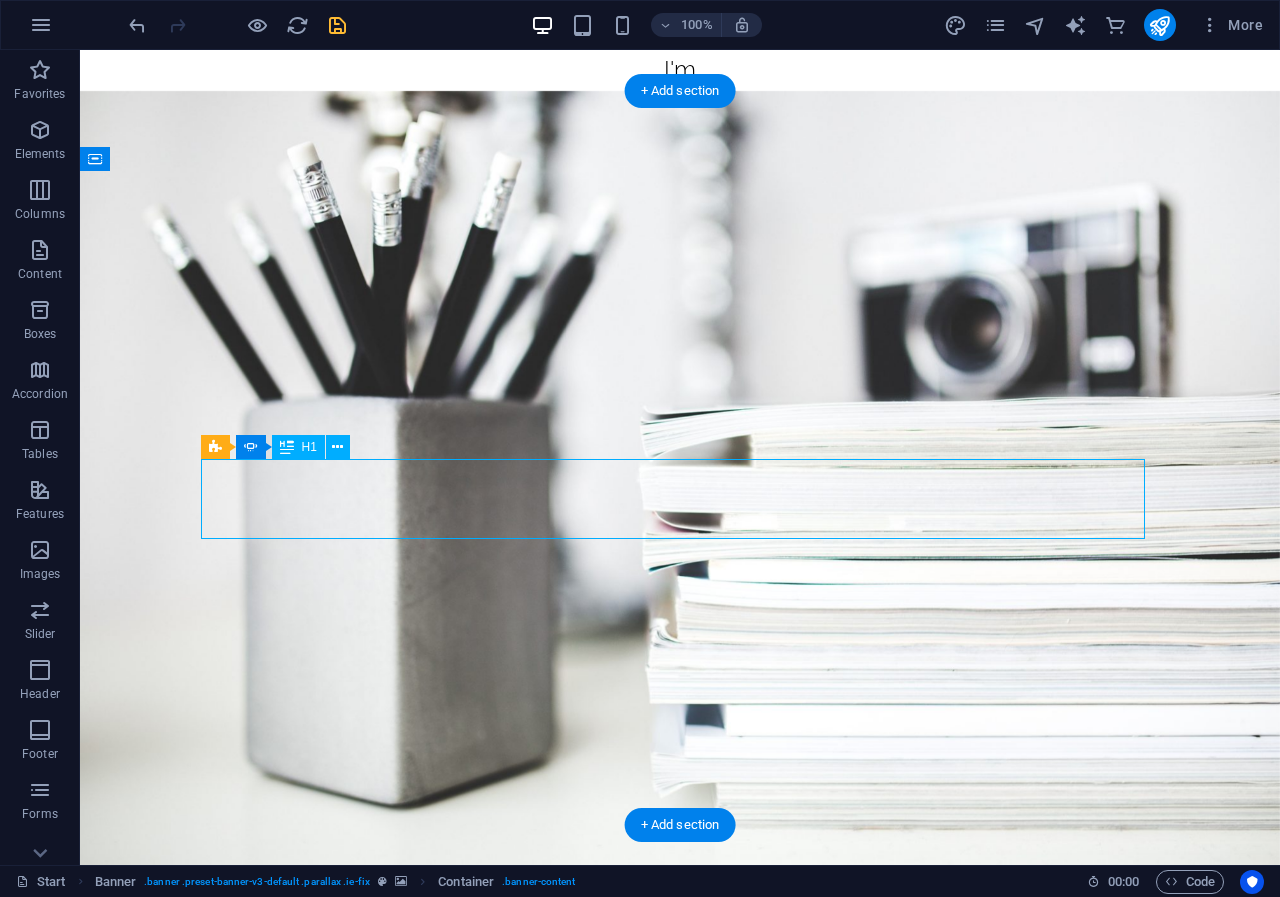 click on "Ai chatbot expert" at bounding box center [-264, 1255] 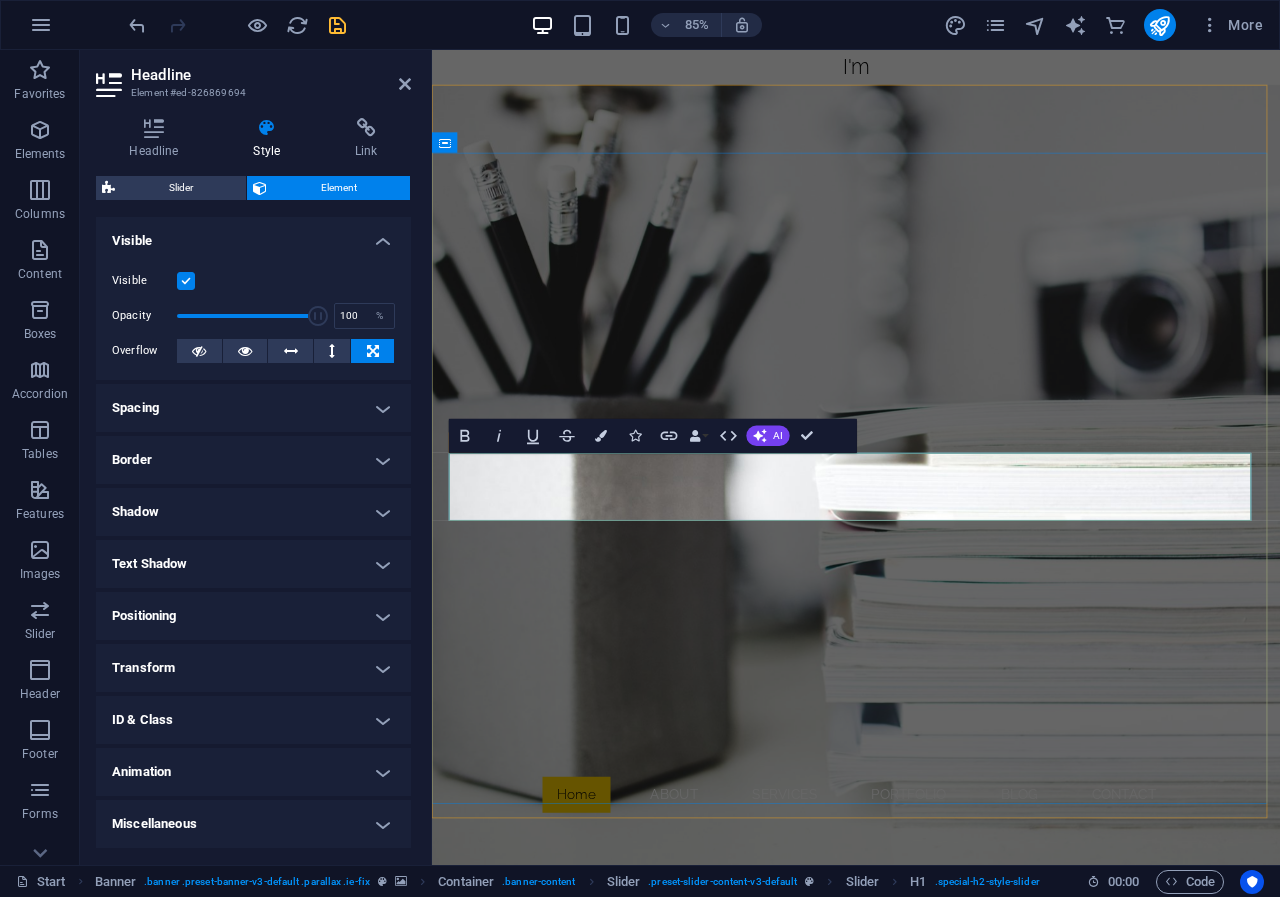 click on "Ai chatbot expert" at bounding box center (-13, 1255) 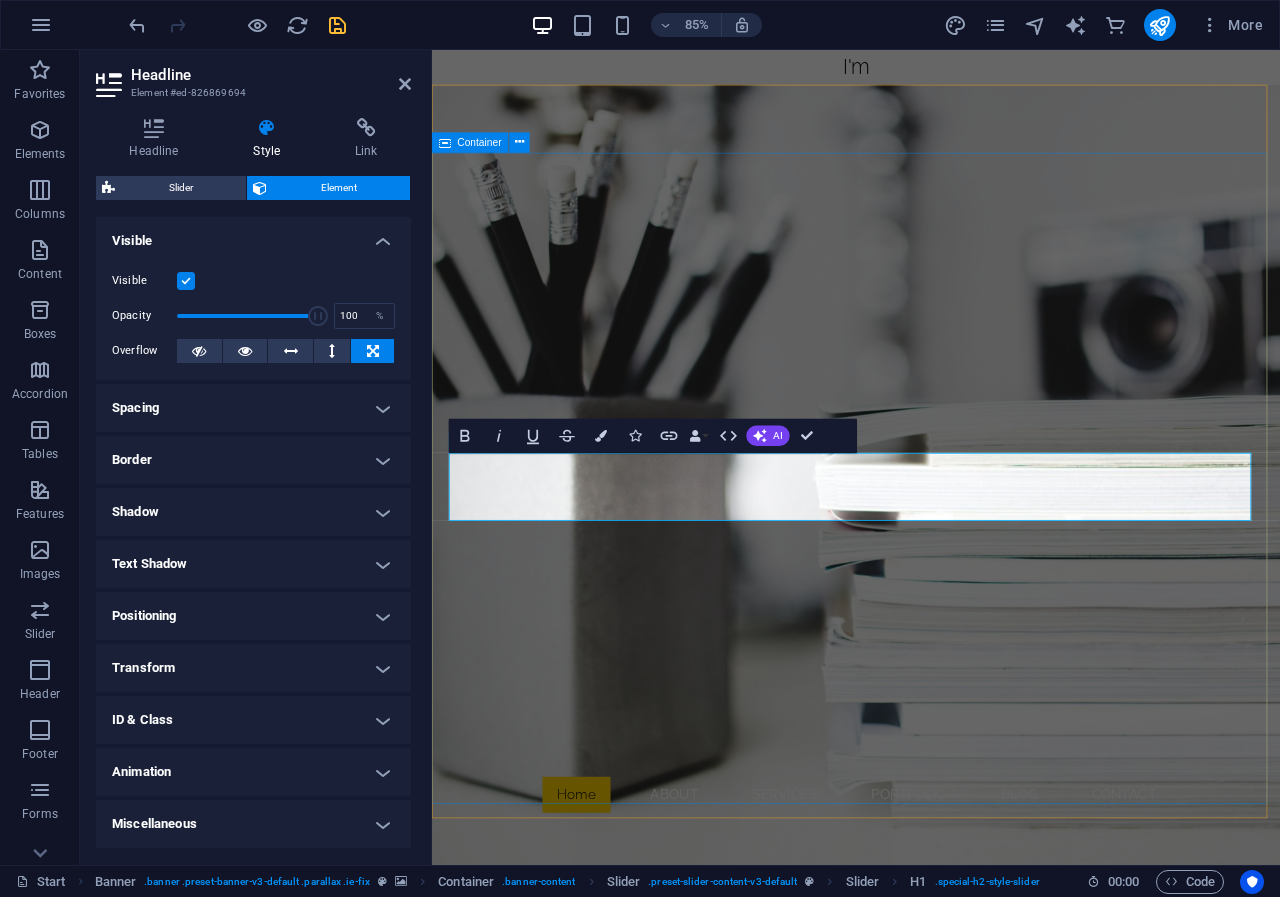 click on "I'm   Shopify expert Ai chatbot expert digital marketer" at bounding box center [931, 1224] 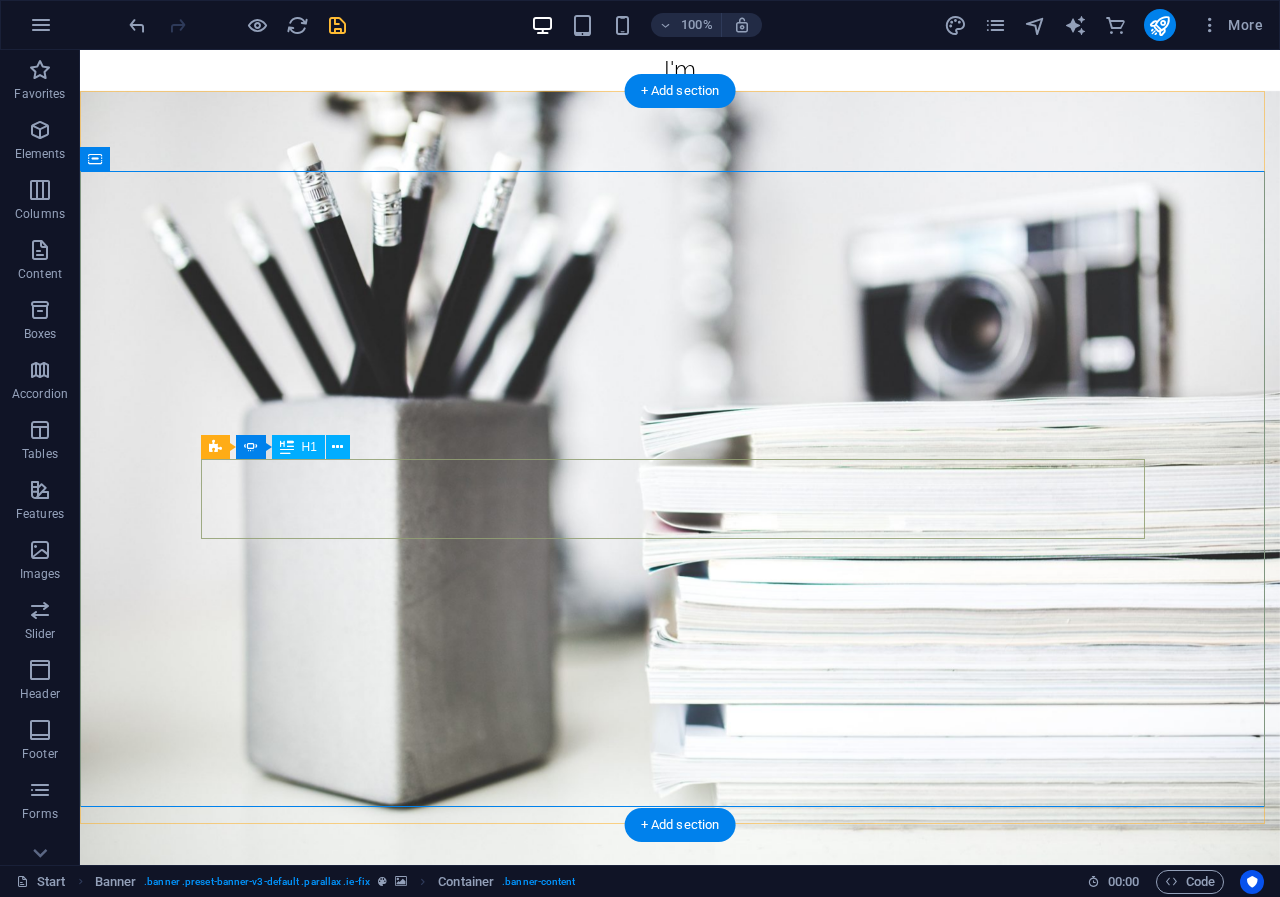 click on "Ai chatbot expert" at bounding box center (-264, 1255) 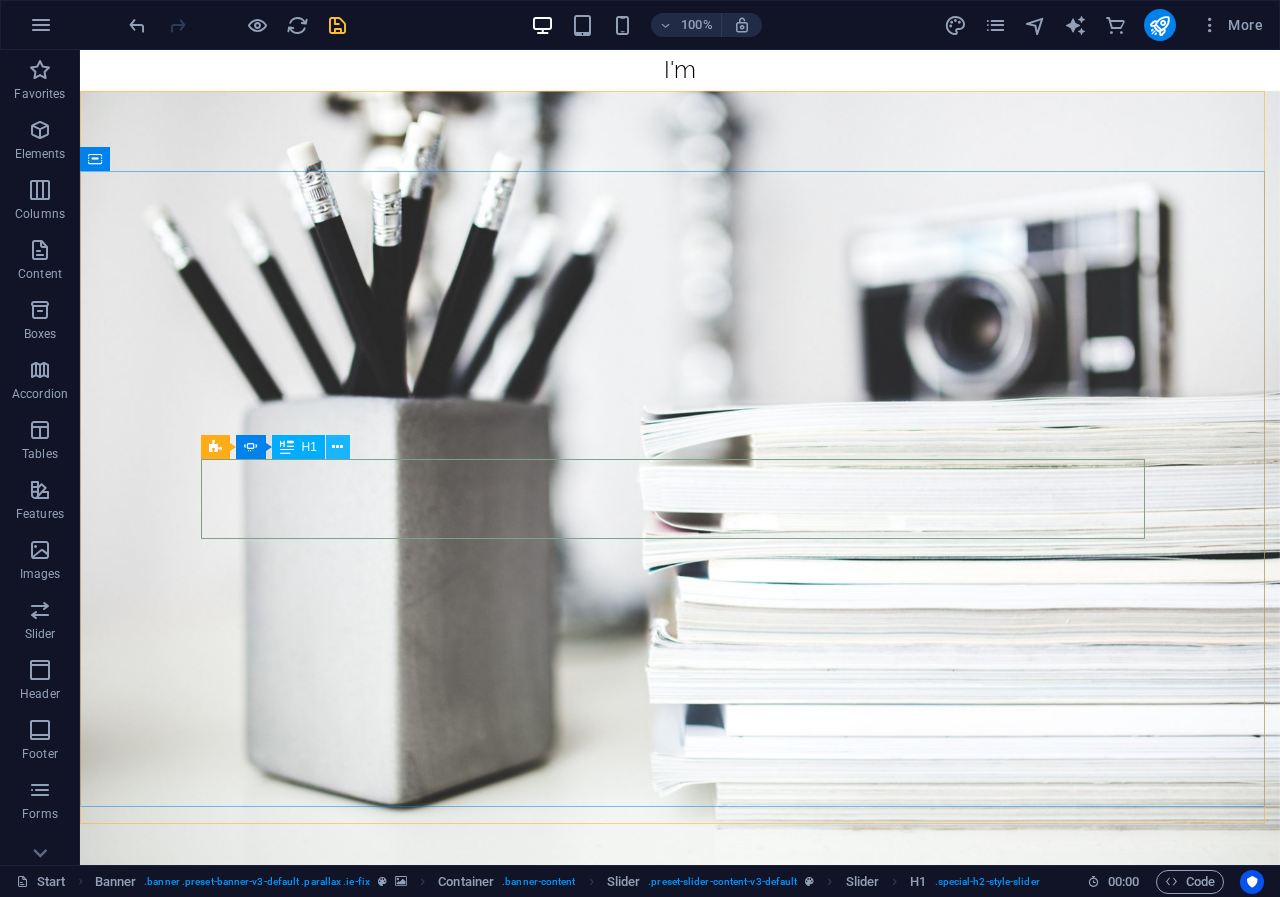 click at bounding box center [337, 447] 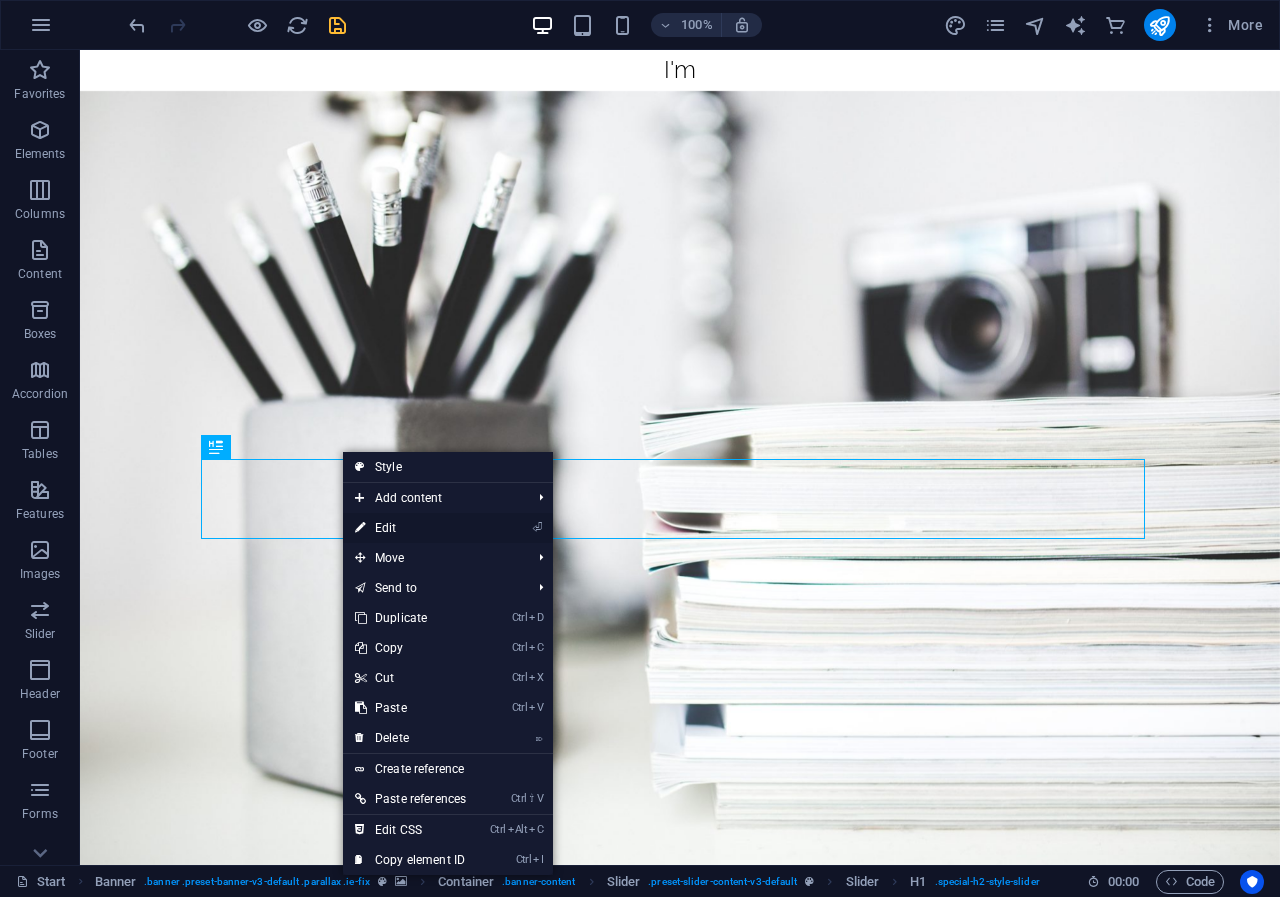 click on "⏎  Edit" at bounding box center [410, 528] 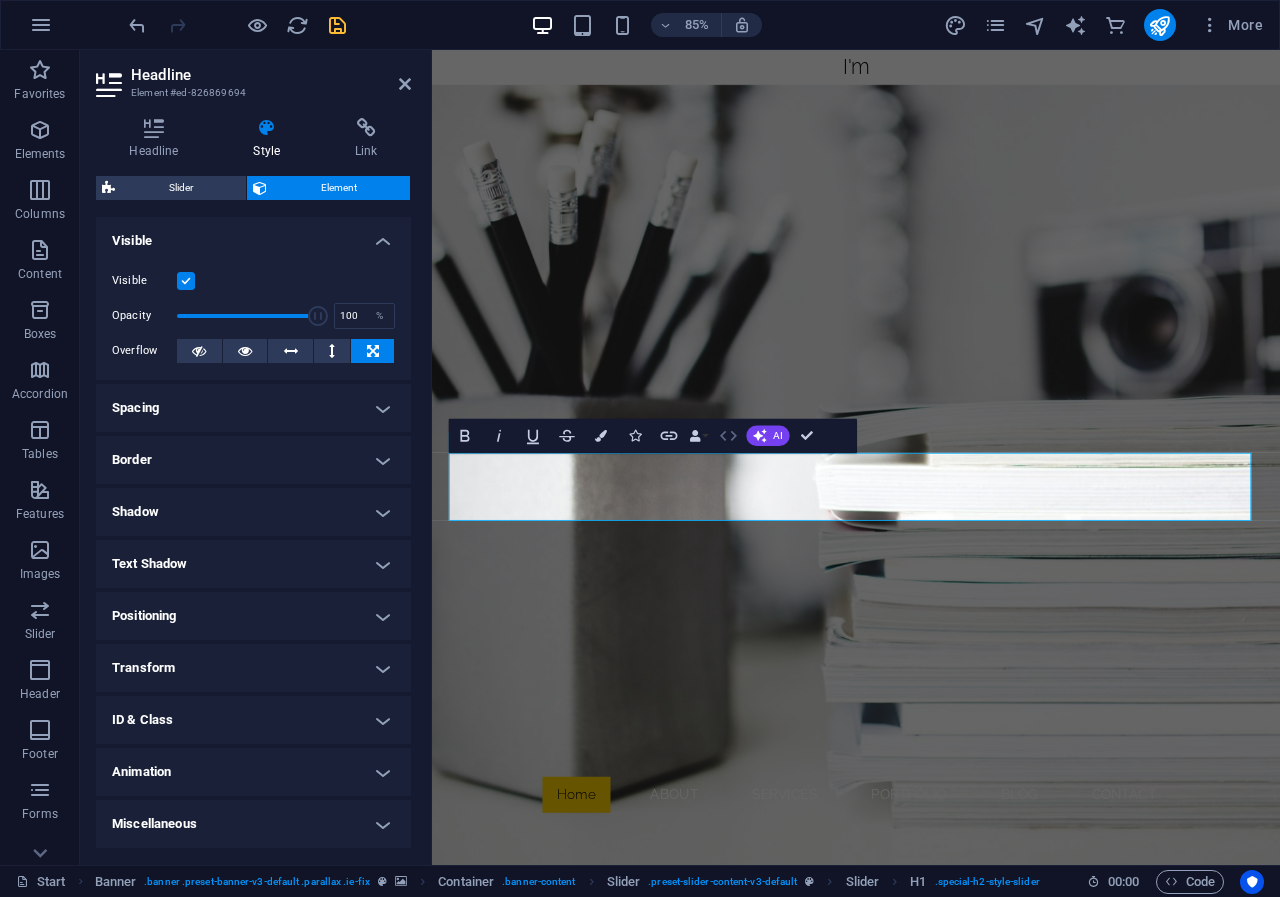 click 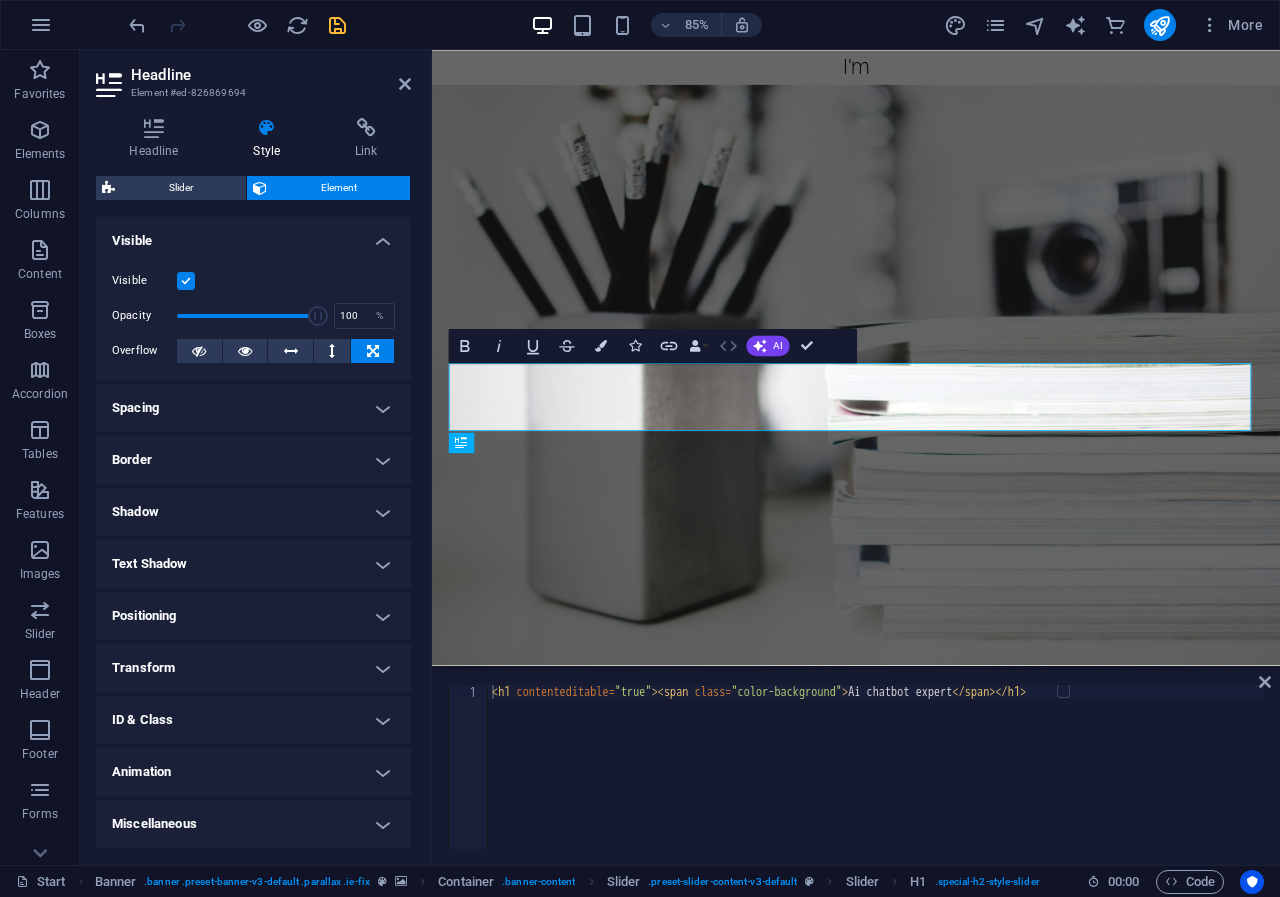 click 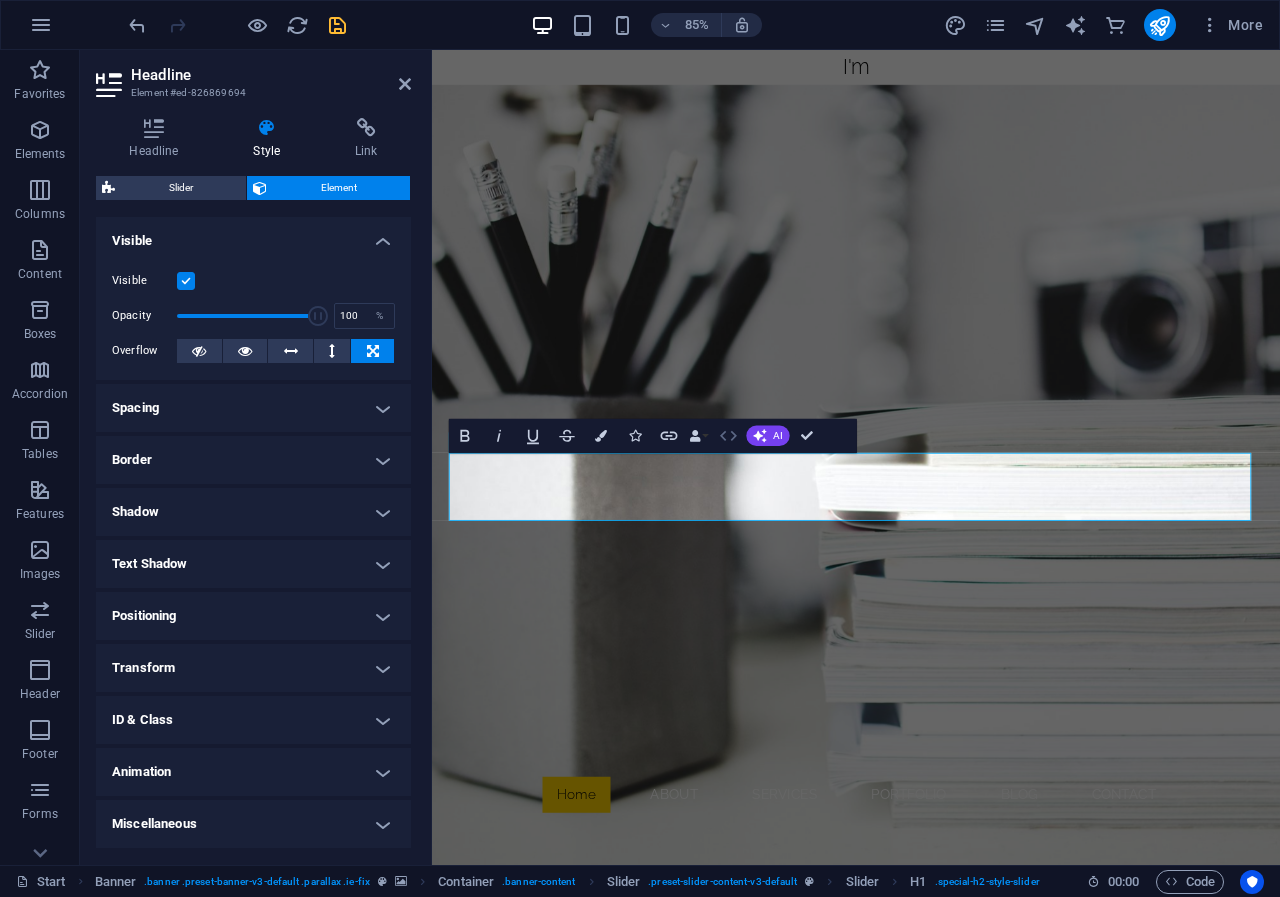 click 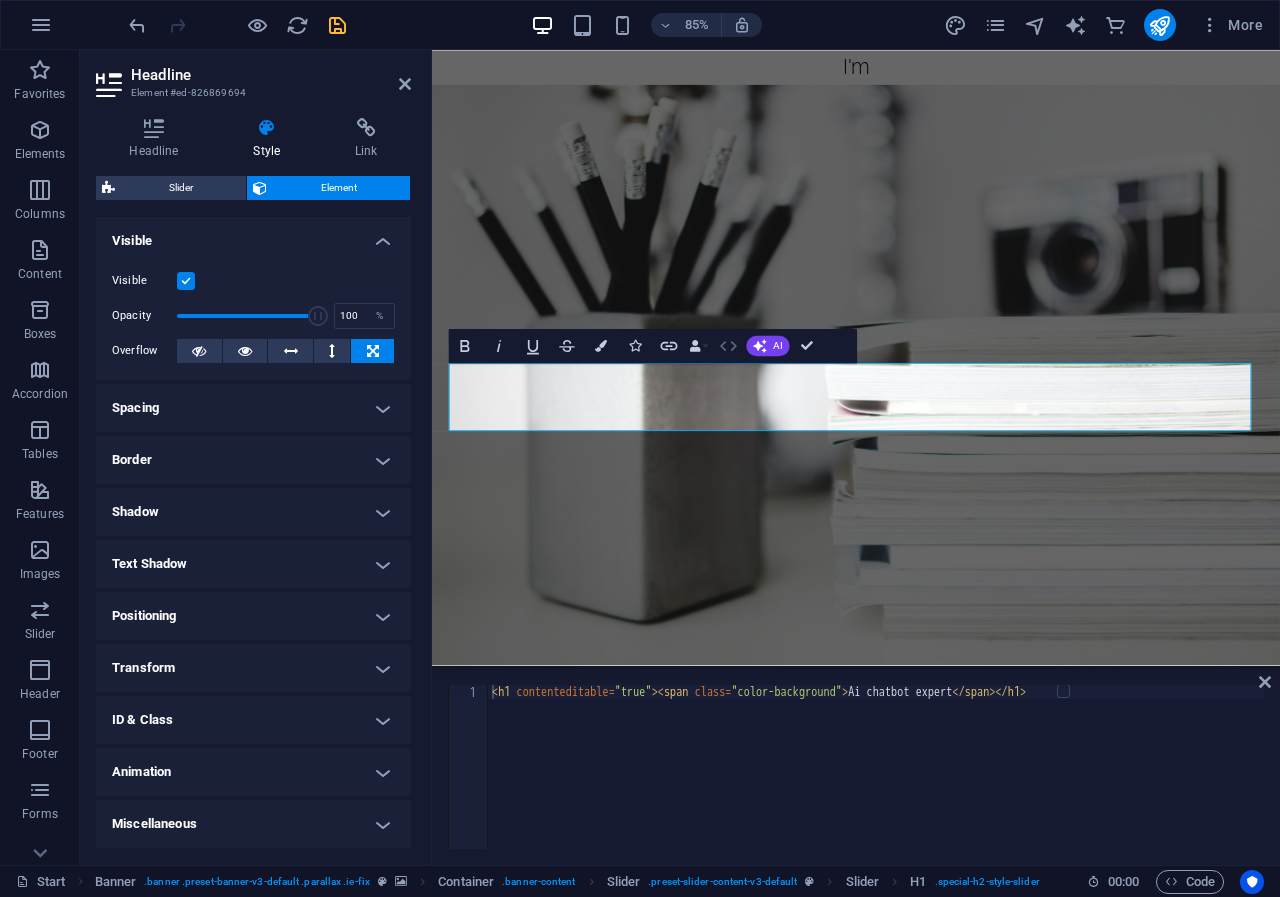 click 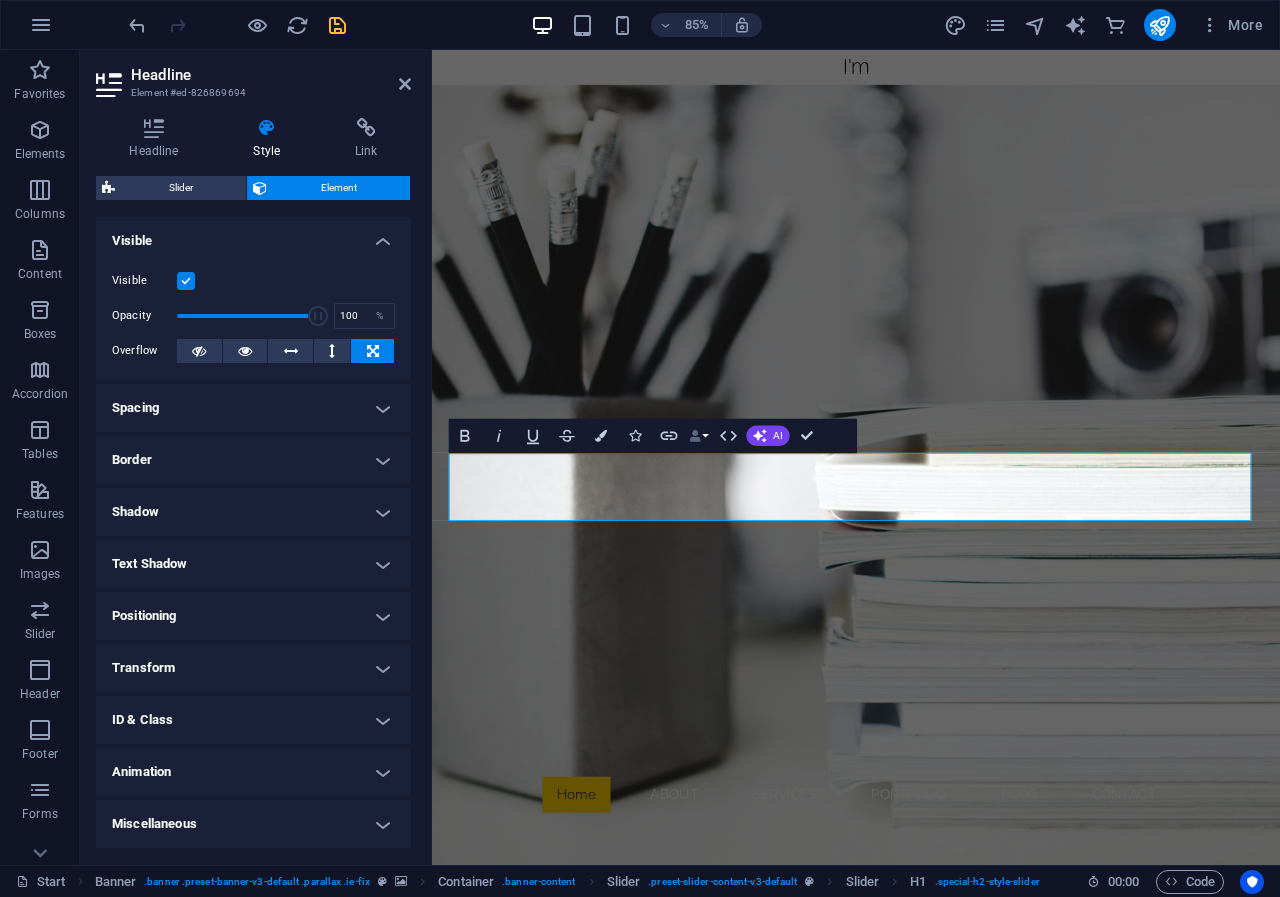 click at bounding box center (695, 436) 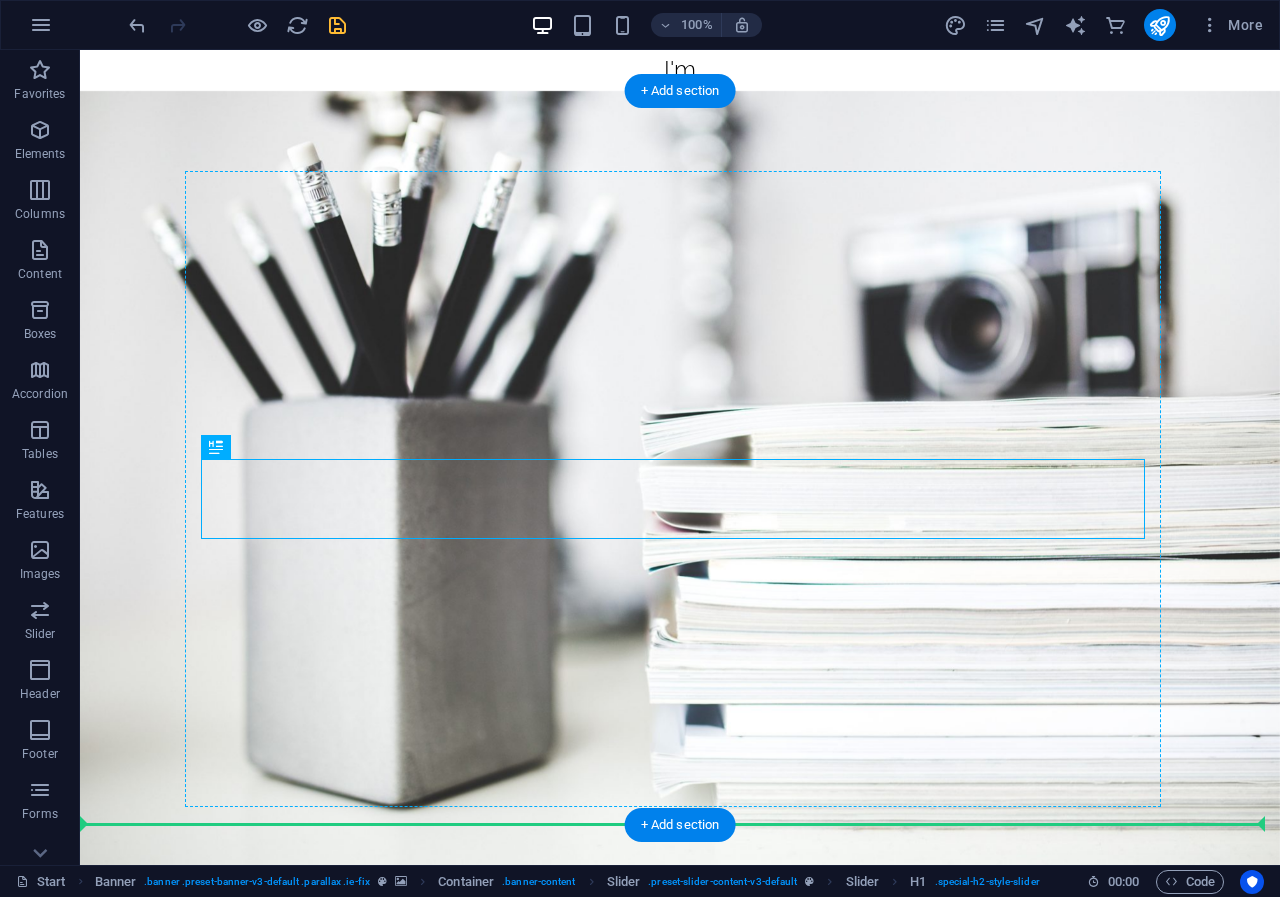 drag, startPoint x: 481, startPoint y: 561, endPoint x: 770, endPoint y: 559, distance: 289.00693 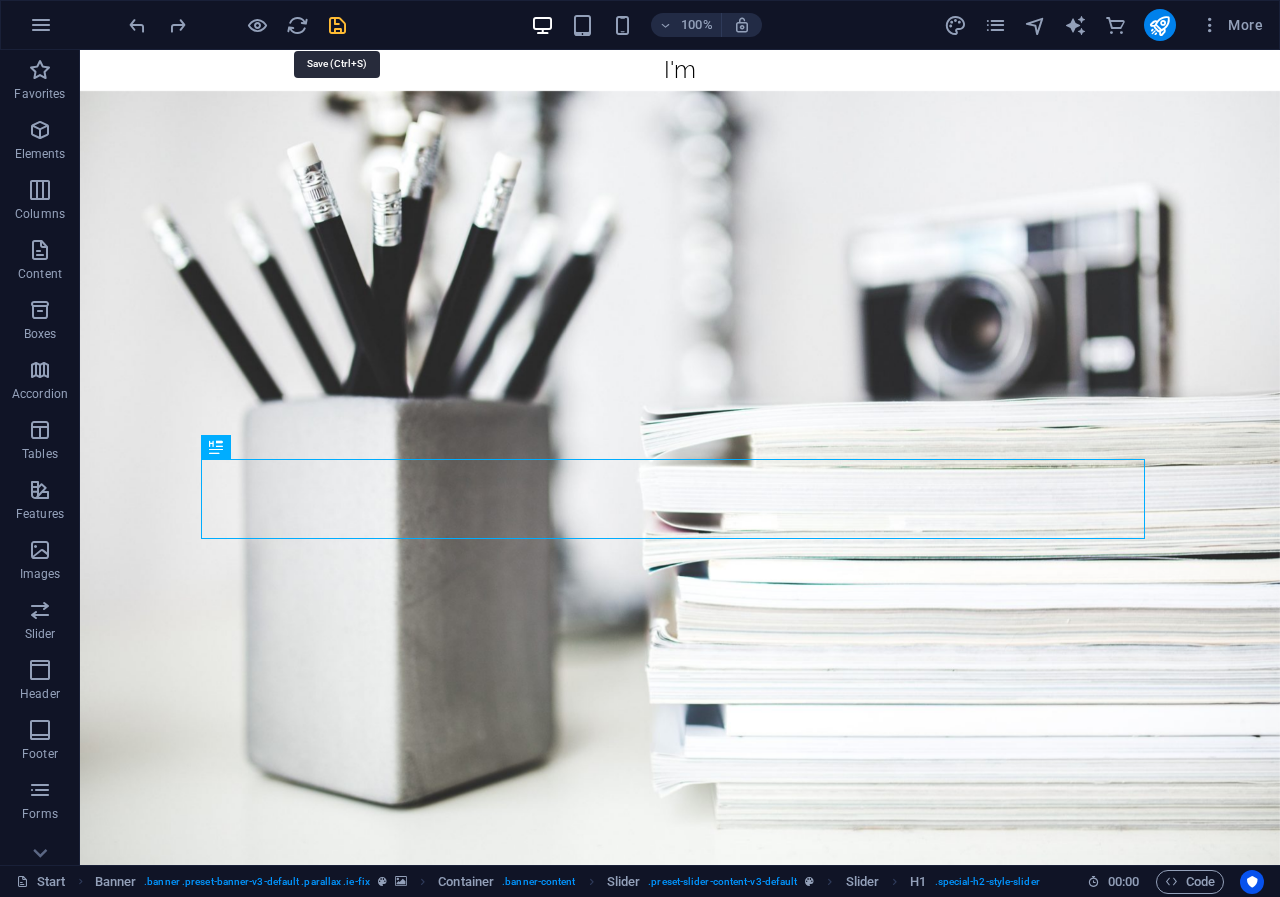 click at bounding box center [337, 25] 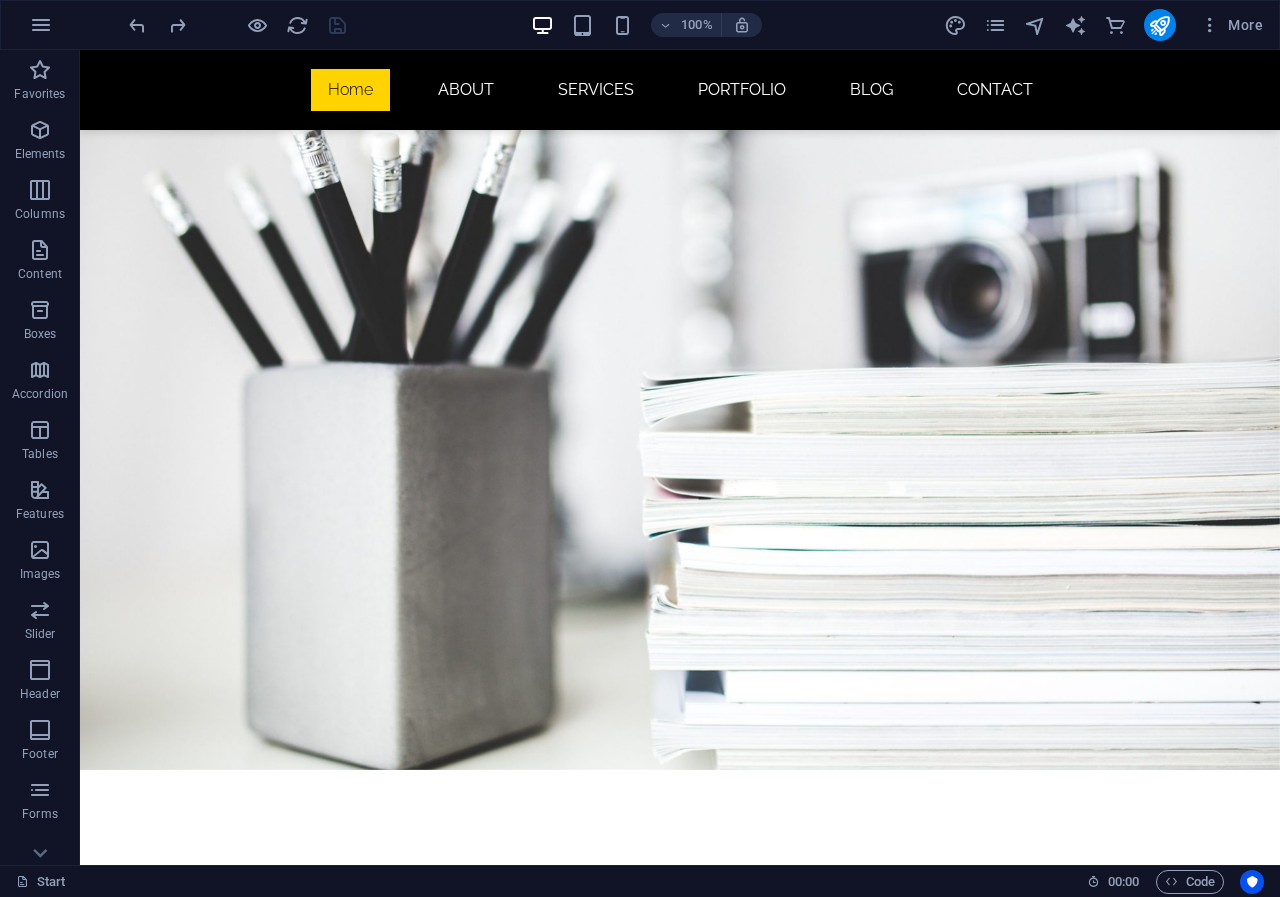 scroll, scrollTop: 143, scrollLeft: 0, axis: vertical 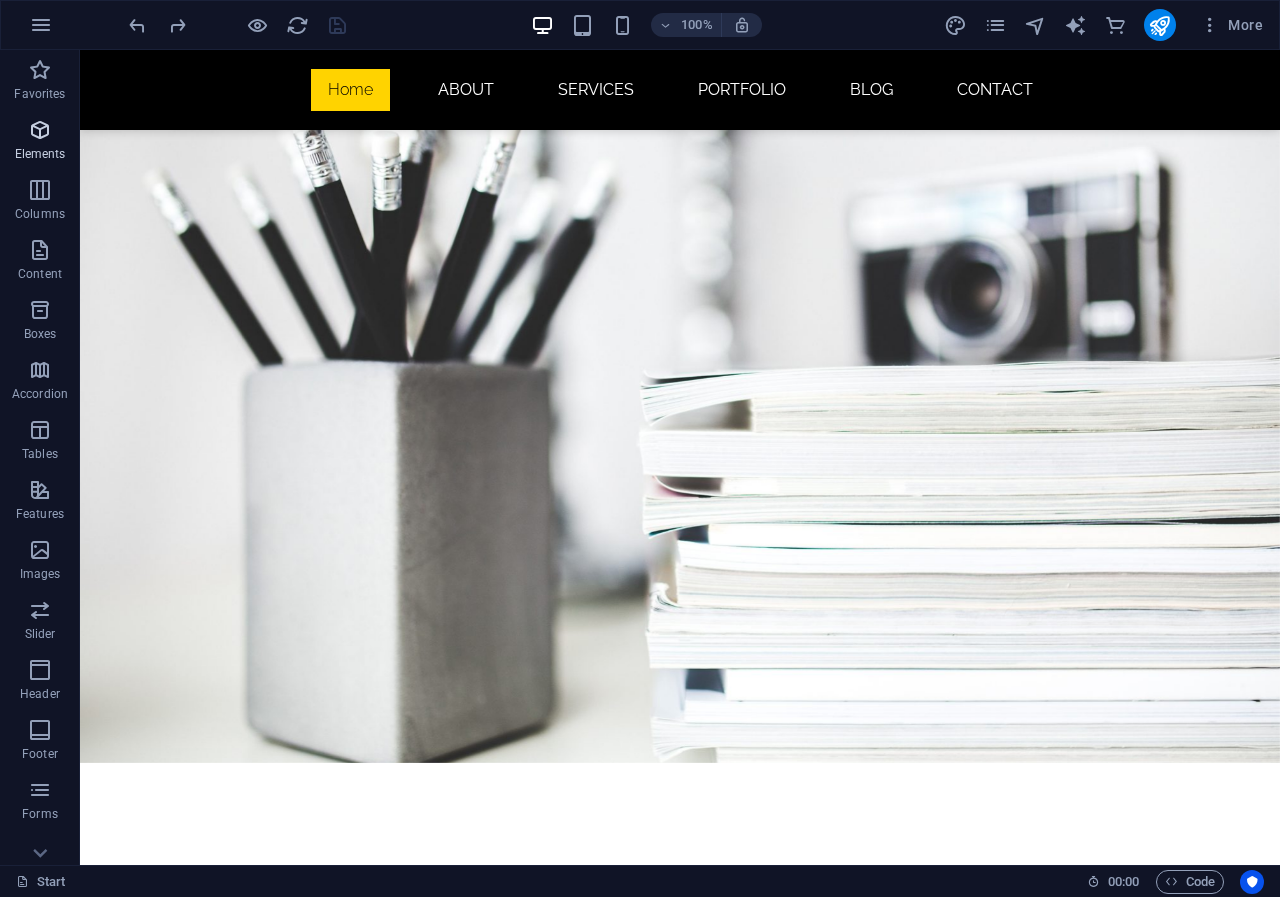 click at bounding box center (40, 130) 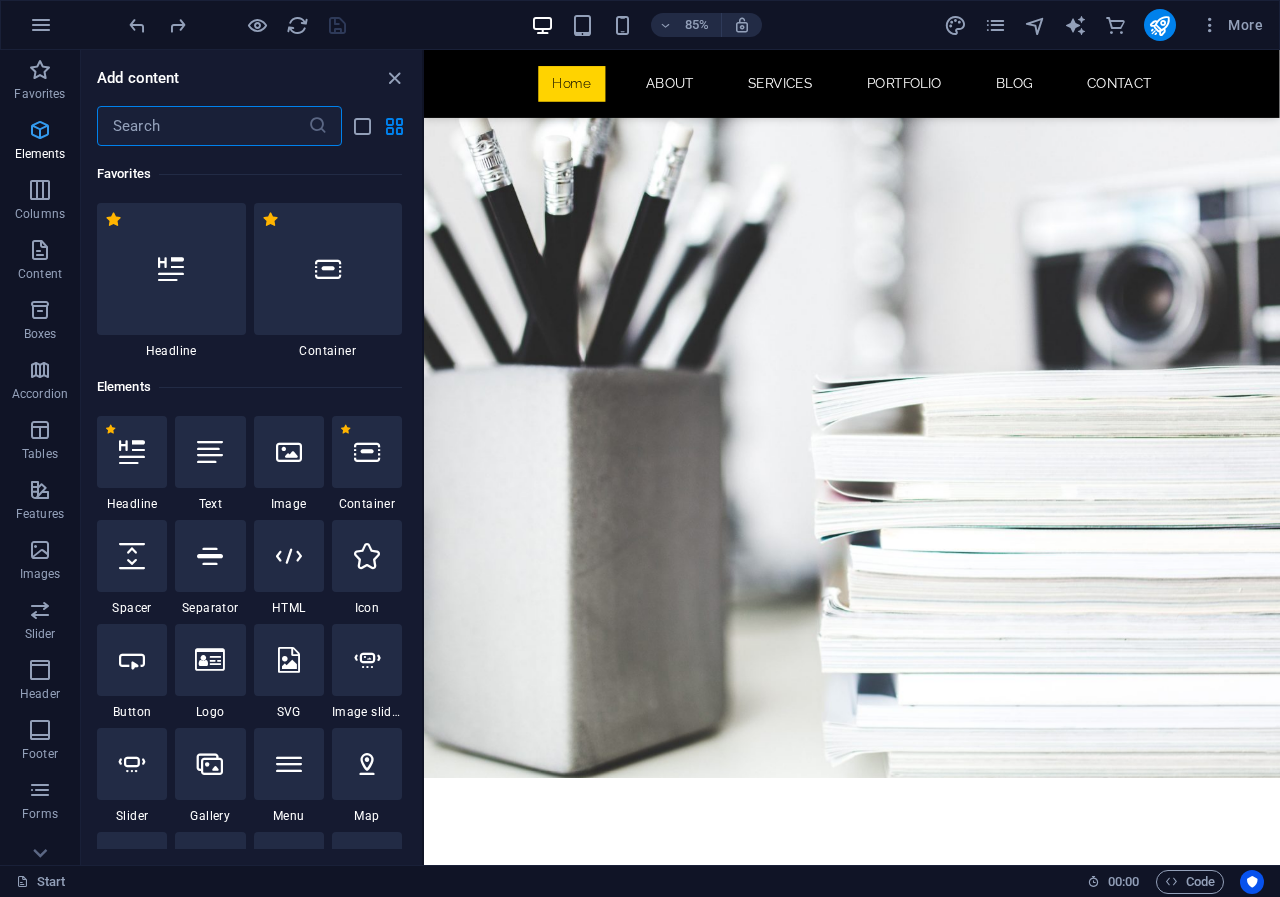 scroll, scrollTop: 138, scrollLeft: 0, axis: vertical 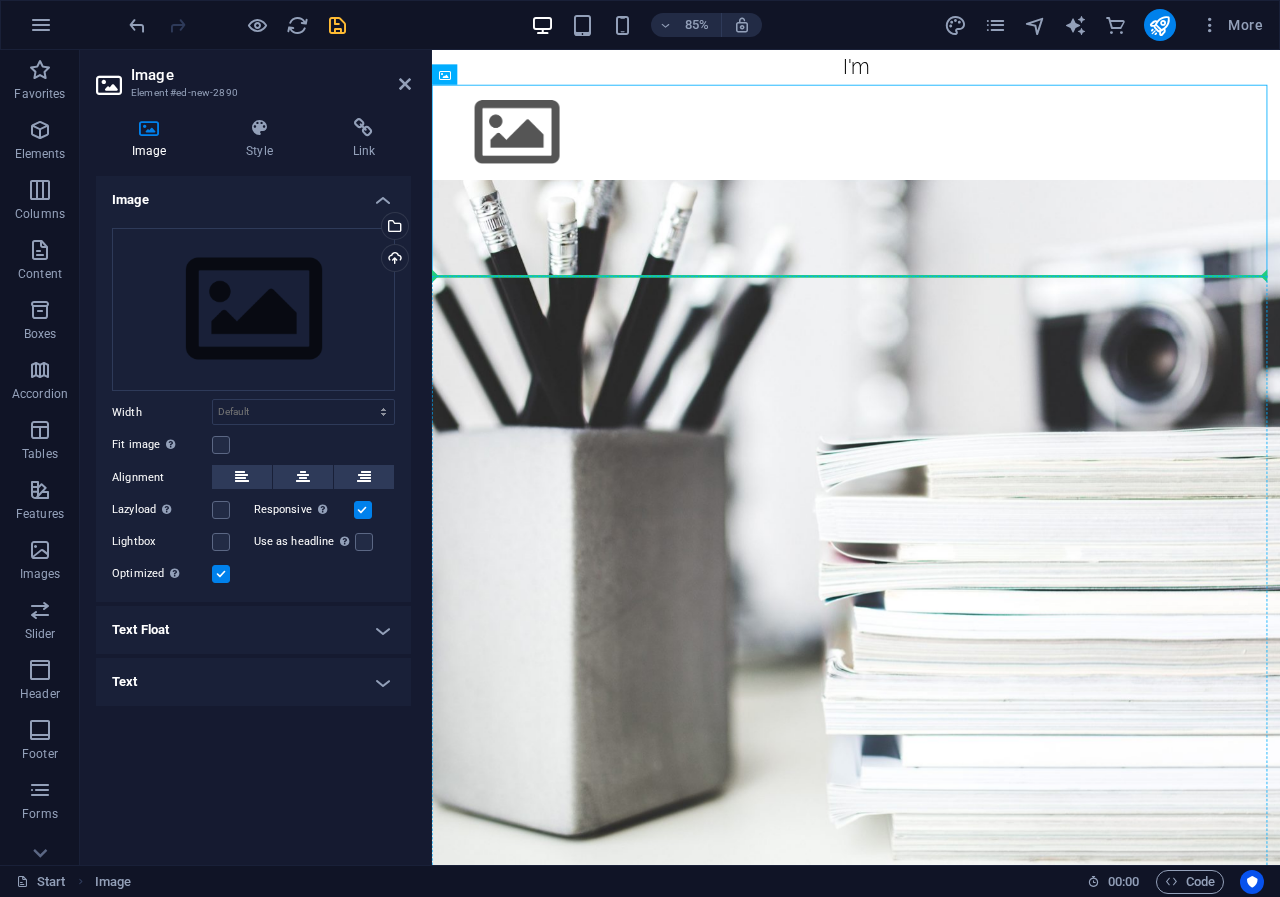 drag, startPoint x: 782, startPoint y: 174, endPoint x: 780, endPoint y: 591, distance: 417.0048 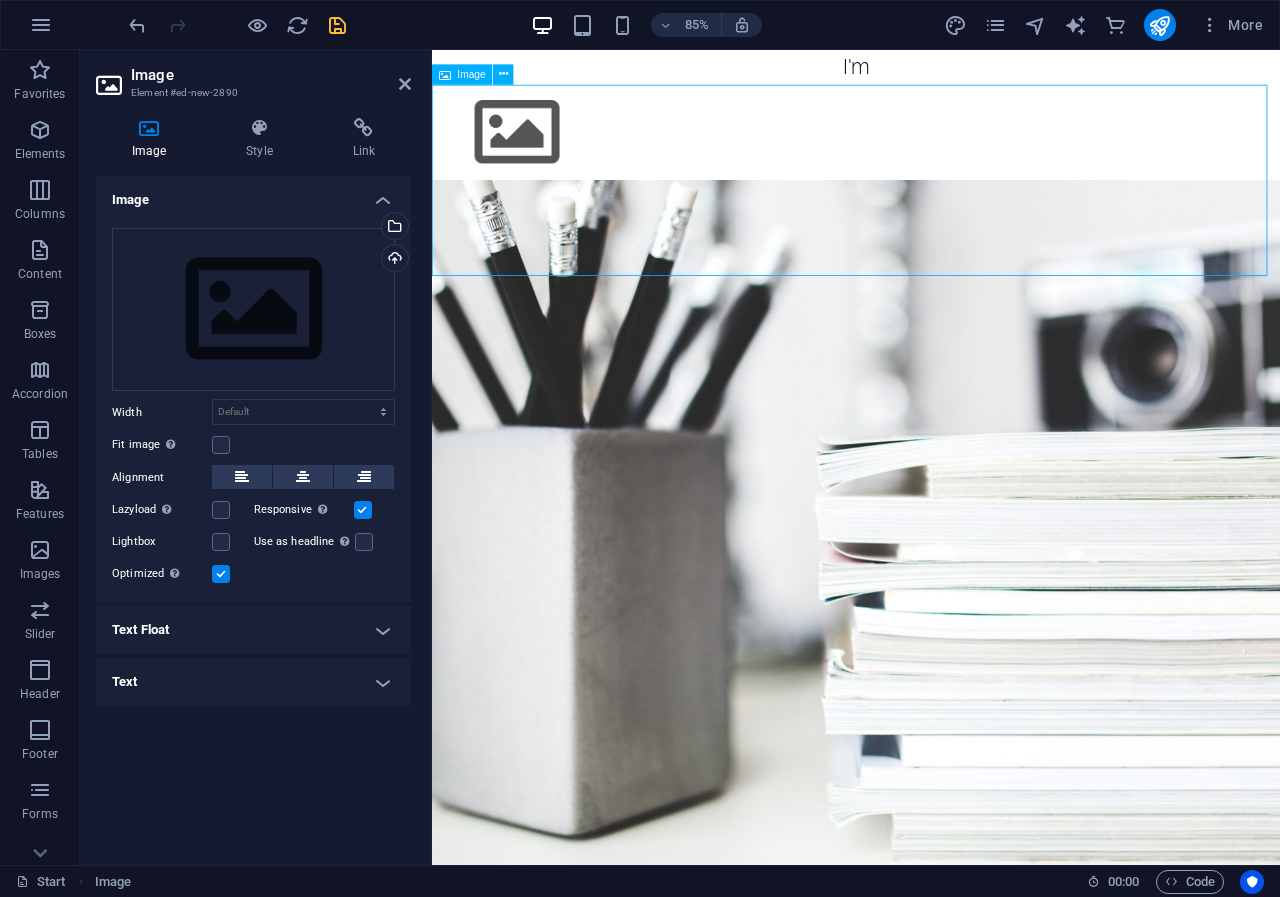 click at bounding box center (931, 147) 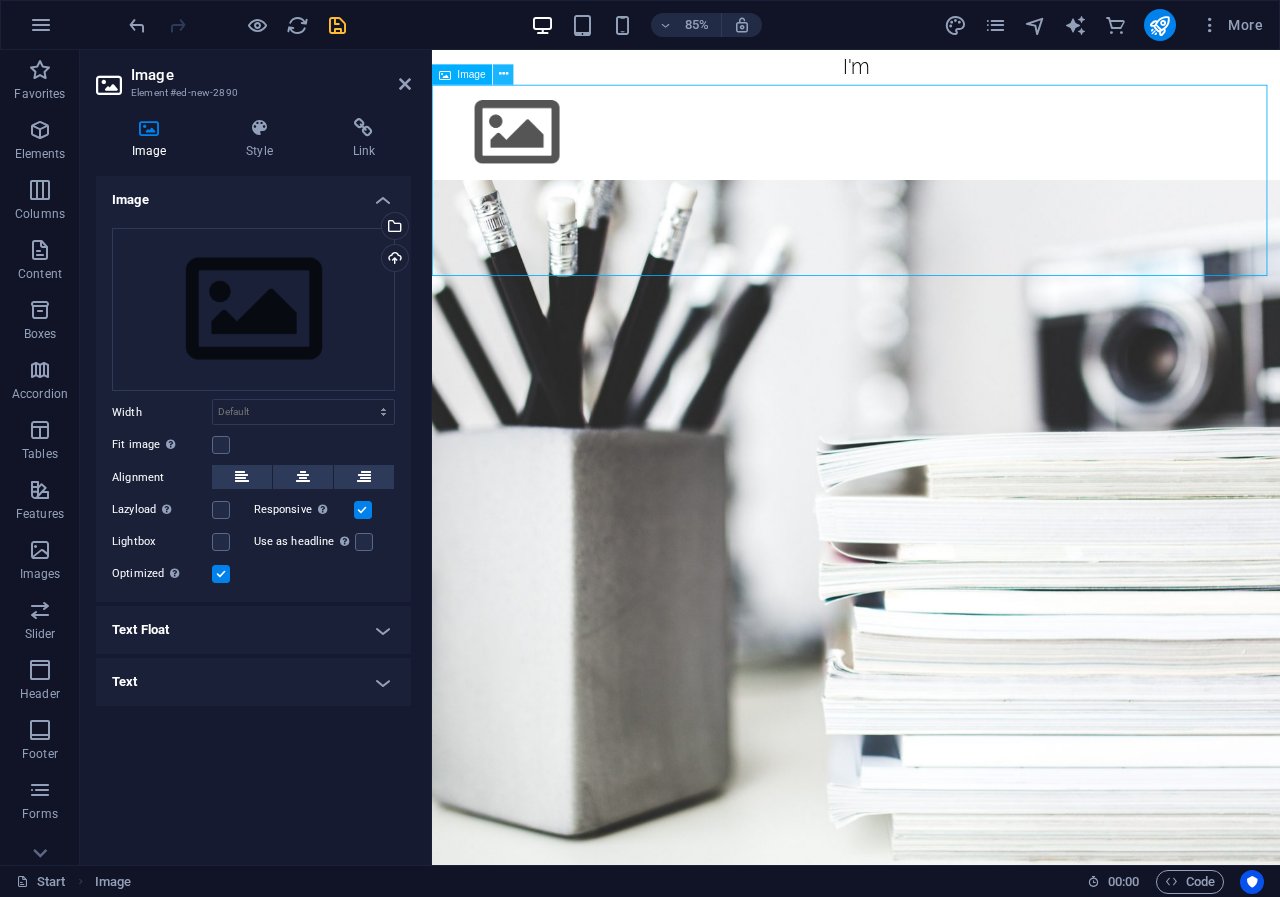 click at bounding box center [503, 75] 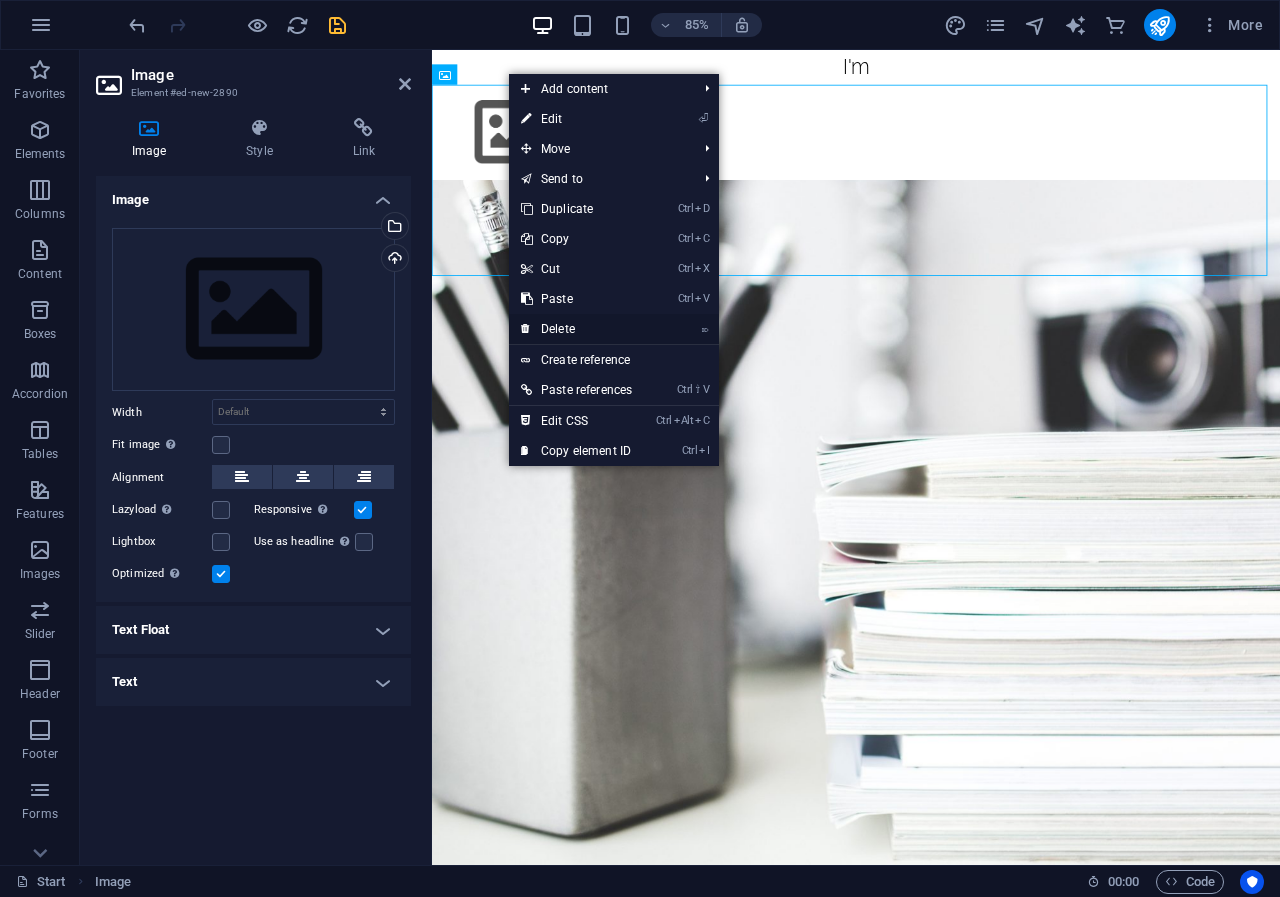 click on "⌦  Delete" at bounding box center (576, 329) 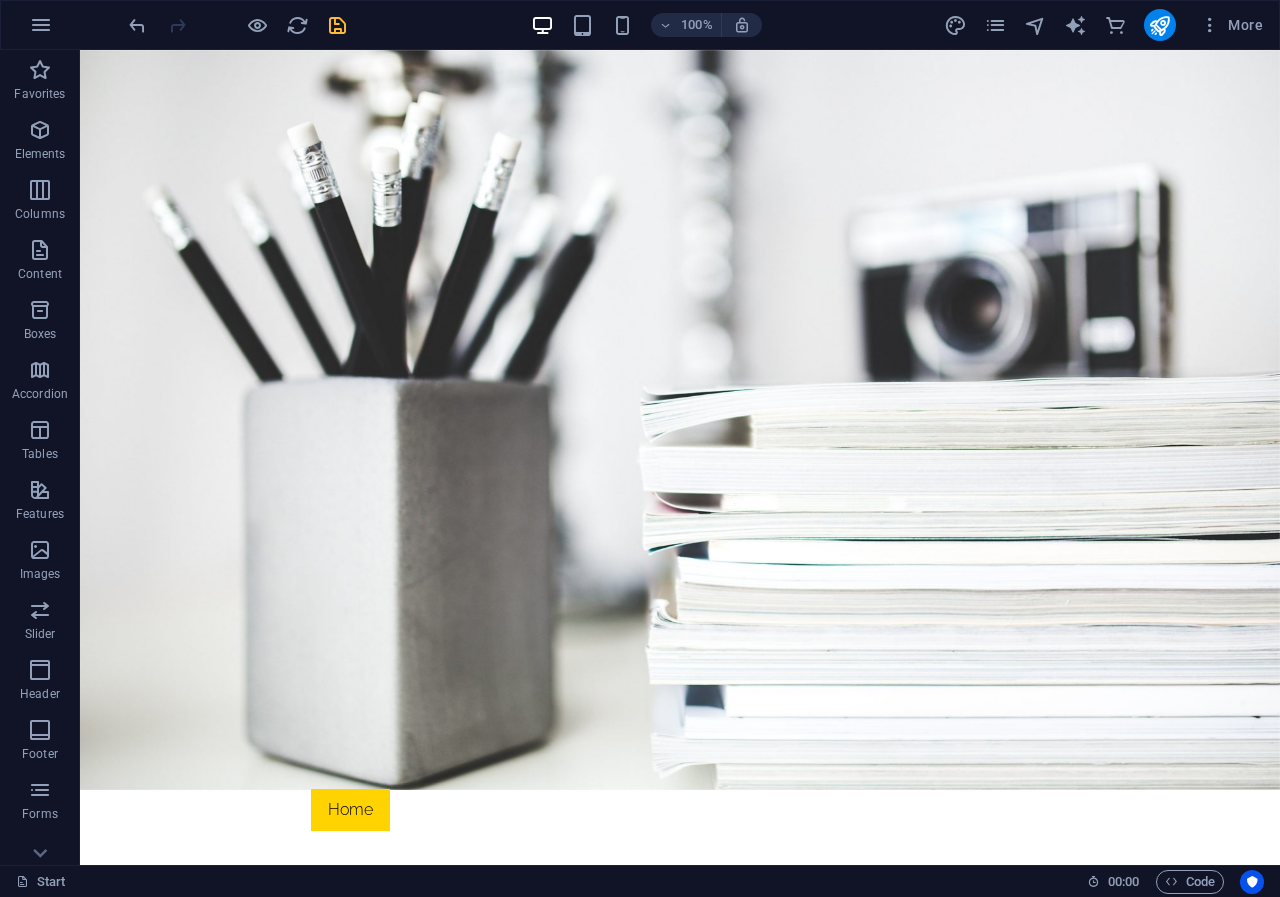 scroll, scrollTop: 78, scrollLeft: 0, axis: vertical 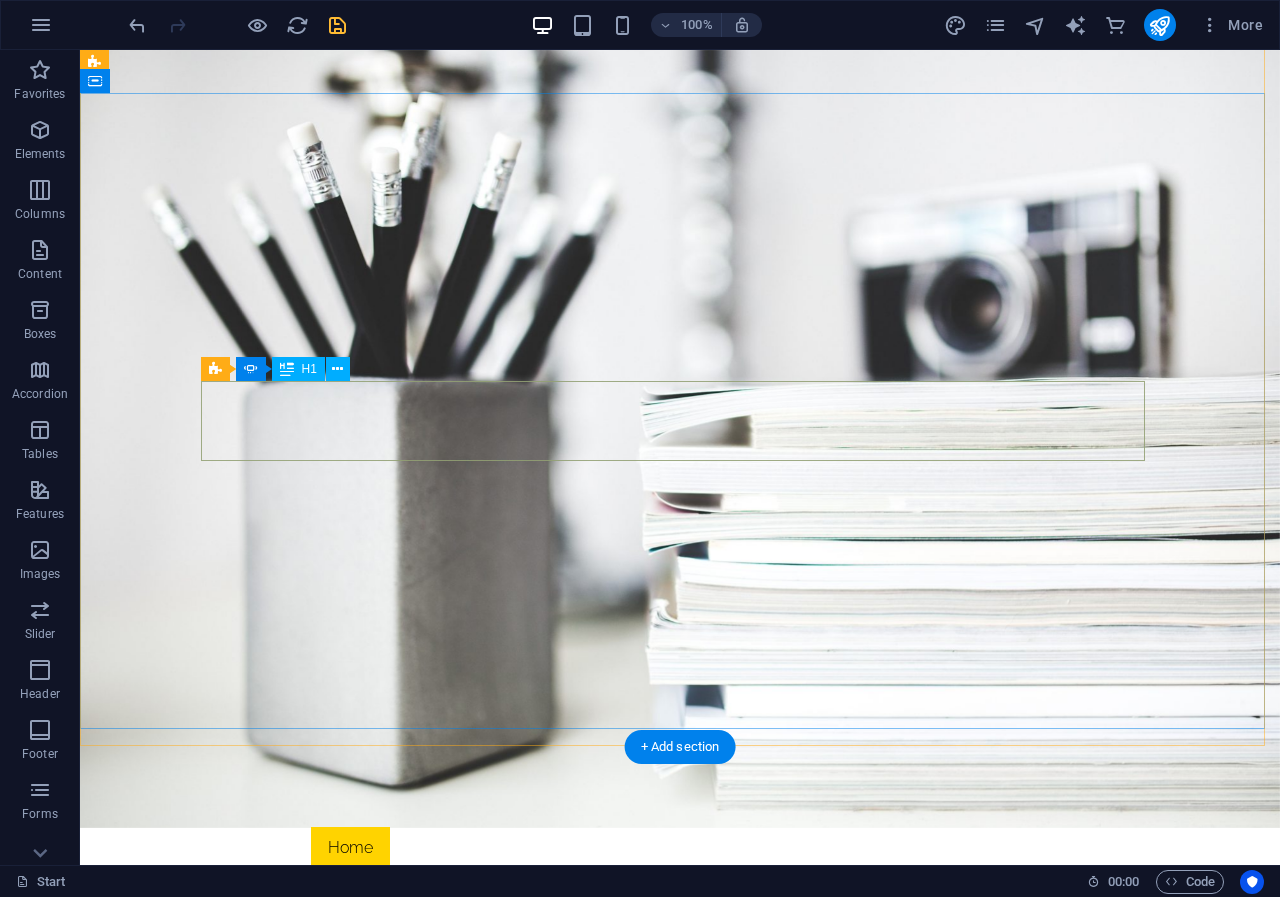 click on "Shopify expert" at bounding box center [680, 1097] 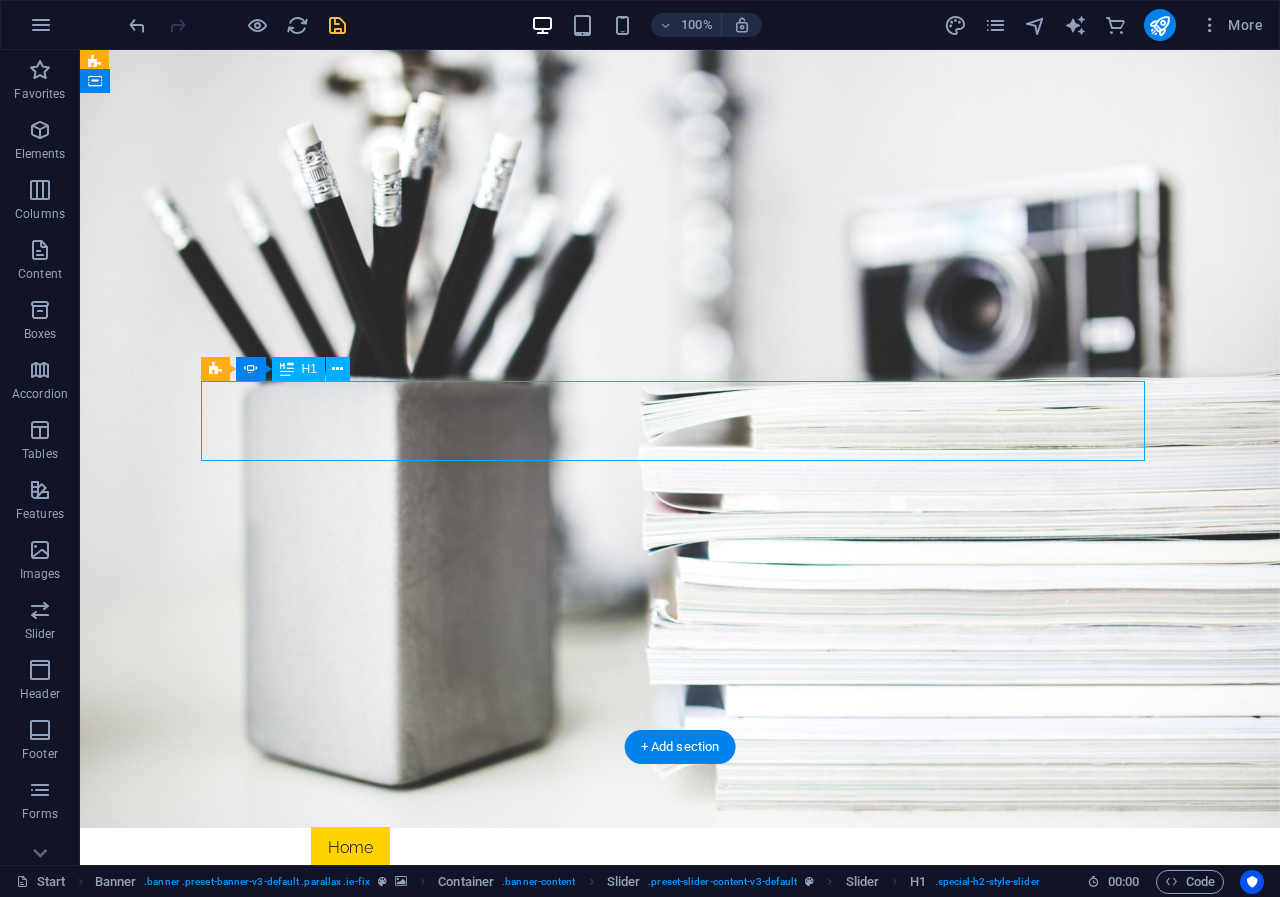 click on "Shopify expert" at bounding box center (680, 1097) 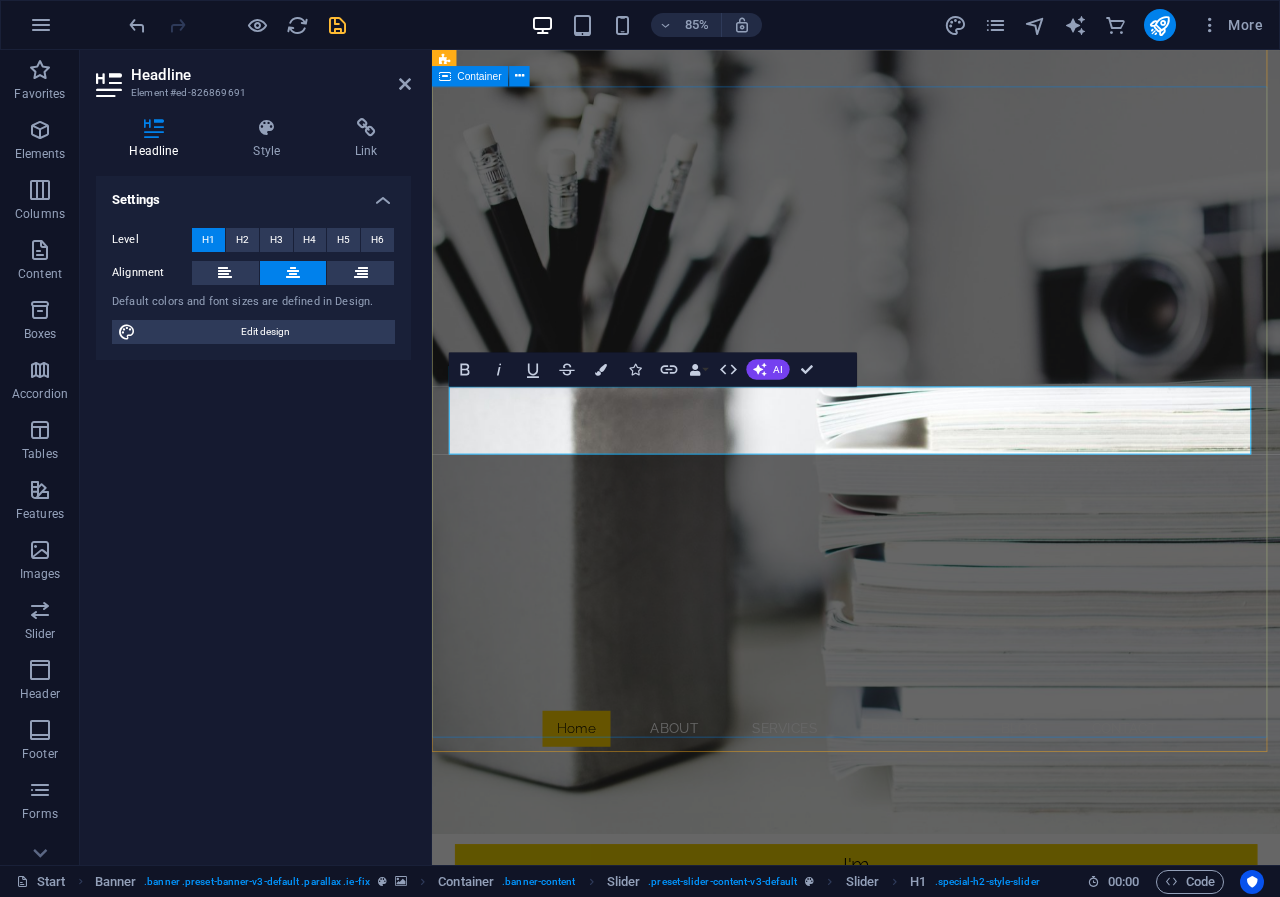 click on "I'm   Shopify expert Ai chatbot expert digital marketer" at bounding box center (931, 1146) 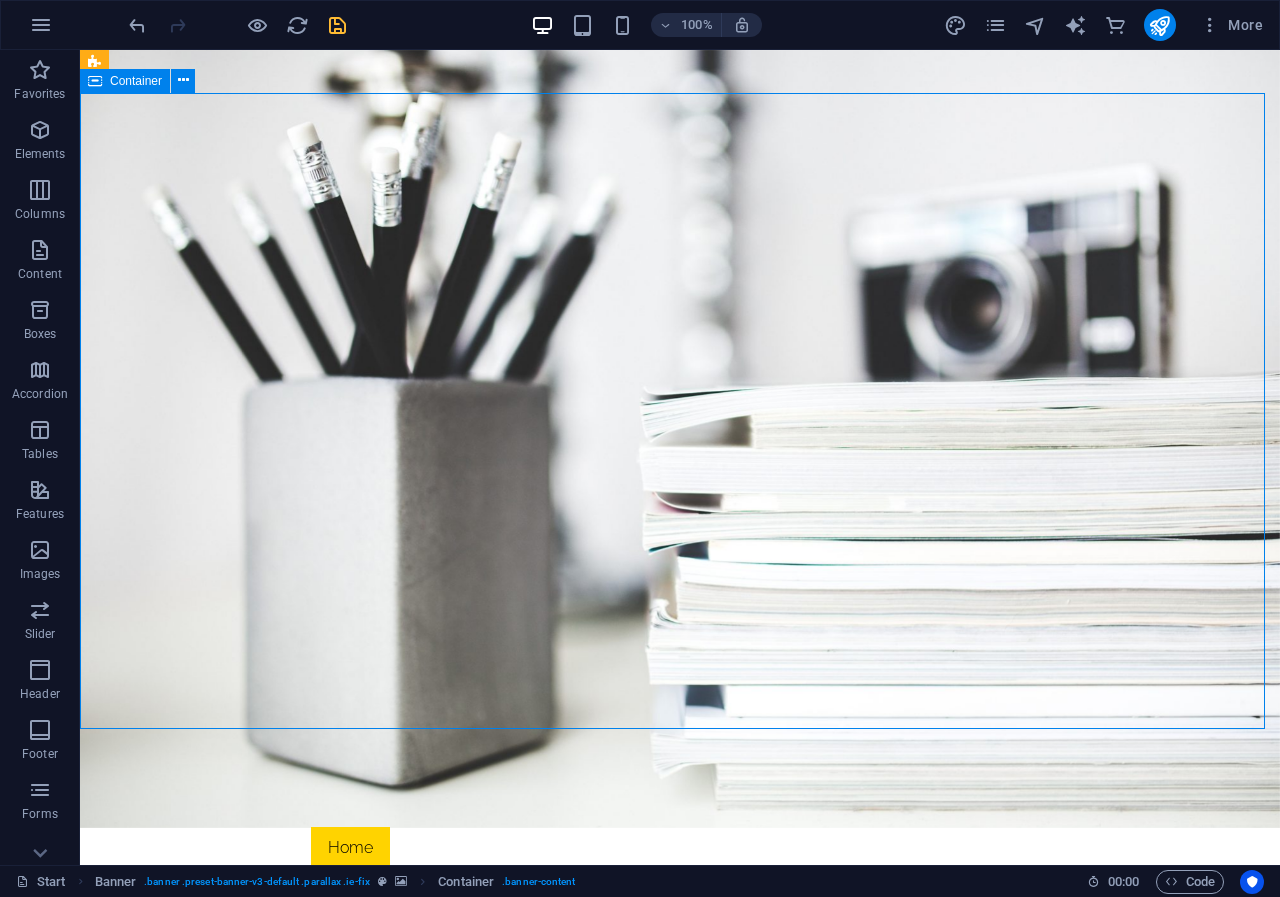 click on "I'm   Shopify expert Ai chatbot expert digital marketer" at bounding box center (680, 1146) 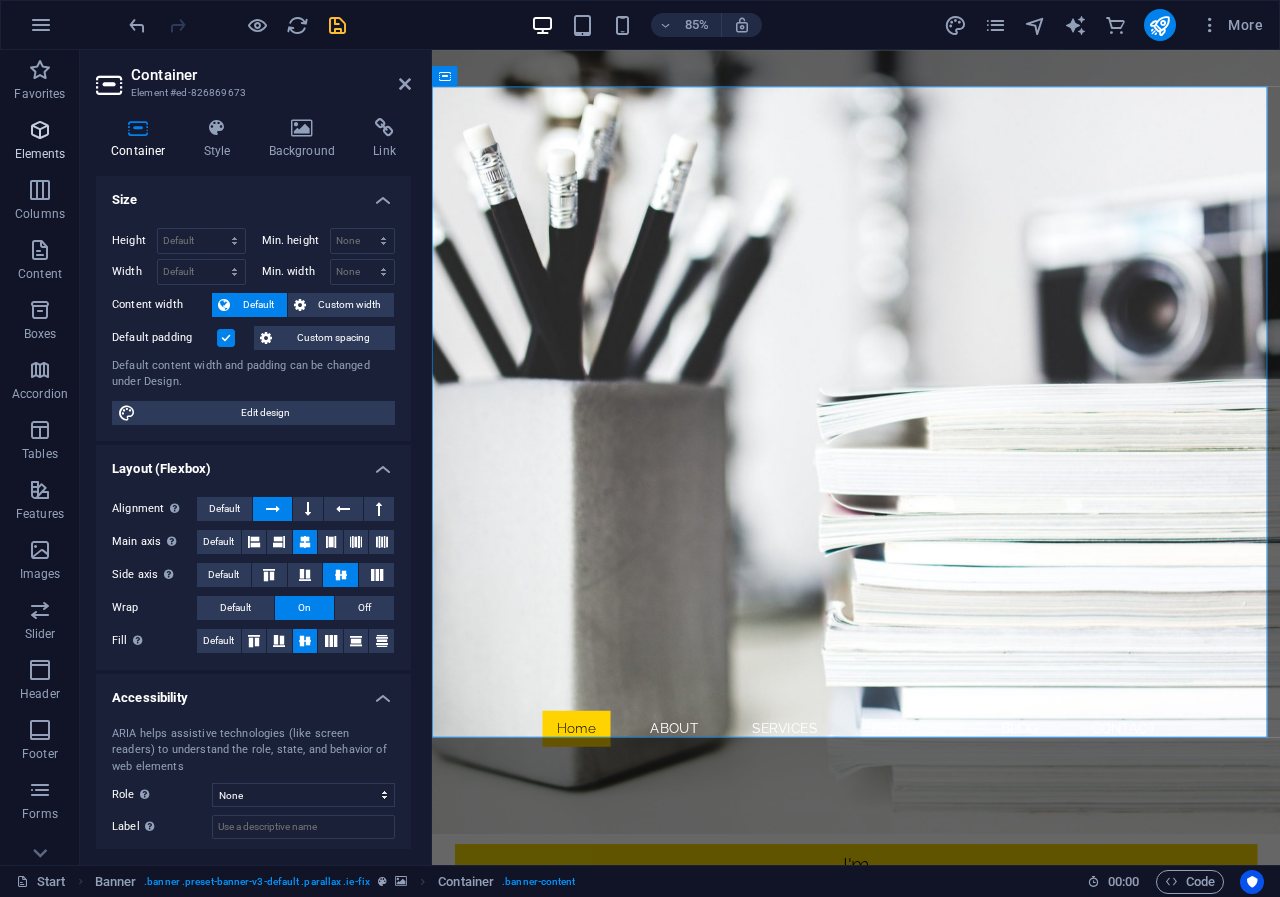 click at bounding box center [40, 130] 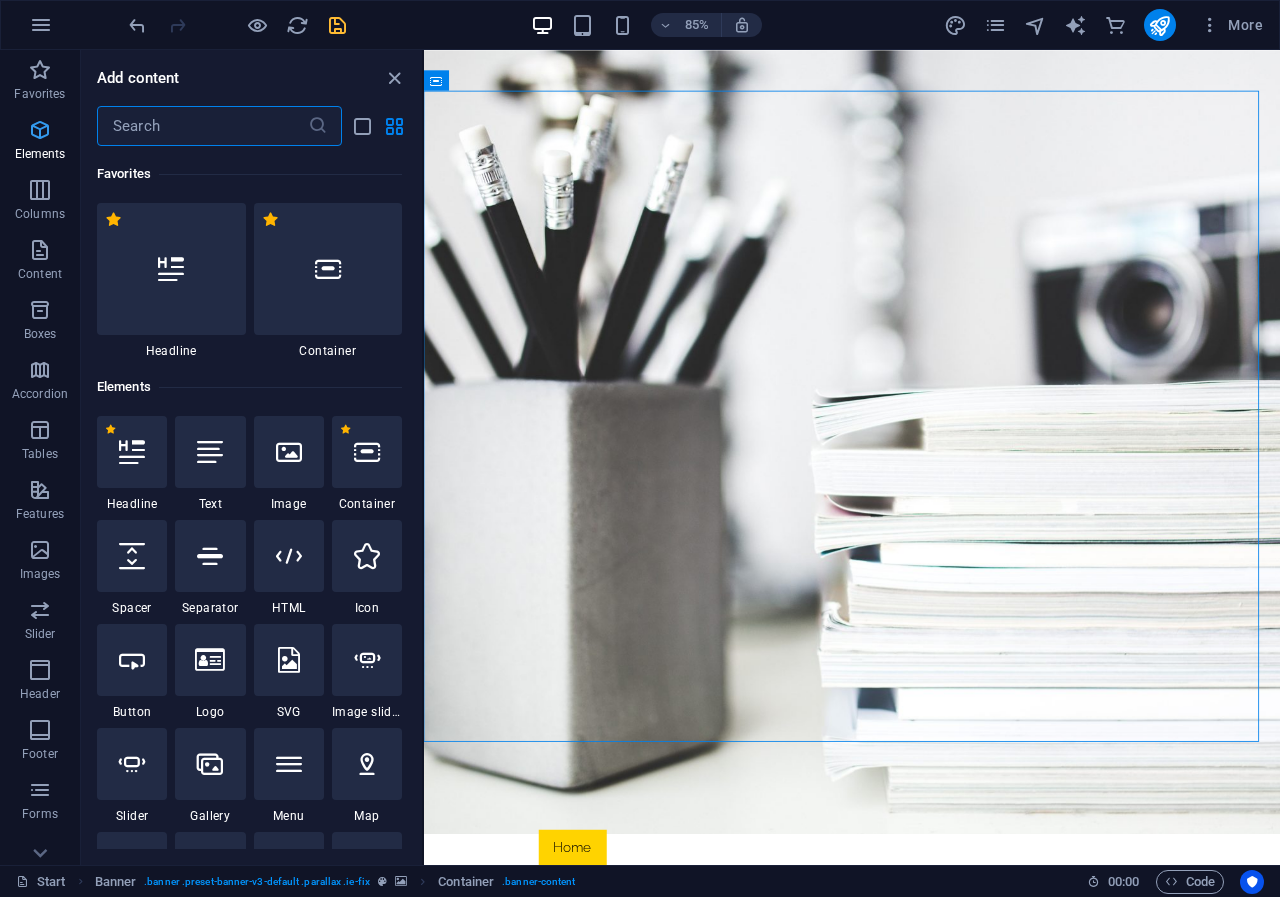 scroll, scrollTop: 73, scrollLeft: 0, axis: vertical 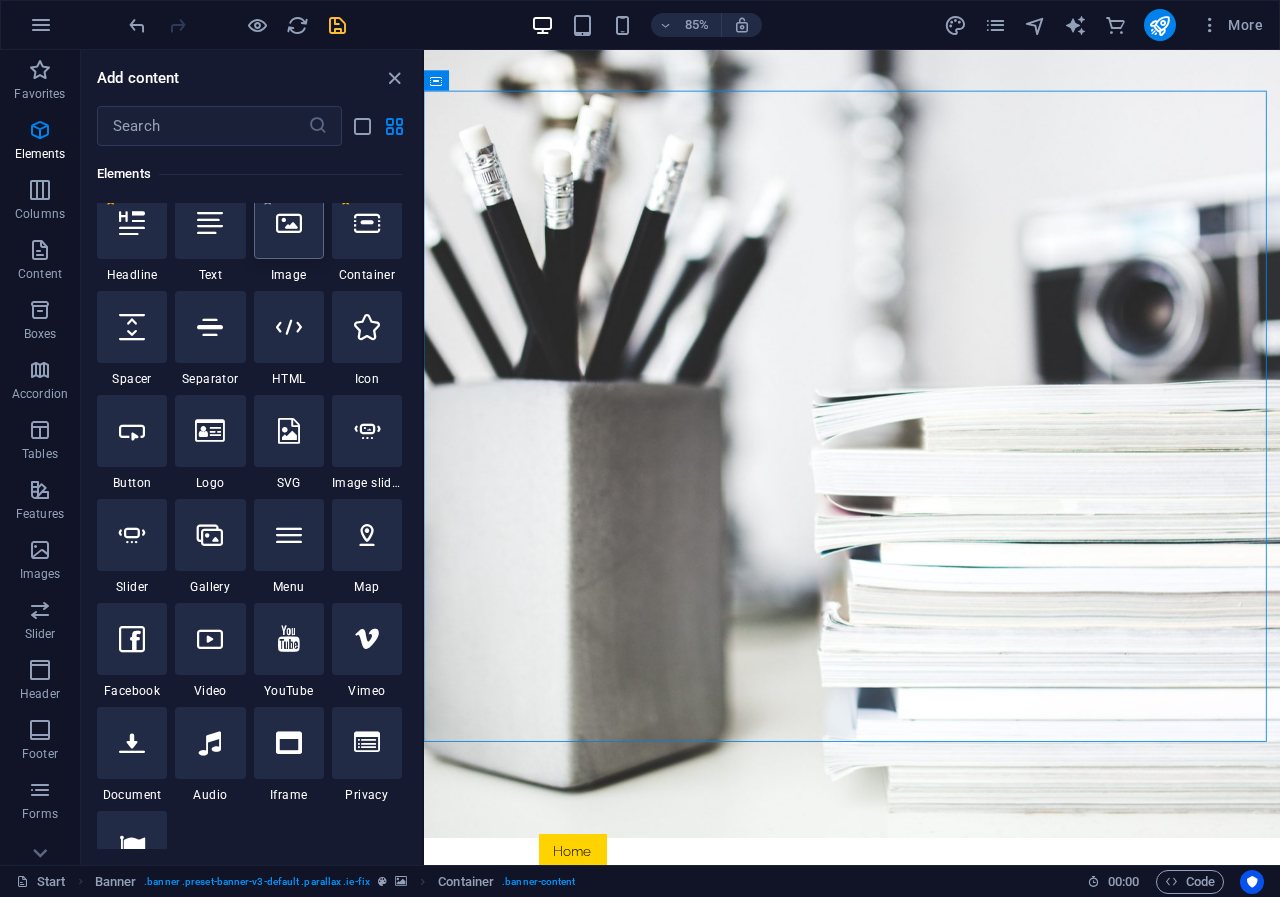 click at bounding box center (289, 223) 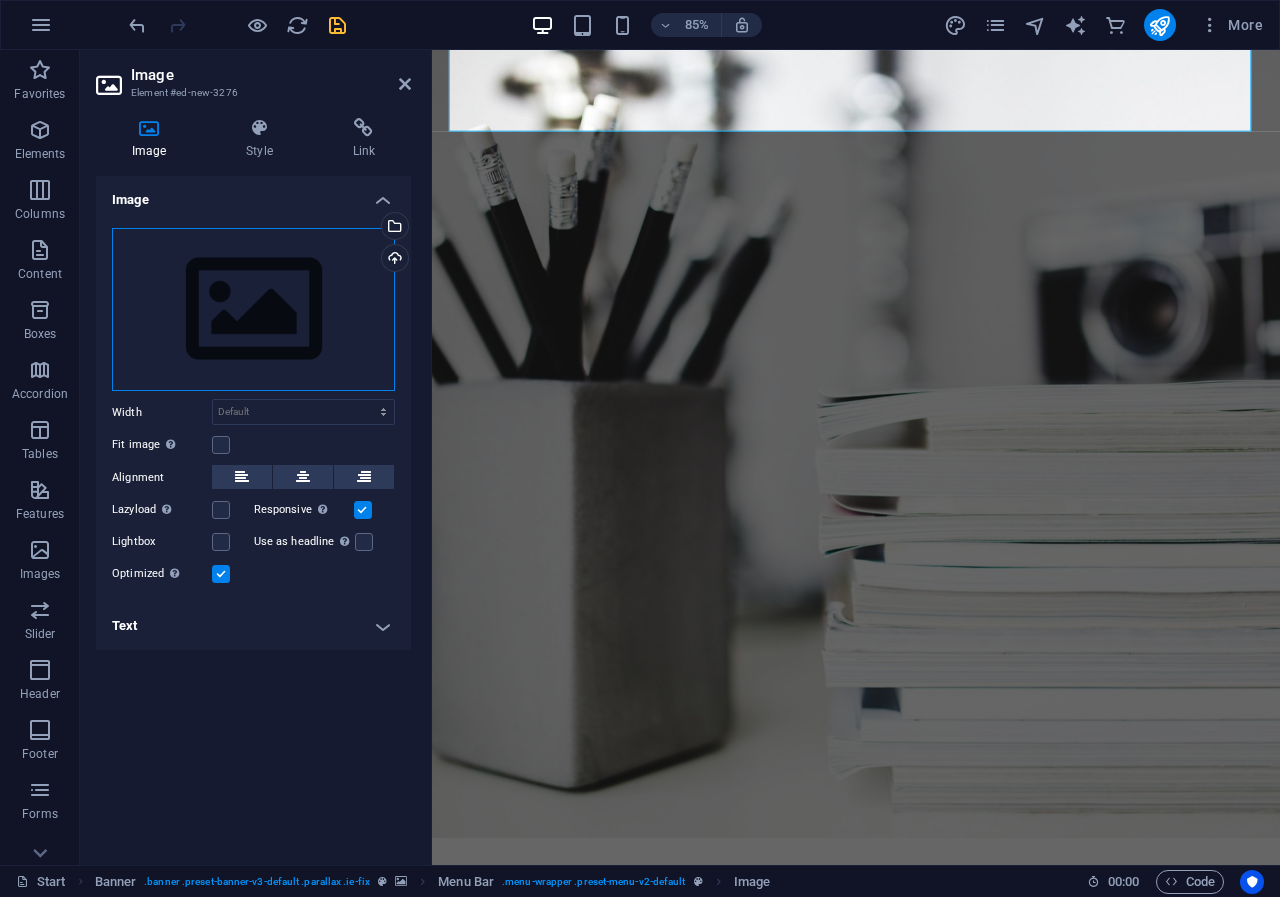 click on "Drag files here, click to choose files or select files from Files or our free stock photos & videos" at bounding box center (253, 310) 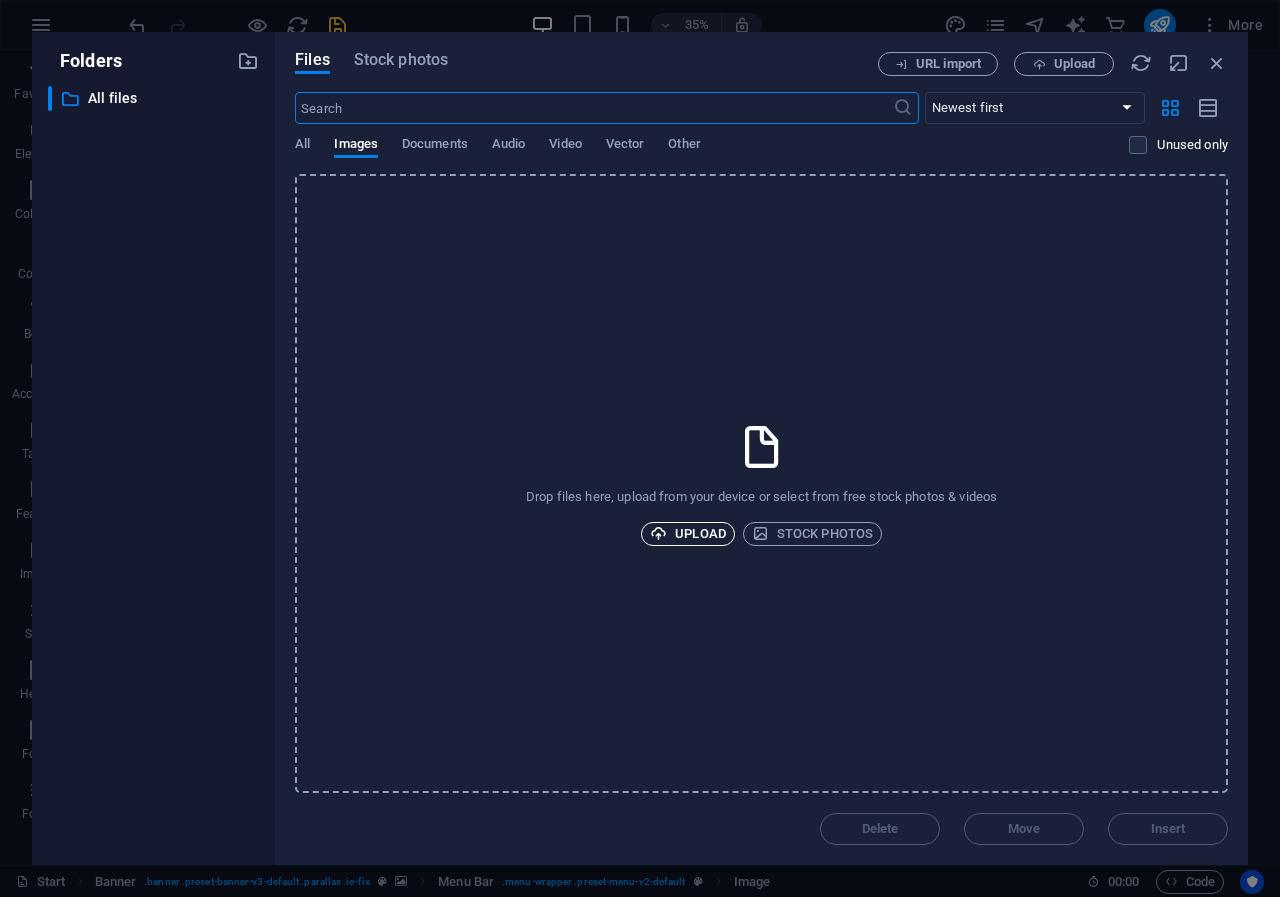 click on "Upload" at bounding box center (688, 534) 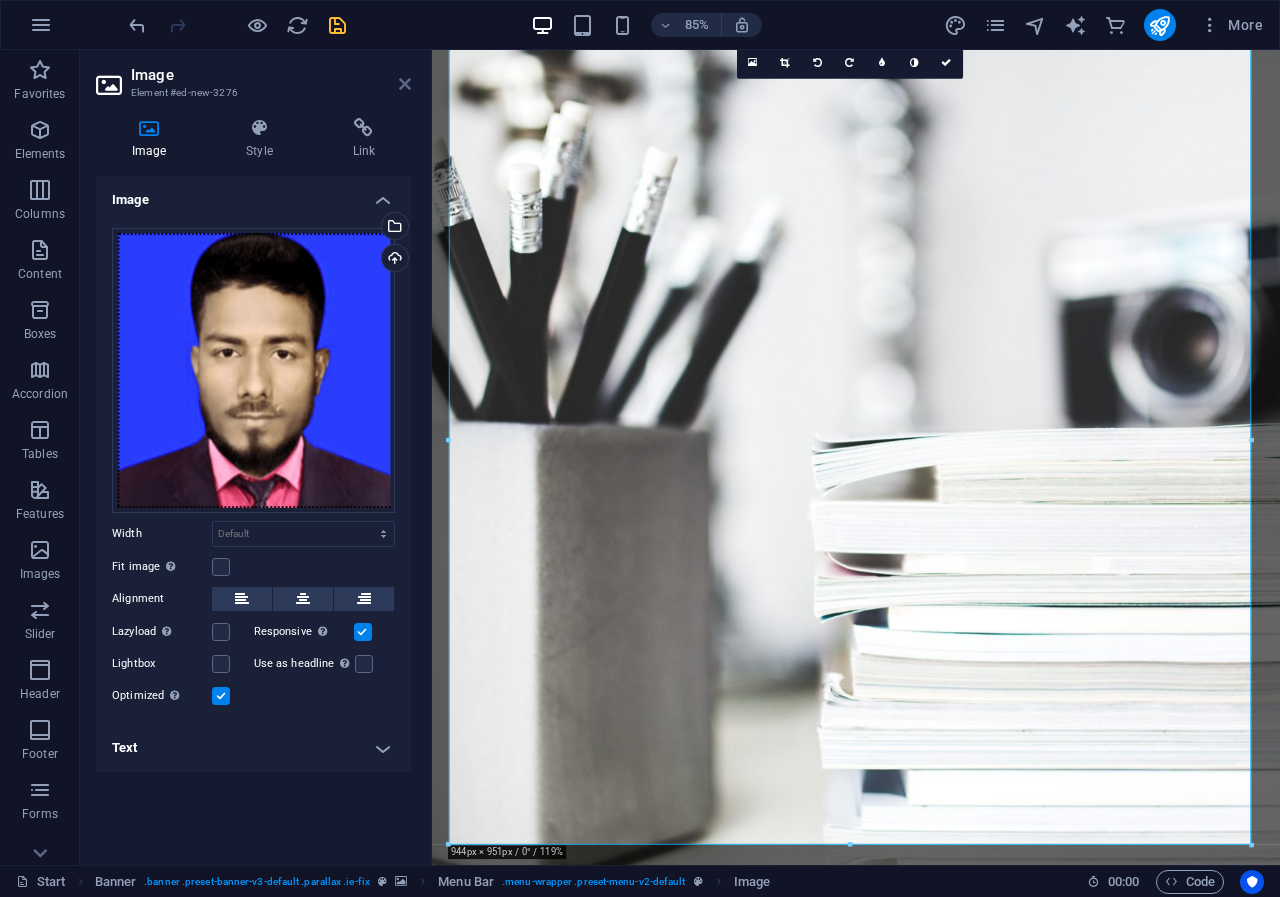 click at bounding box center [405, 84] 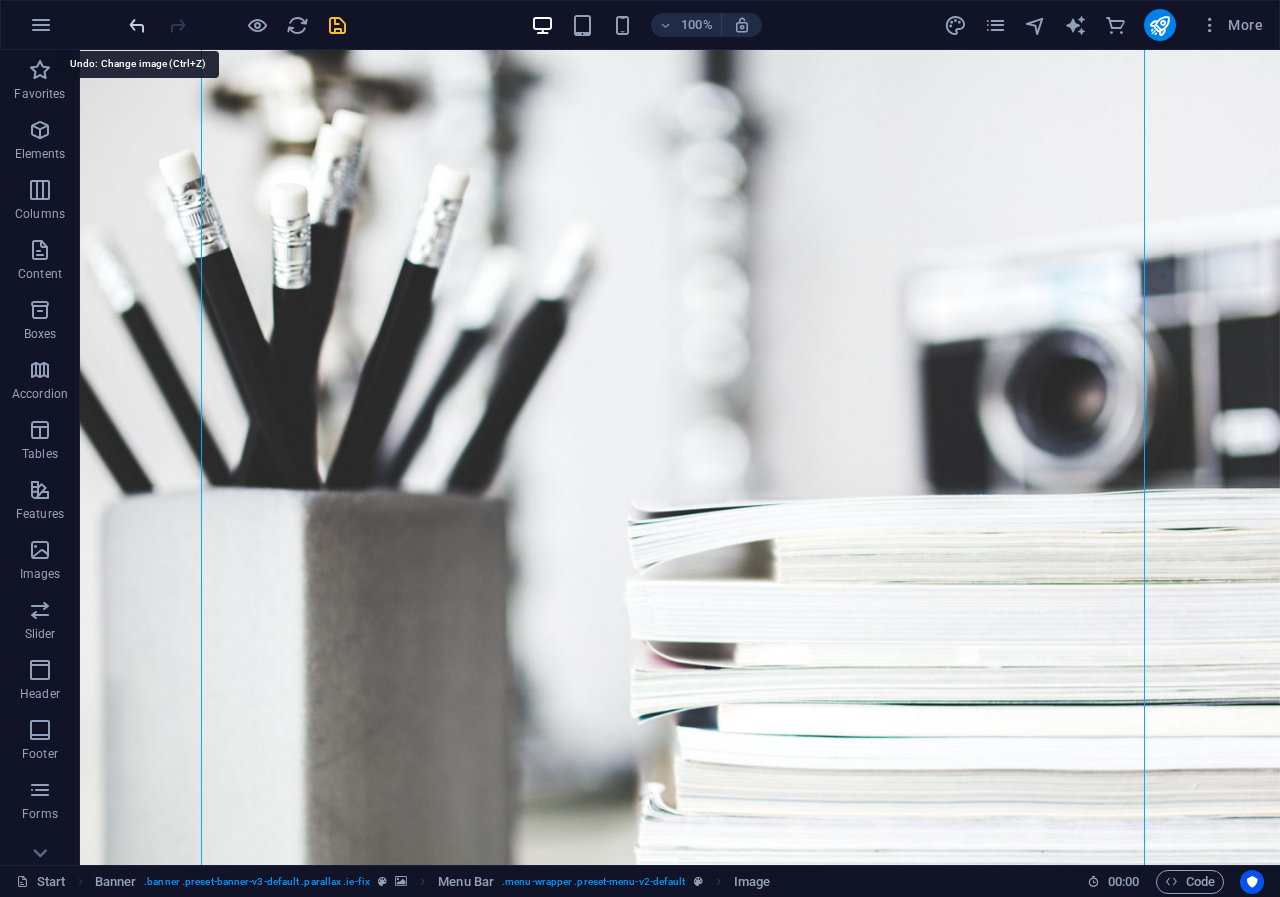 click at bounding box center (137, 25) 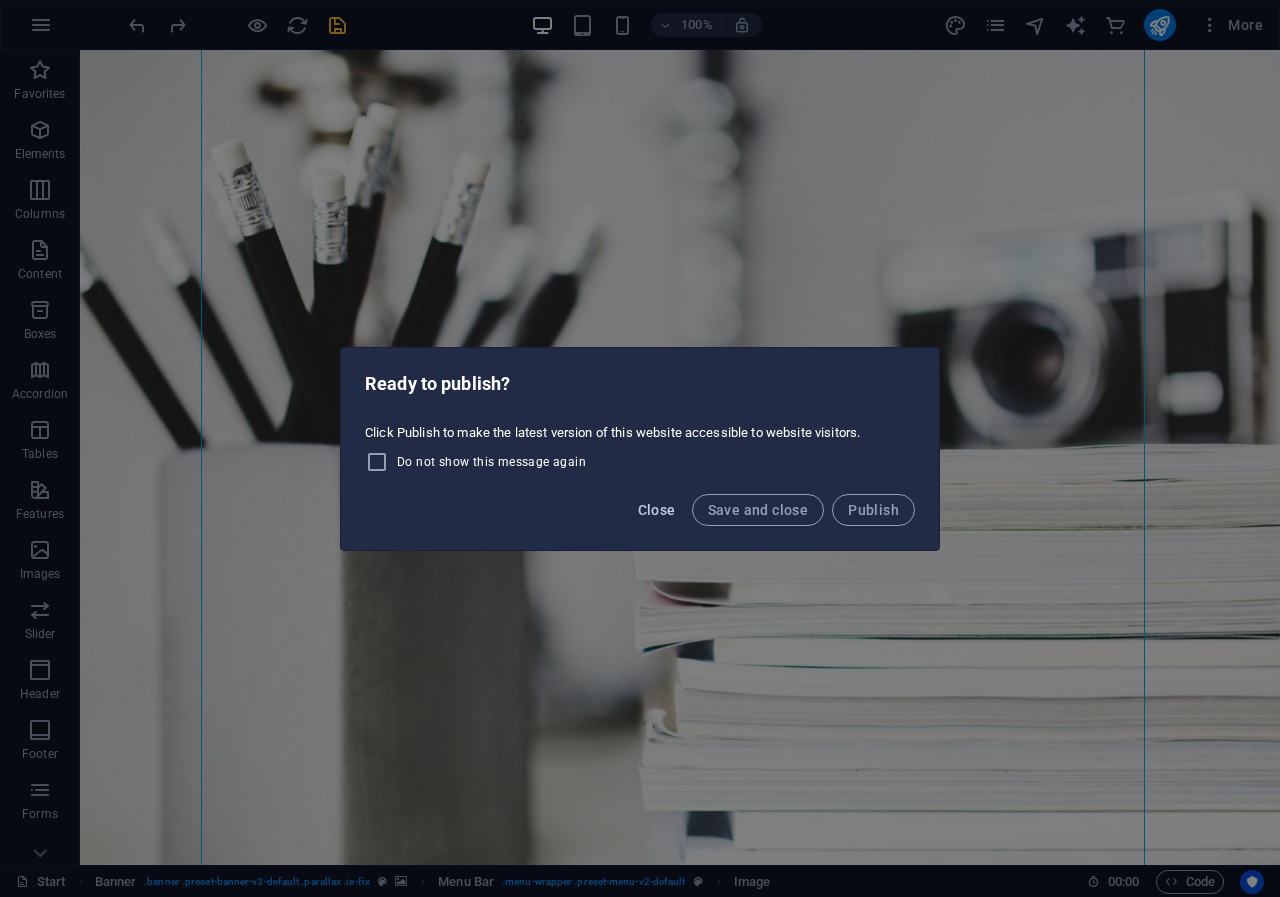click on "Close" at bounding box center [657, 510] 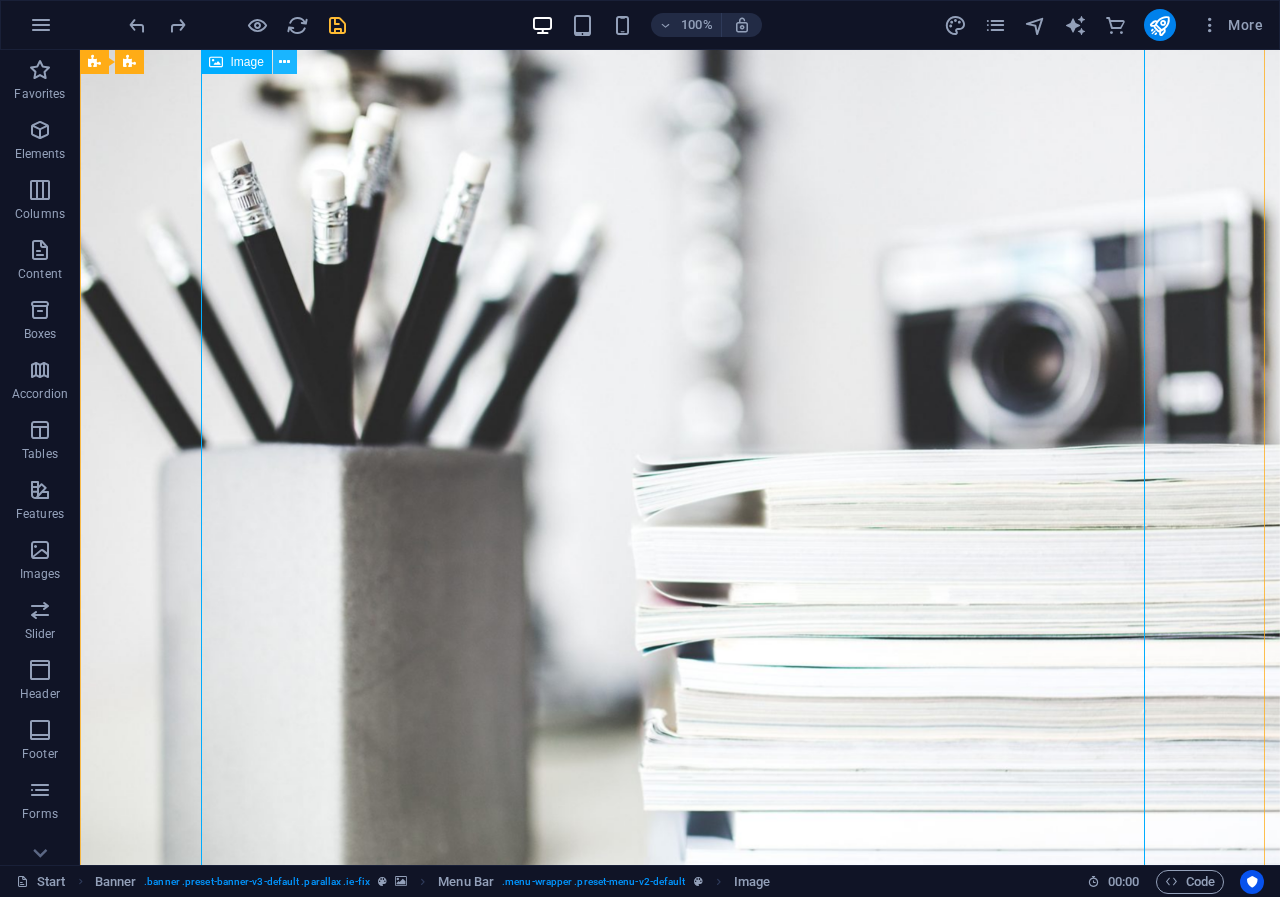 click at bounding box center [285, 62] 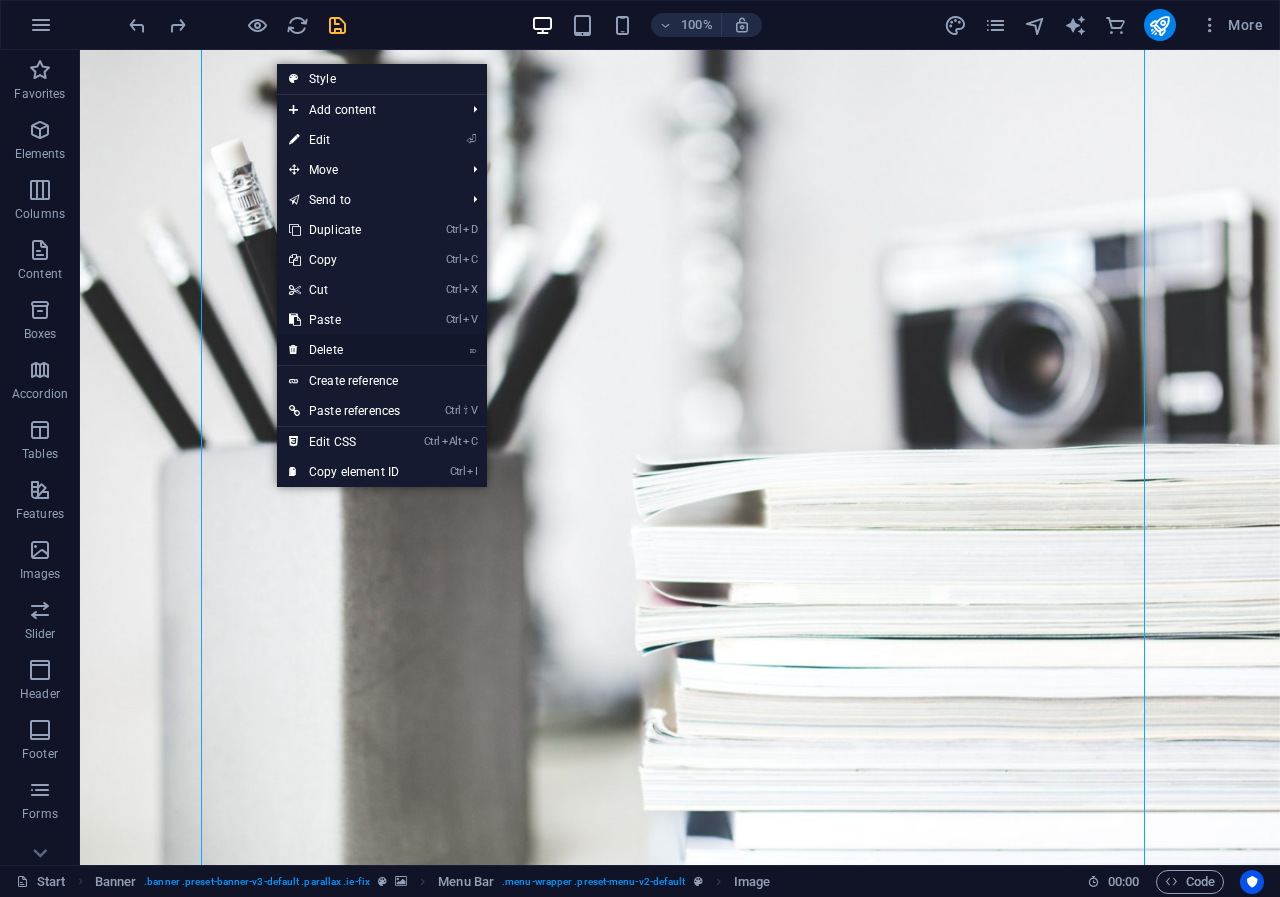 click on "⌦  Delete" at bounding box center (344, 350) 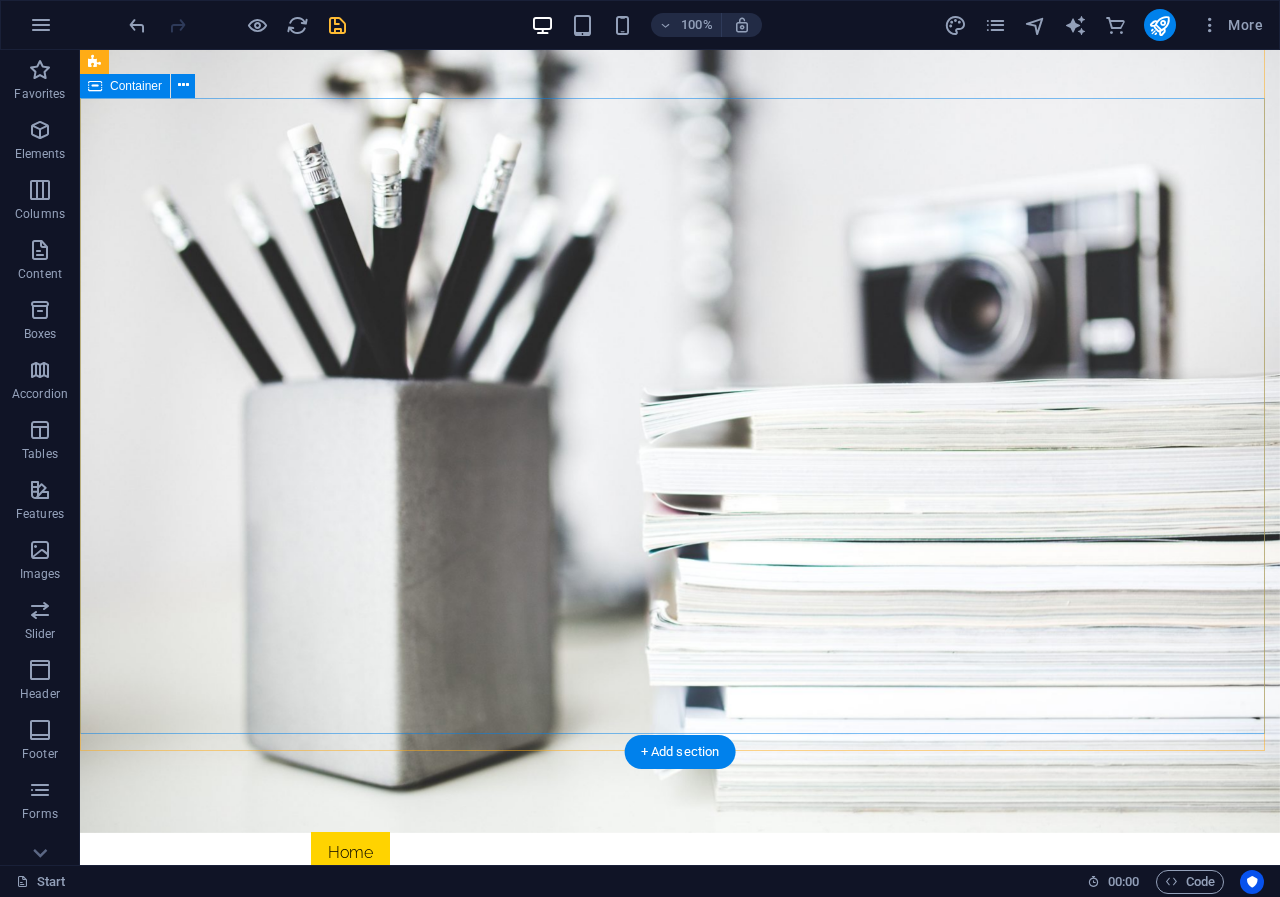 click on "I'm   Shopify expert Ai chatbot expert digital marketer" at bounding box center (680, 1151) 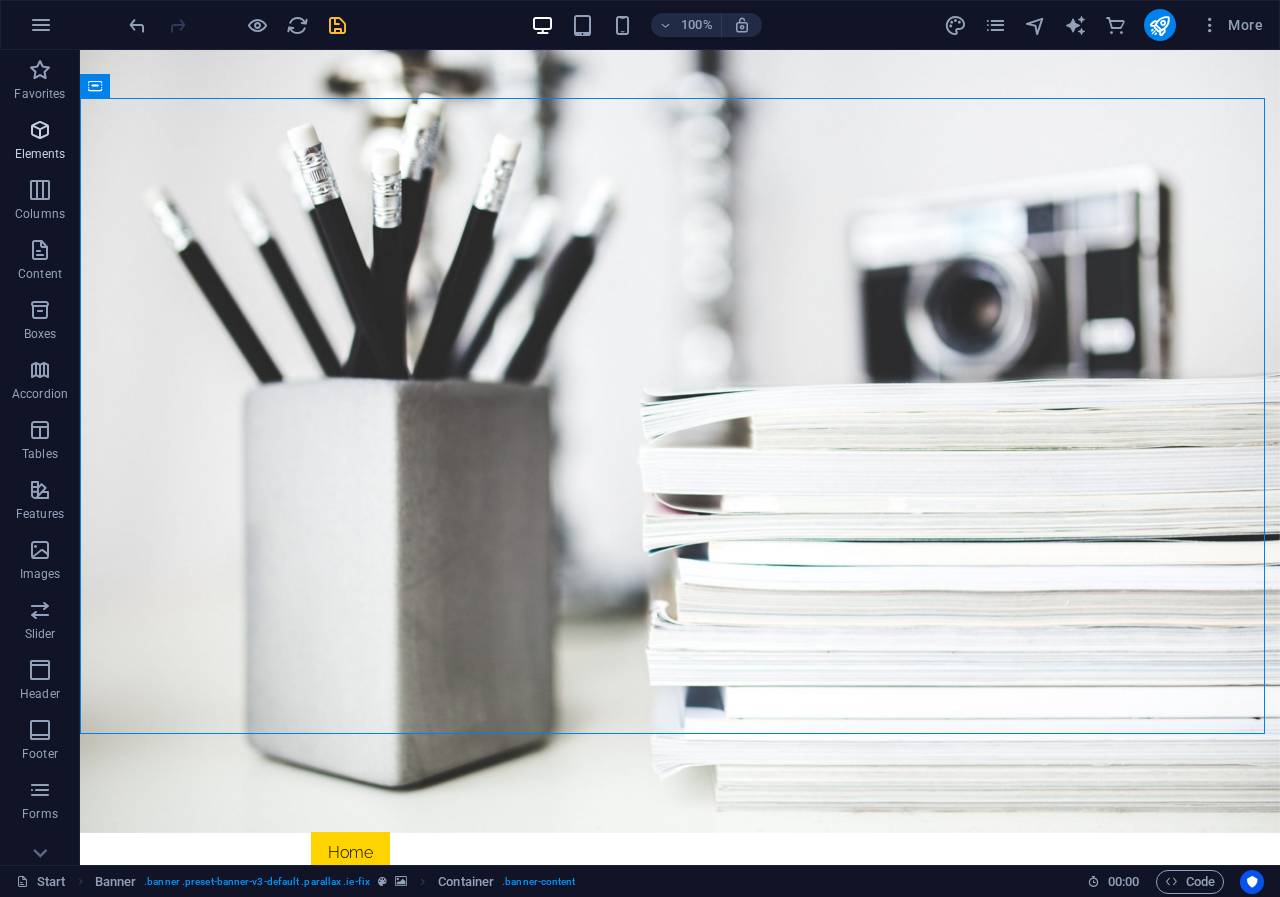 click at bounding box center (40, 130) 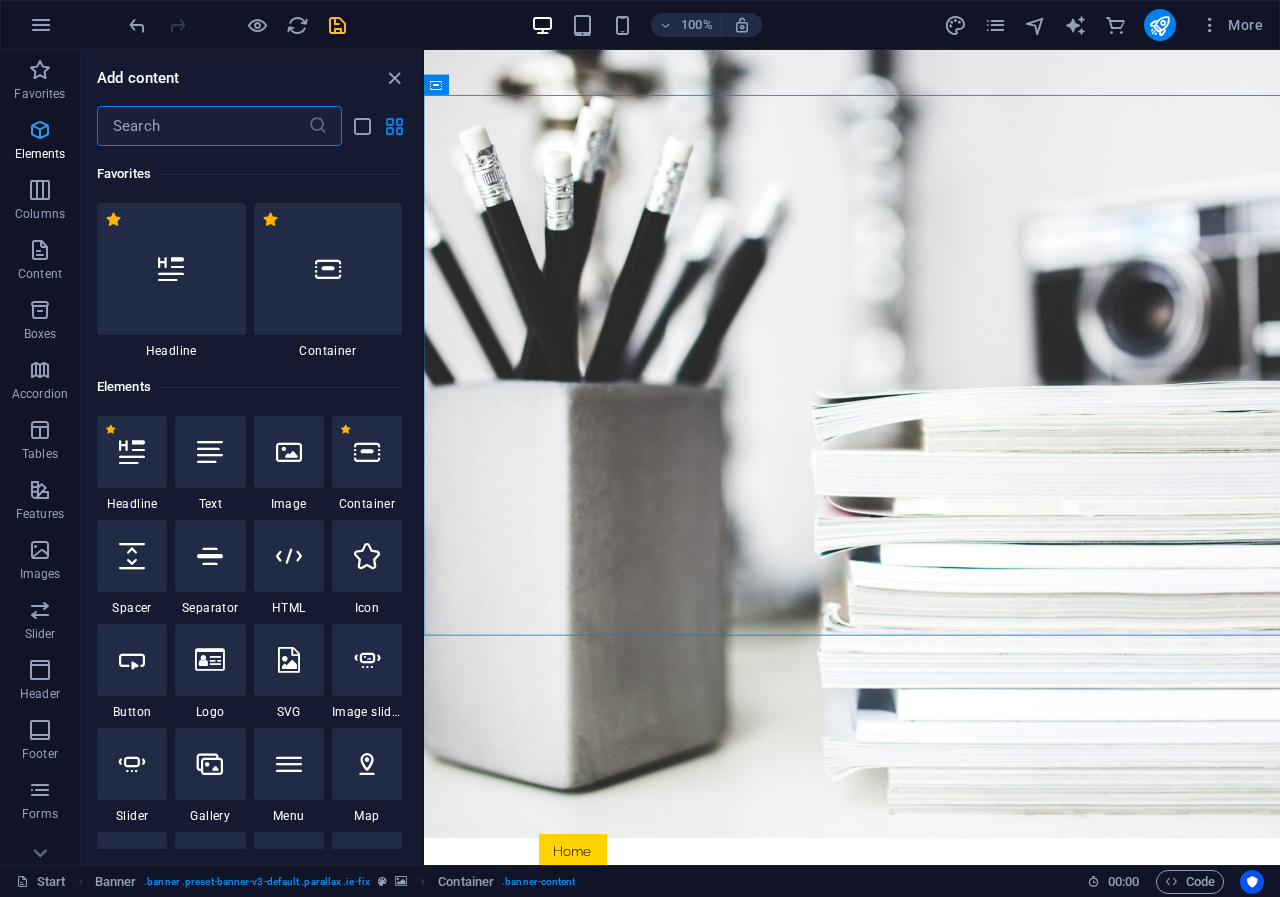 scroll, scrollTop: 68, scrollLeft: 0, axis: vertical 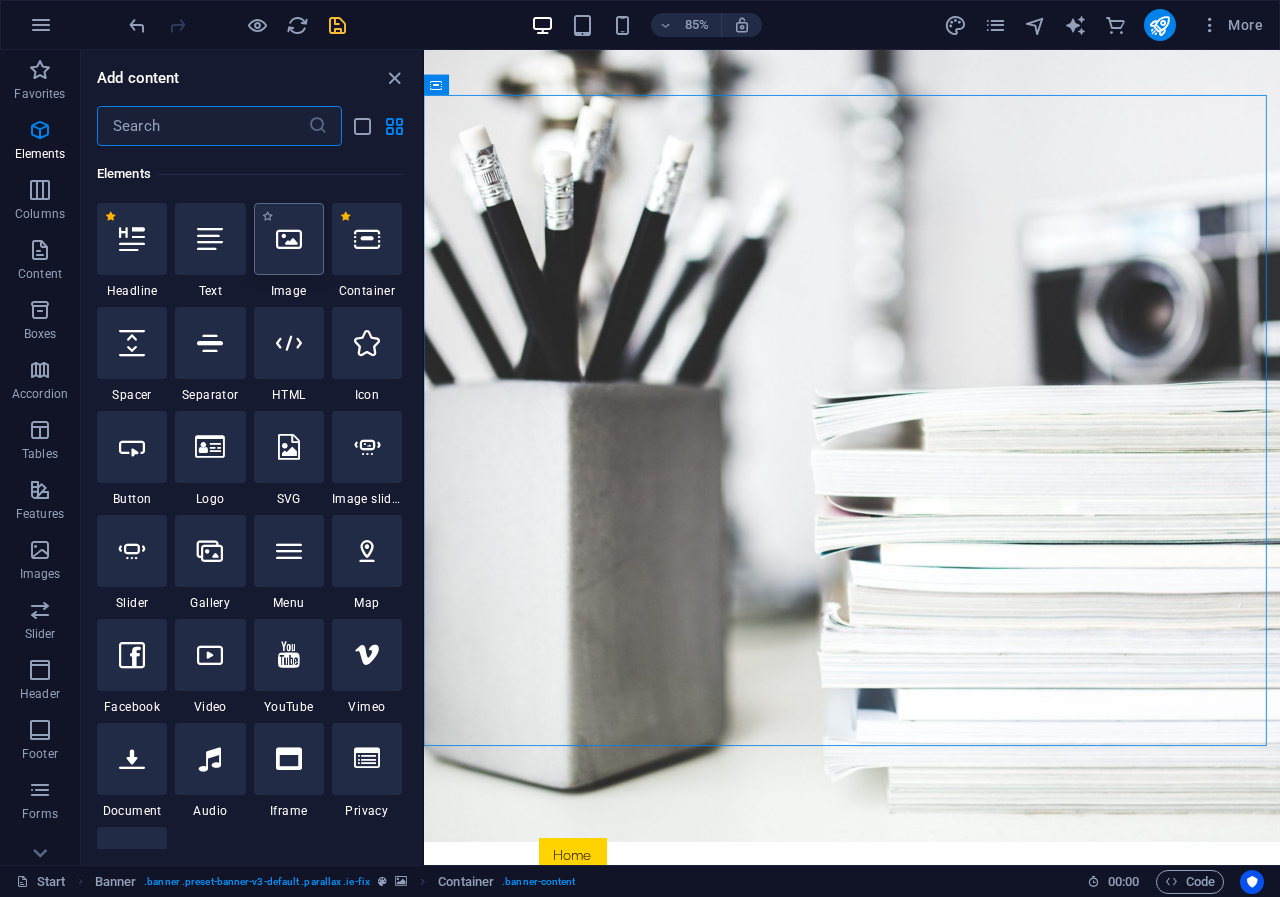 click at bounding box center [289, 239] 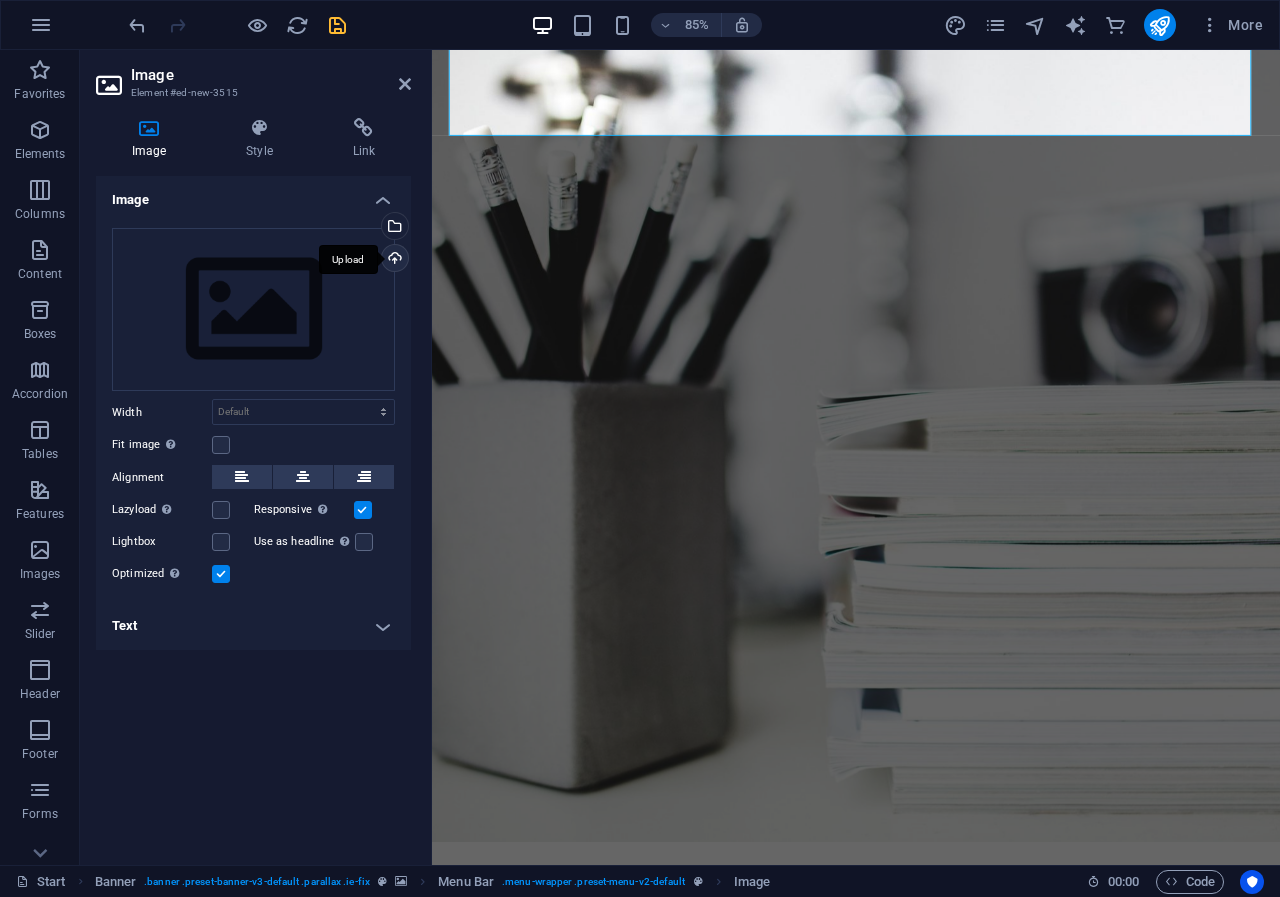 click on "Upload" at bounding box center [393, 260] 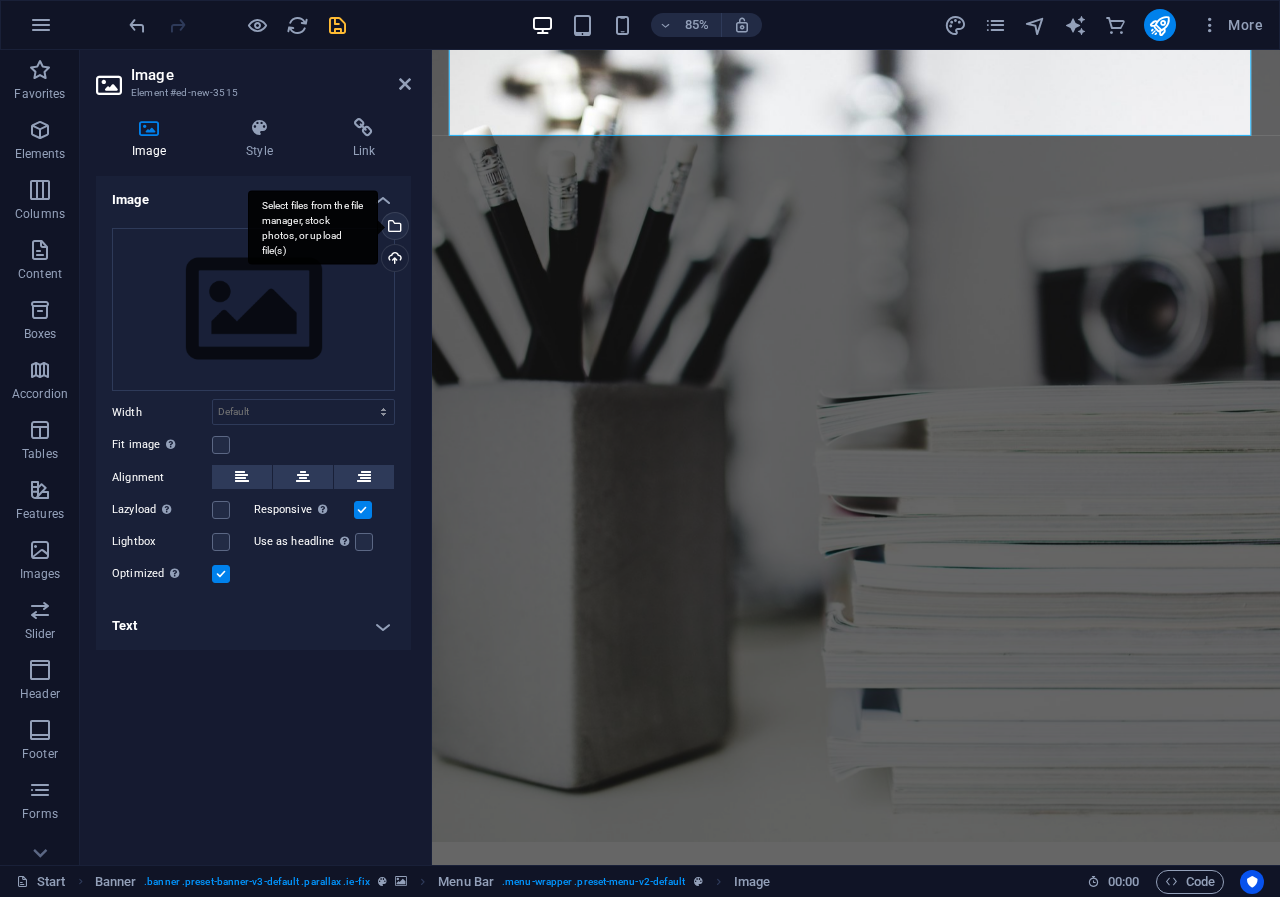 click on "Select files from the file manager, stock photos, or upload file(s)" at bounding box center (393, 228) 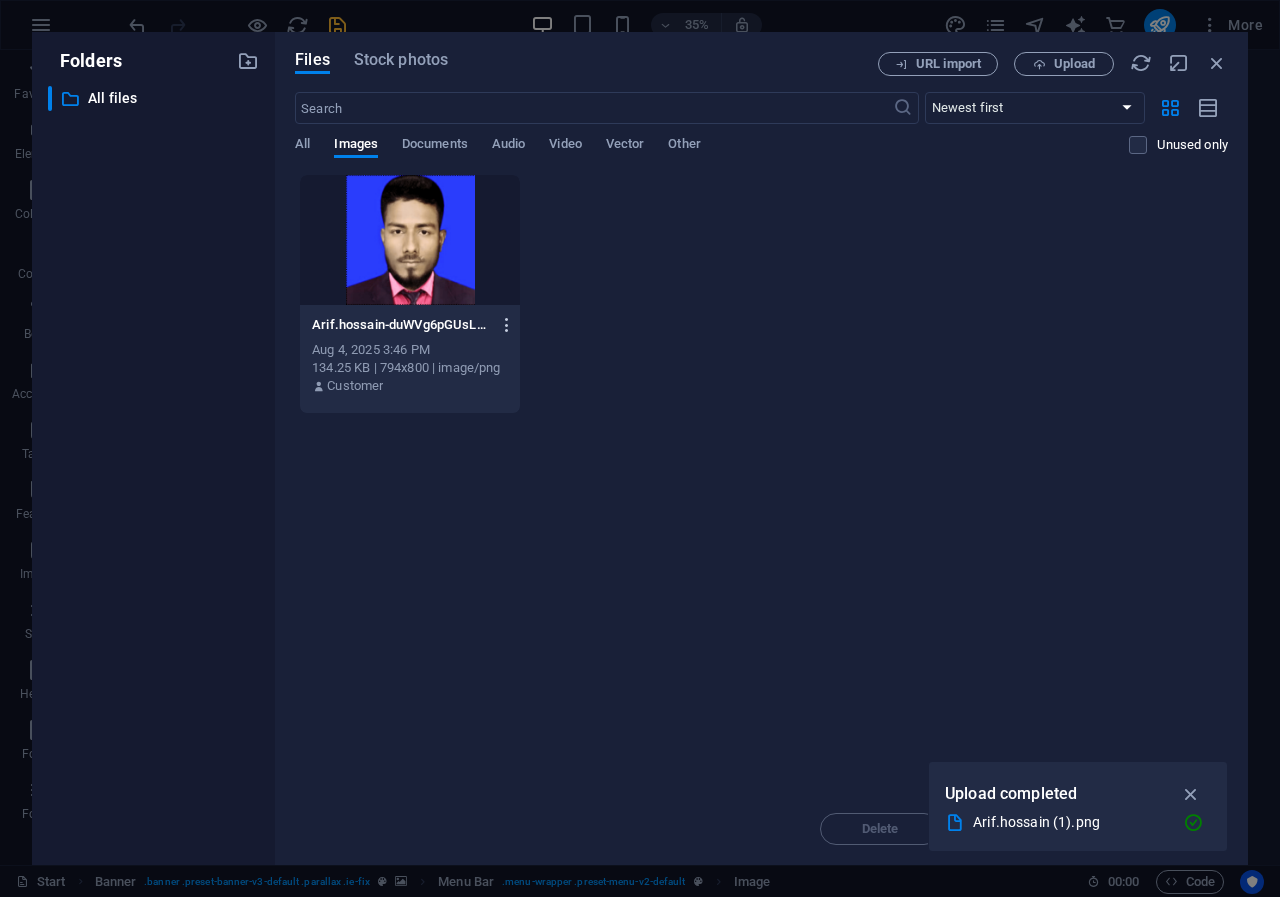click at bounding box center [507, 325] 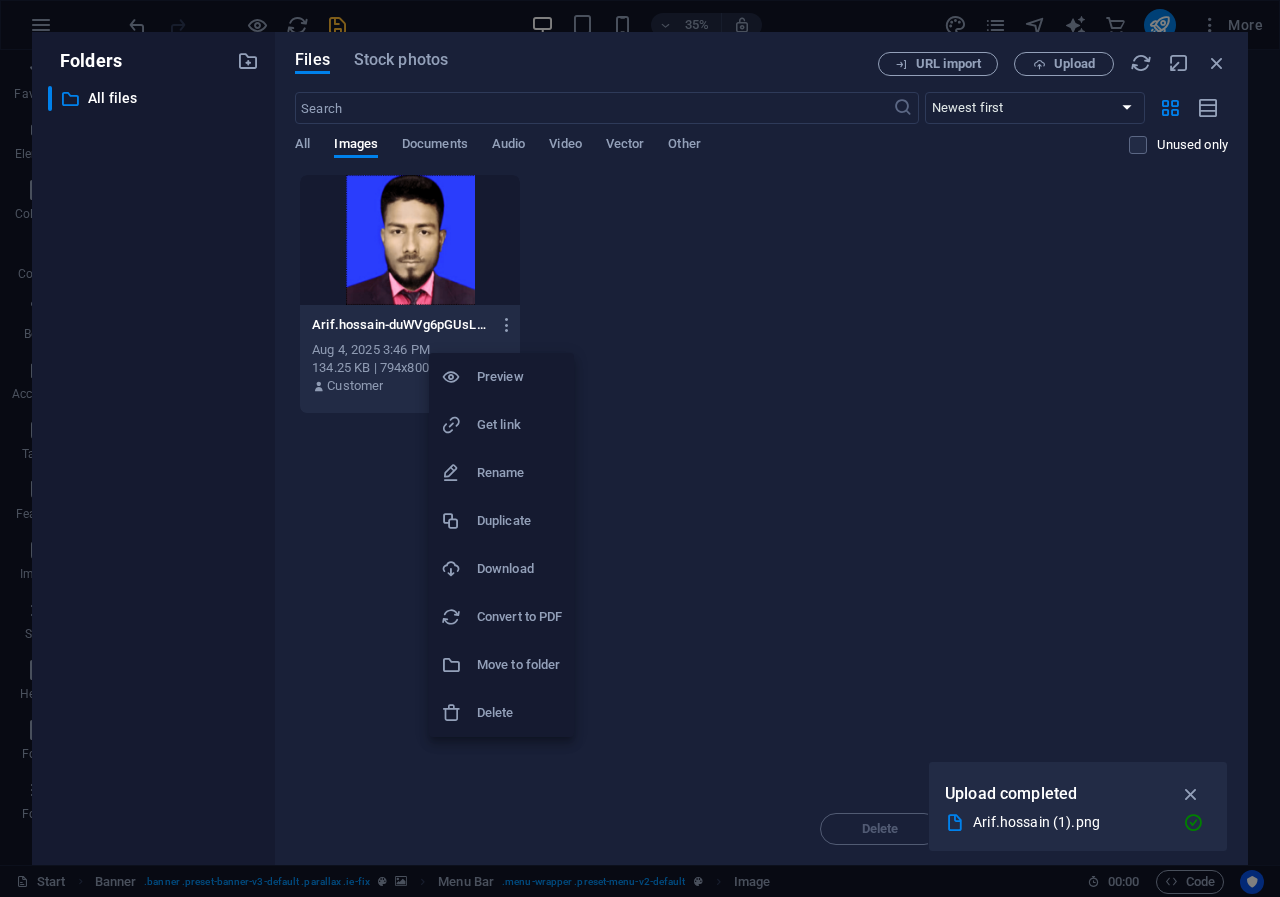 click on "Delete" at bounding box center (519, 713) 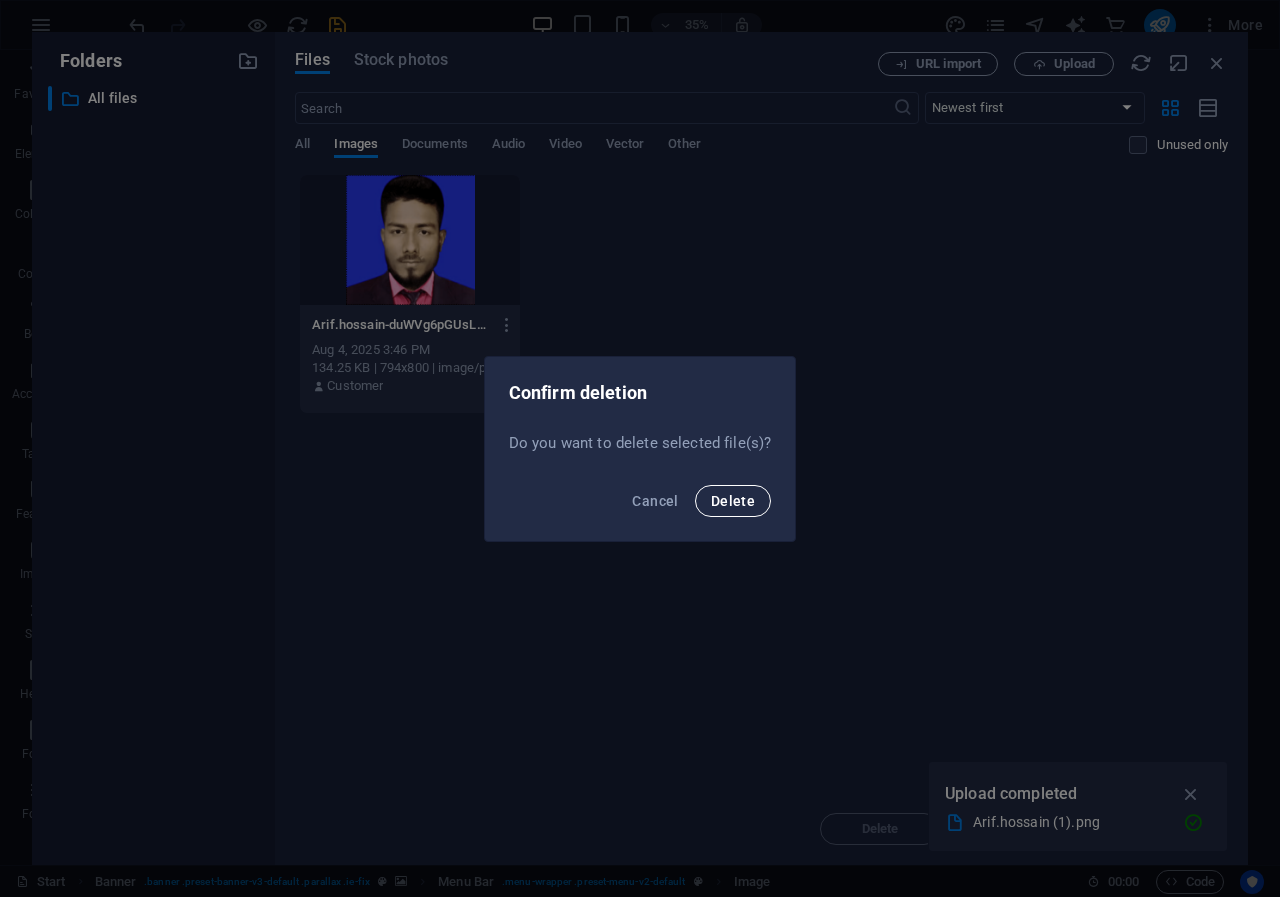 click on "Delete" at bounding box center [733, 501] 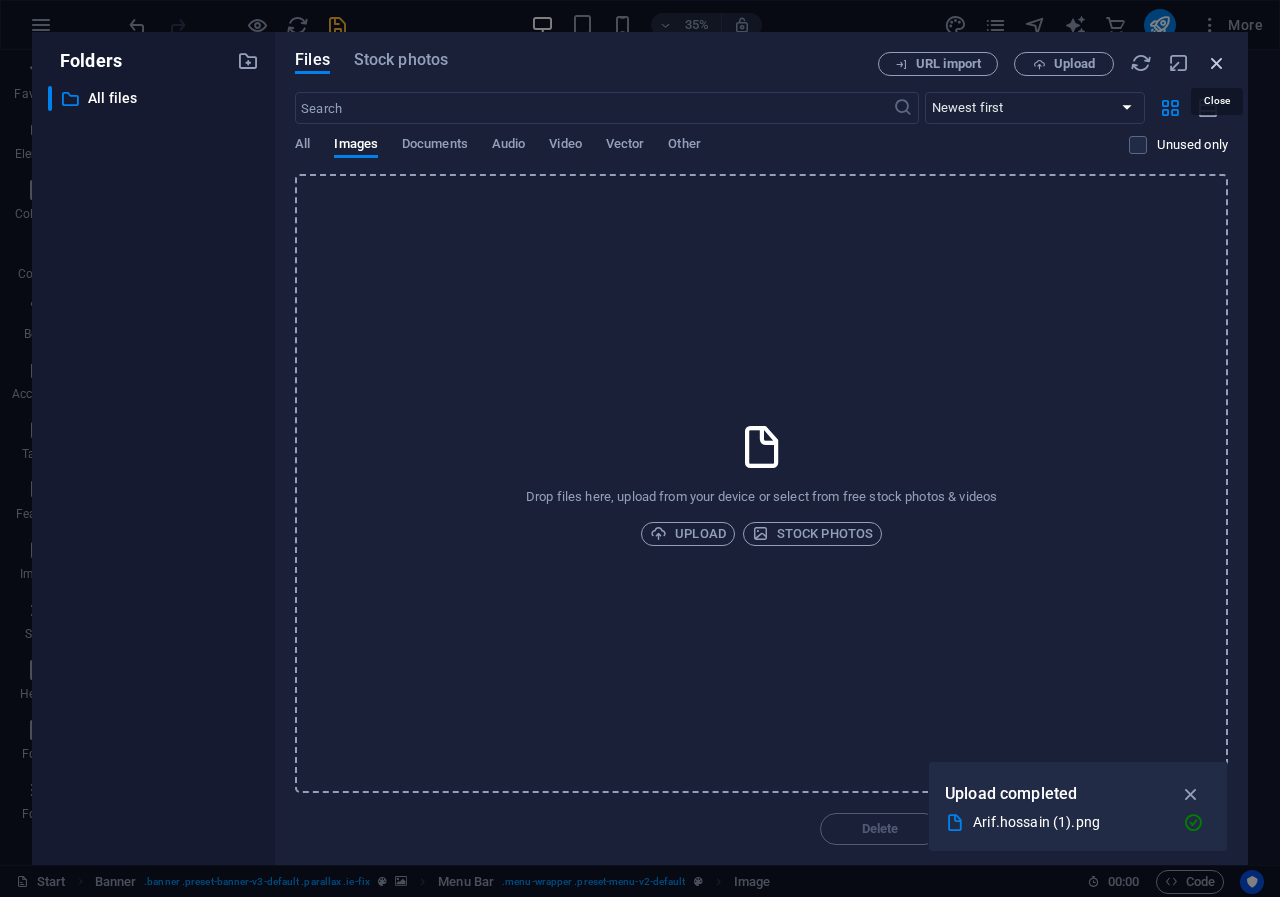 click at bounding box center [1217, 63] 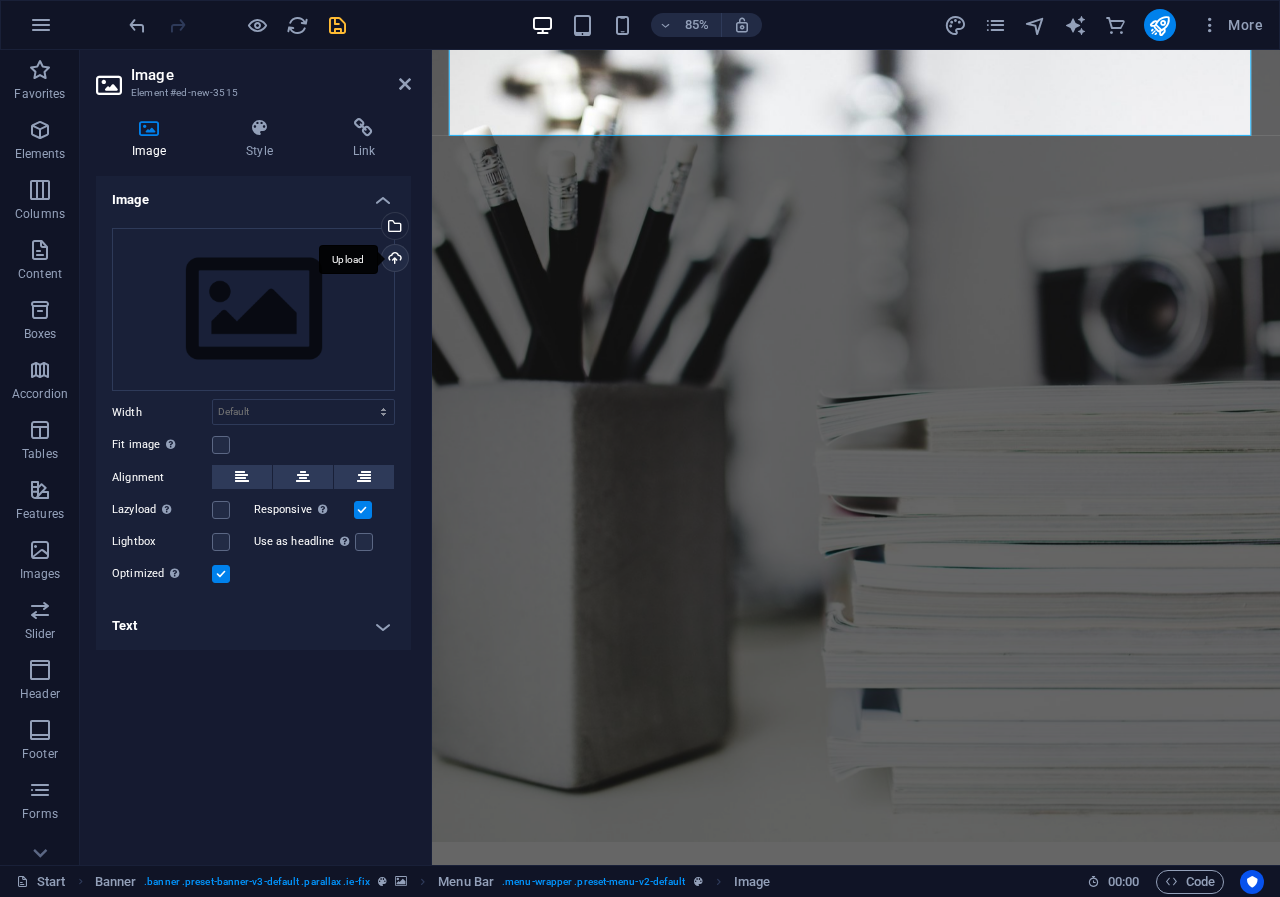 click on "Upload" at bounding box center [393, 260] 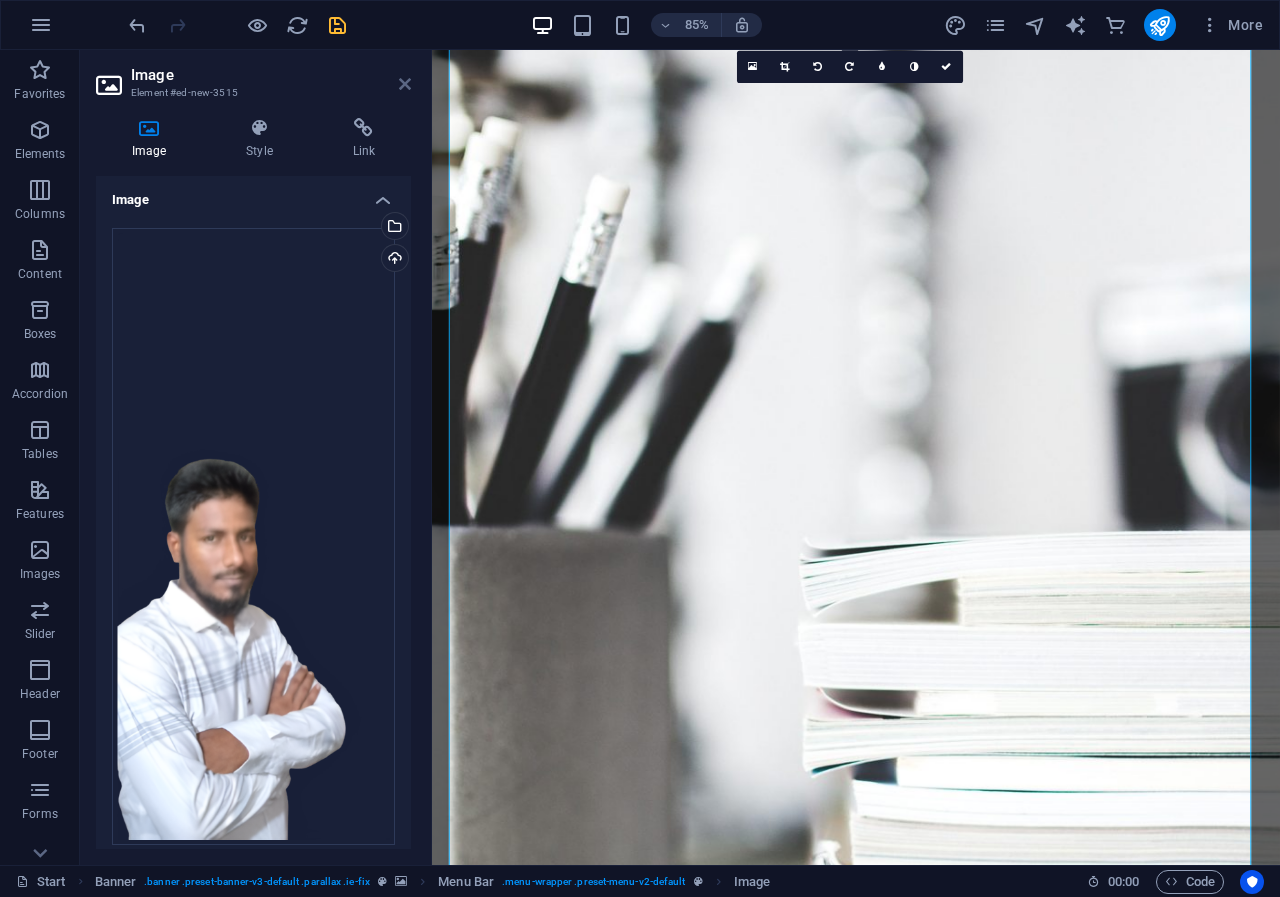 click at bounding box center [405, 84] 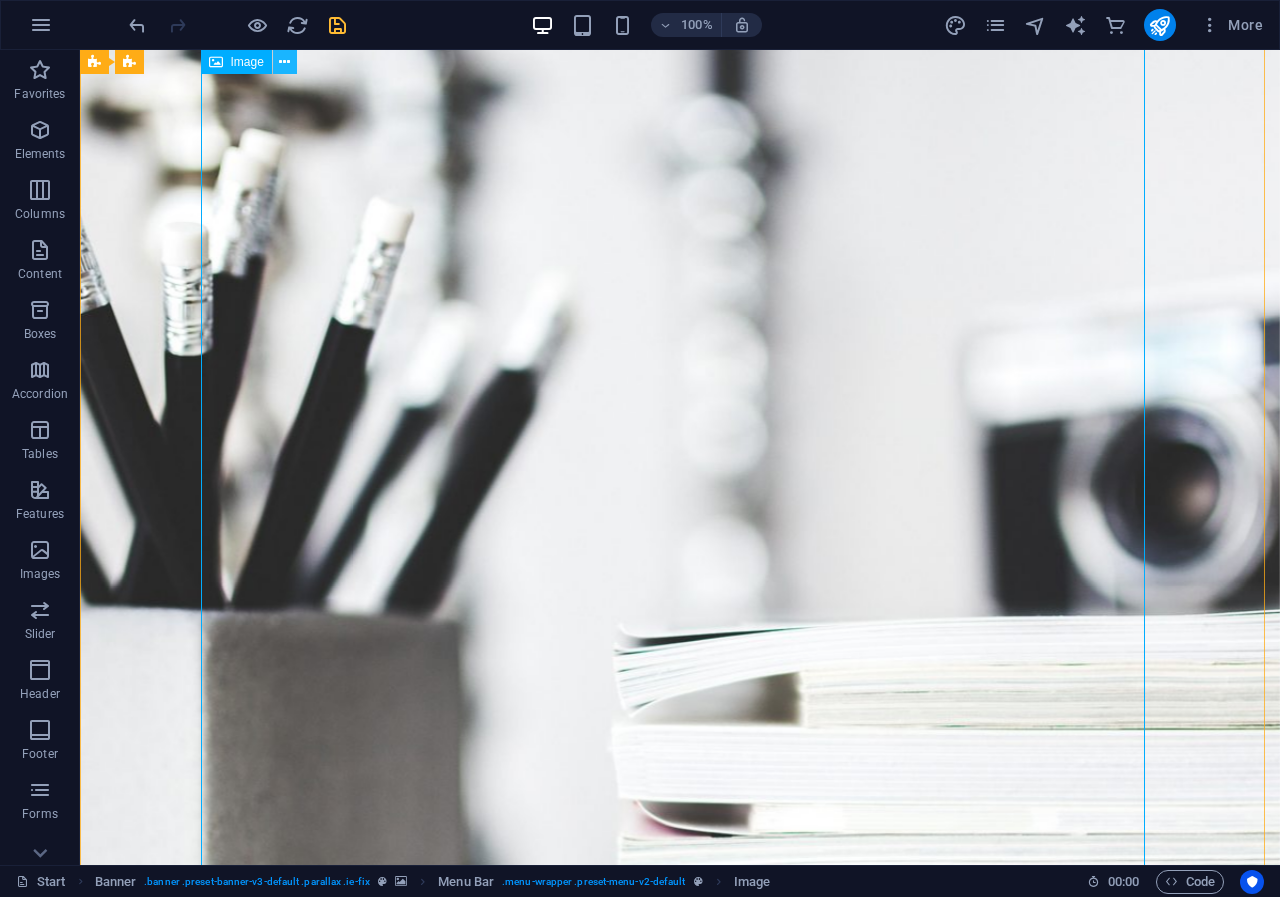click at bounding box center [284, 62] 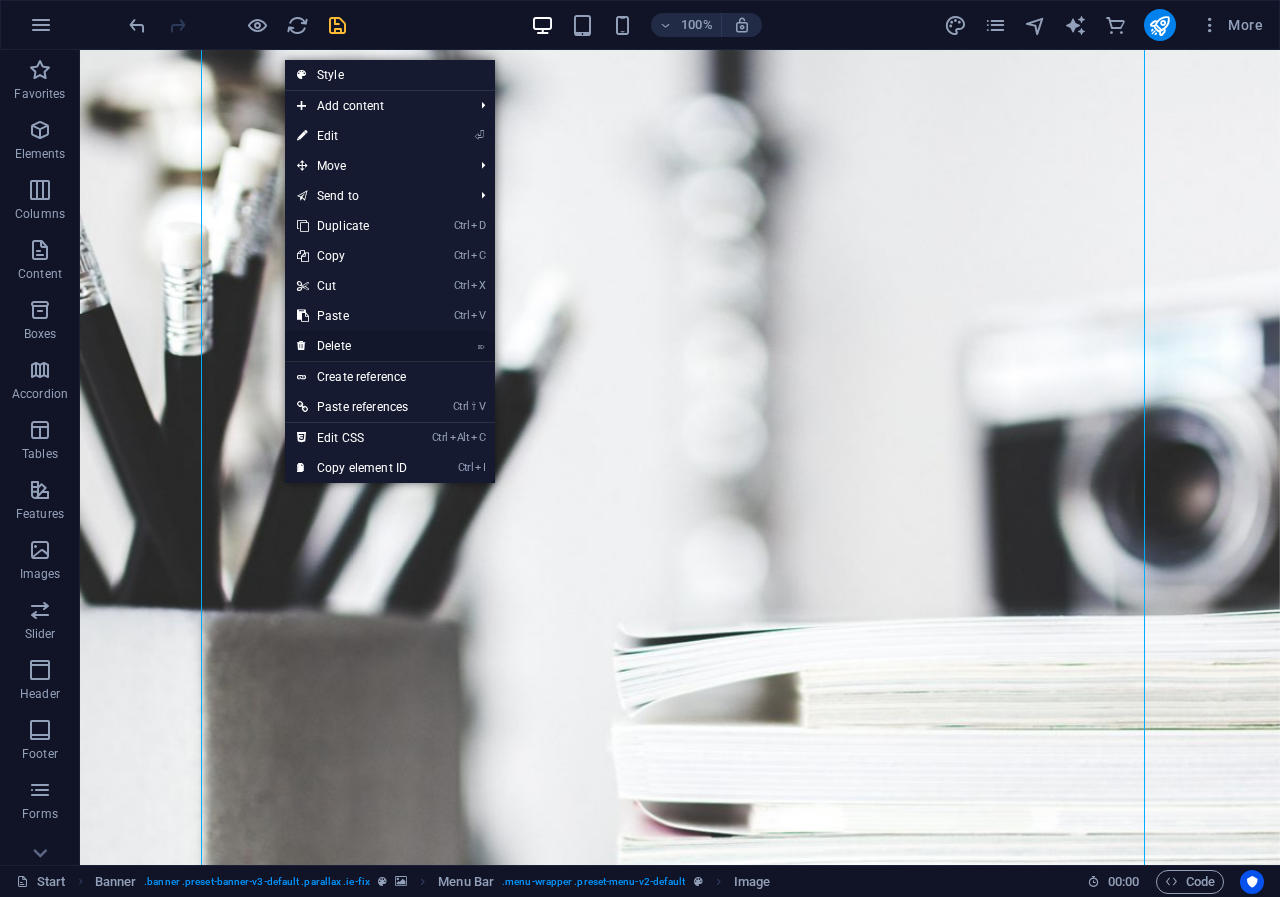 click on "⌦  Delete" at bounding box center (352, 346) 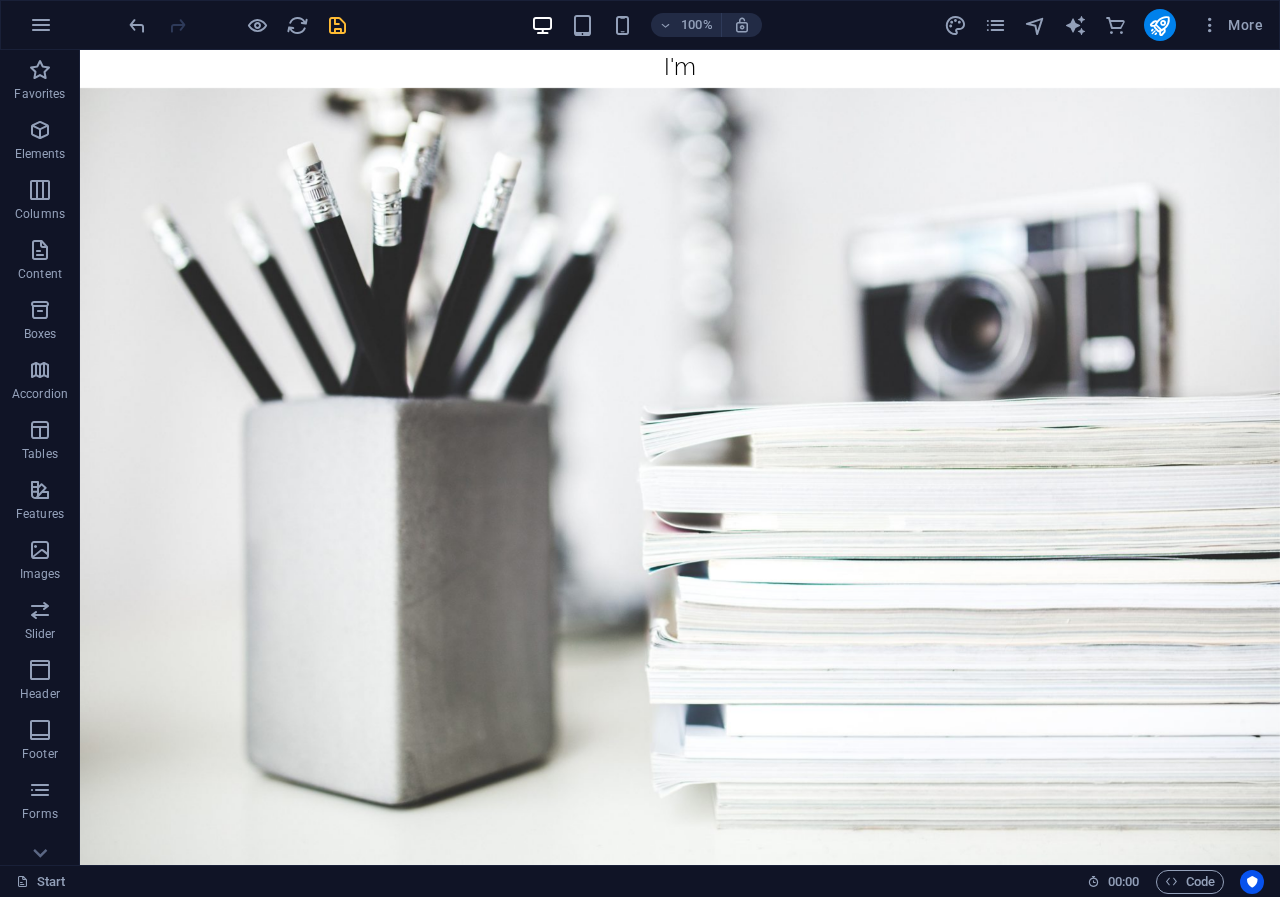 scroll, scrollTop: 0, scrollLeft: 0, axis: both 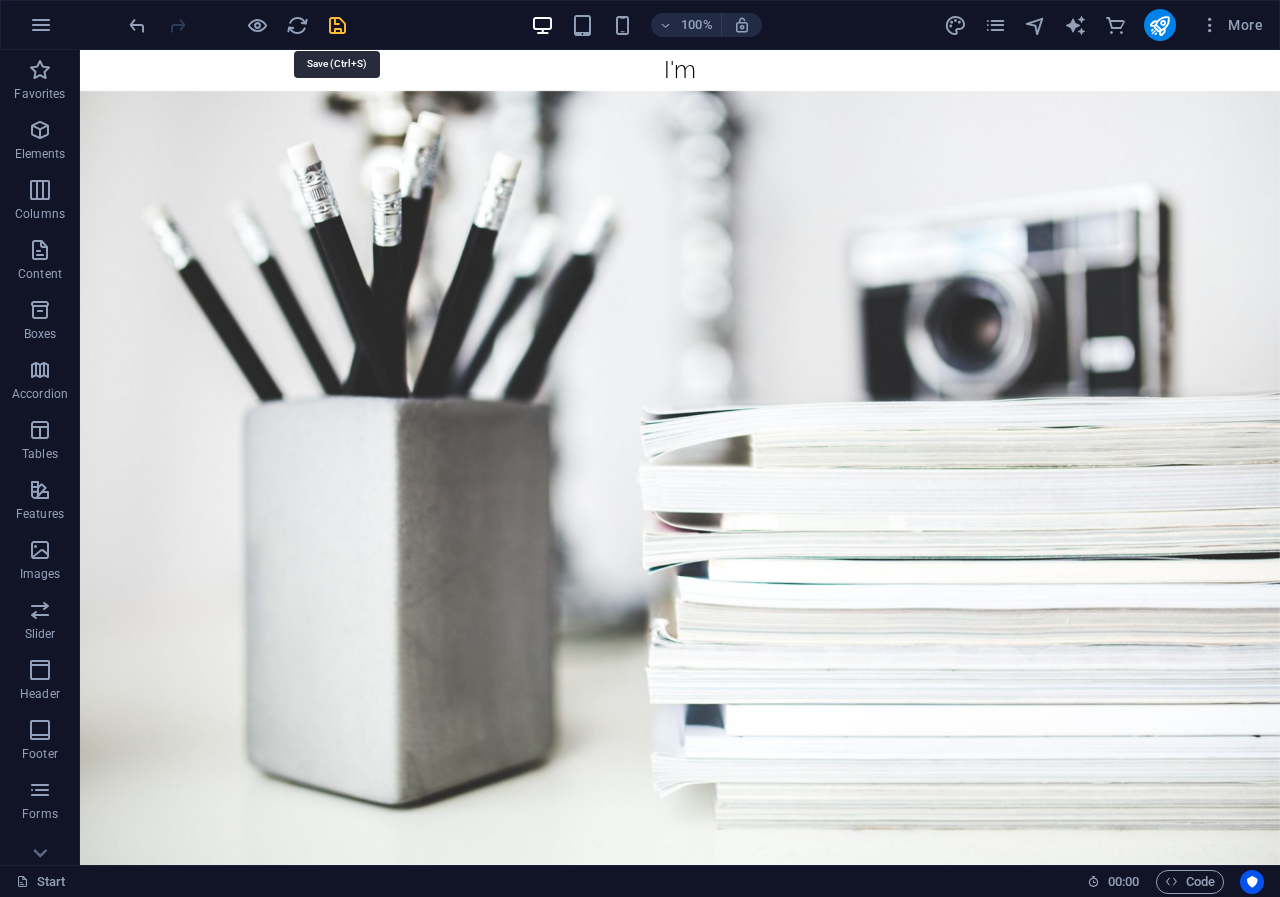 click at bounding box center [337, 25] 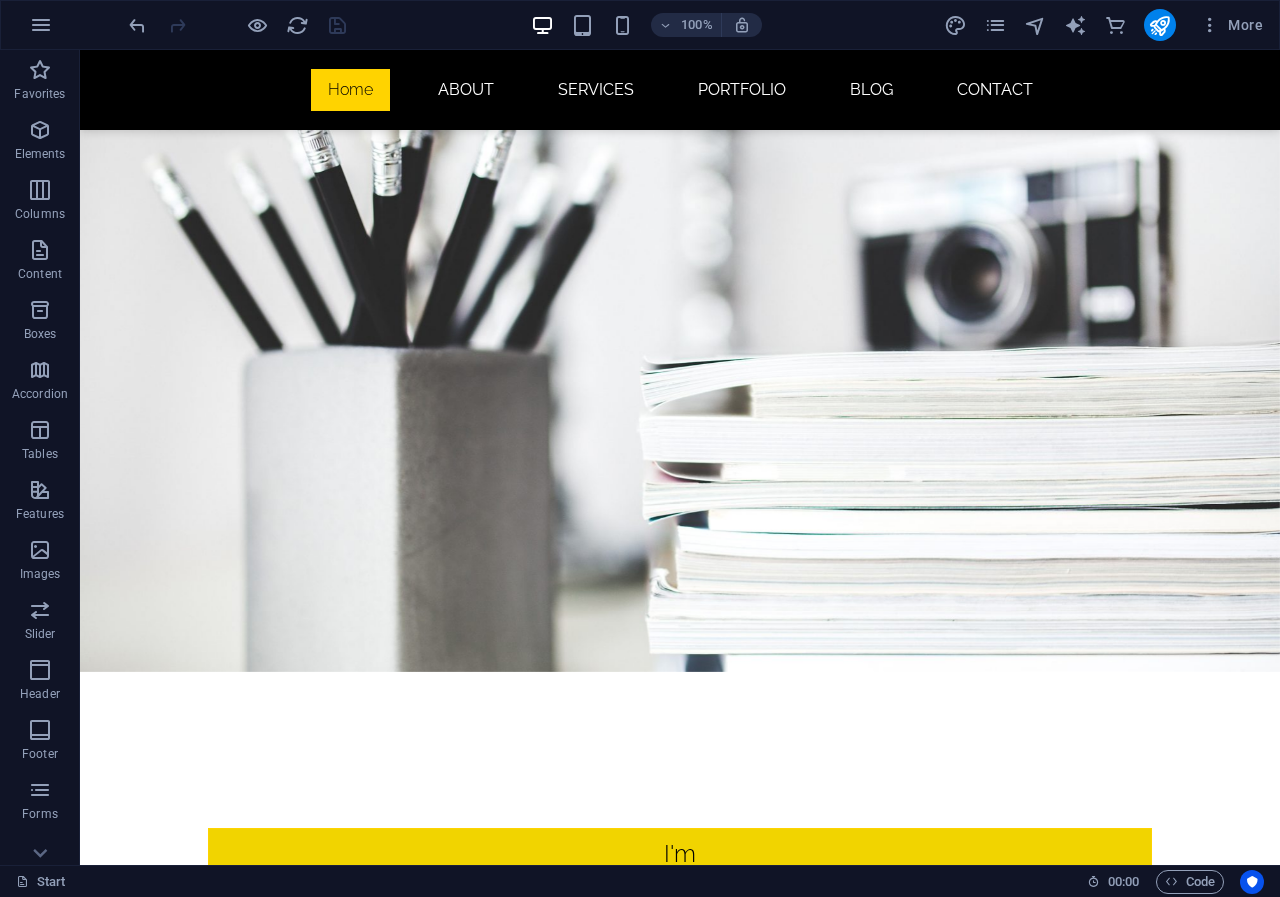 scroll, scrollTop: 240, scrollLeft: 0, axis: vertical 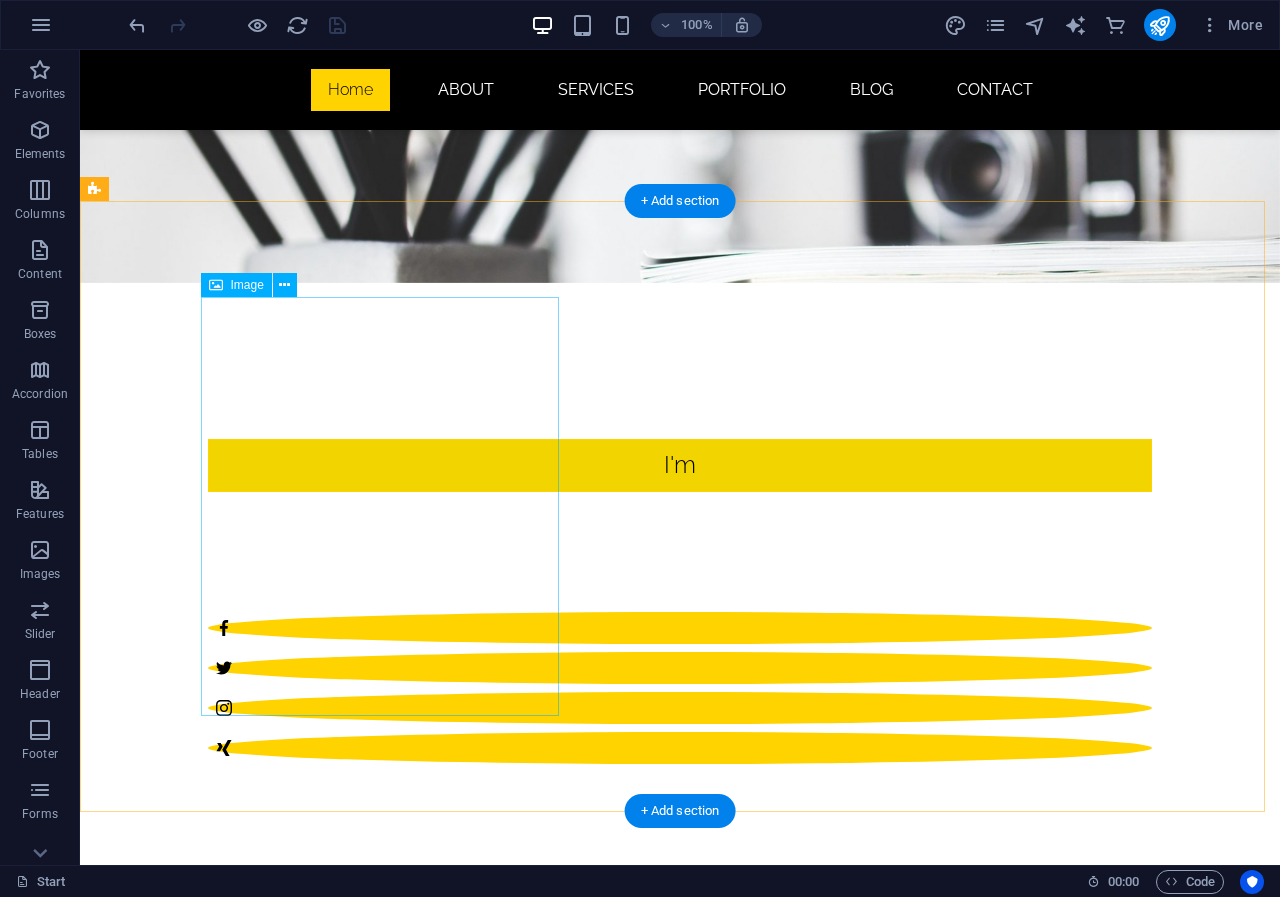click at bounding box center [568, 1314] 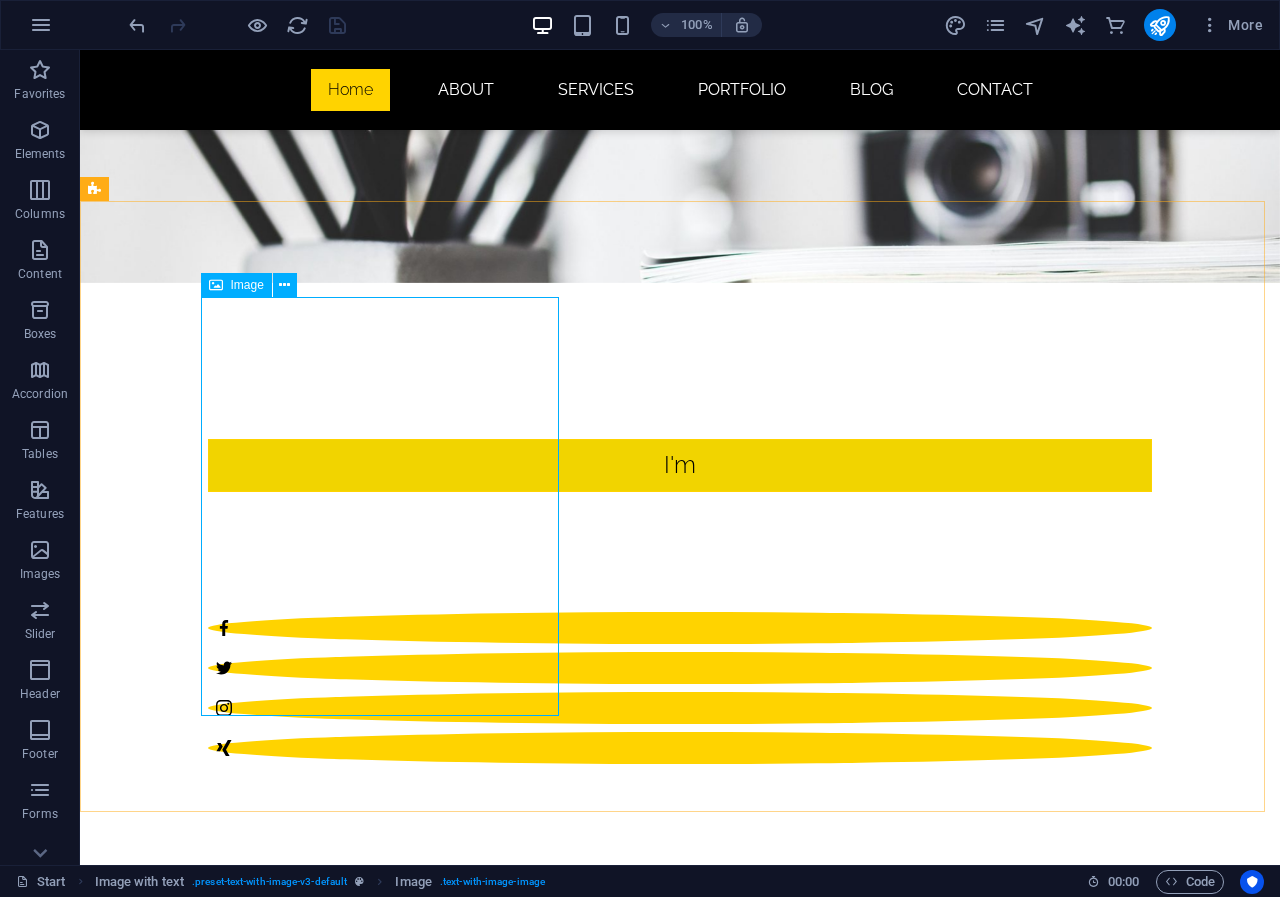 click on "Image" at bounding box center [247, 285] 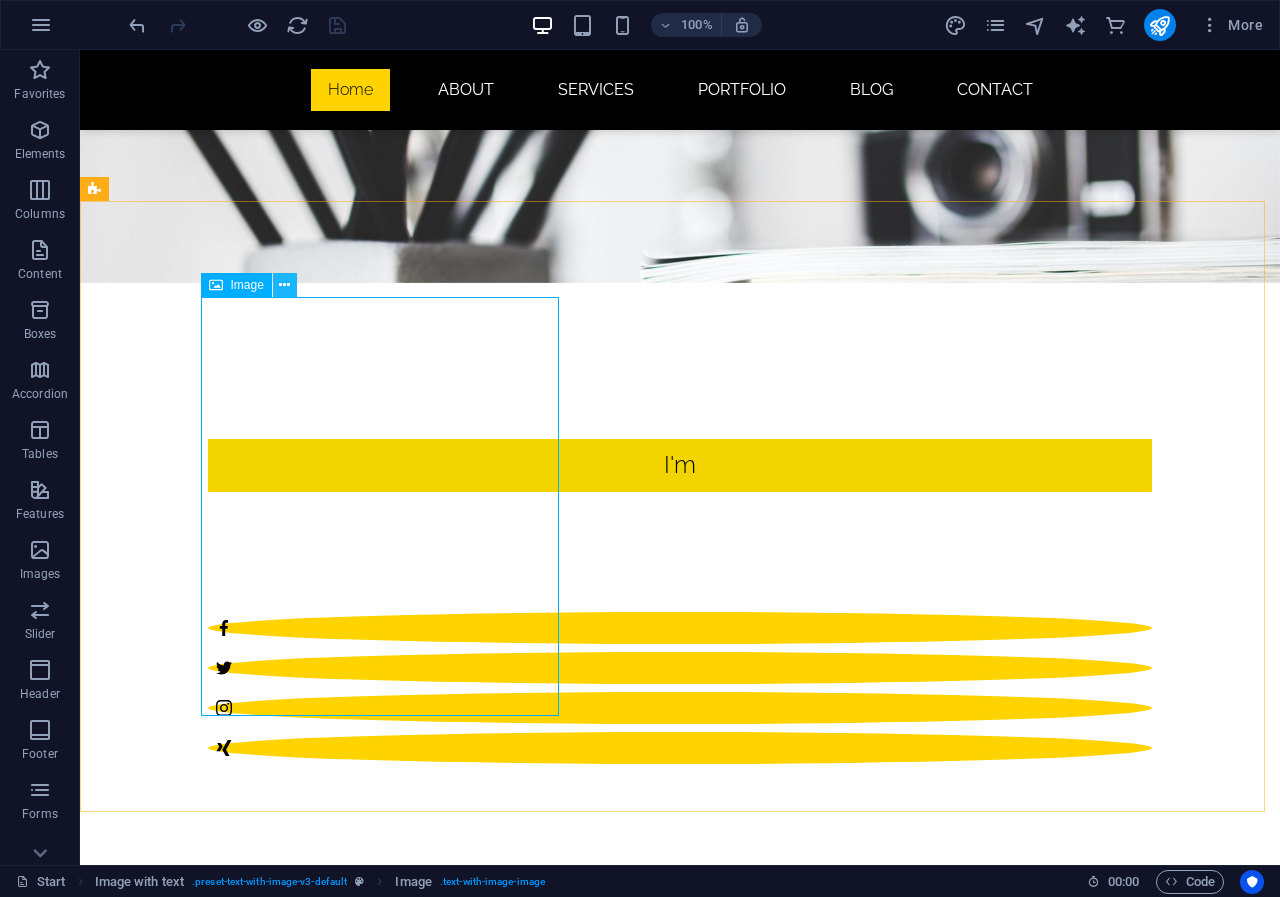 click at bounding box center [284, 285] 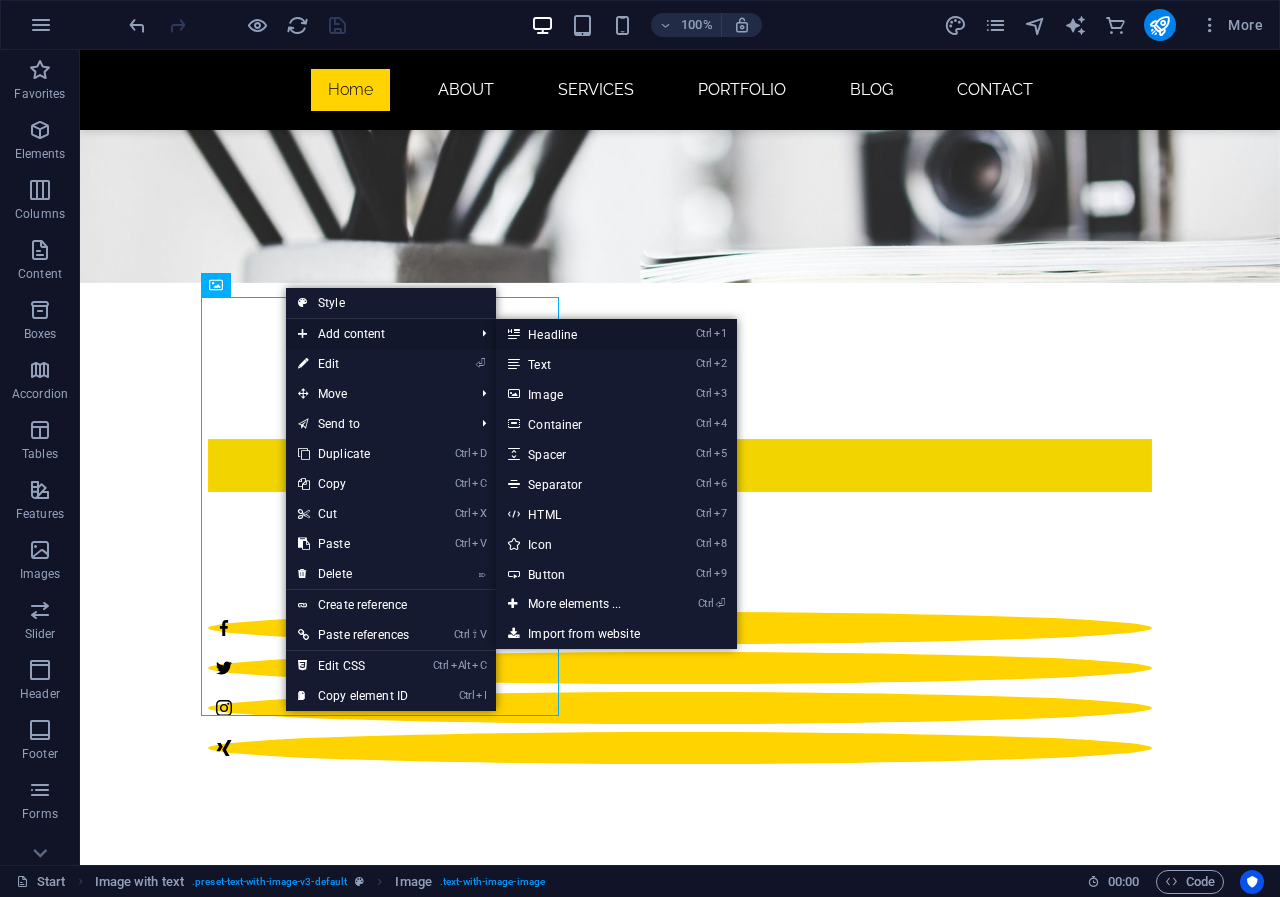 click at bounding box center (513, 334) 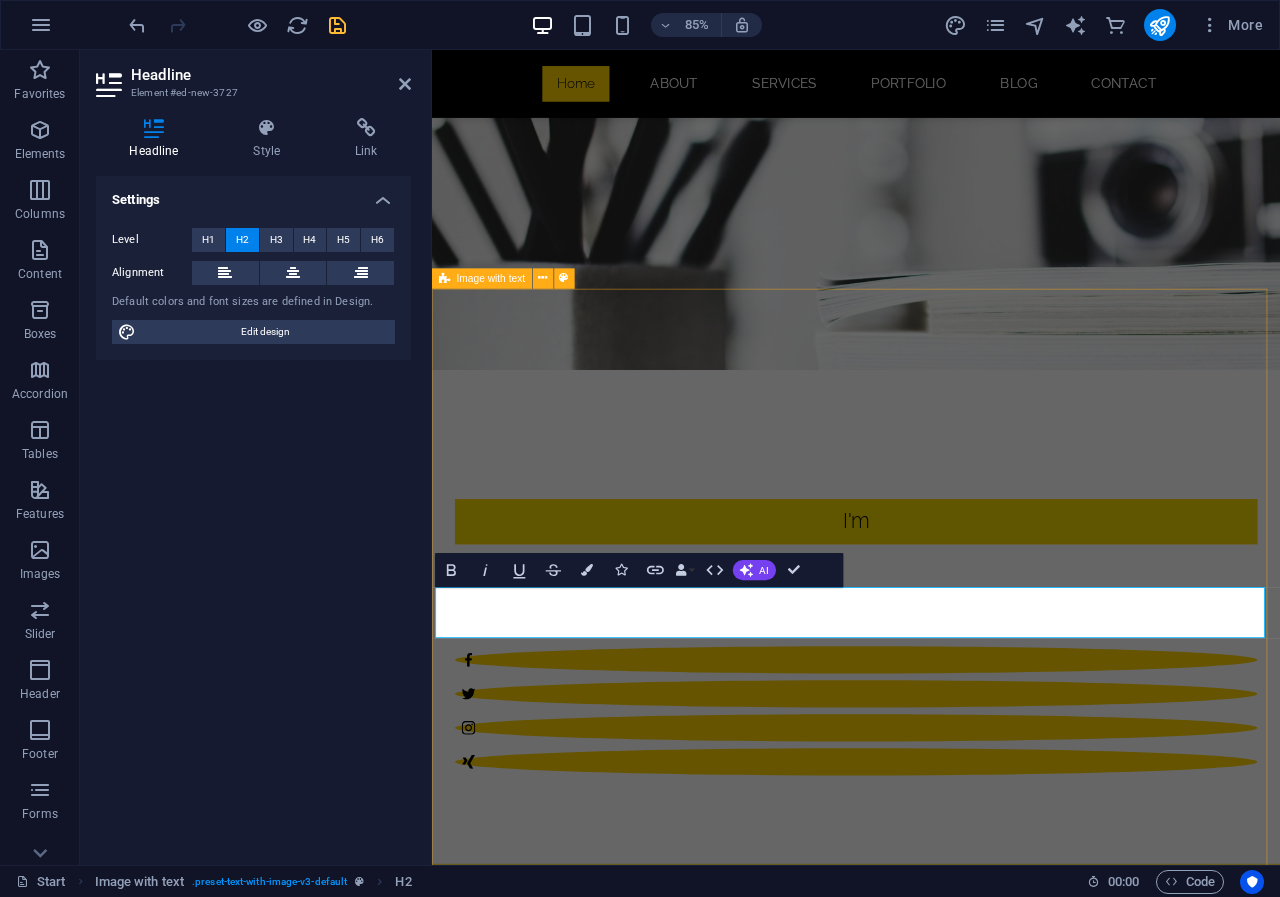 click on "New headline About me Lorem ipsum dolor sit amet, consectetuer adipiscing elit. Aenean commodo ligula eget dolor. Lorem ipsum dolor sit amet, consectetuer adipiscing elit leget dolor. Sitejet 90%
Photoshop 70%
Illustrator 90%
HTML5 & CSS3 85%" at bounding box center [931, 1750] 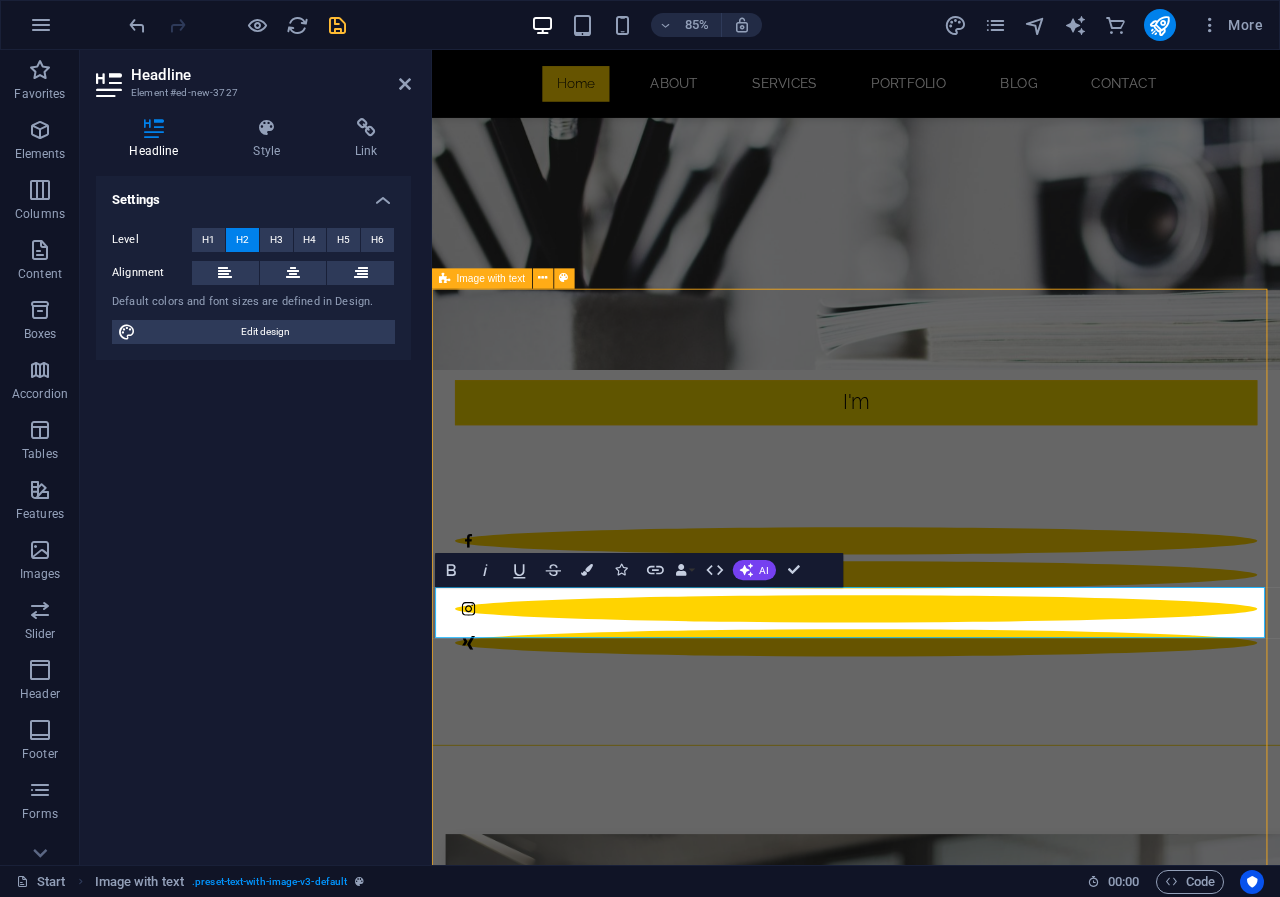scroll, scrollTop: 493, scrollLeft: 0, axis: vertical 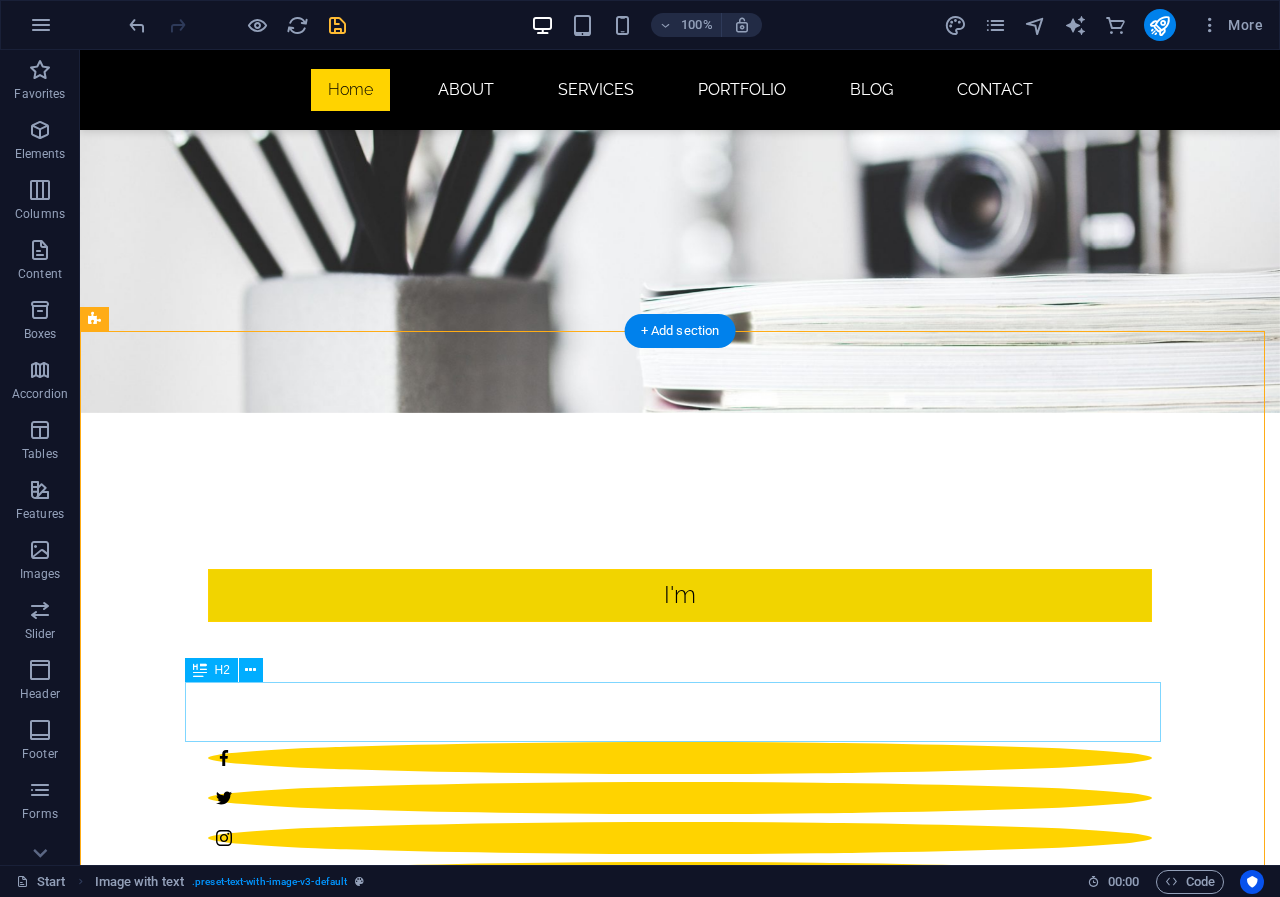 click on "New headline" at bounding box center [568, 1831] 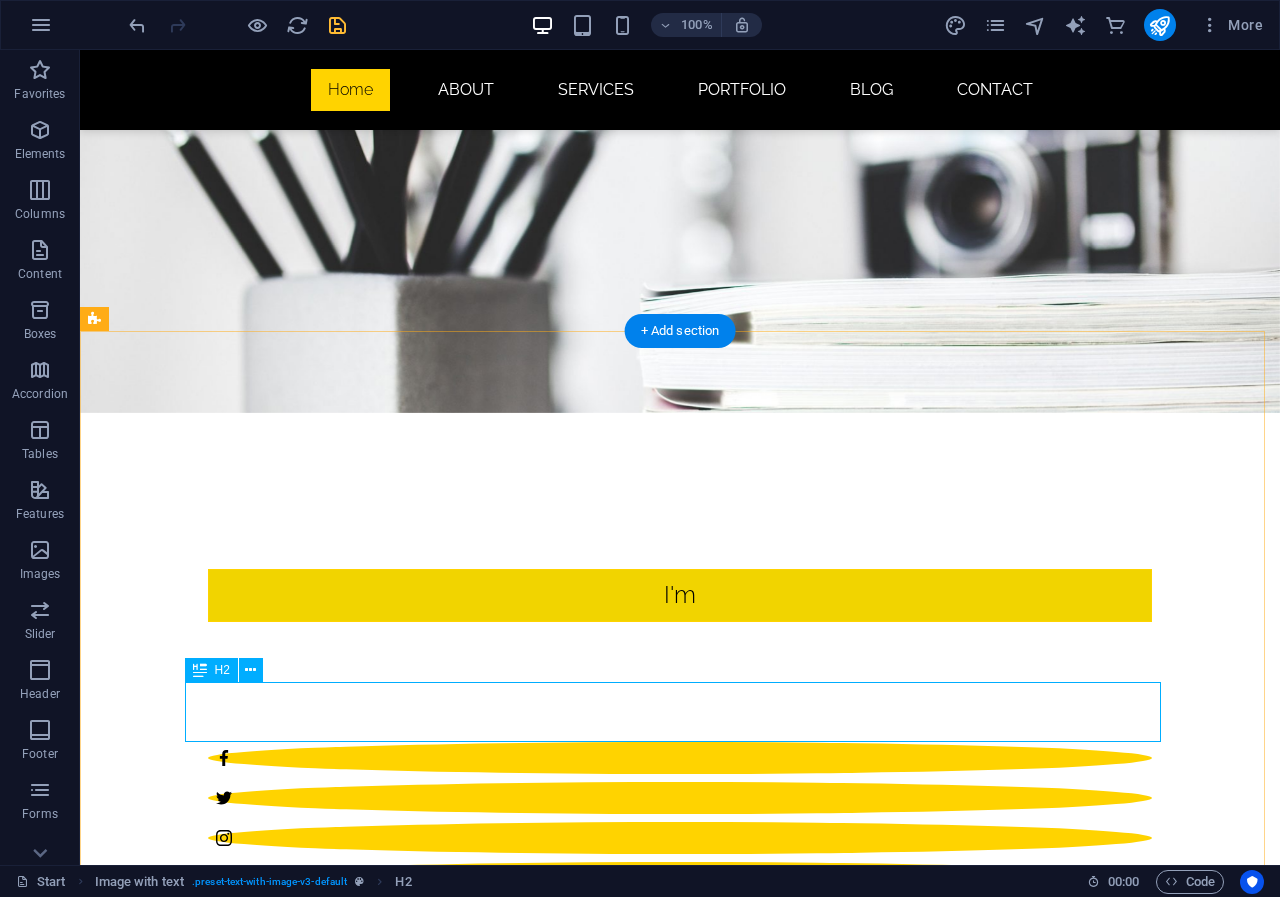click on "New headline" at bounding box center [568, 1831] 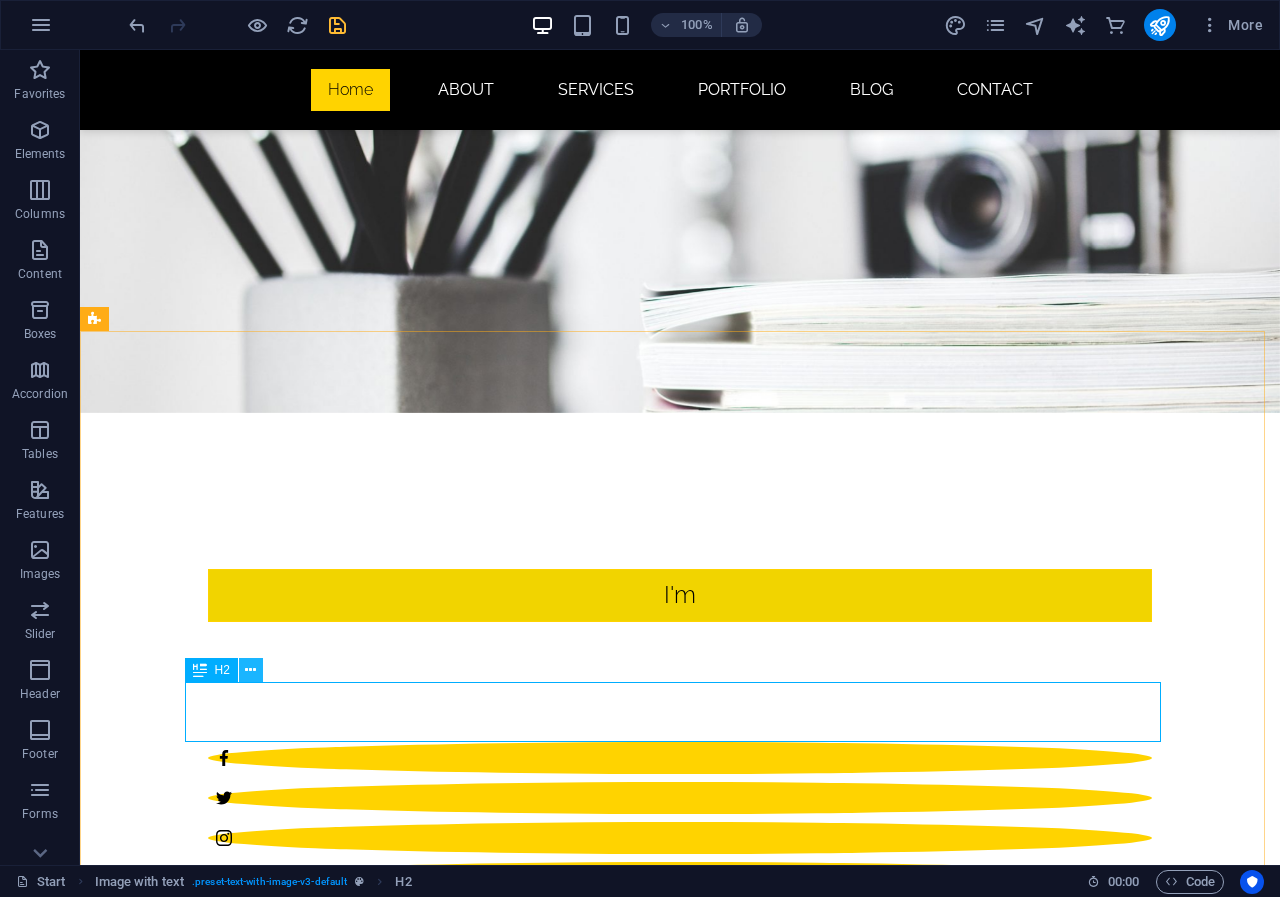 click at bounding box center [250, 670] 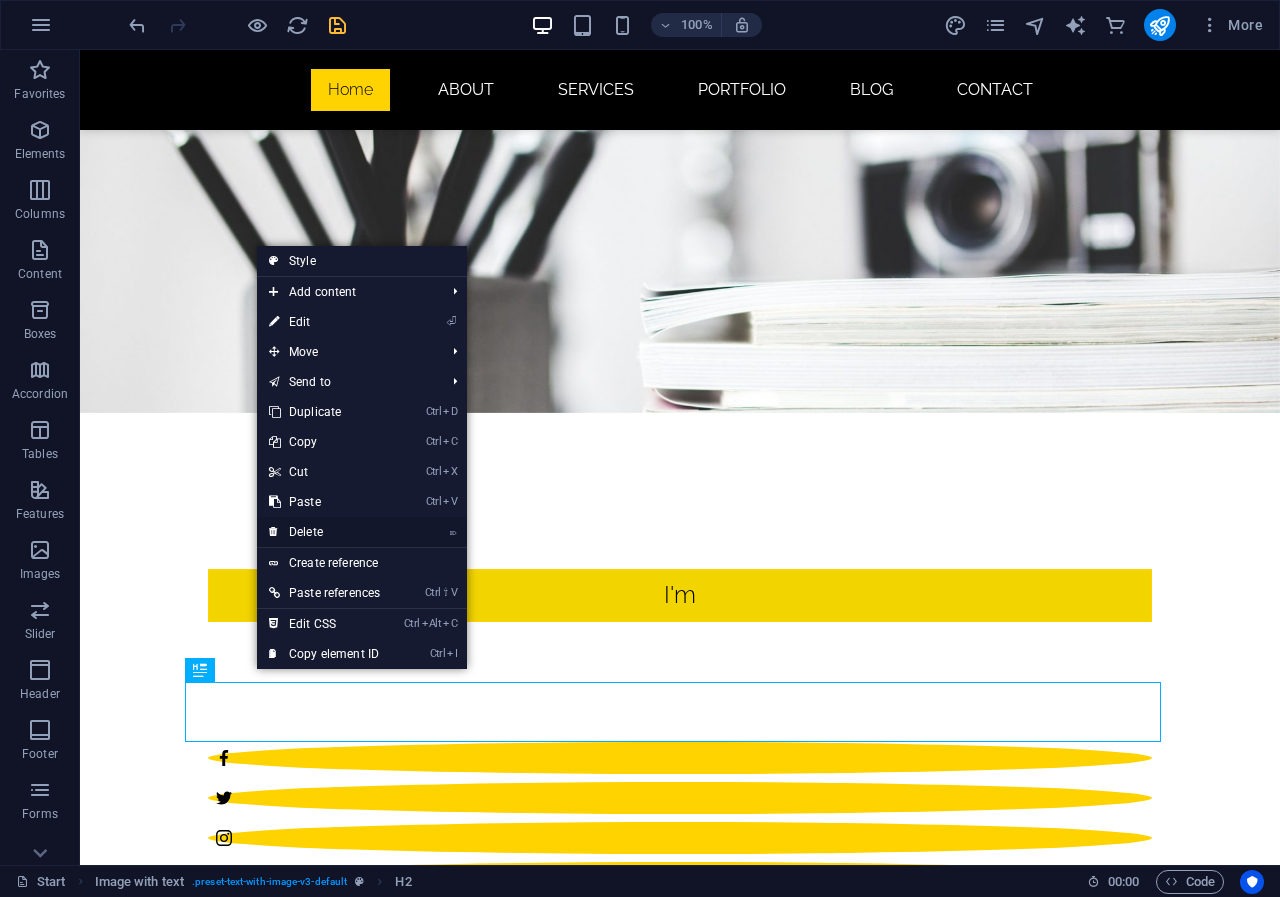 drag, startPoint x: 309, startPoint y: 529, endPoint x: 229, endPoint y: 478, distance: 94.873604 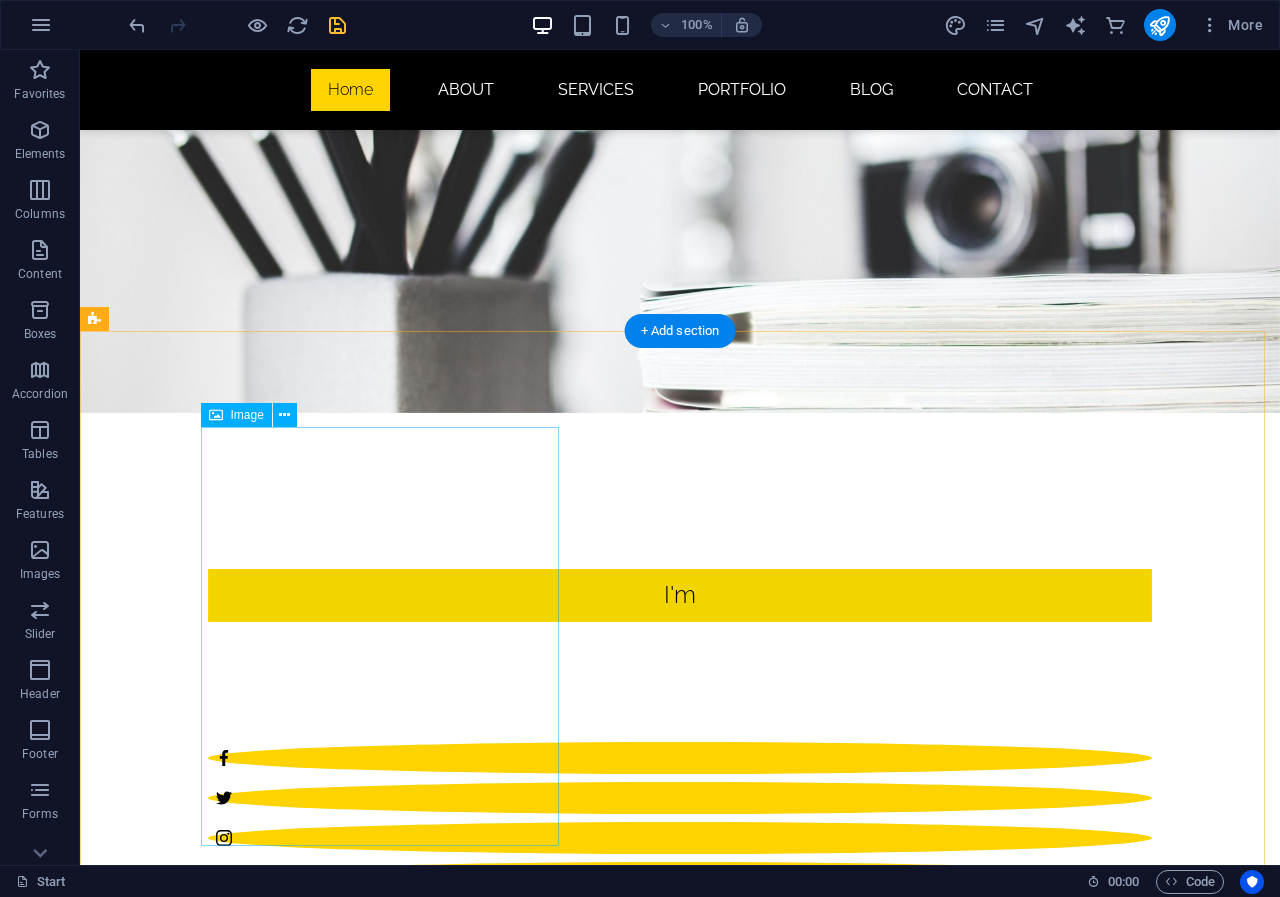 click at bounding box center [568, 1444] 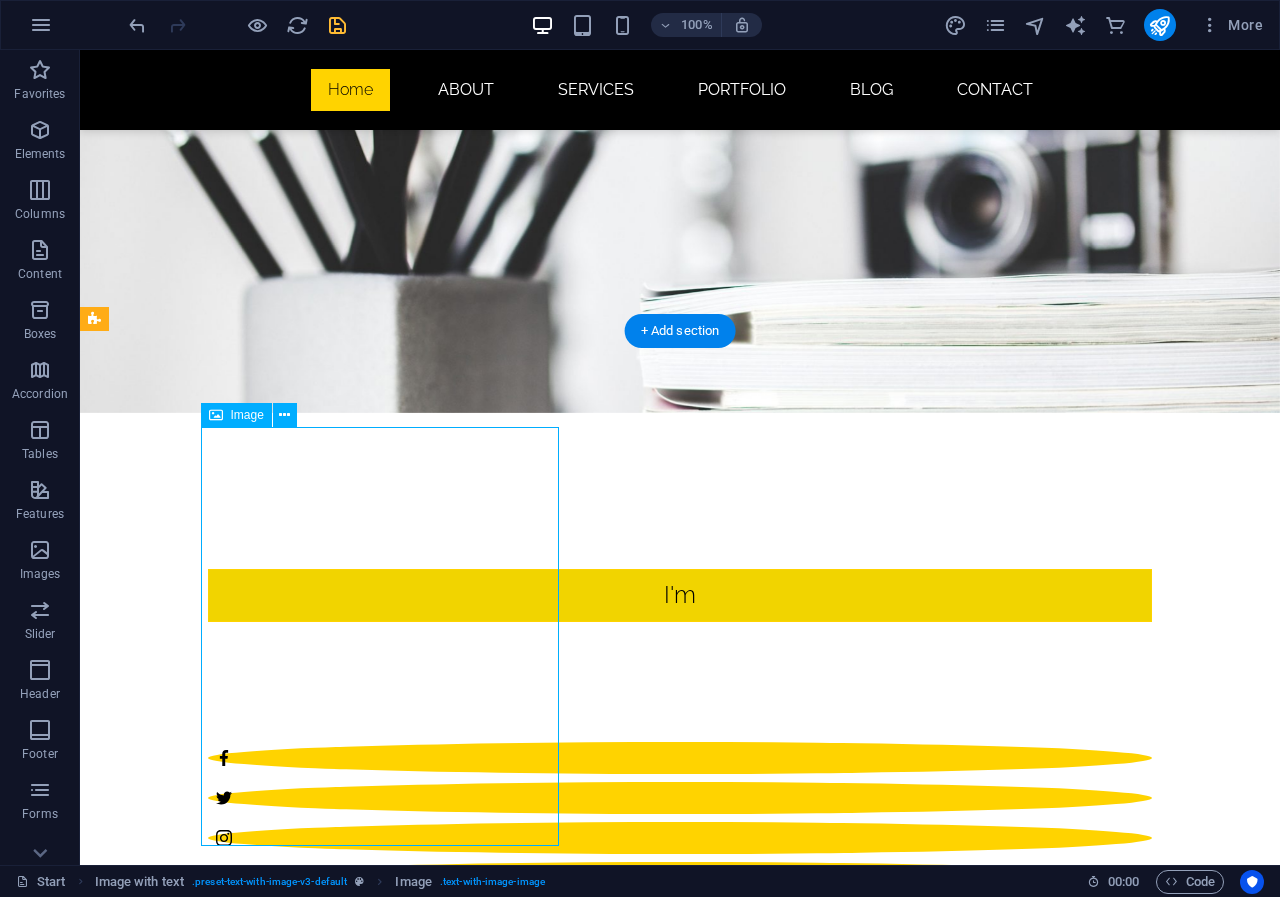 click at bounding box center (568, 1444) 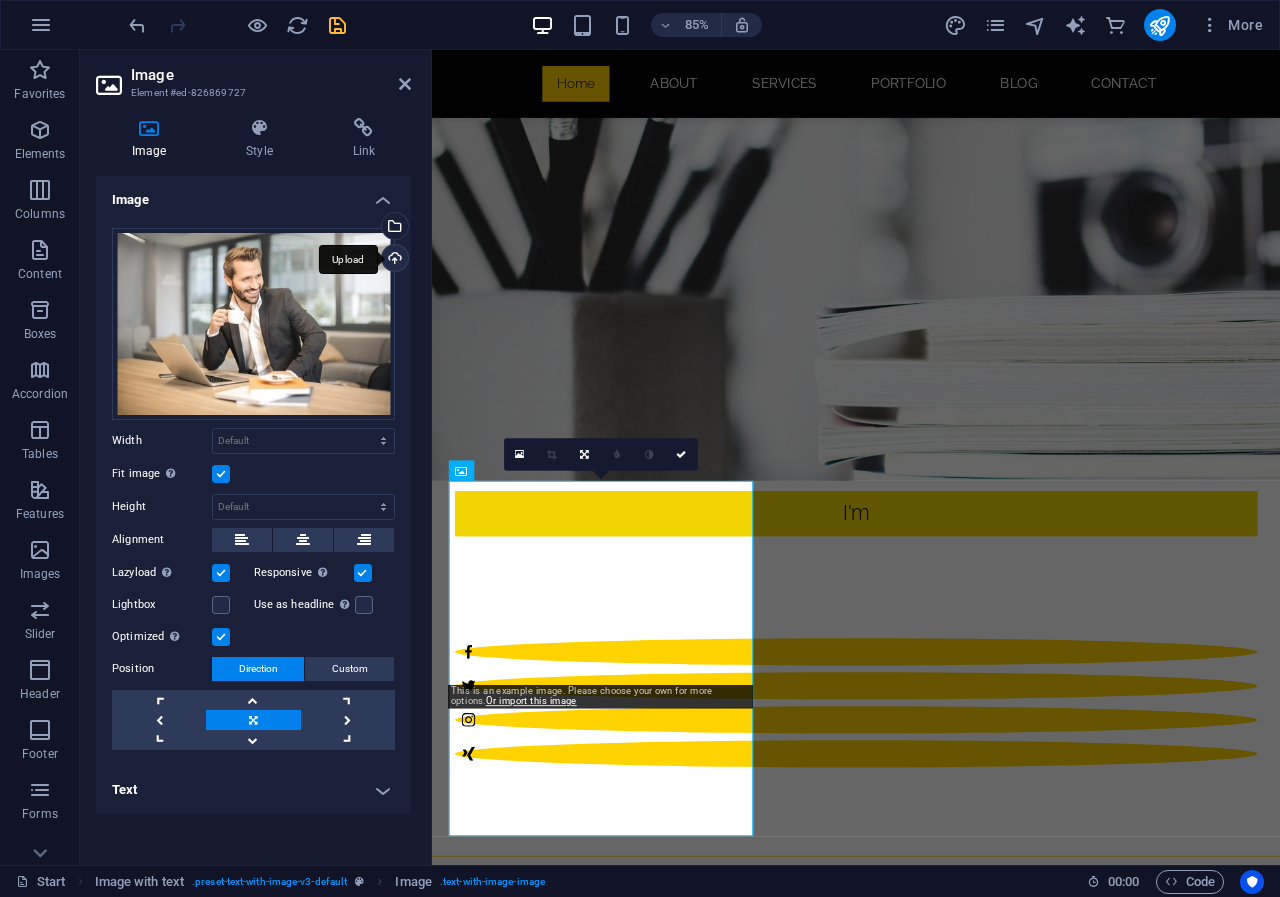click on "Upload" at bounding box center [393, 260] 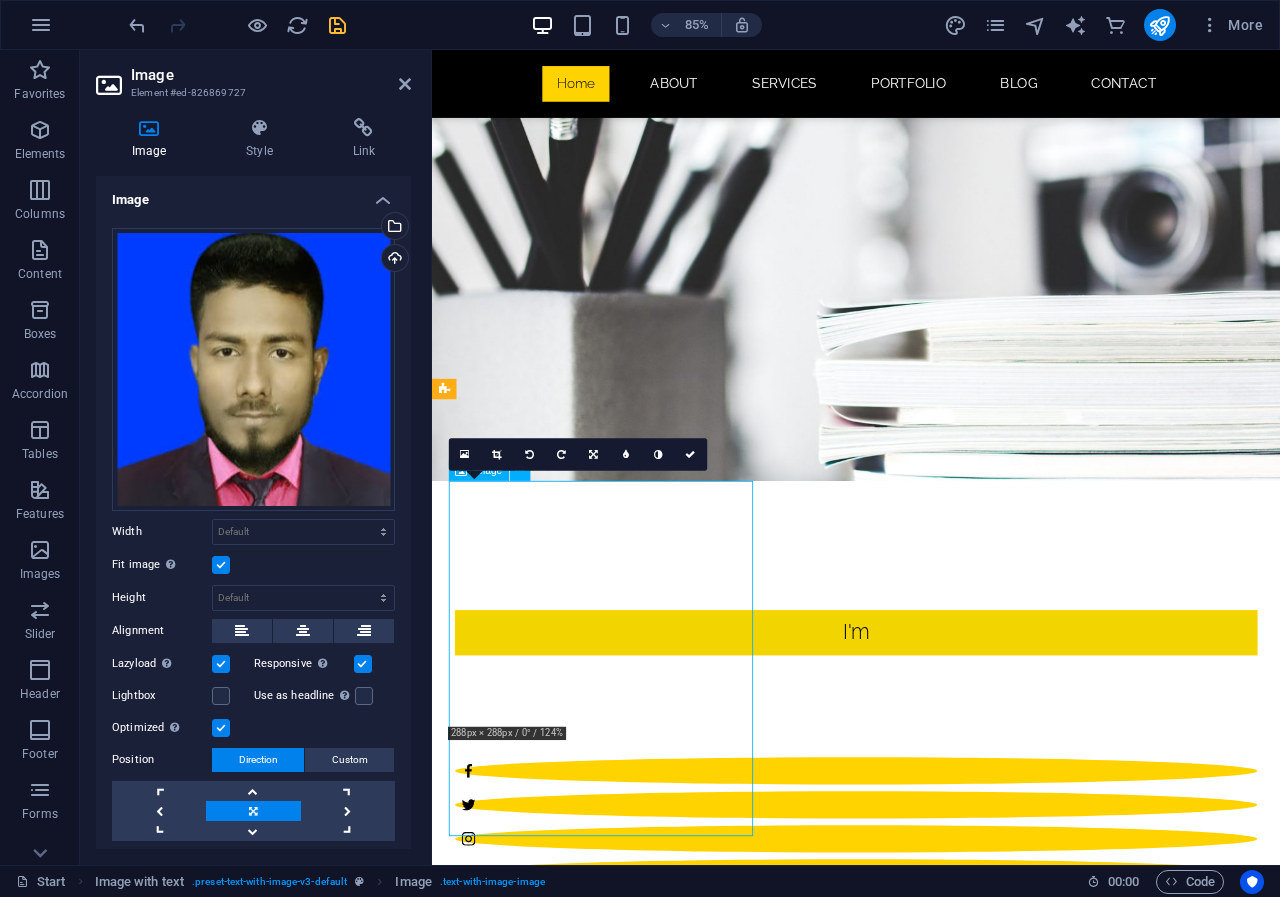 drag, startPoint x: 733, startPoint y: 840, endPoint x: 751, endPoint y: 858, distance: 25.455845 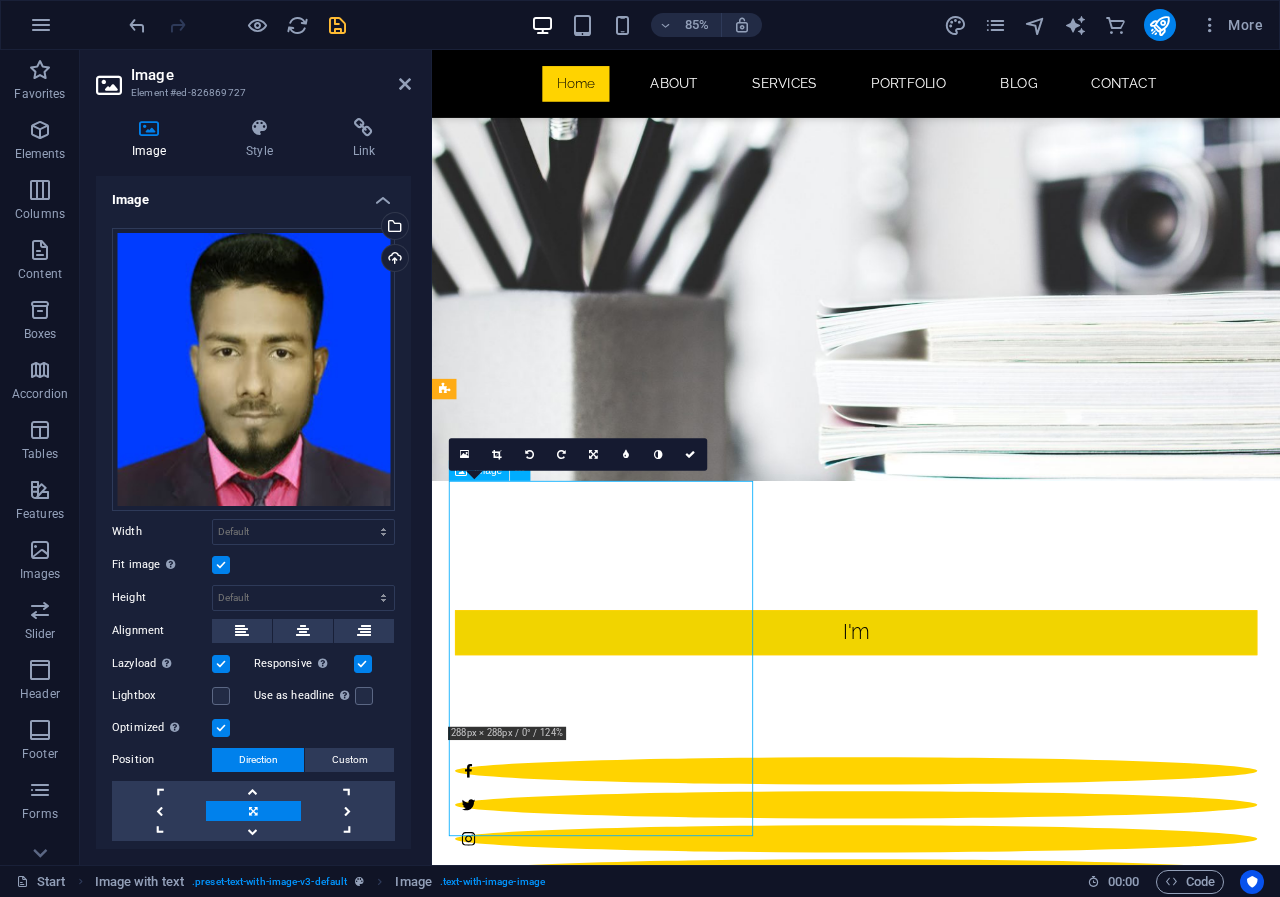 click at bounding box center (920, 1387) 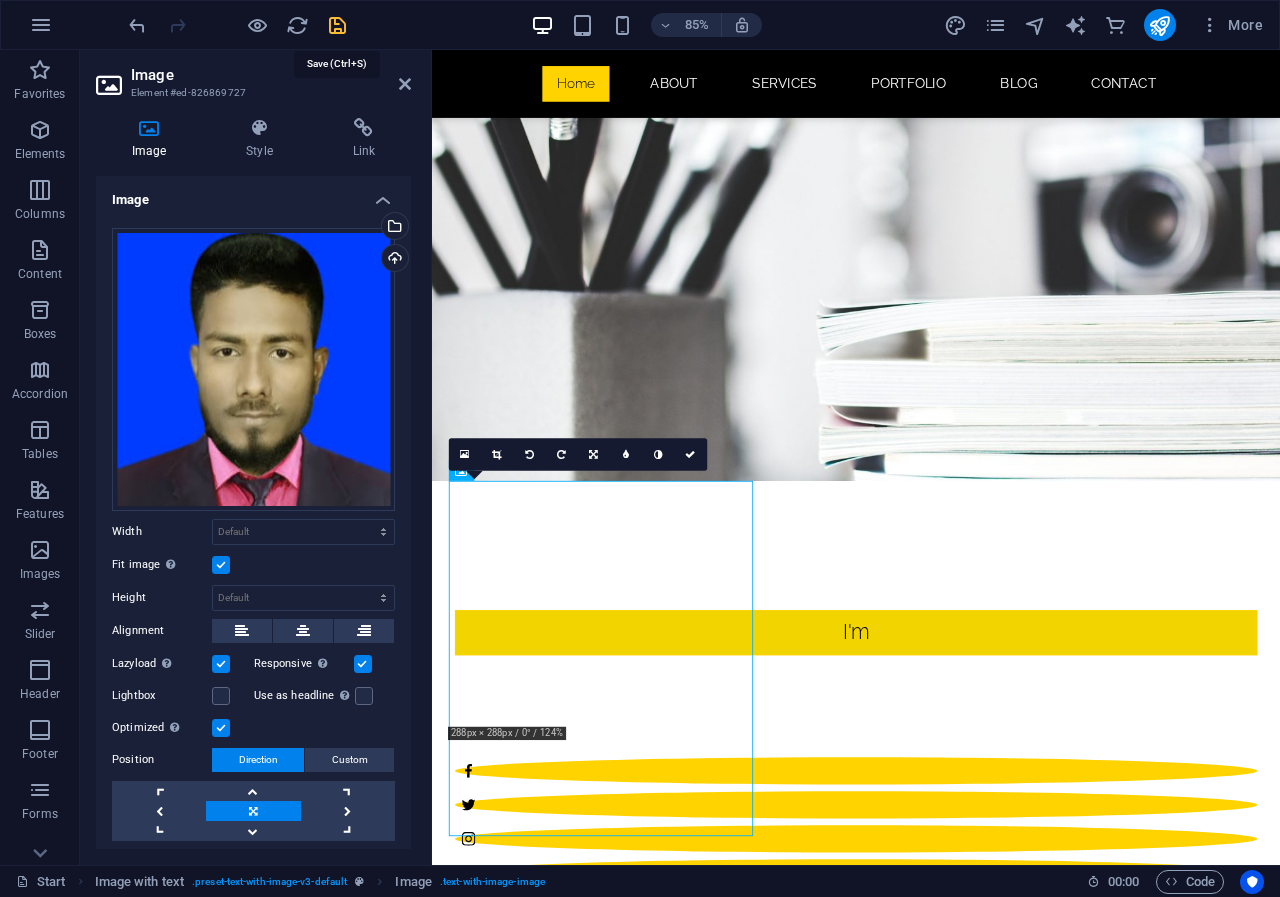 click at bounding box center (337, 25) 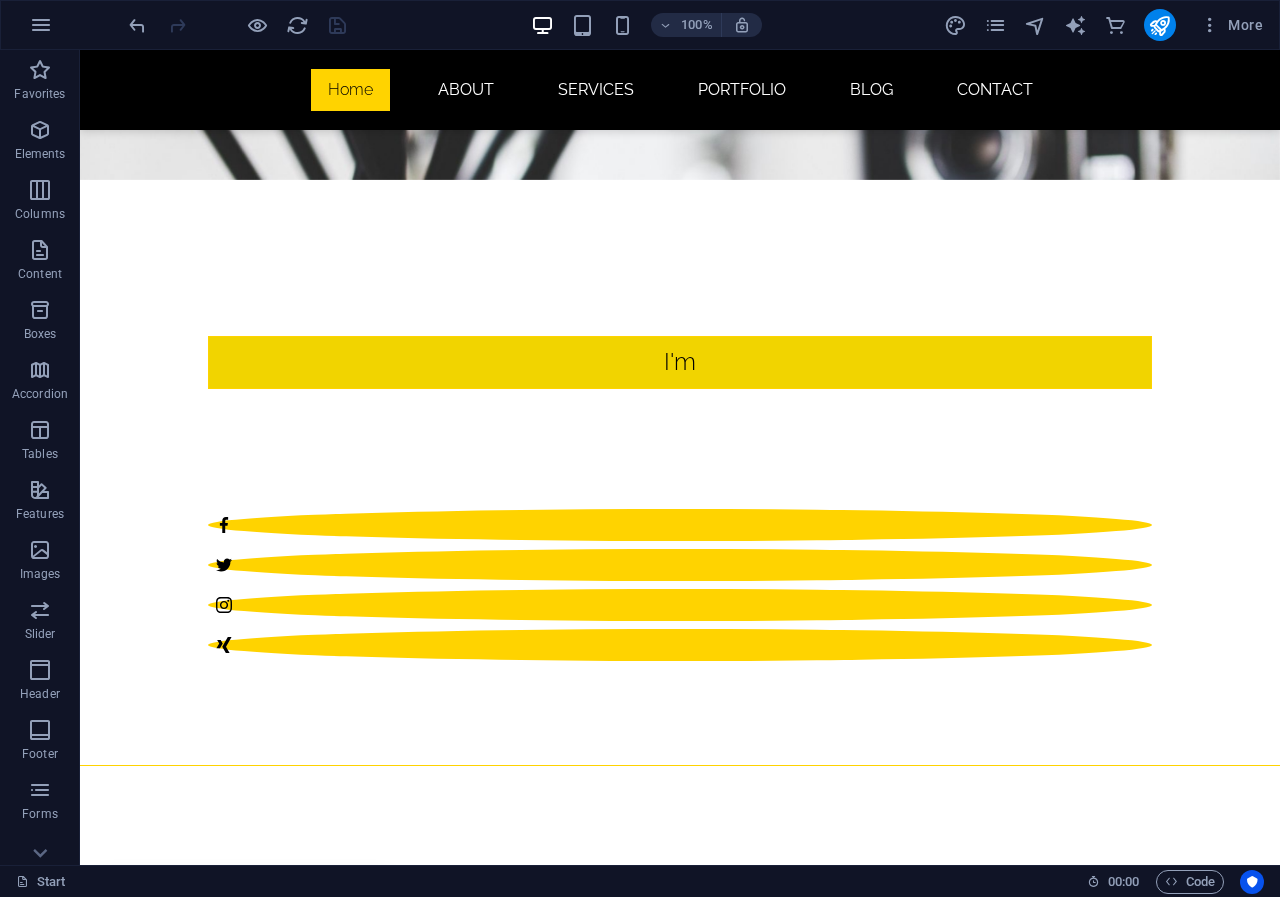 scroll, scrollTop: 707, scrollLeft: 0, axis: vertical 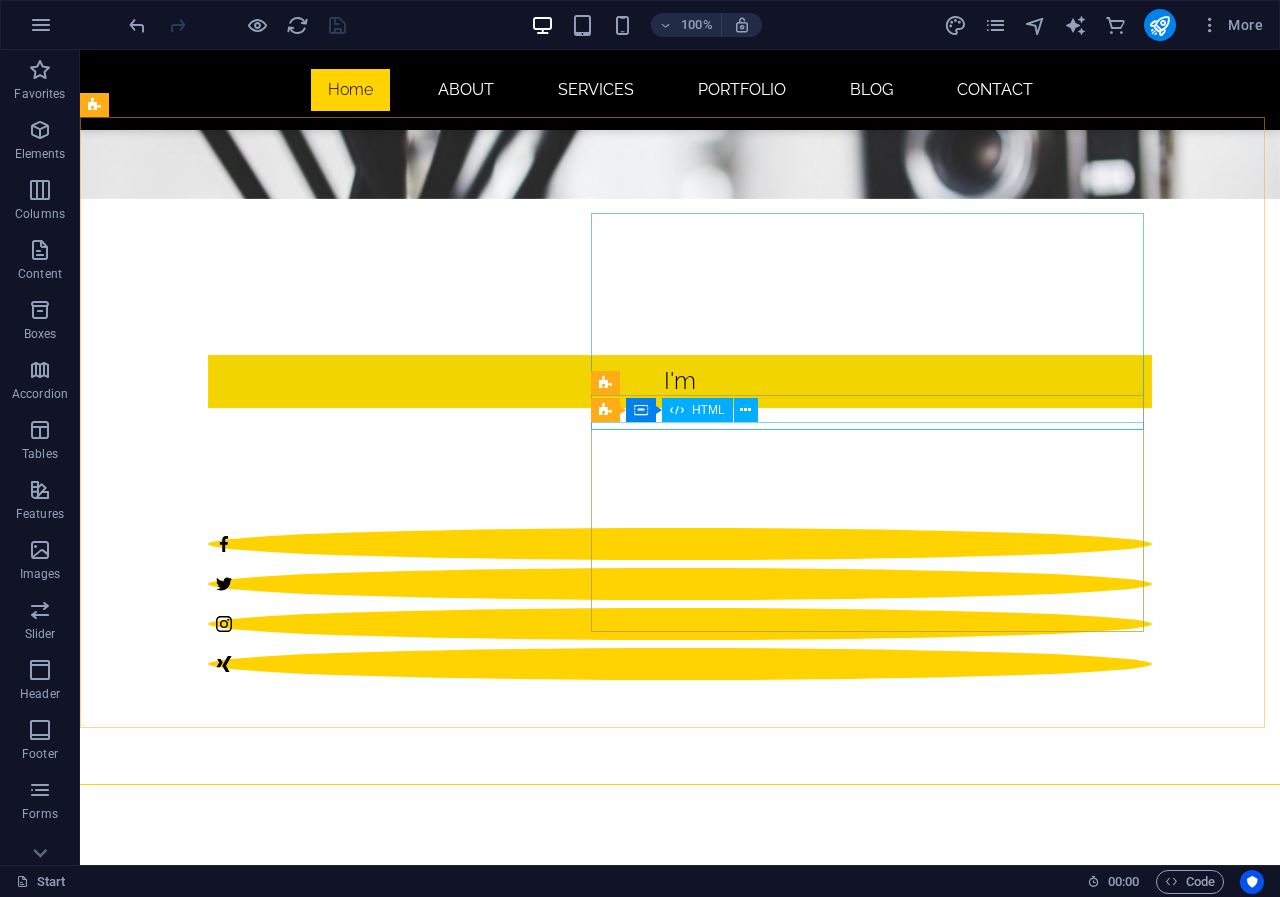 click on "Progress bar   Container   HTML" at bounding box center (681, 410) 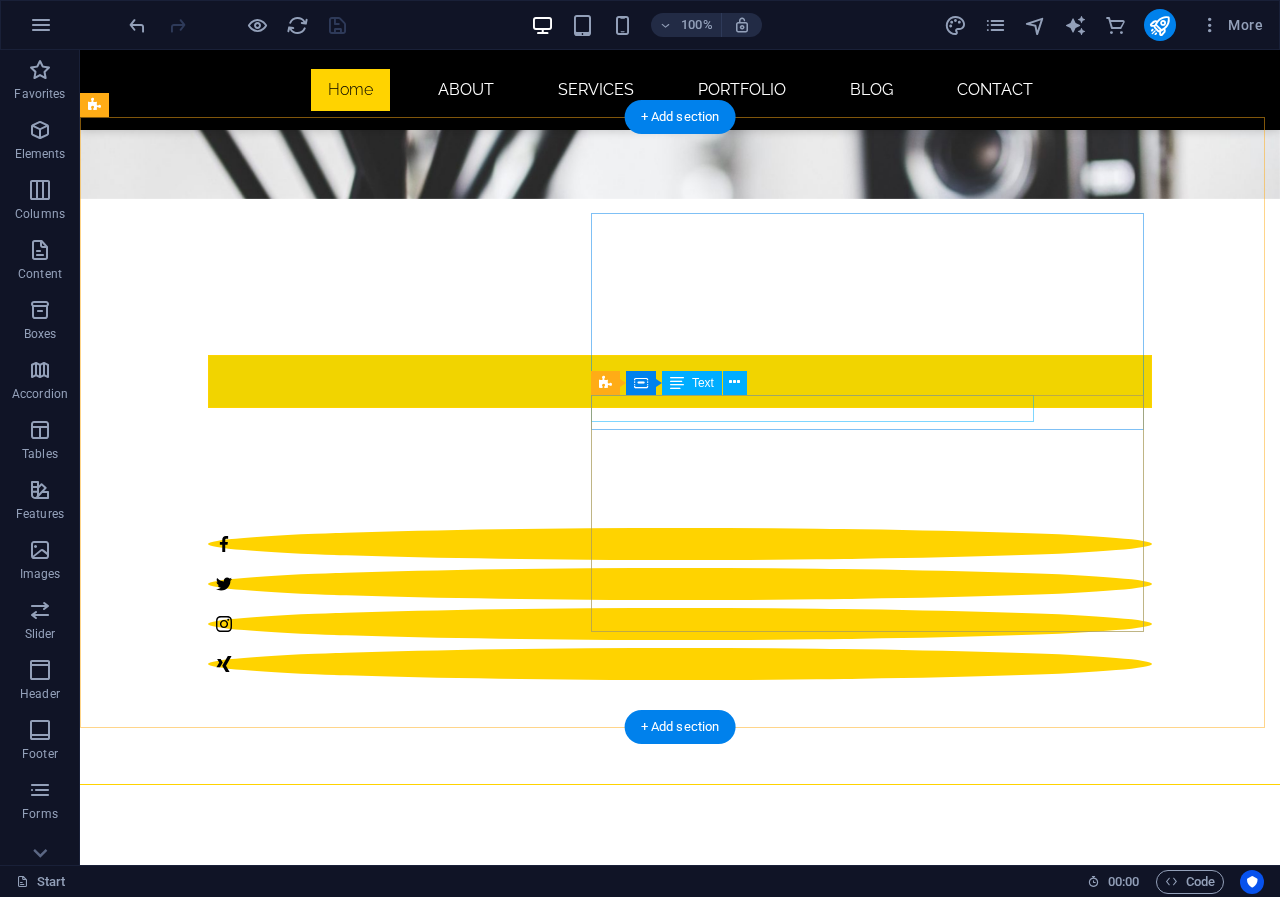 click on "Sitejet" at bounding box center [568, 1360] 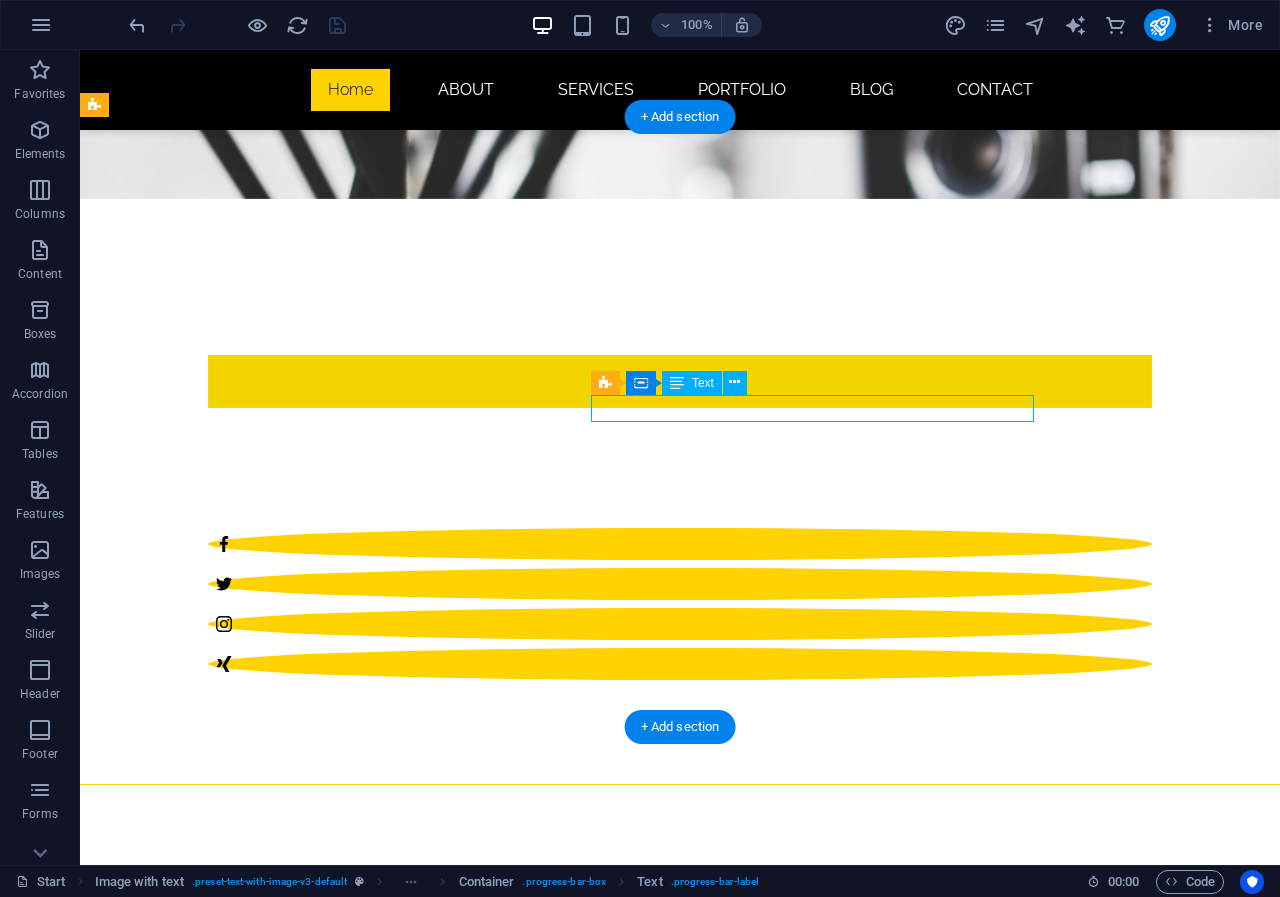 click on "Sitejet" at bounding box center [568, 1360] 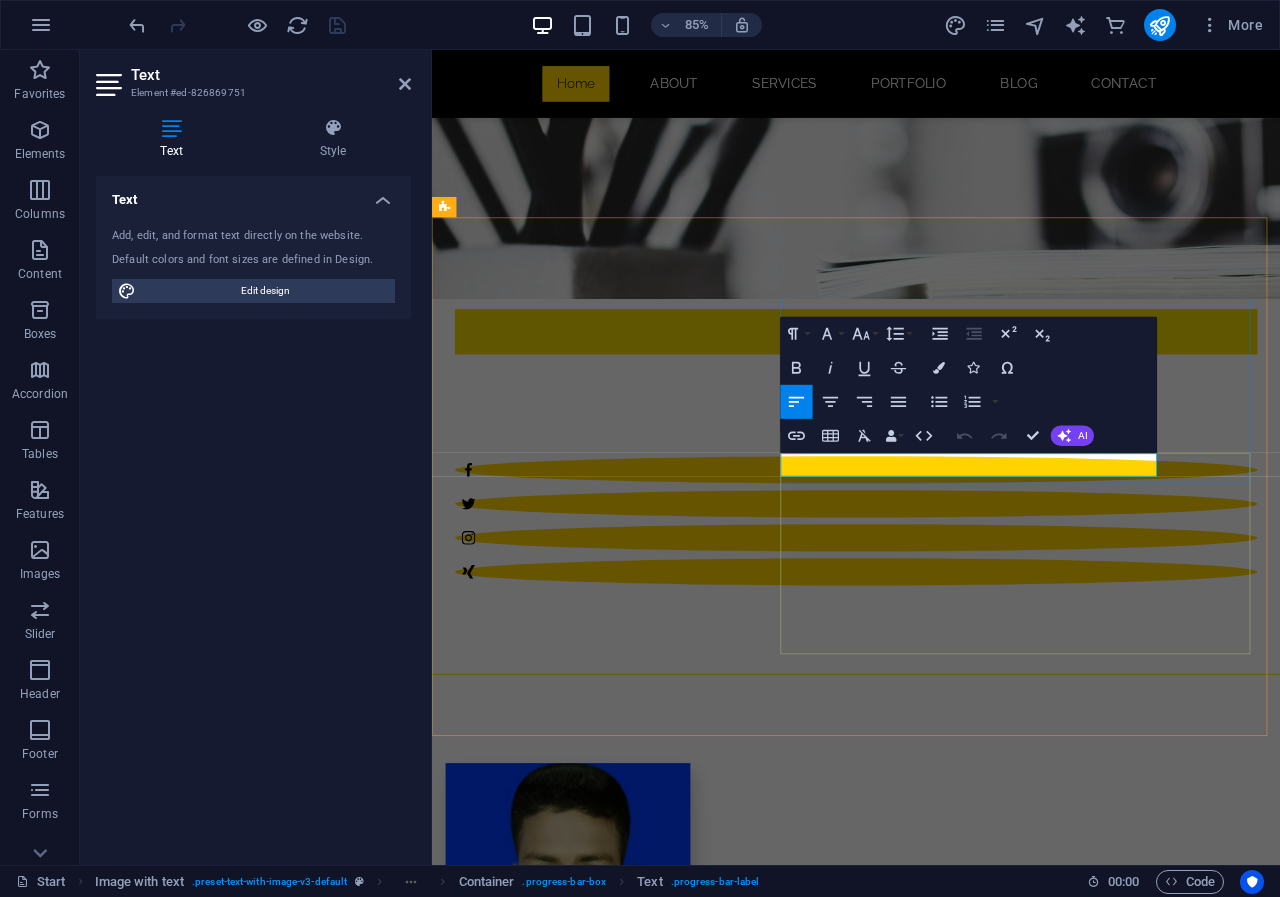 click on "Sitejet" at bounding box center (920, 1360) 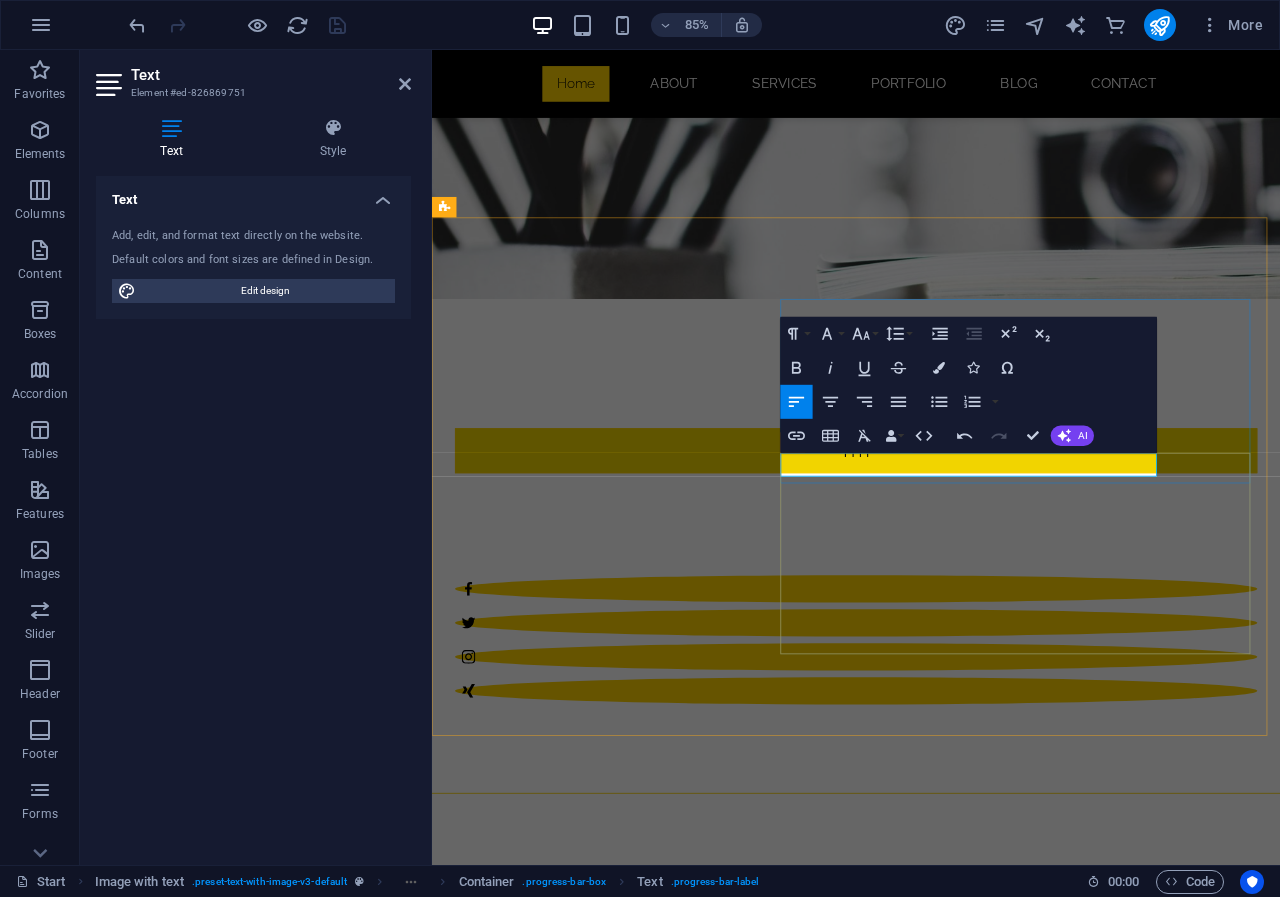 type 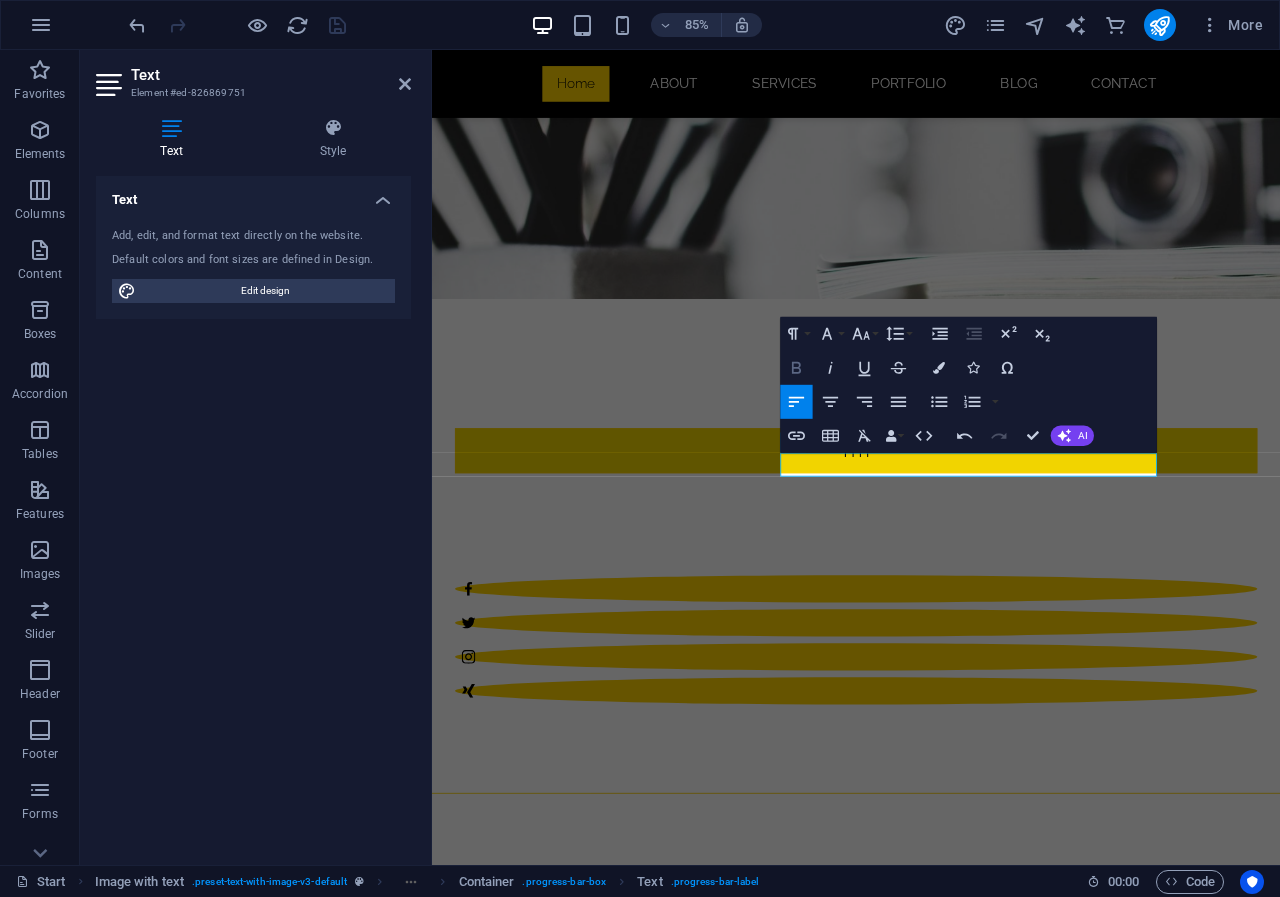 click 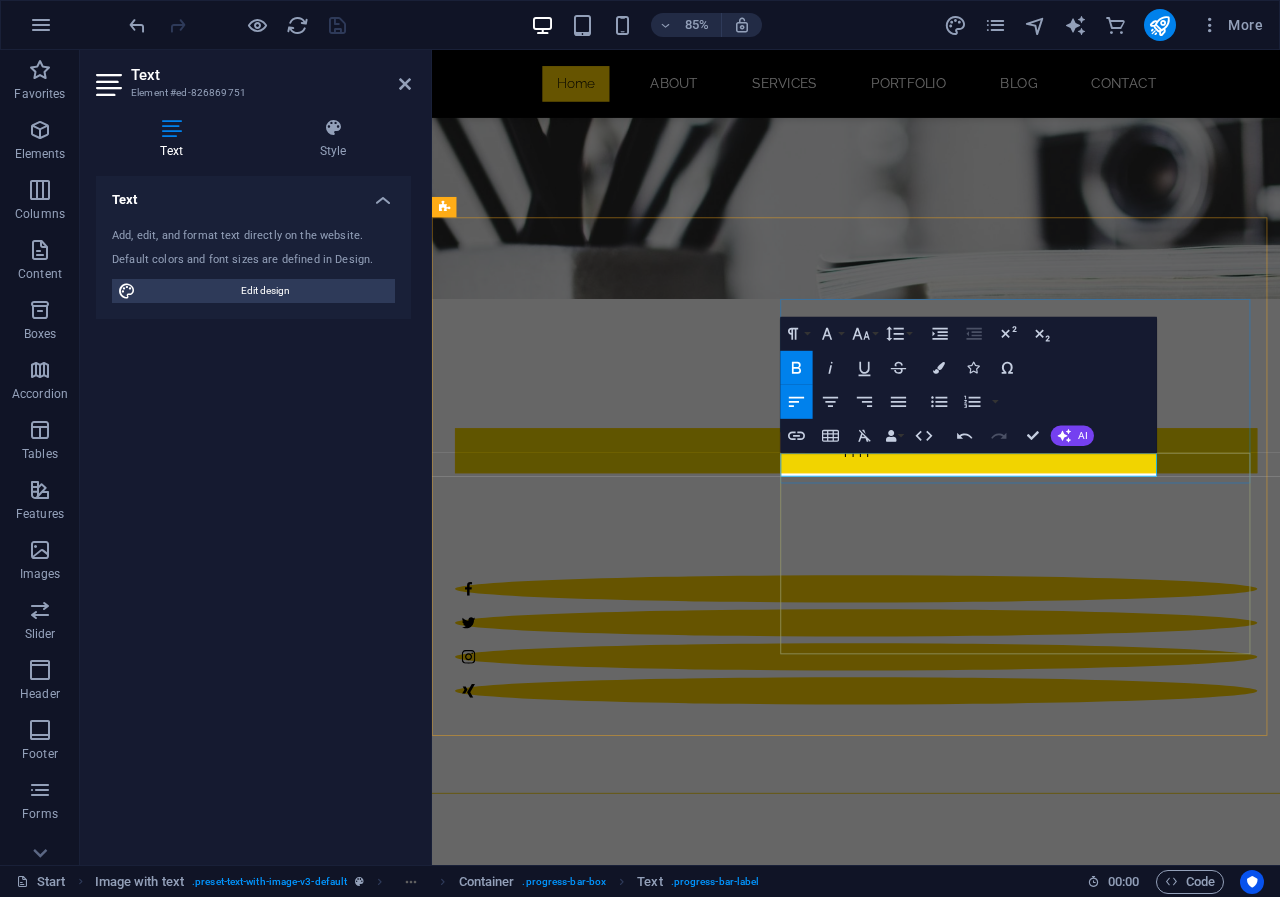 drag, startPoint x: 1029, startPoint y: 531, endPoint x: 843, endPoint y: 545, distance: 186.52614 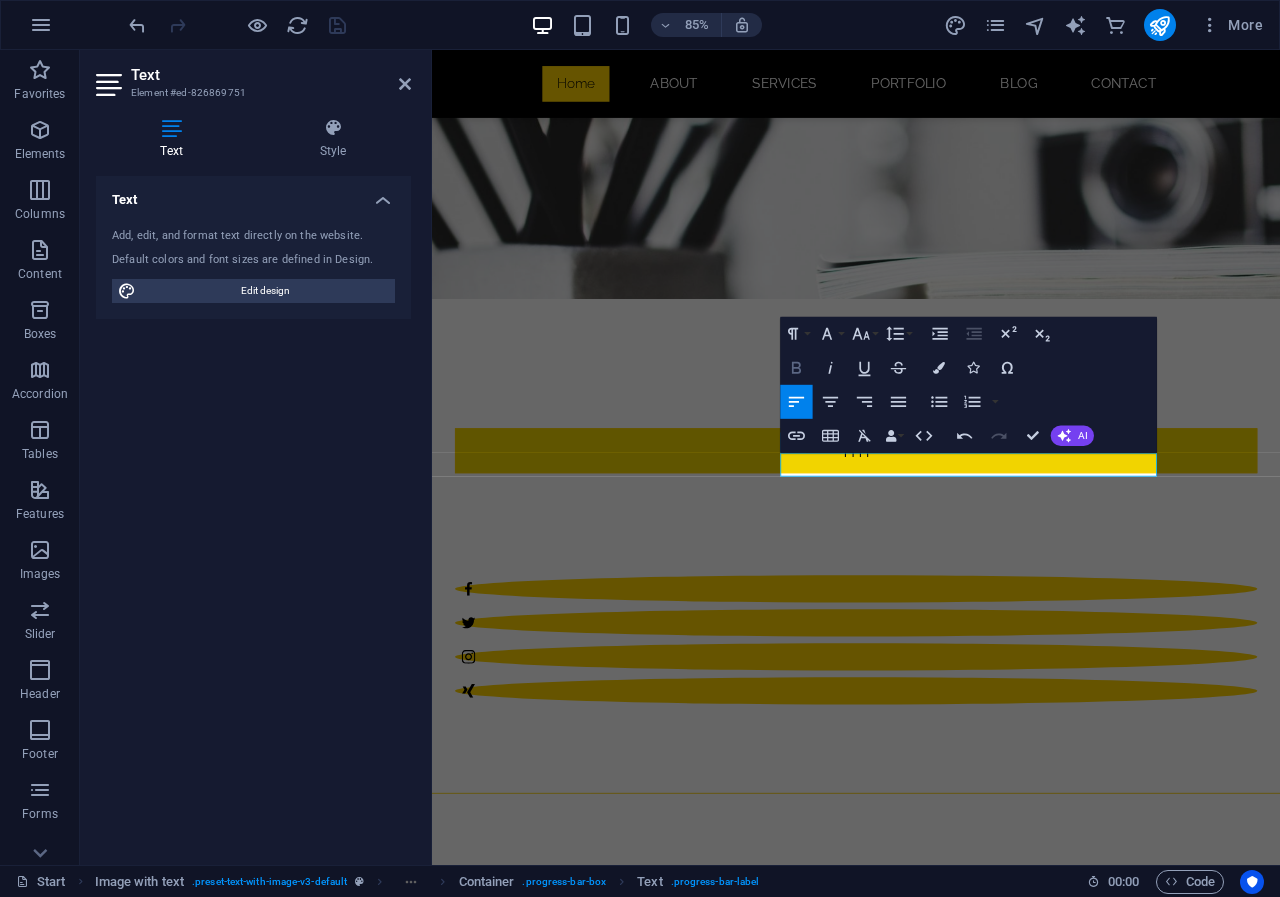 click 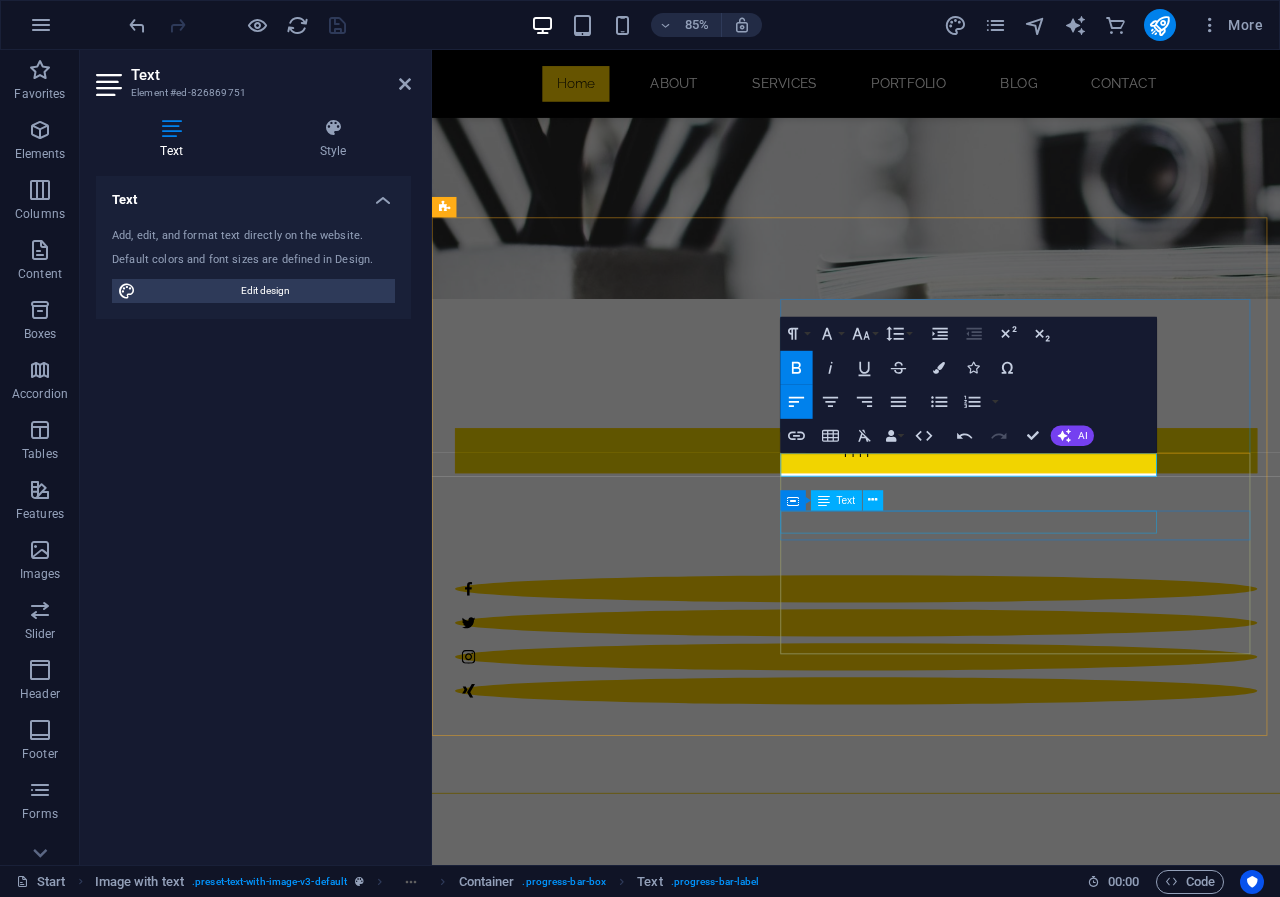 click on "Photoshop" at bounding box center (920, 1594) 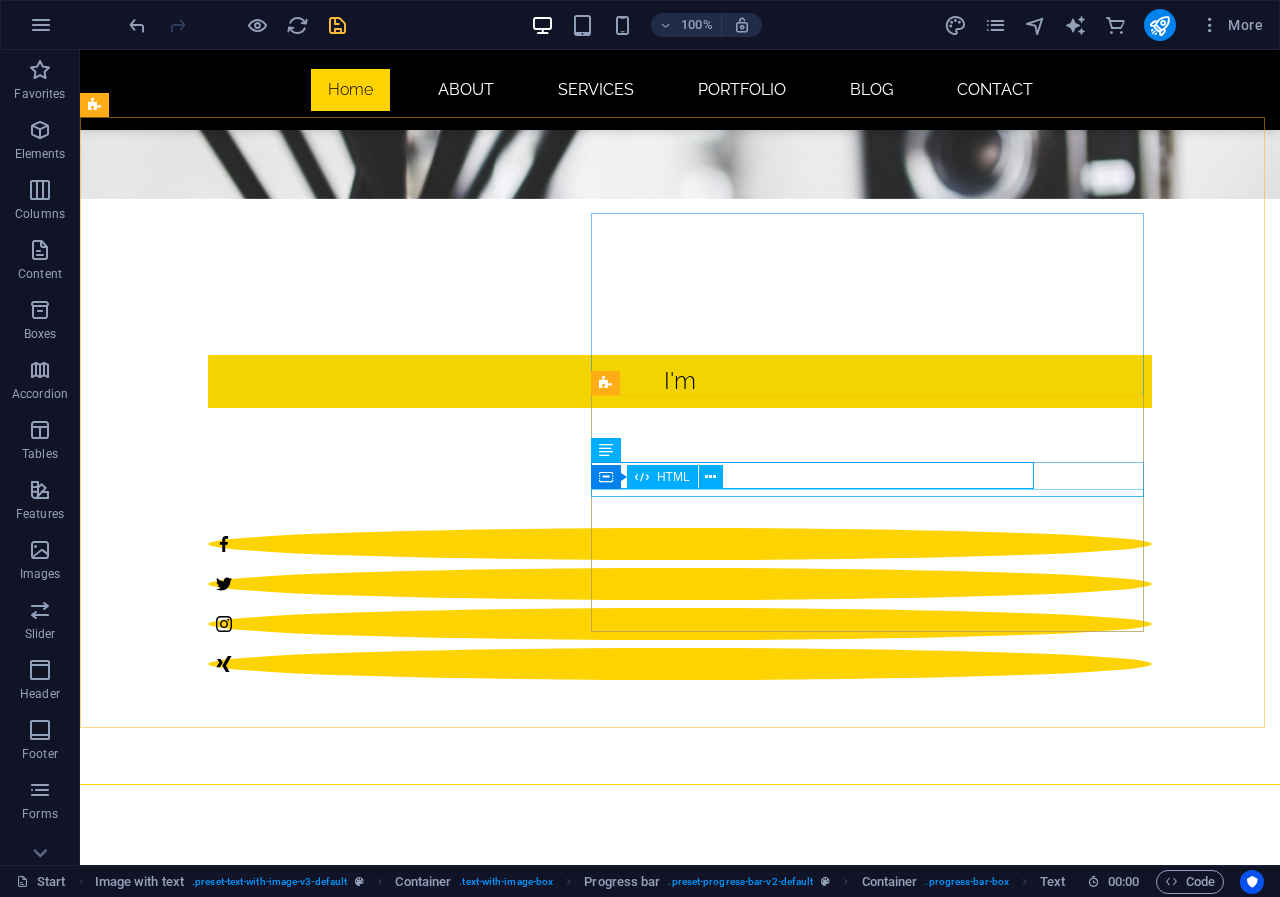 click on "Container   HTML" at bounding box center (663, 477) 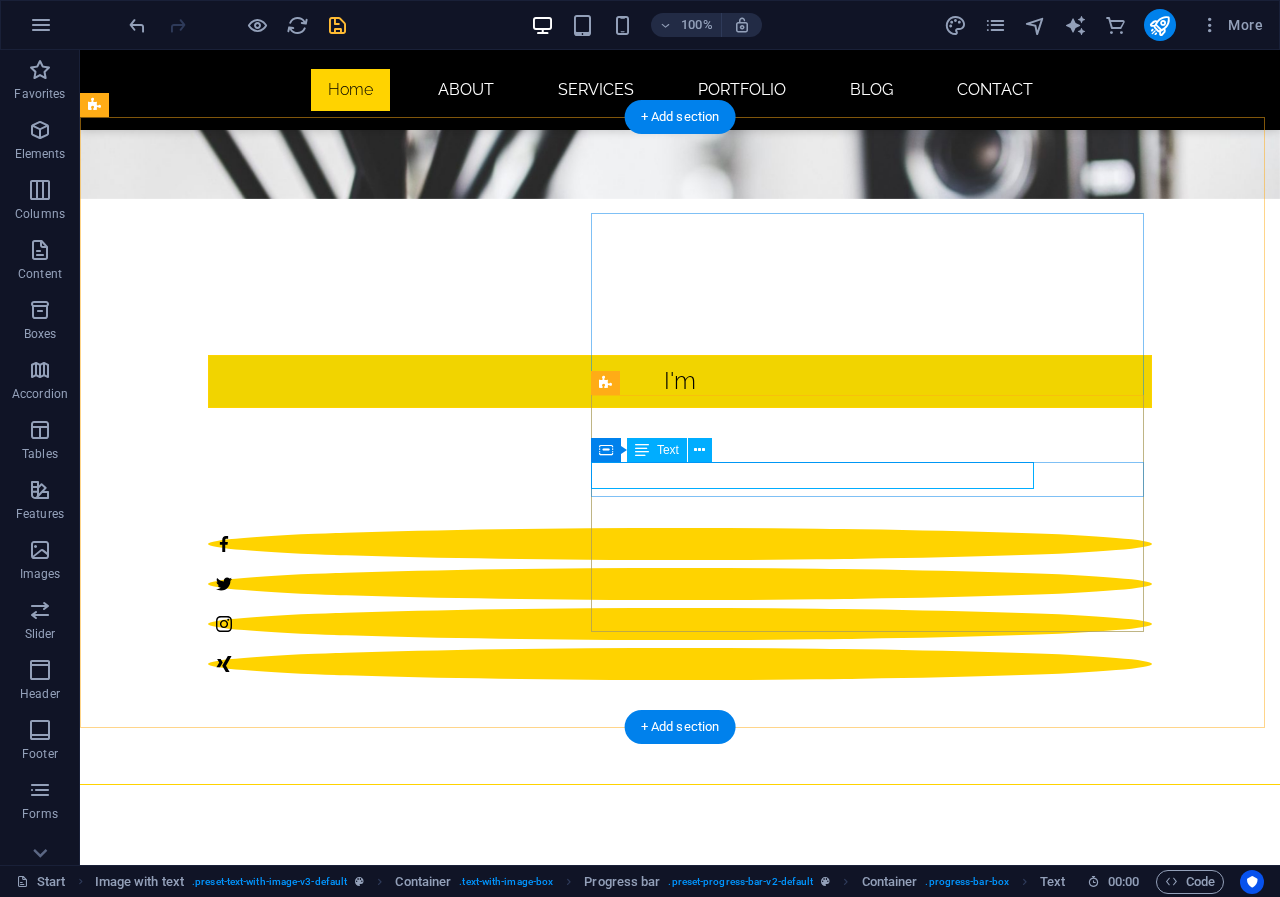 click on "Photoshop" at bounding box center [568, 1454] 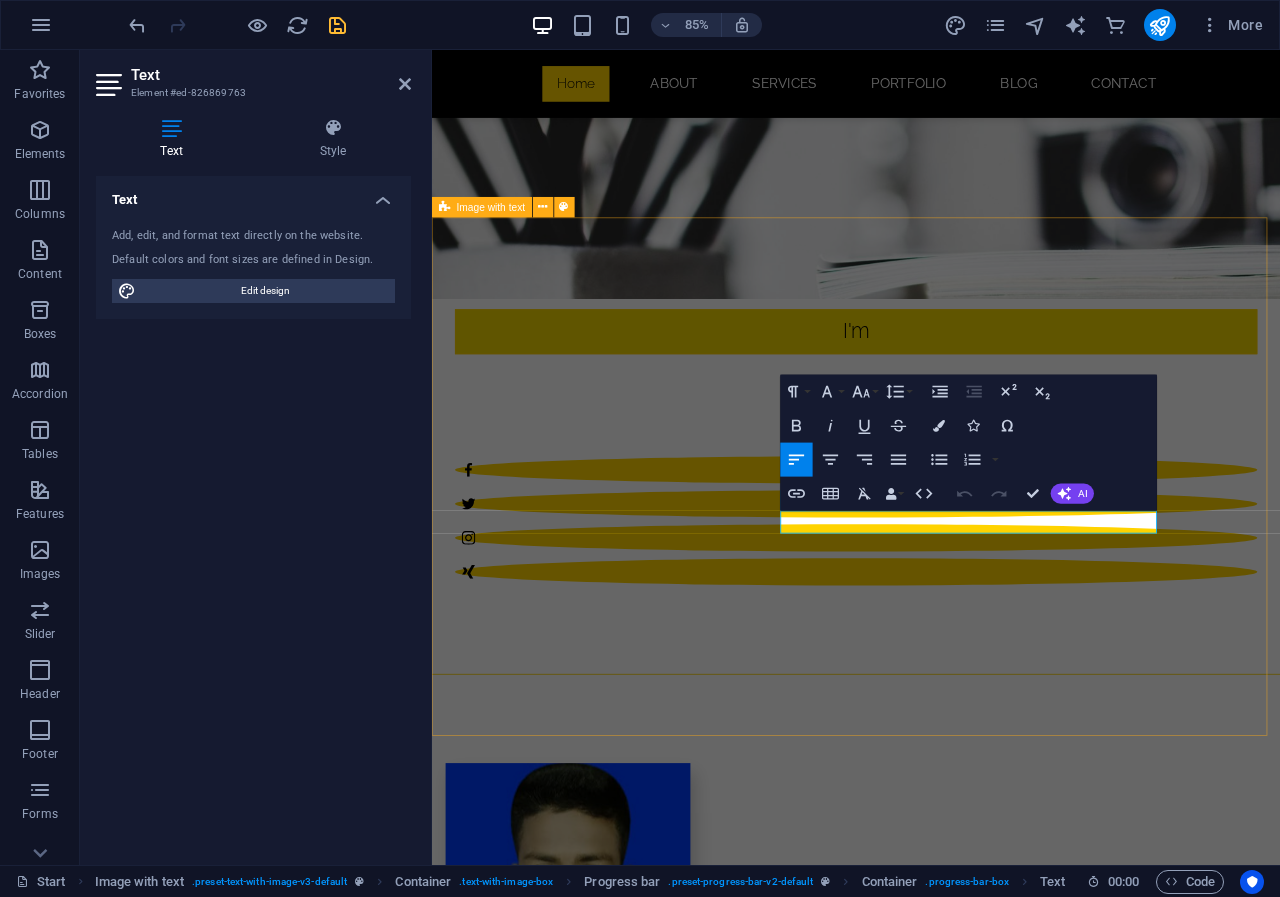 drag, startPoint x: 935, startPoint y: 605, endPoint x: 823, endPoint y: 601, distance: 112.0714 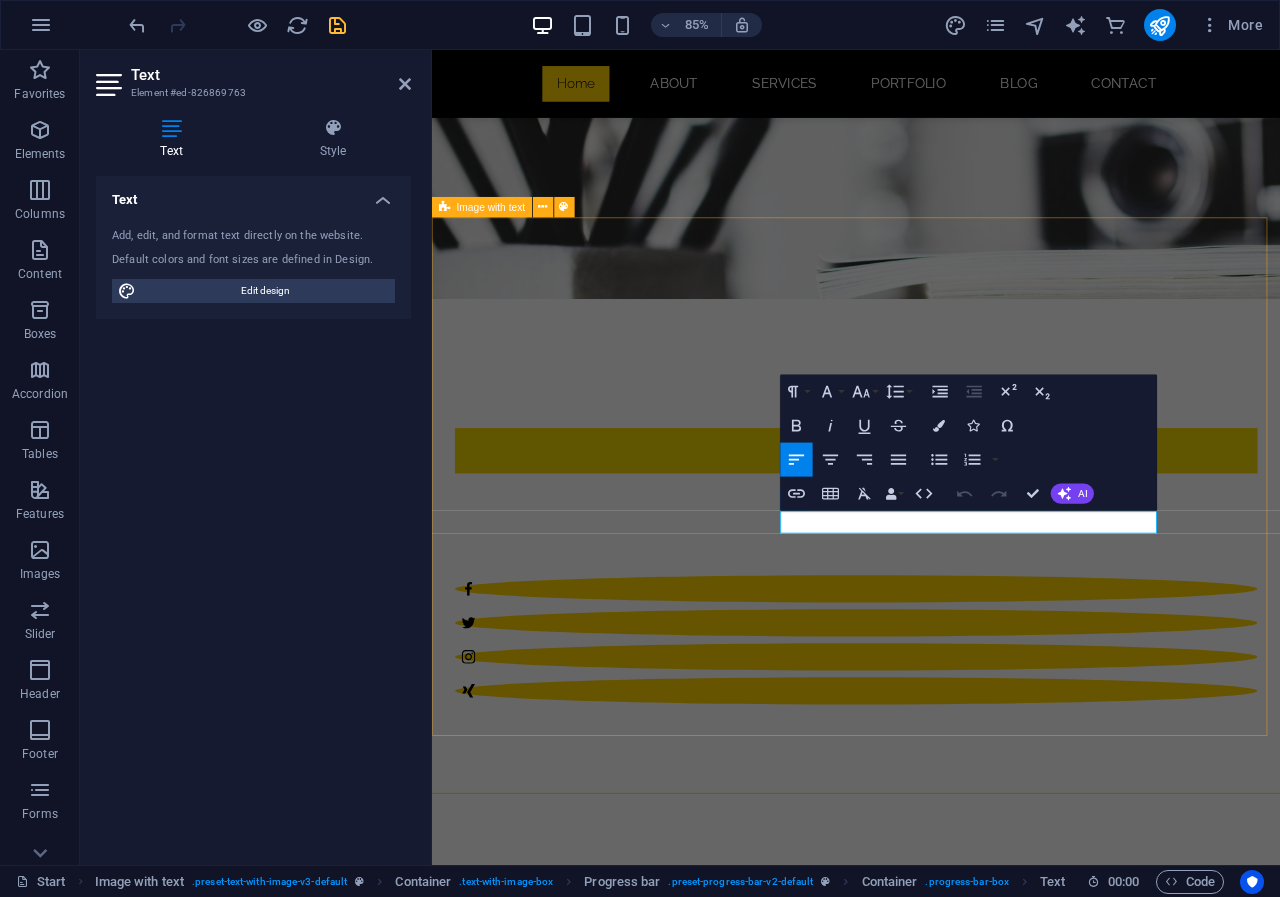 type 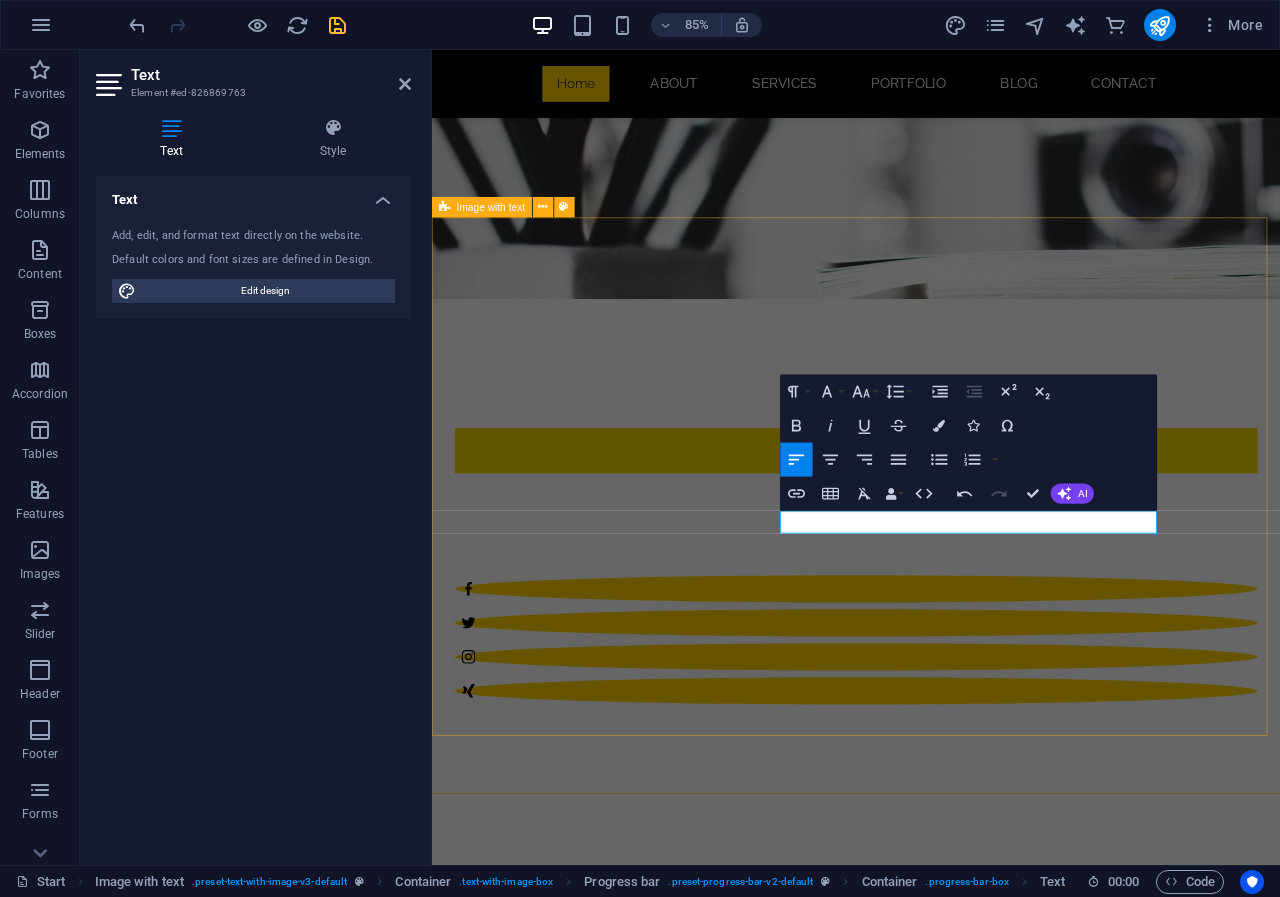 drag, startPoint x: 1007, startPoint y: 606, endPoint x: 827, endPoint y: 606, distance: 180 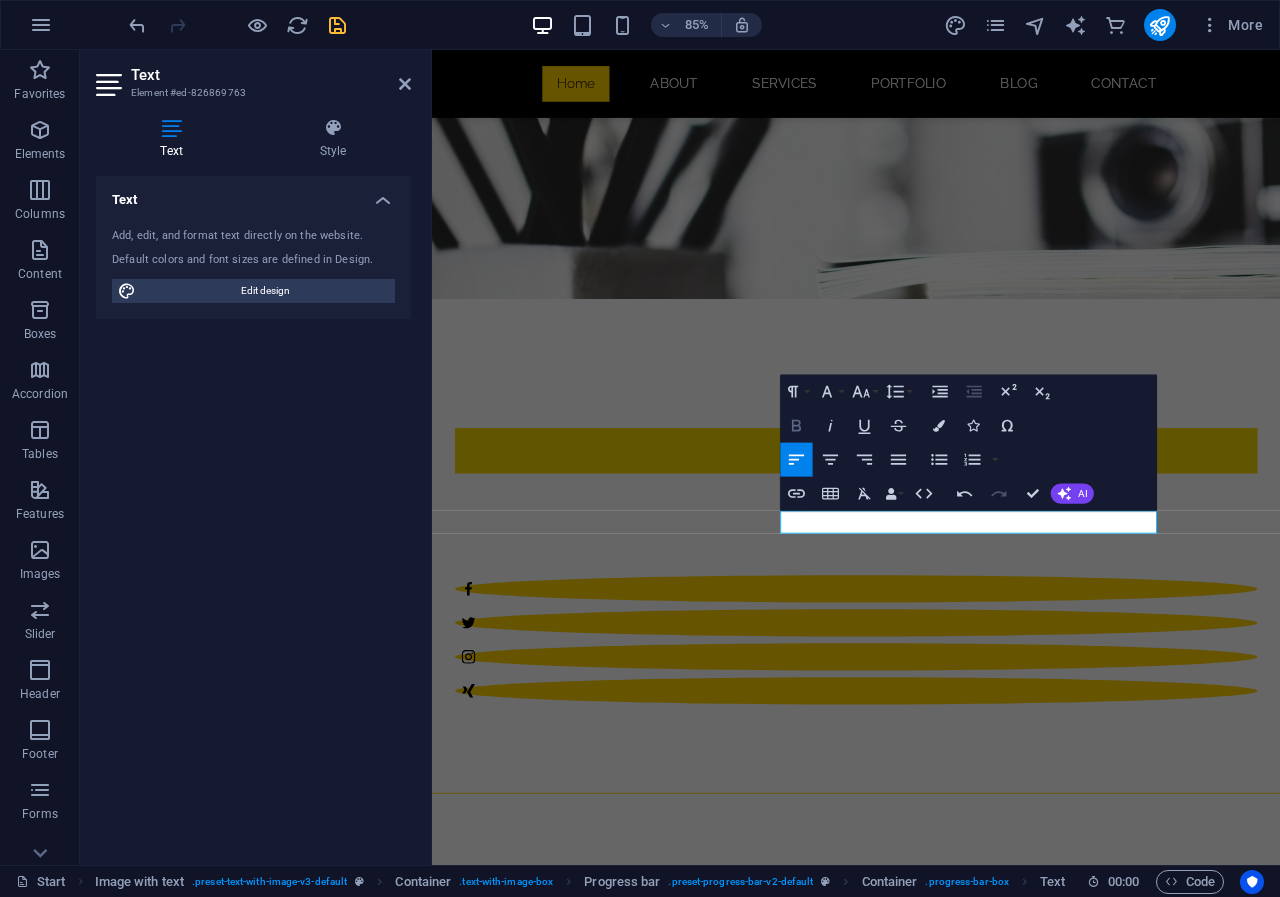 click 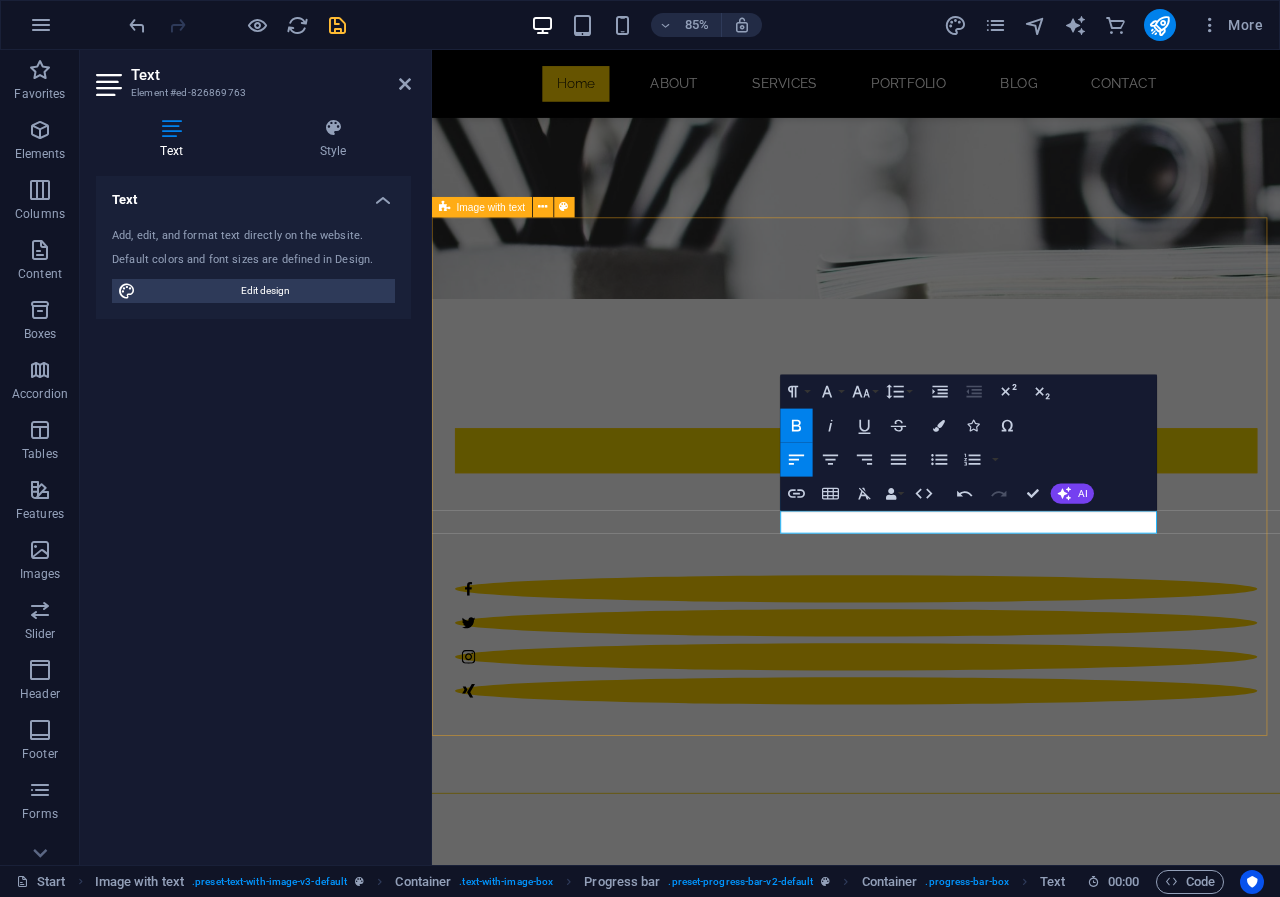 click on "About me Lorem ipsum dolor sit amet, consectetuer adipiscing elit. Aenean commodo ligula eget dolor. Lorem ipsum dolor sit amet, consectetuer adipiscing elit leget dolor. Social media marketing 90%
Shopify Store Setup 70%
Illustrator 90%
HTML5 & CSS3 85%" at bounding box center (931, 1431) 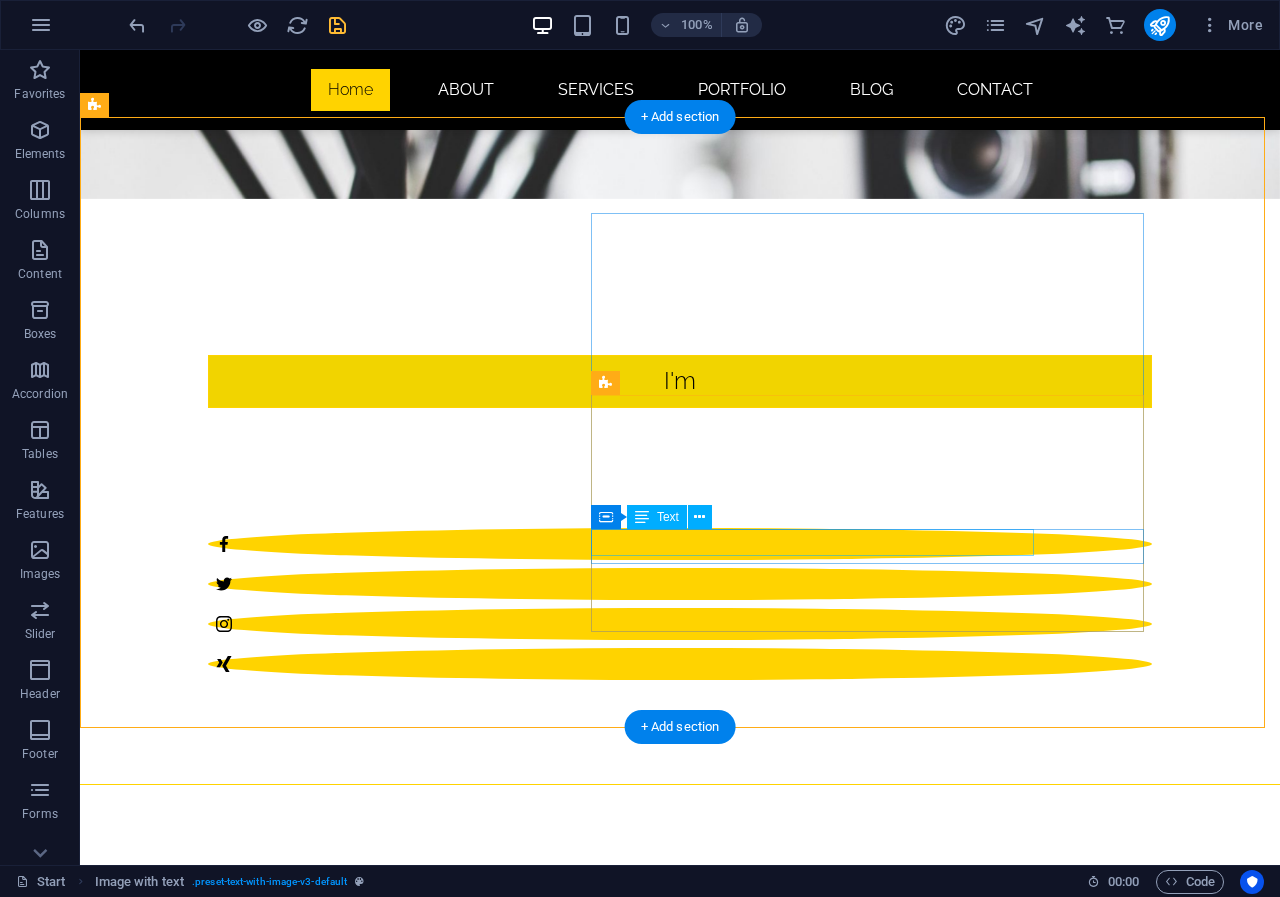 click on "Illustrator" at bounding box center (568, 1549) 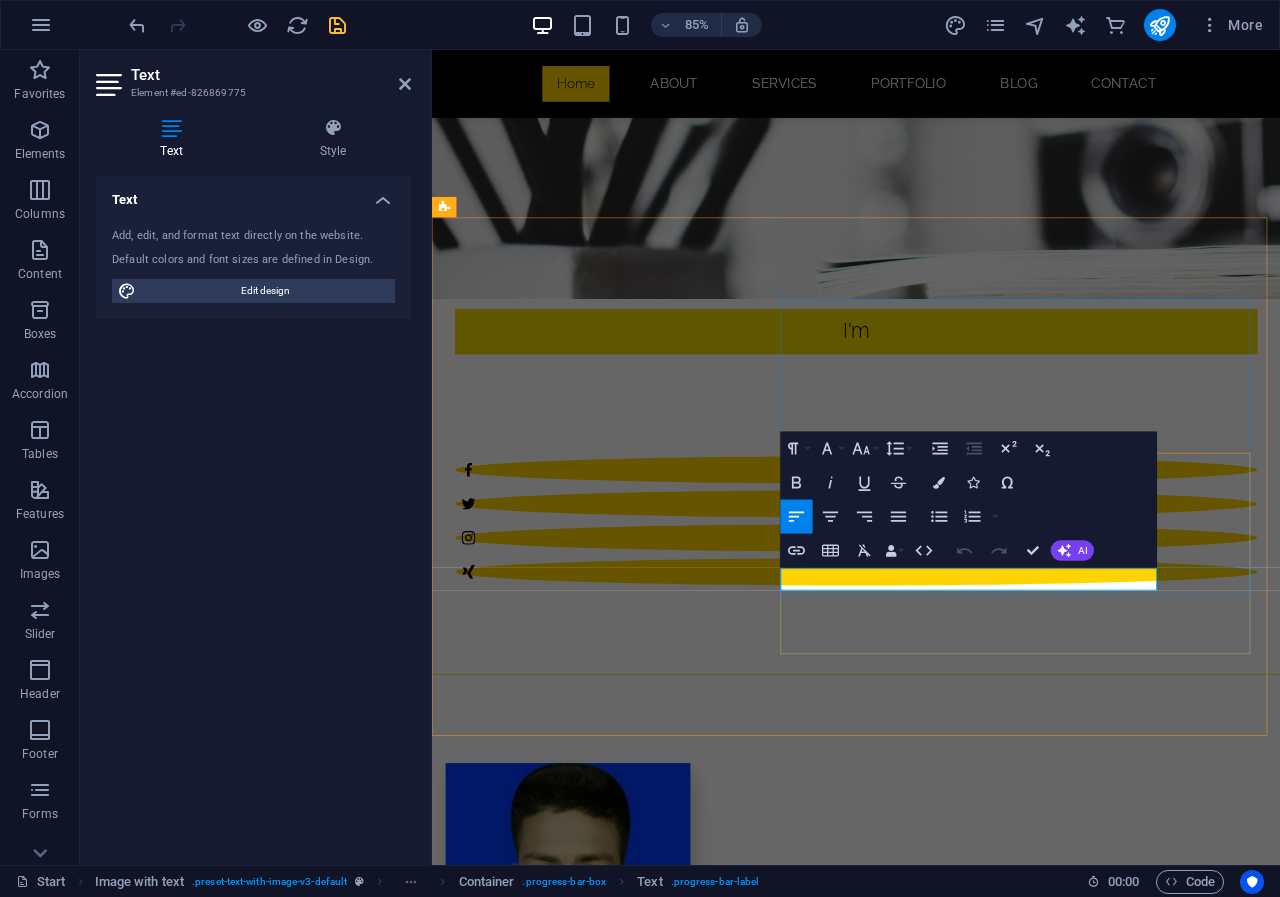 click on "Illustrator" at bounding box center (920, 1549) 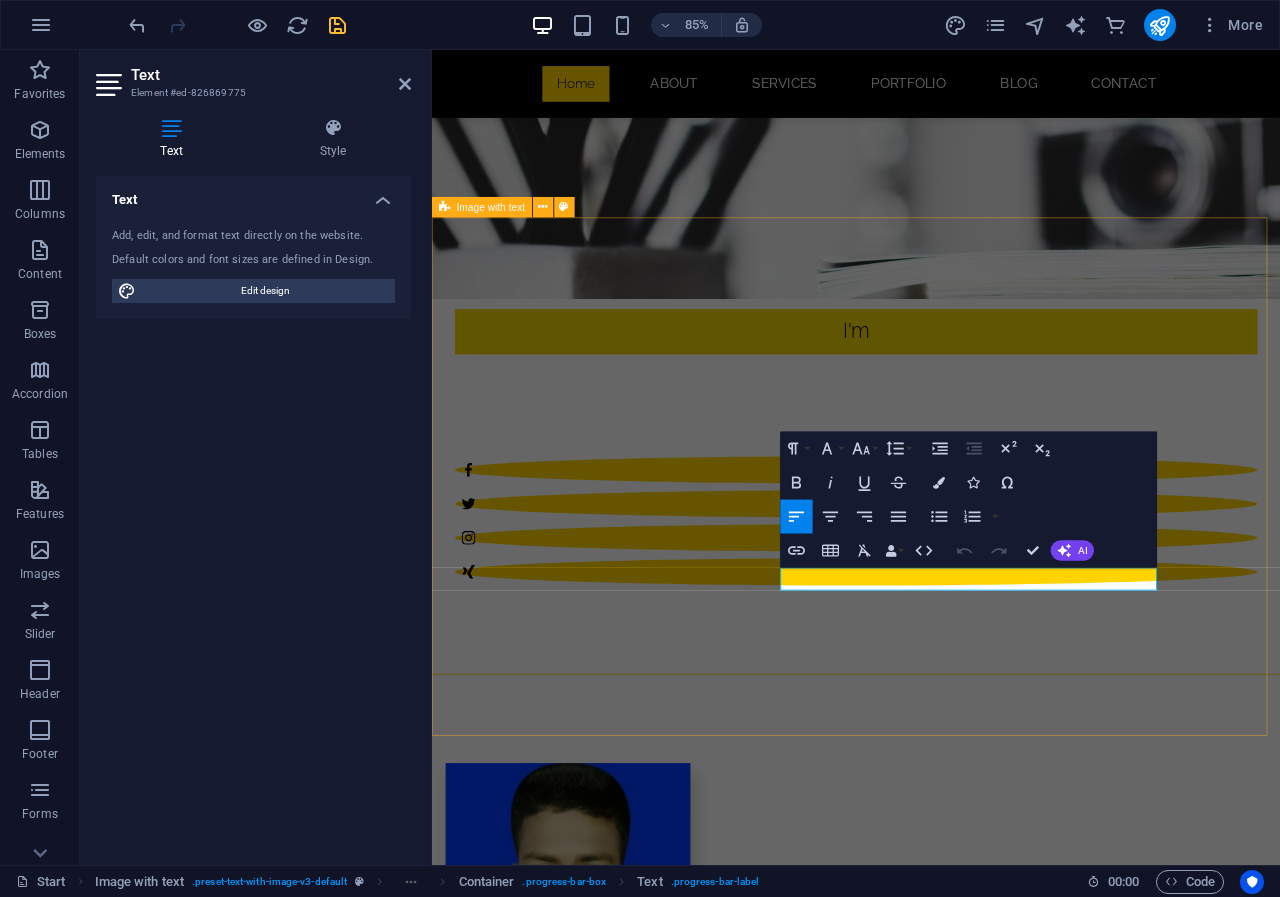 drag, startPoint x: 939, startPoint y: 672, endPoint x: 834, endPoint y: 673, distance: 105.00476 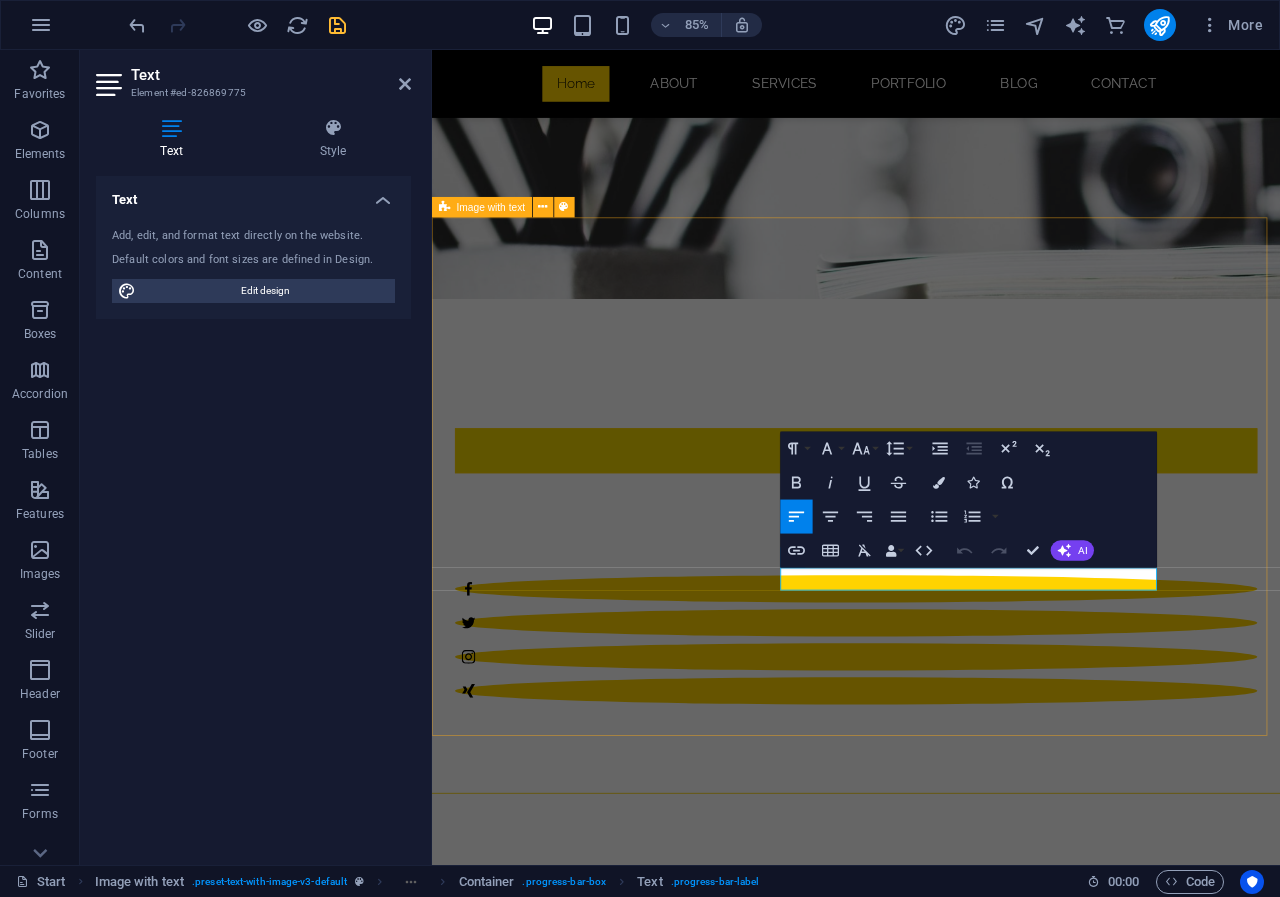 type 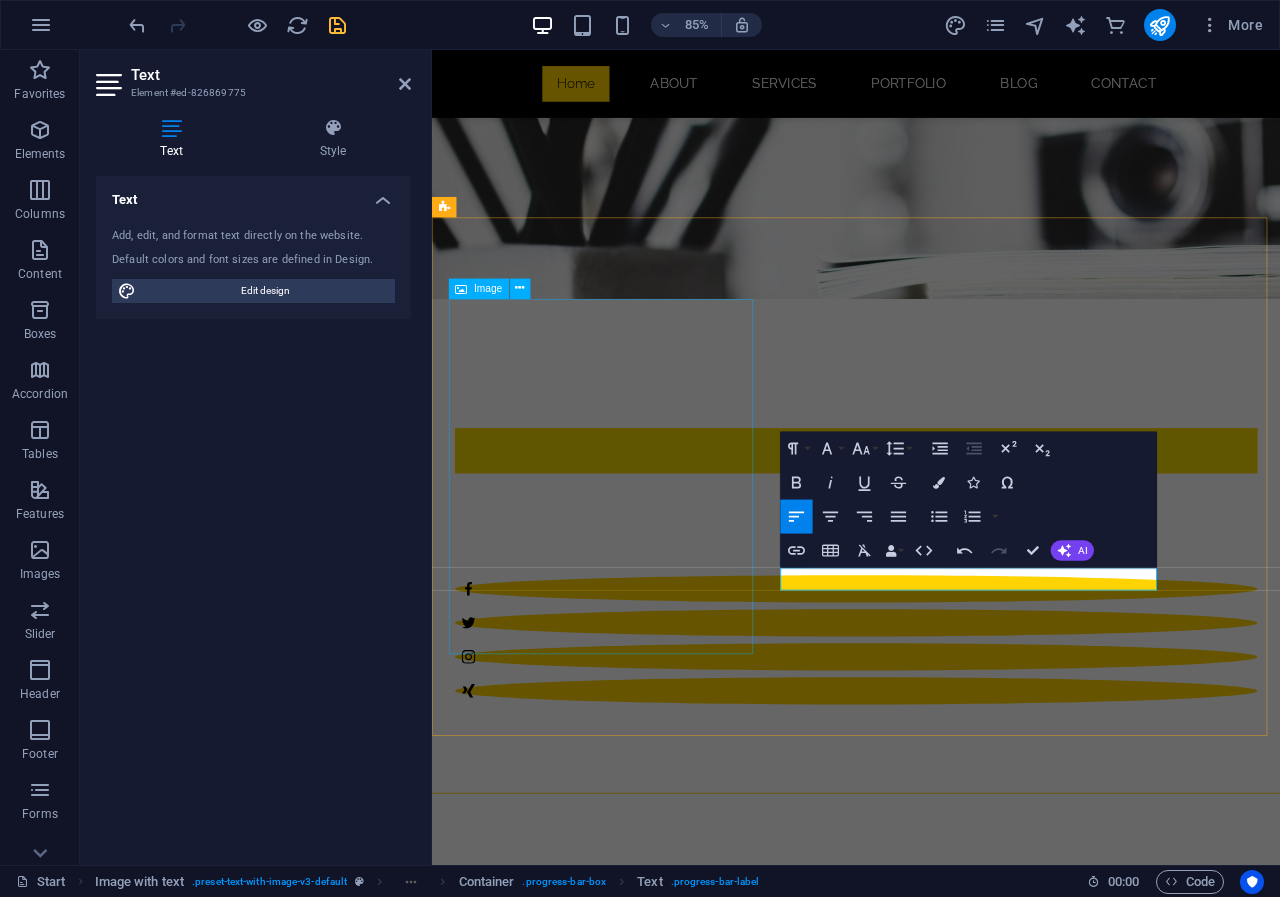 drag, startPoint x: 1021, startPoint y: 664, endPoint x: 759, endPoint y: 682, distance: 262.61758 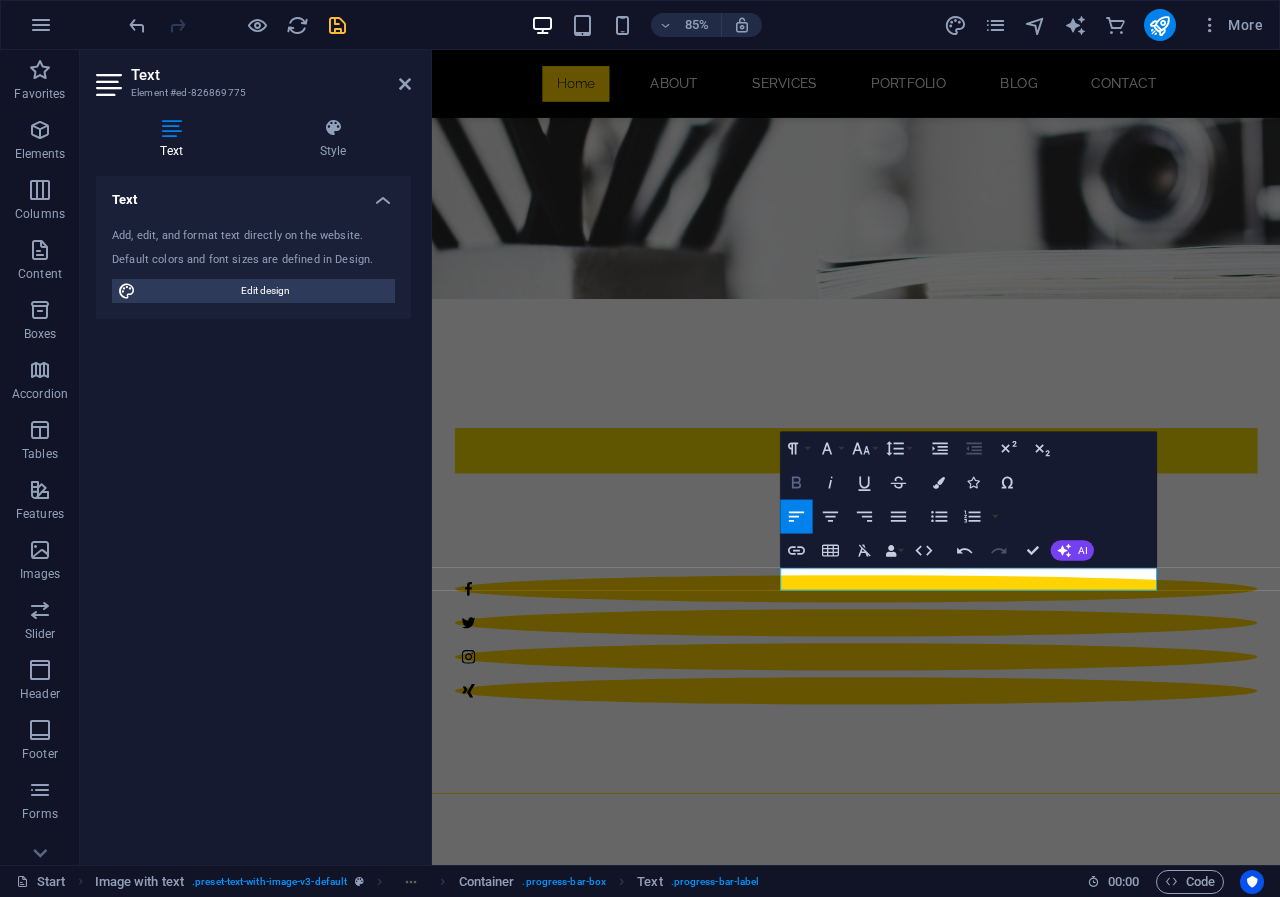 click 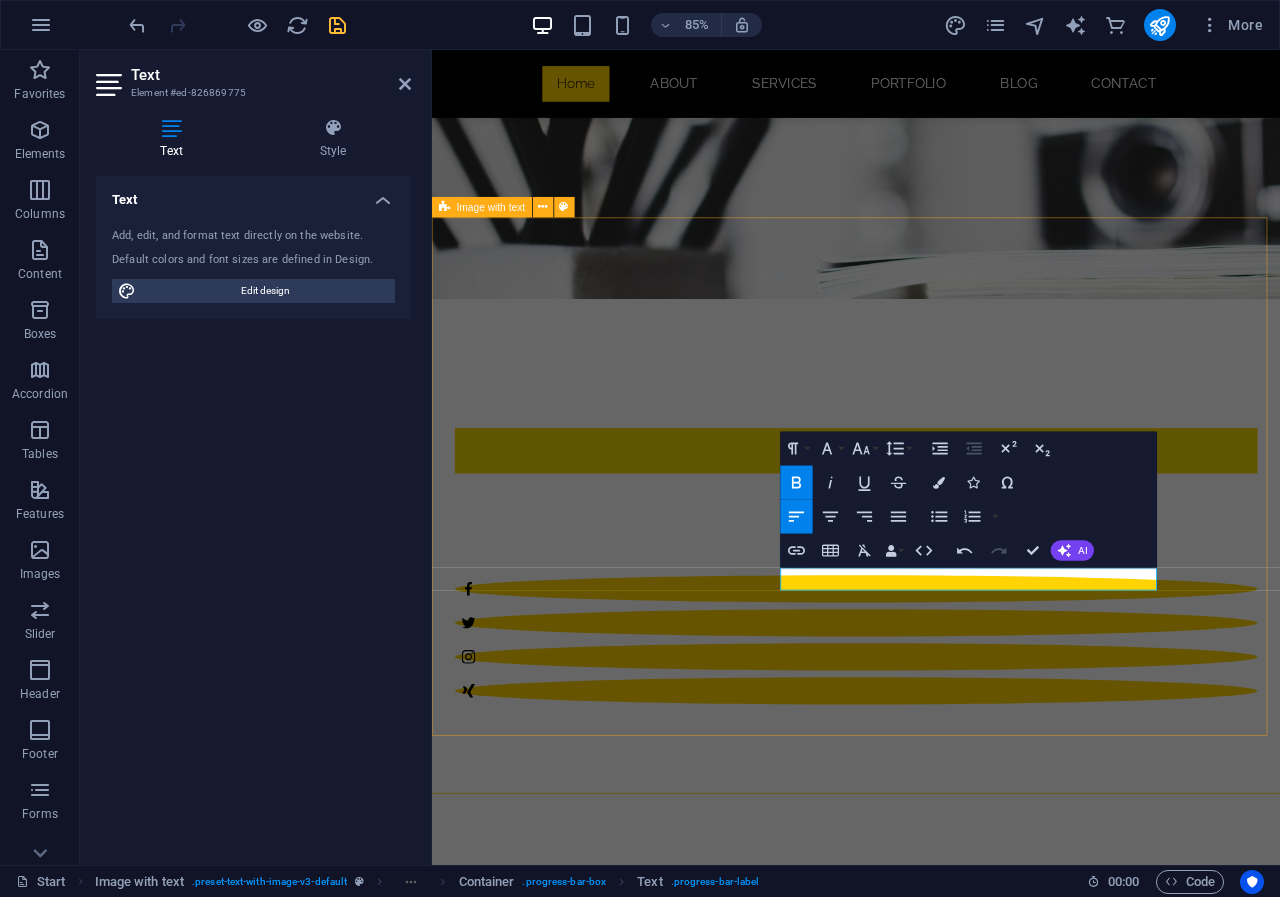 click on "About me Lorem ipsum dolor sit amet, consectetuer adipiscing elit. Aenean commodo ligula eget dolor. Lorem ipsum dolor sit amet, consectetuer adipiscing elit leget dolor. Social media marketing 90%
Shopify Store Setup 70%
Ai Chatbot Making 90%
HTML5 & CSS3 85%" at bounding box center [931, 1431] 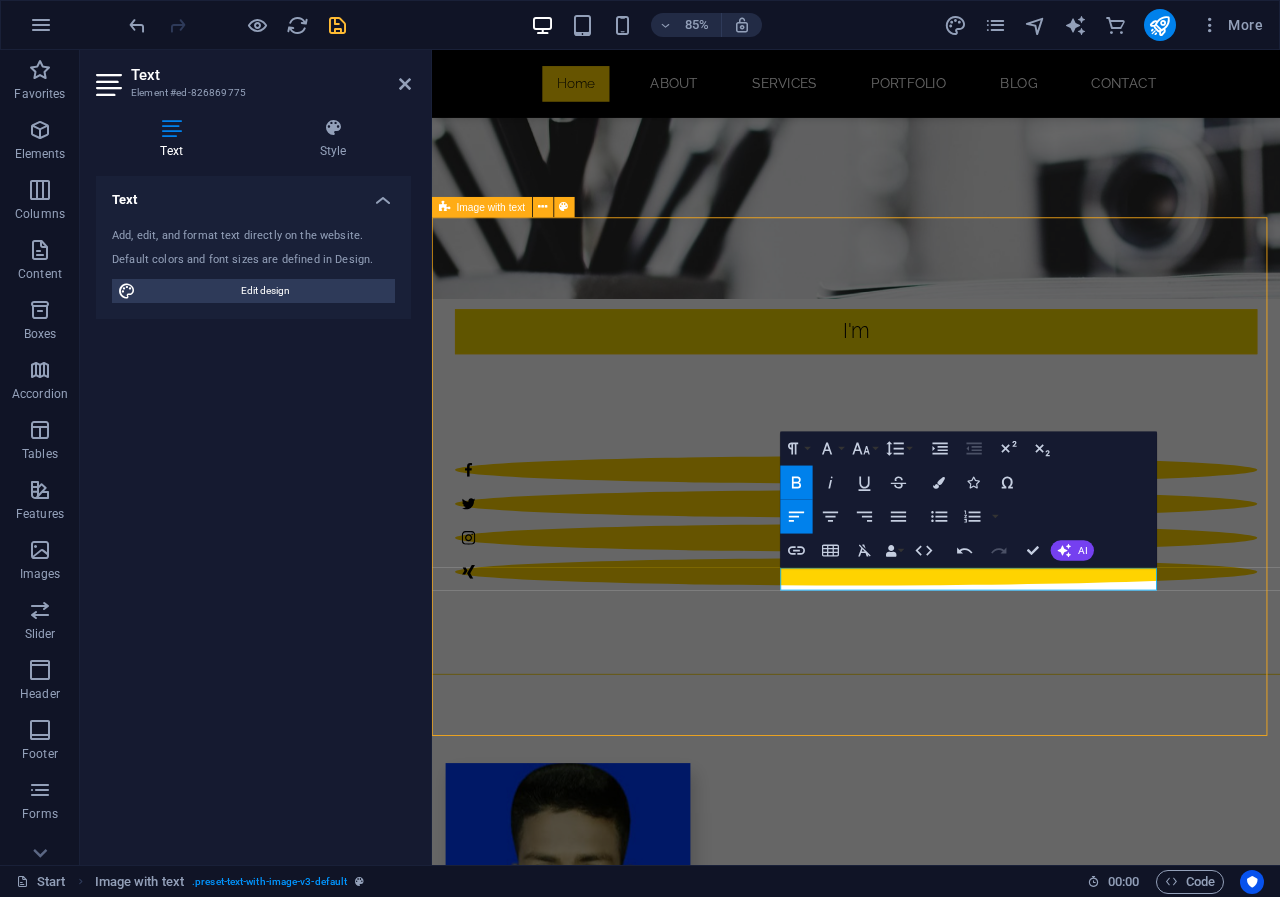 scroll, scrollTop: 577, scrollLeft: 0, axis: vertical 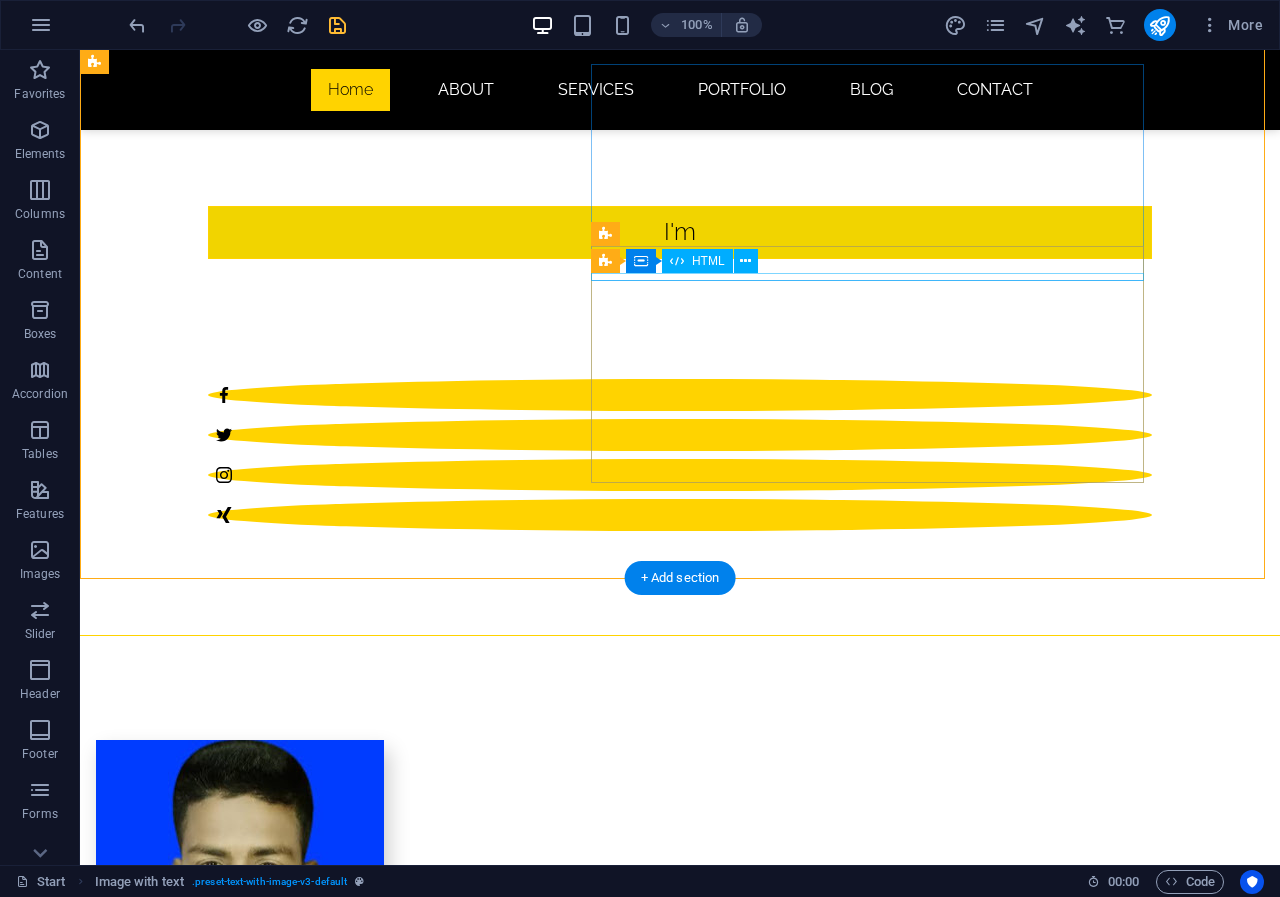 click at bounding box center [568, 1256] 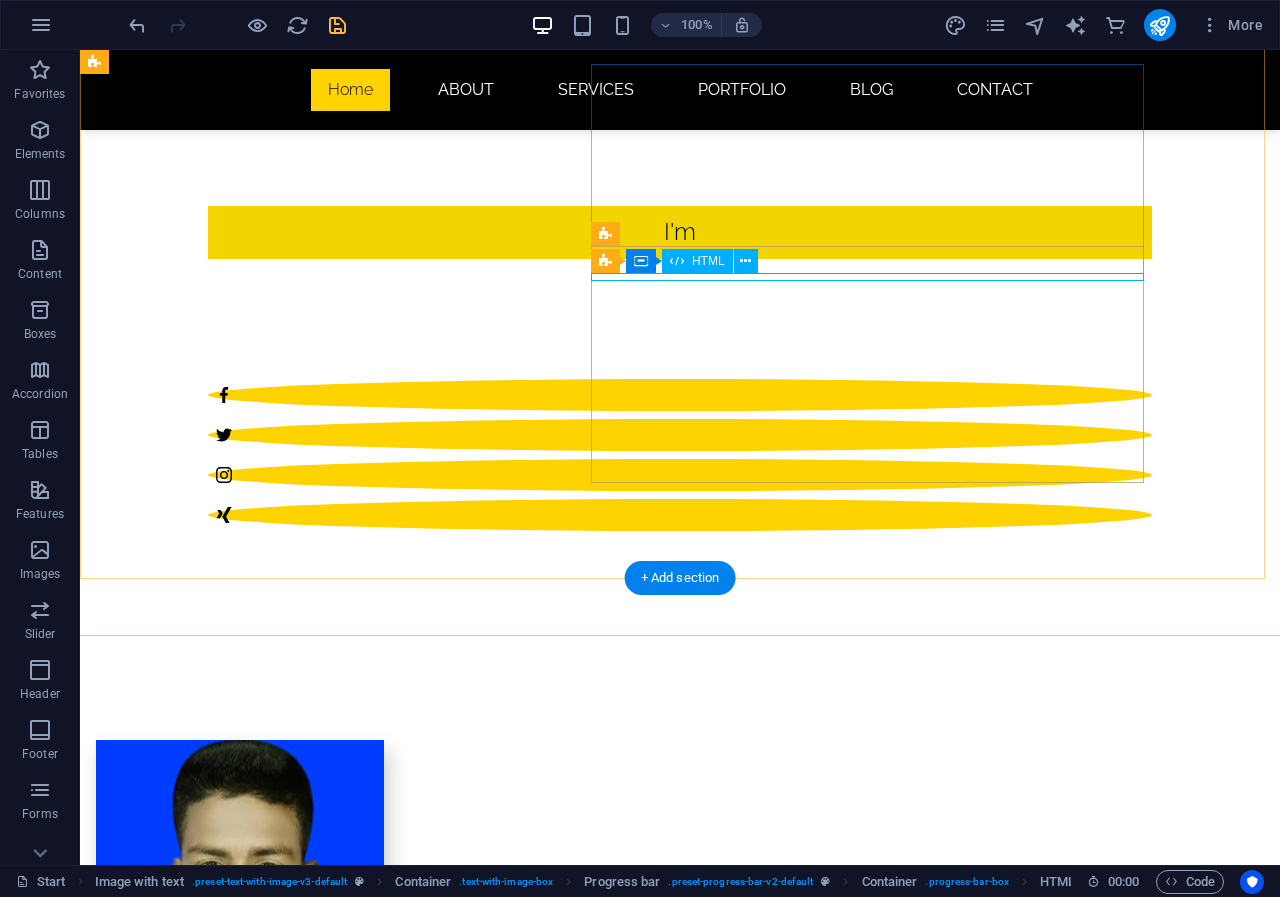 click at bounding box center [568, 1256] 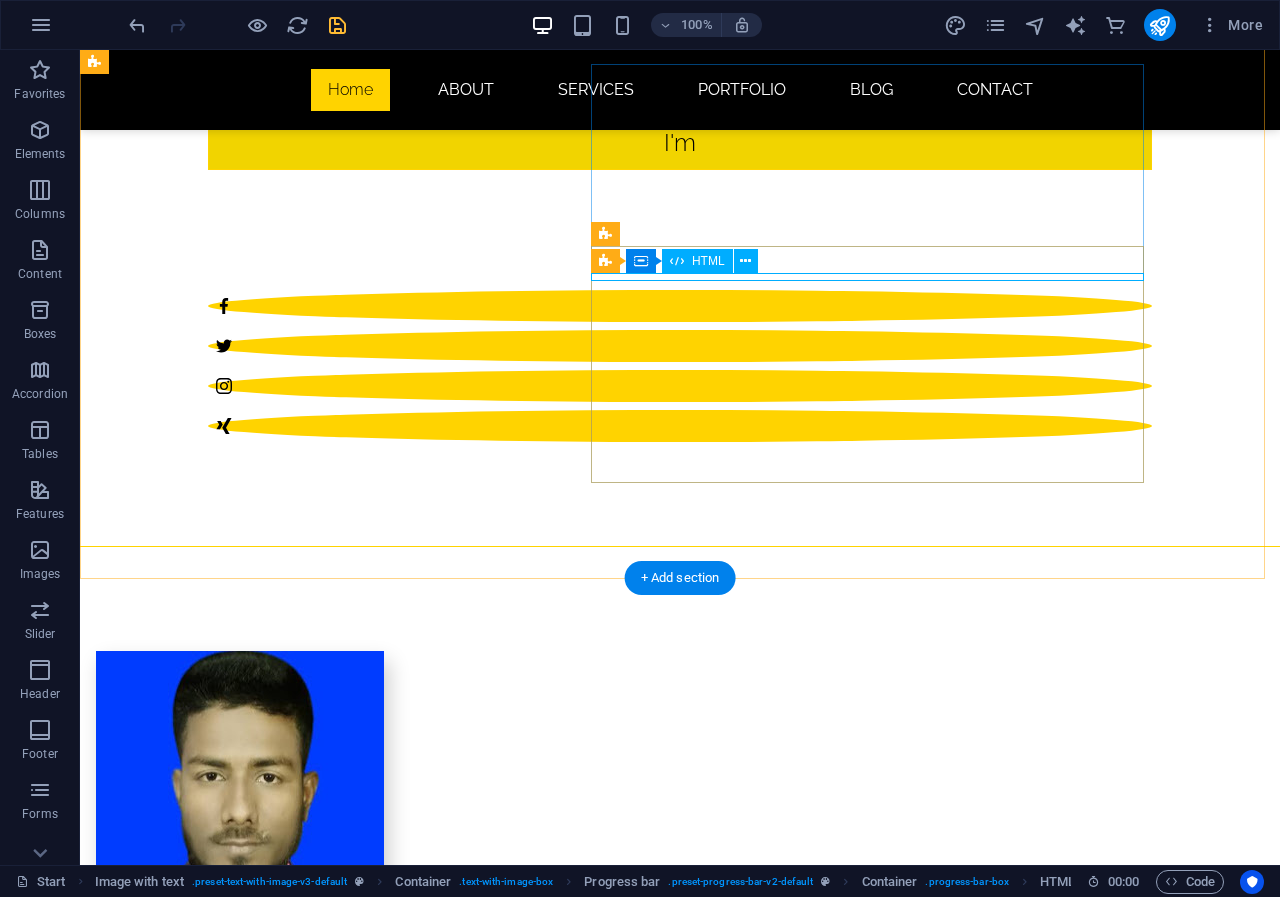 click at bounding box center (568, 795) 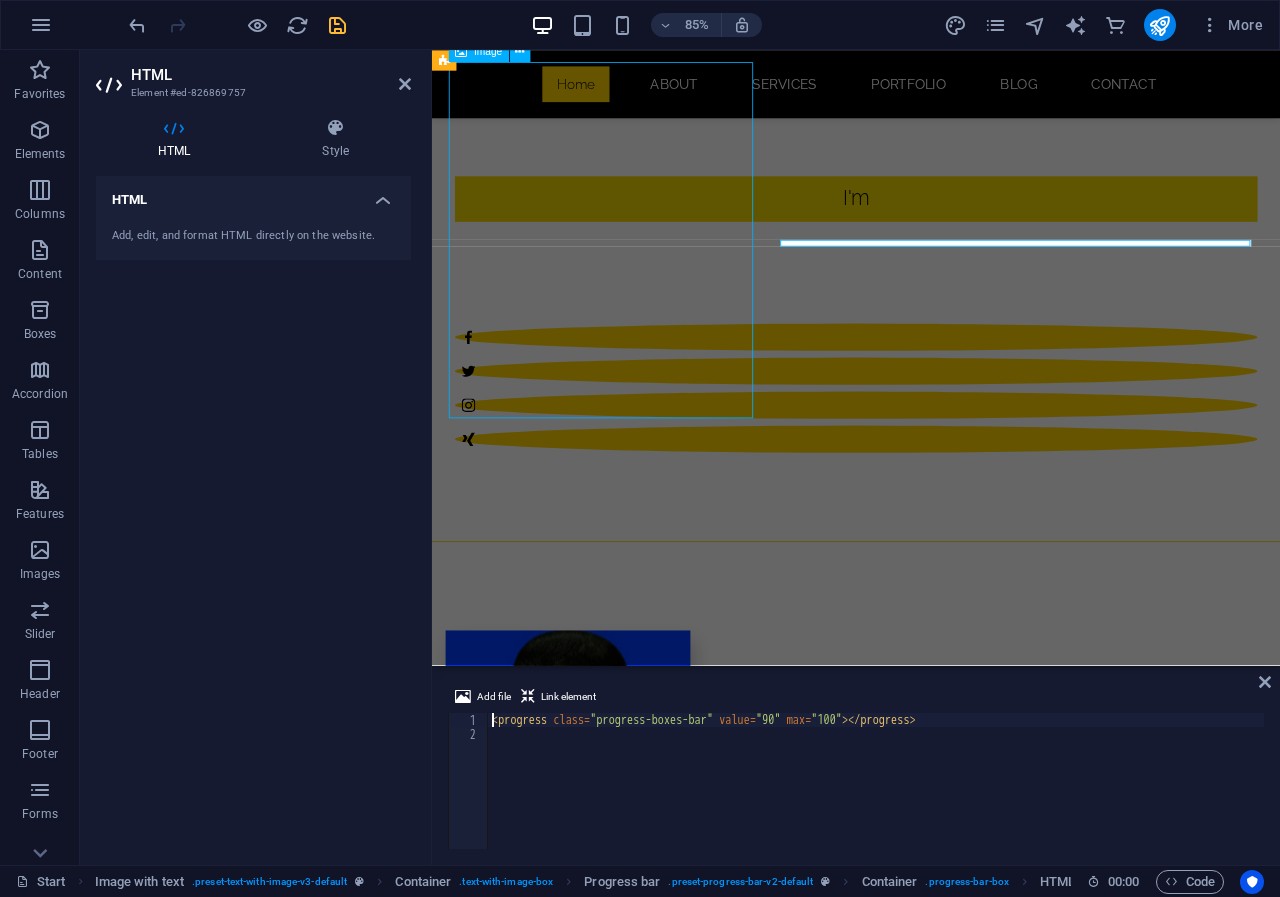 scroll, scrollTop: 856, scrollLeft: 0, axis: vertical 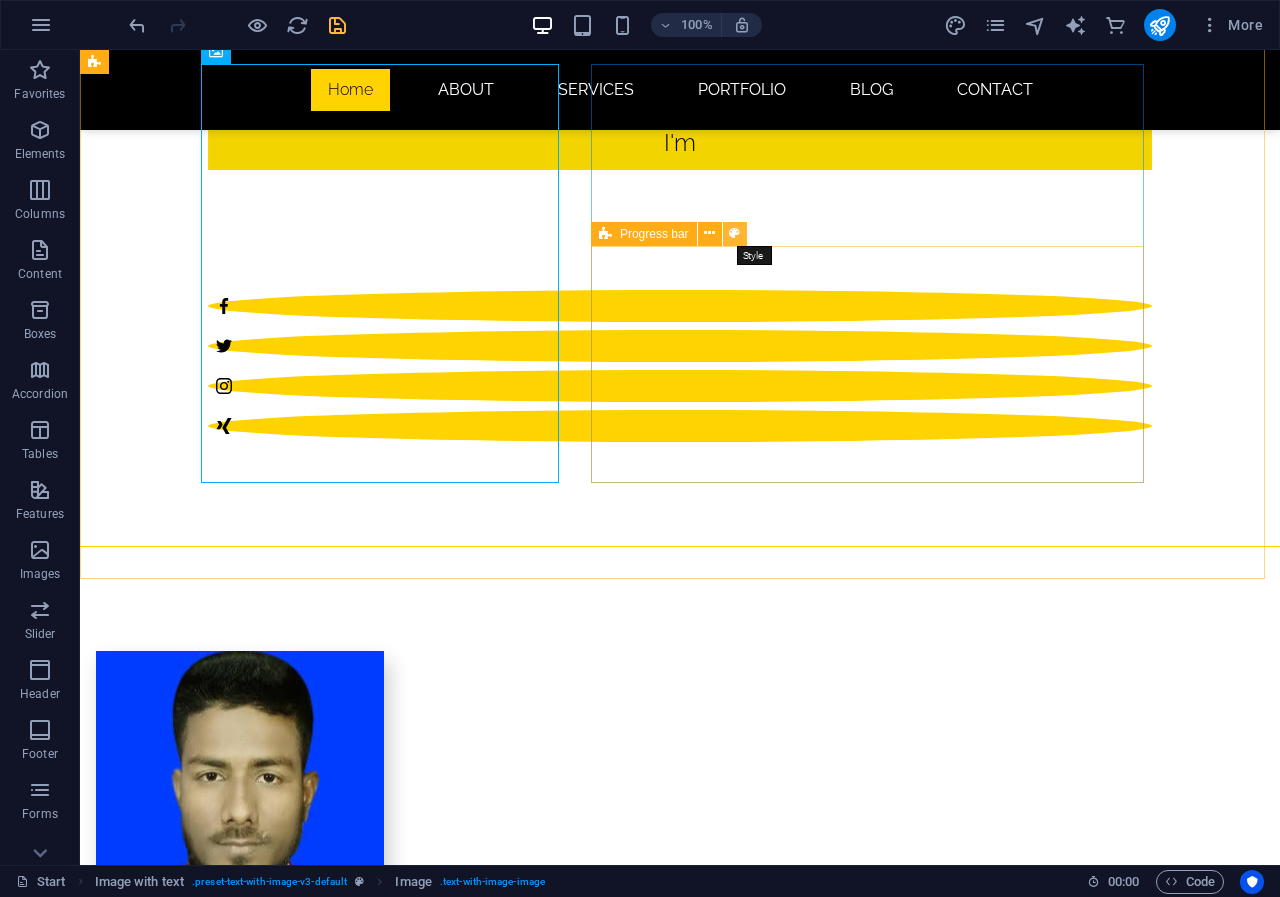 drag, startPoint x: 734, startPoint y: 228, endPoint x: 387, endPoint y: 225, distance: 347.01297 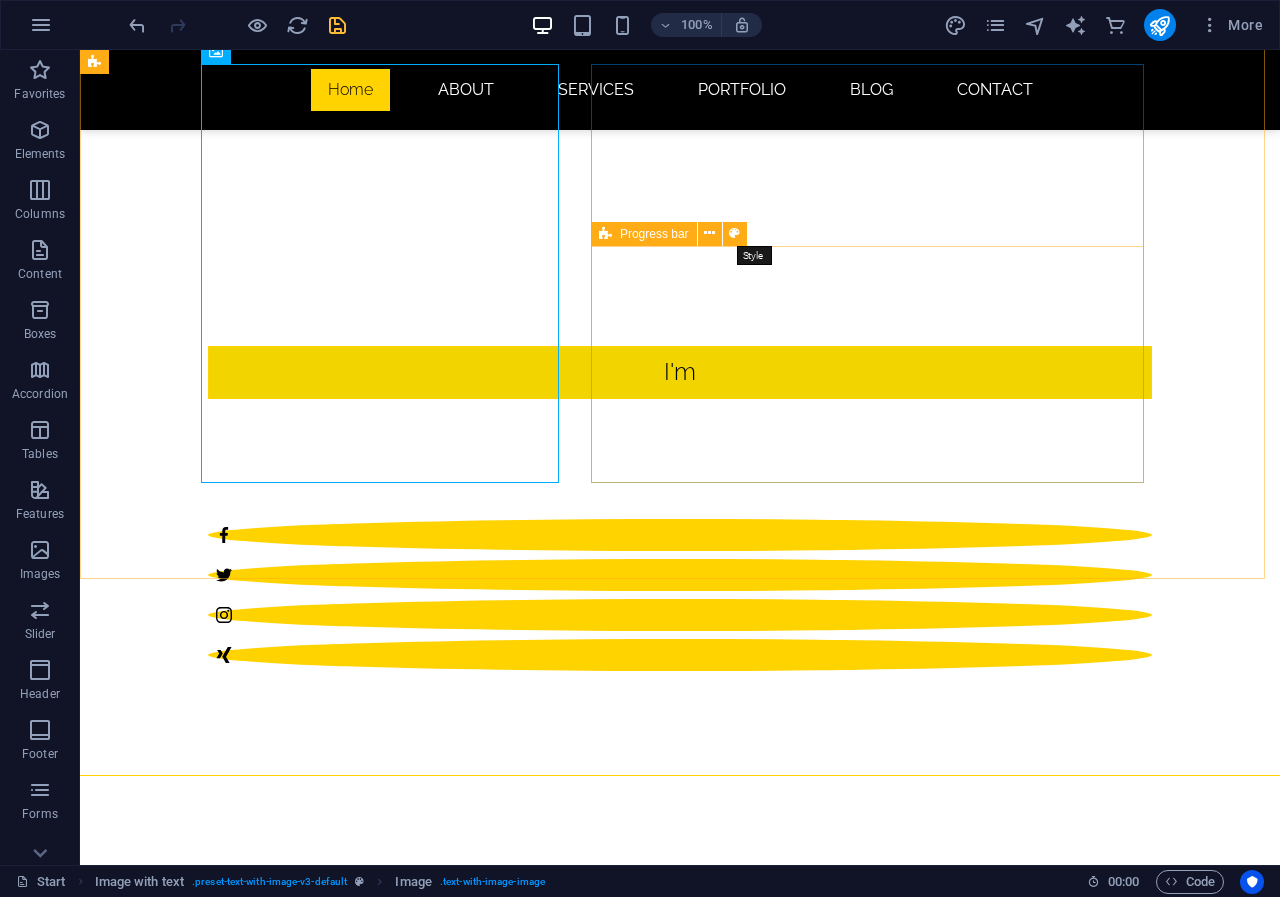 select on "rem" 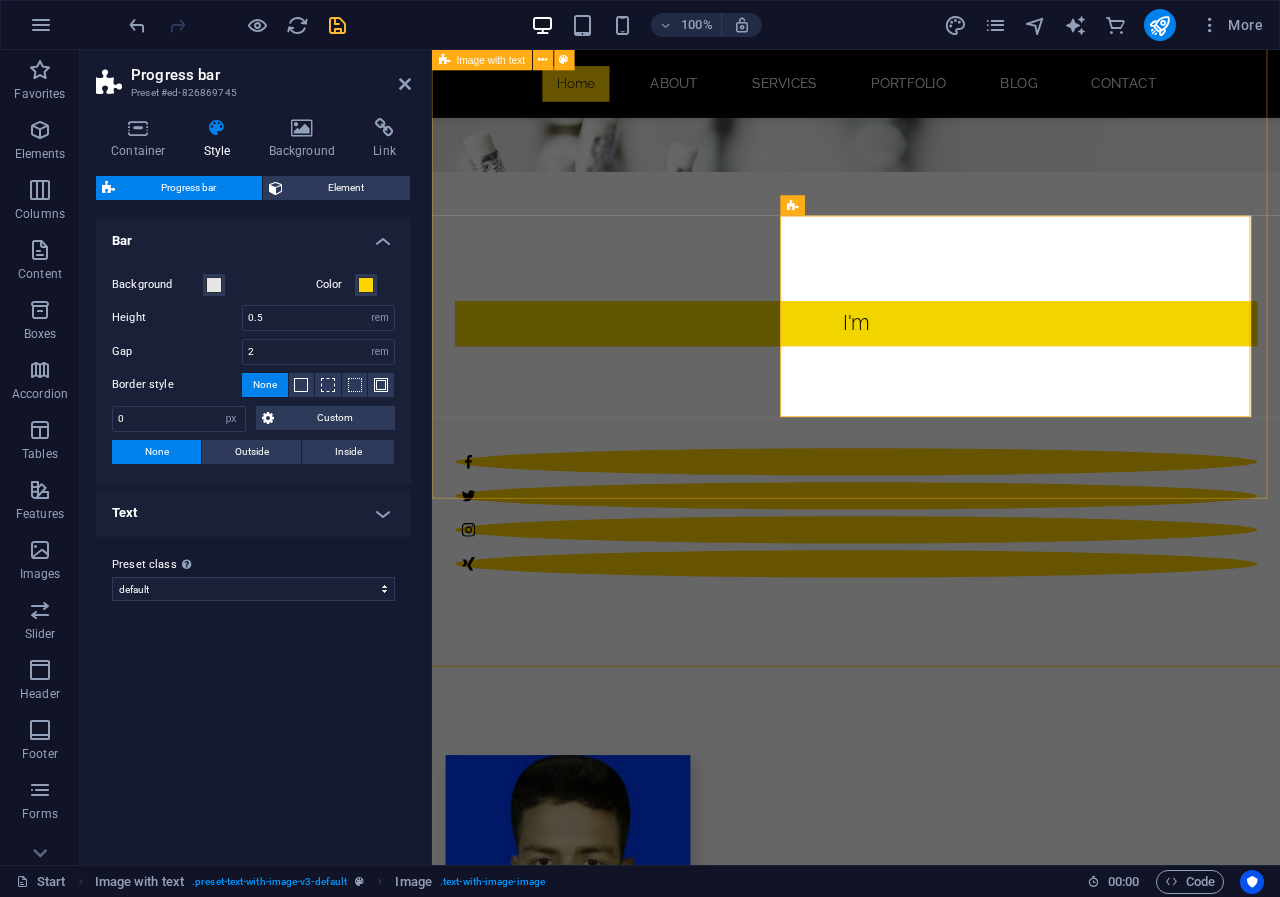 scroll, scrollTop: 986, scrollLeft: 0, axis: vertical 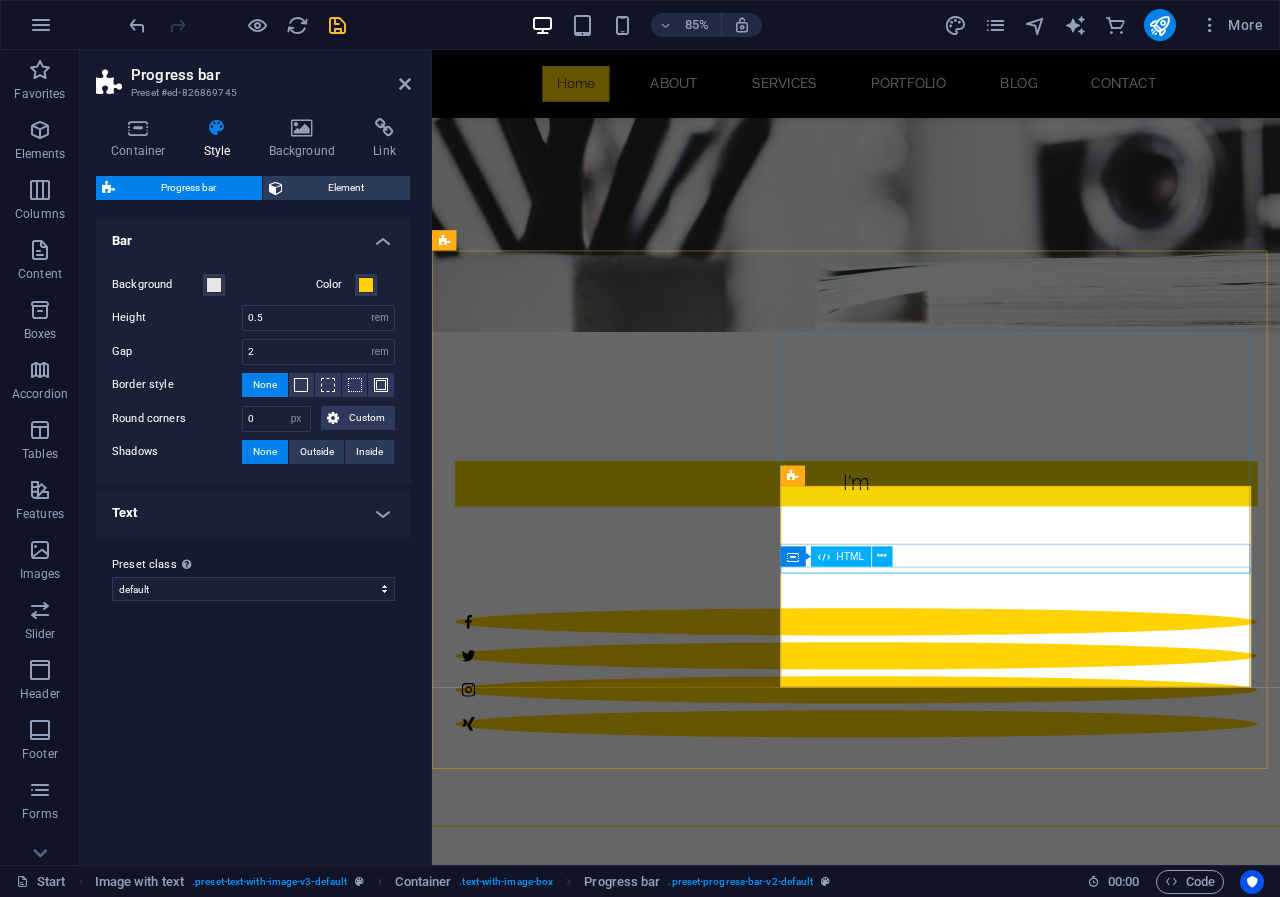 click at bounding box center [920, 1679] 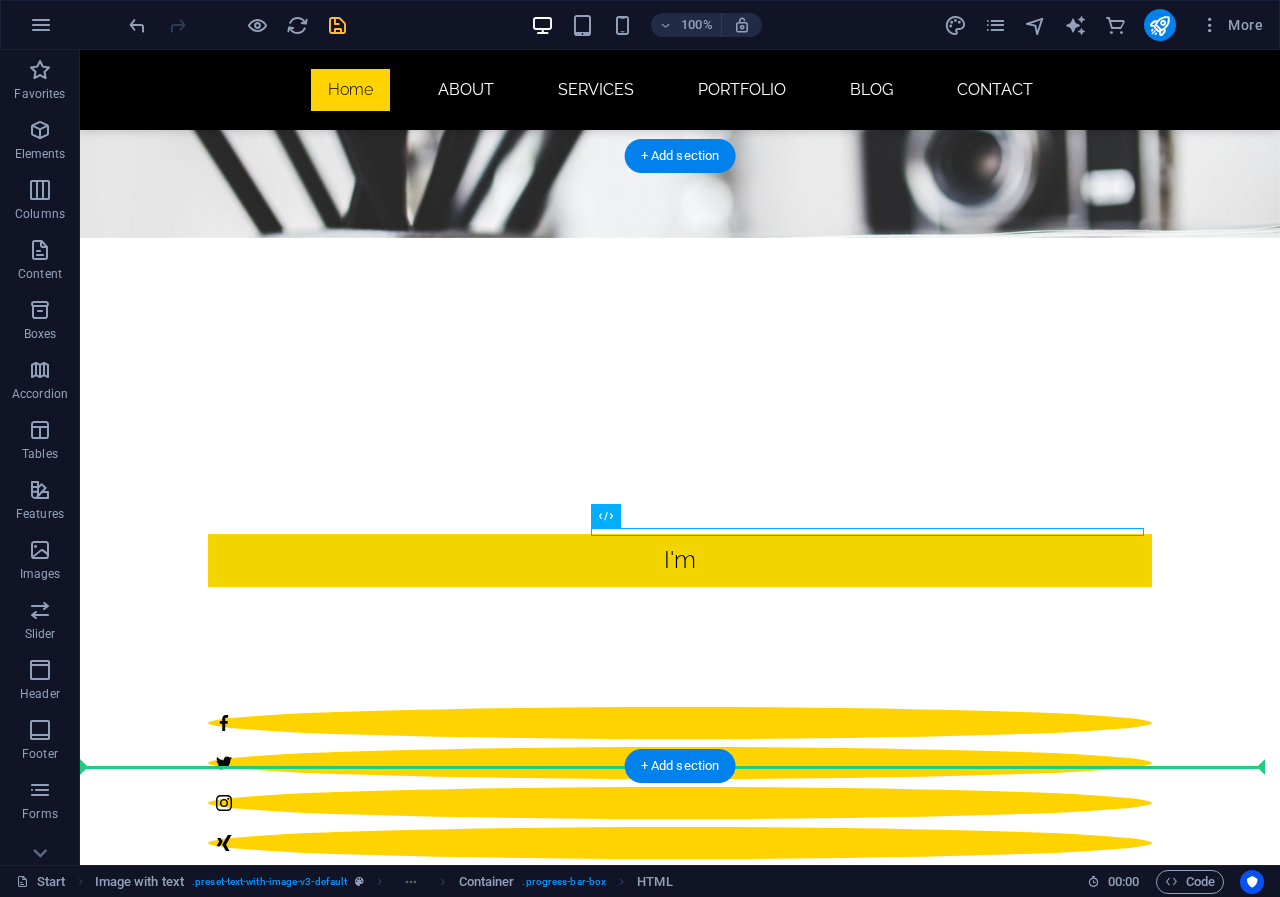 drag, startPoint x: 930, startPoint y: 662, endPoint x: 1187, endPoint y: 570, distance: 272.9707 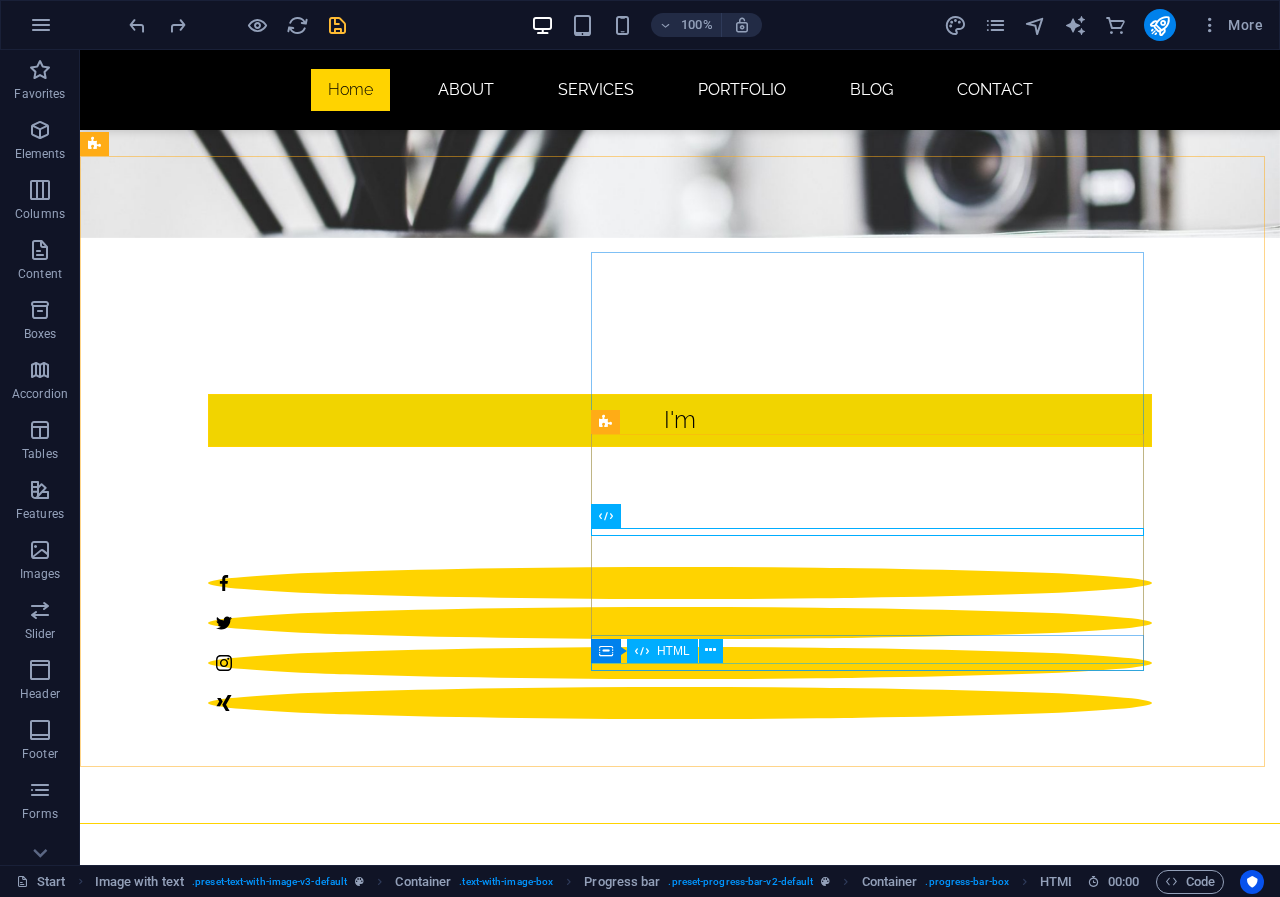 click on "Container   HTML" at bounding box center [663, 651] 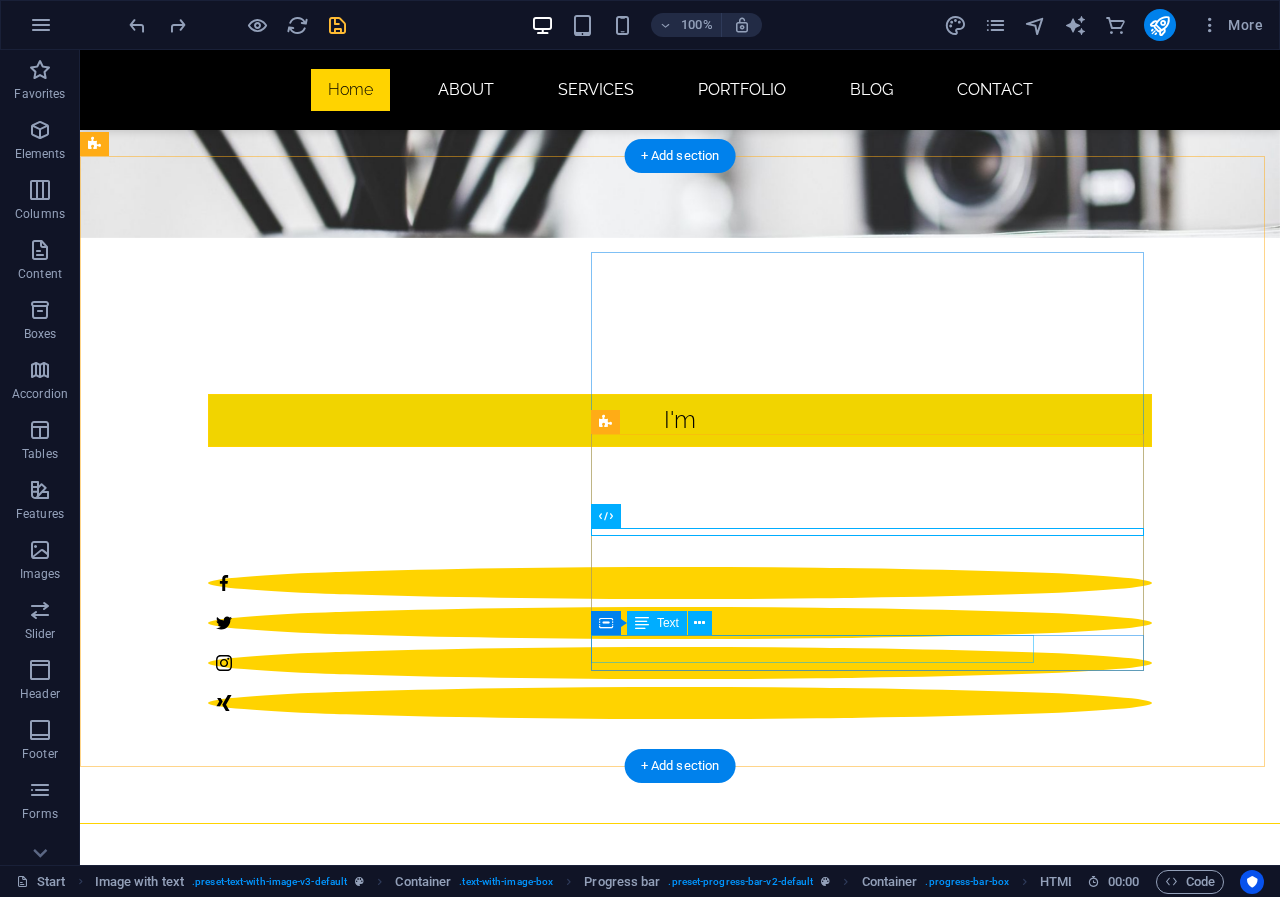 click on "HTML5 & CSS3" at bounding box center (568, 1682) 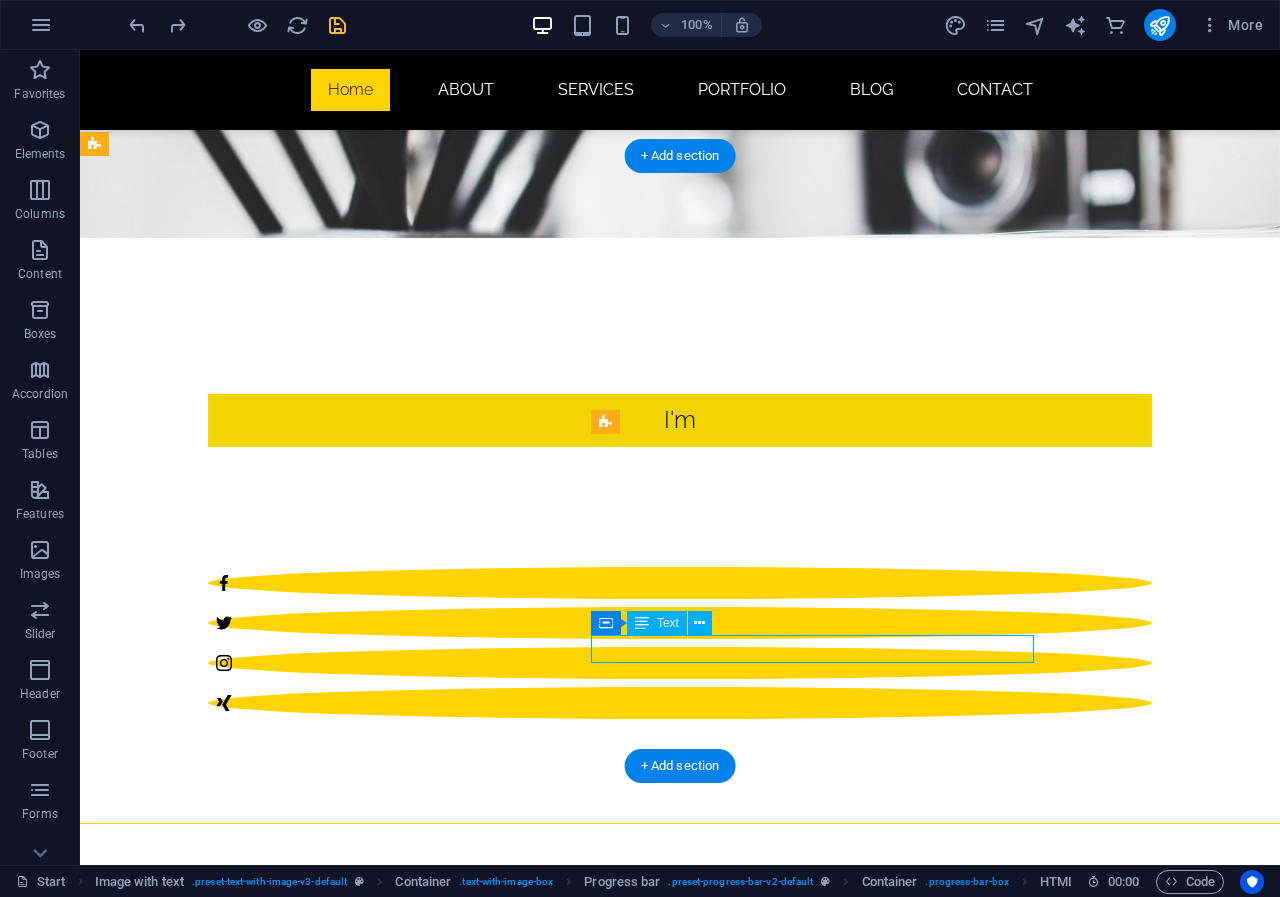 click on "HTML5 & CSS3" at bounding box center (568, 1682) 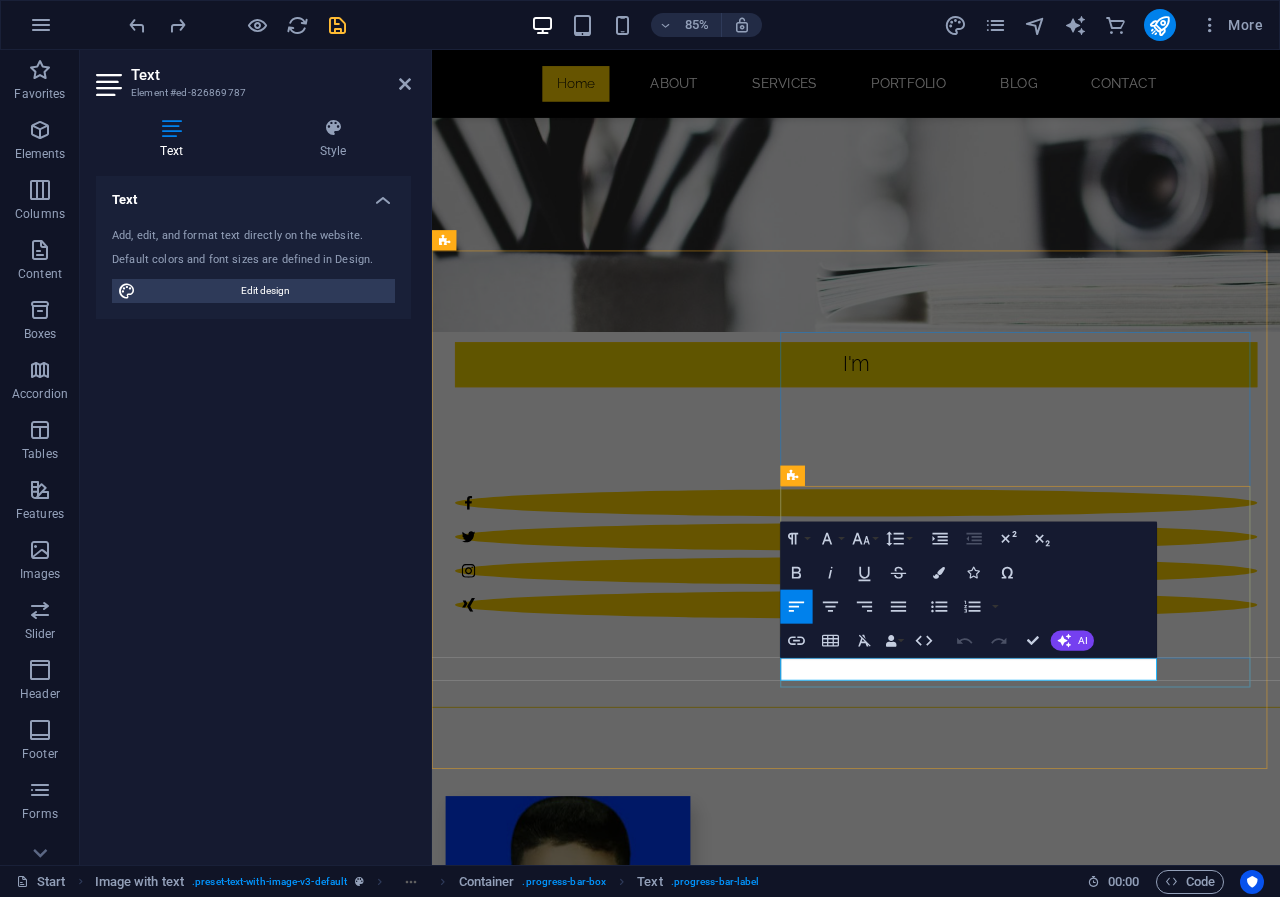 click on "HTML5 & CSS3" at bounding box center [920, 1682] 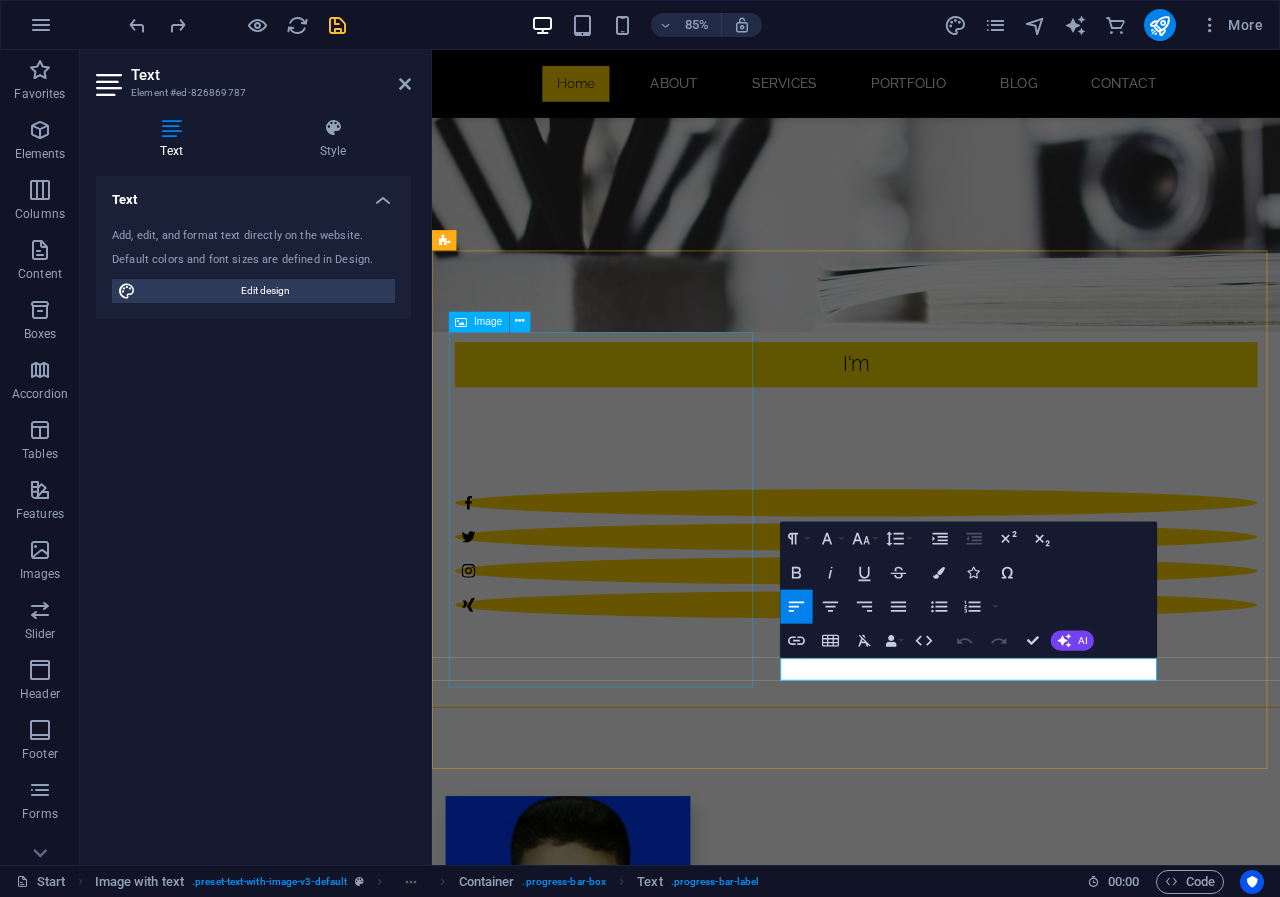 drag, startPoint x: 989, startPoint y: 772, endPoint x: 793, endPoint y: 789, distance: 196.73587 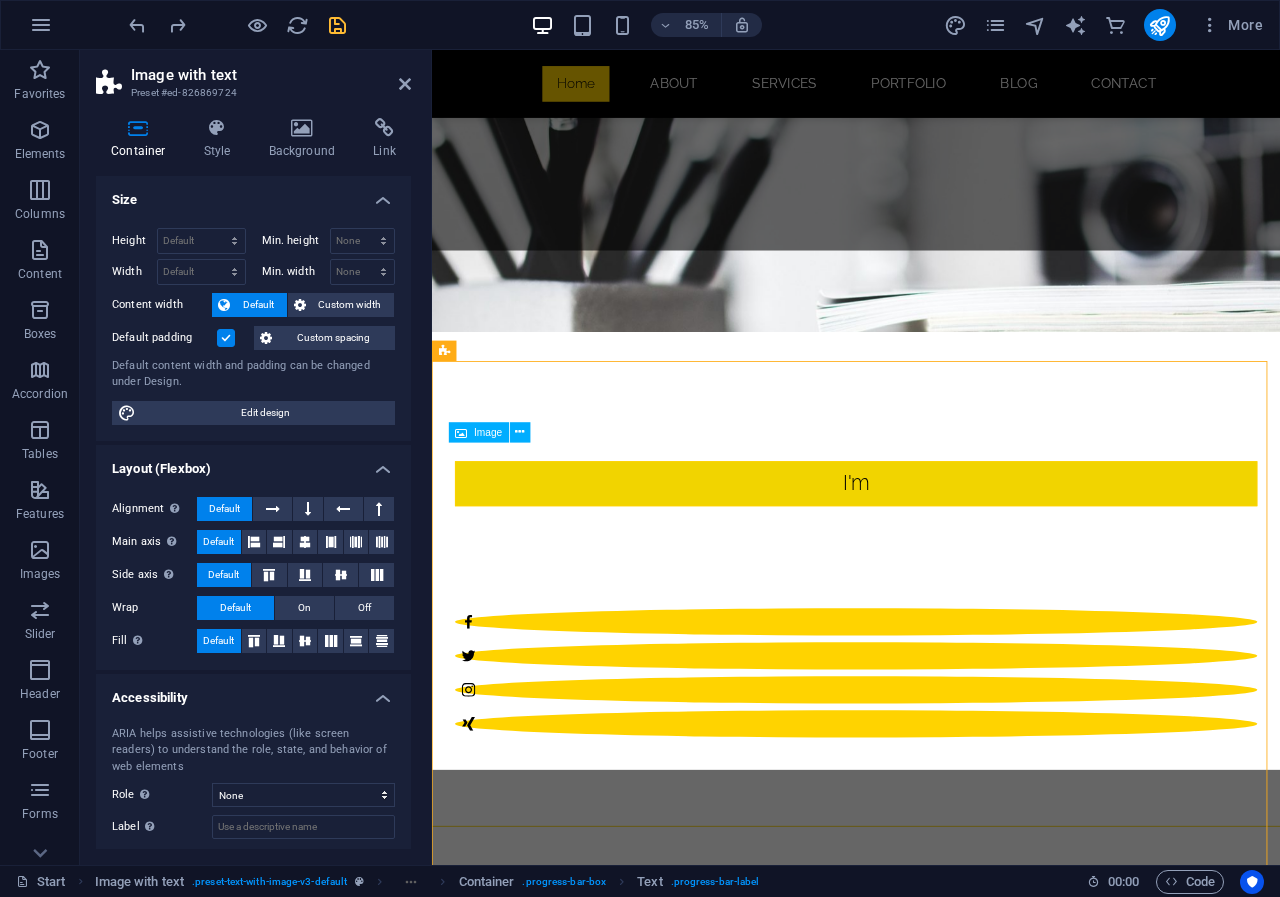 scroll, scrollTop: 538, scrollLeft: 0, axis: vertical 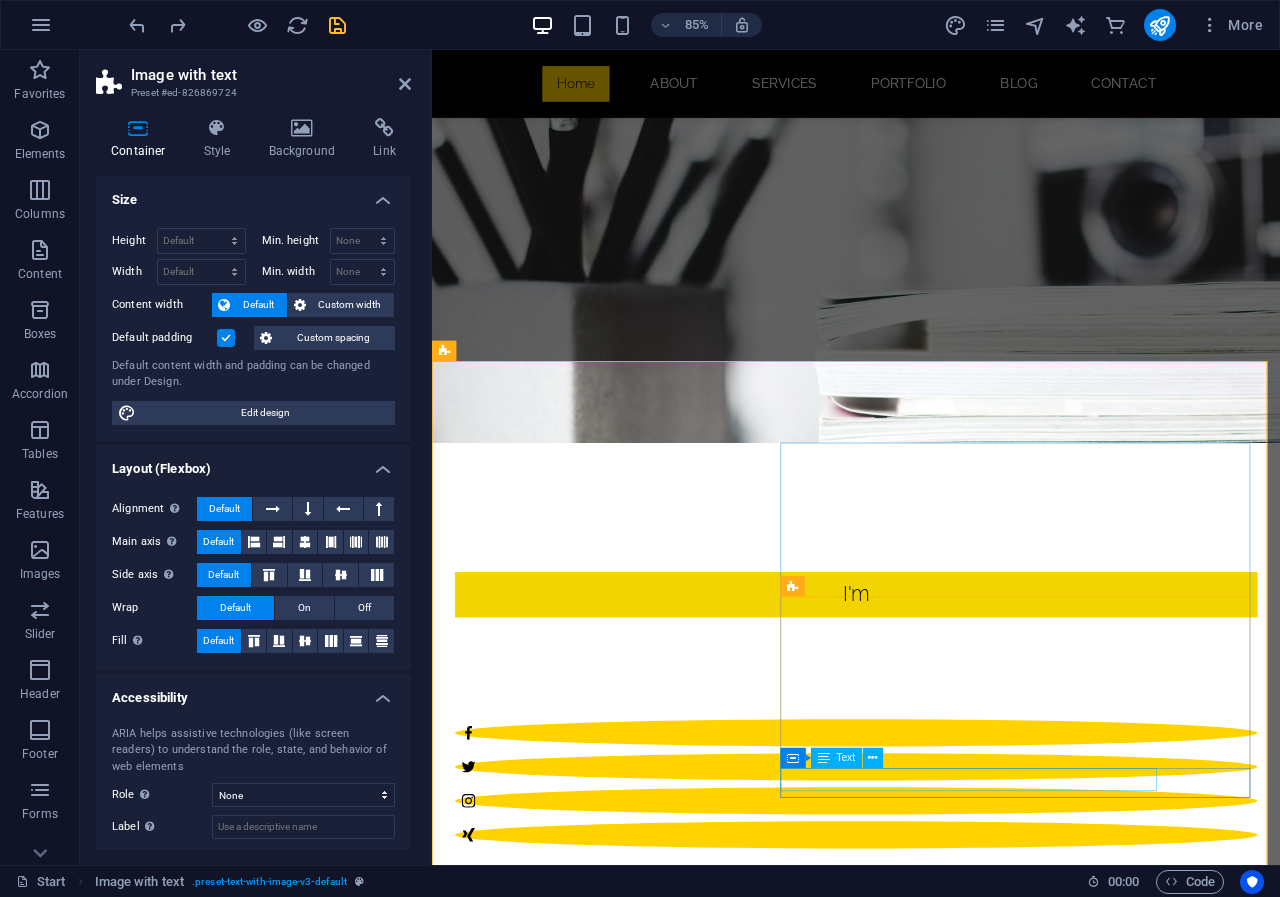 click on "HTML5 & CSS3" at bounding box center (920, 1952) 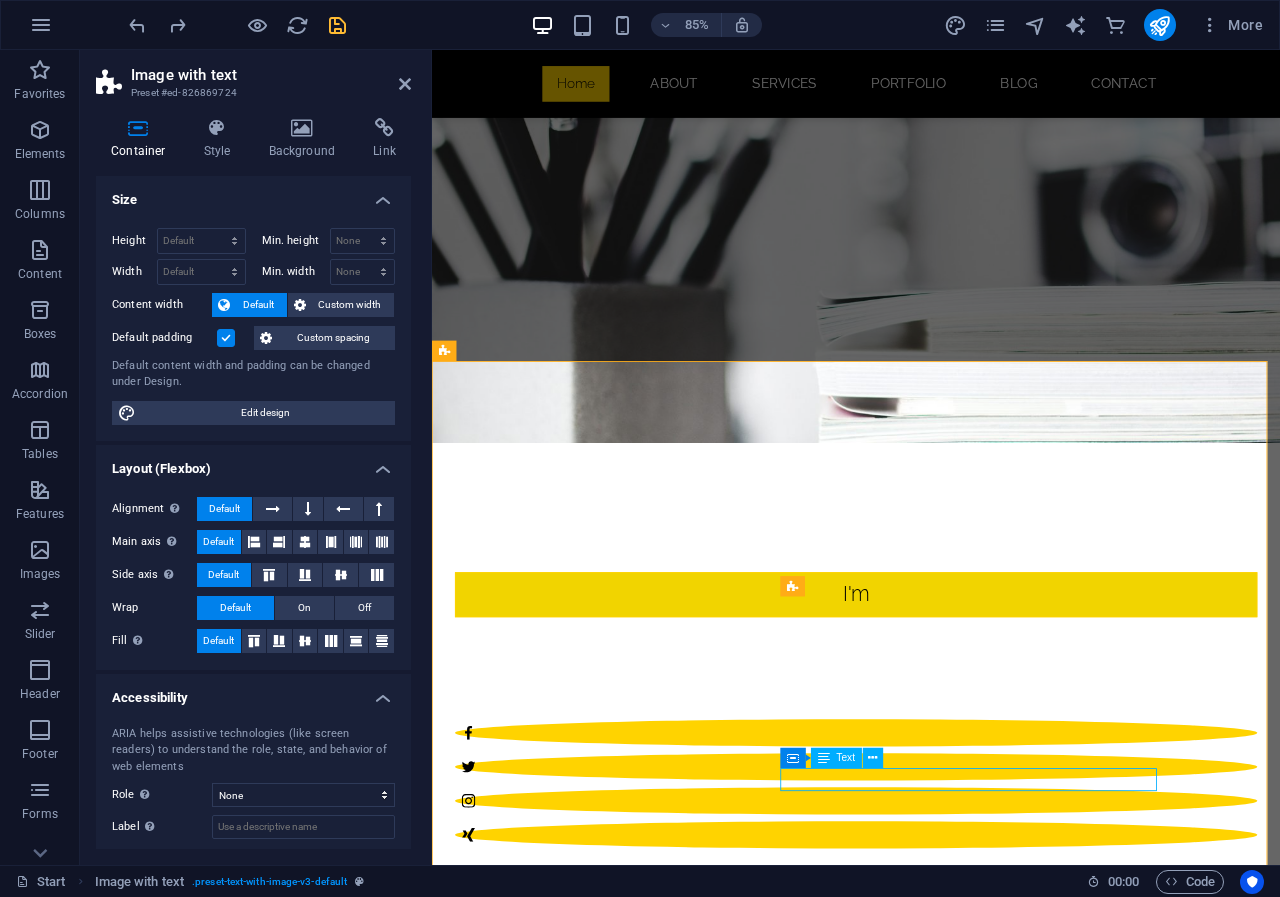 click on "HTML5 & CSS3" at bounding box center [920, 1952] 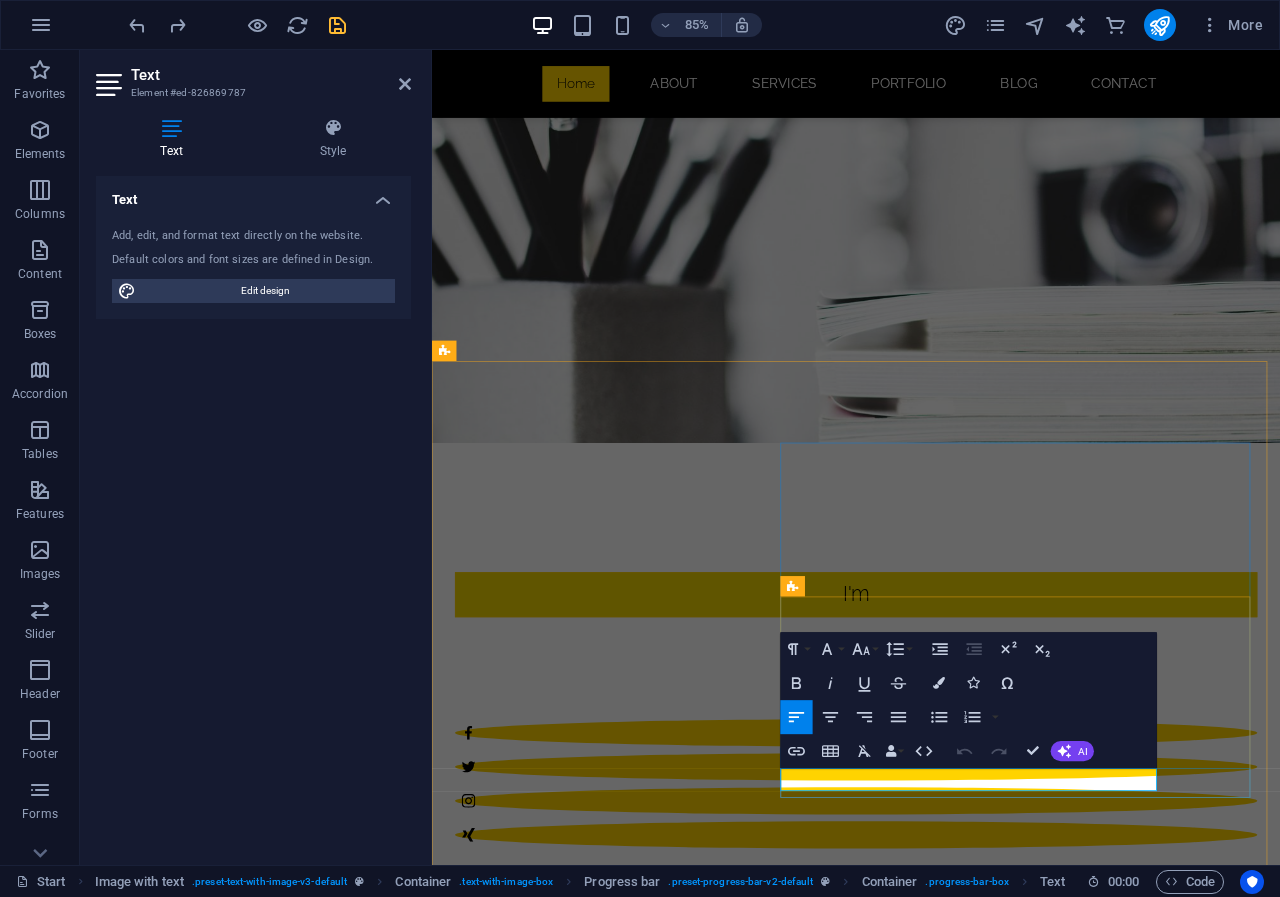click on "HTML5 & CSS3" at bounding box center (920, 1952) 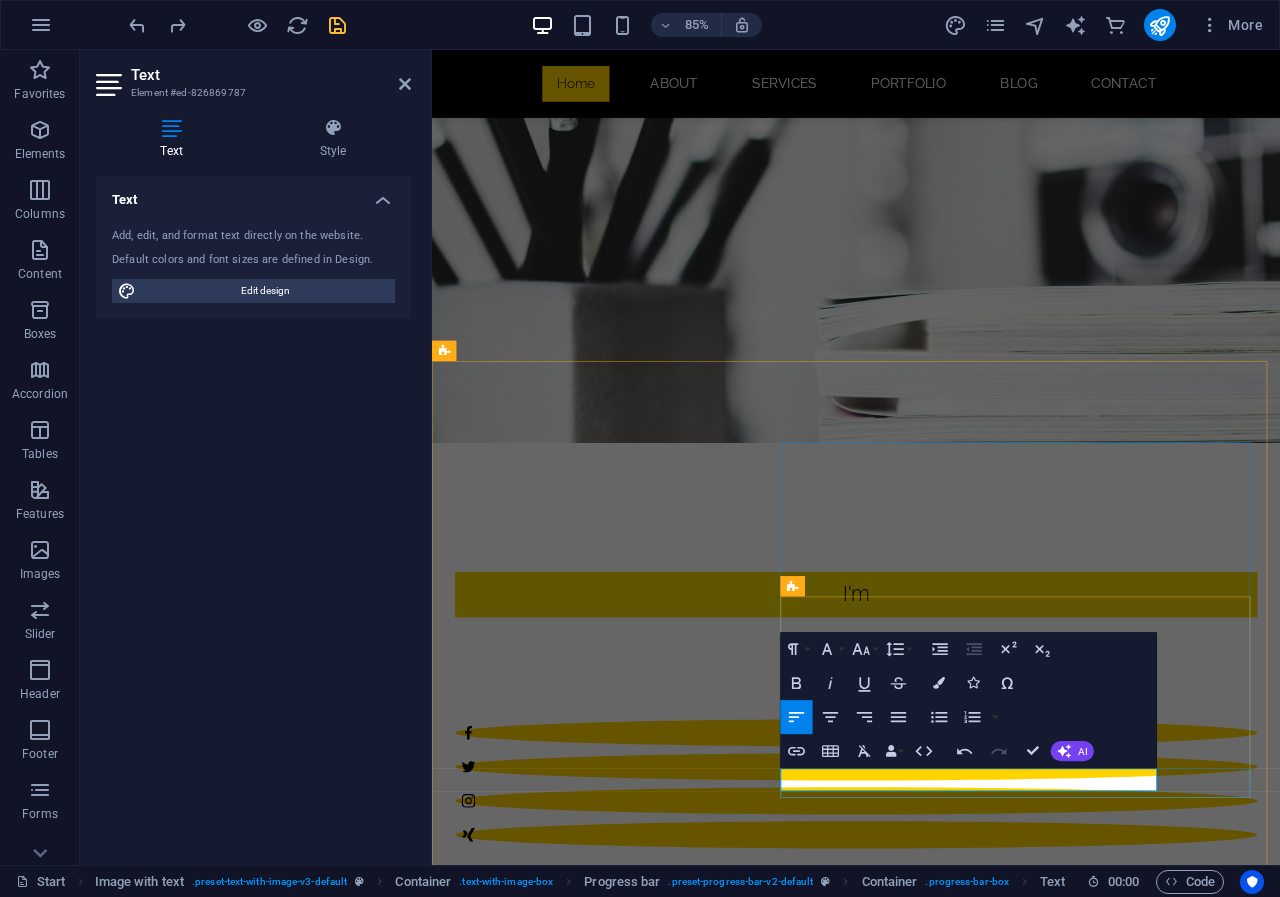 type 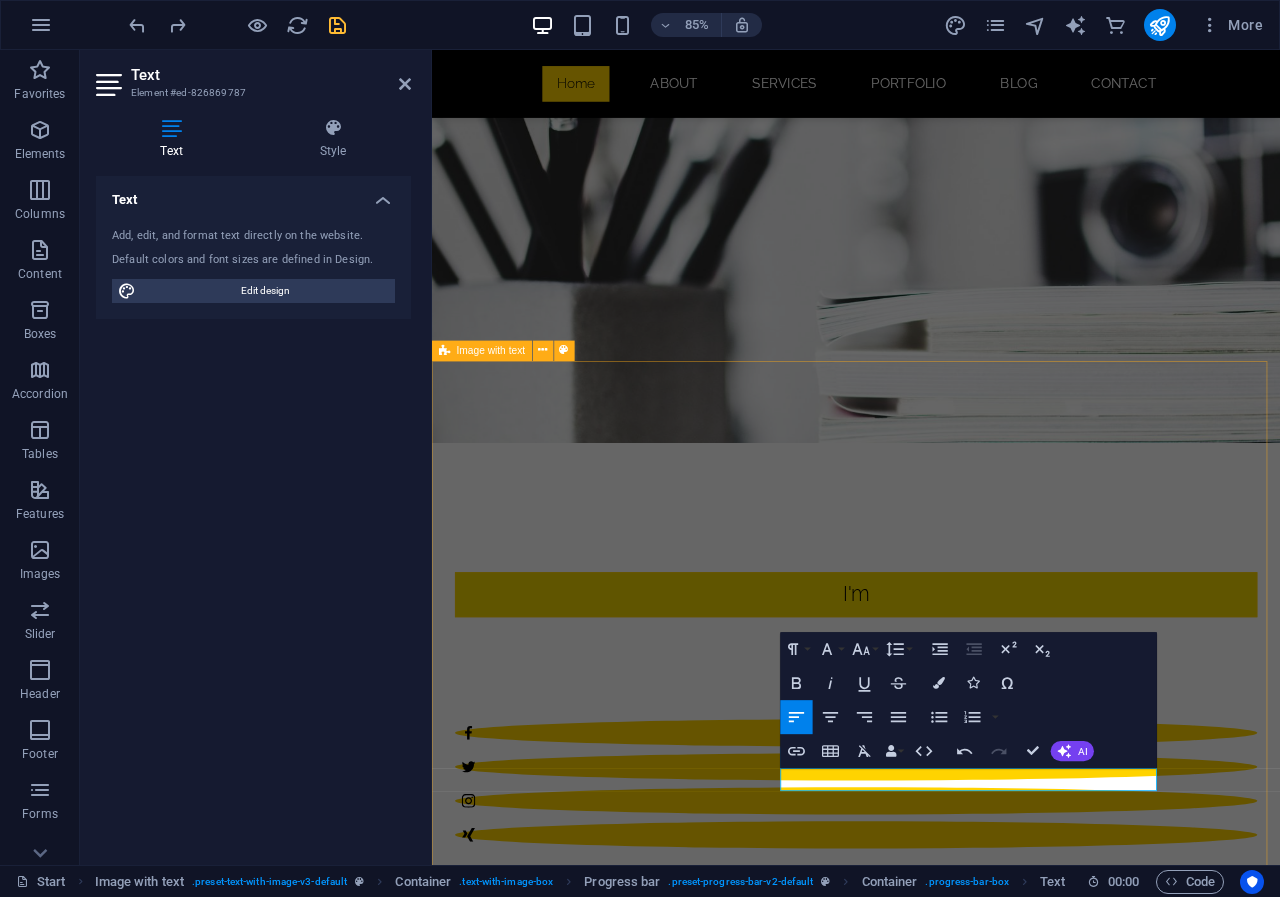 drag, startPoint x: 995, startPoint y: 900, endPoint x: 836, endPoint y: 906, distance: 159.11317 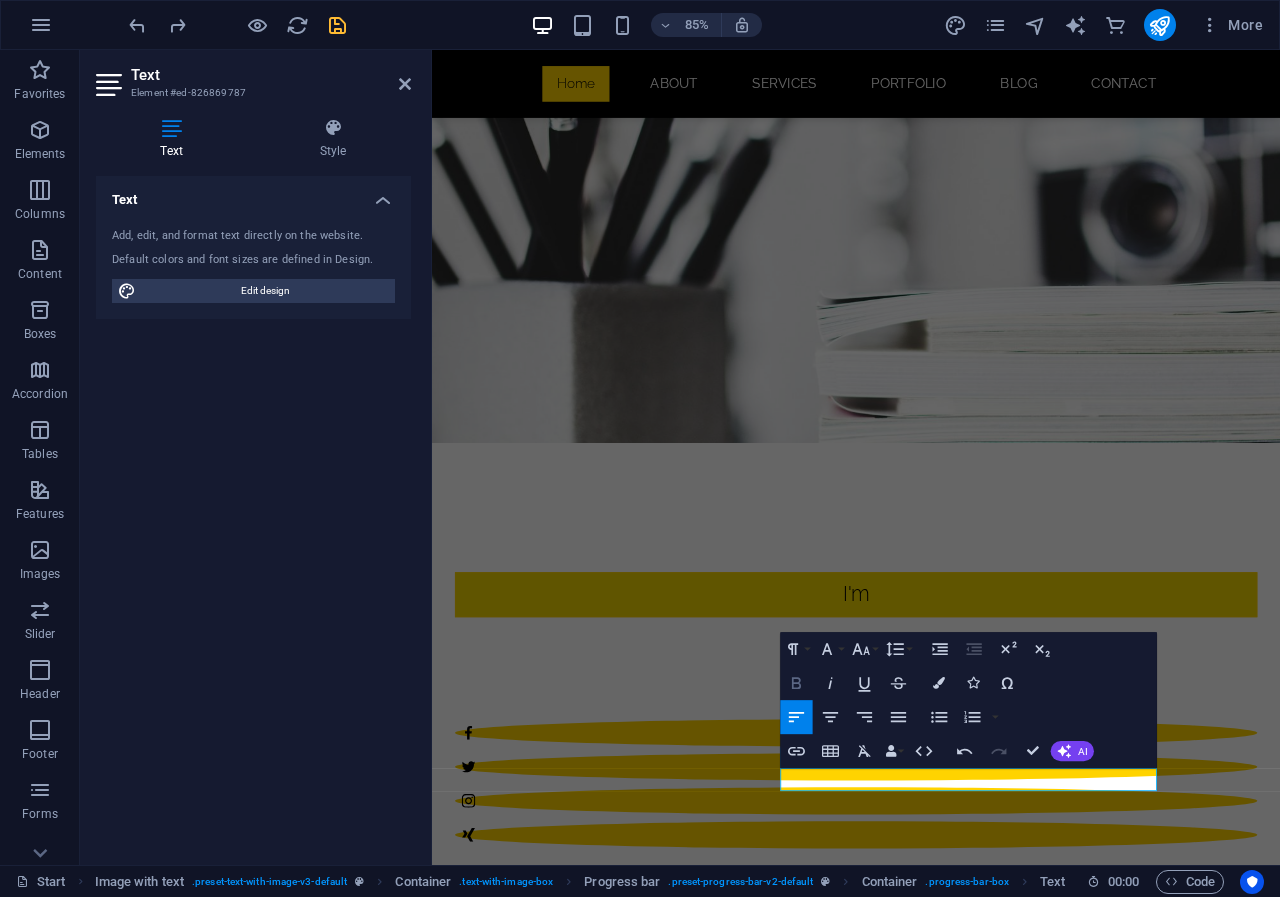click 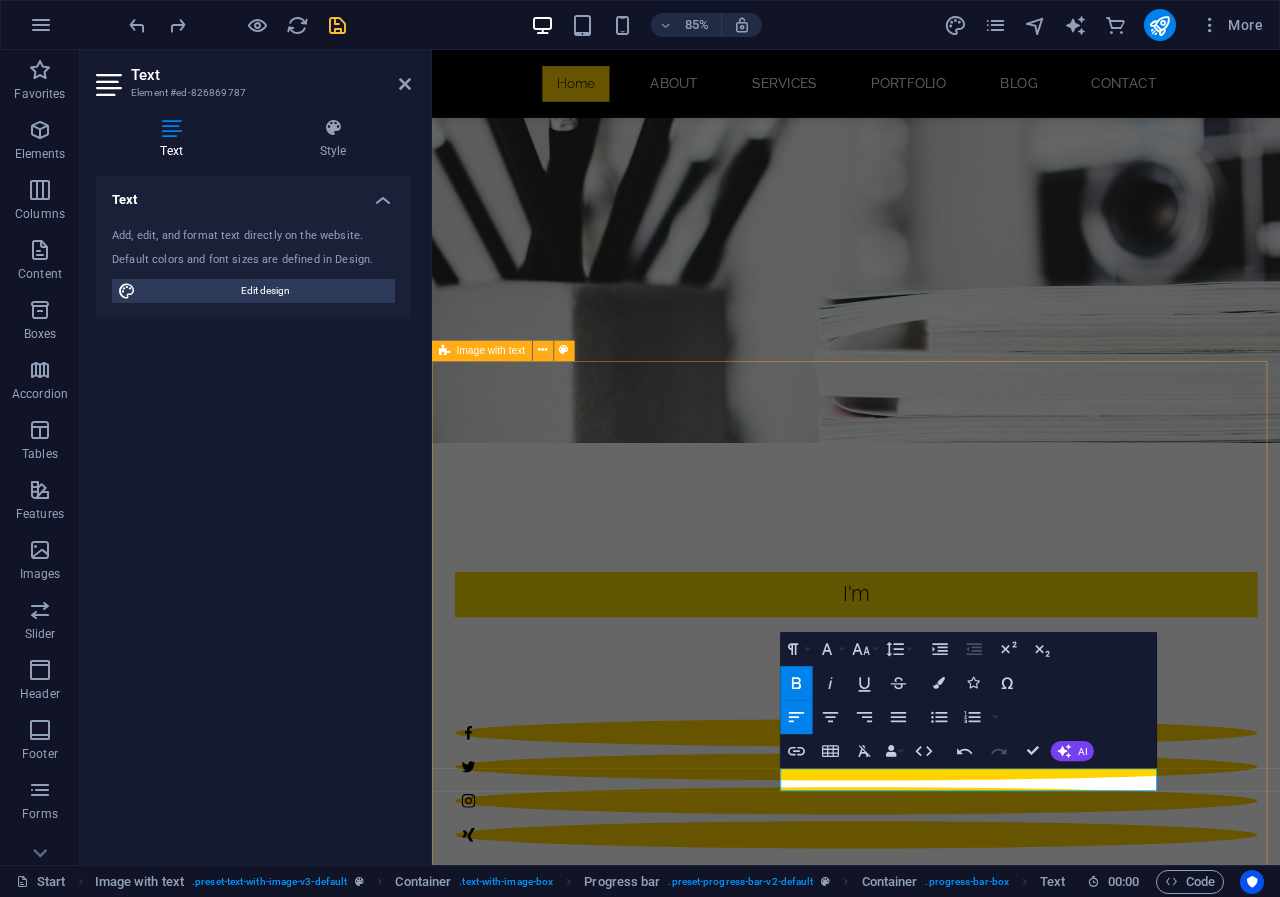 click on "About me Lorem ipsum dolor sit amet, consectetuer adipiscing elit. Aenean commodo ligula eget dolor. Lorem ipsum dolor sit amet, consectetuer adipiscing elit leget dolor. Social media marketing 90%
Shopify Store Setup 70%
Ai Chatbot Making 90%
Contet creation 85%" at bounding box center (931, 1600) 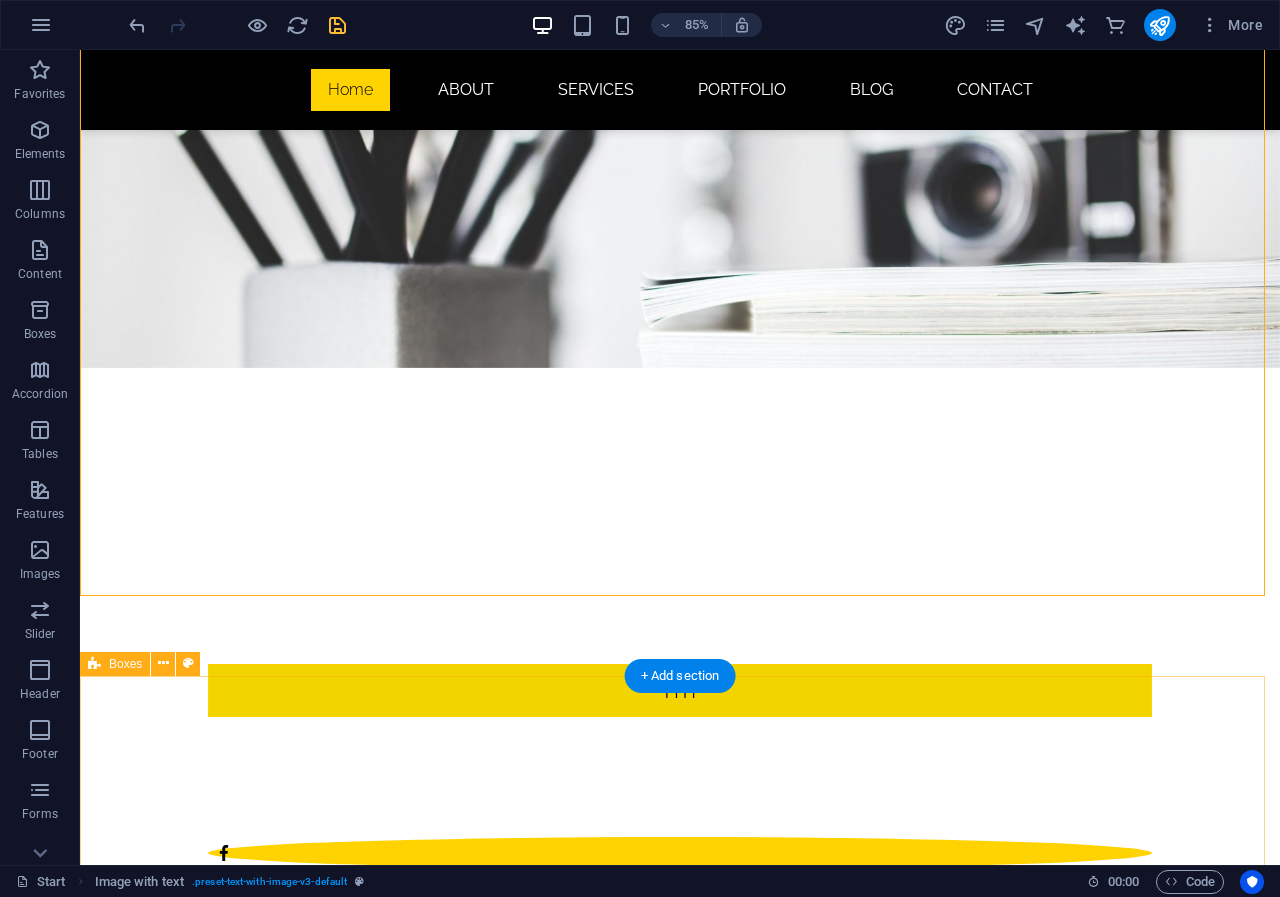 scroll, scrollTop: 859, scrollLeft: 0, axis: vertical 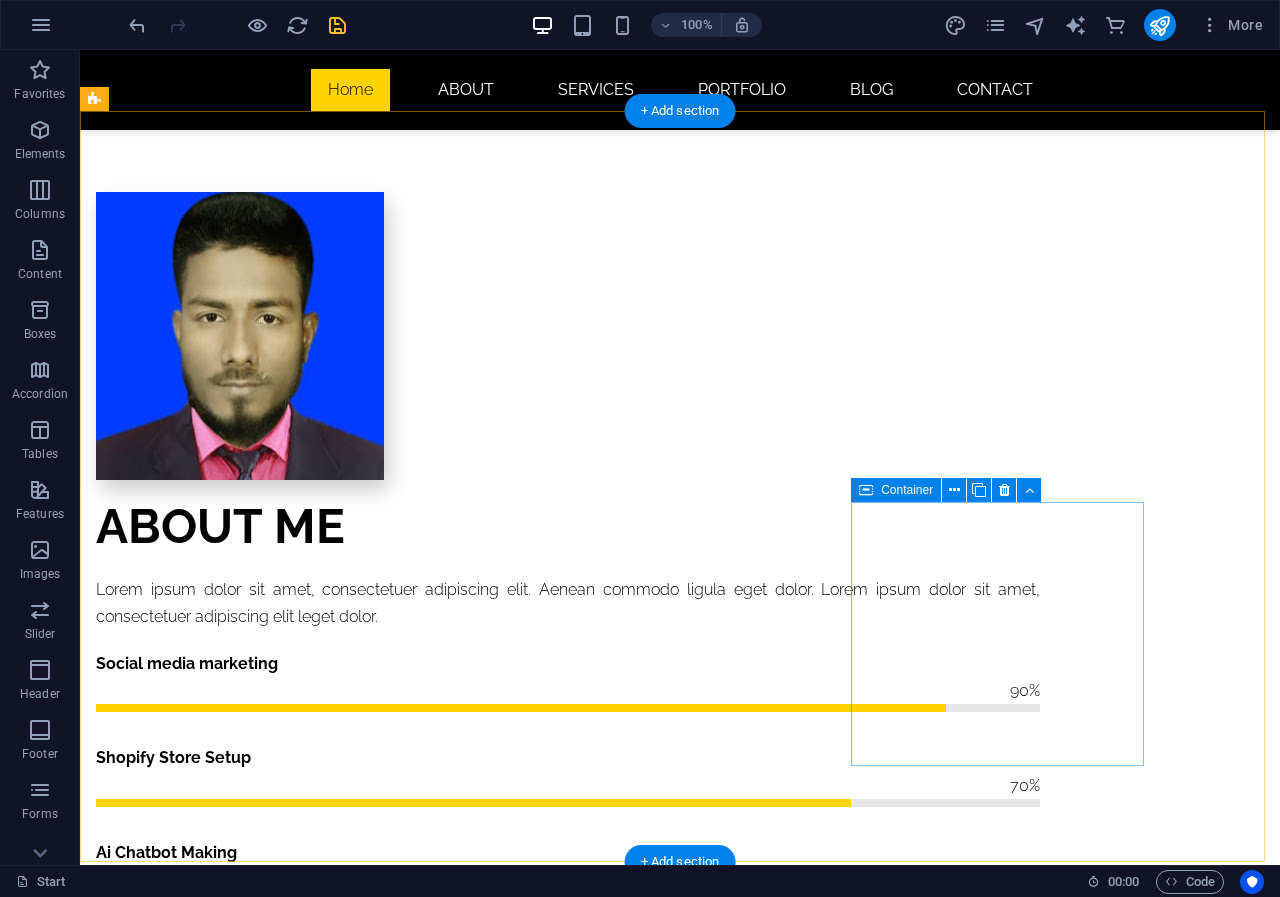 click on "Print Lorem ipsum dolor sit amet, consectetur adipisicing elit. Veritatis, dolorem!" at bounding box center (242, 2797) 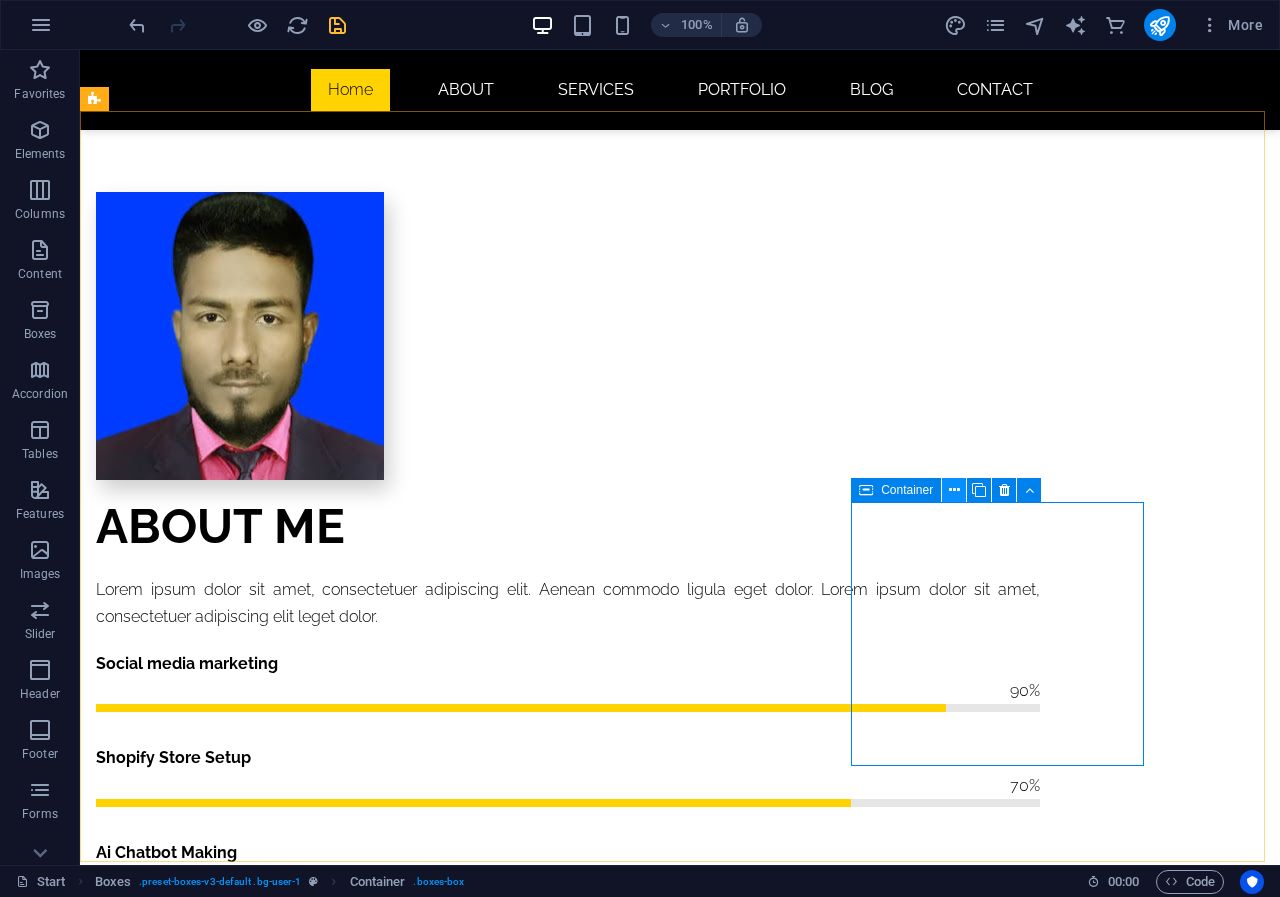 click at bounding box center (954, 490) 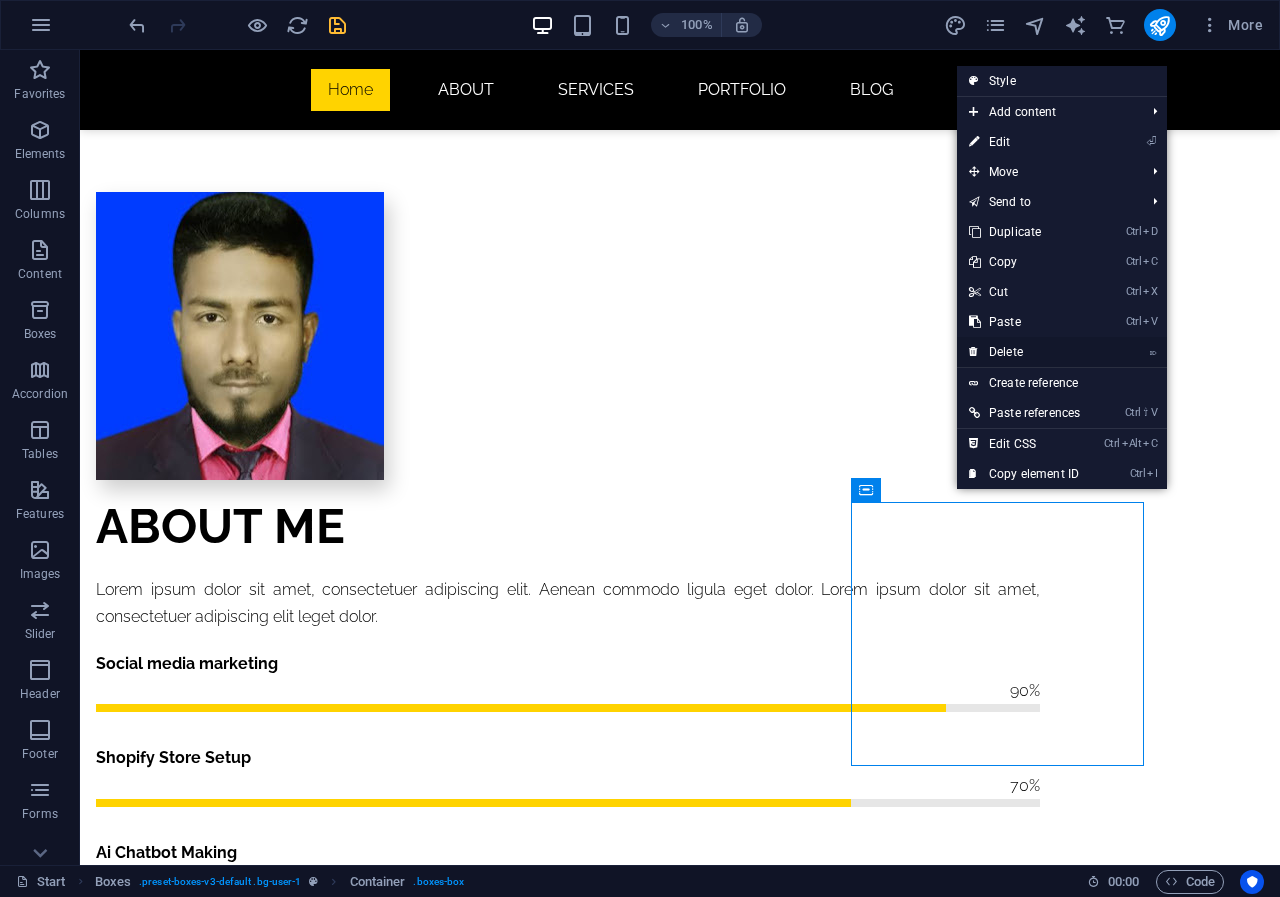 click on "⌦  Delete" at bounding box center [1024, 352] 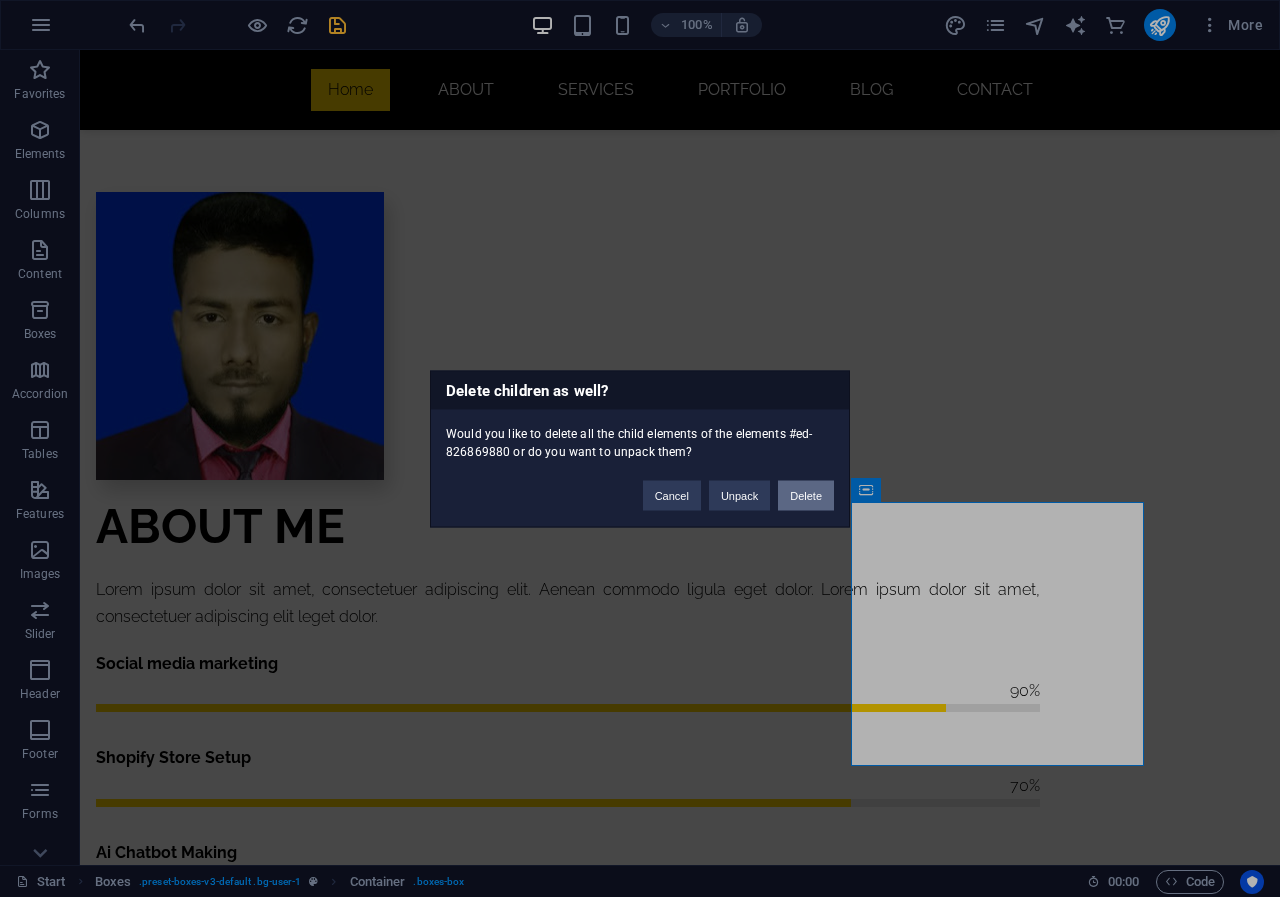 click on "Delete" at bounding box center (806, 495) 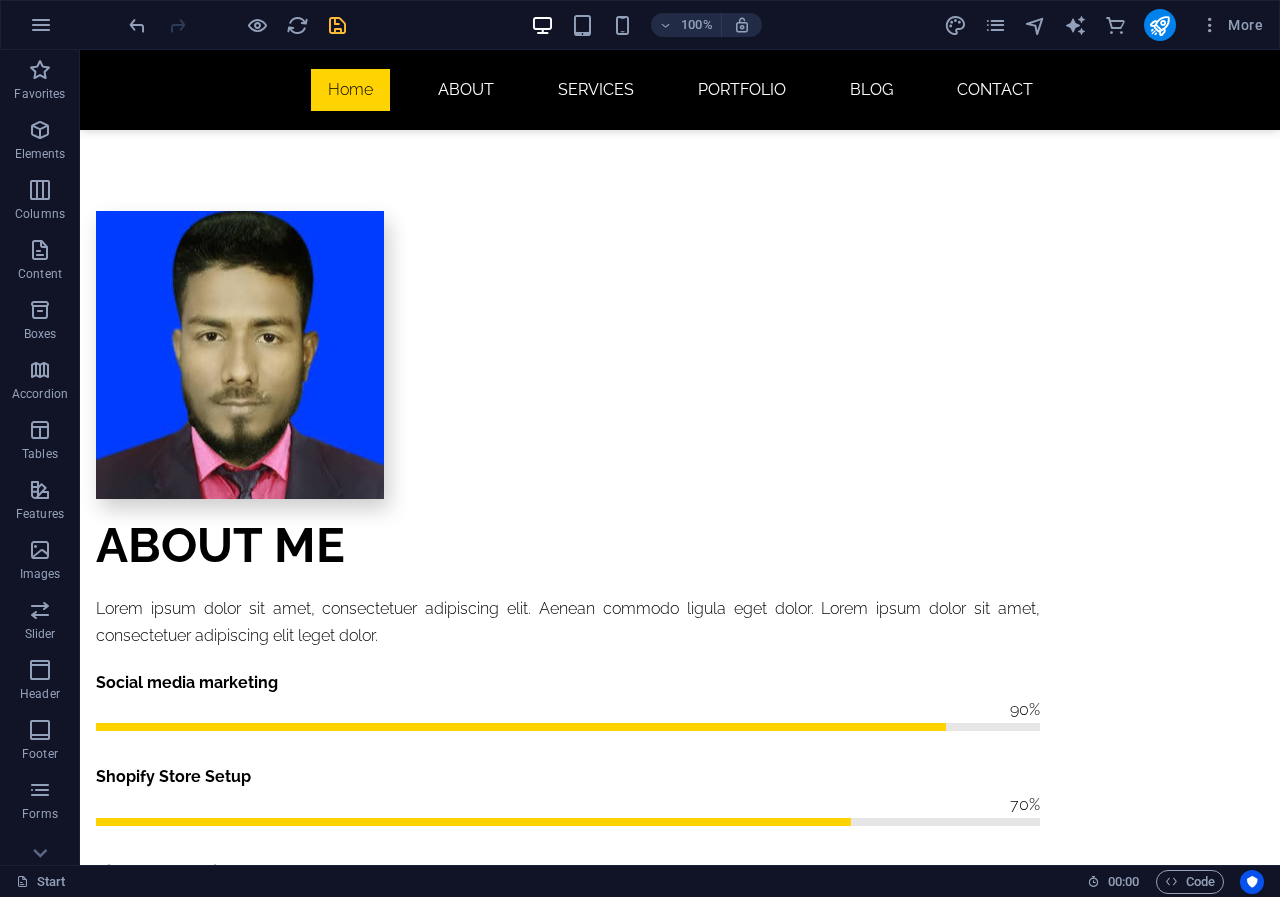 scroll, scrollTop: 1398, scrollLeft: 0, axis: vertical 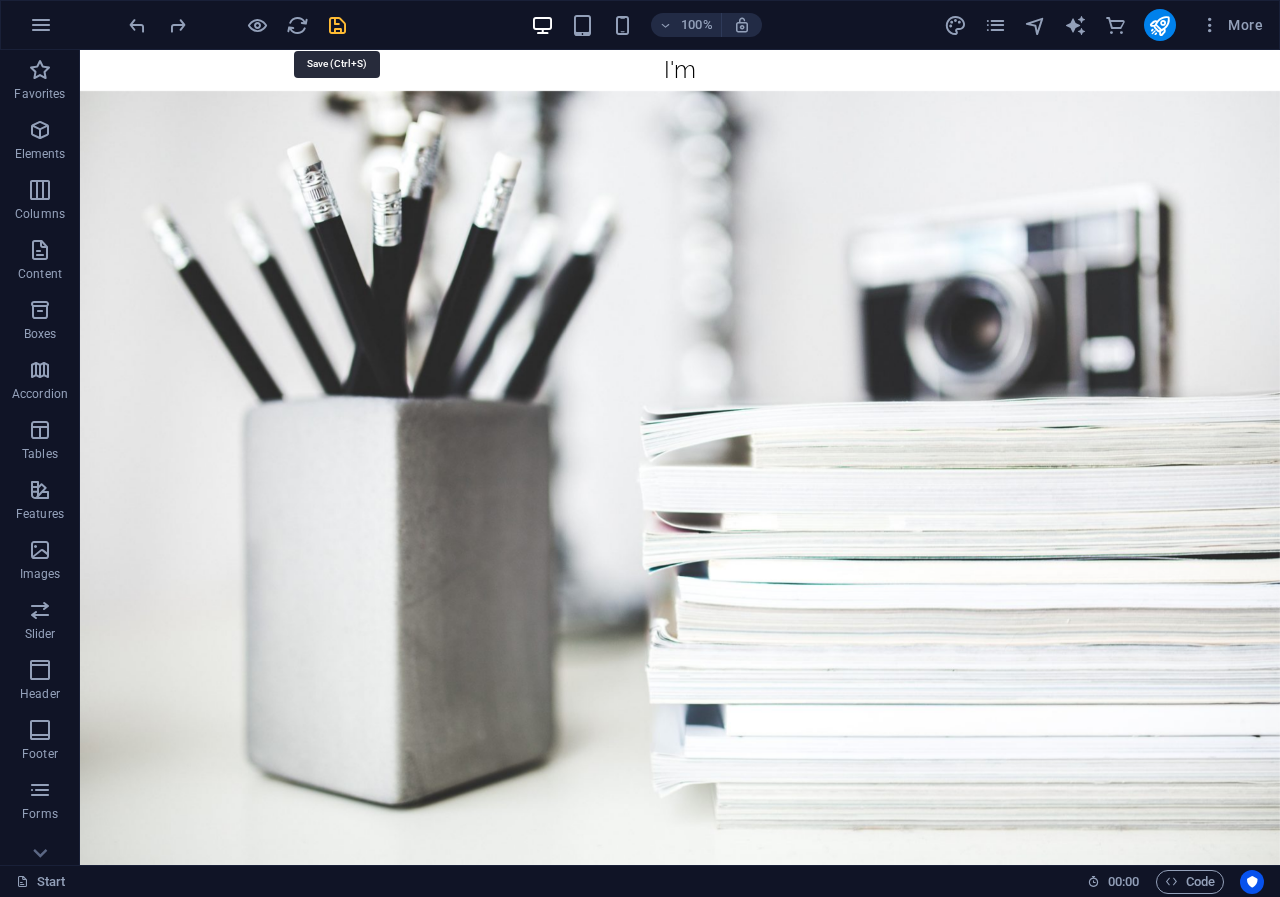 click at bounding box center [337, 25] 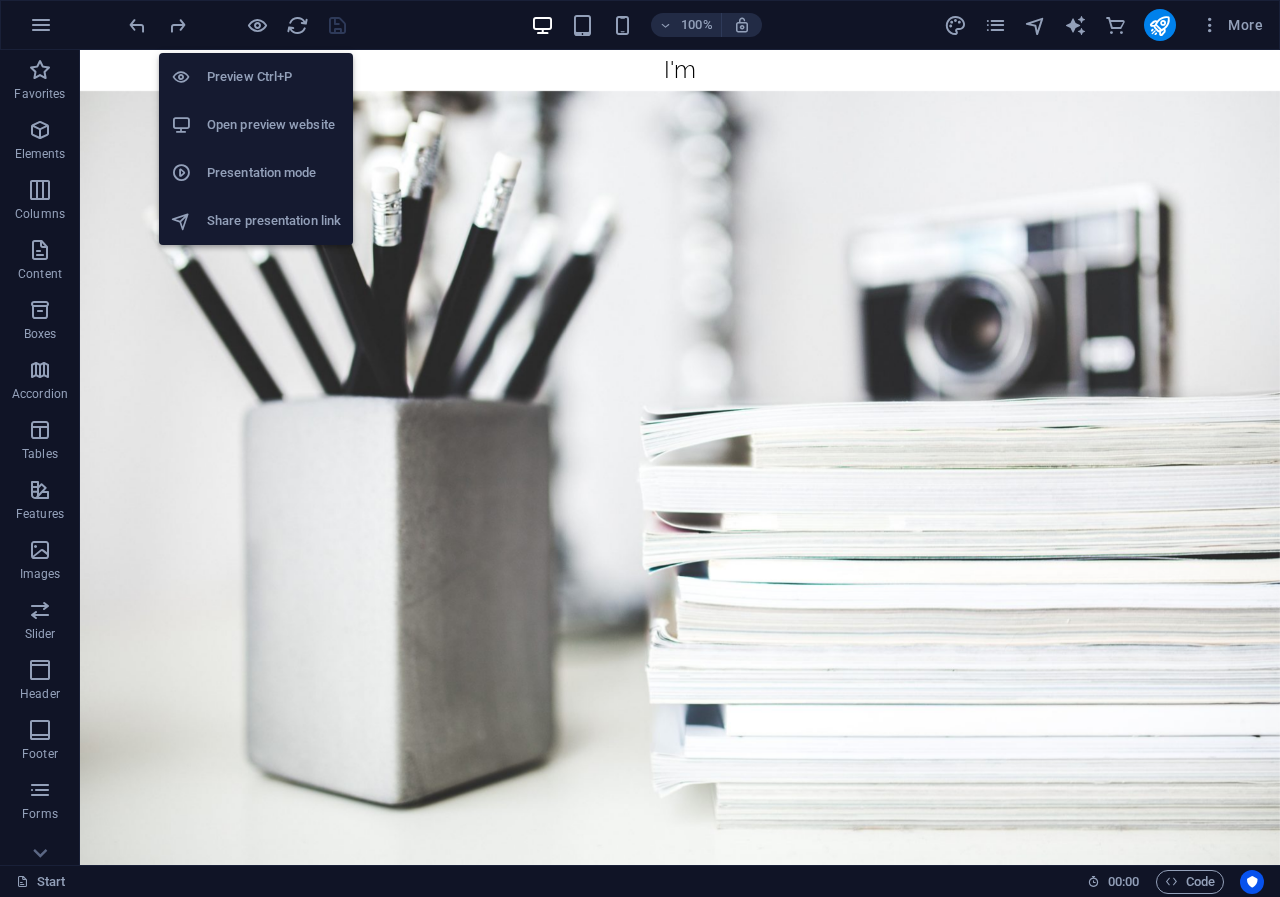 click on "Open preview website" at bounding box center [274, 125] 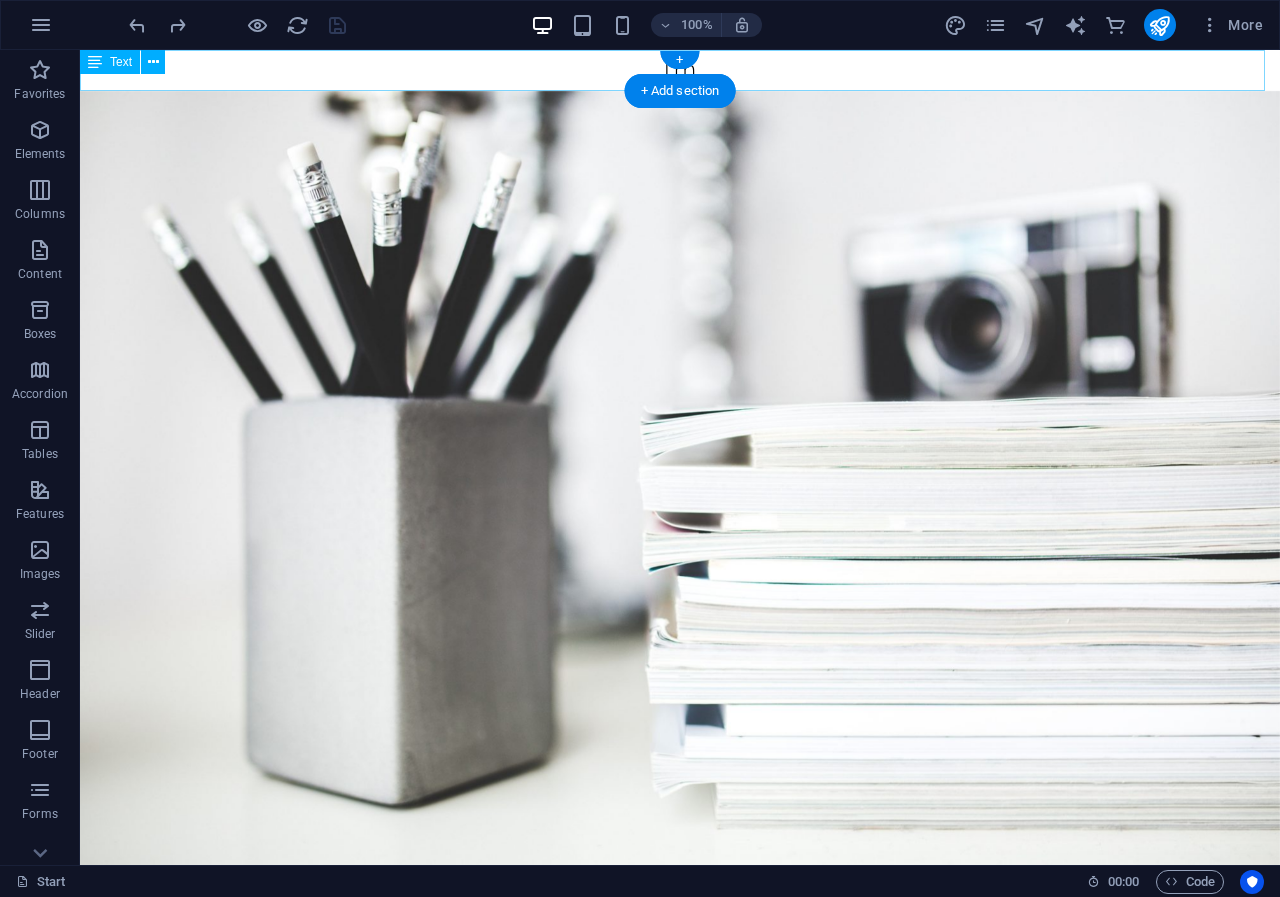 click on "I'm" at bounding box center (680, 70) 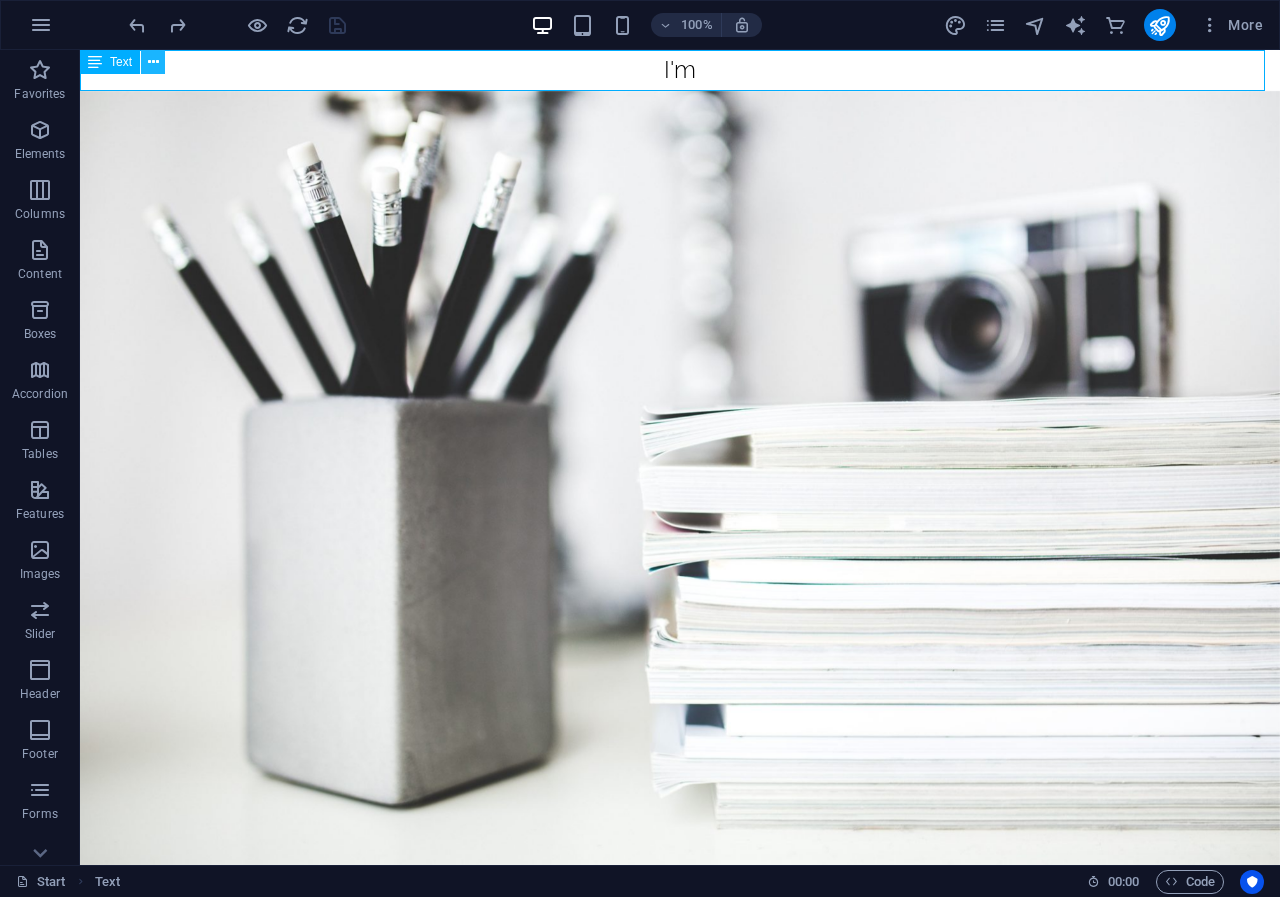 click at bounding box center [153, 62] 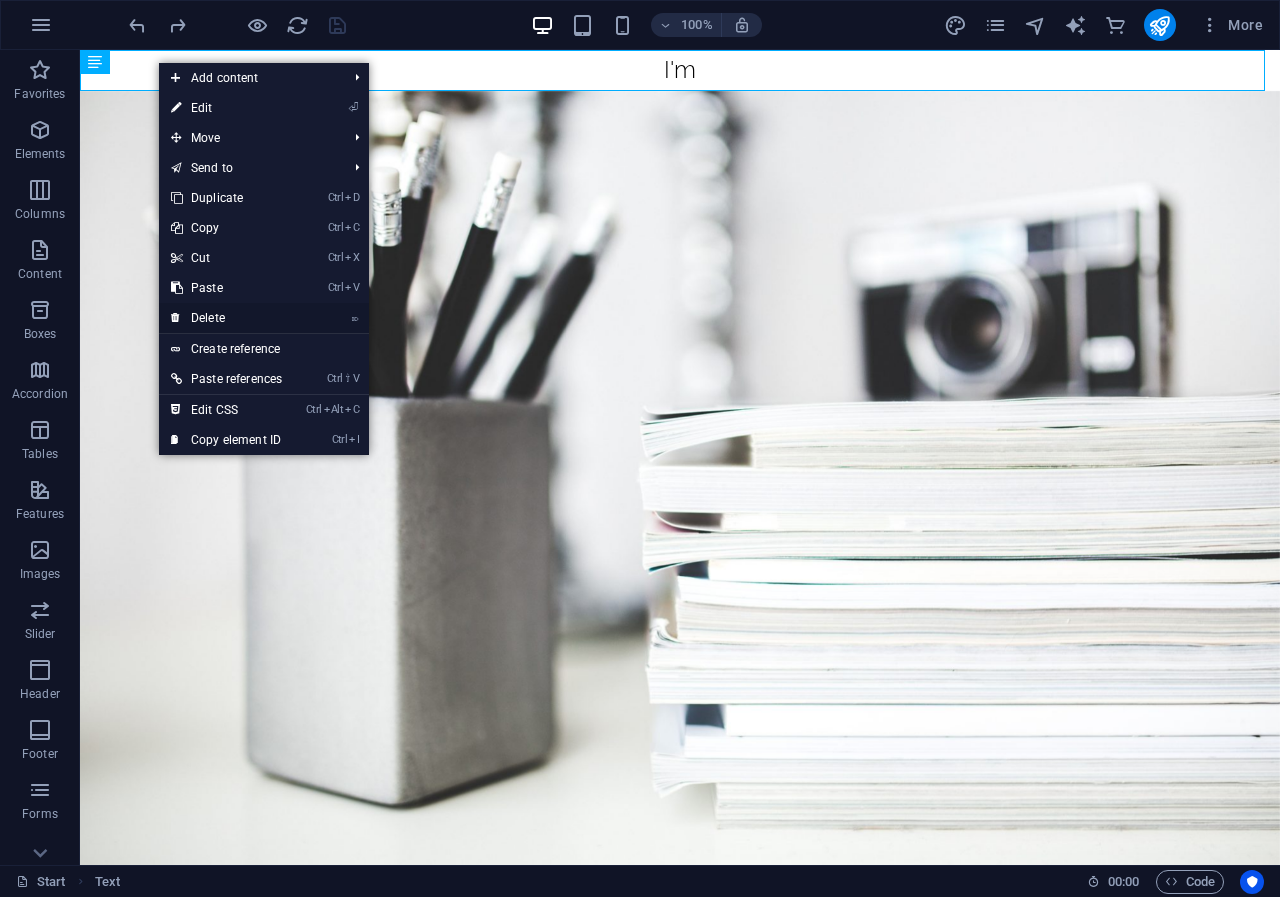 click on "⌦  Delete" at bounding box center [226, 318] 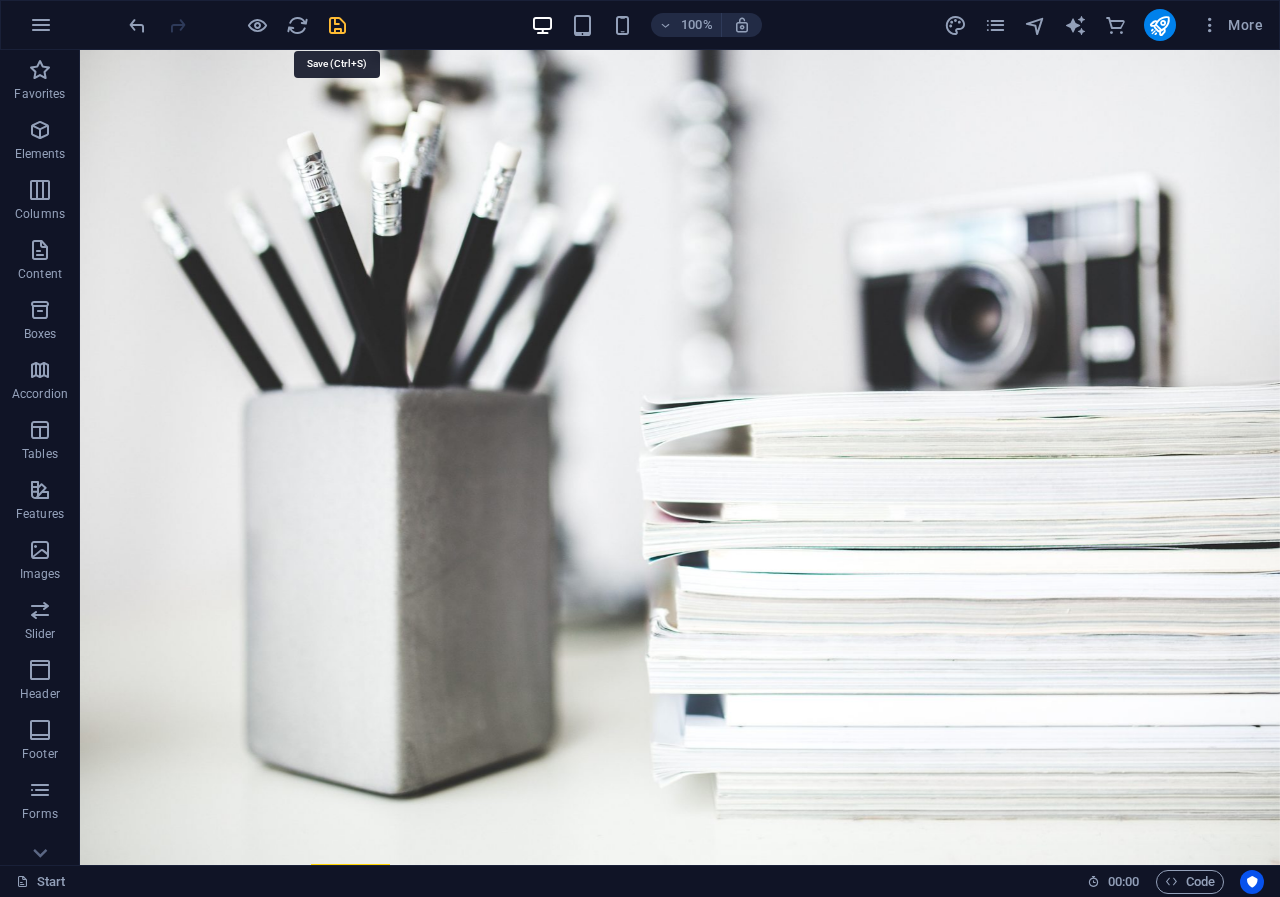 click at bounding box center [337, 25] 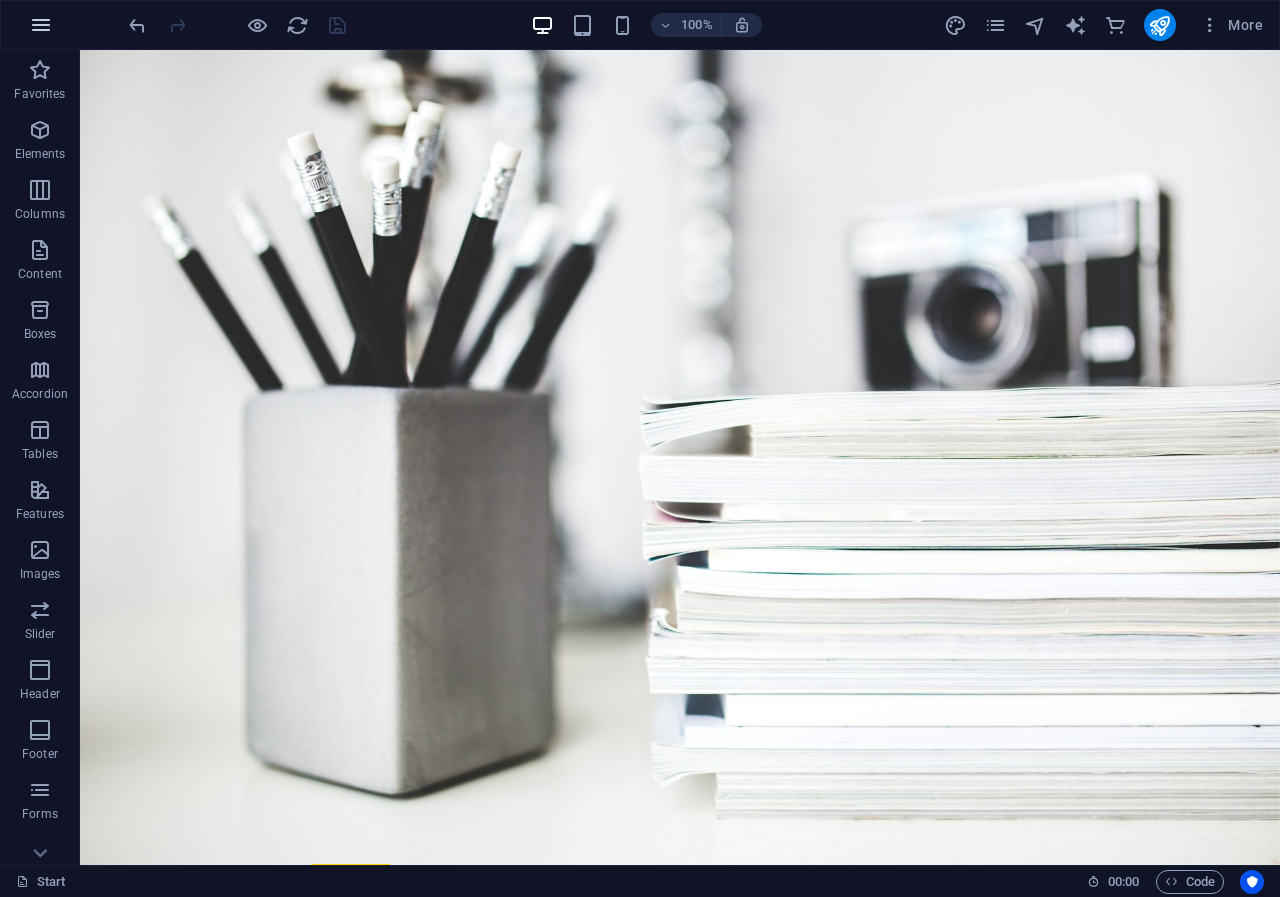 click at bounding box center (41, 25) 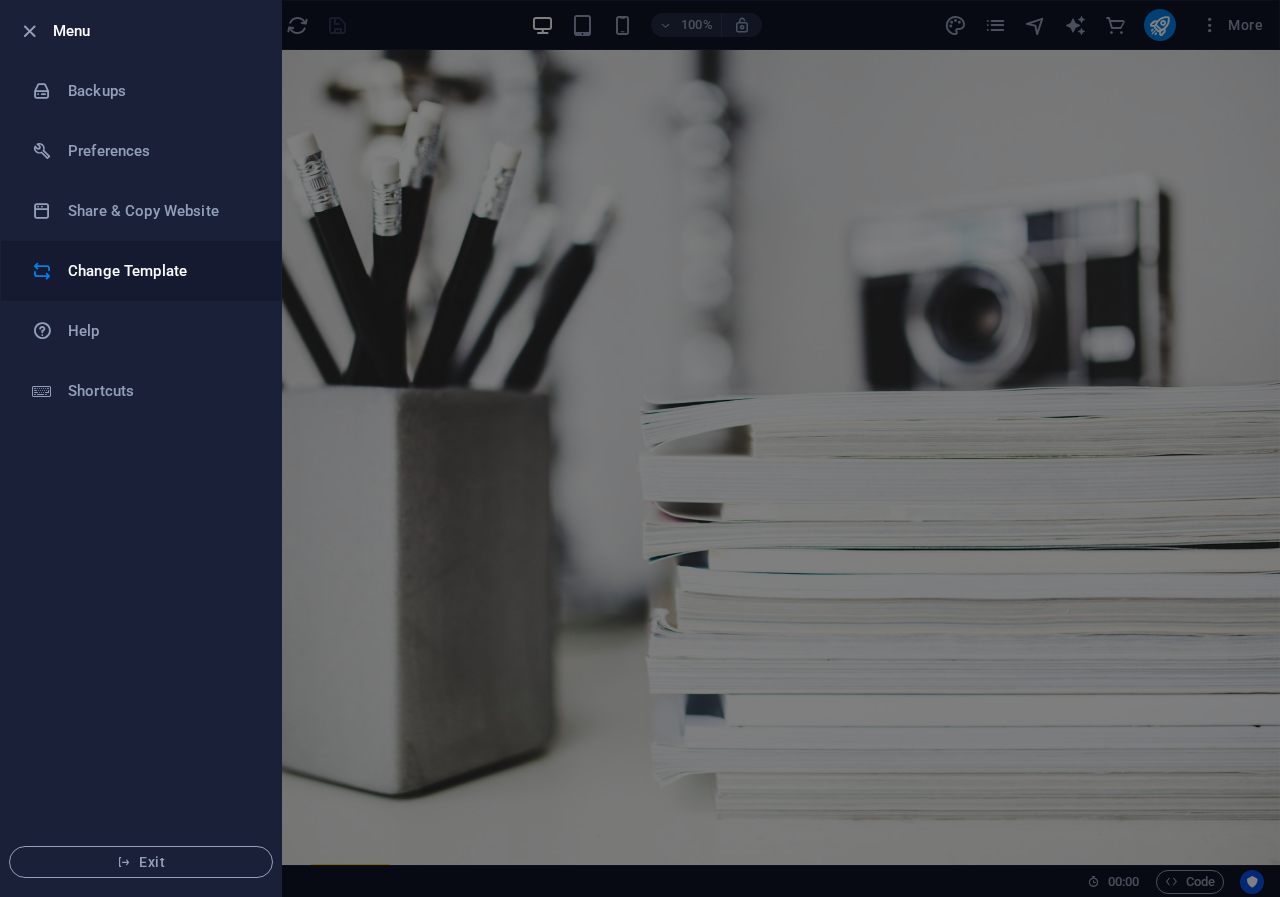 click on "Change Template" at bounding box center (160, 271) 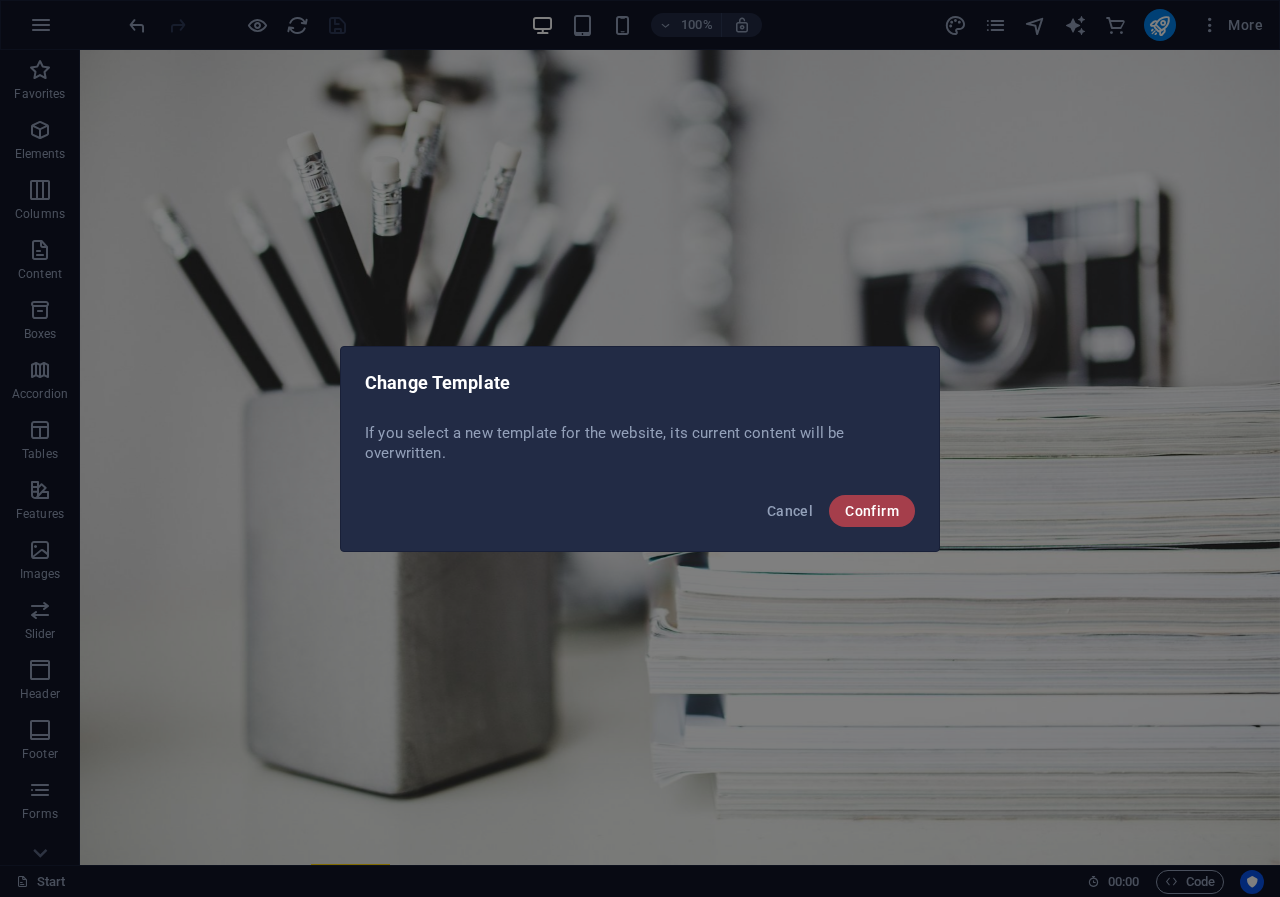 click on "Confirm" at bounding box center (872, 511) 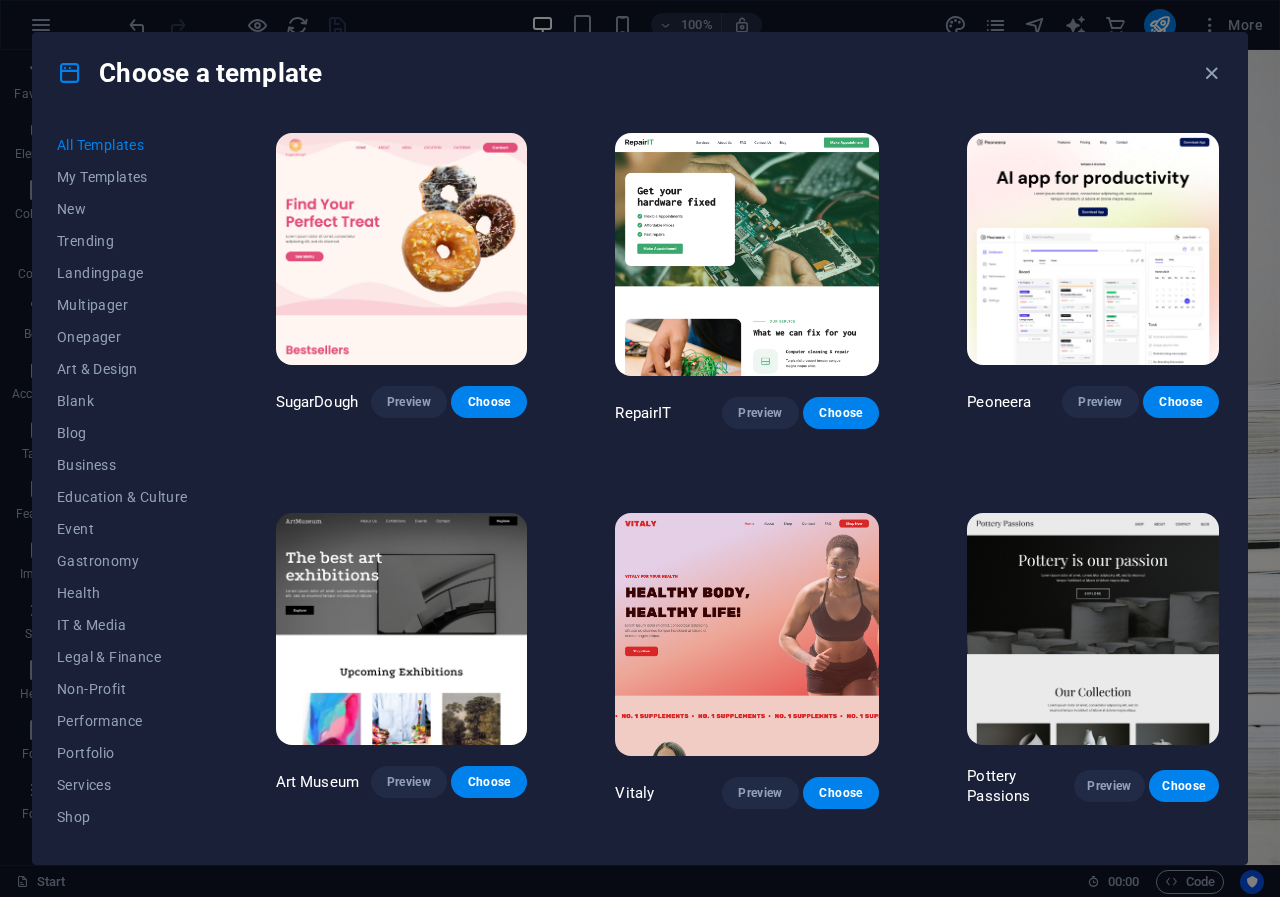 drag, startPoint x: 1275, startPoint y: 159, endPoint x: 1279, endPoint y: 206, distance: 47.169907 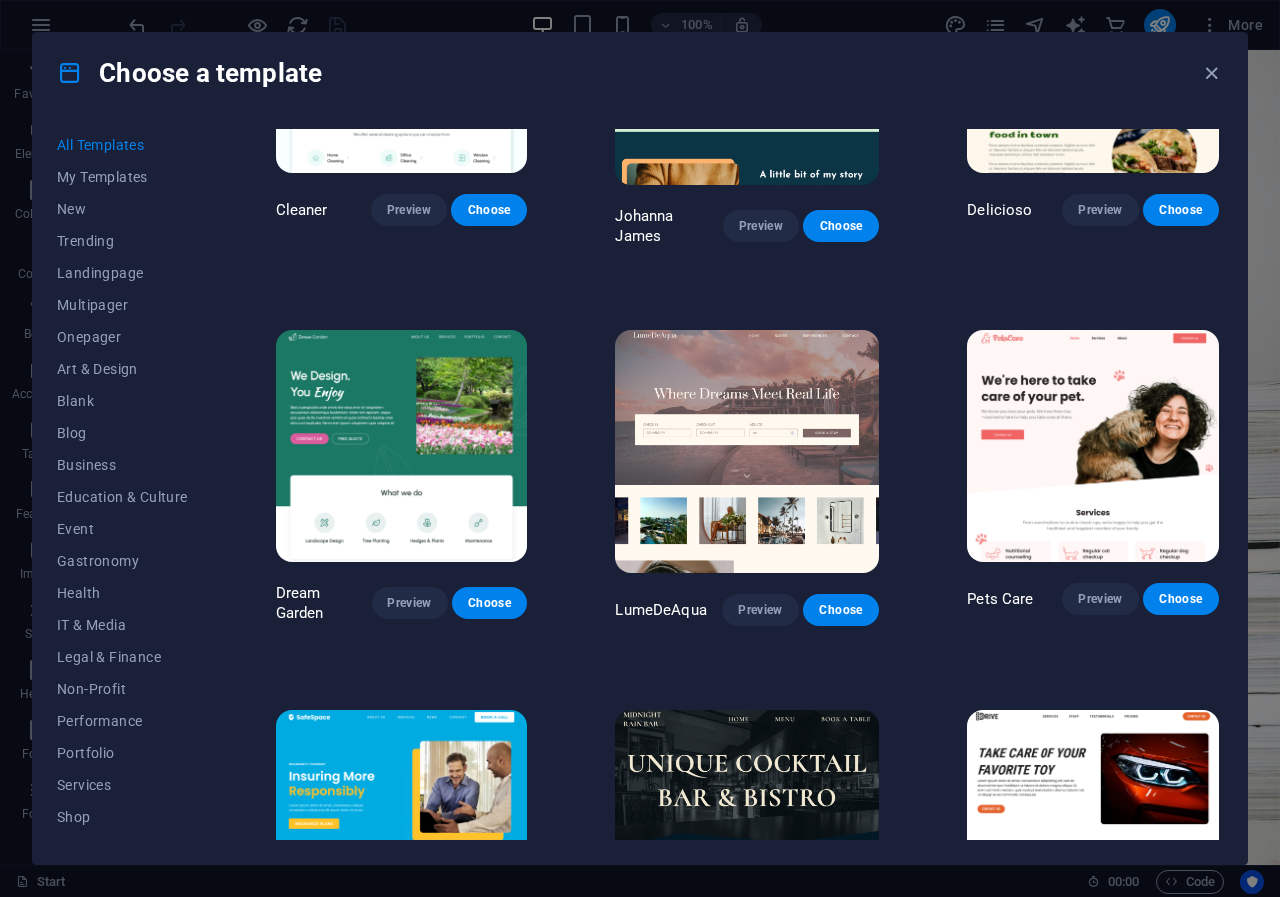 scroll, scrollTop: 3241, scrollLeft: 0, axis: vertical 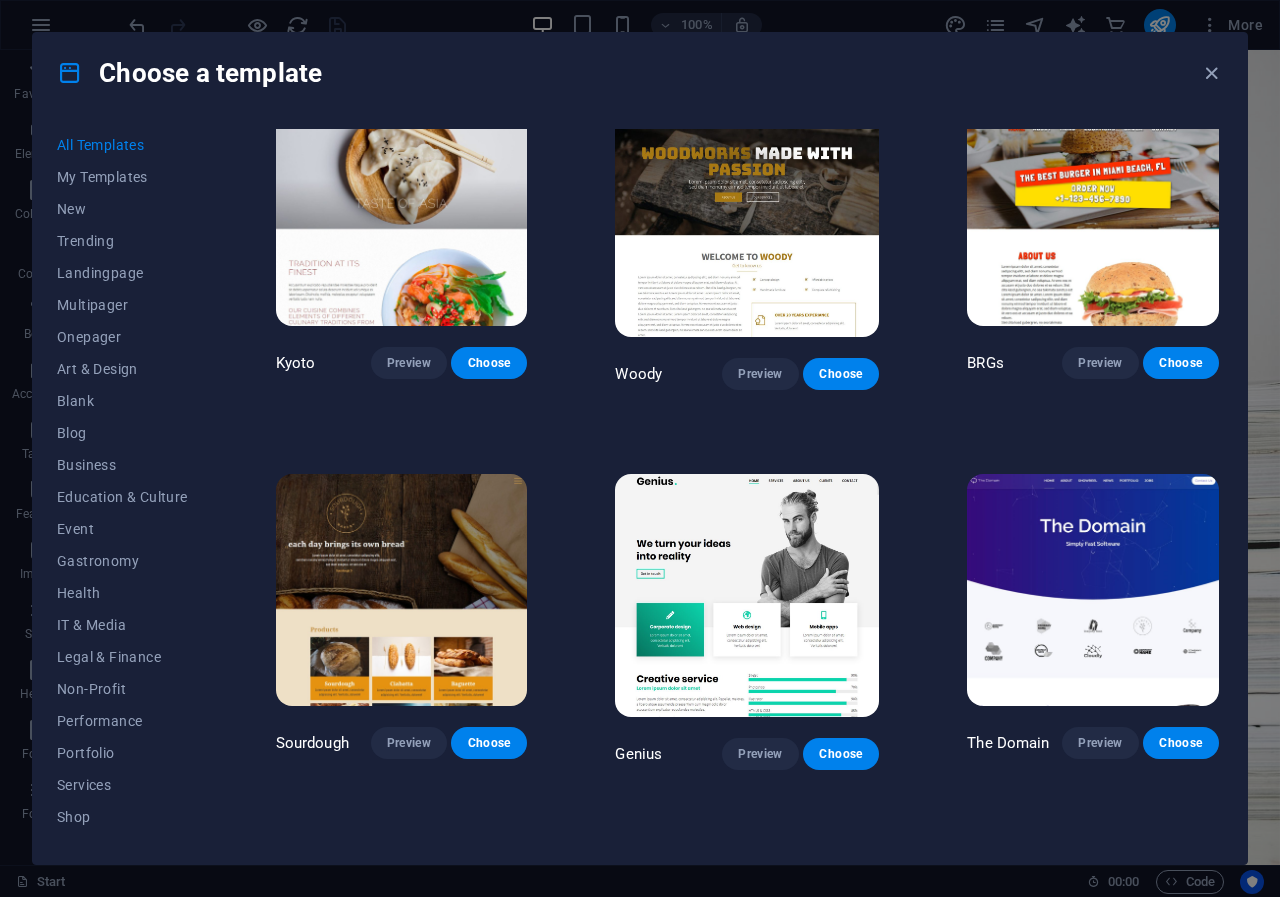 click at bounding box center [747, 595] 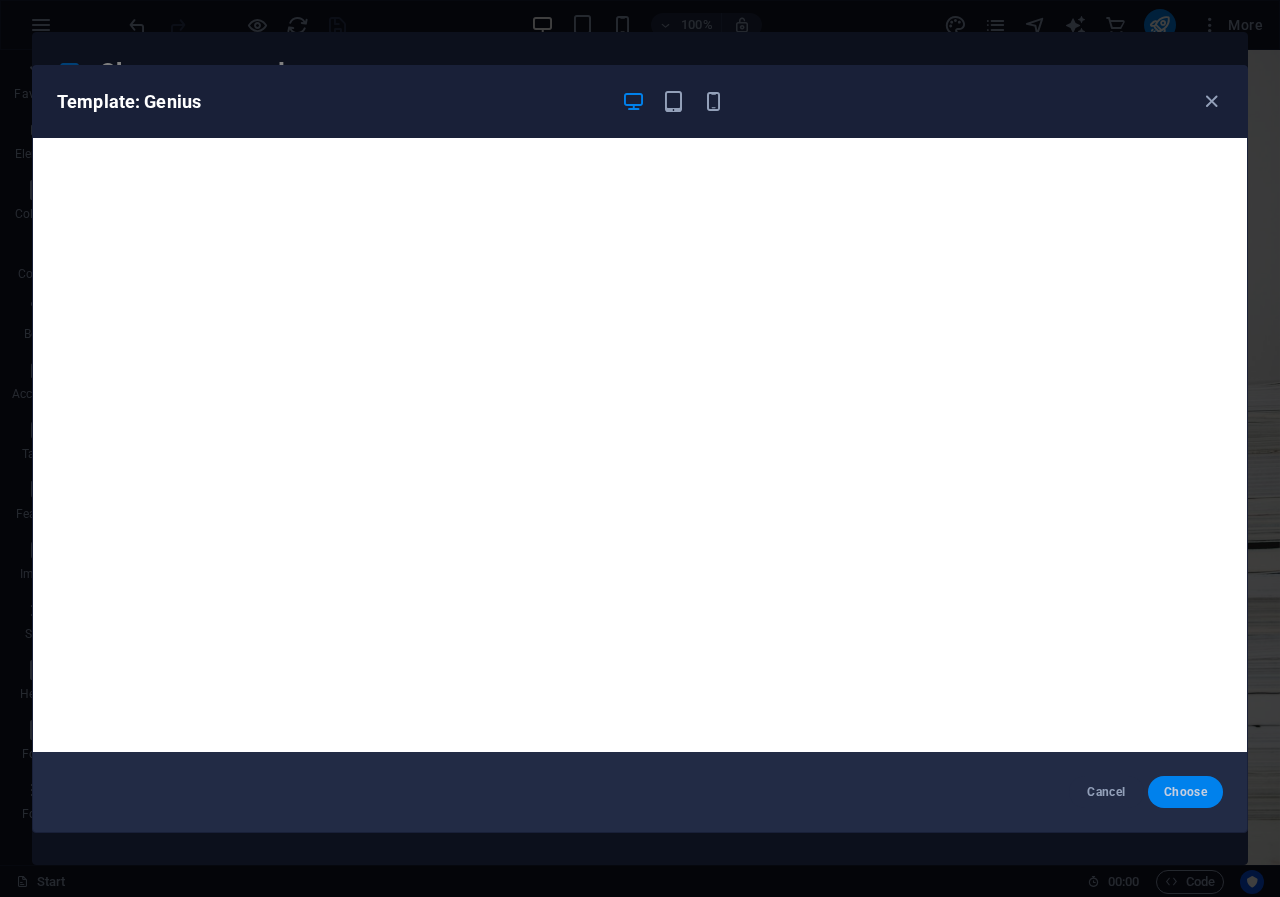 drag, startPoint x: 1187, startPoint y: 789, endPoint x: 1177, endPoint y: 783, distance: 11.661903 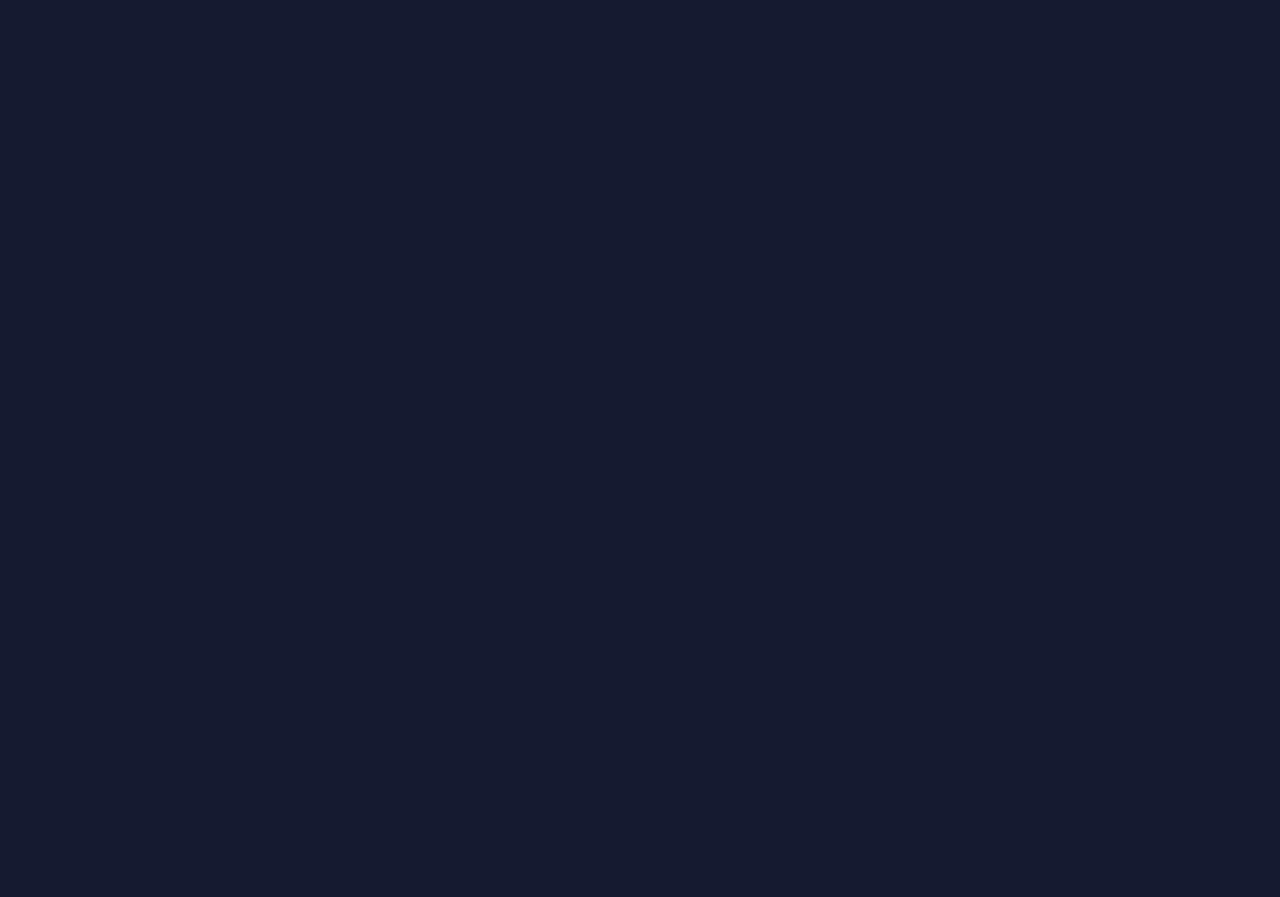 scroll, scrollTop: 0, scrollLeft: 0, axis: both 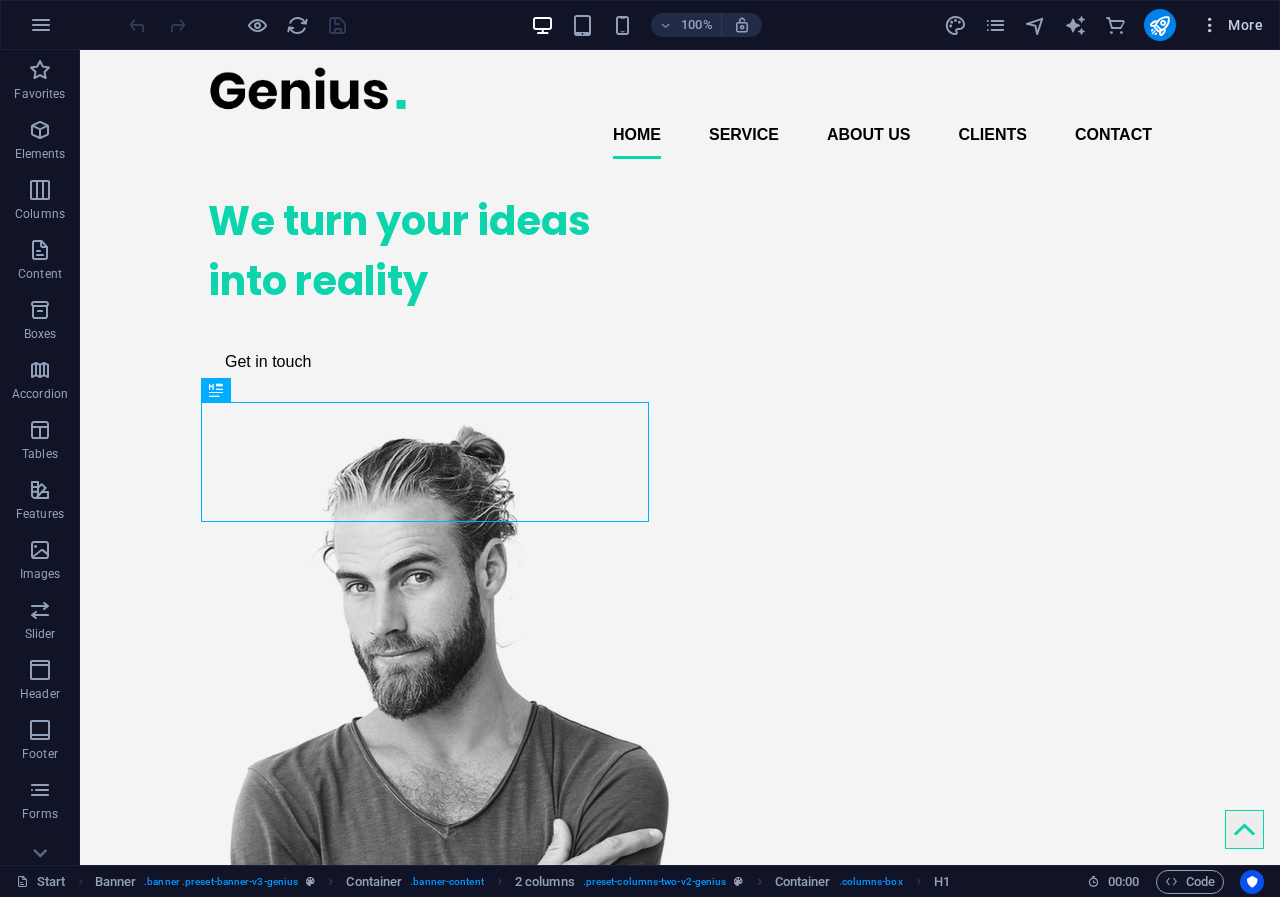 click at bounding box center (1210, 25) 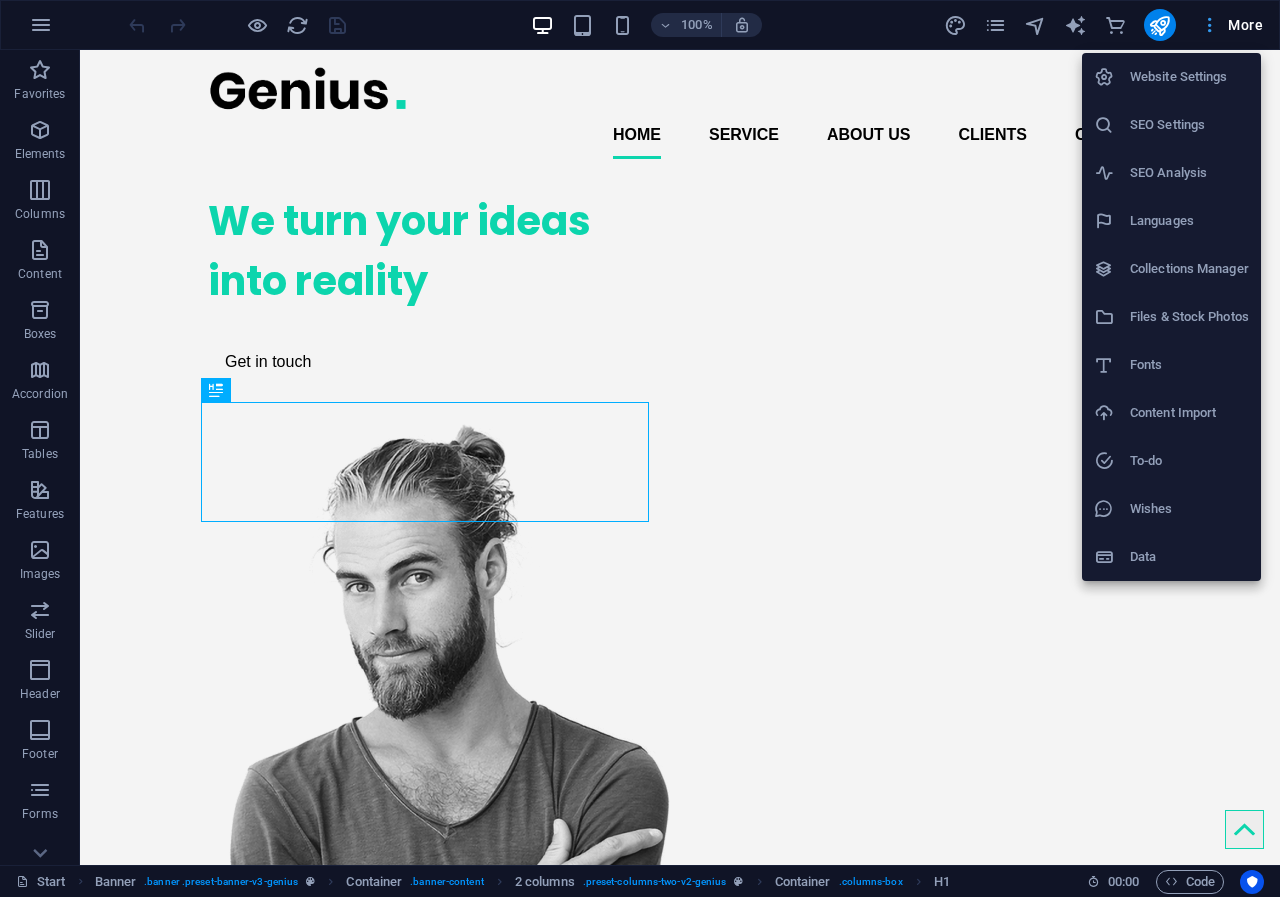 click at bounding box center (640, 448) 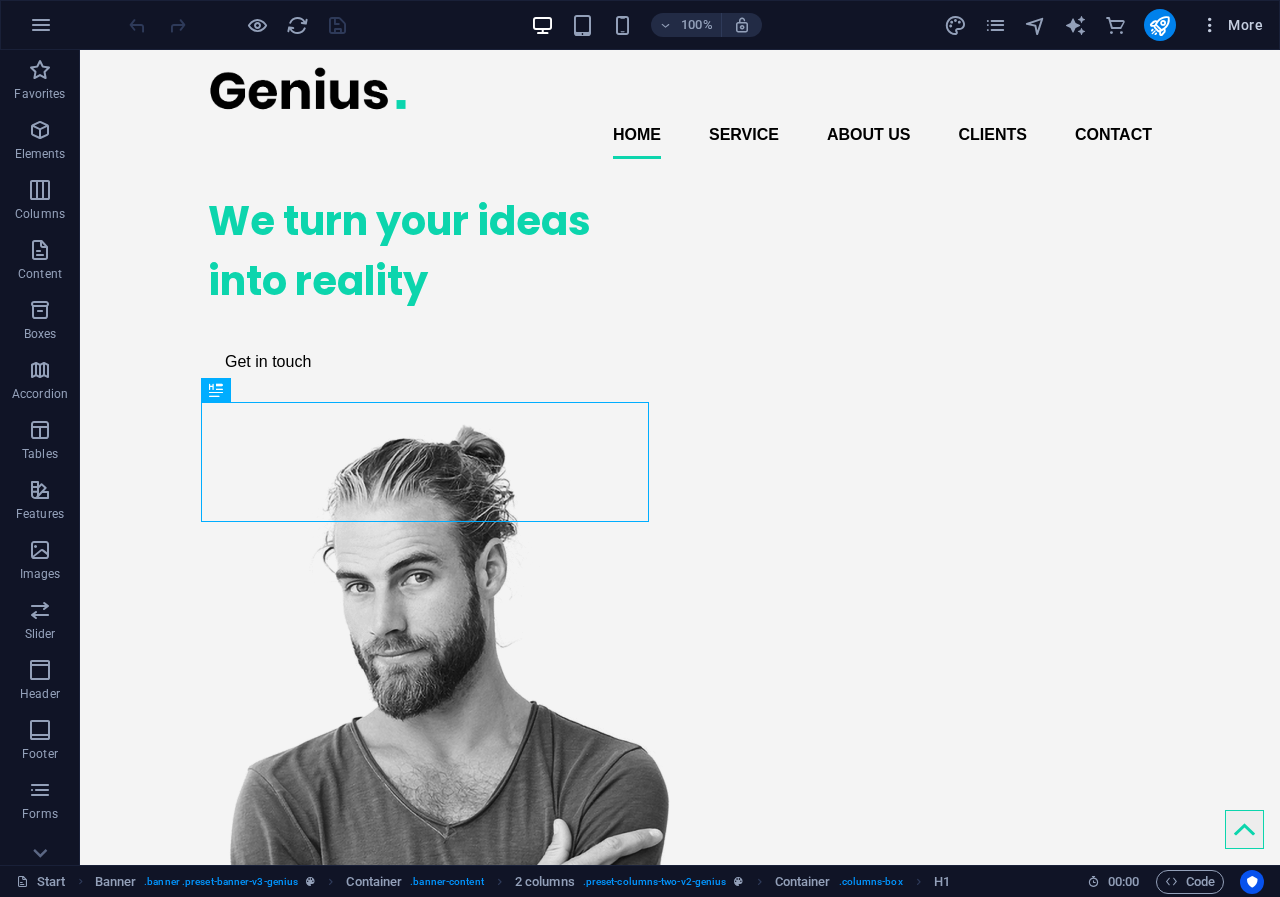 click at bounding box center (1210, 25) 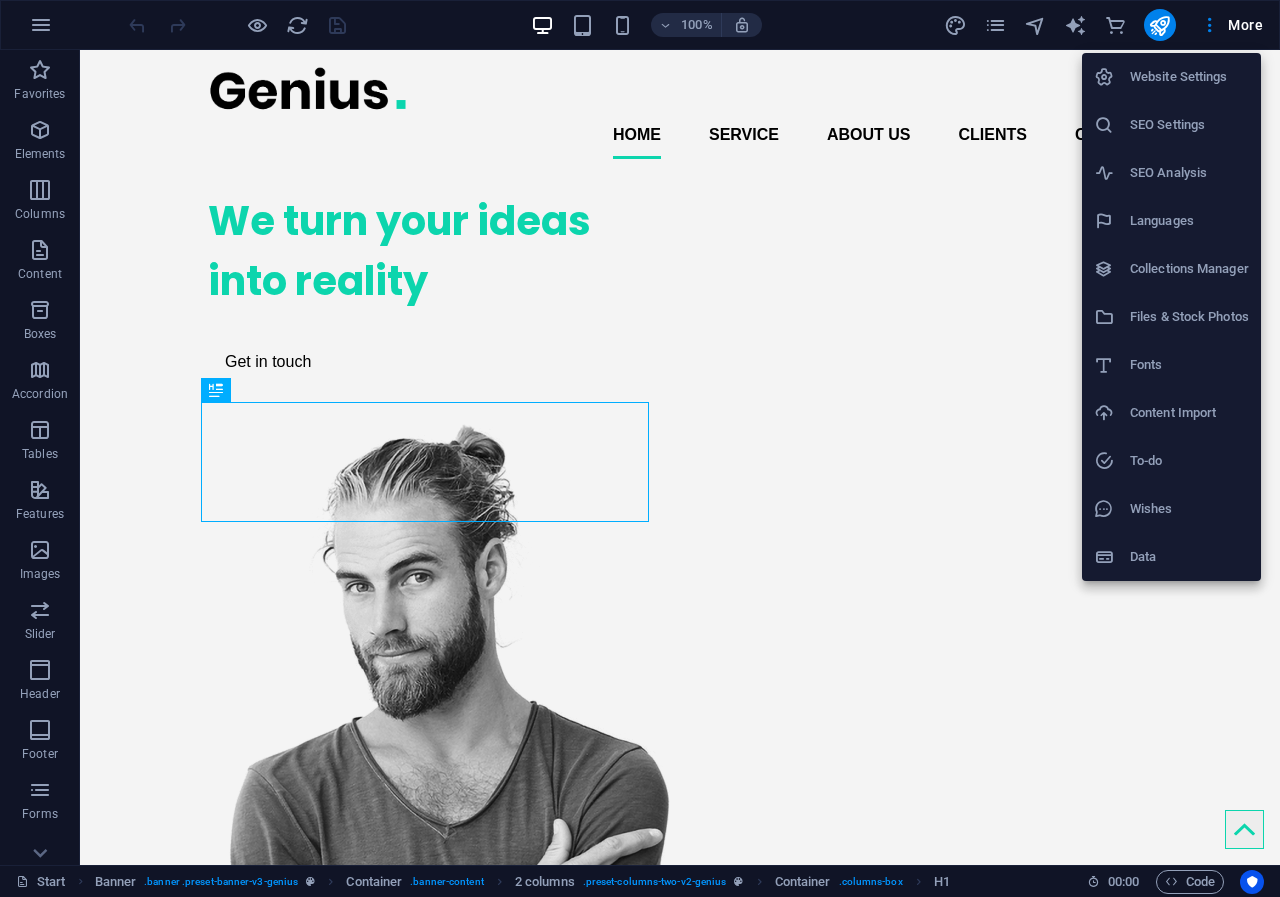 click at bounding box center [640, 448] 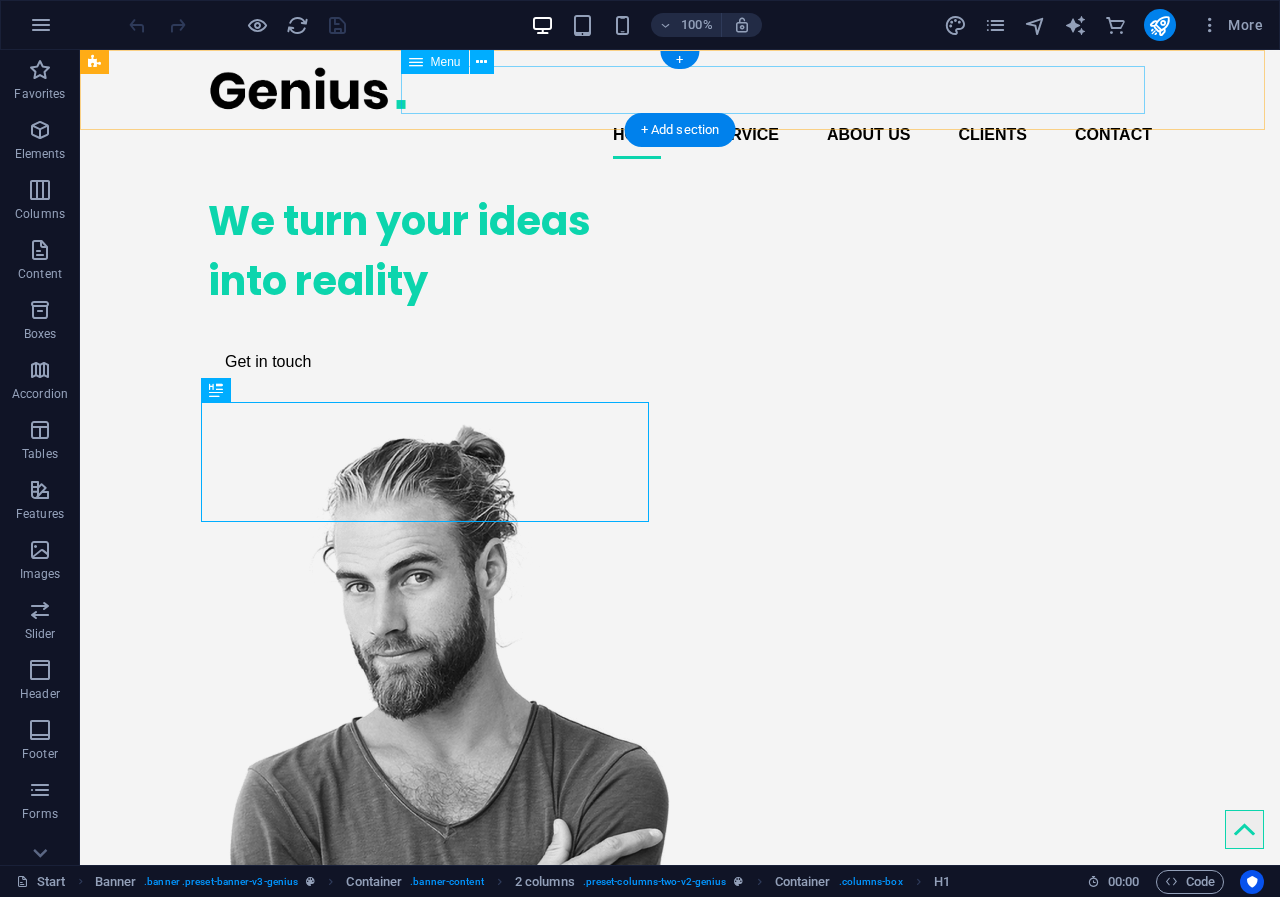 click on "Home Service About us Clients Contact" at bounding box center (680, 135) 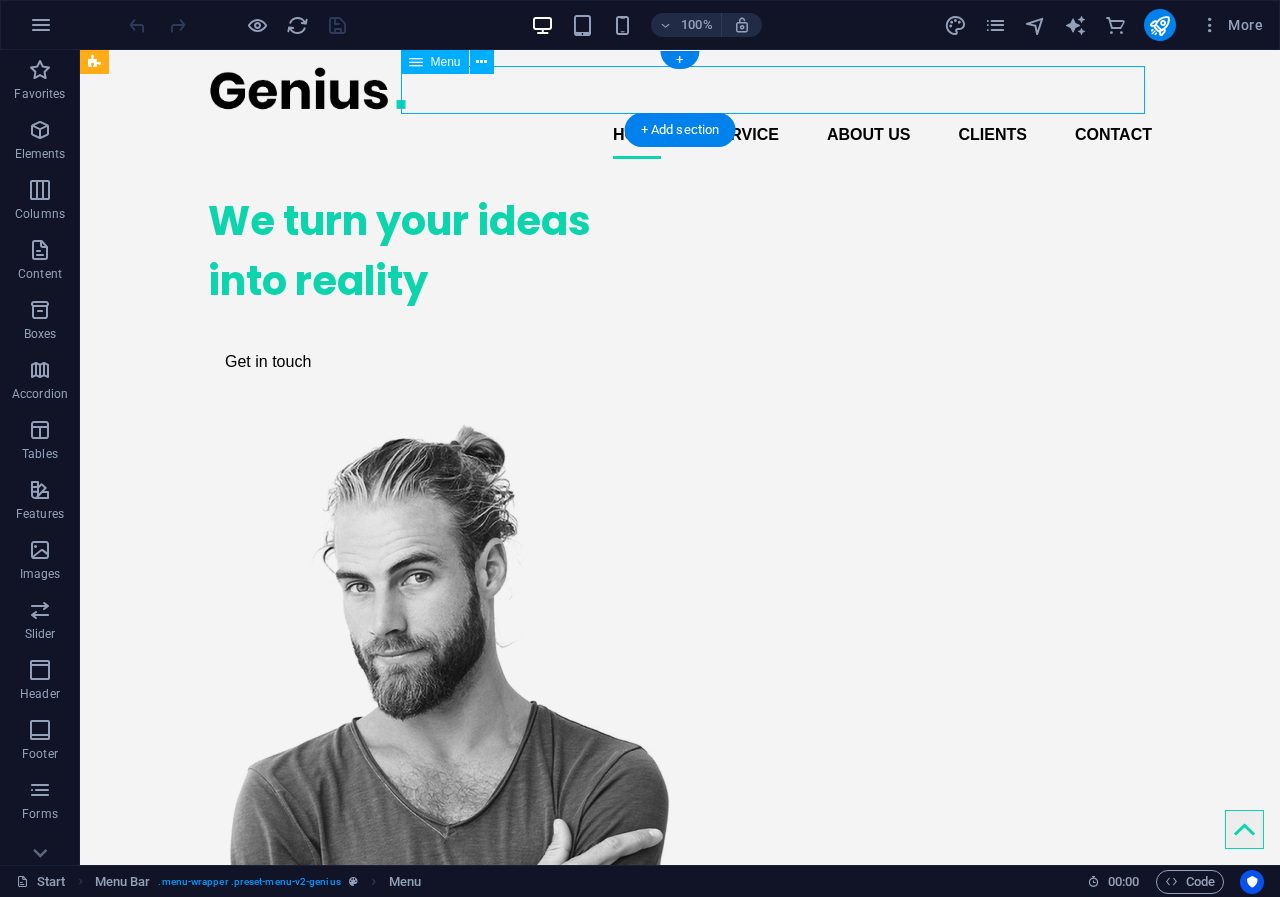 click on "Home Service About us Clients Contact" at bounding box center (680, 135) 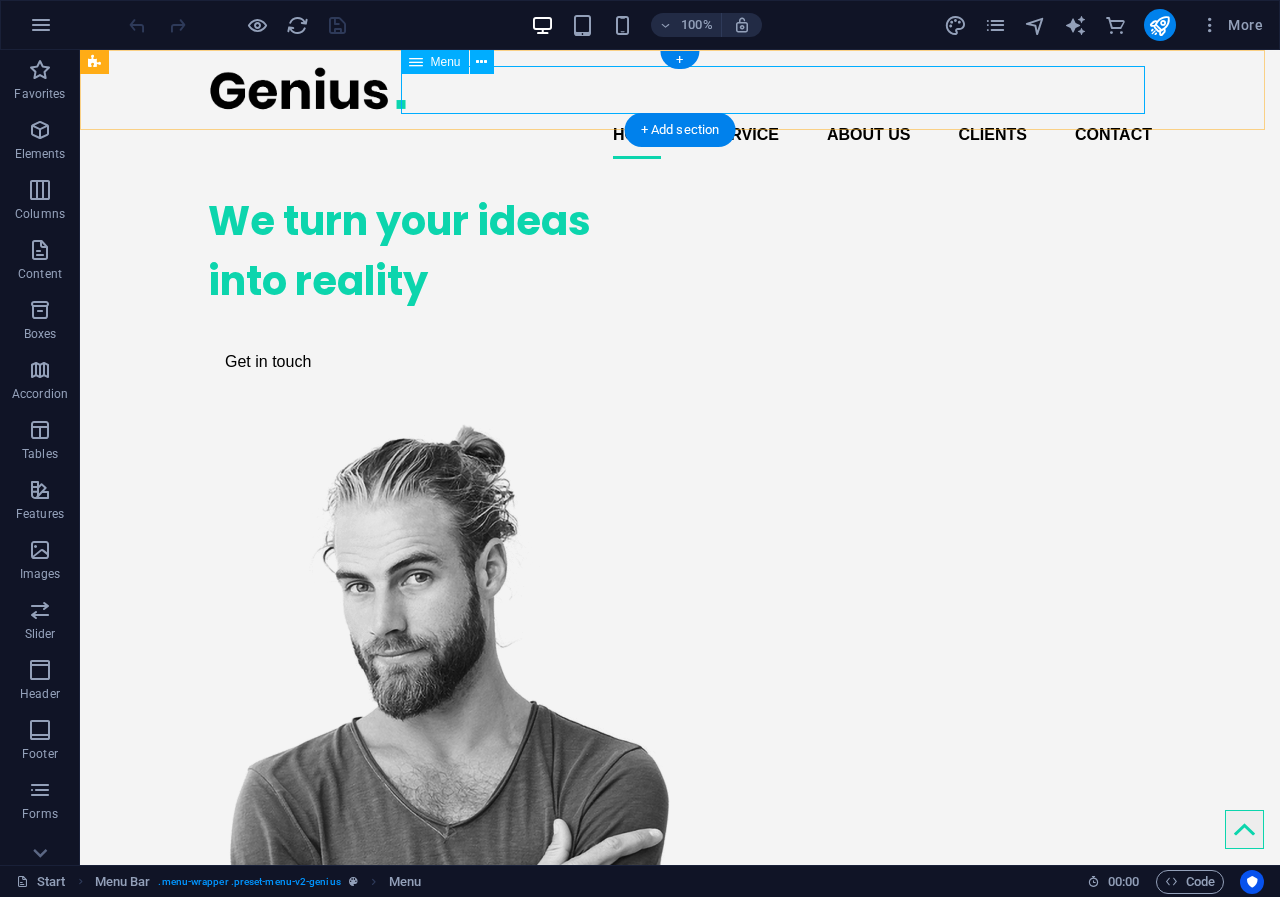 click on "Home Service About us Clients Contact" at bounding box center [680, 135] 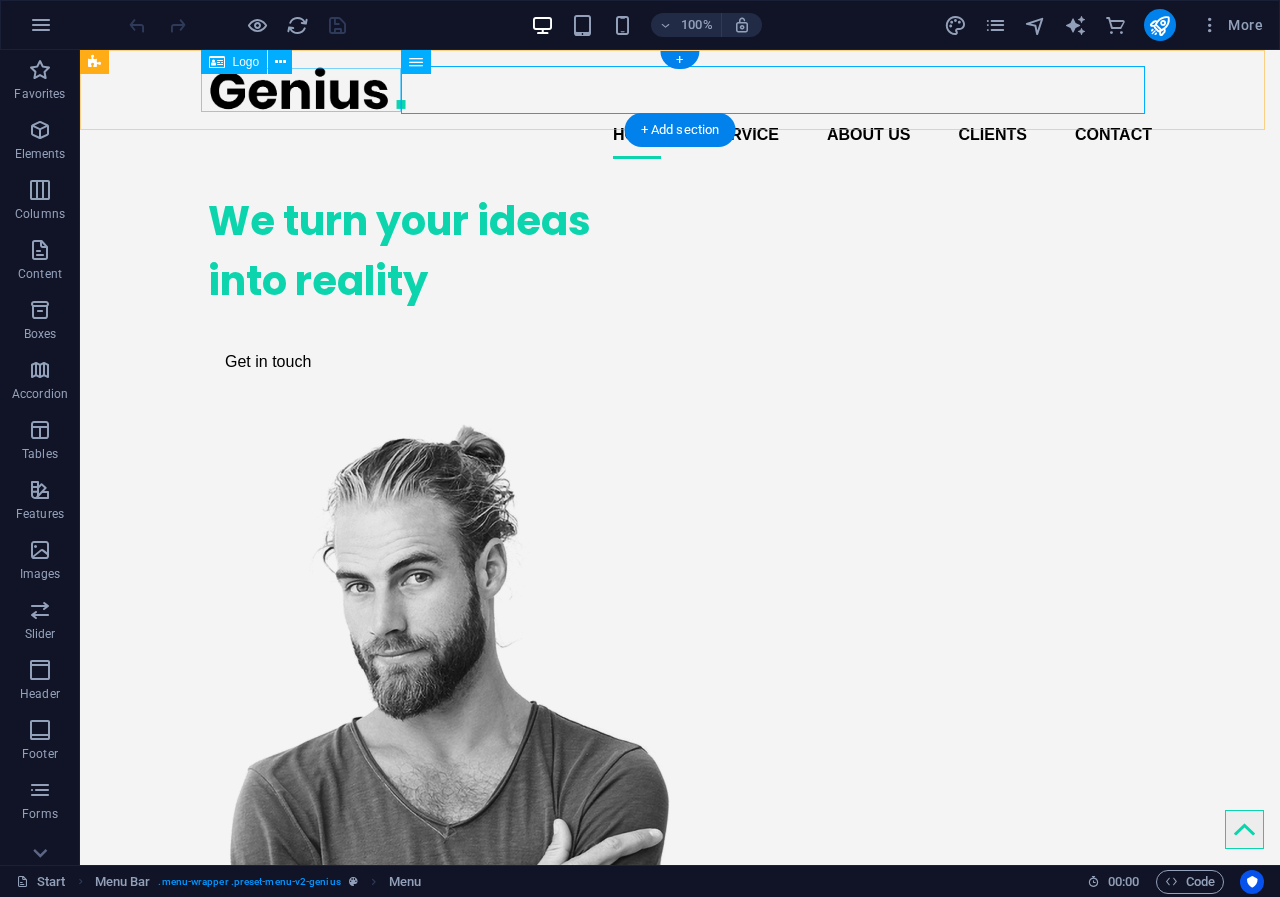 click at bounding box center [680, 88] 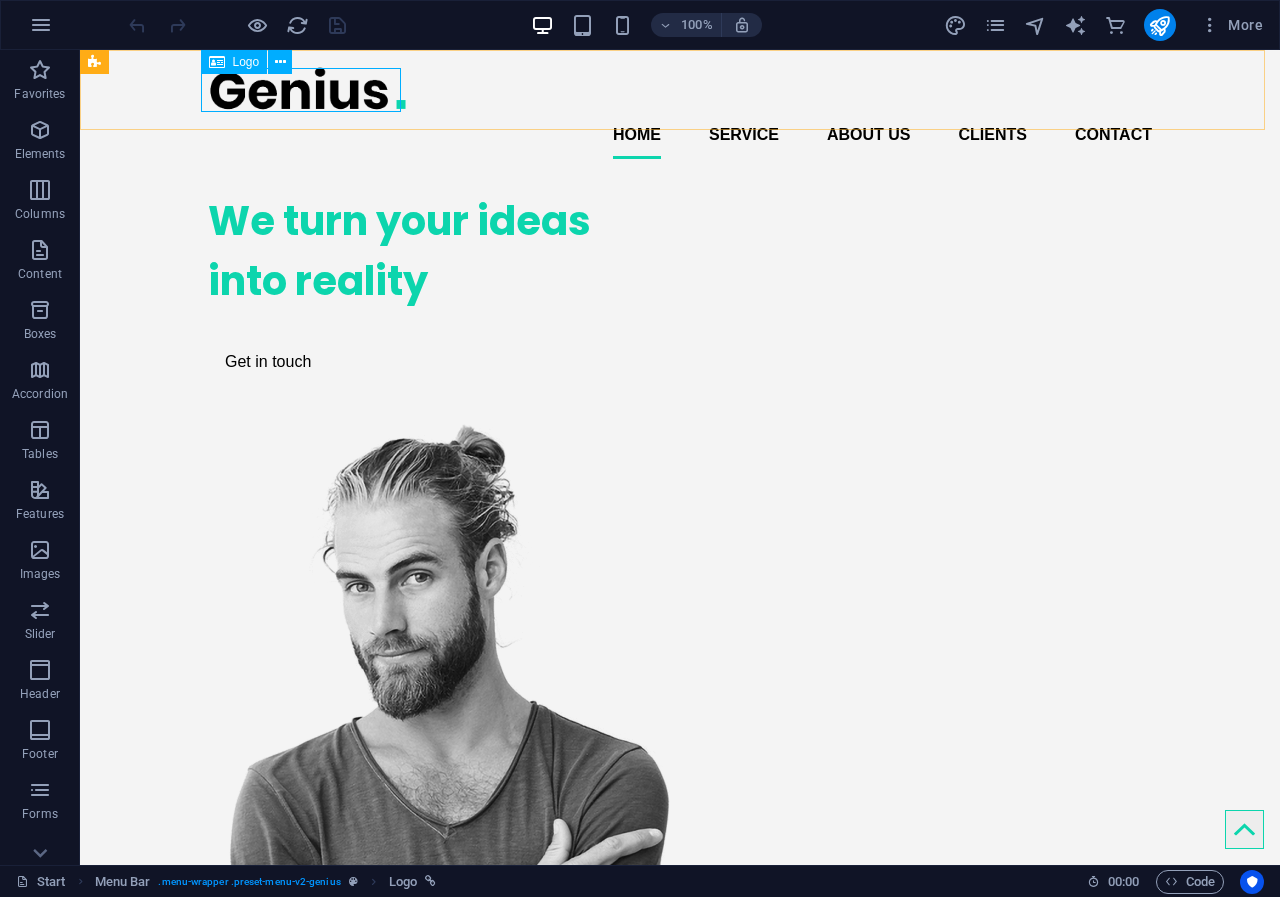 click on "Logo" at bounding box center (234, 62) 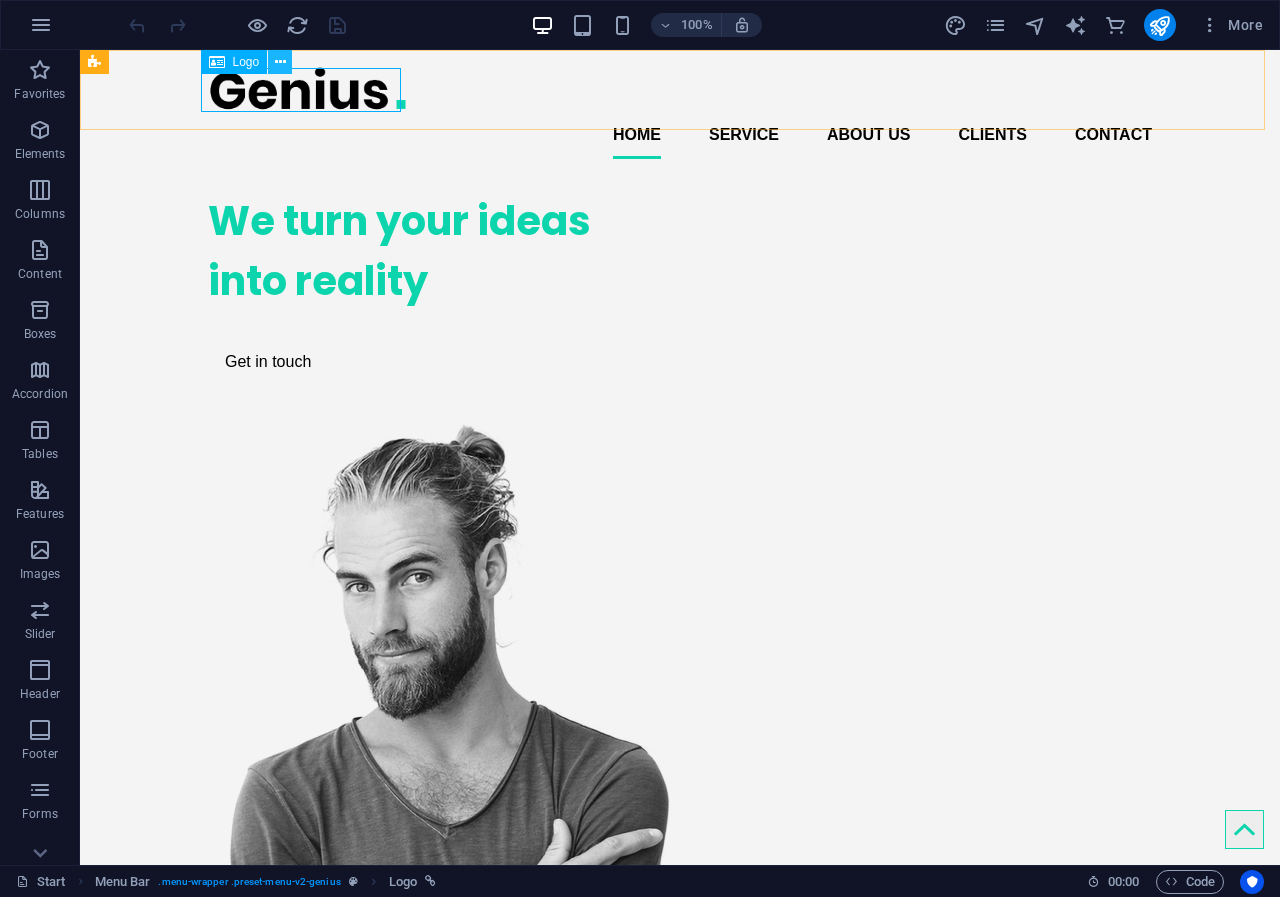 click at bounding box center [280, 62] 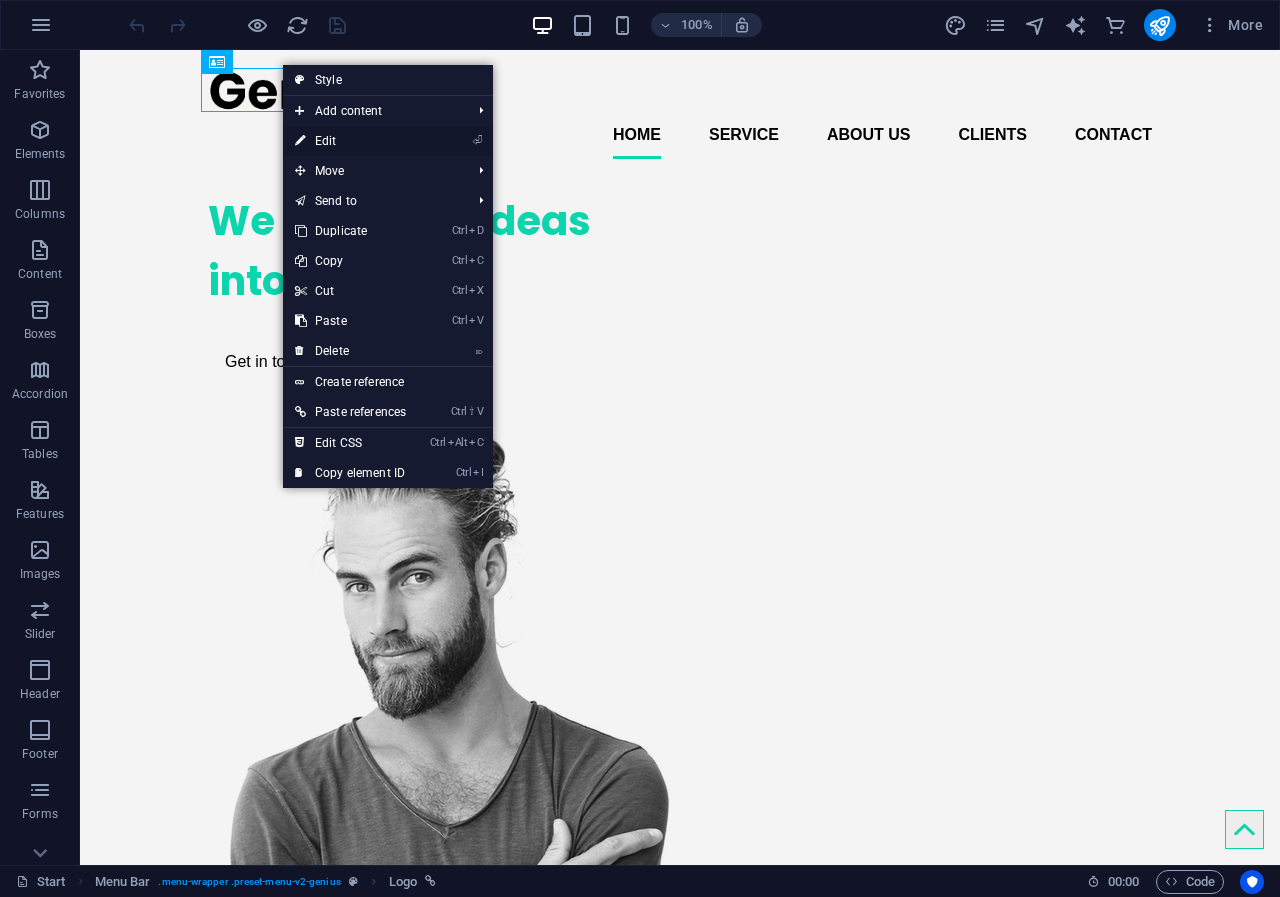 click on "⏎  Edit" at bounding box center [350, 141] 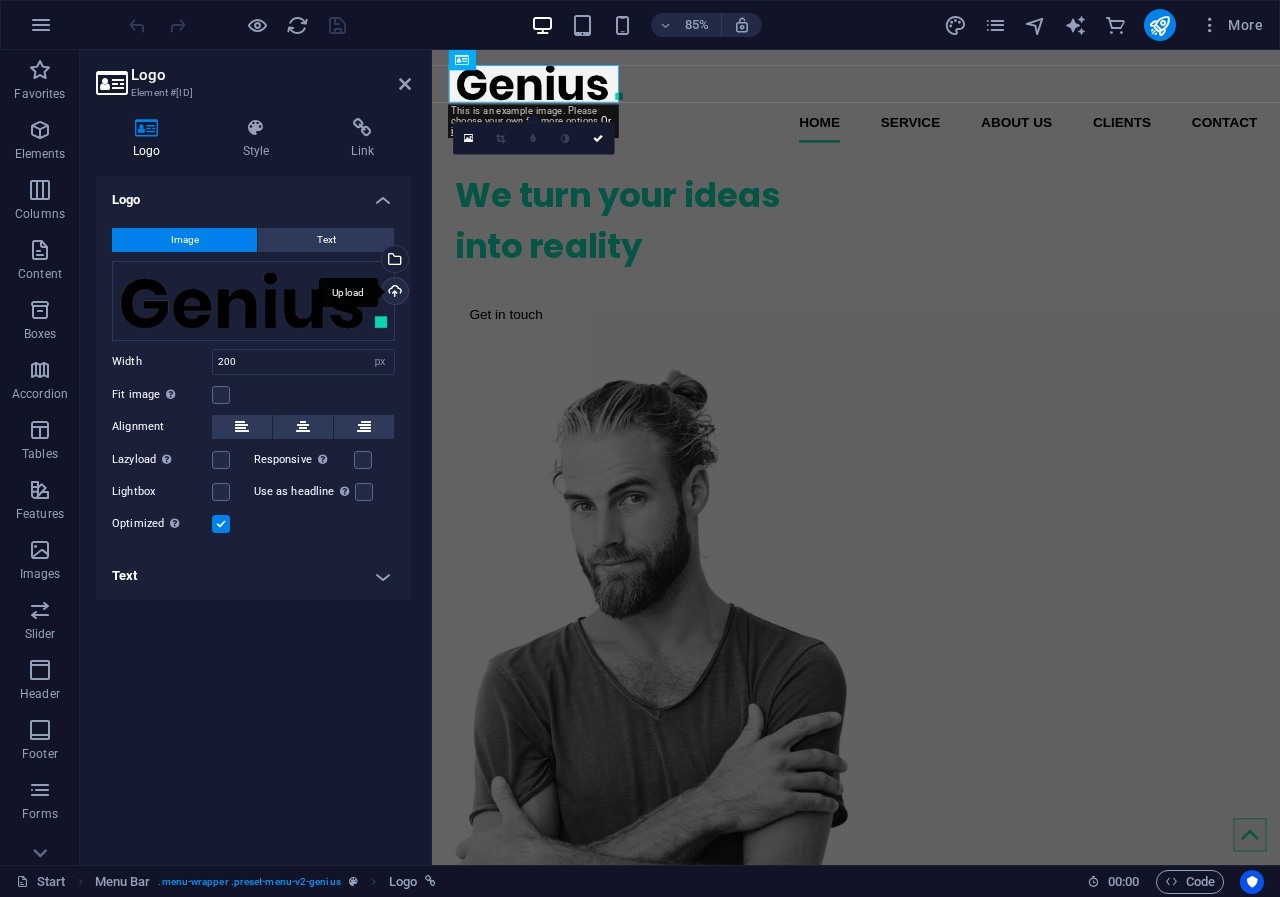 click on "Upload" at bounding box center (393, 293) 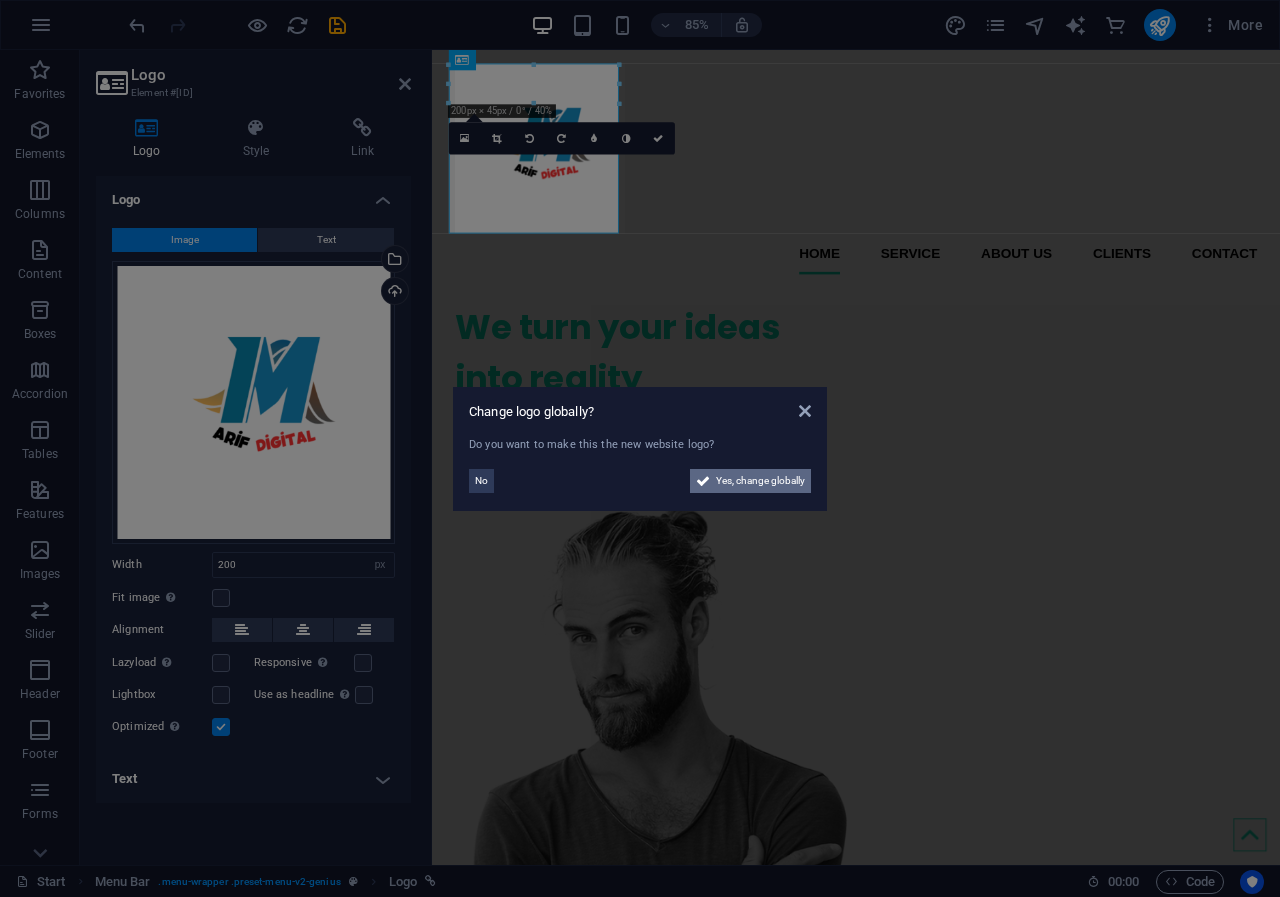 drag, startPoint x: 757, startPoint y: 483, endPoint x: 879, endPoint y: 1237, distance: 763.8063 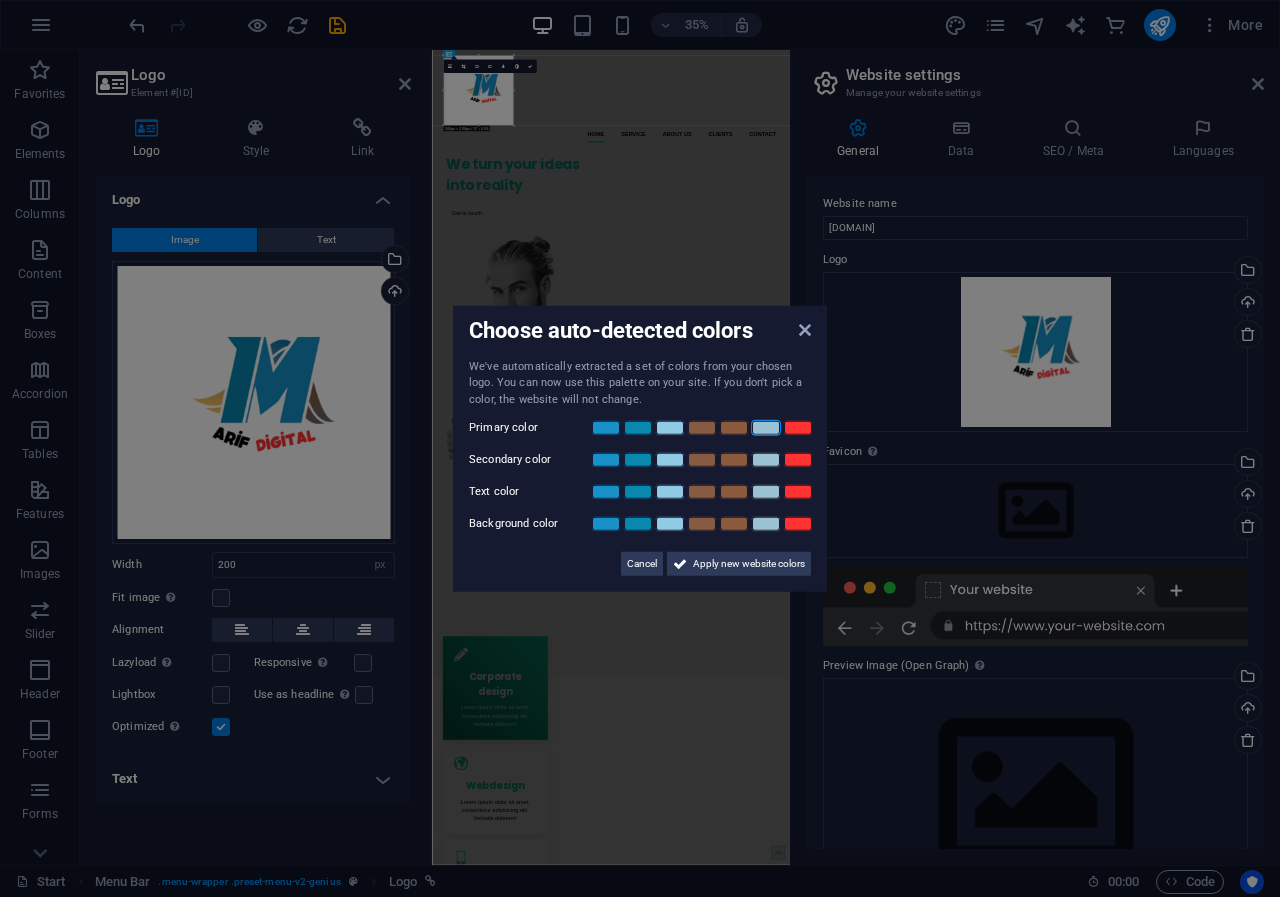 click at bounding box center (766, 428) 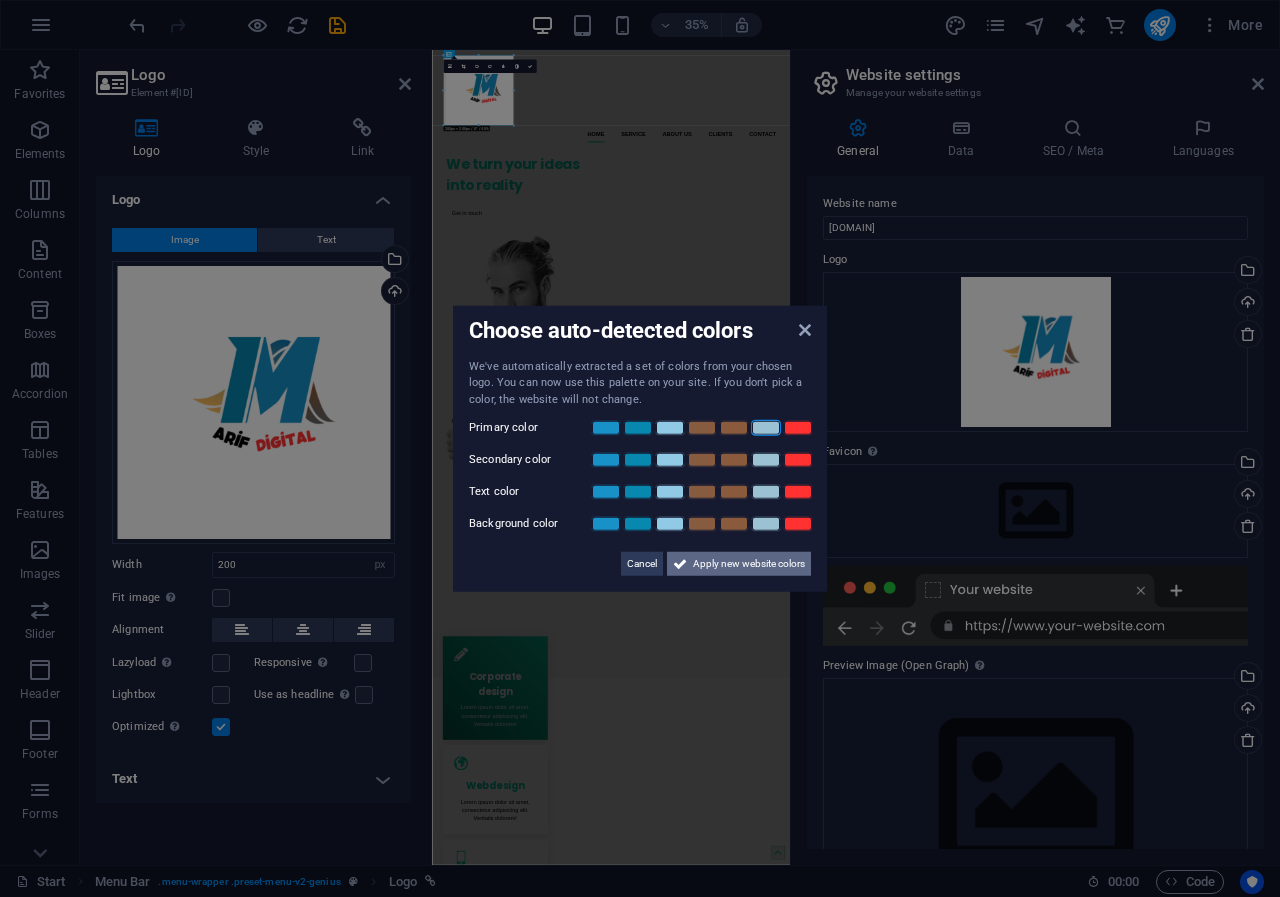 click on "Apply new website colors" at bounding box center (749, 564) 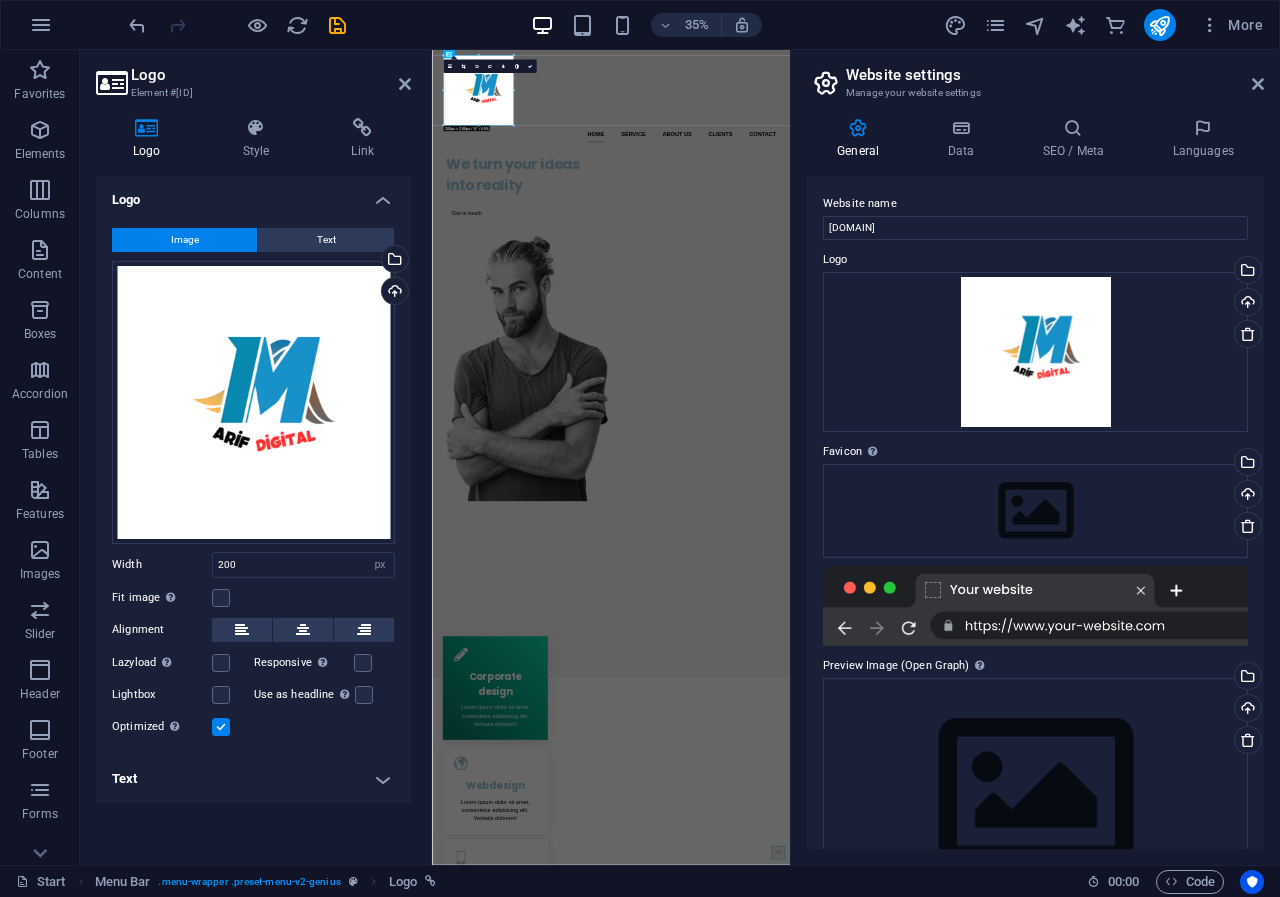 click on "Text" at bounding box center [253, 779] 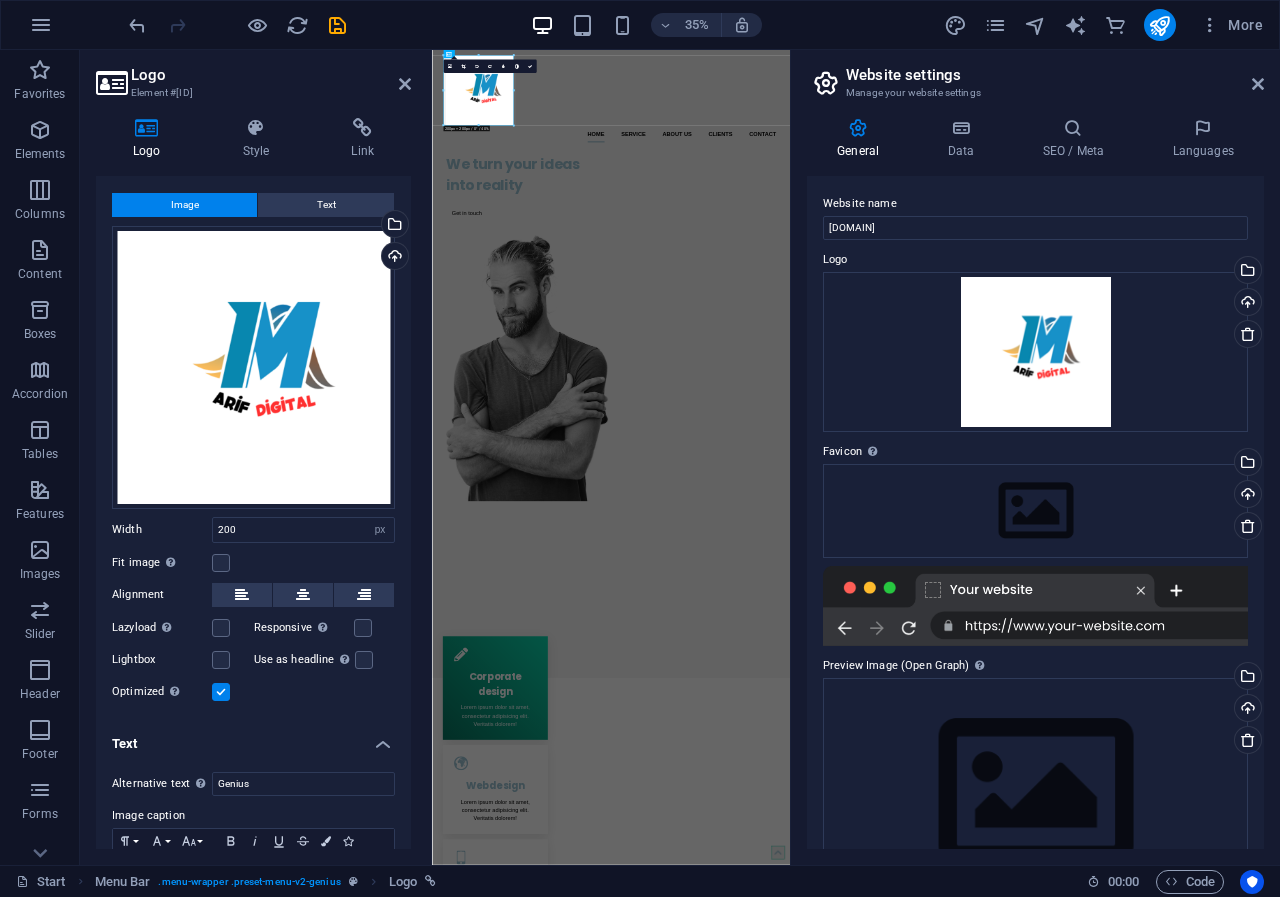 scroll, scrollTop: 0, scrollLeft: 0, axis: both 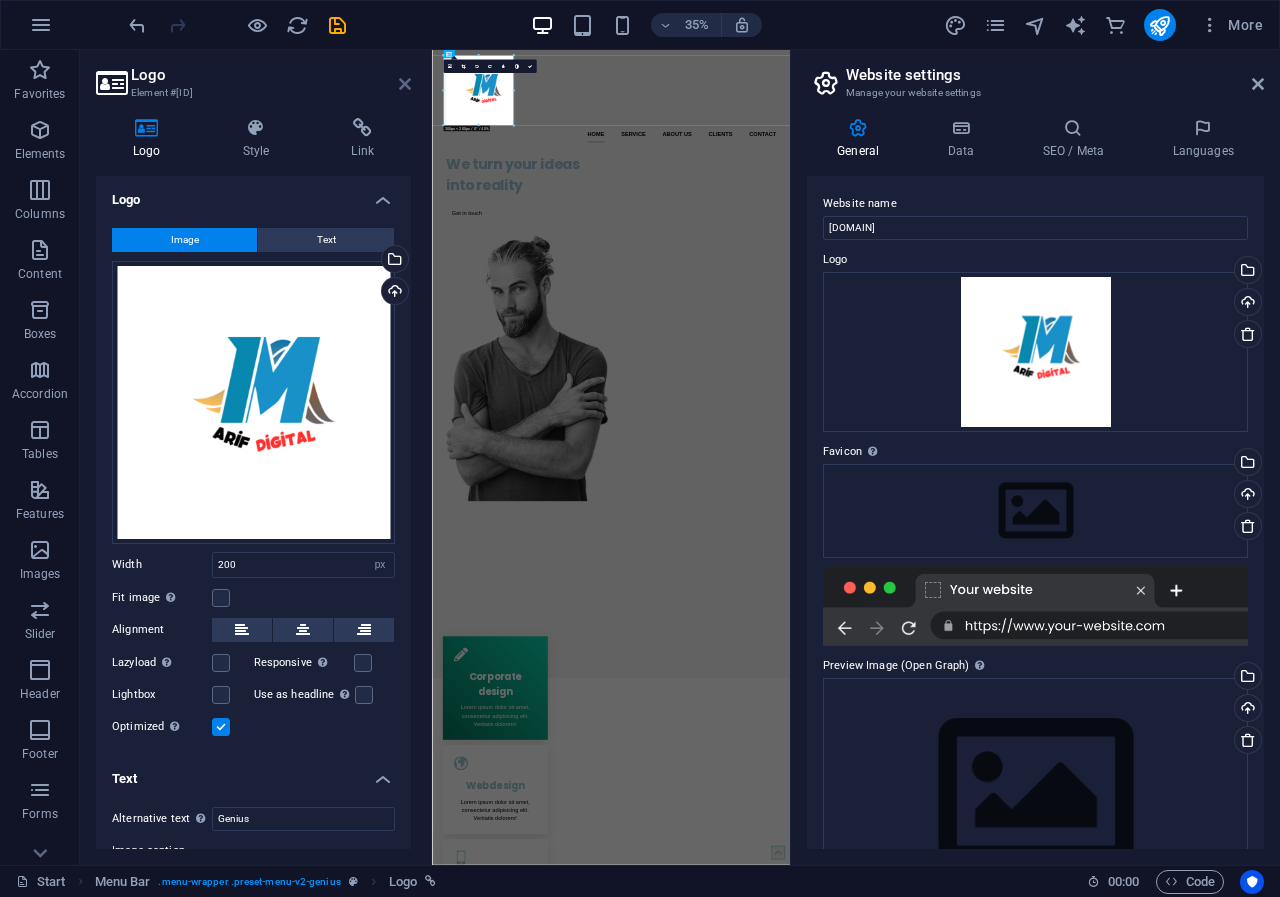 click at bounding box center [405, 84] 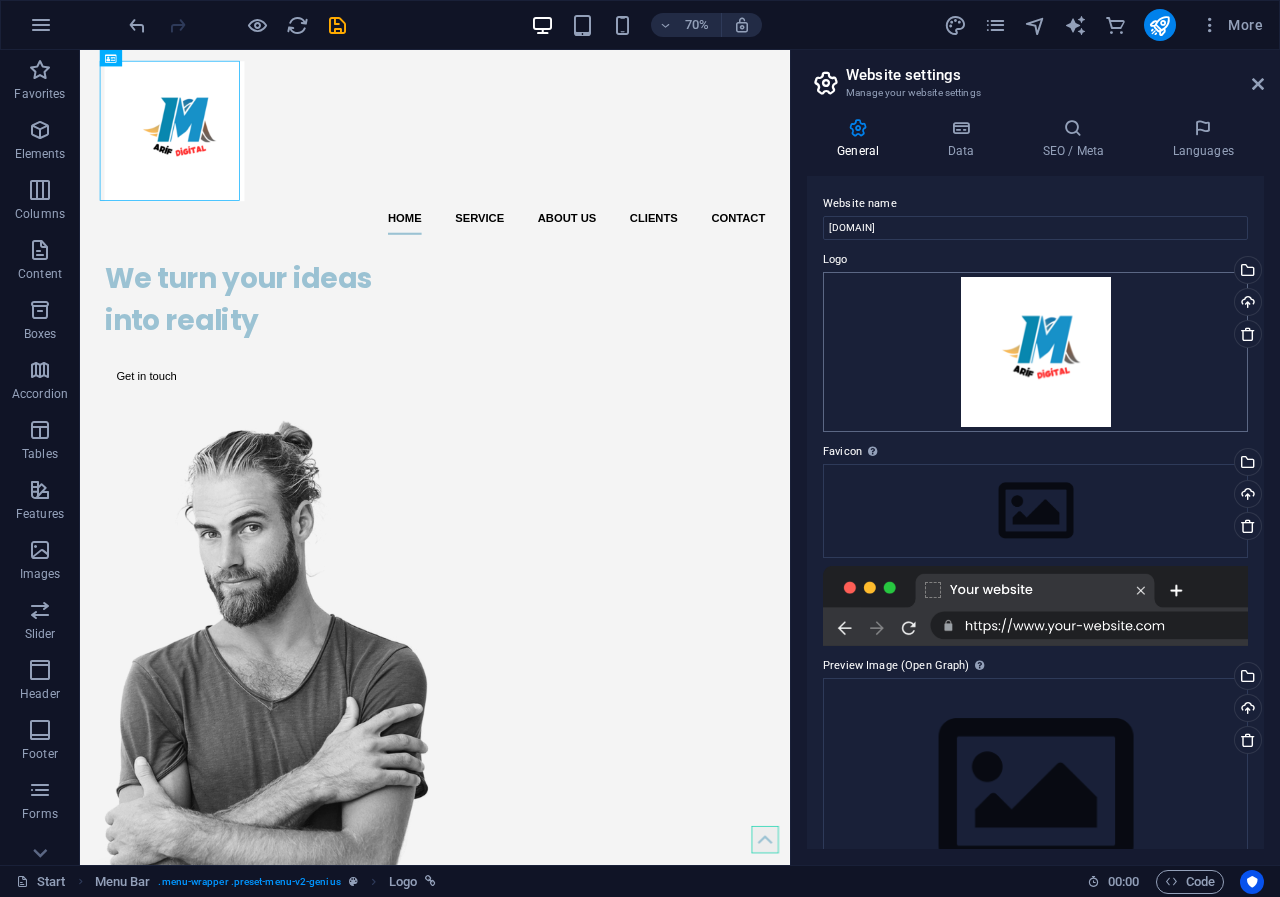 scroll, scrollTop: 74, scrollLeft: 0, axis: vertical 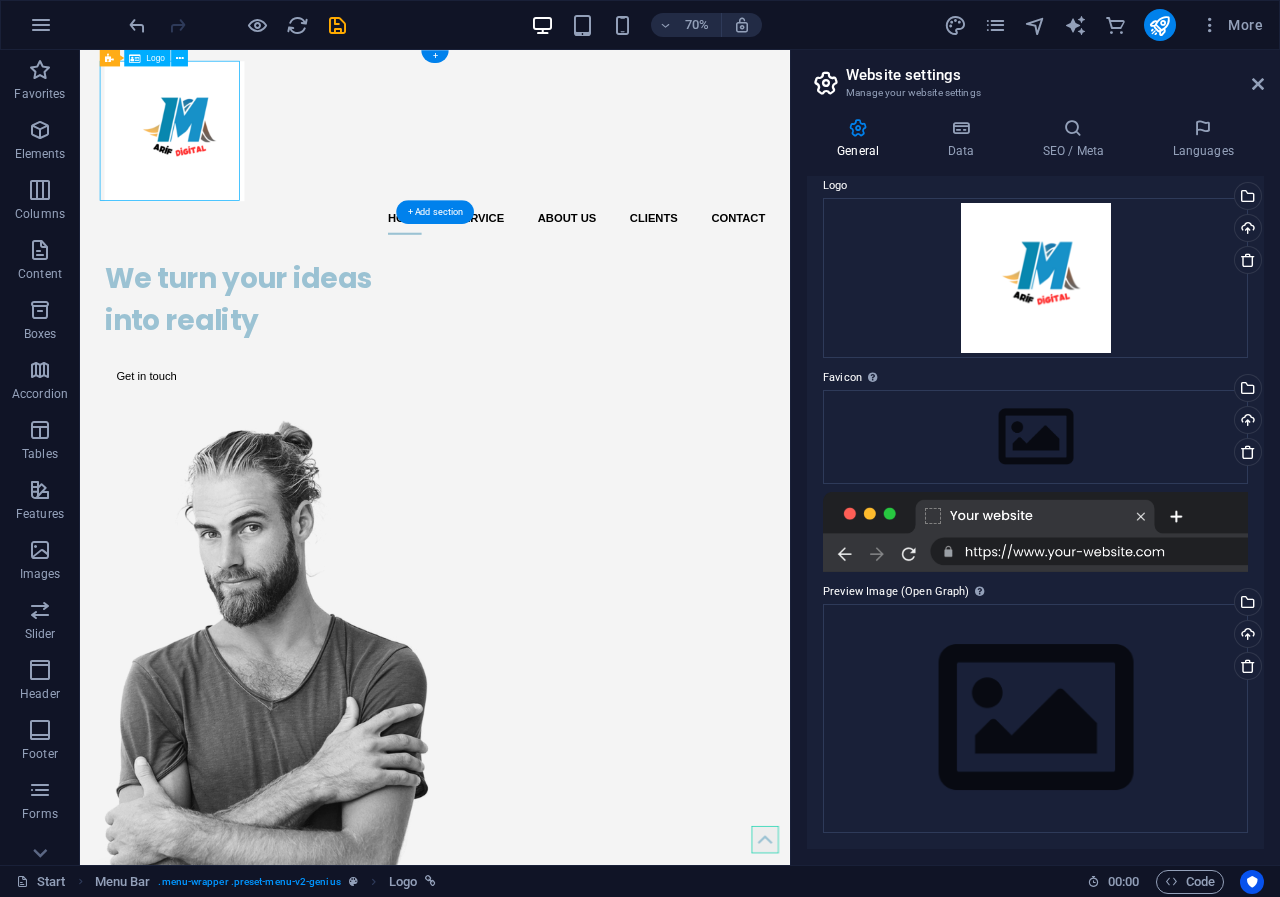 drag, startPoint x: 217, startPoint y: 168, endPoint x: 285, endPoint y: 165, distance: 68.06615 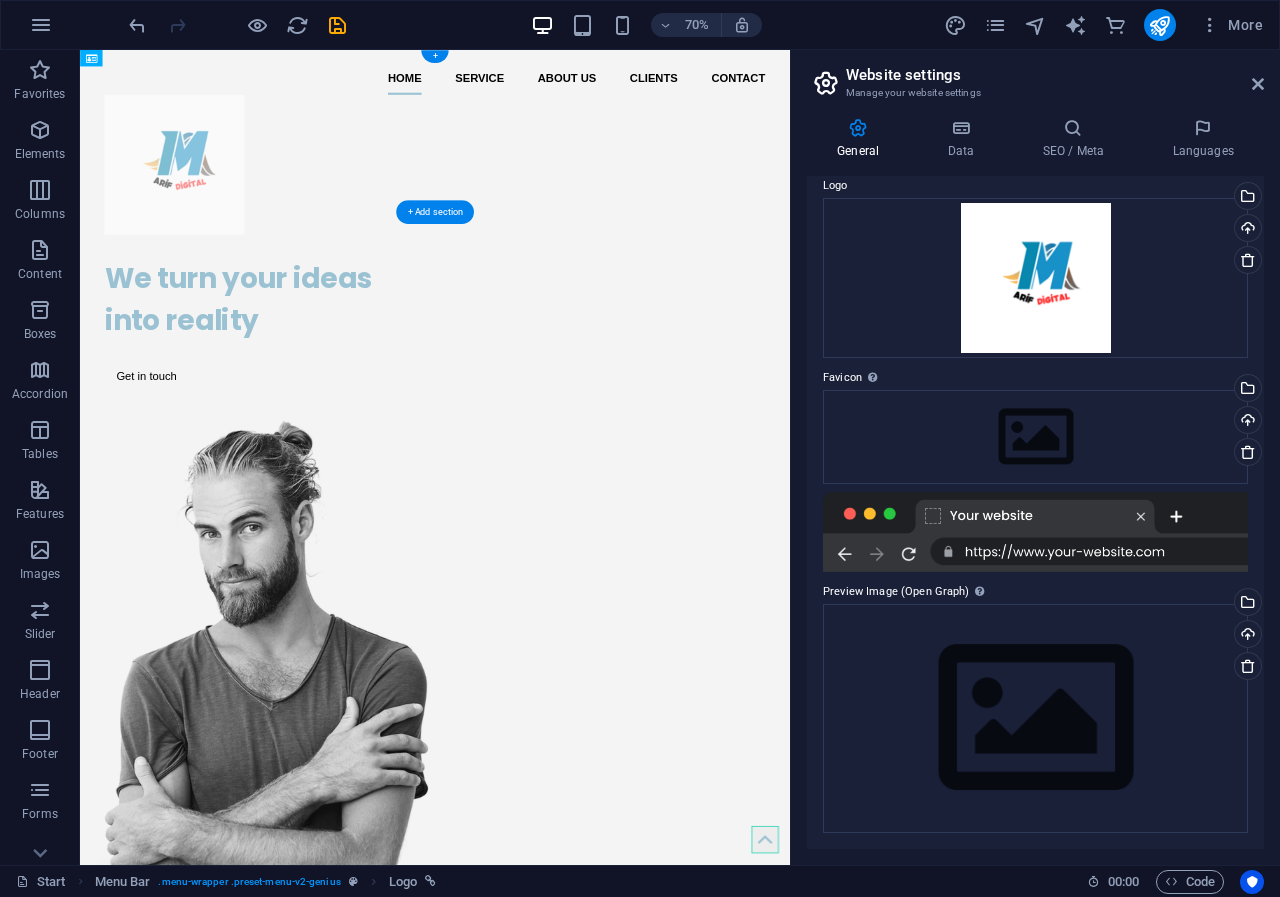 drag, startPoint x: 225, startPoint y: 164, endPoint x: 308, endPoint y: 162, distance: 83.02409 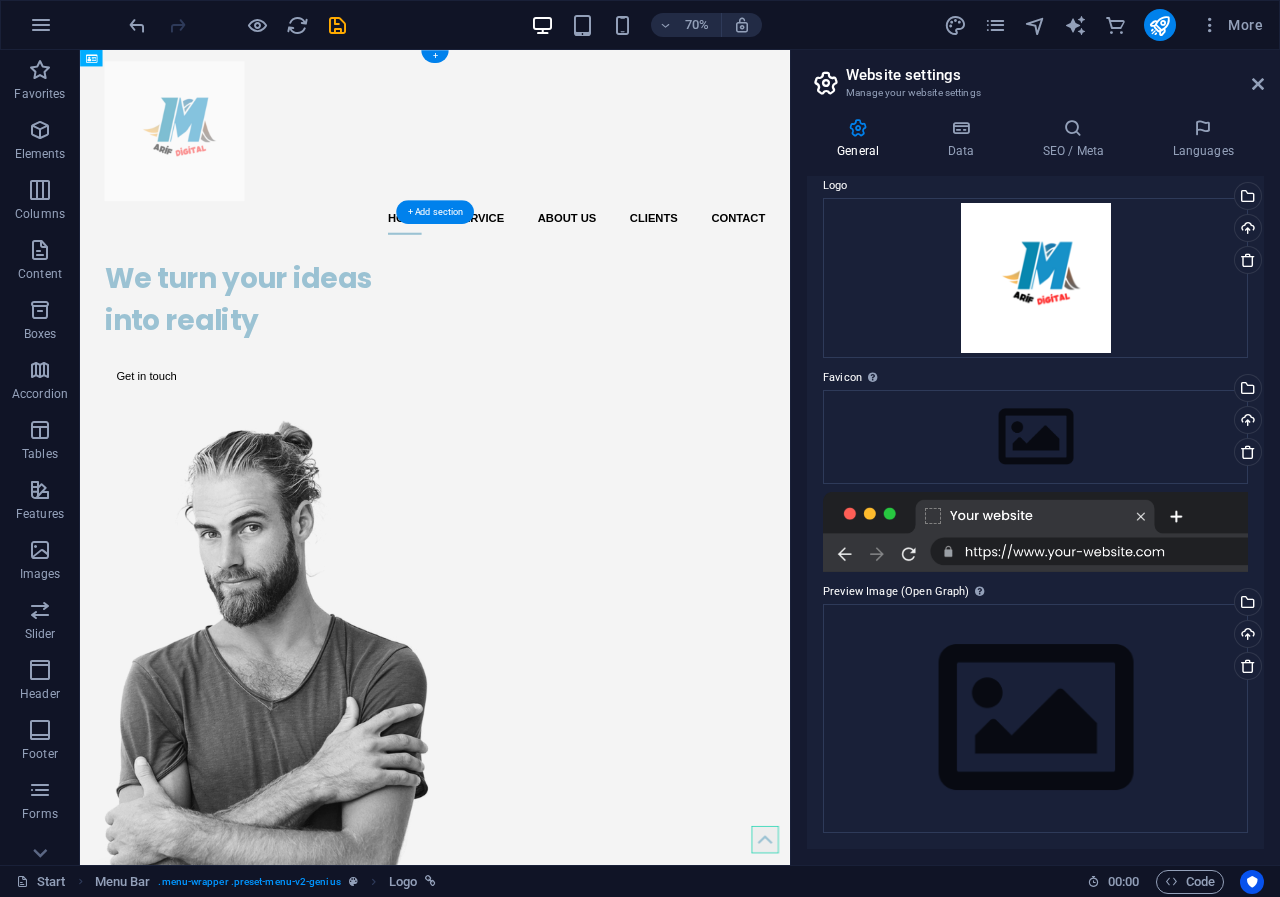 drag, startPoint x: 901, startPoint y: 185, endPoint x: 254, endPoint y: 179, distance: 647.02783 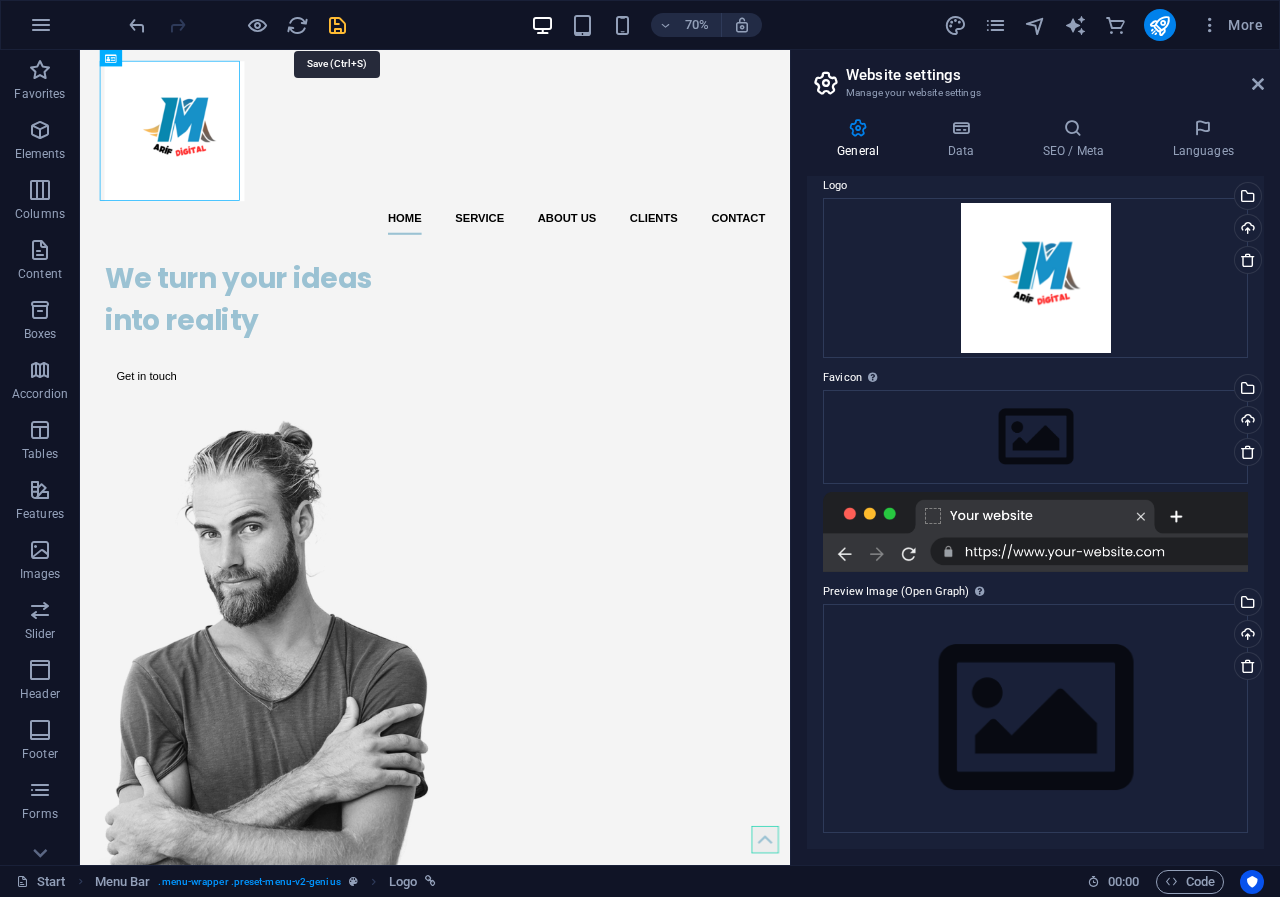 click at bounding box center (337, 25) 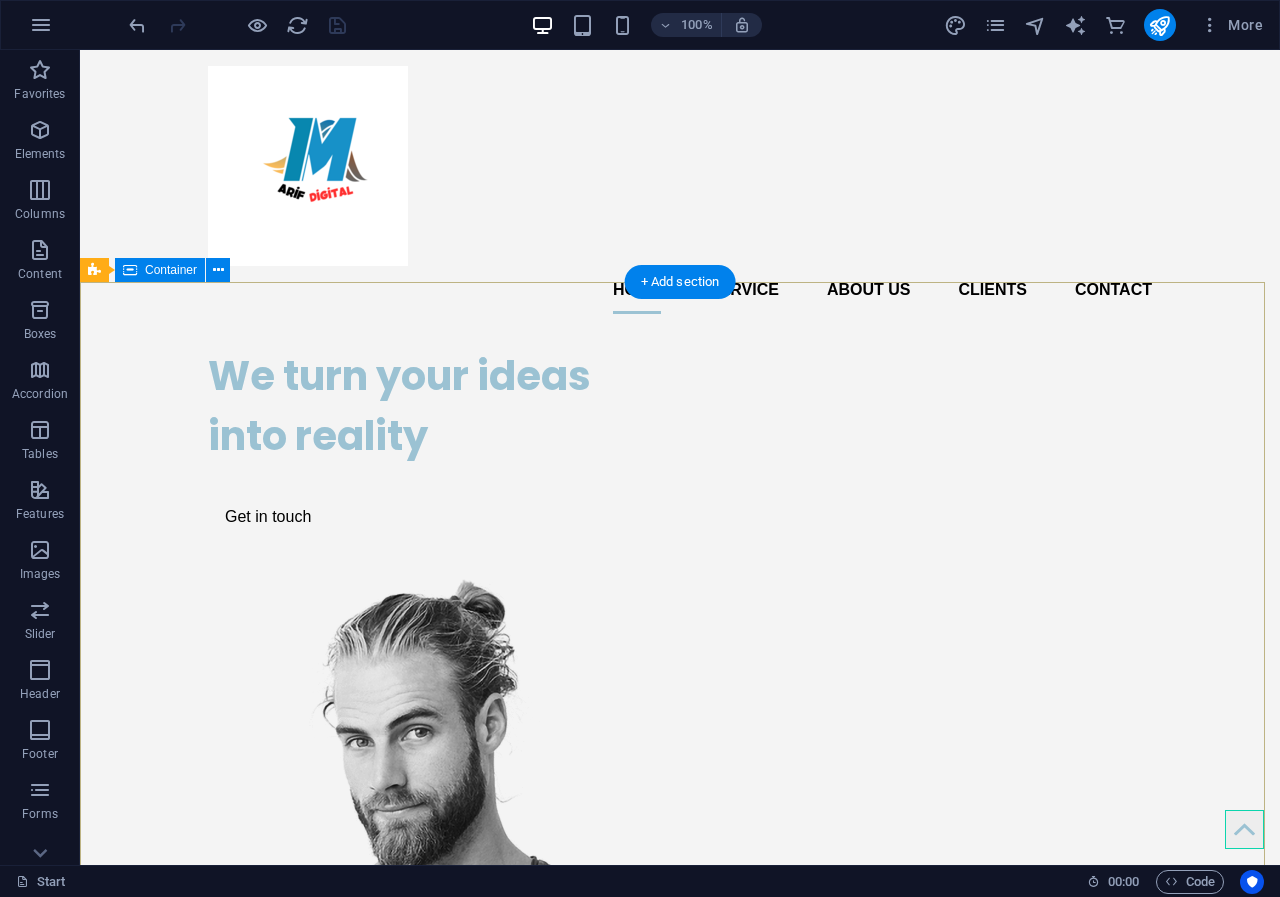 click on "We turn your ideas into reality  Get in touch" at bounding box center (680, 834) 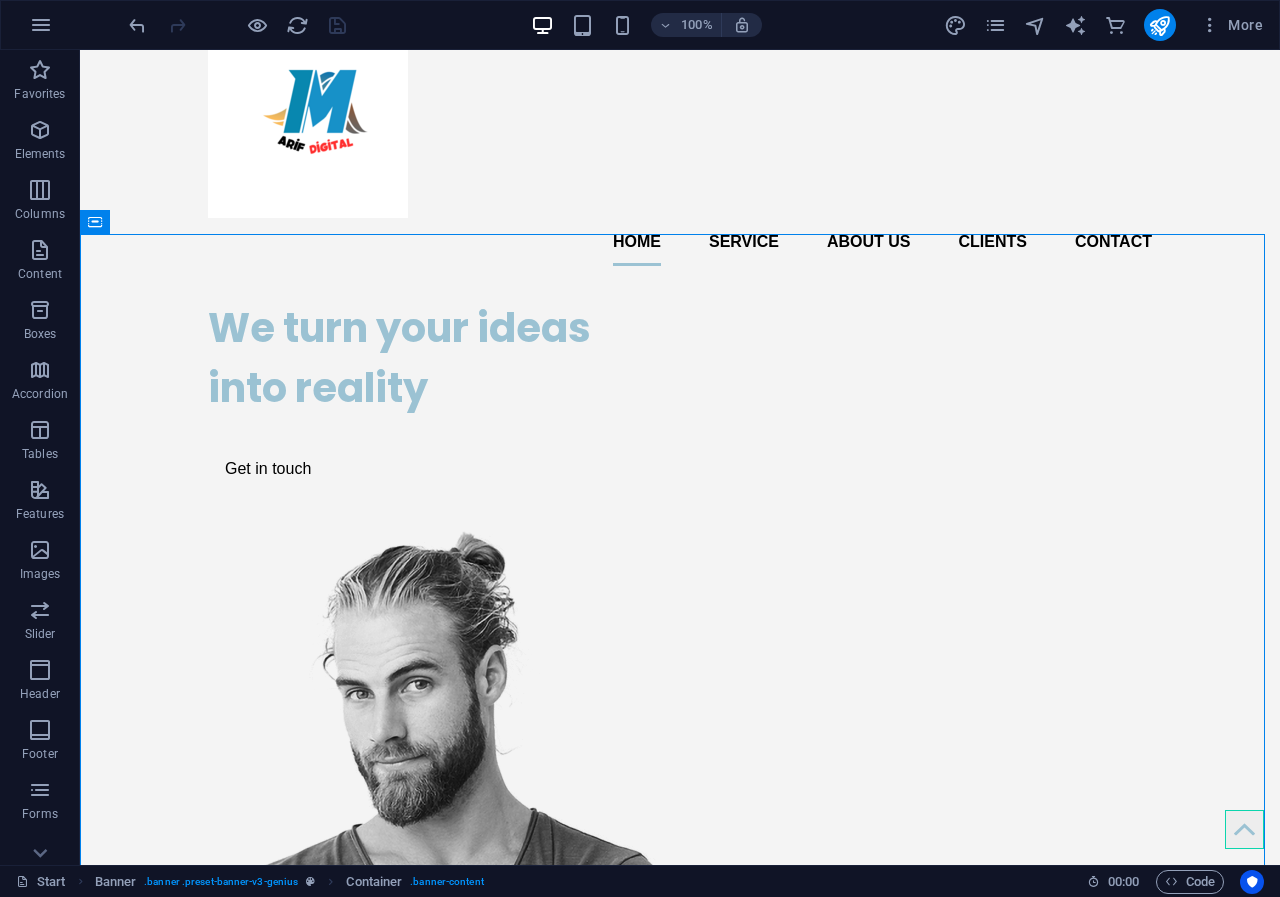 scroll, scrollTop: 55, scrollLeft: 0, axis: vertical 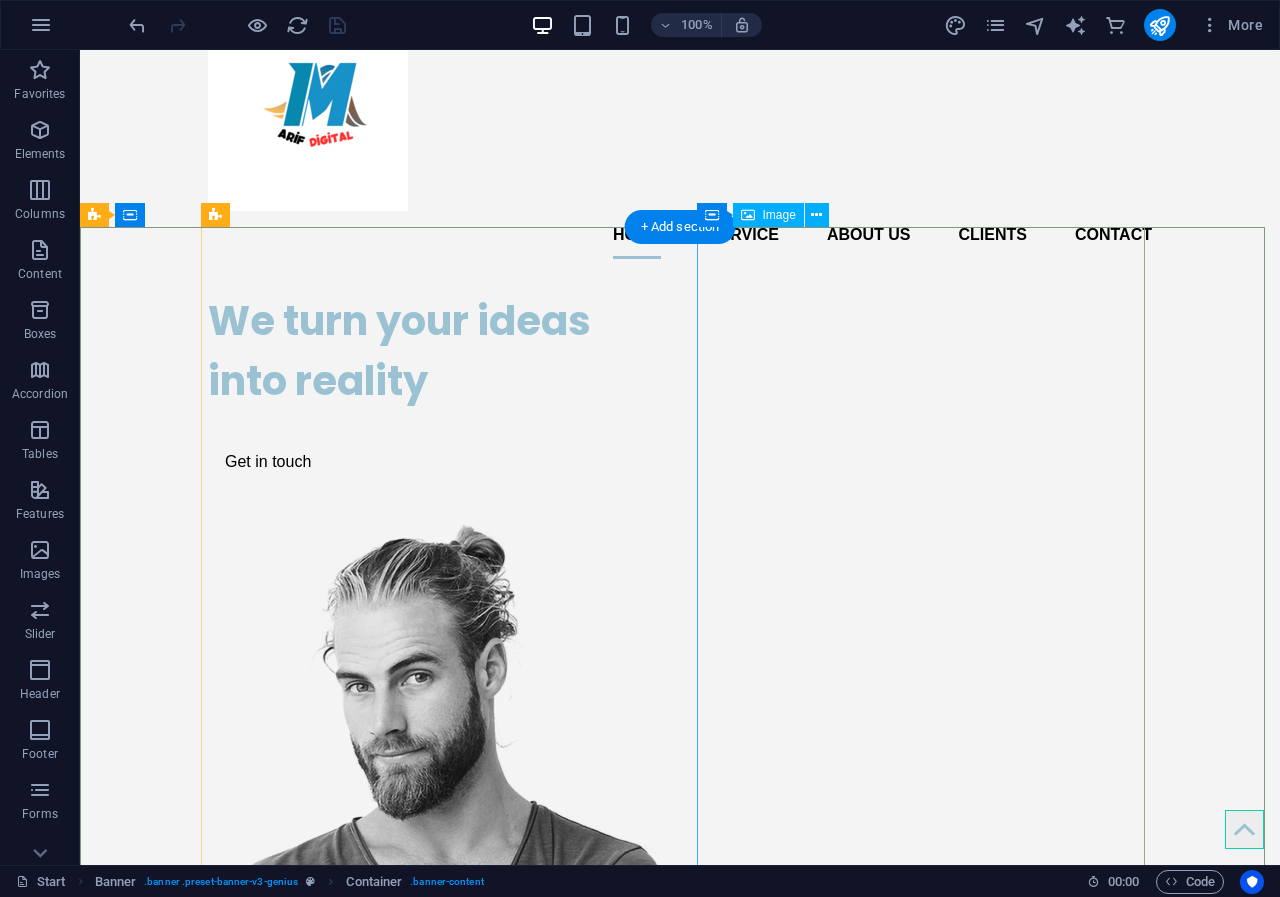 click at bounding box center (432, 903) 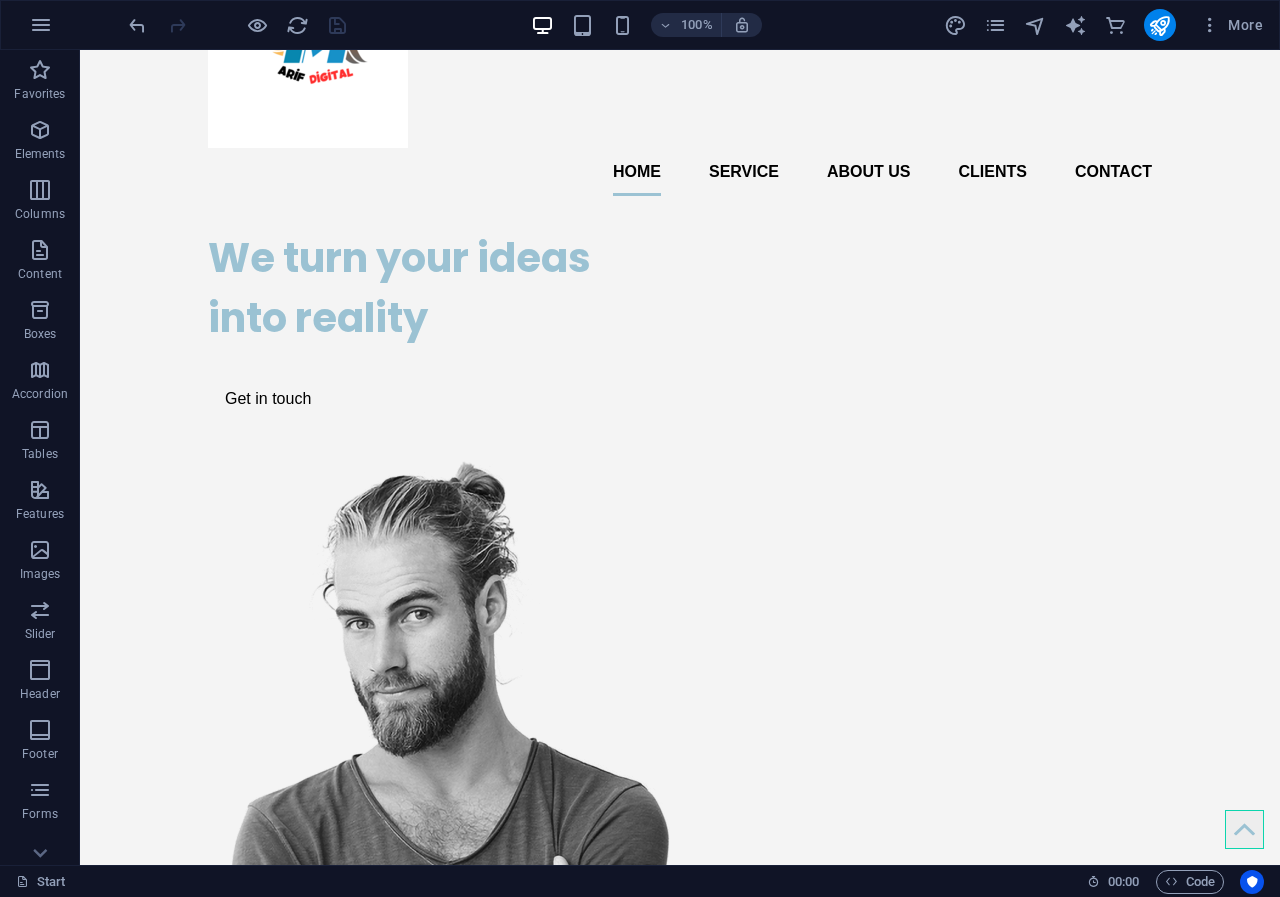 scroll, scrollTop: 0, scrollLeft: 0, axis: both 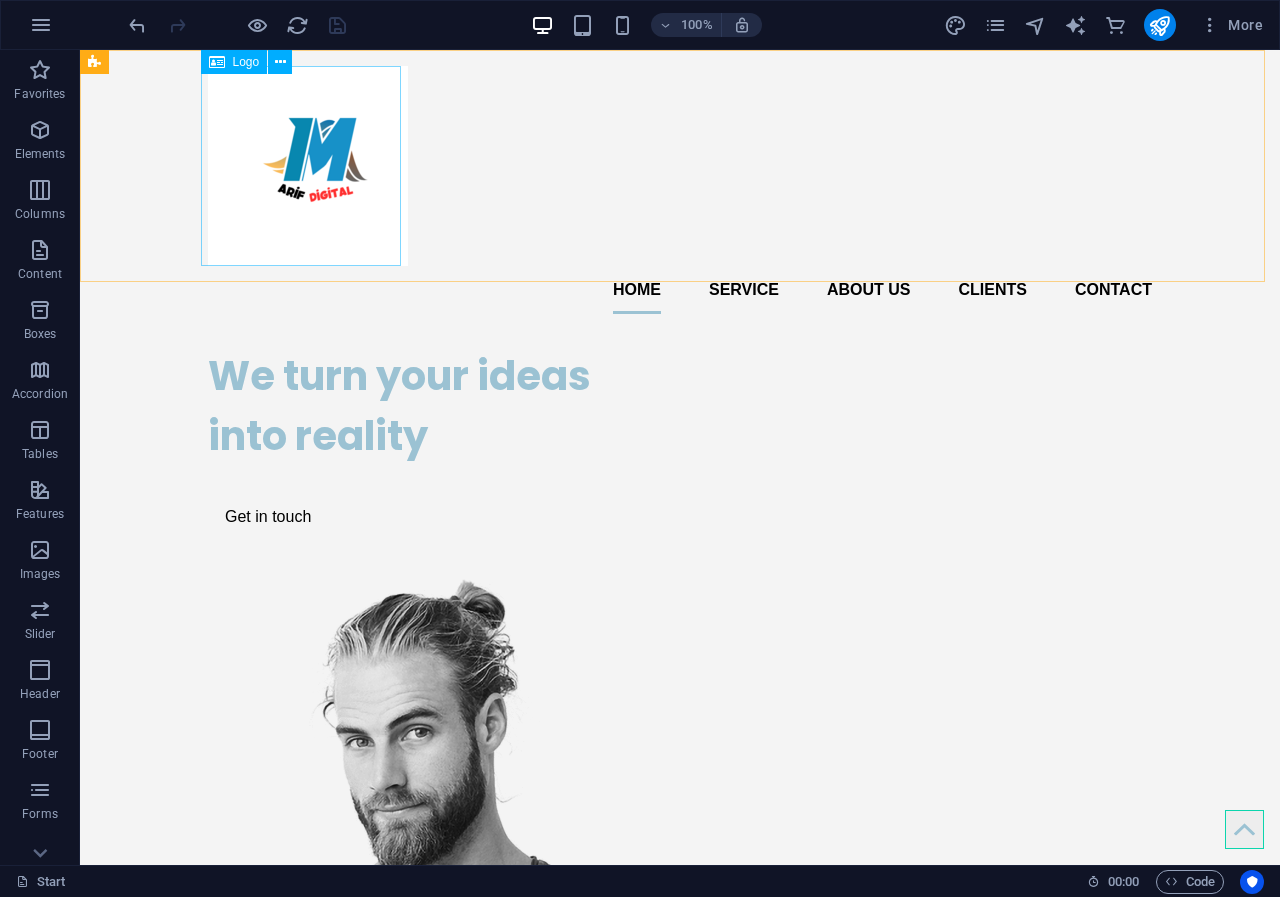 click on "Logo" at bounding box center [246, 62] 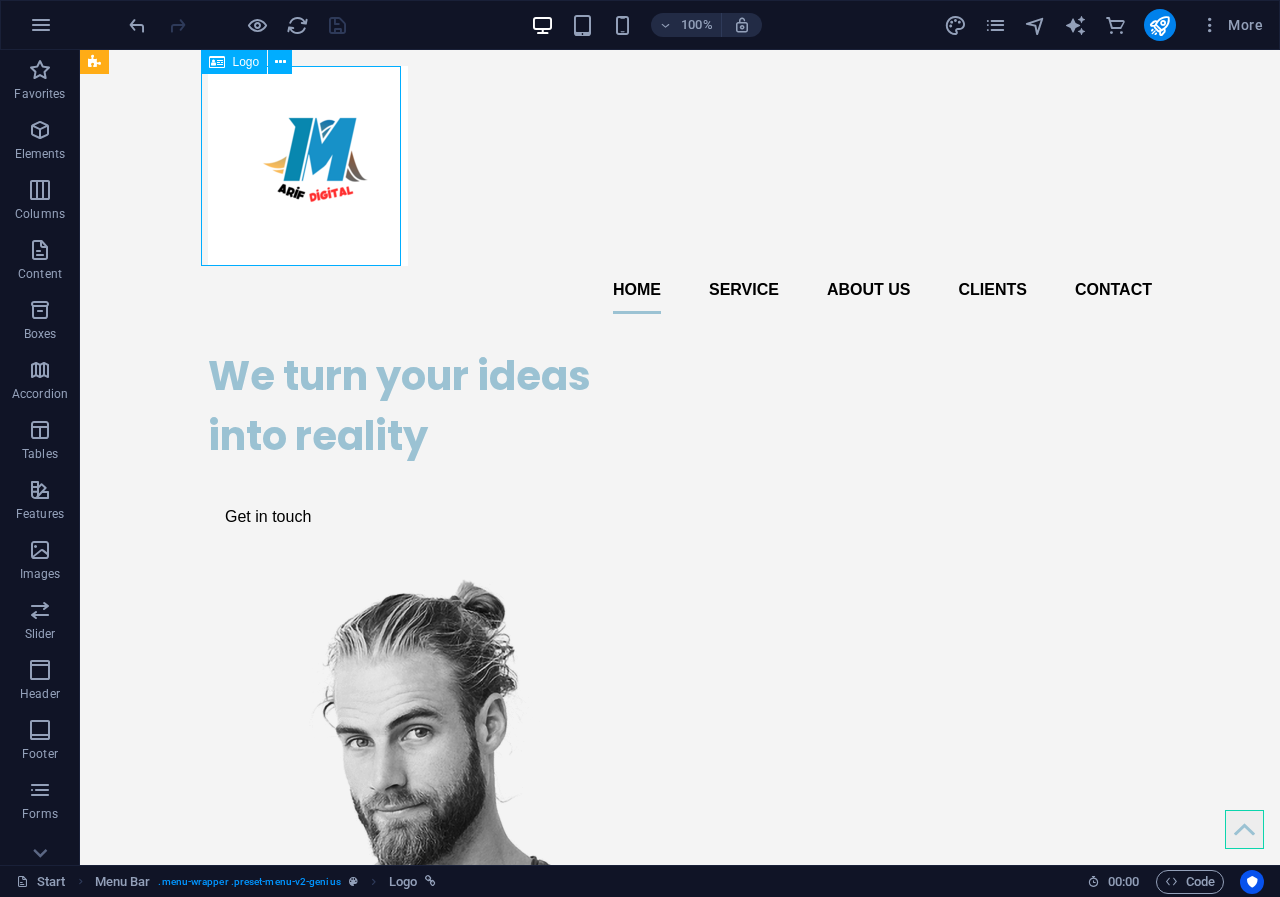 click on "Logo" at bounding box center [246, 62] 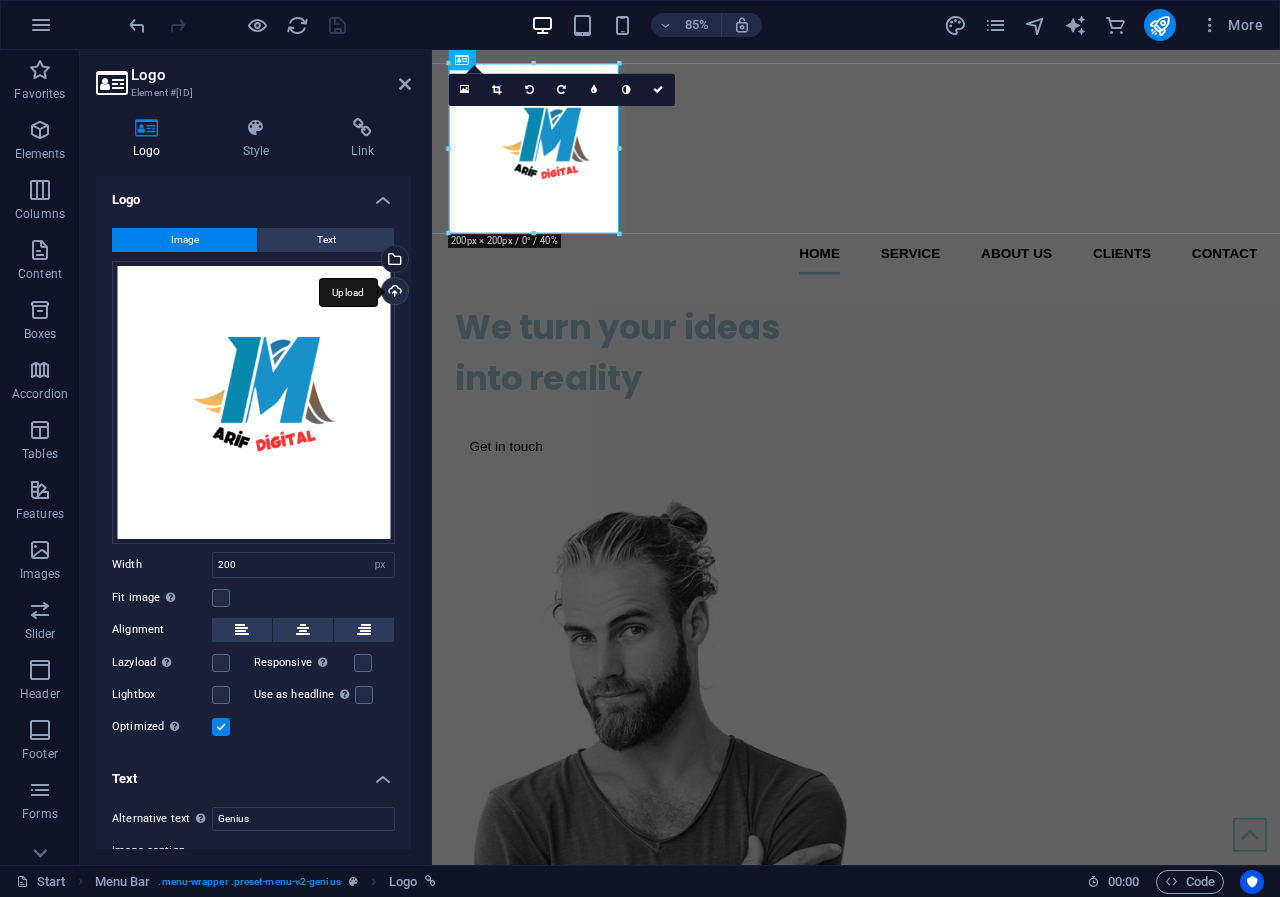 click on "Upload" at bounding box center (393, 293) 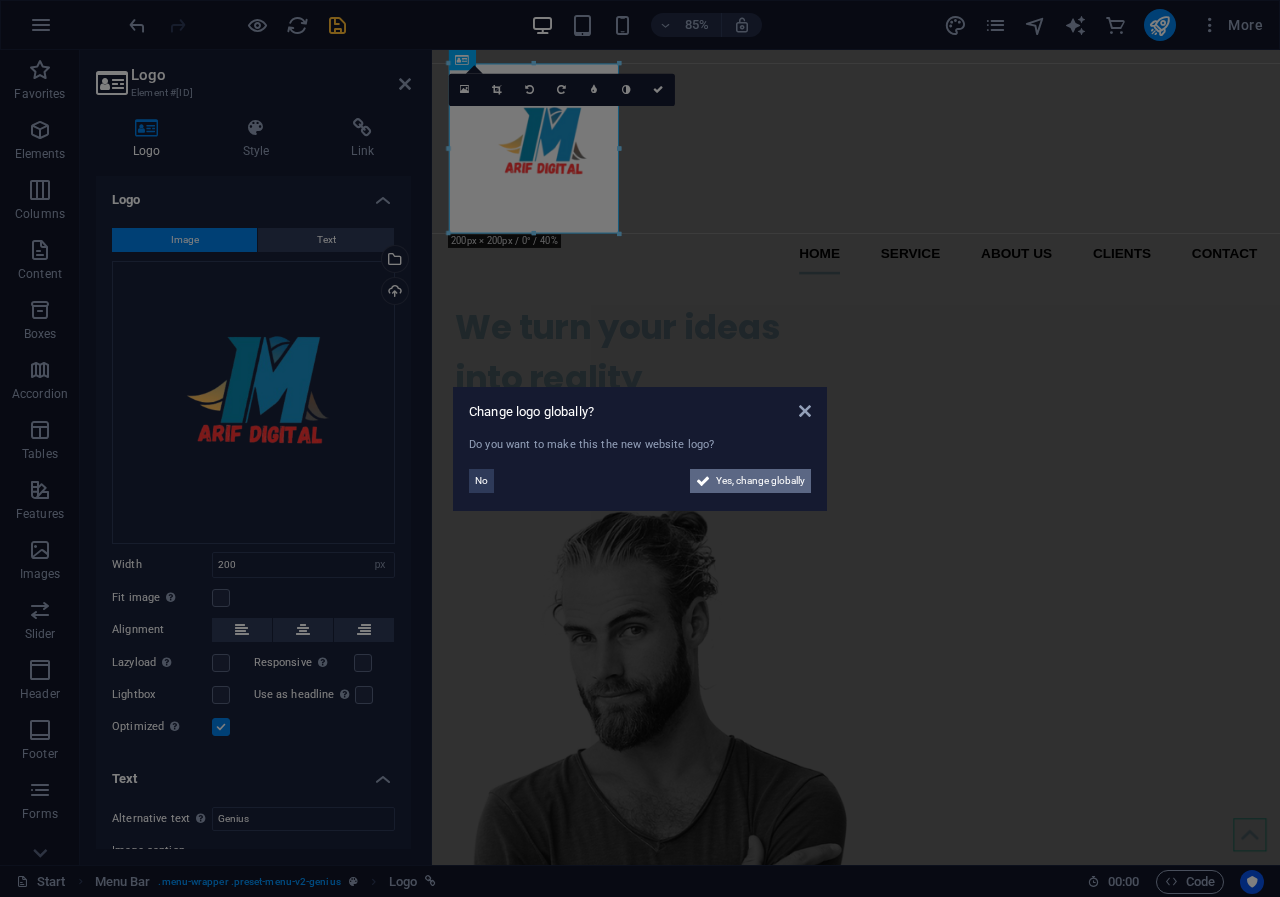 click on "Yes, change globally" at bounding box center [760, 481] 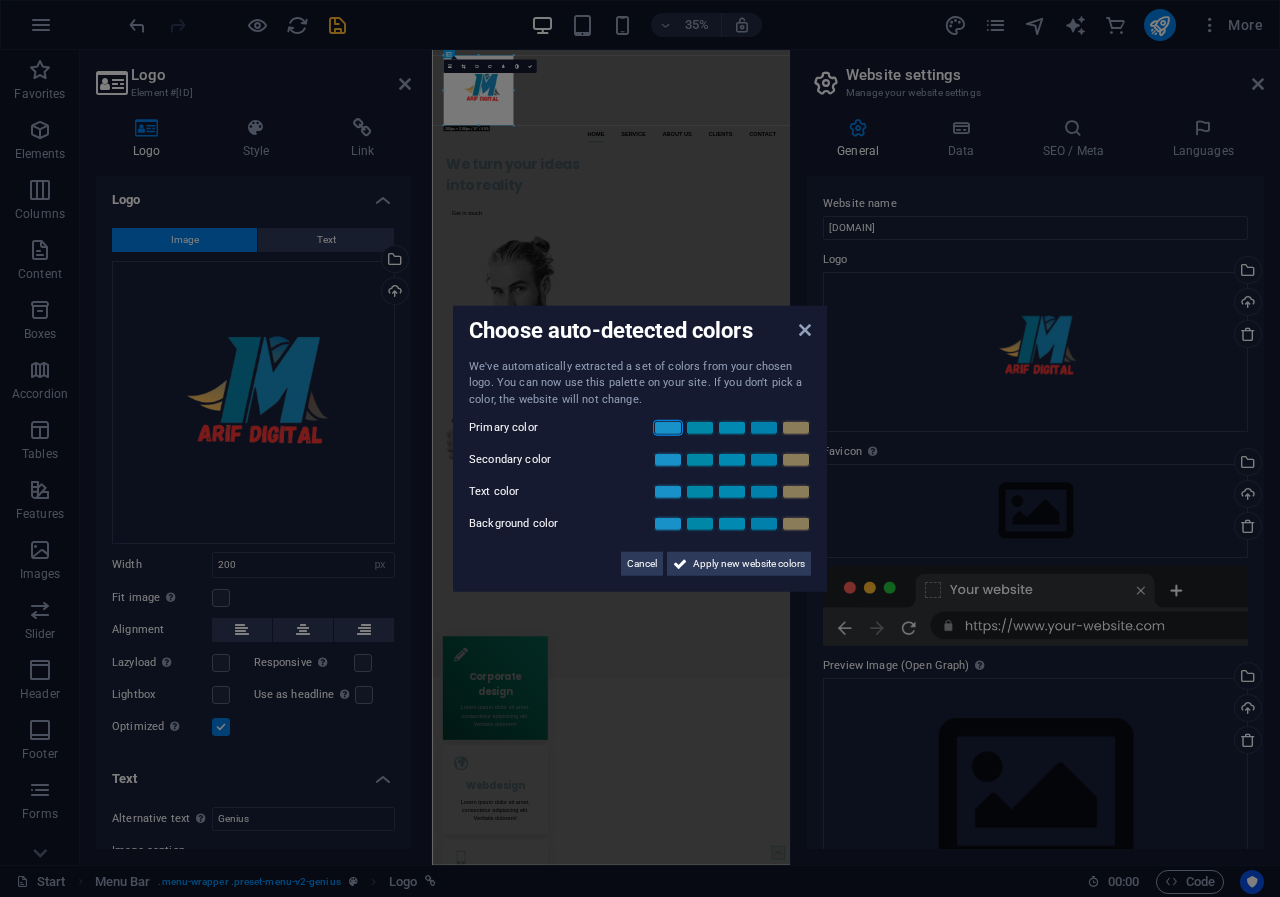 click at bounding box center (668, 428) 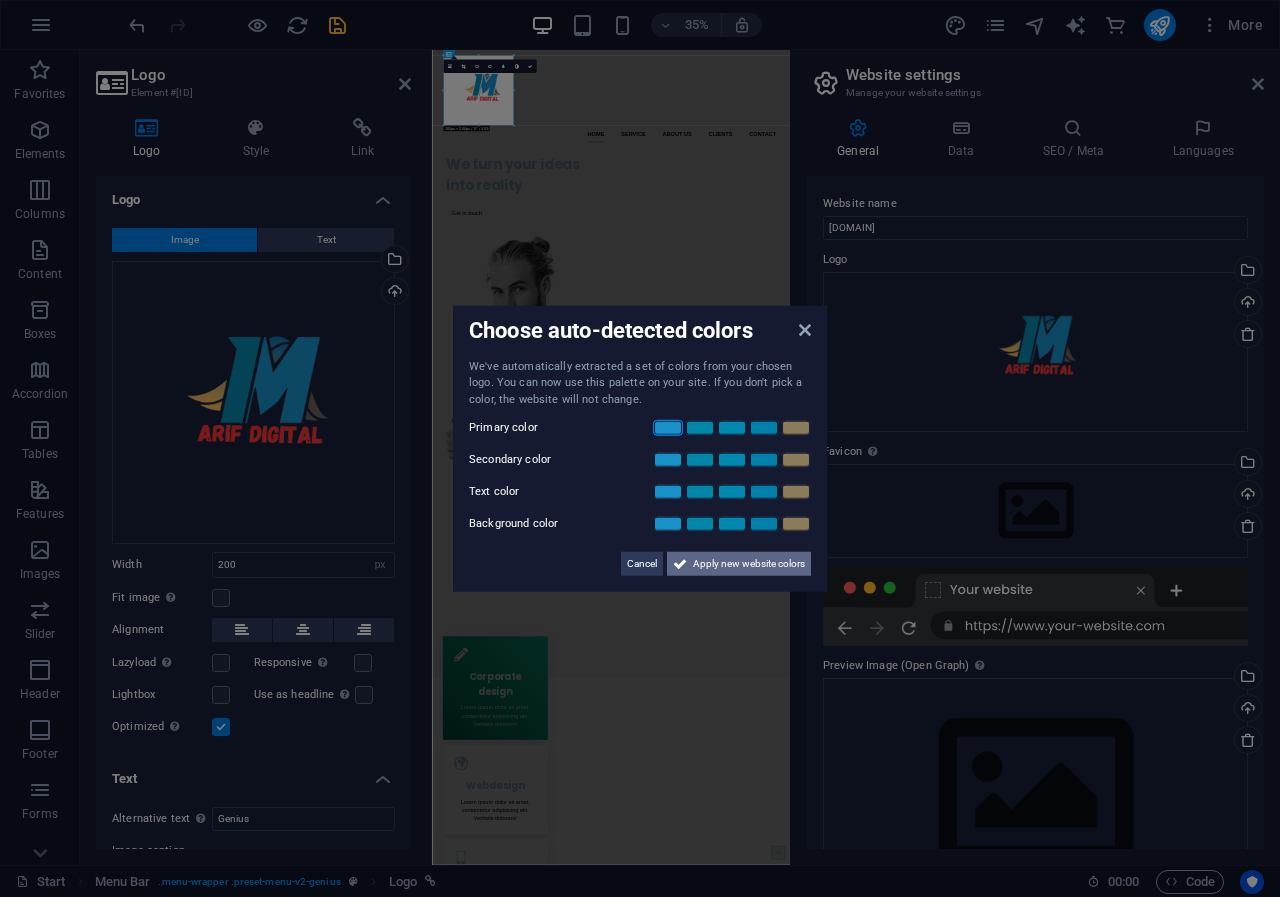 drag, startPoint x: 707, startPoint y: 561, endPoint x: 765, endPoint y: 1459, distance: 899.8711 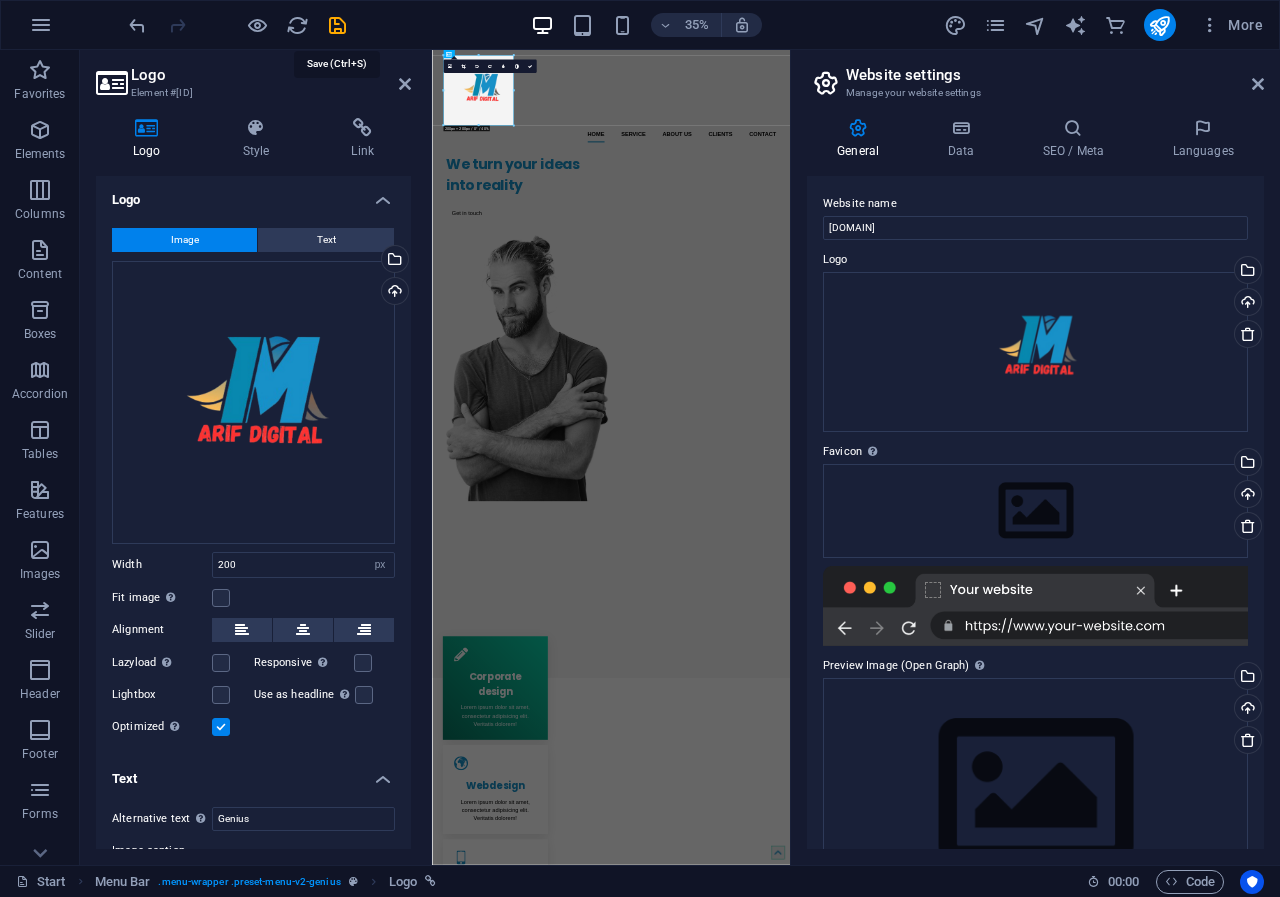 click at bounding box center (337, 25) 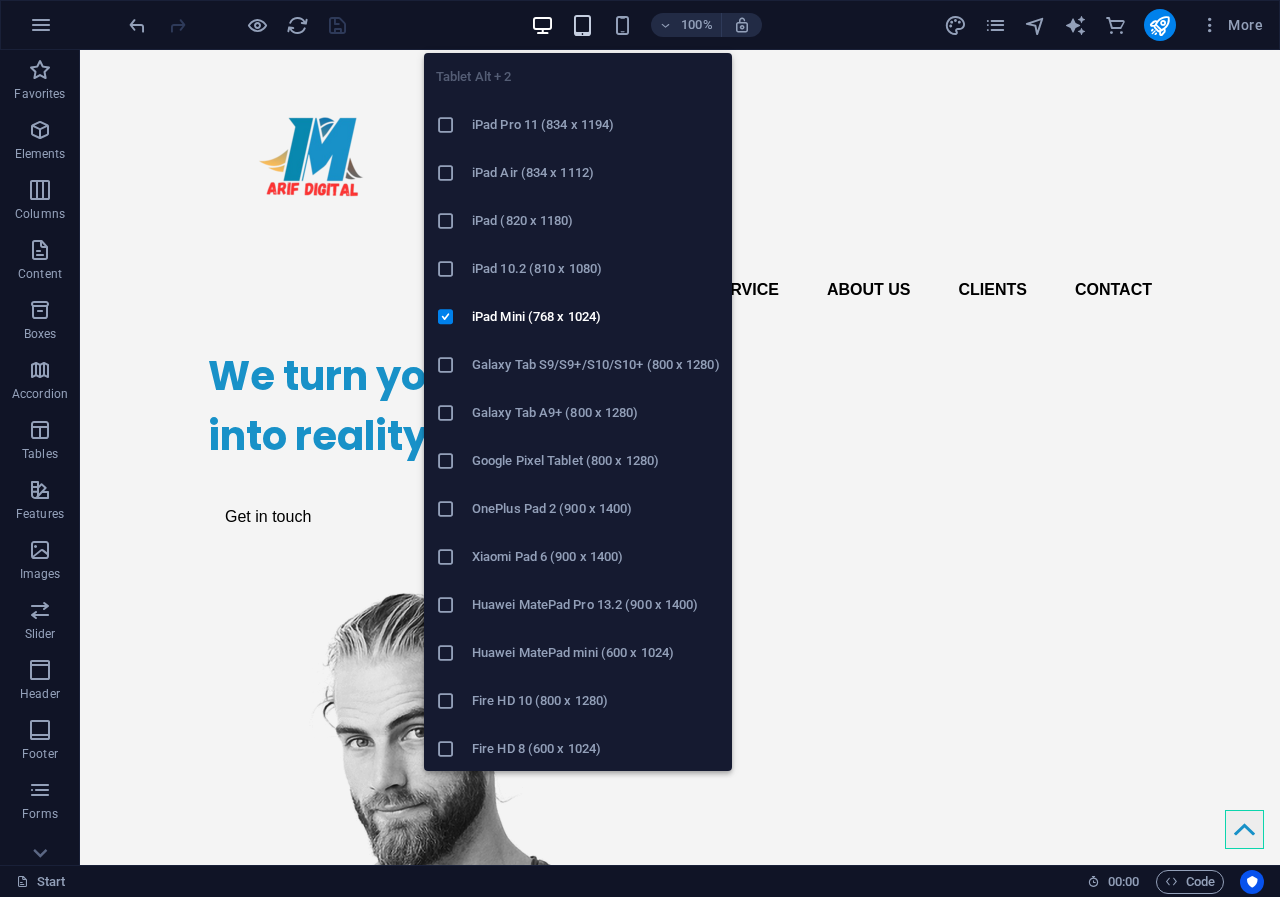 click at bounding box center (582, 25) 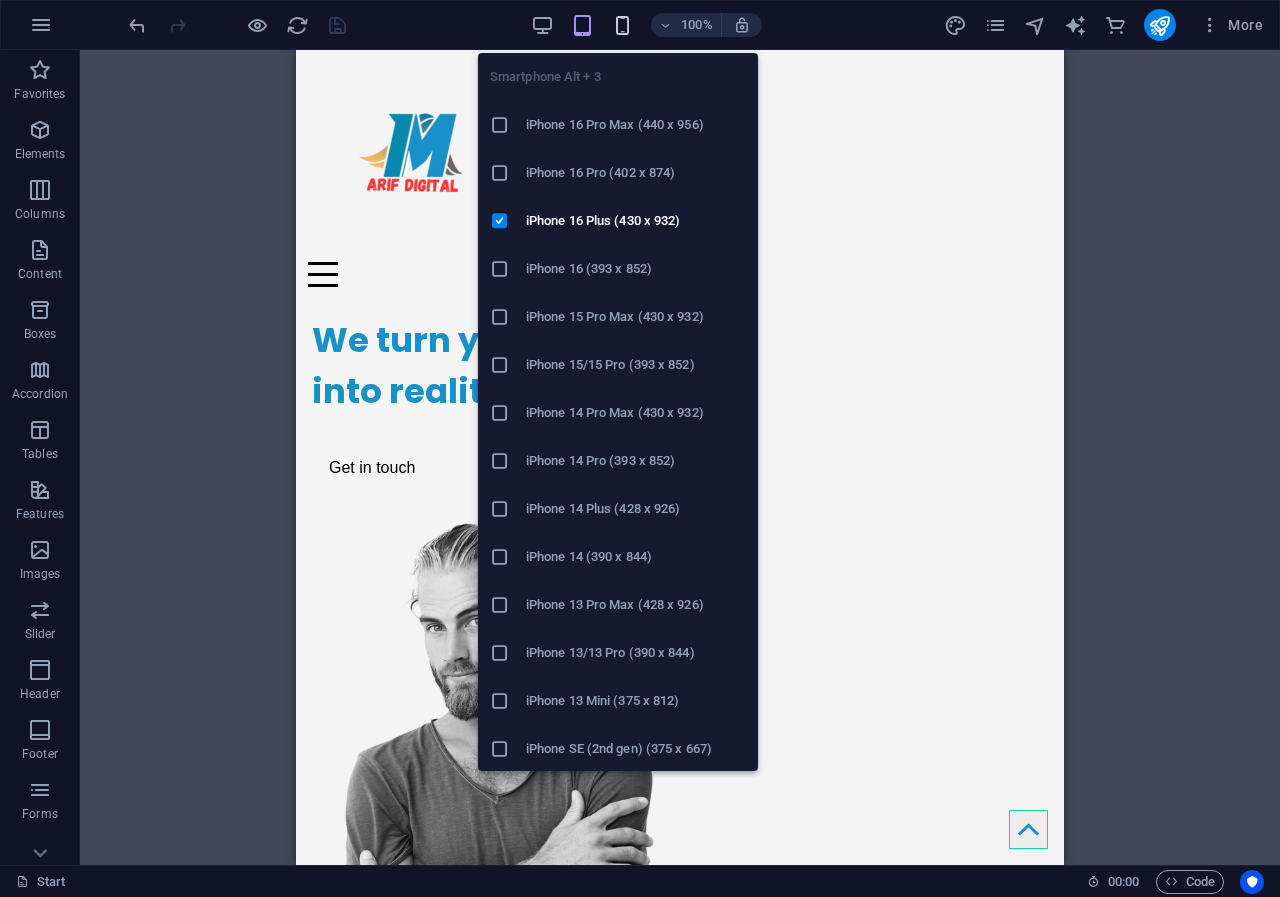 click at bounding box center [622, 25] 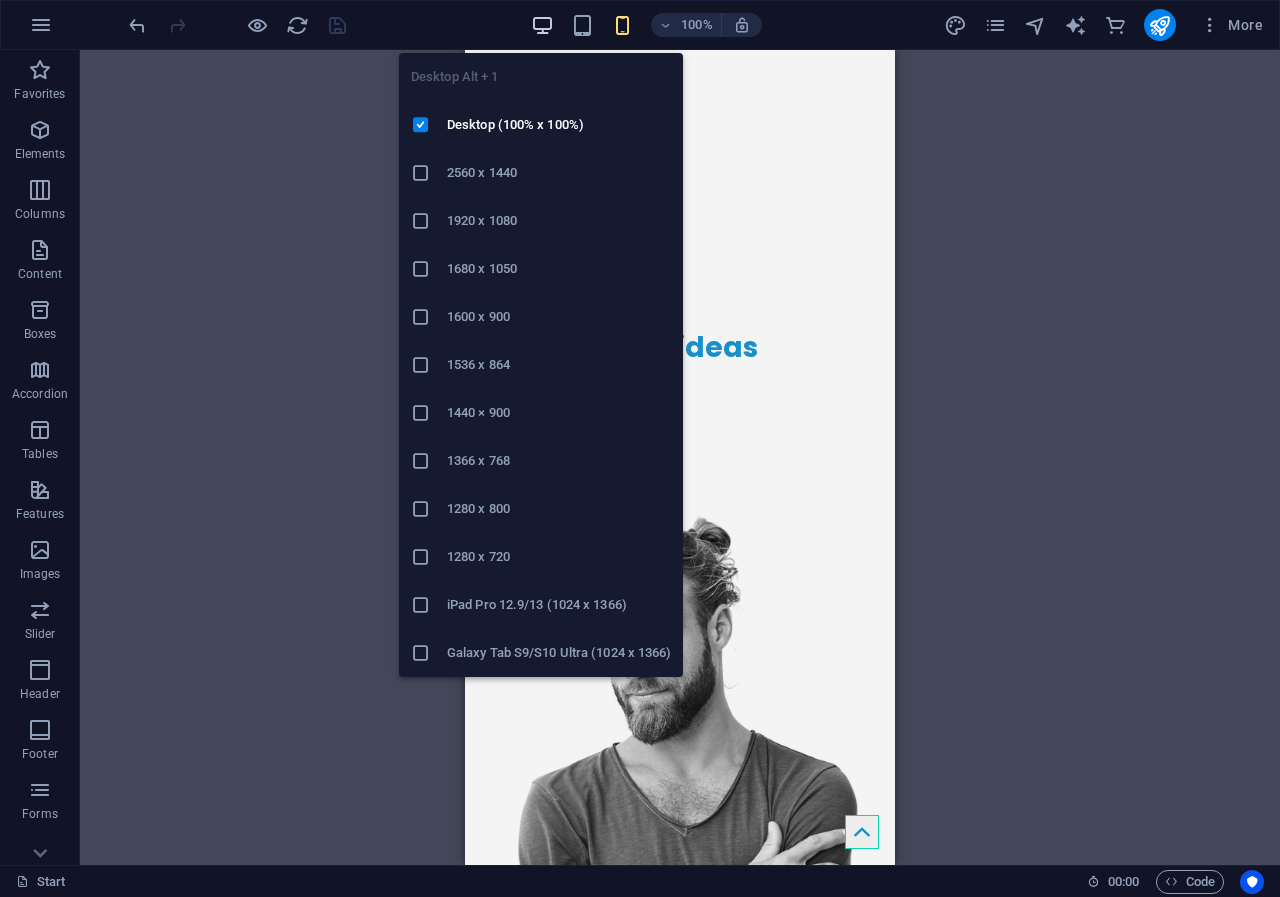 click at bounding box center (542, 25) 